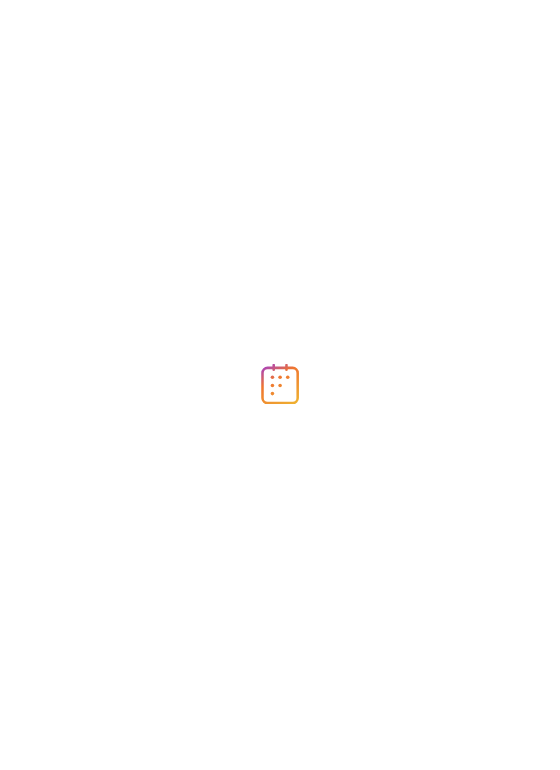 scroll, scrollTop: 0, scrollLeft: 0, axis: both 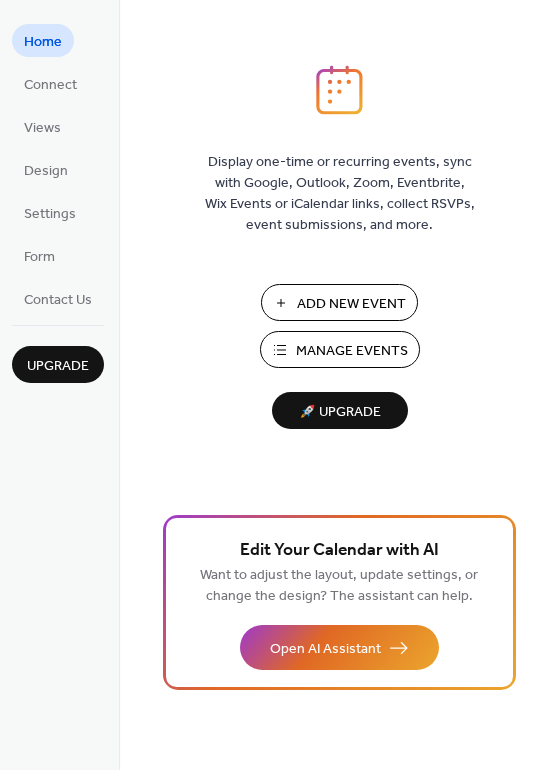 click on "Add New Event" at bounding box center [351, 304] 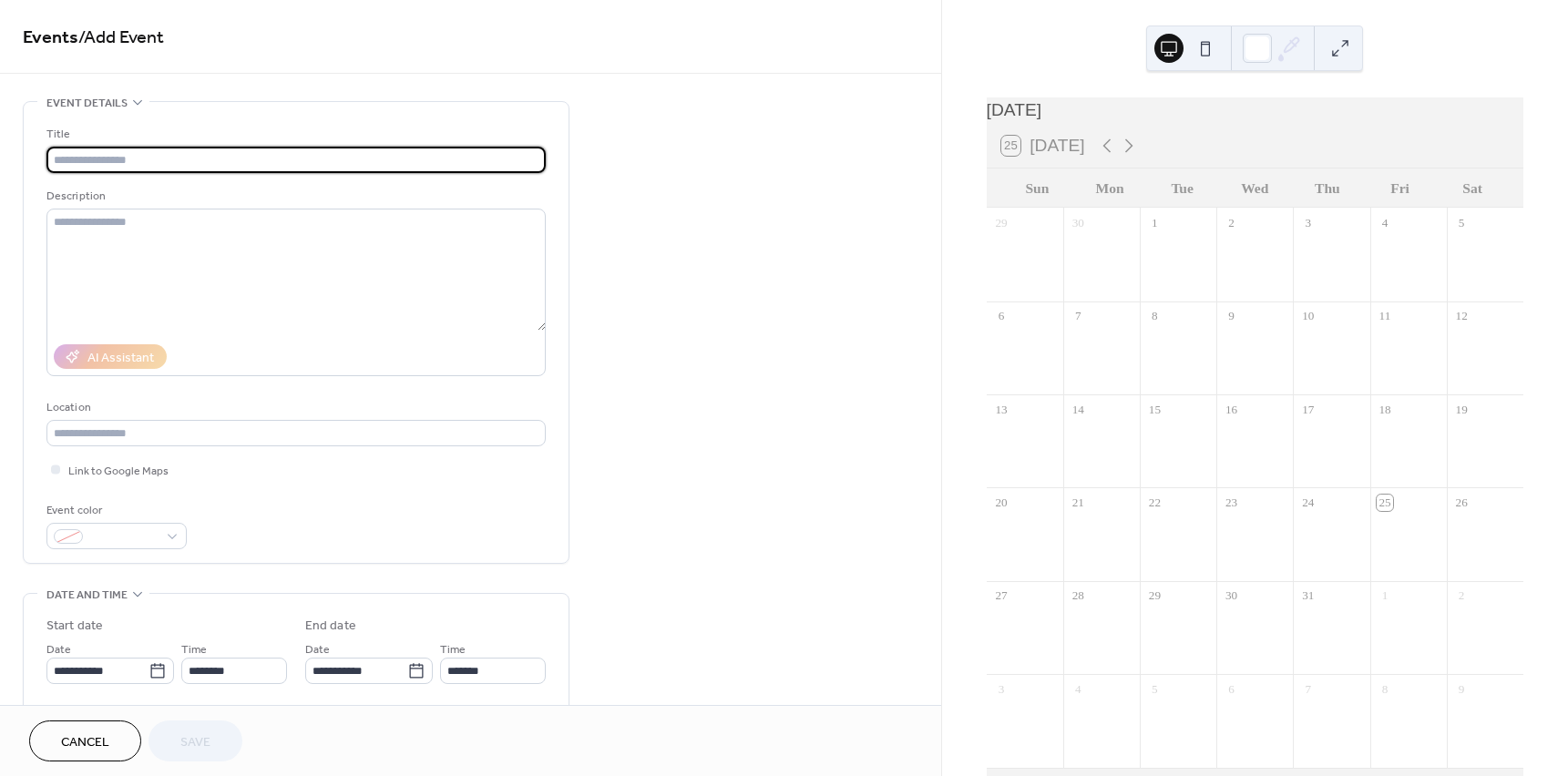 scroll, scrollTop: 0, scrollLeft: 0, axis: both 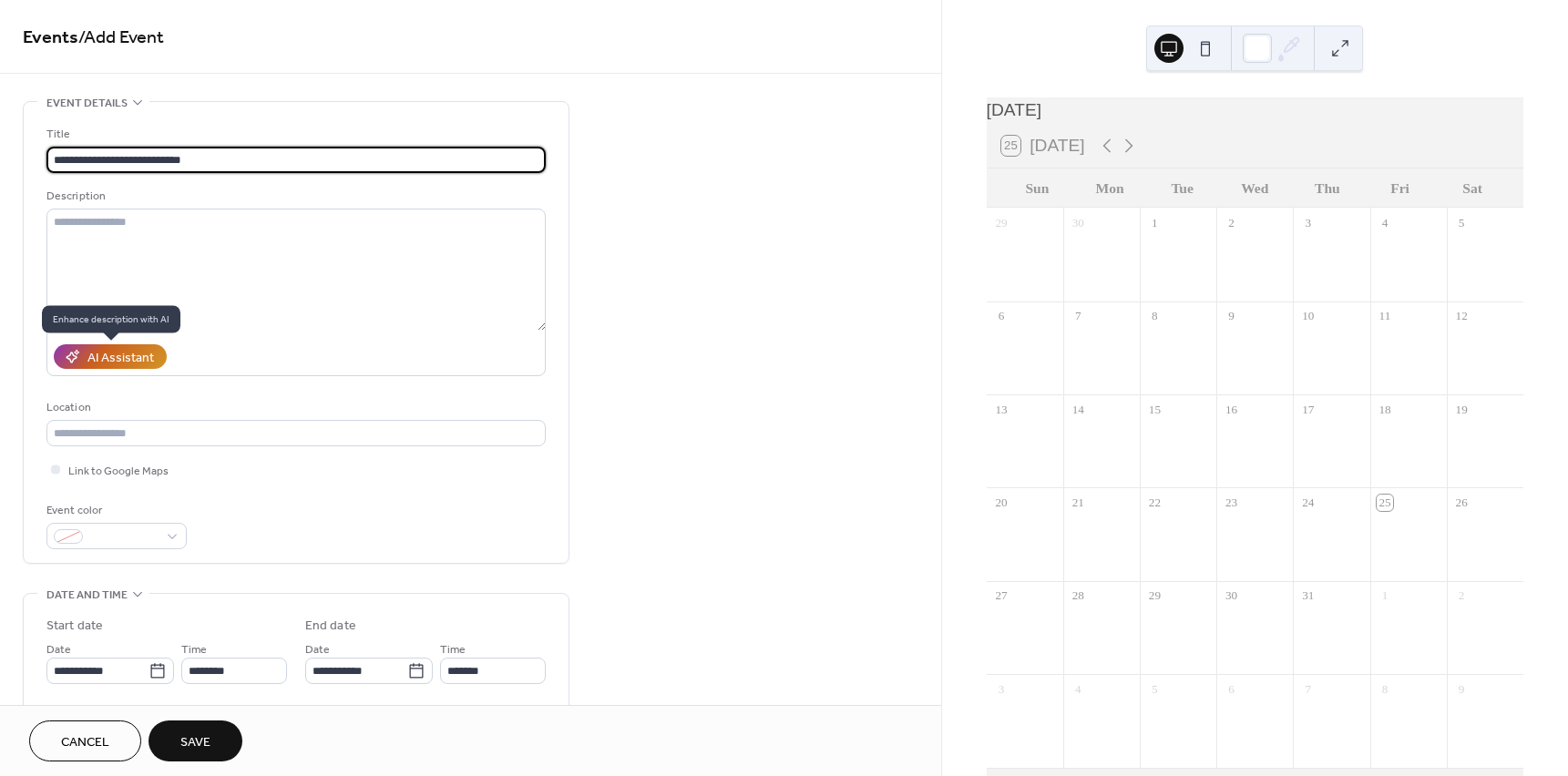 type on "**********" 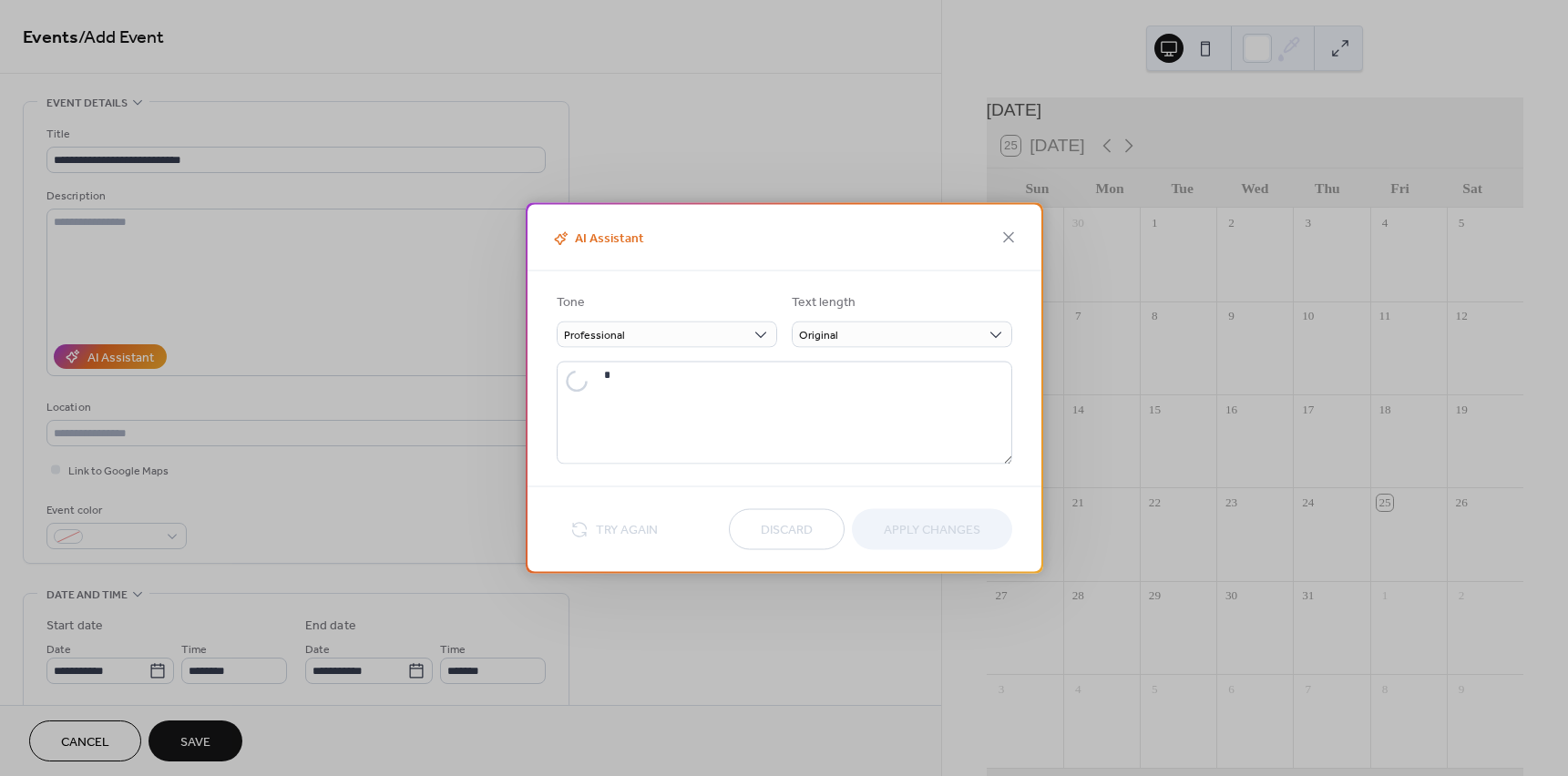 type on "**********" 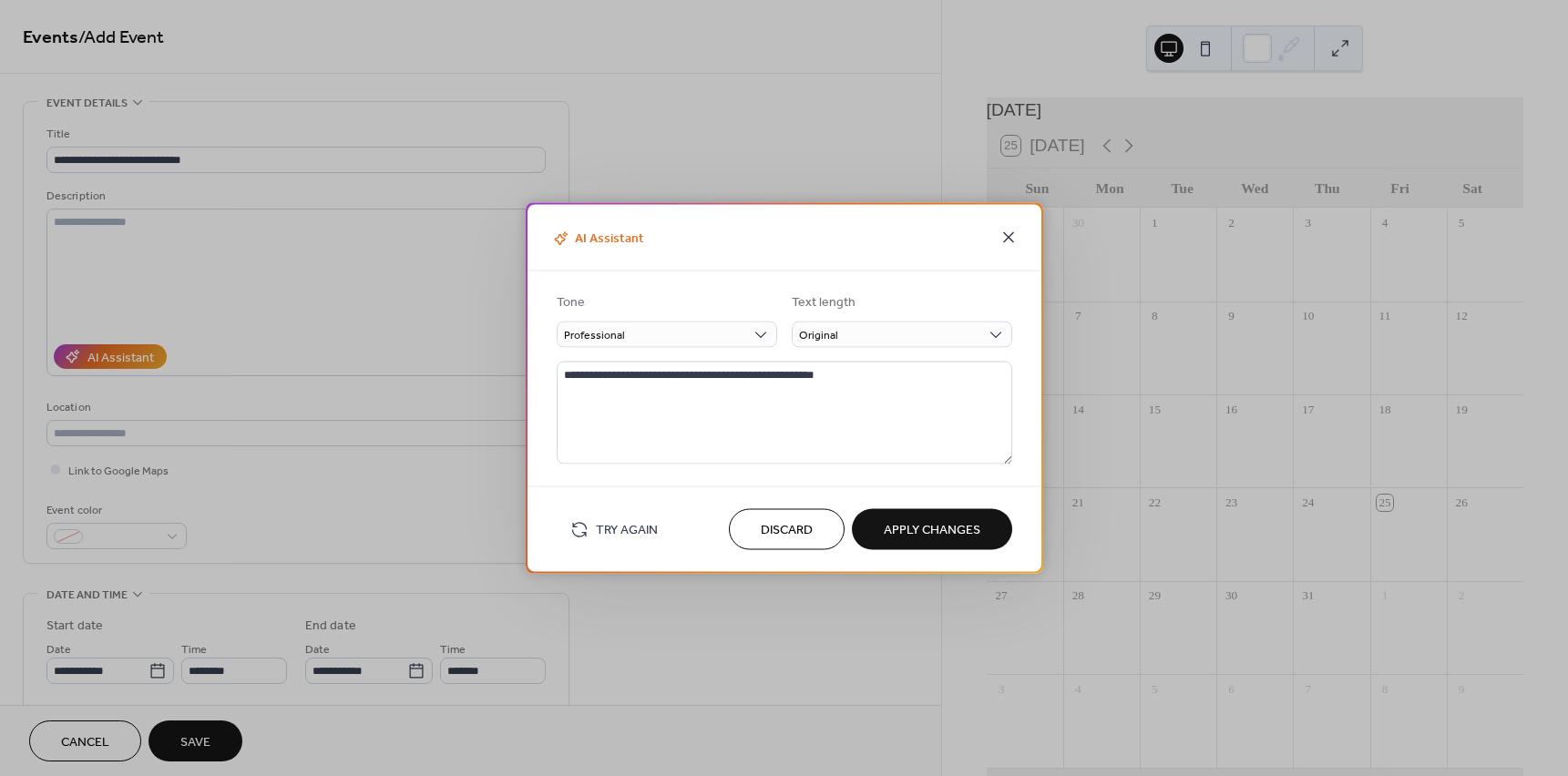 click 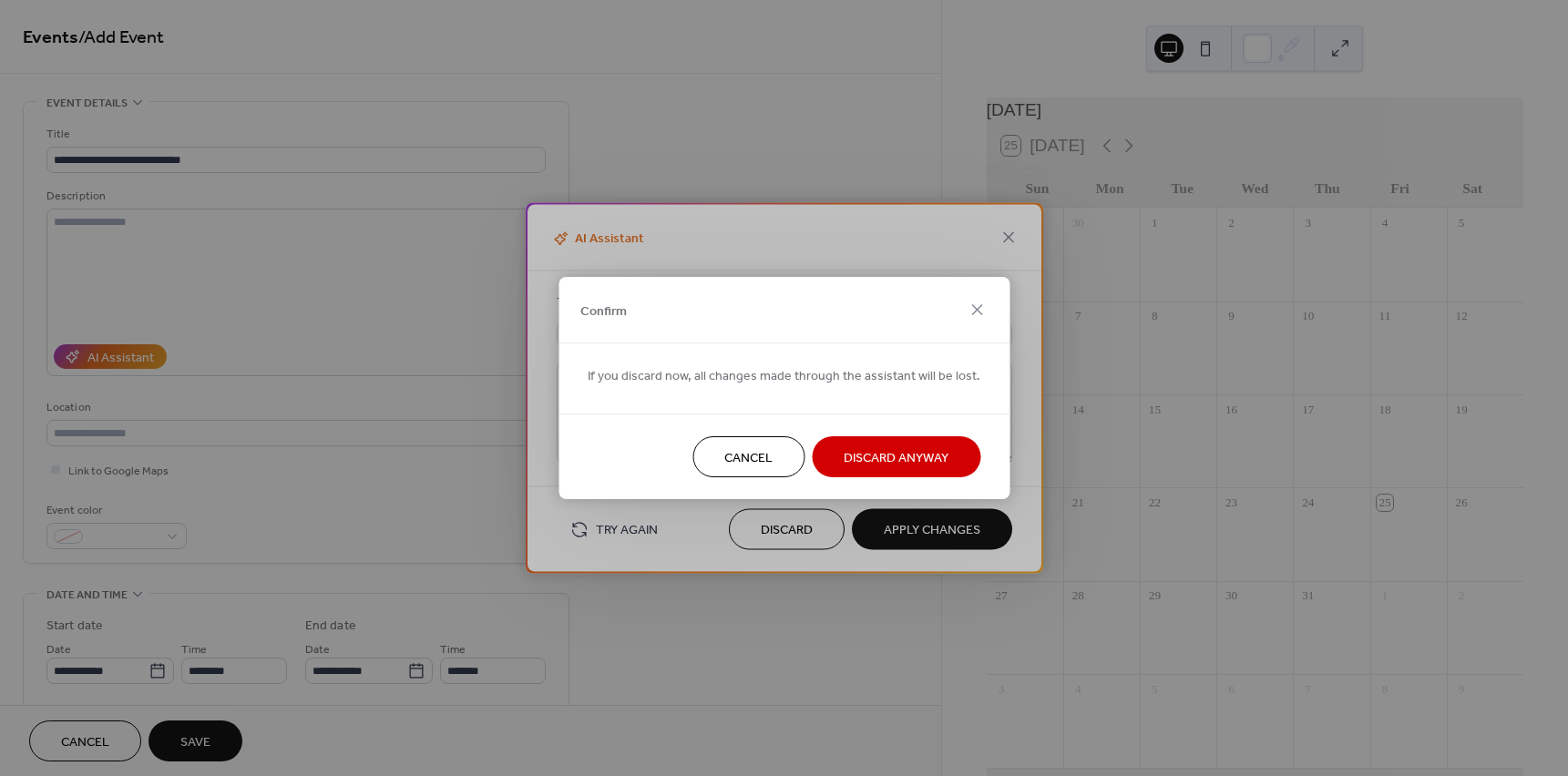 click on "Cancel" at bounding box center (748, 458) 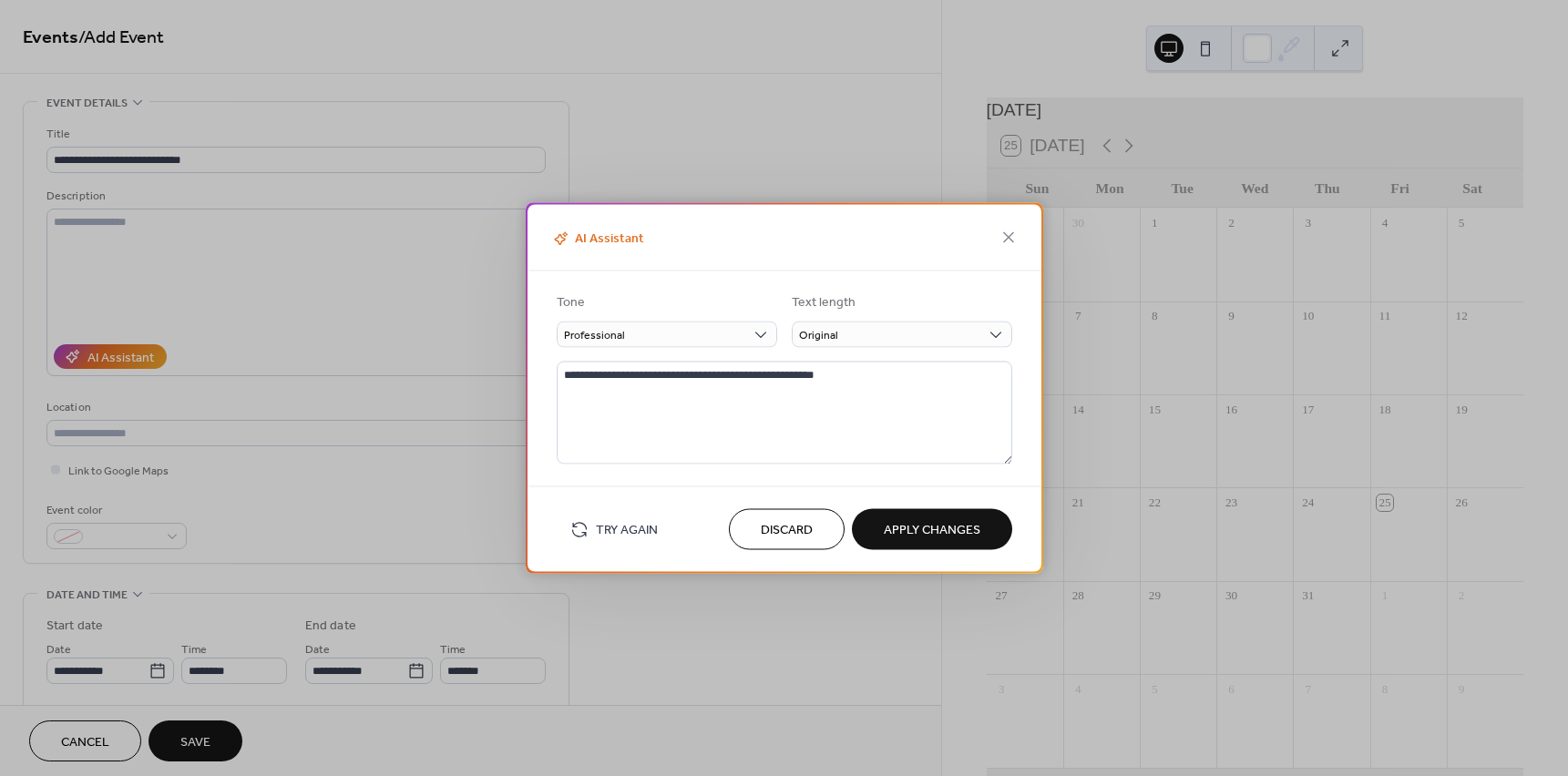 click on "Discard" at bounding box center (786, 530) 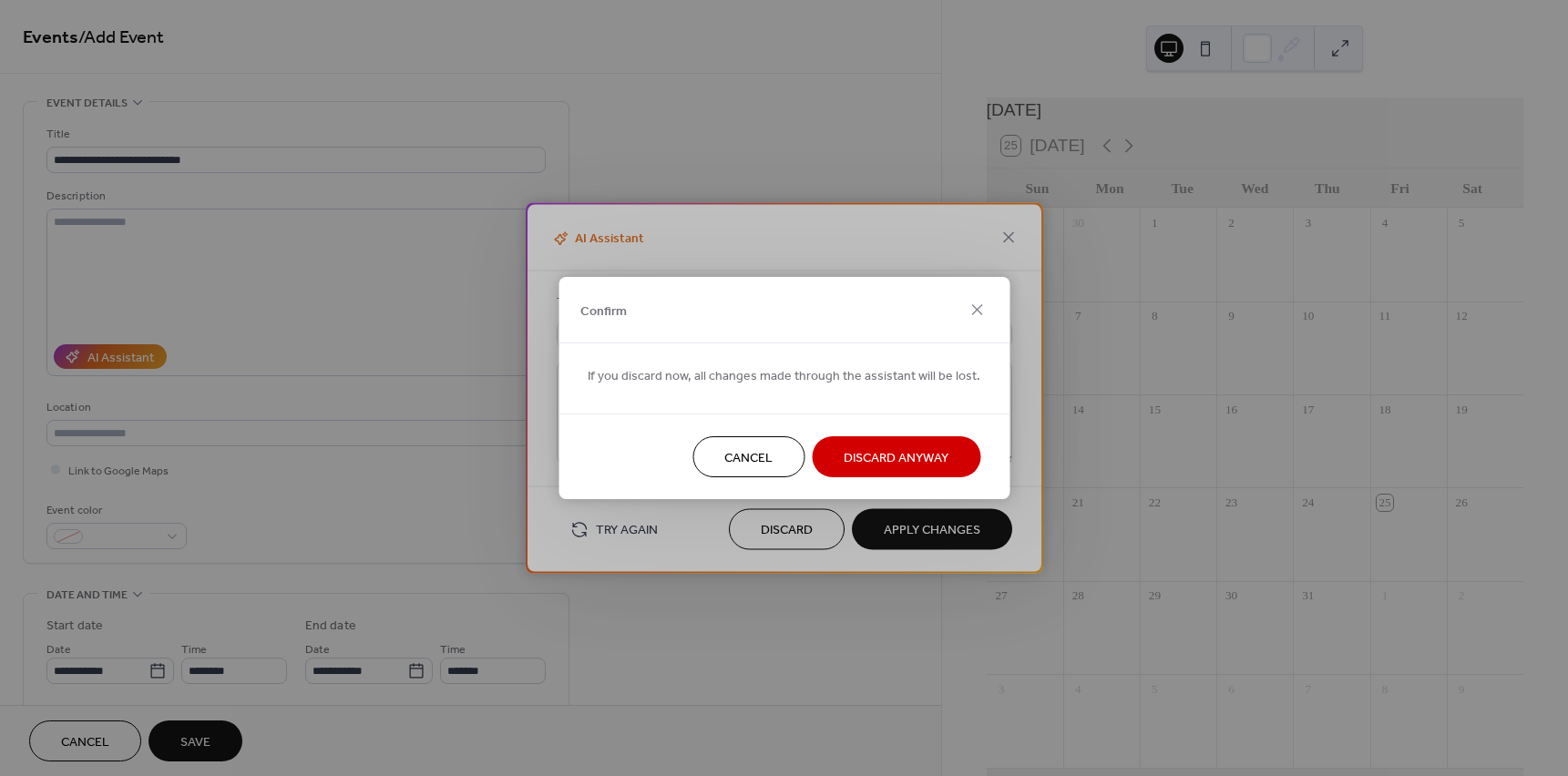 click on "Cancel" at bounding box center [748, 456] 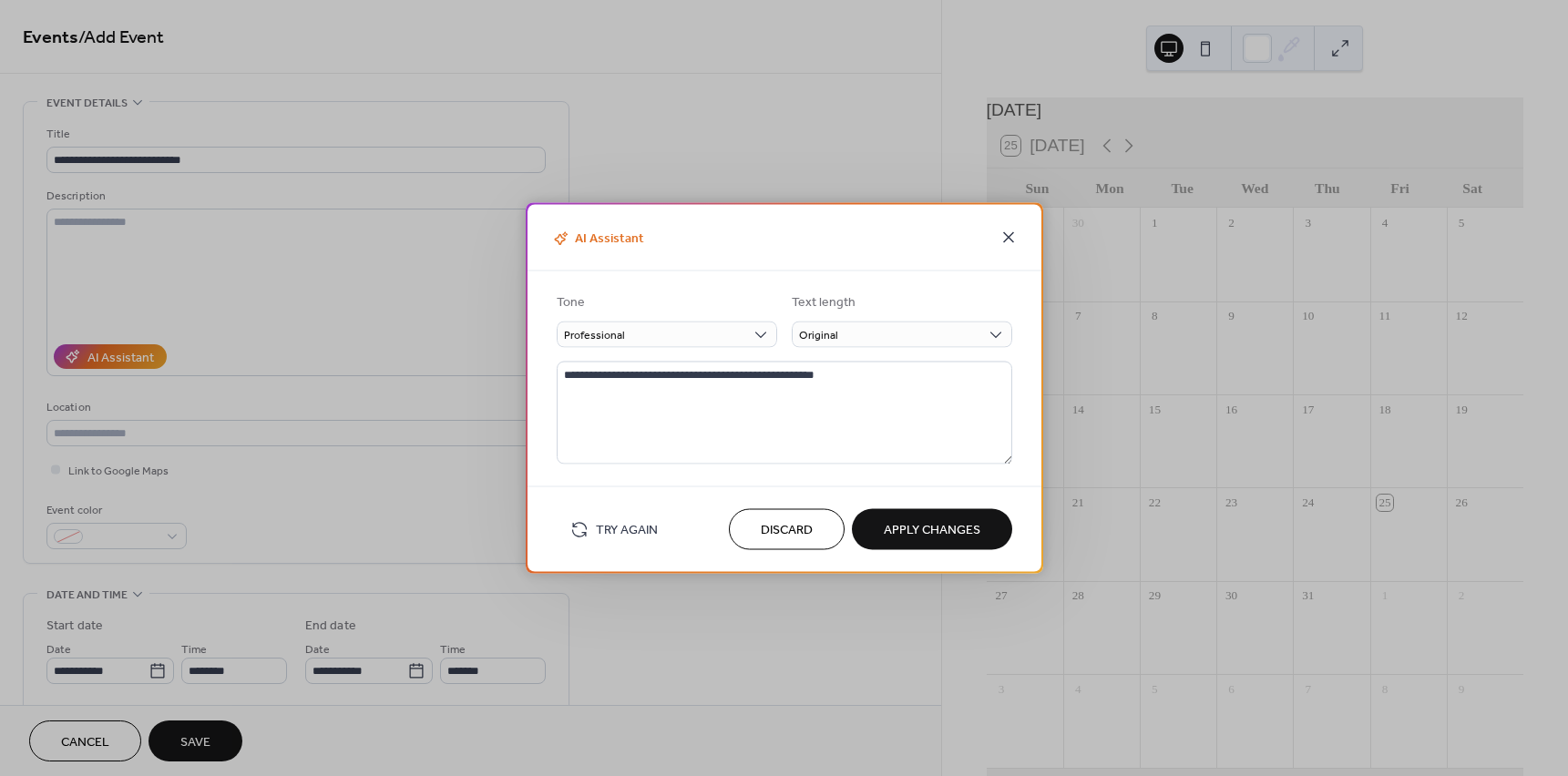 click 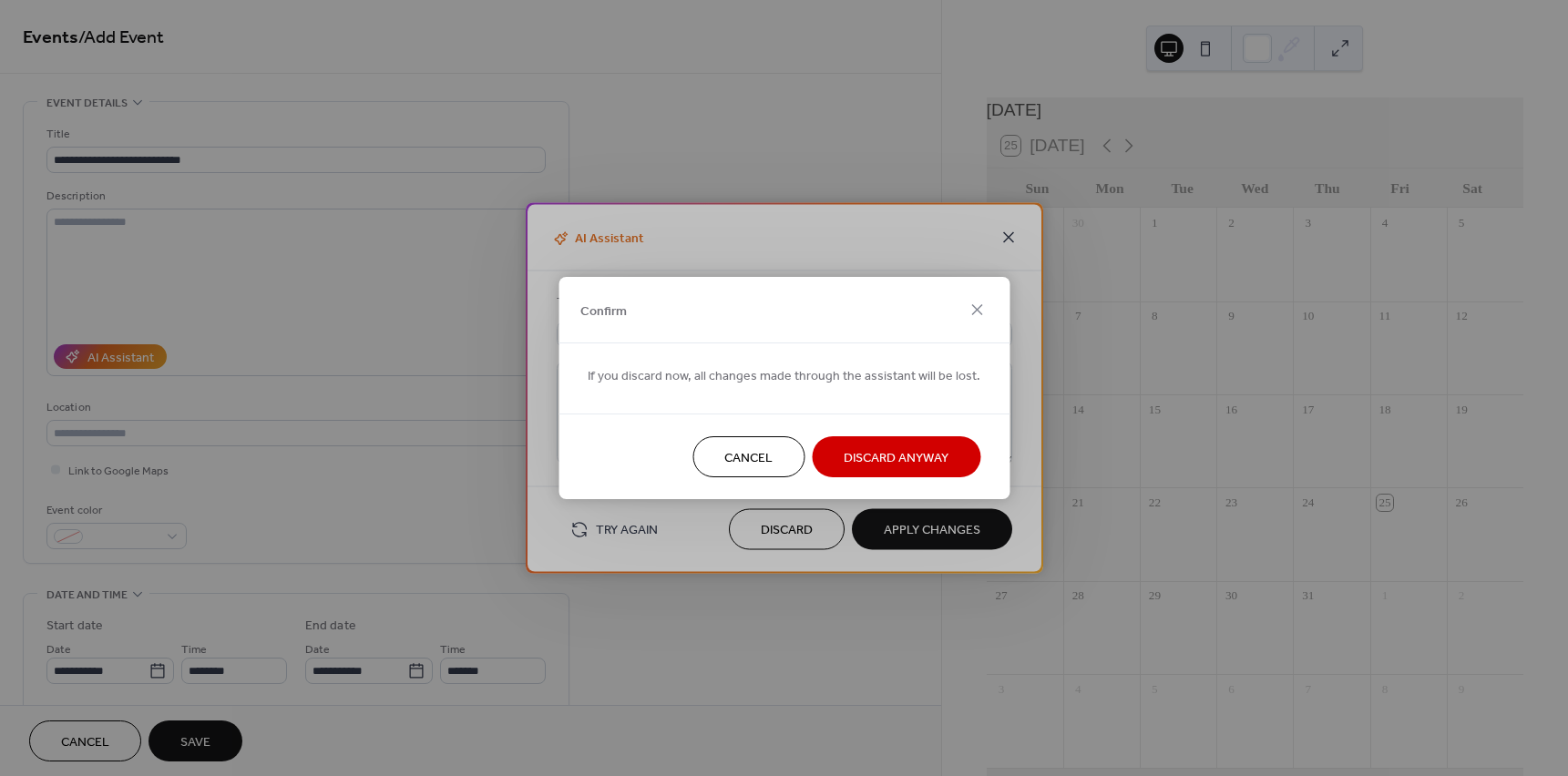 click on "Confirm If you discard now, all changes made through the assistant will be lost. Cancel Discard Anyway" at bounding box center (784, 388) 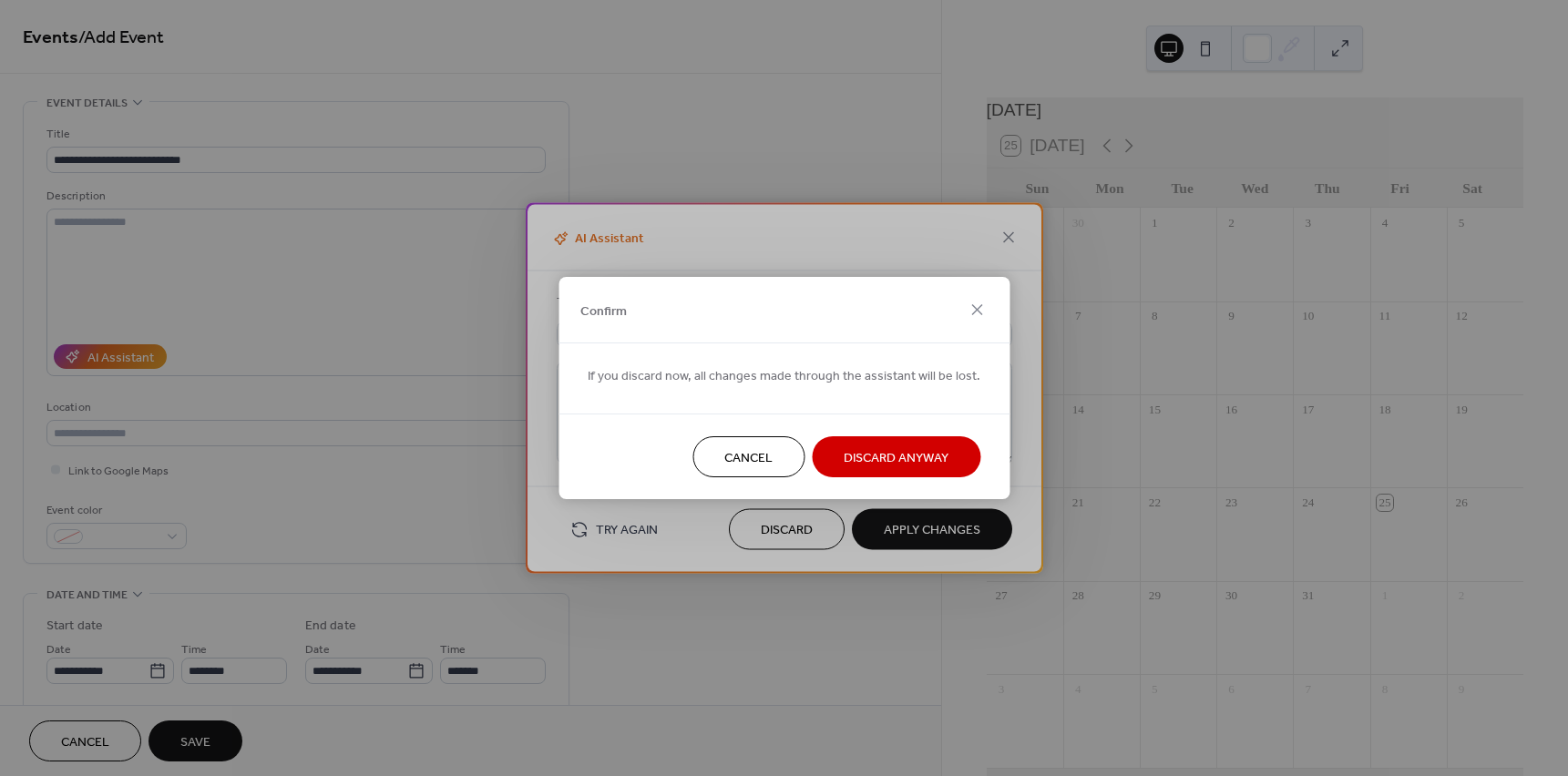 click on "Discard Anyway" at bounding box center (896, 456) 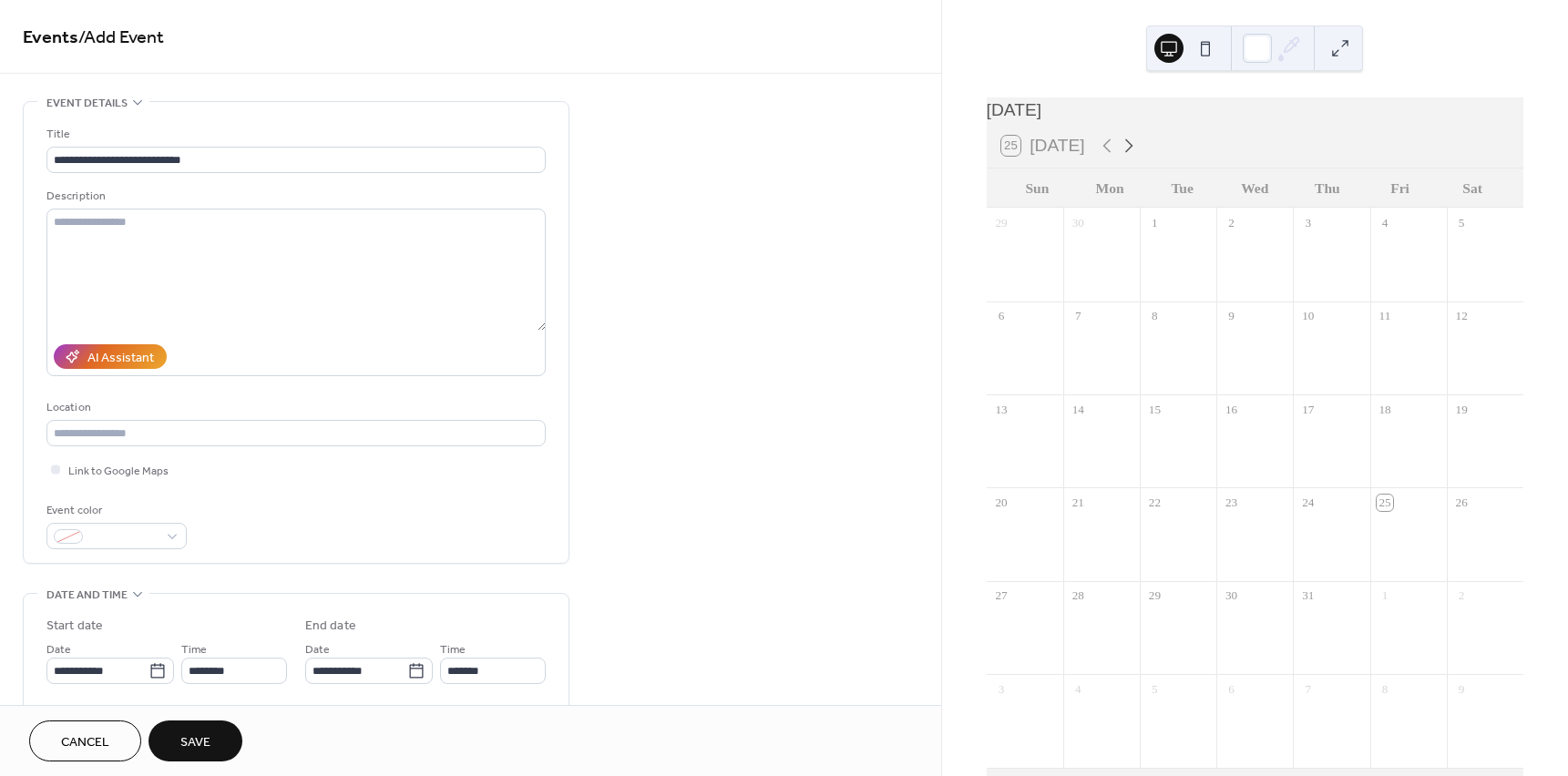 click 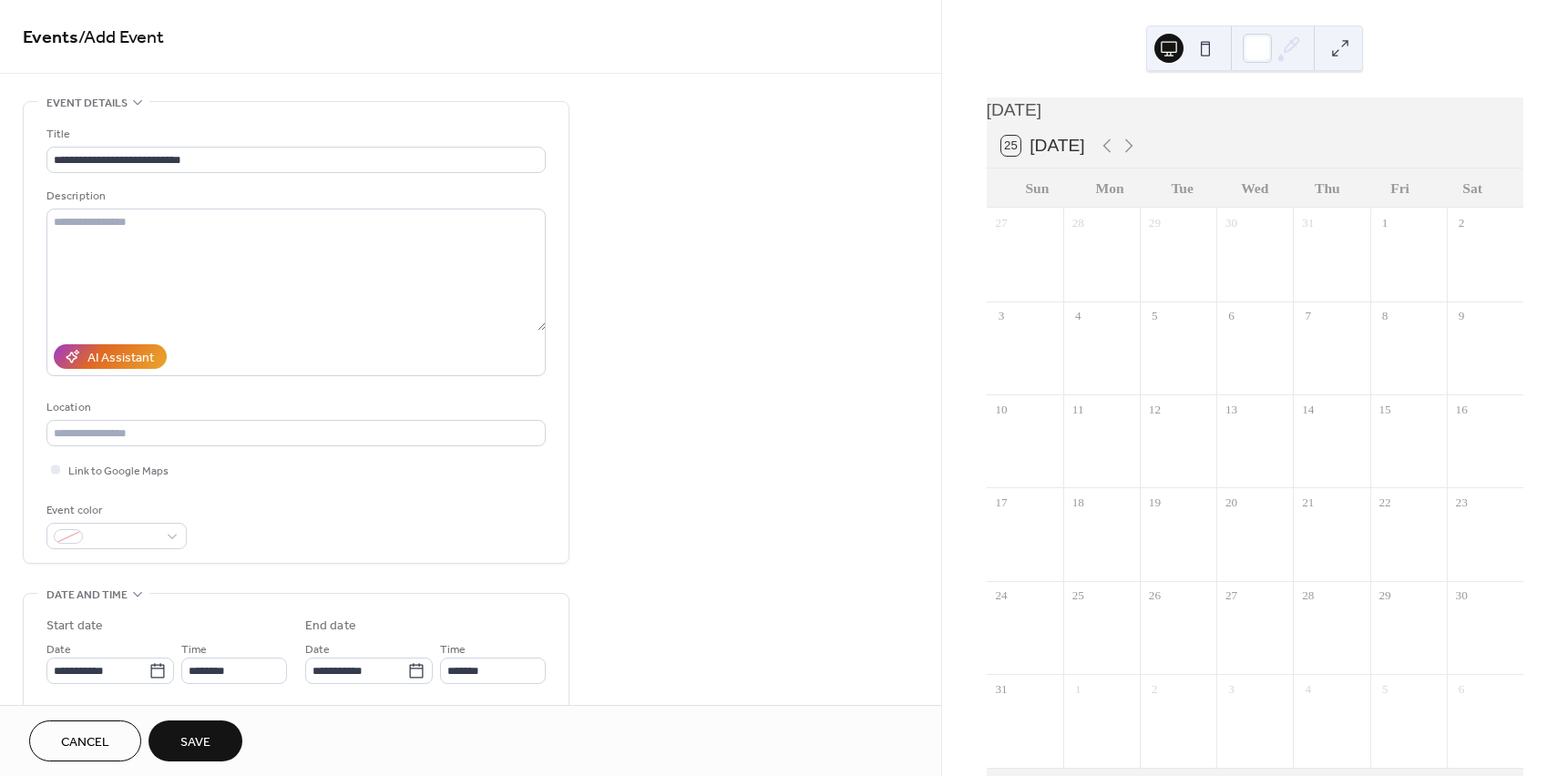 click at bounding box center (1178, 545) 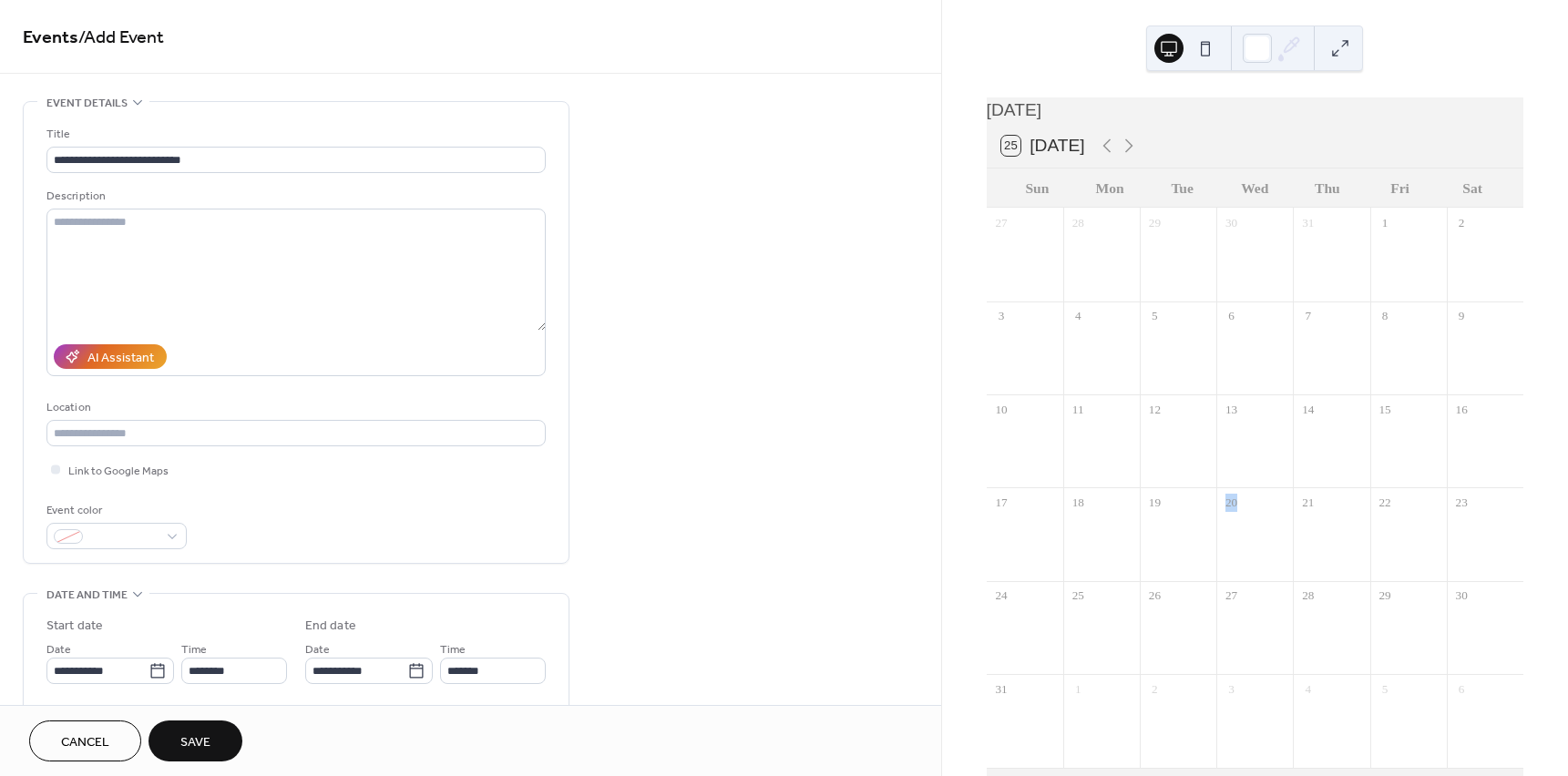click at bounding box center [1178, 545] 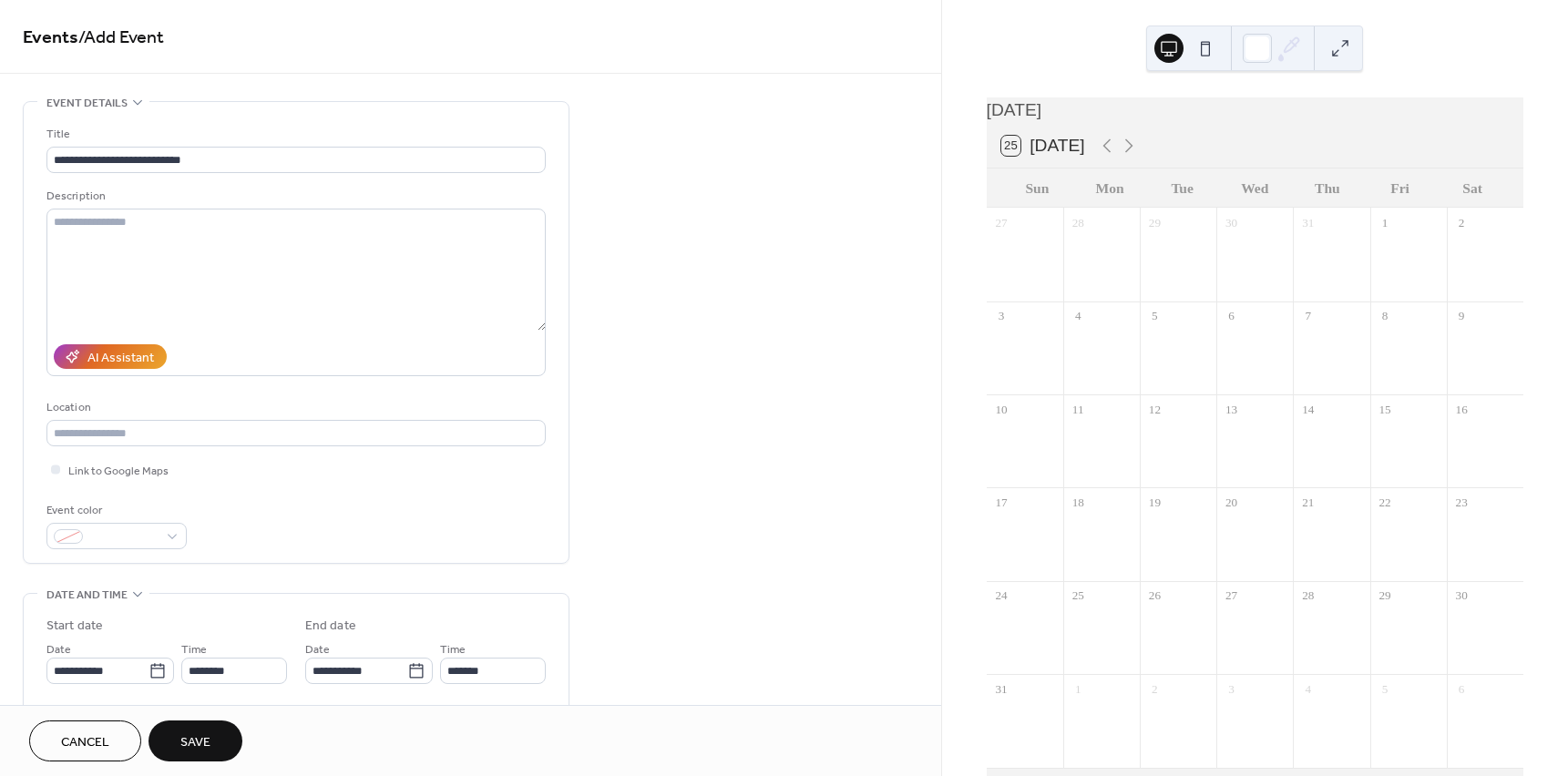 click on "19" at bounding box center (1154, 503) 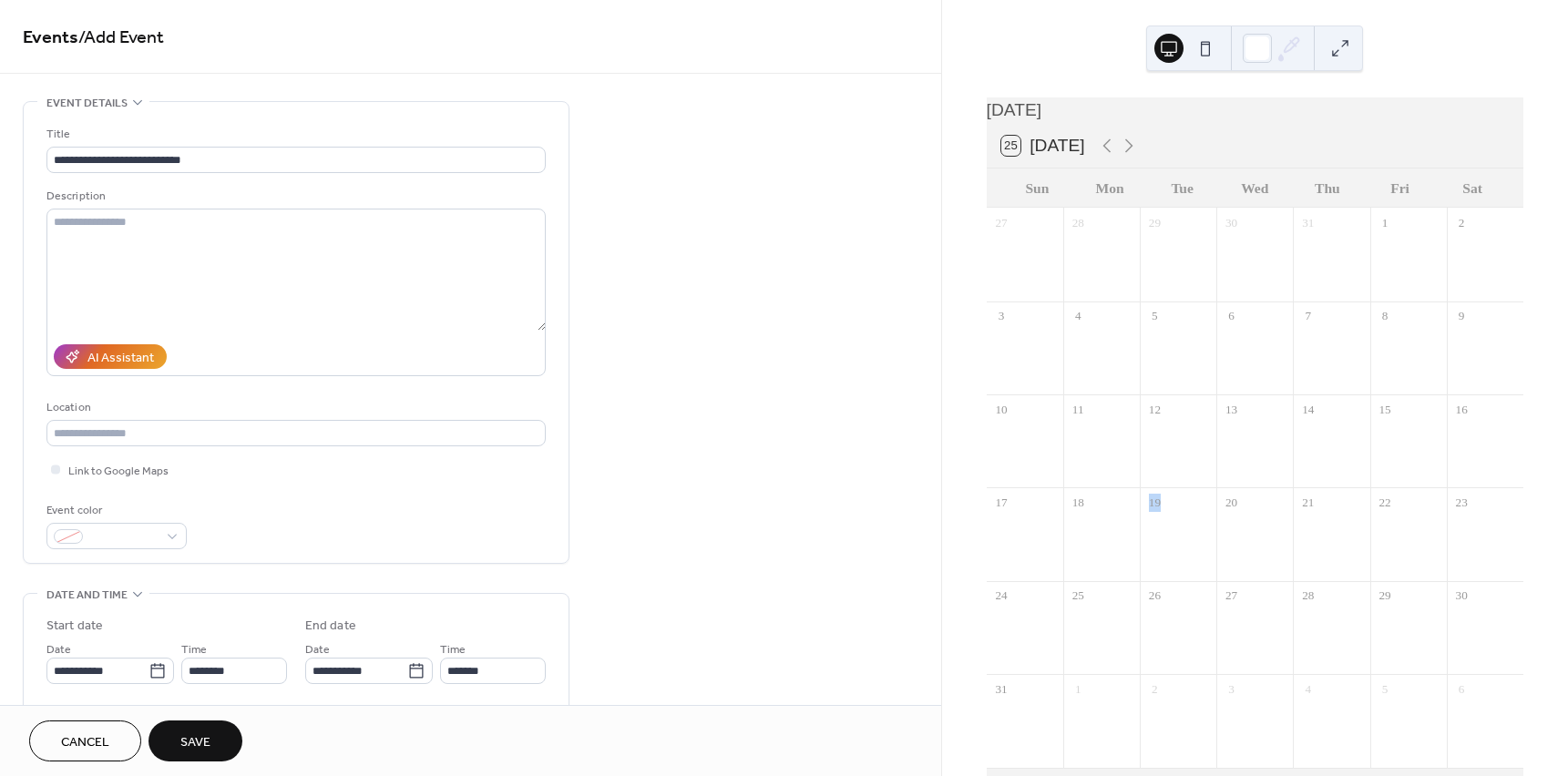click on "19" at bounding box center (1154, 503) 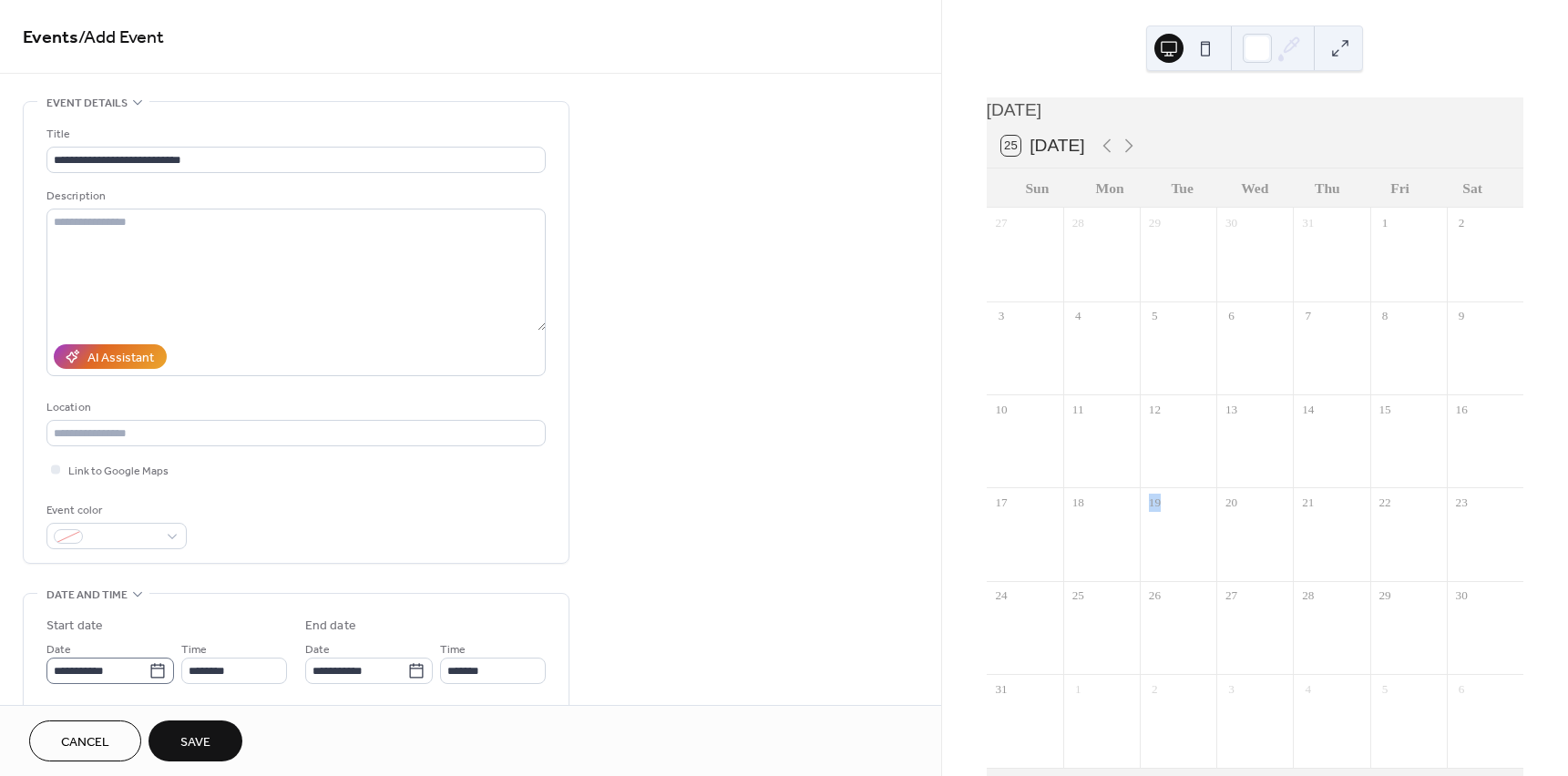 click on "**********" at bounding box center [784, 388] 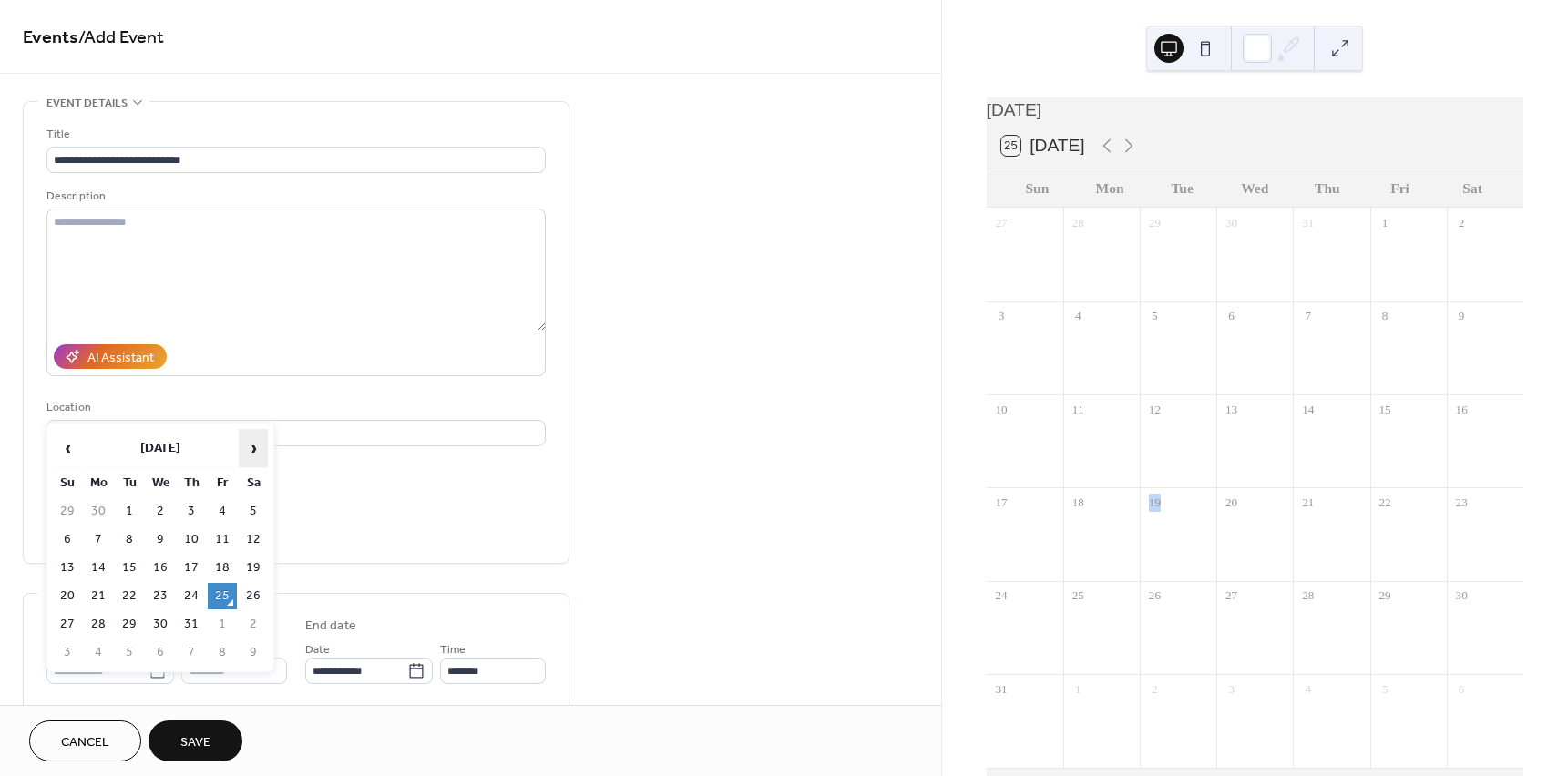 click on "›" at bounding box center (253, 448) 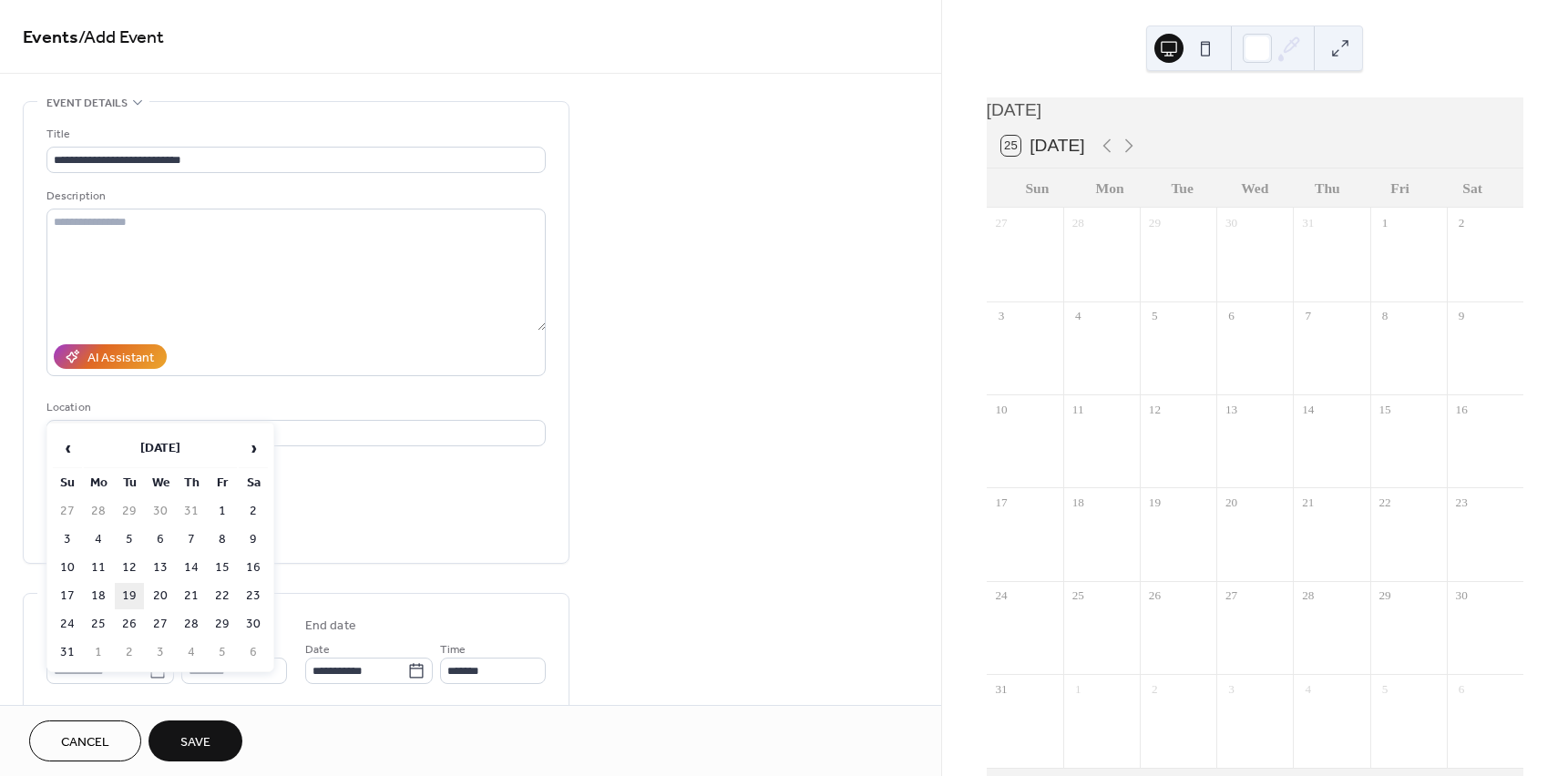 click on "19" at bounding box center [129, 596] 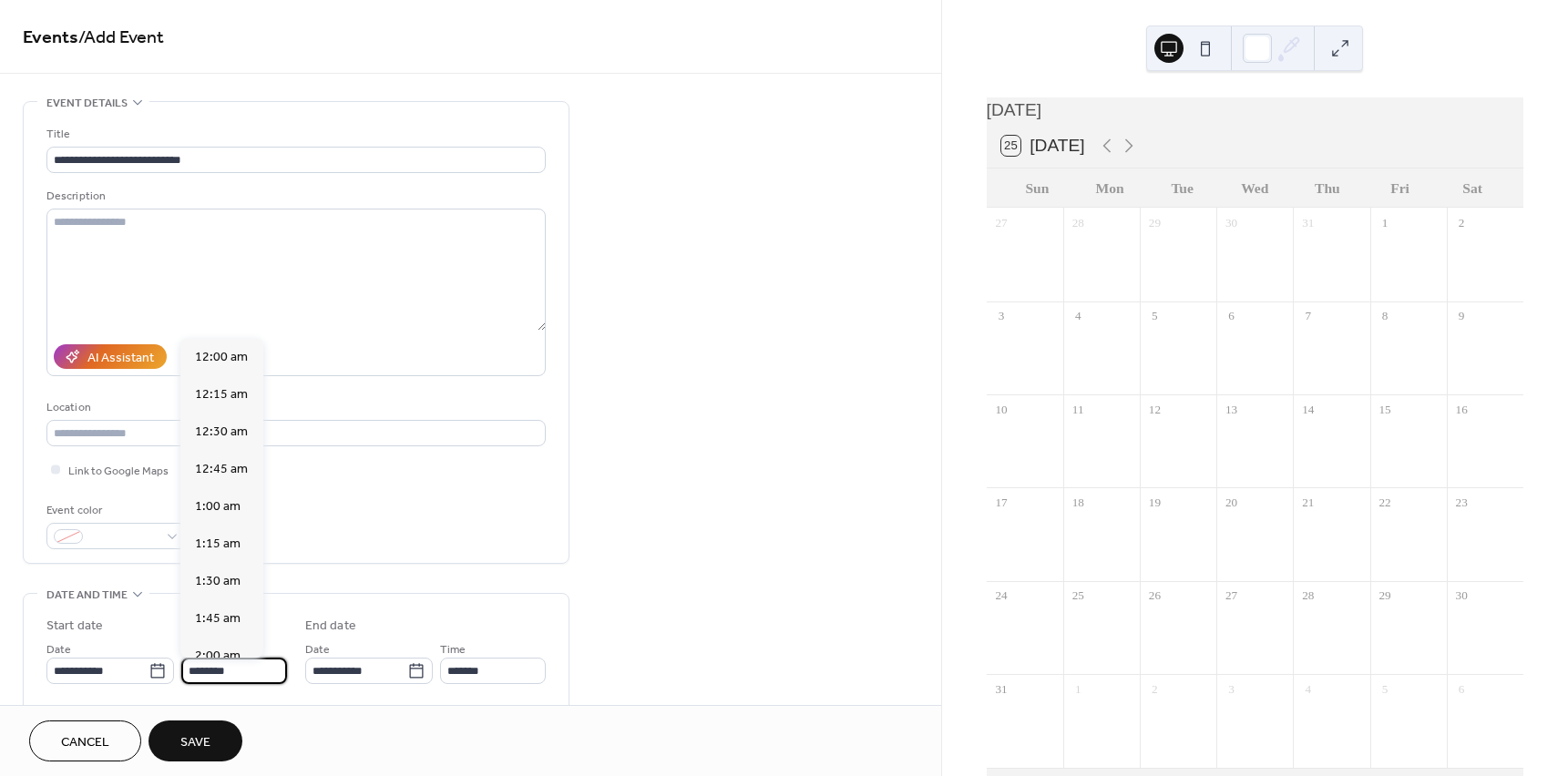 click on "********" at bounding box center [234, 670] 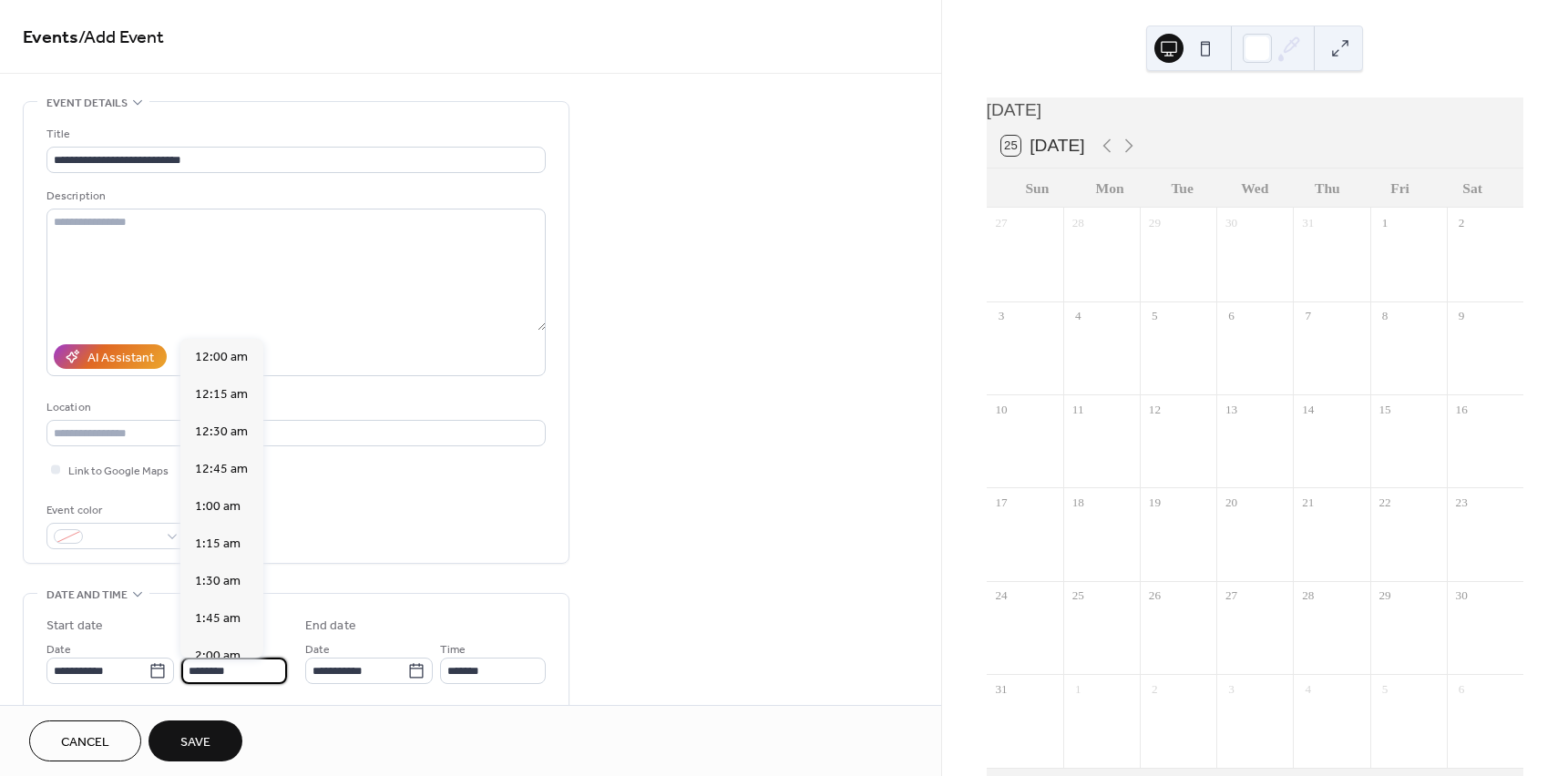 scroll, scrollTop: 1792, scrollLeft: 0, axis: vertical 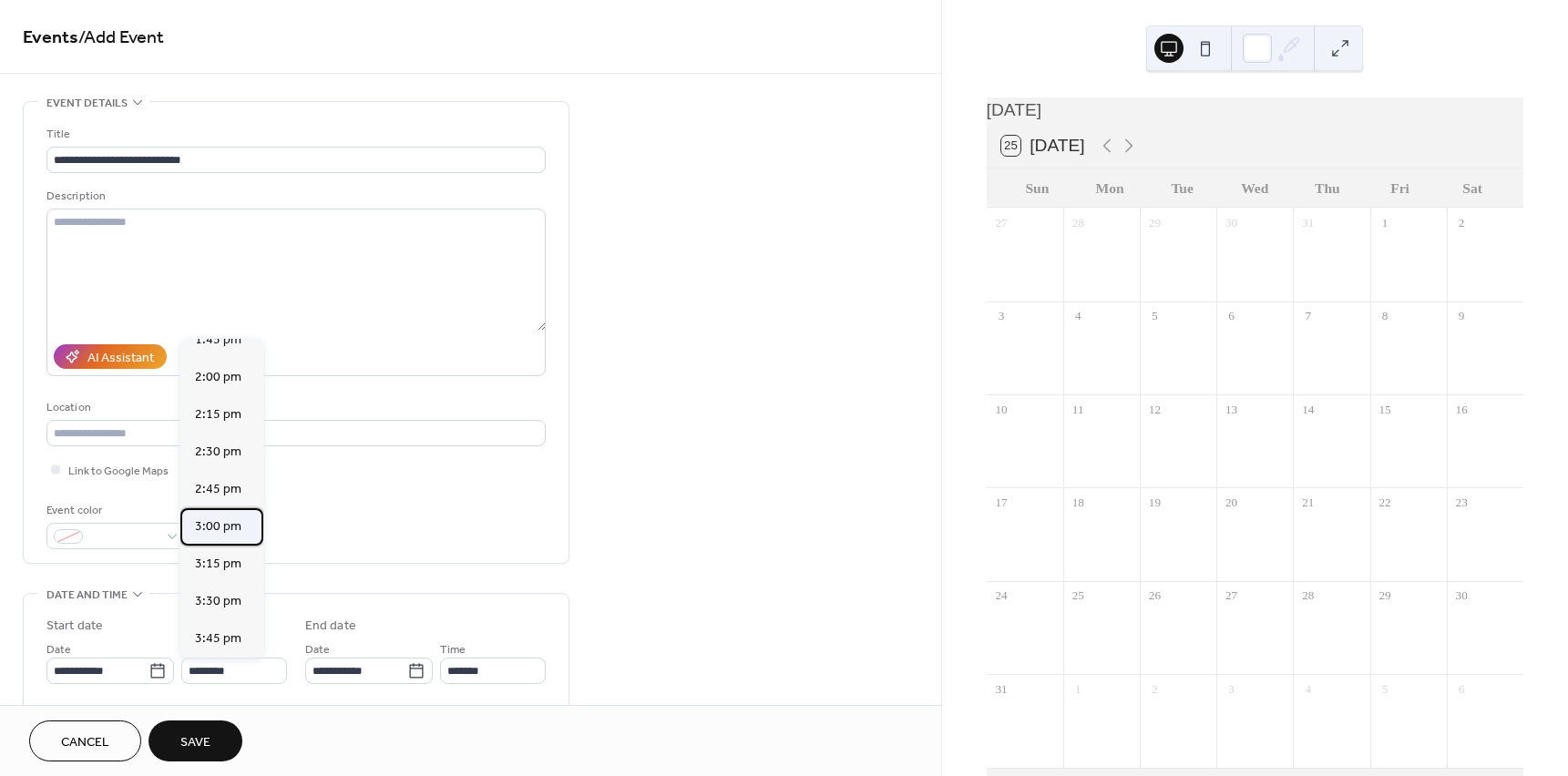 click on "3:00 pm" at bounding box center (218, 526) 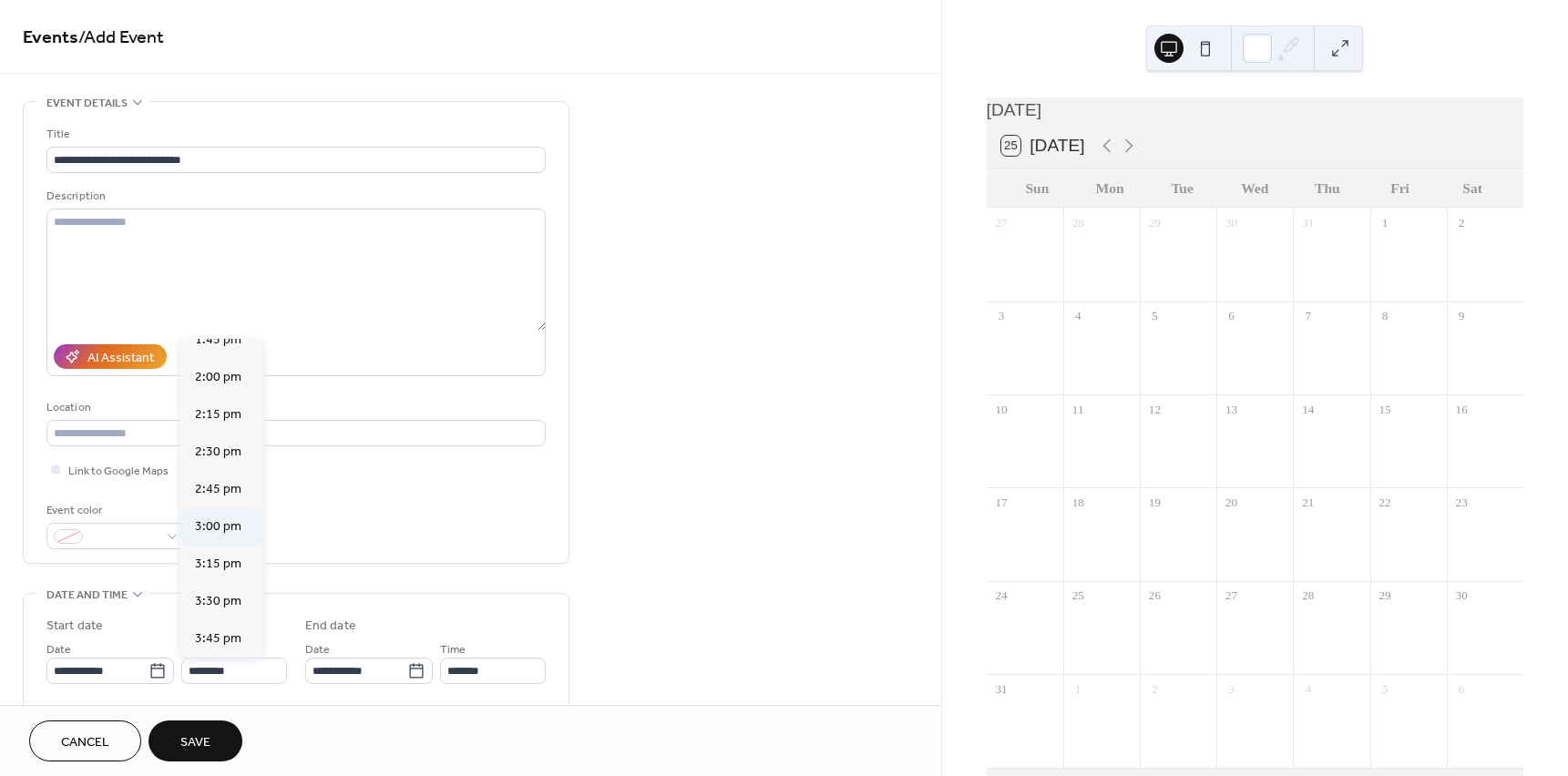 type on "*******" 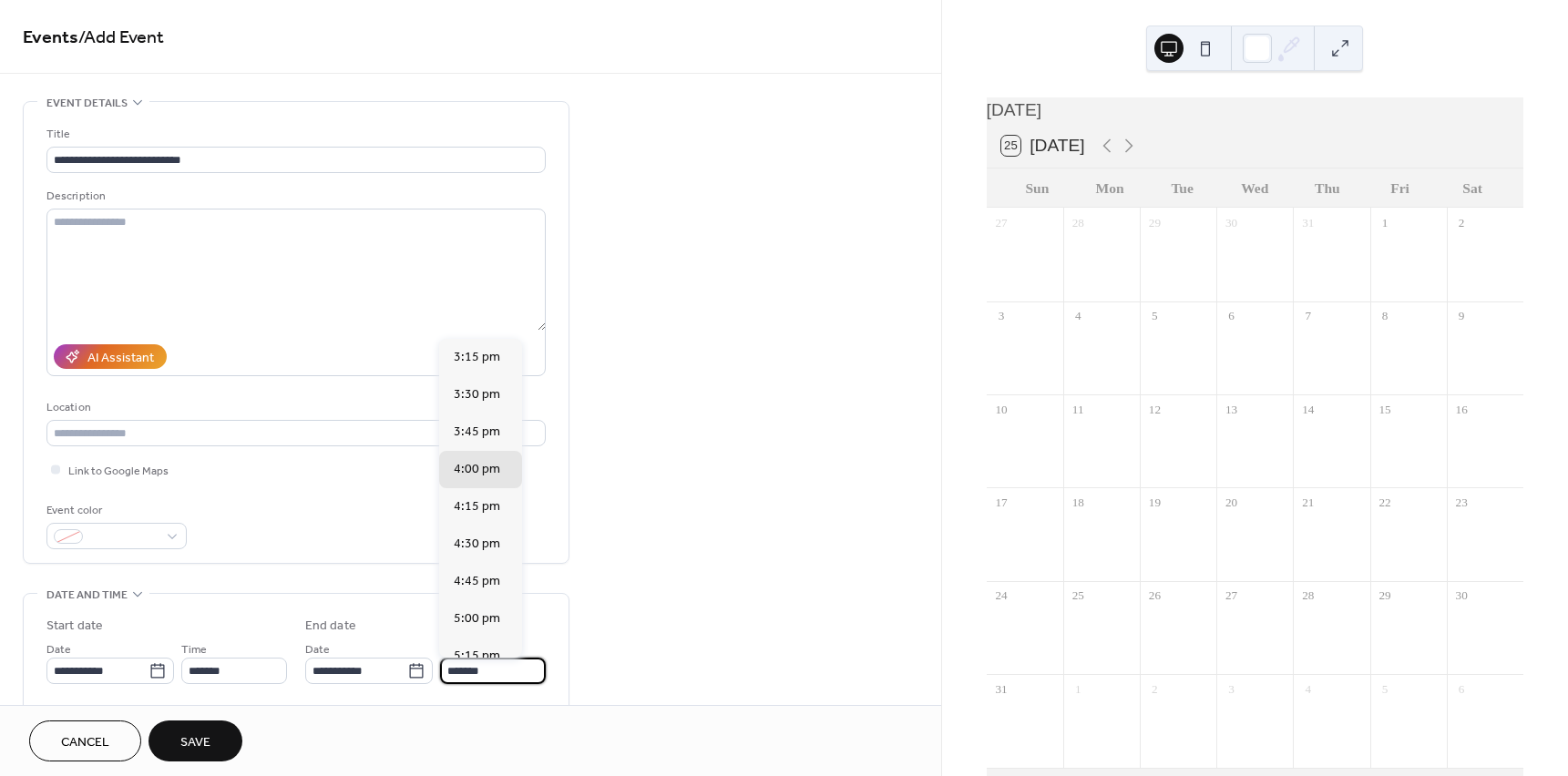 click on "*******" at bounding box center (493, 670) 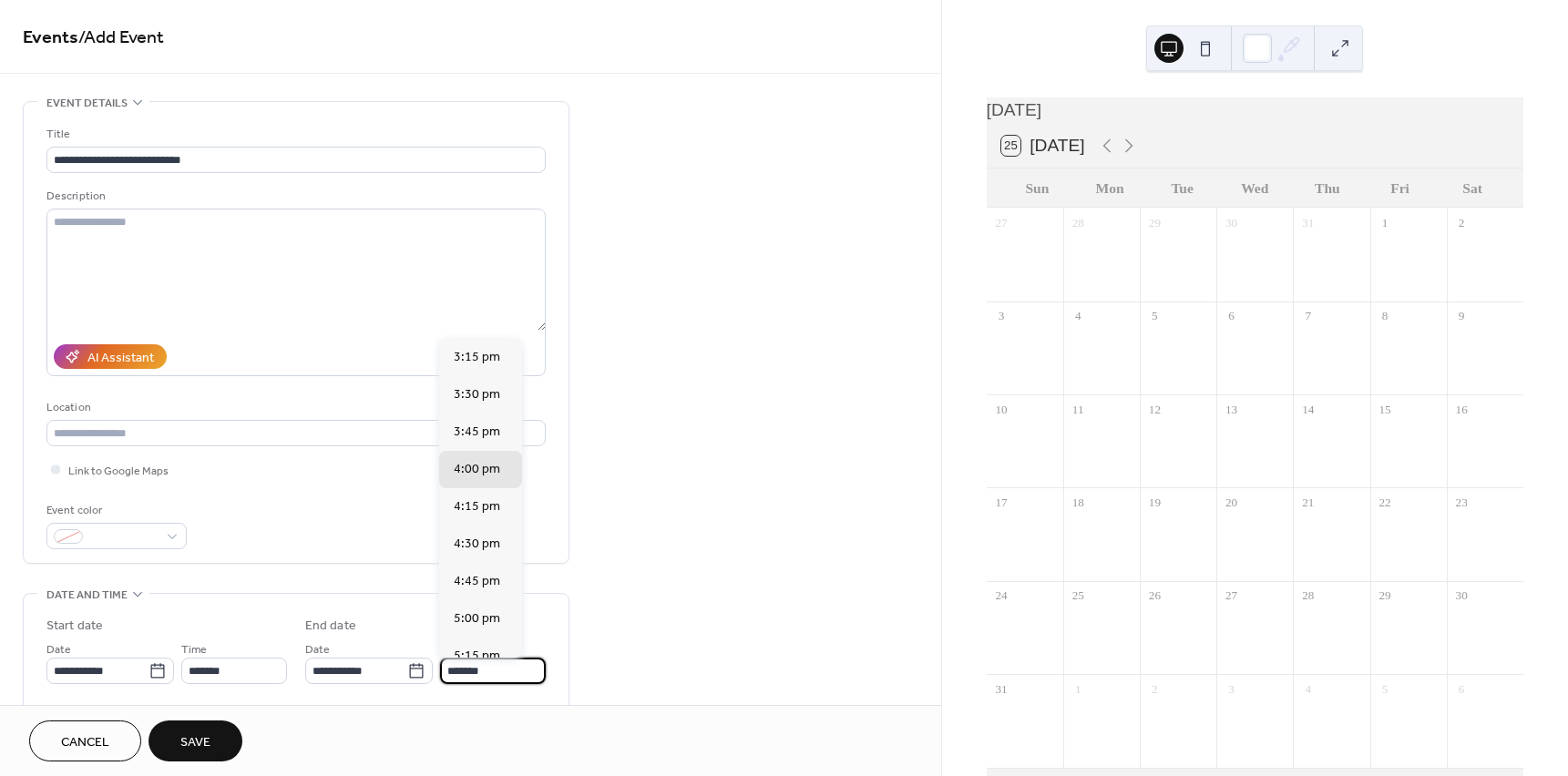 scroll, scrollTop: 279, scrollLeft: 0, axis: vertical 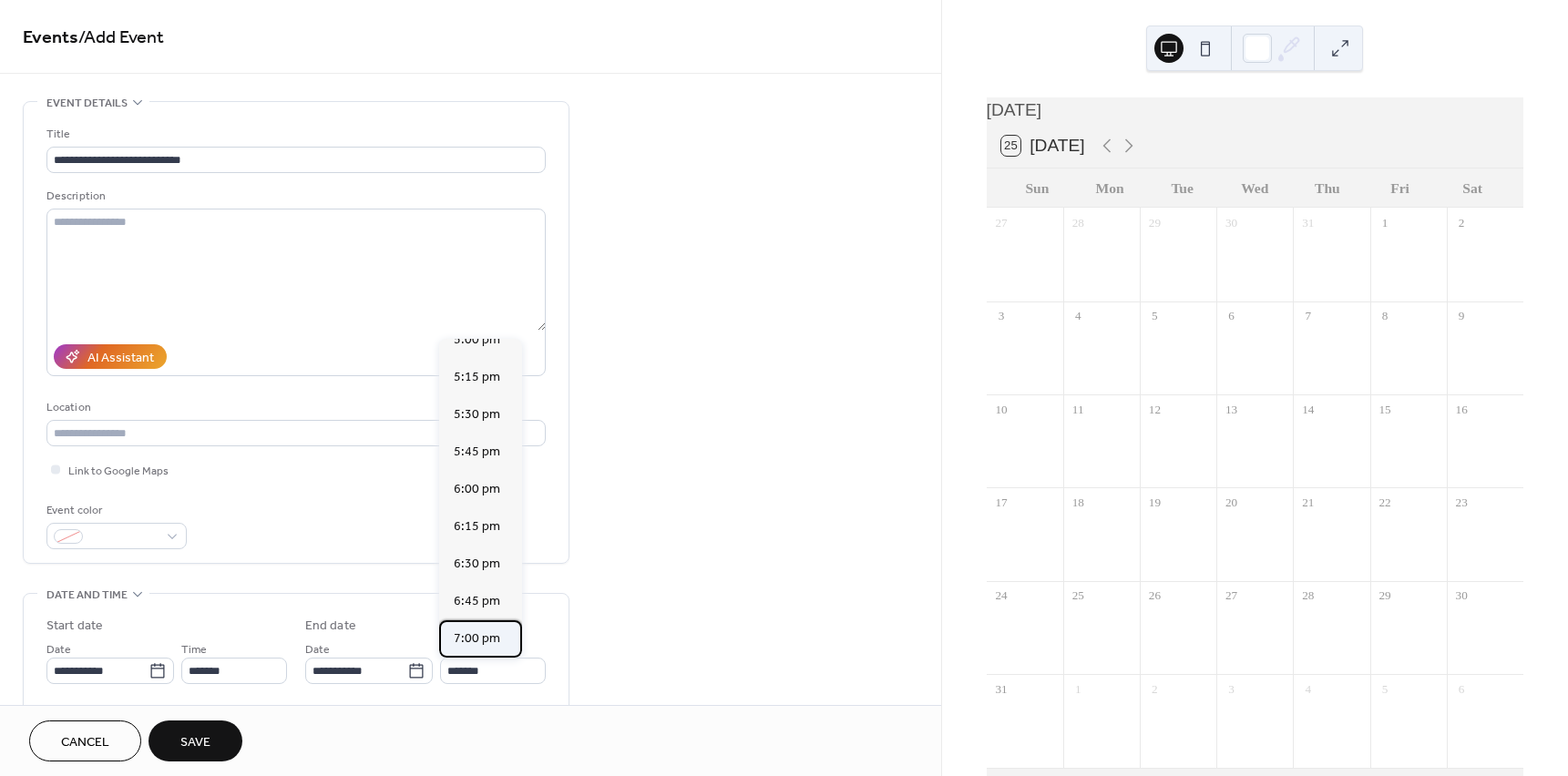 click on "7:00 pm" at bounding box center (480, 638) 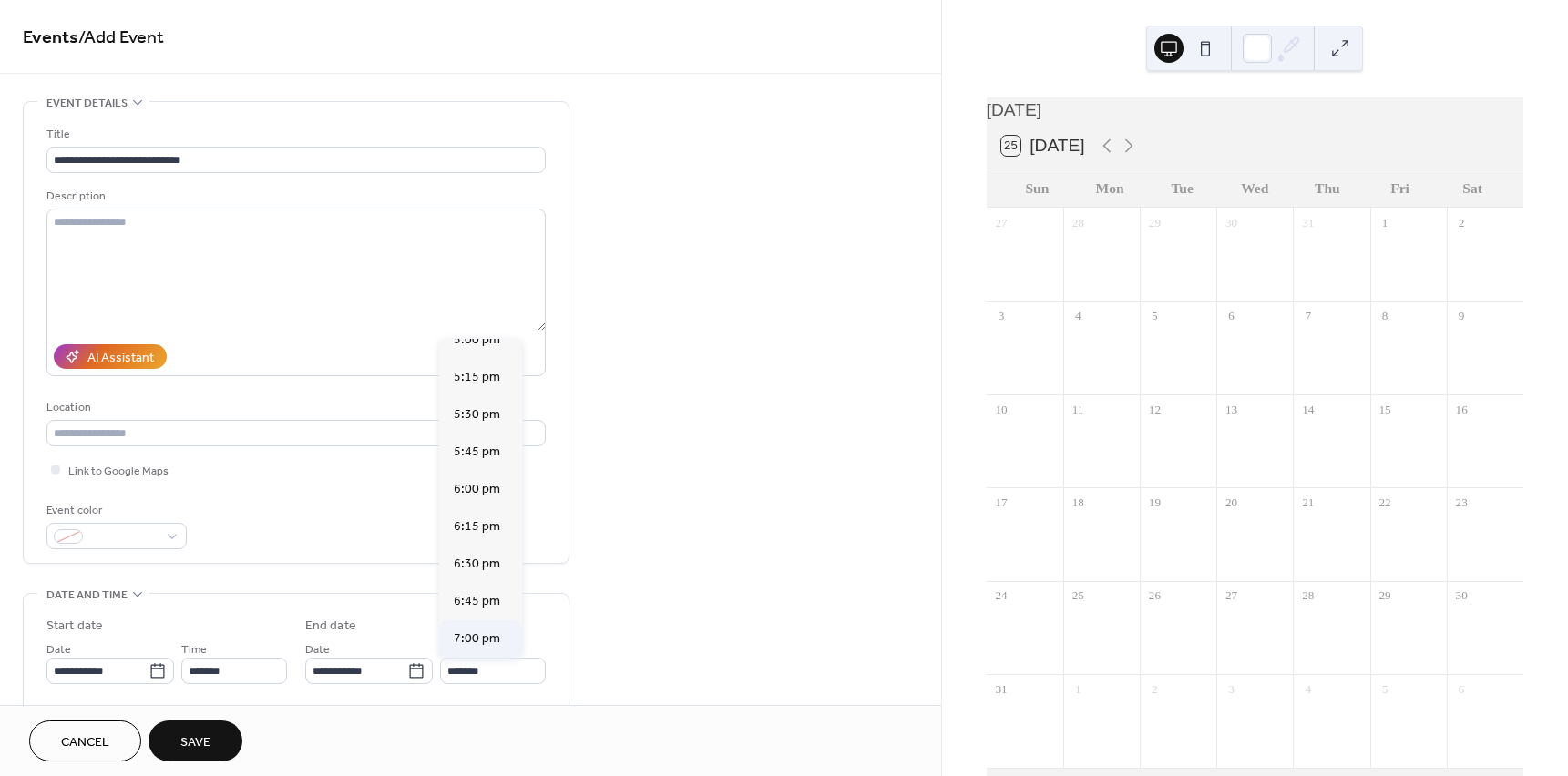 type on "*******" 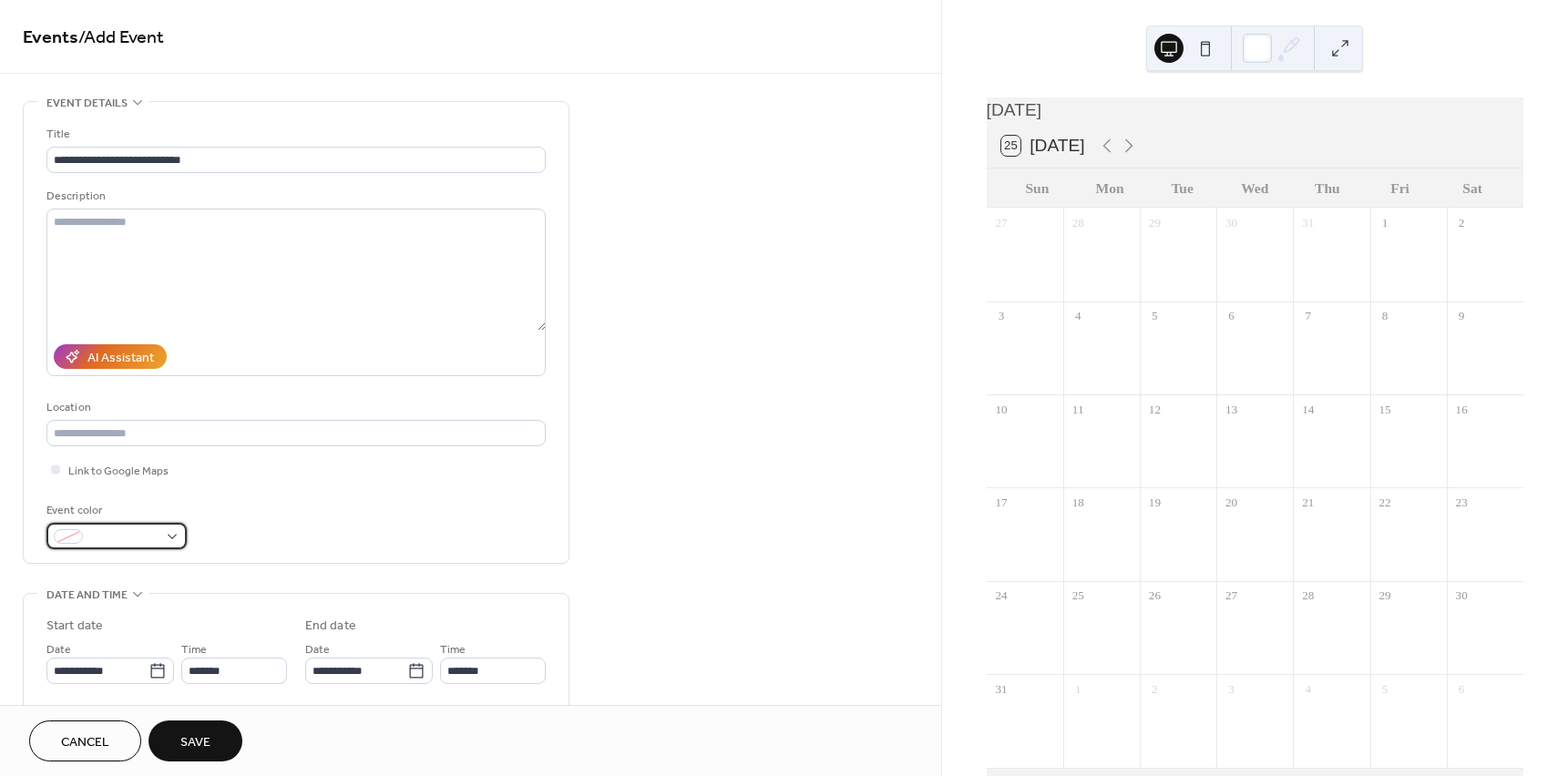 click at bounding box center [117, 536] 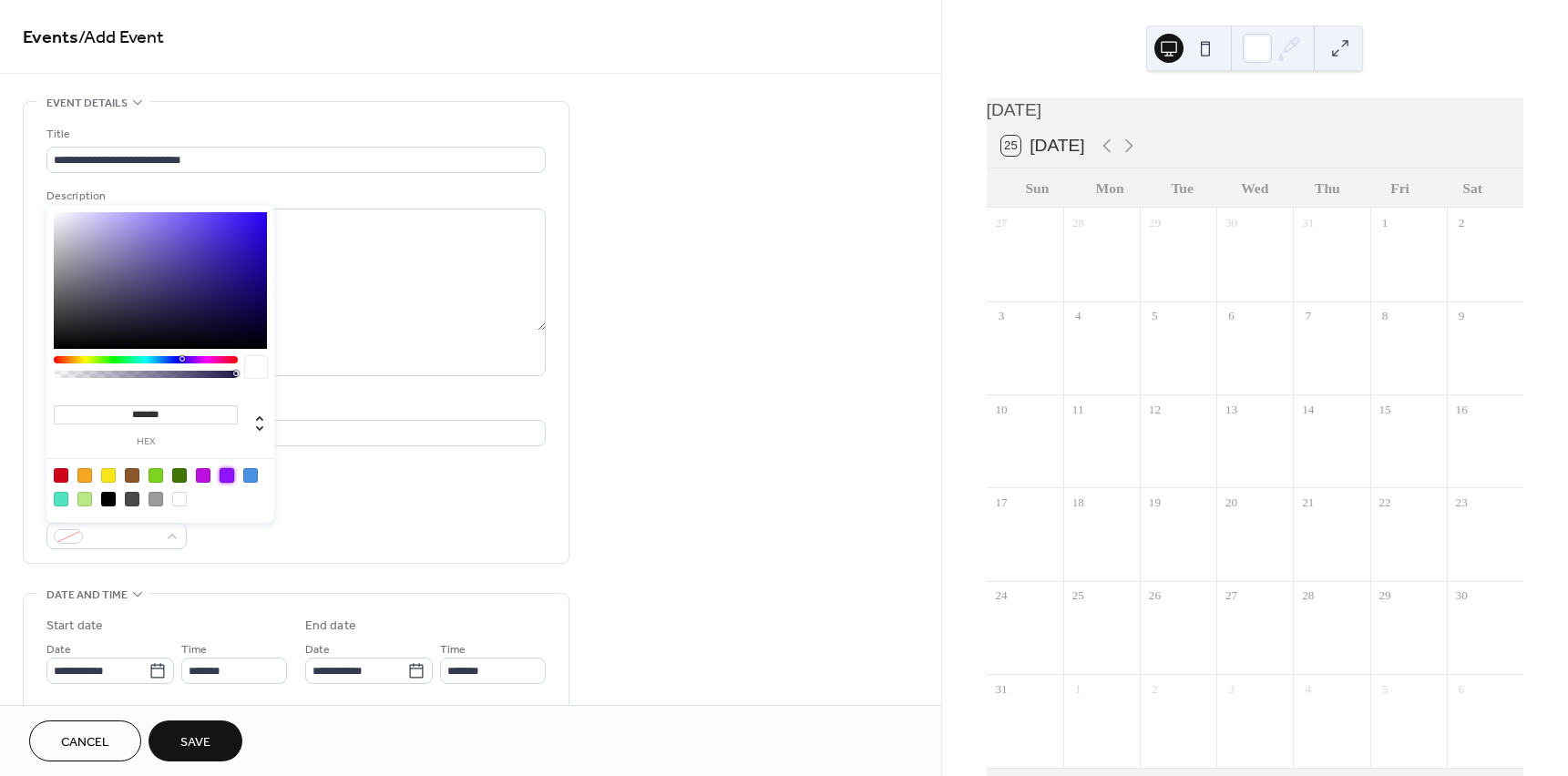 click at bounding box center [227, 475] 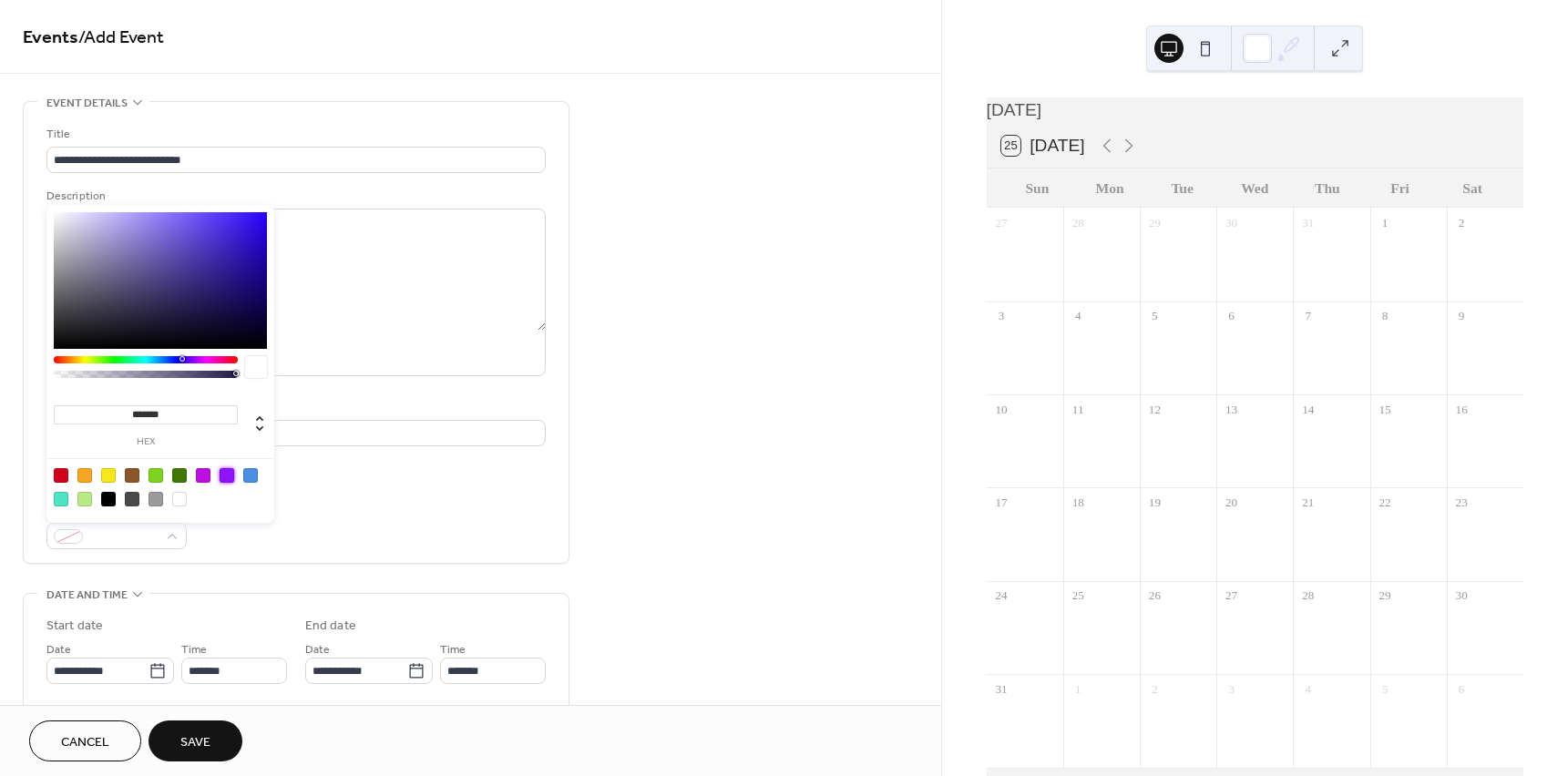 type on "*******" 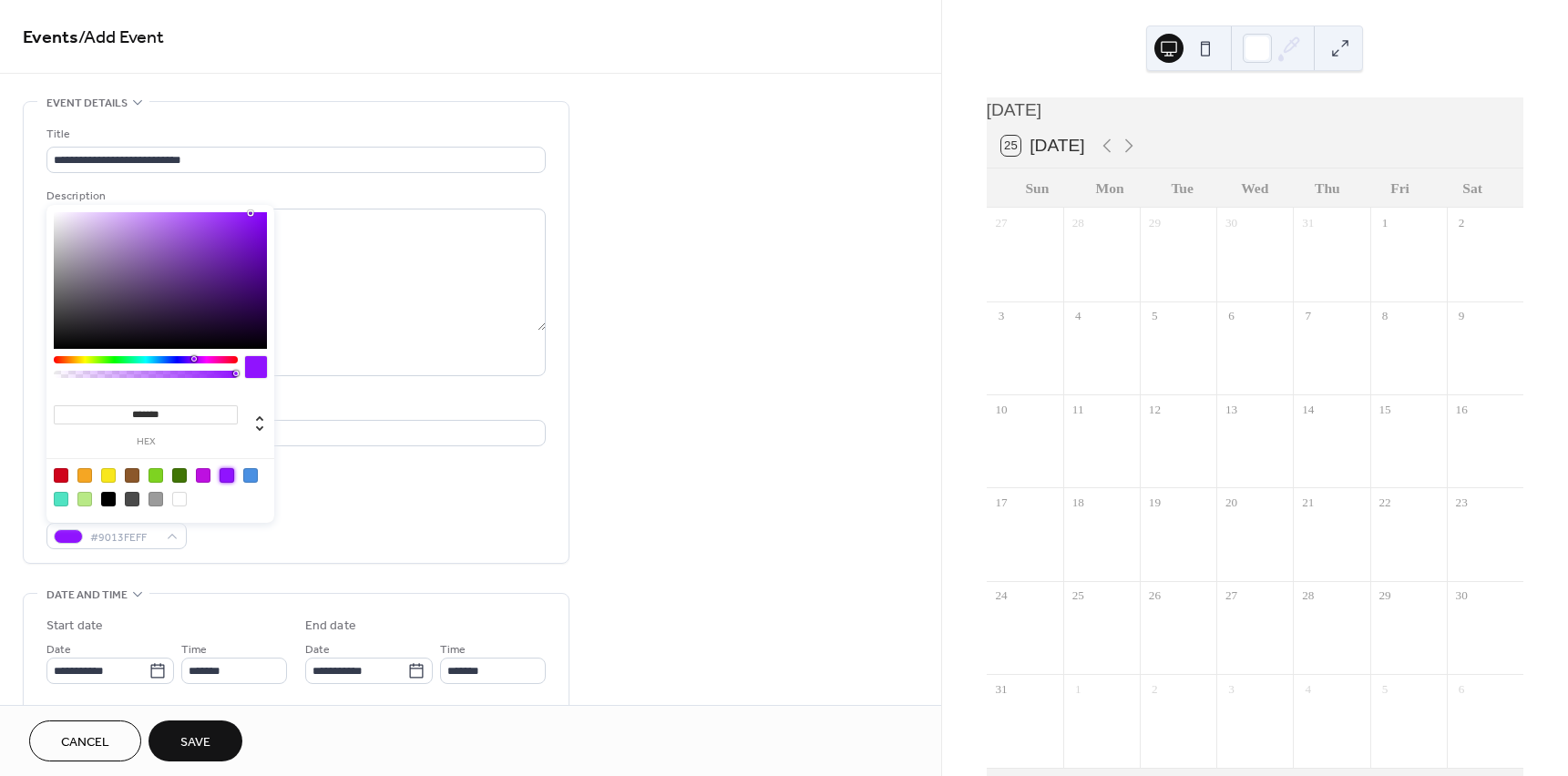 click on "**********" at bounding box center (296, 337) 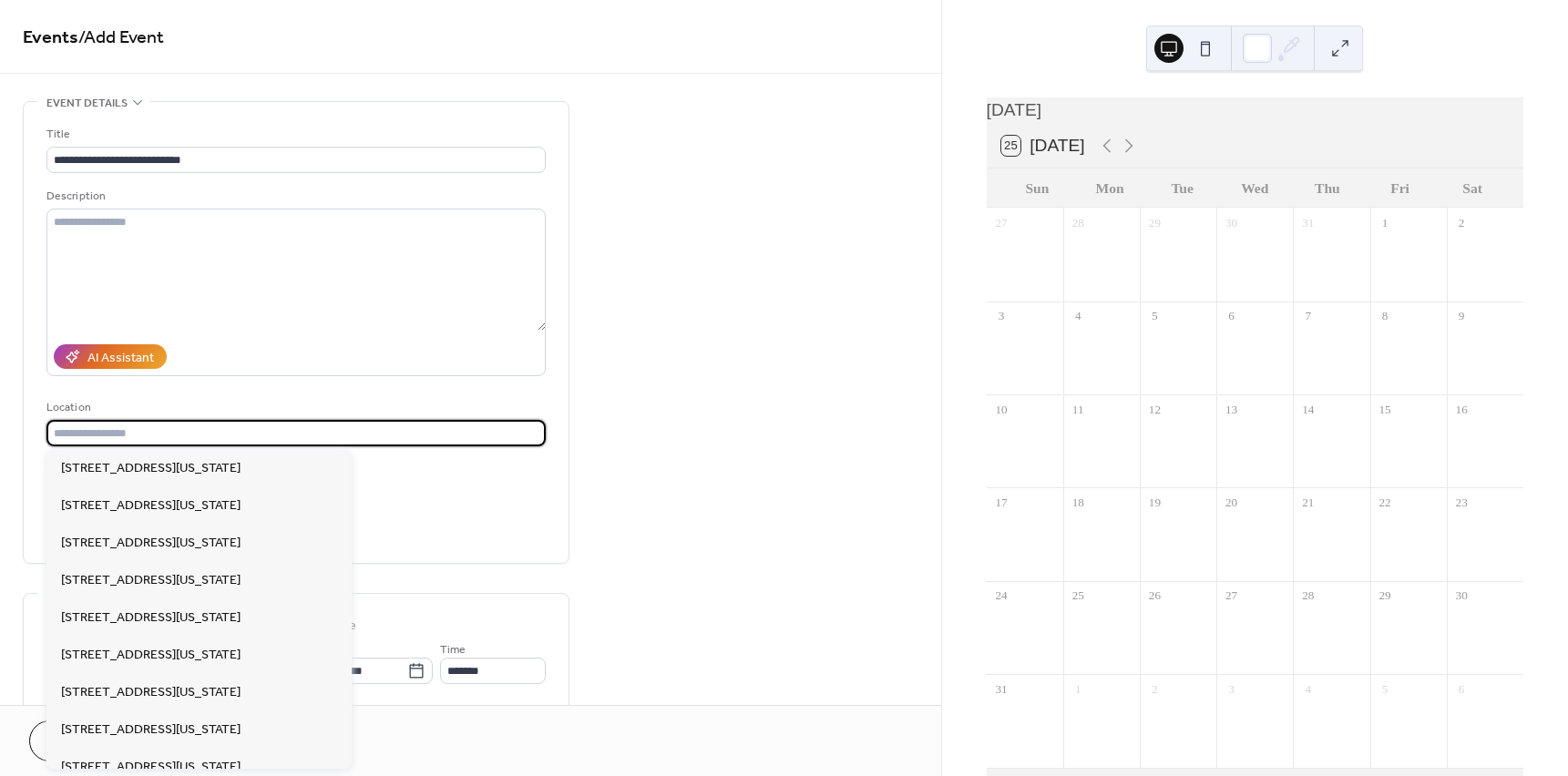 click at bounding box center (296, 433) 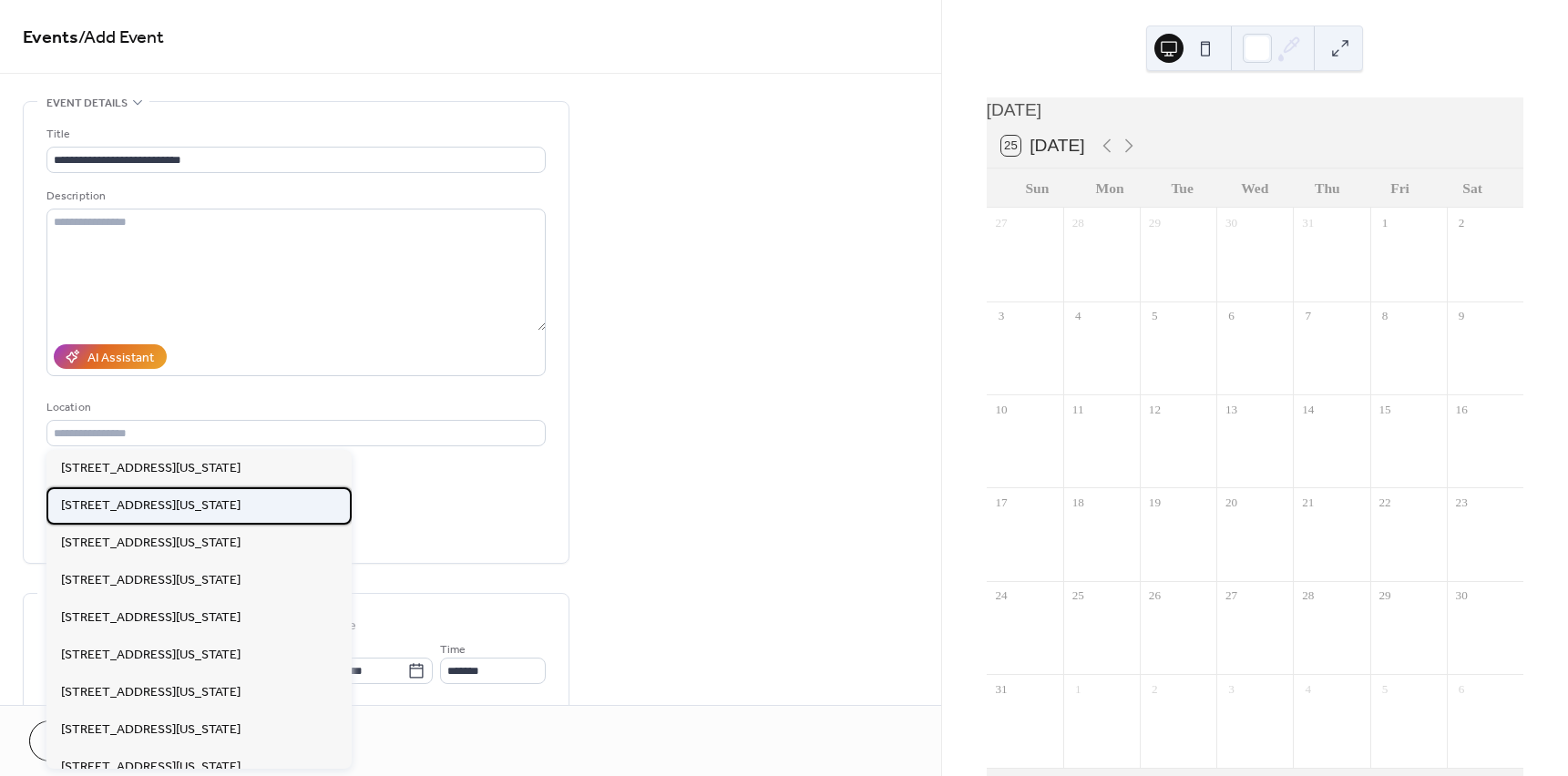 click on "[STREET_ADDRESS][US_STATE]" at bounding box center (150, 505) 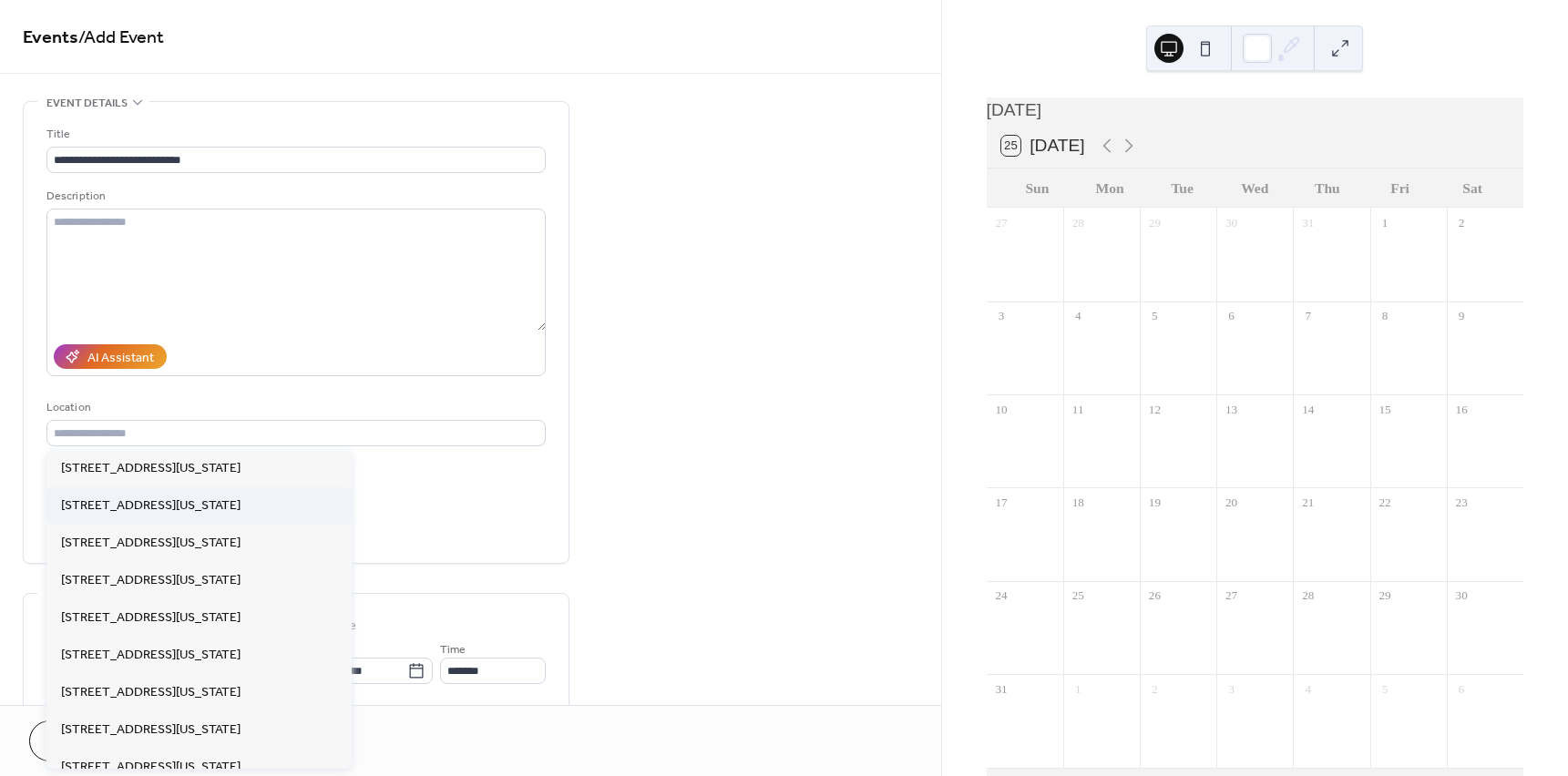 type on "**********" 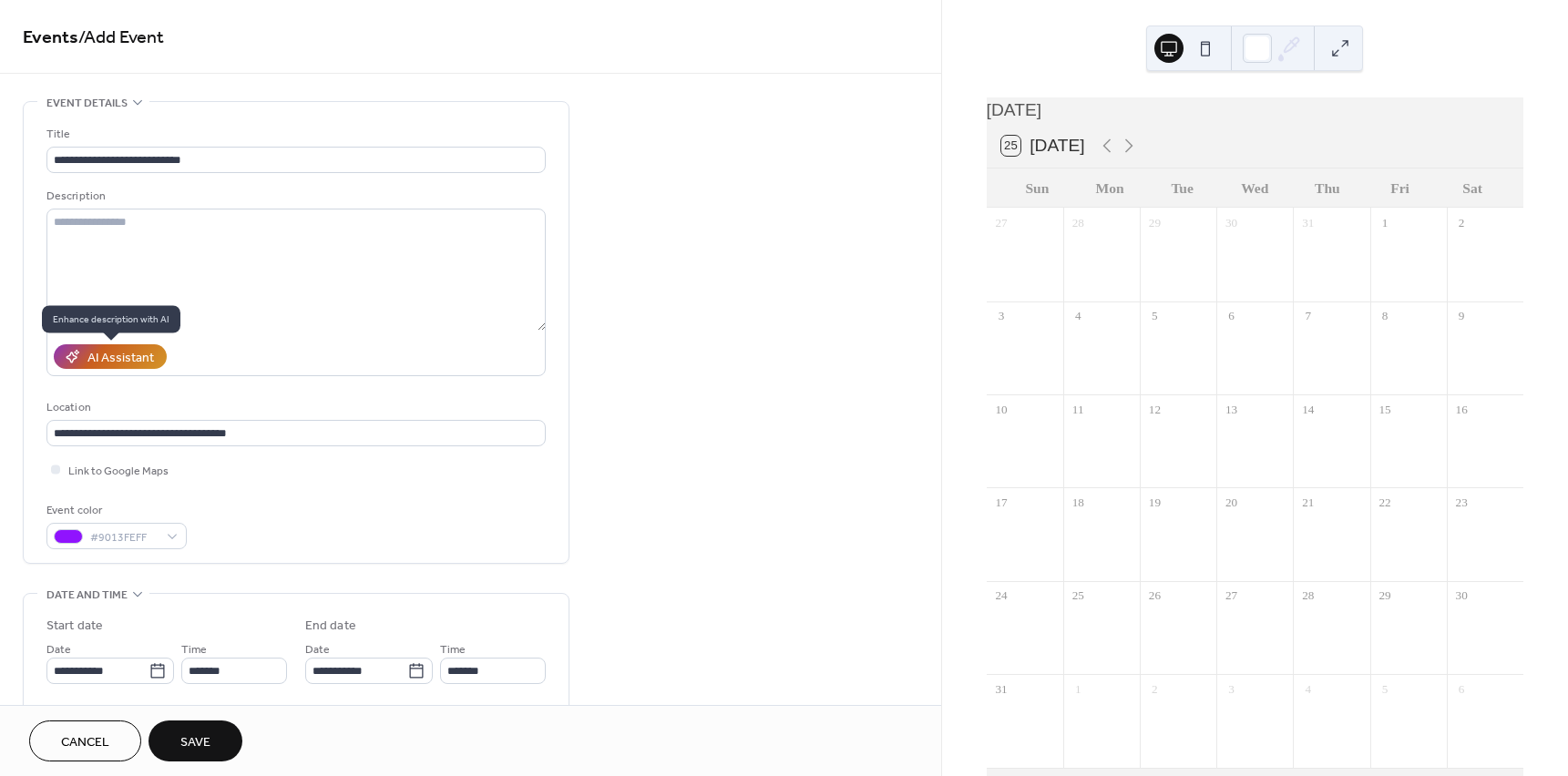click on "AI Assistant" at bounding box center (120, 358) 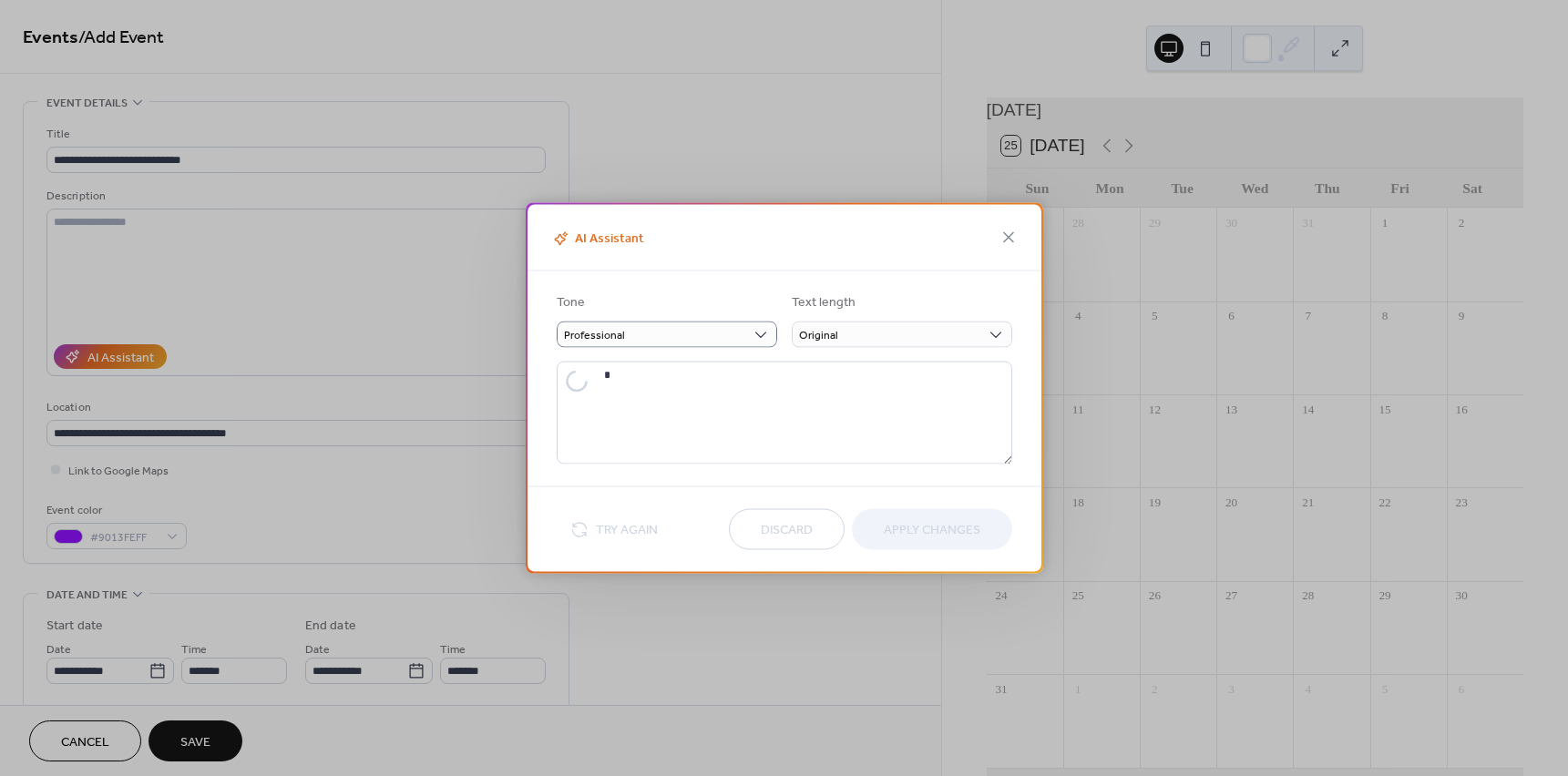type on "**********" 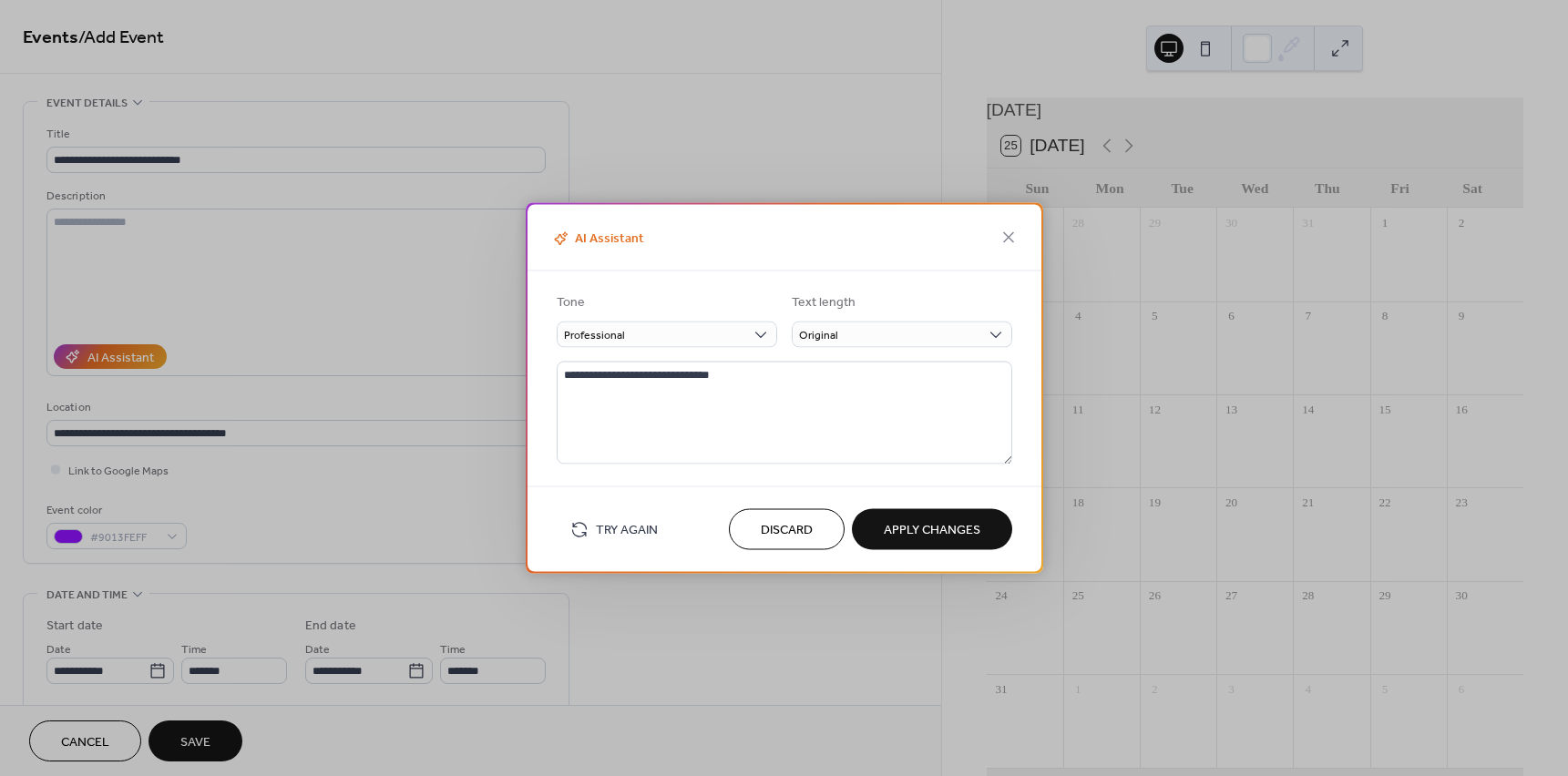 click on "Apply Changes" at bounding box center (932, 530) 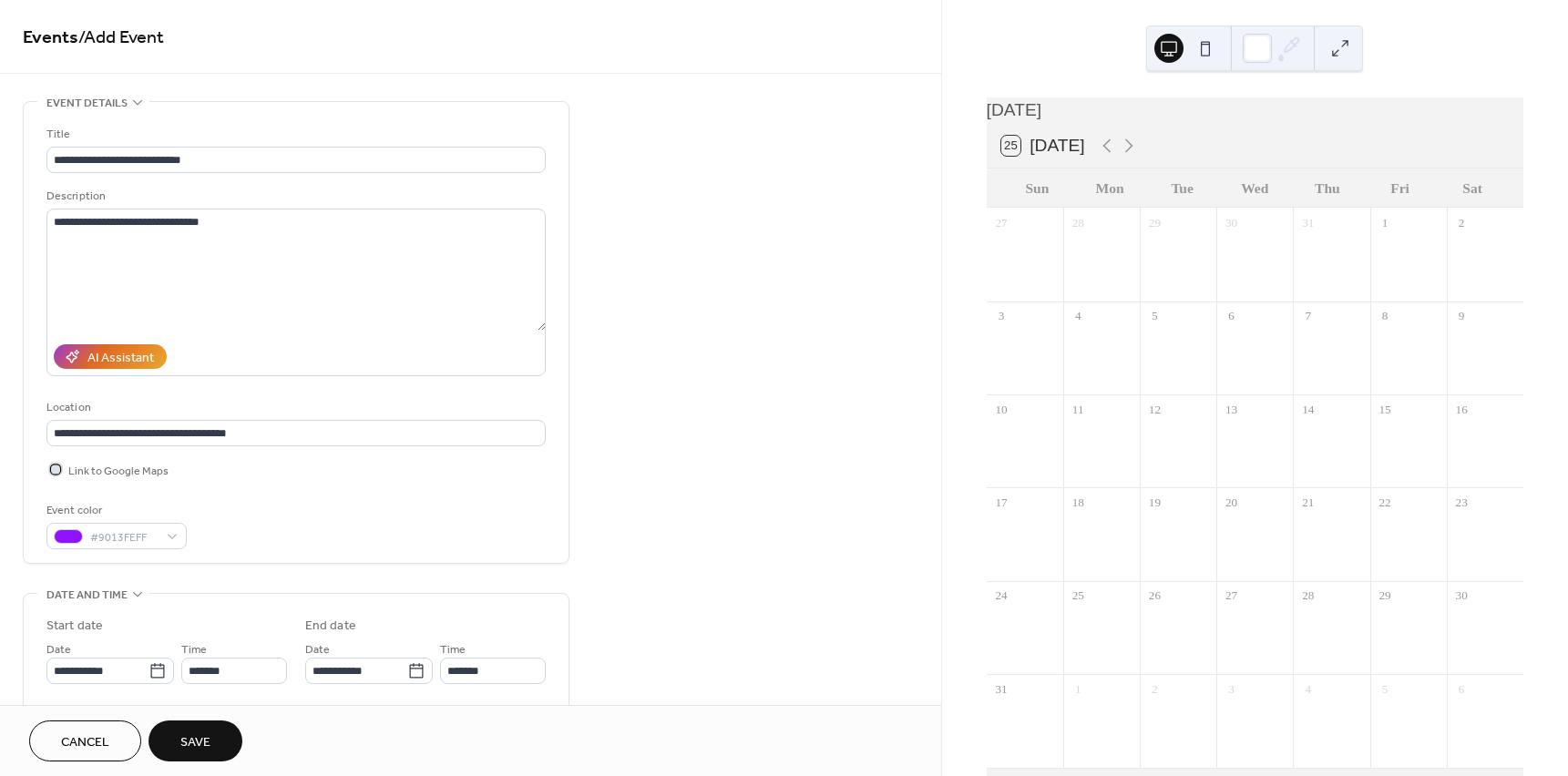 click on "Link to Google Maps" at bounding box center (118, 471) 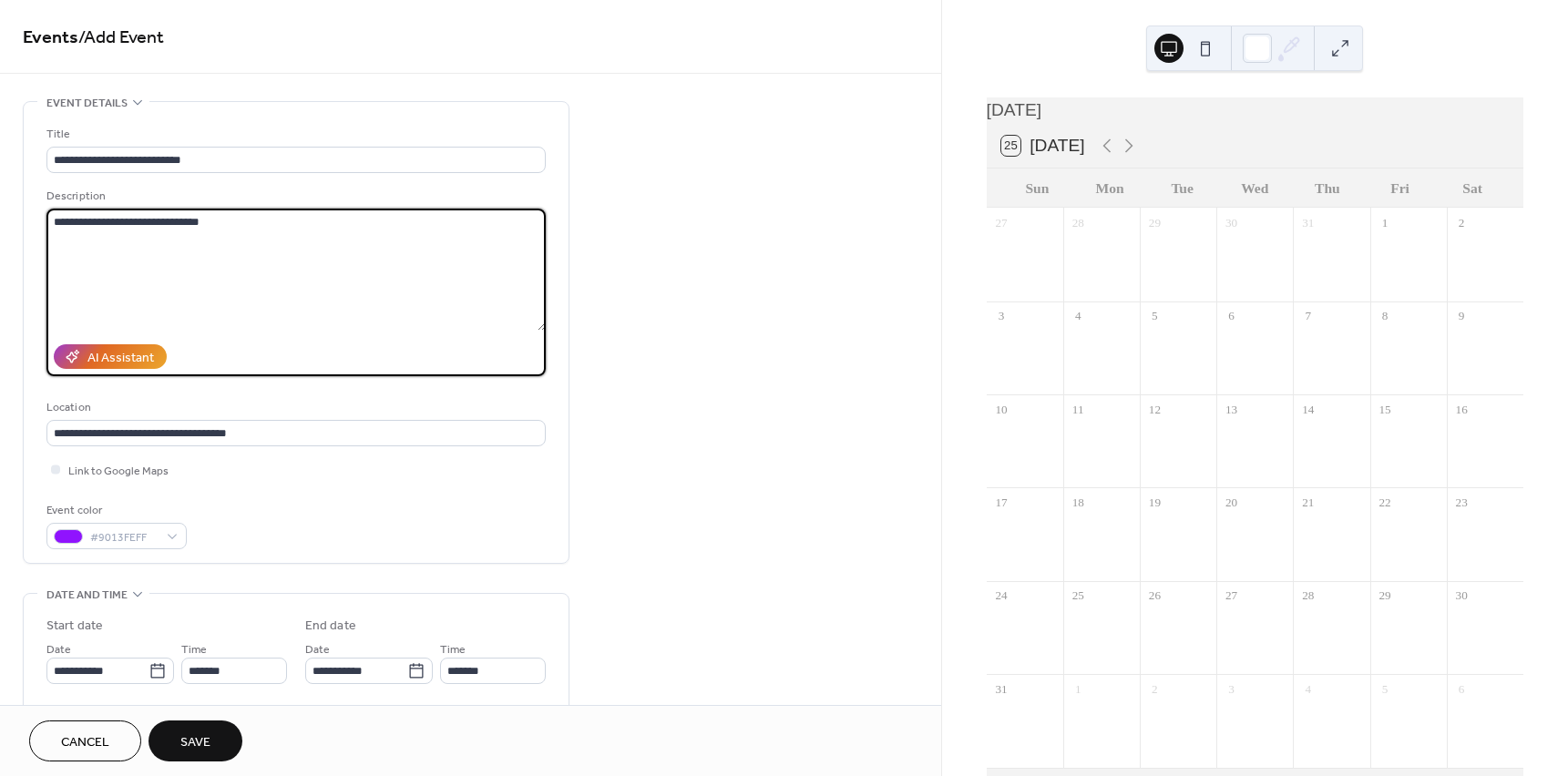 click on "**********" at bounding box center (296, 270) 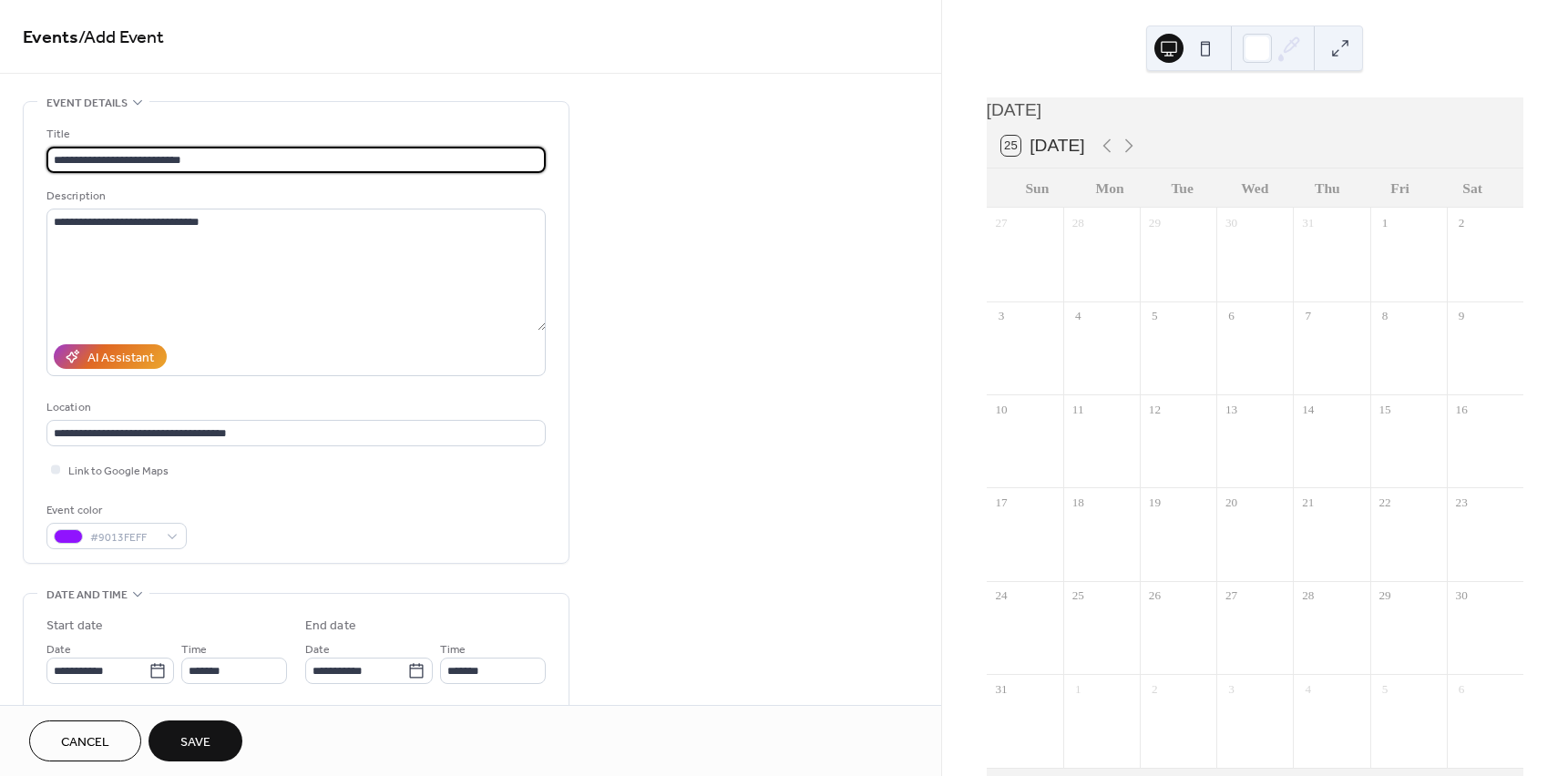 click on "**********" at bounding box center [296, 159] 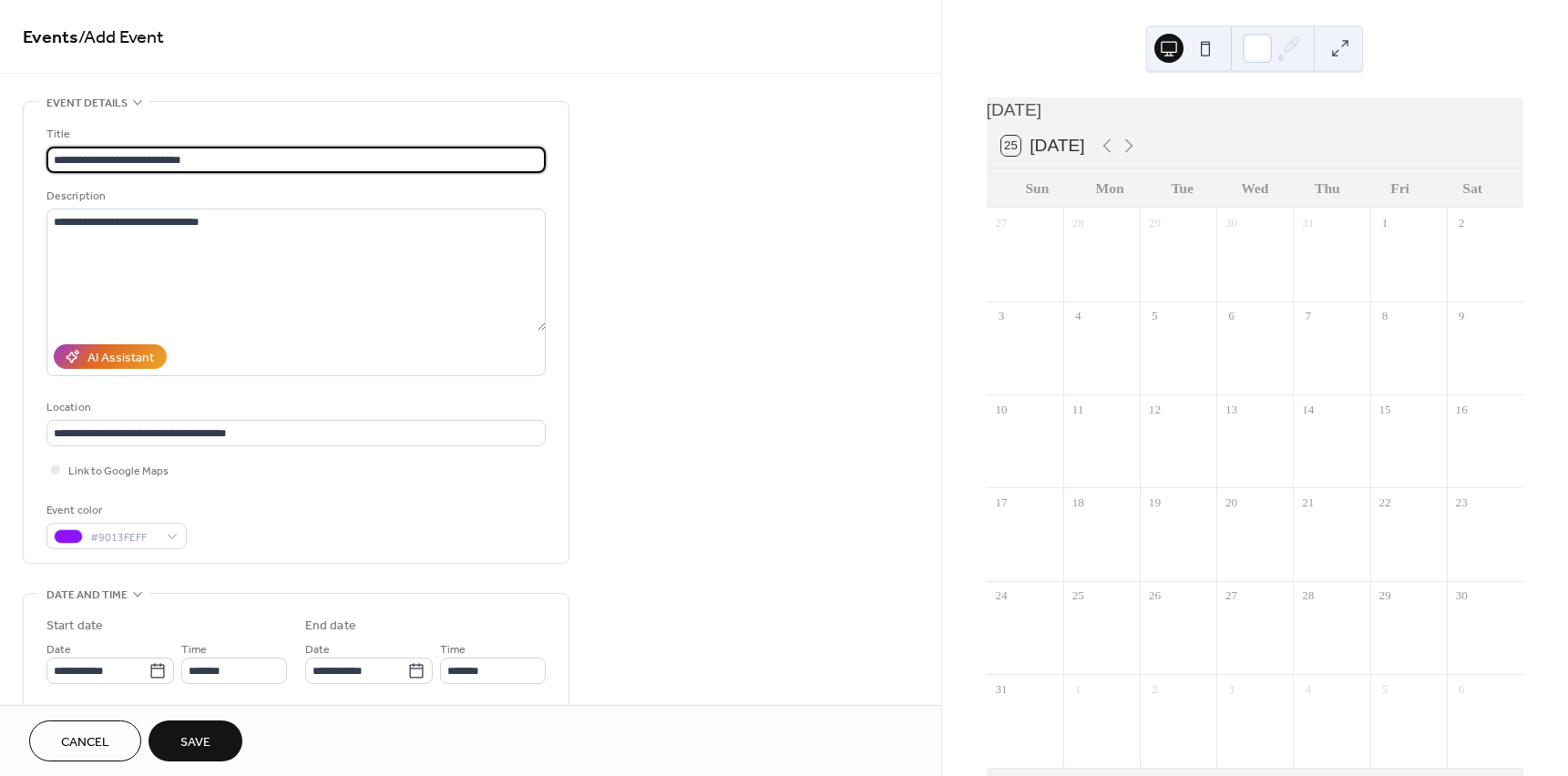 drag, startPoint x: 190, startPoint y: 157, endPoint x: 179, endPoint y: 161, distance: 12 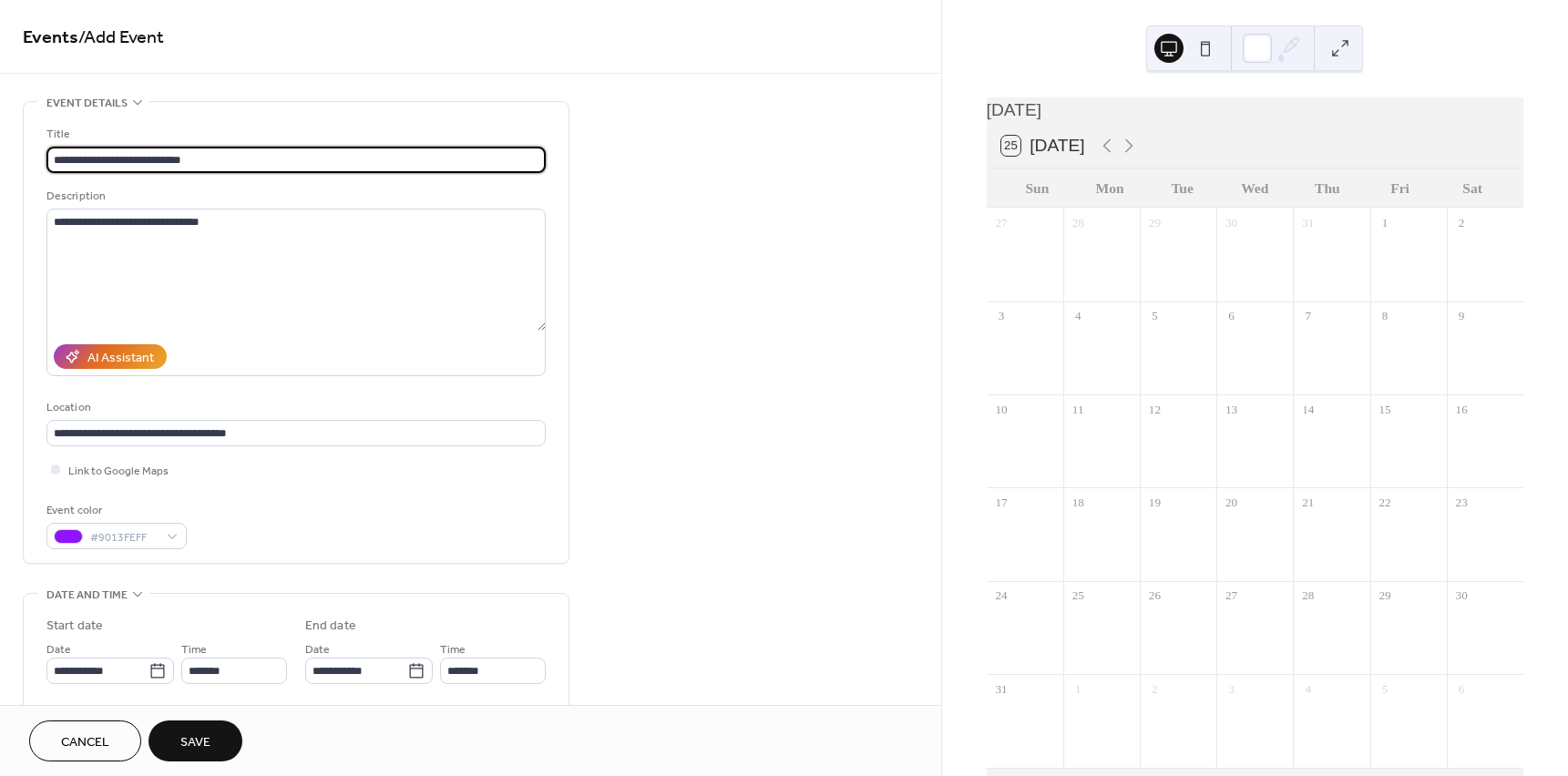 click on "**********" at bounding box center (296, 159) 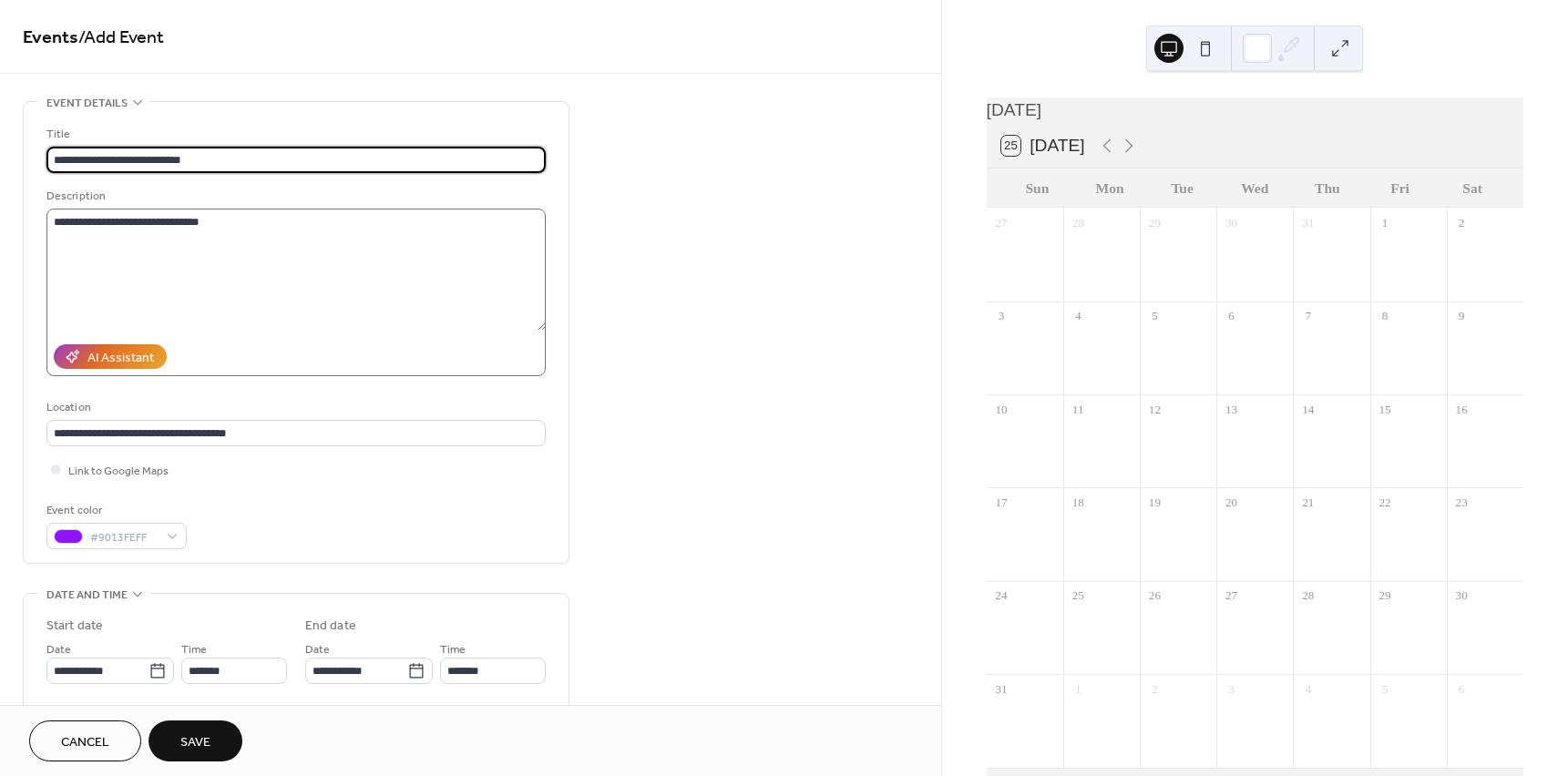 type on "**********" 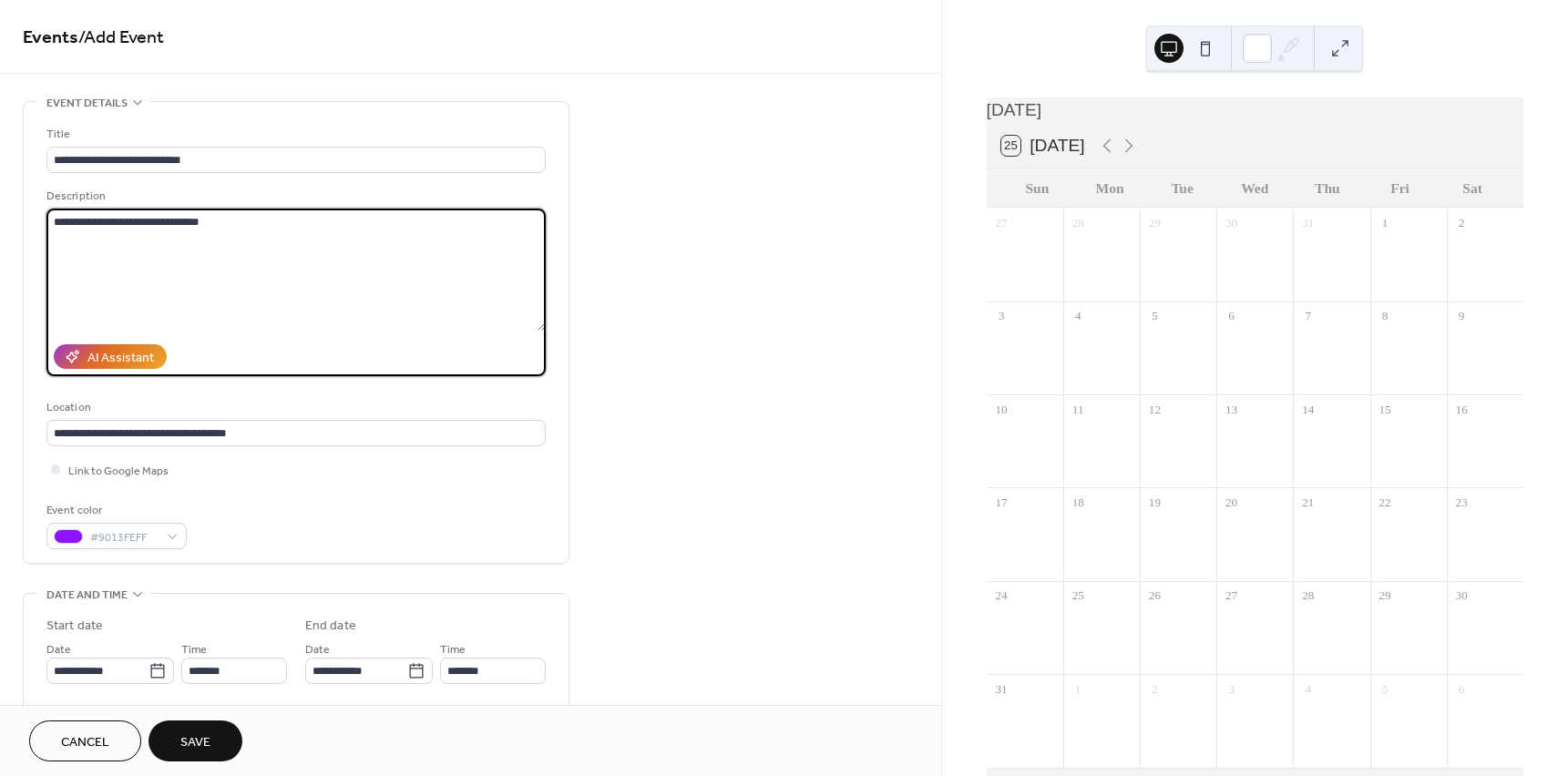 click on "**********" at bounding box center (296, 270) 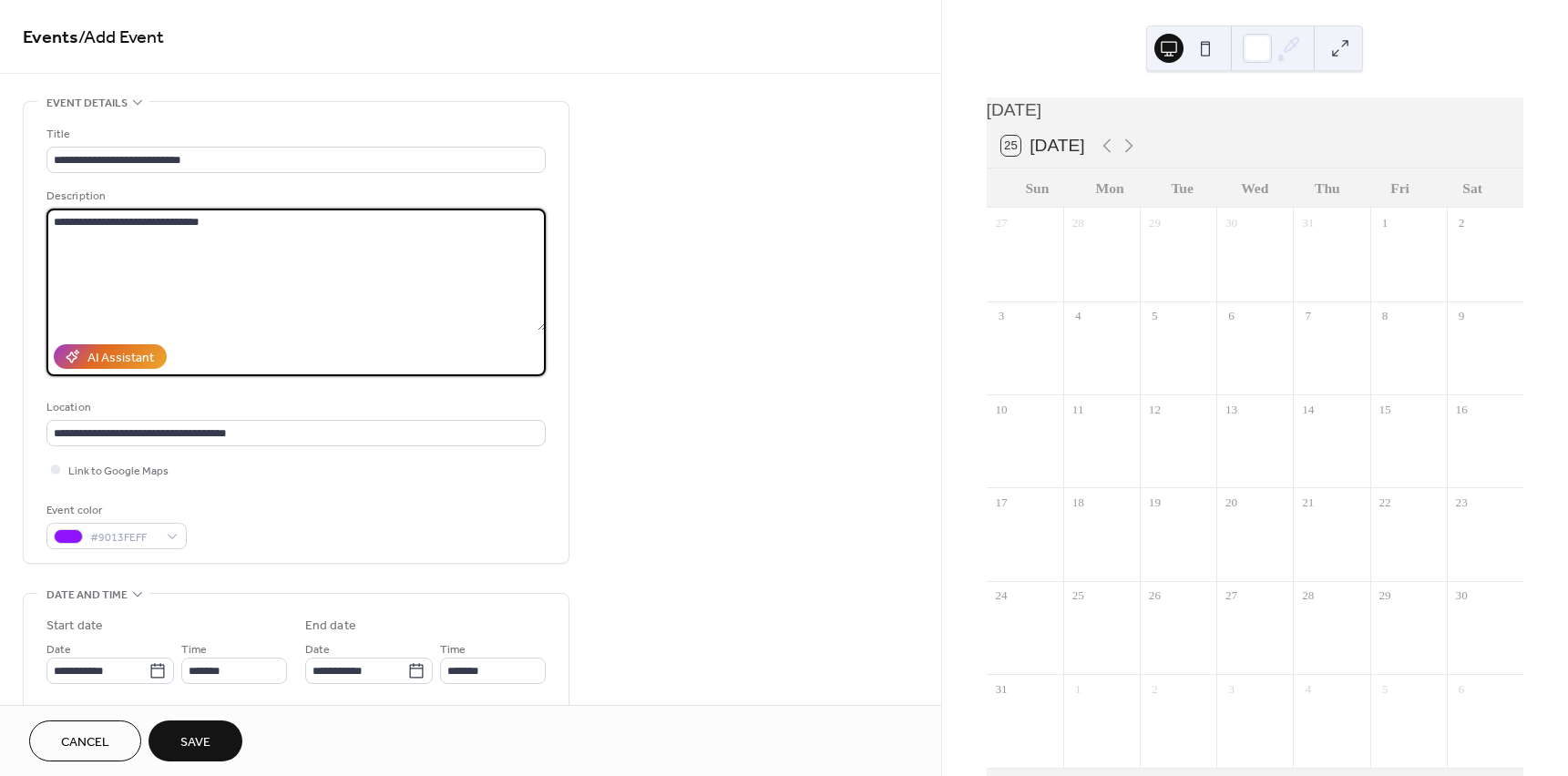 click on "**********" at bounding box center [296, 270] 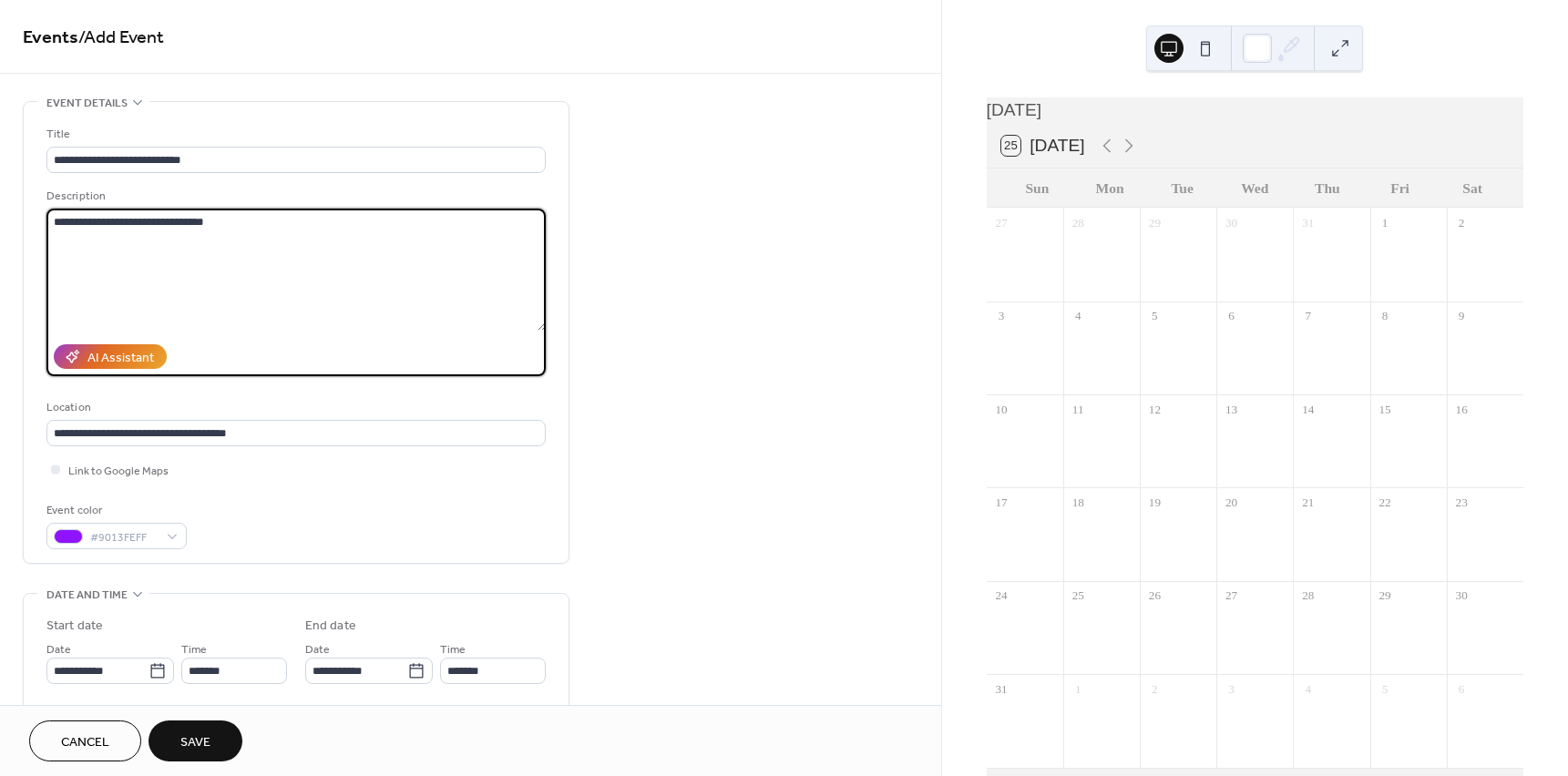 type on "**********" 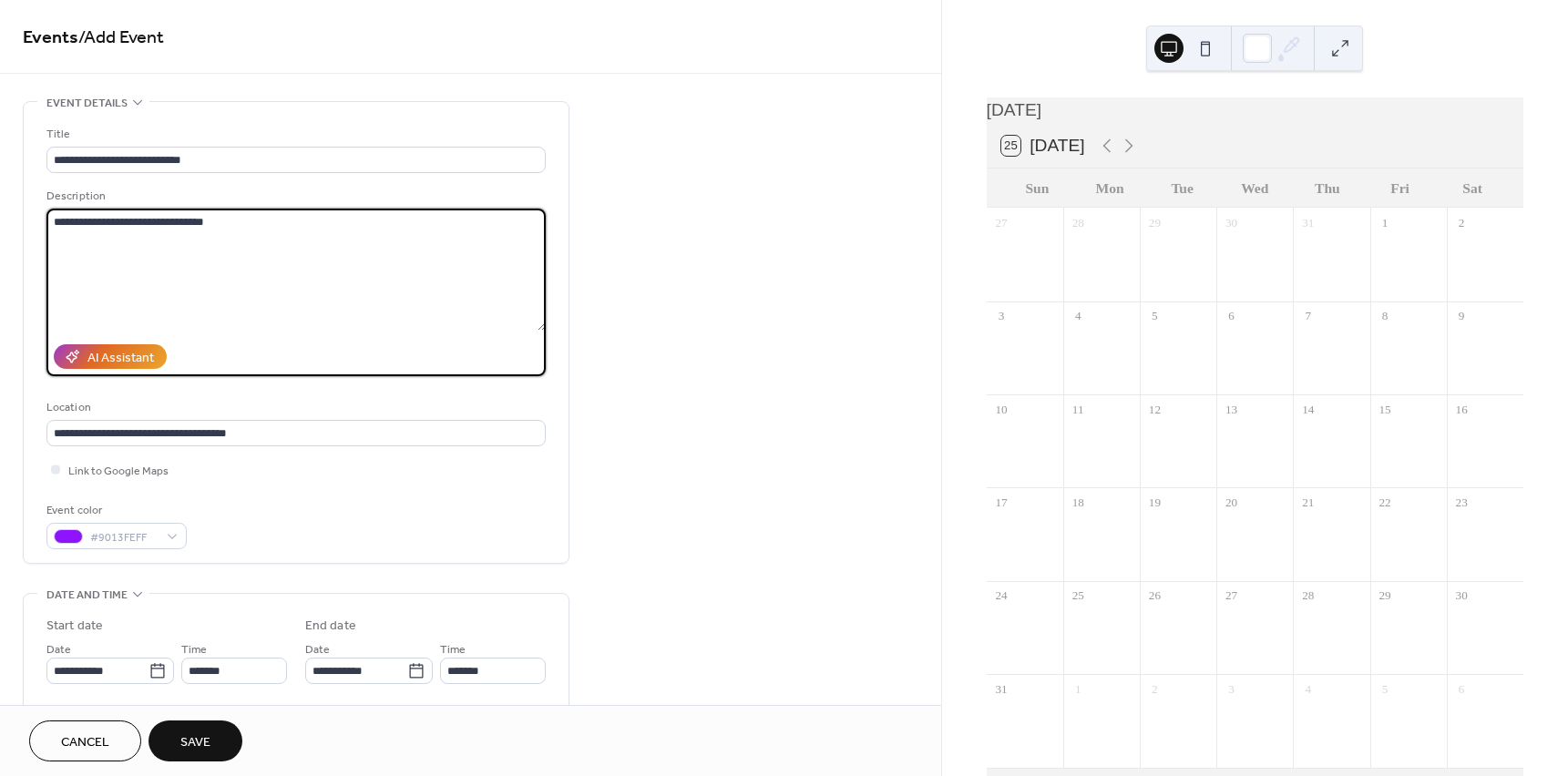 click on "Save" at bounding box center (195, 740) 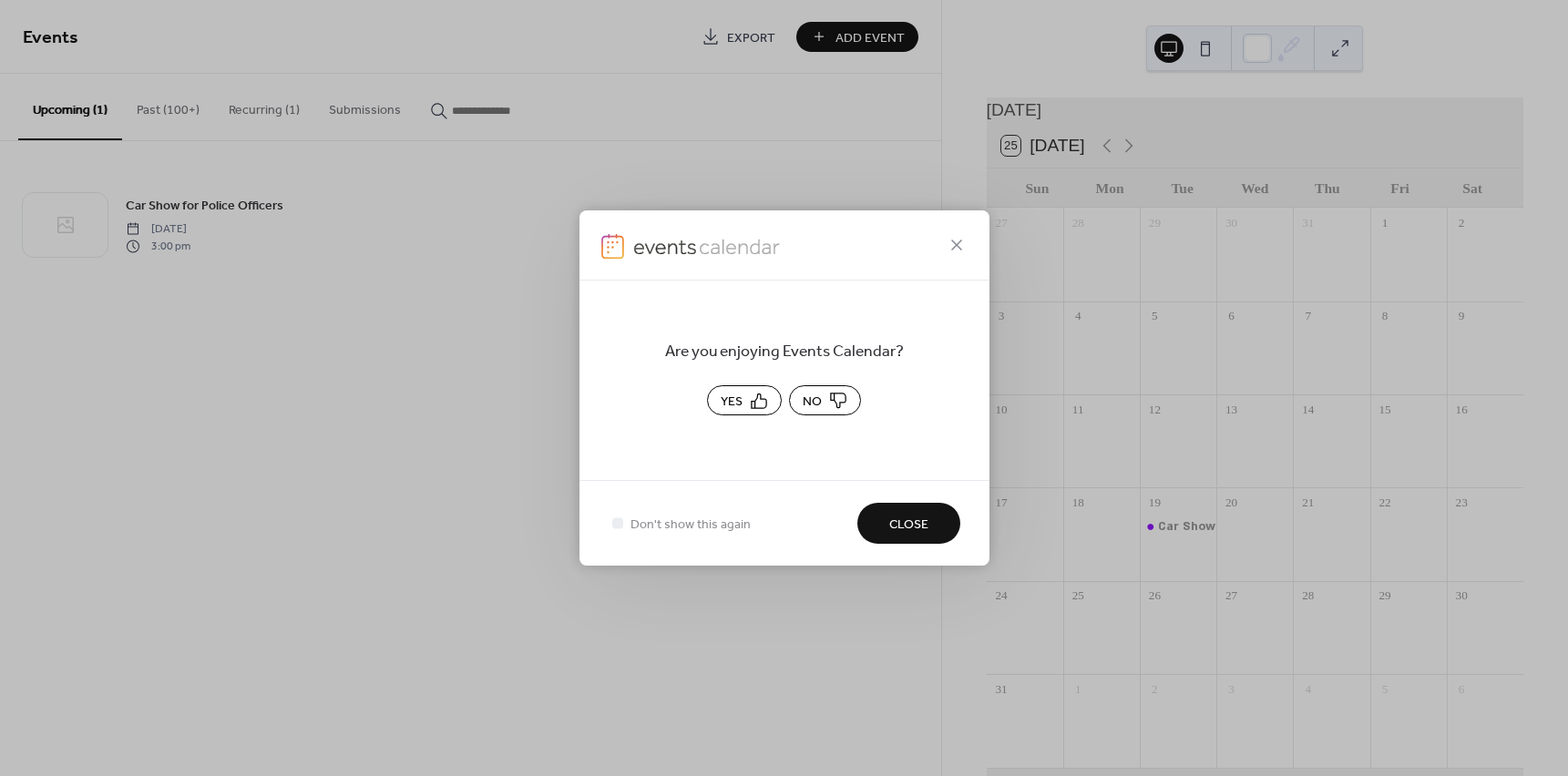 click on "No" at bounding box center [825, 400] 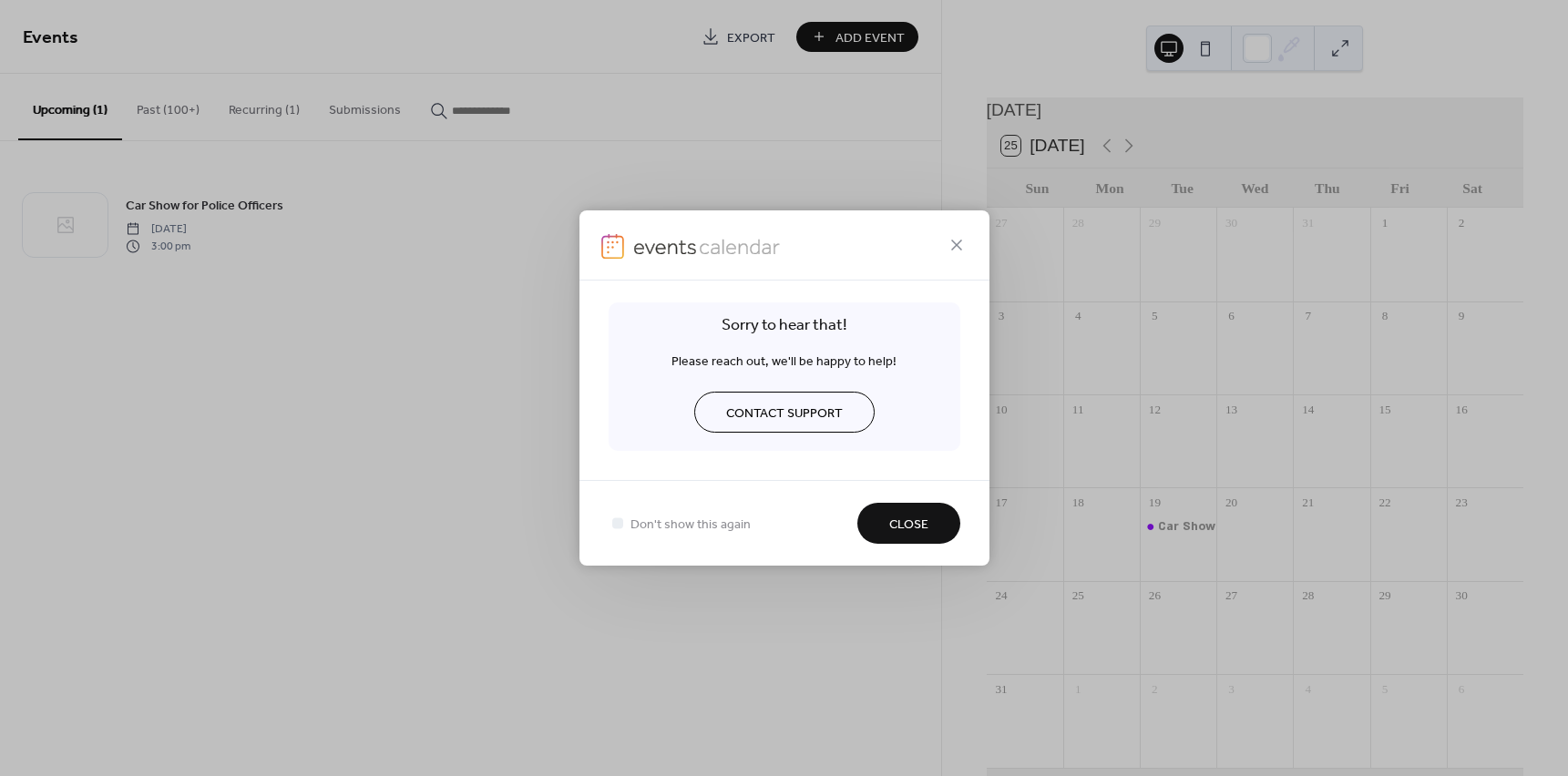 click on "Close" at bounding box center (908, 525) 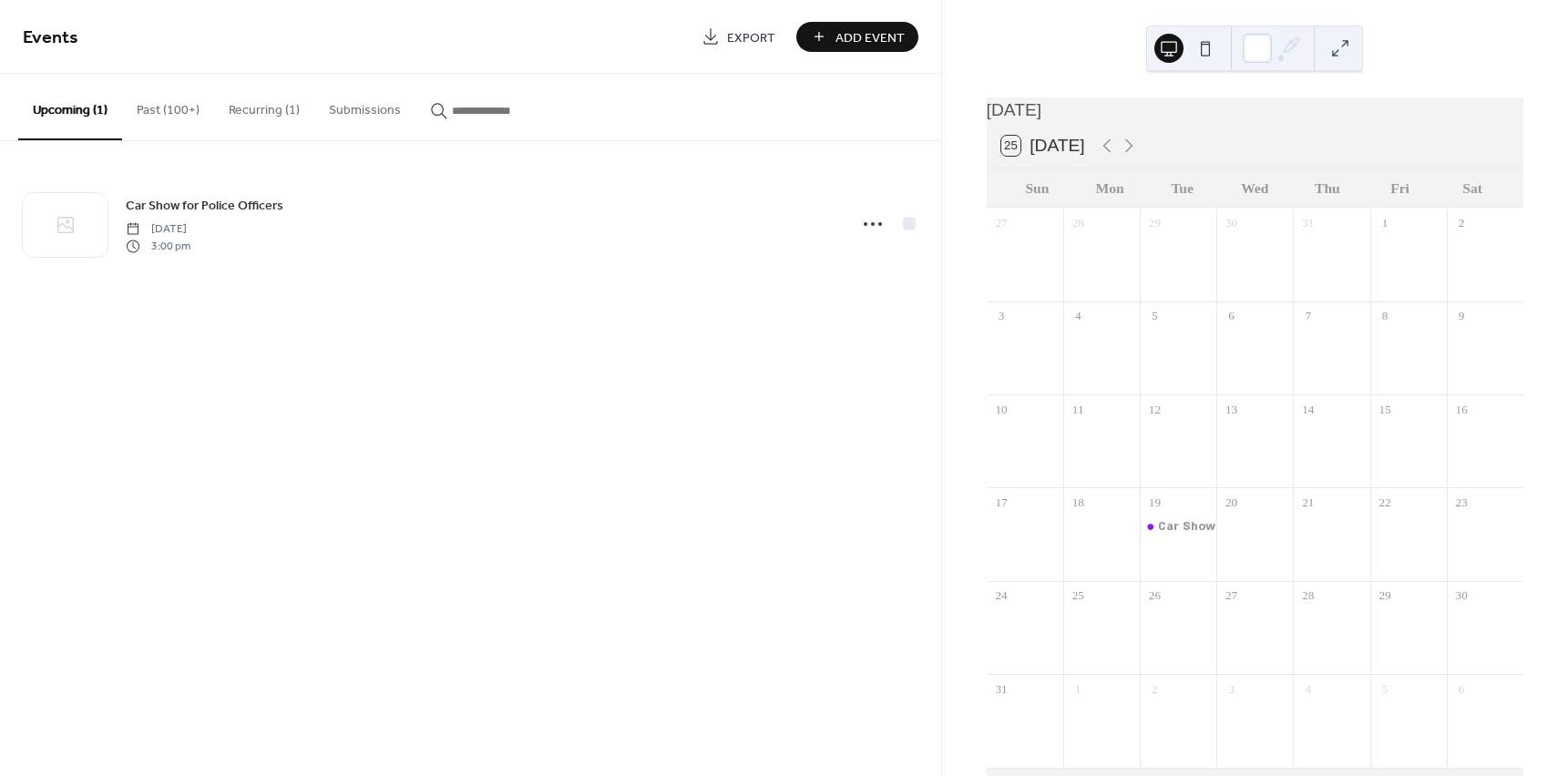 click at bounding box center (1485, 358) 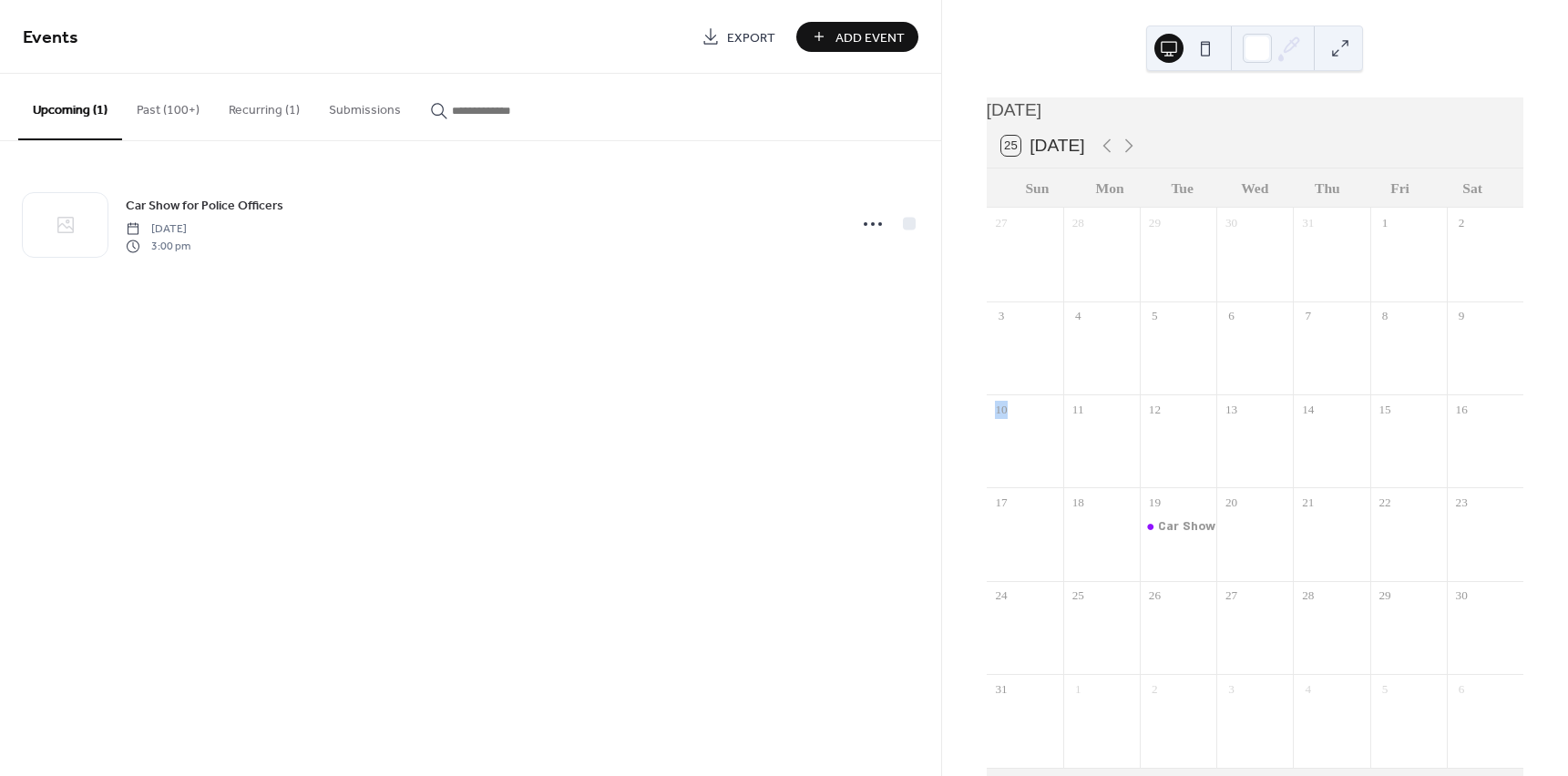 click at bounding box center [1485, 358] 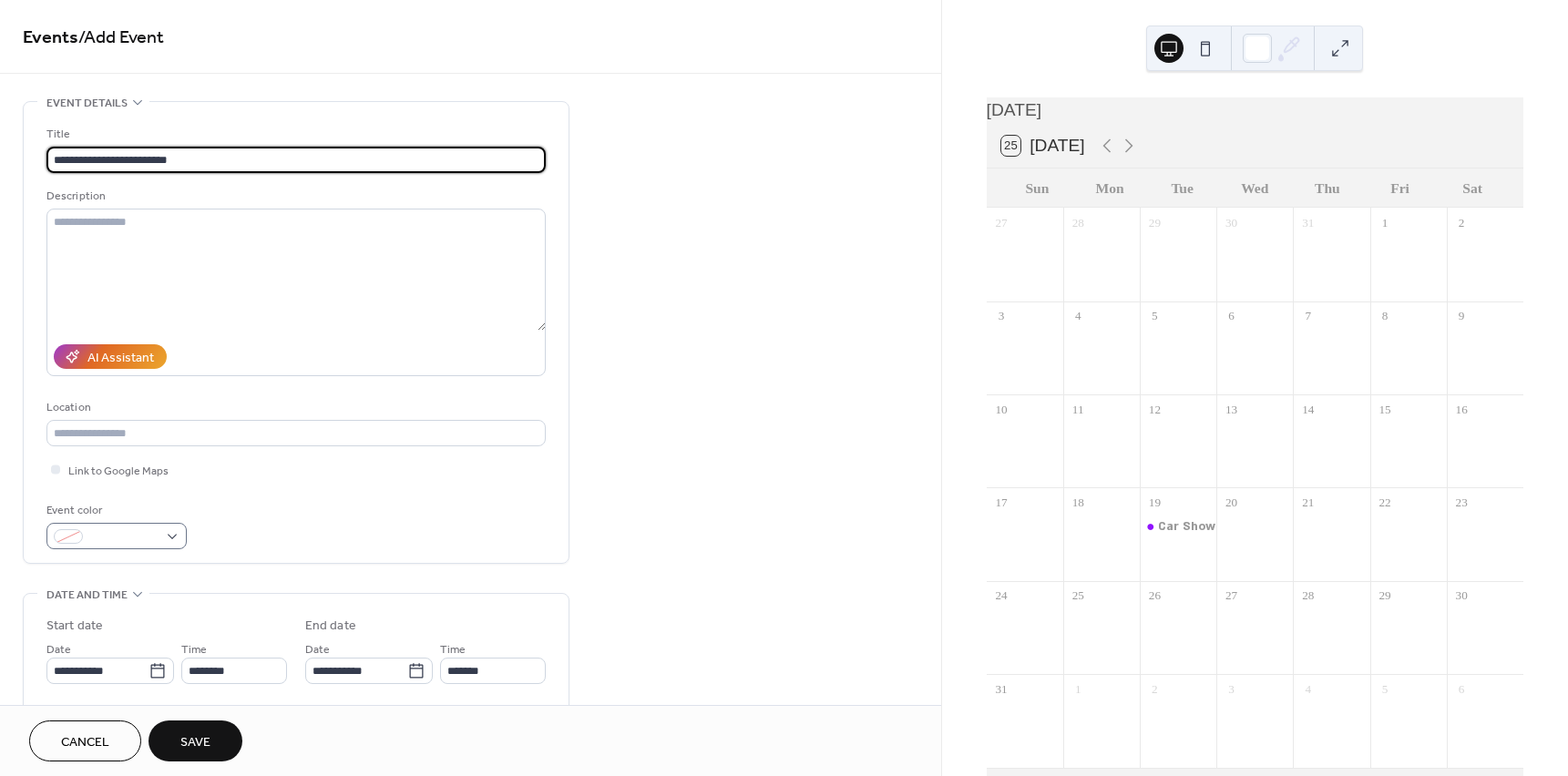 type on "**********" 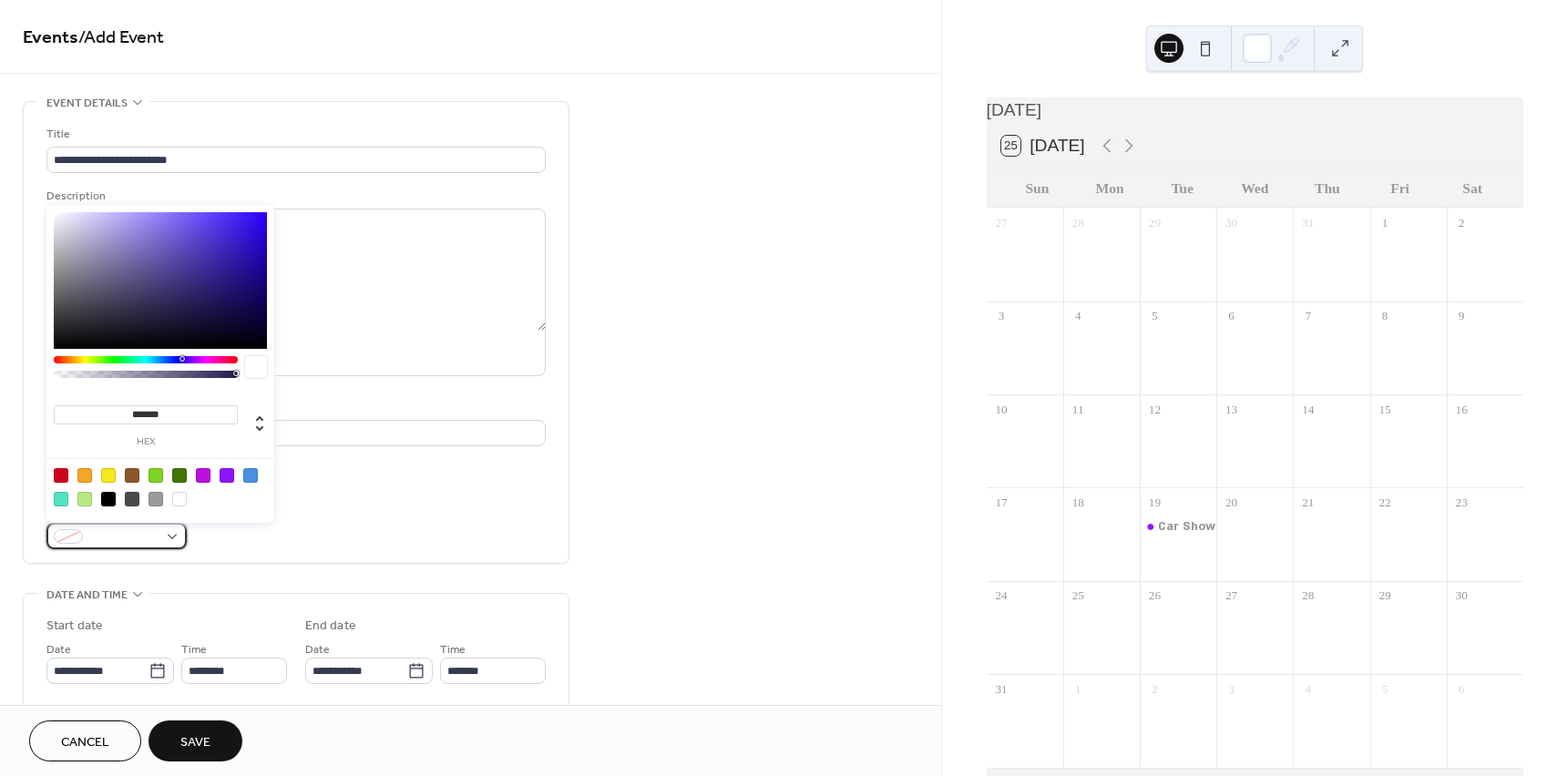 click at bounding box center (117, 536) 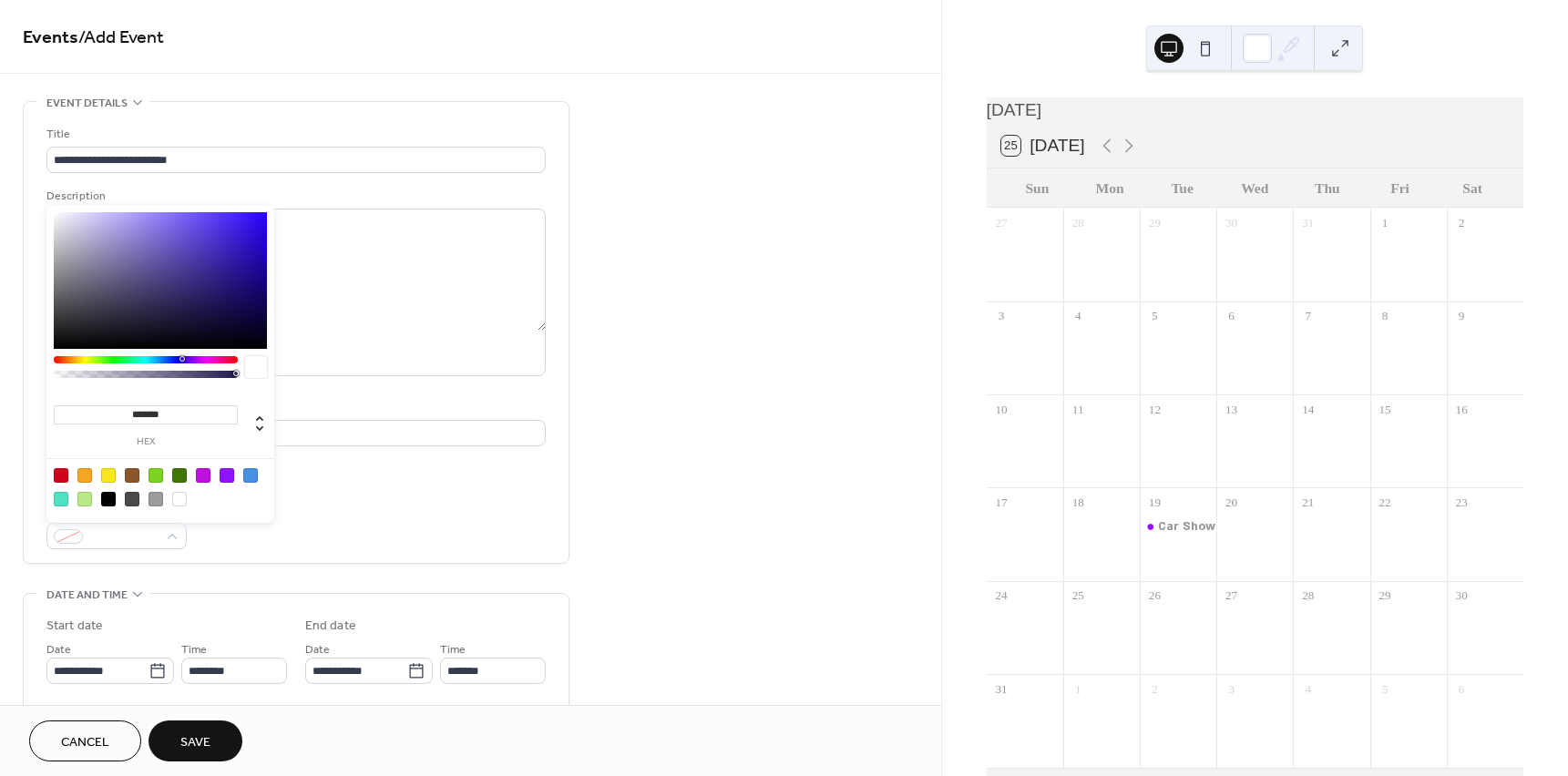 click at bounding box center (227, 475) 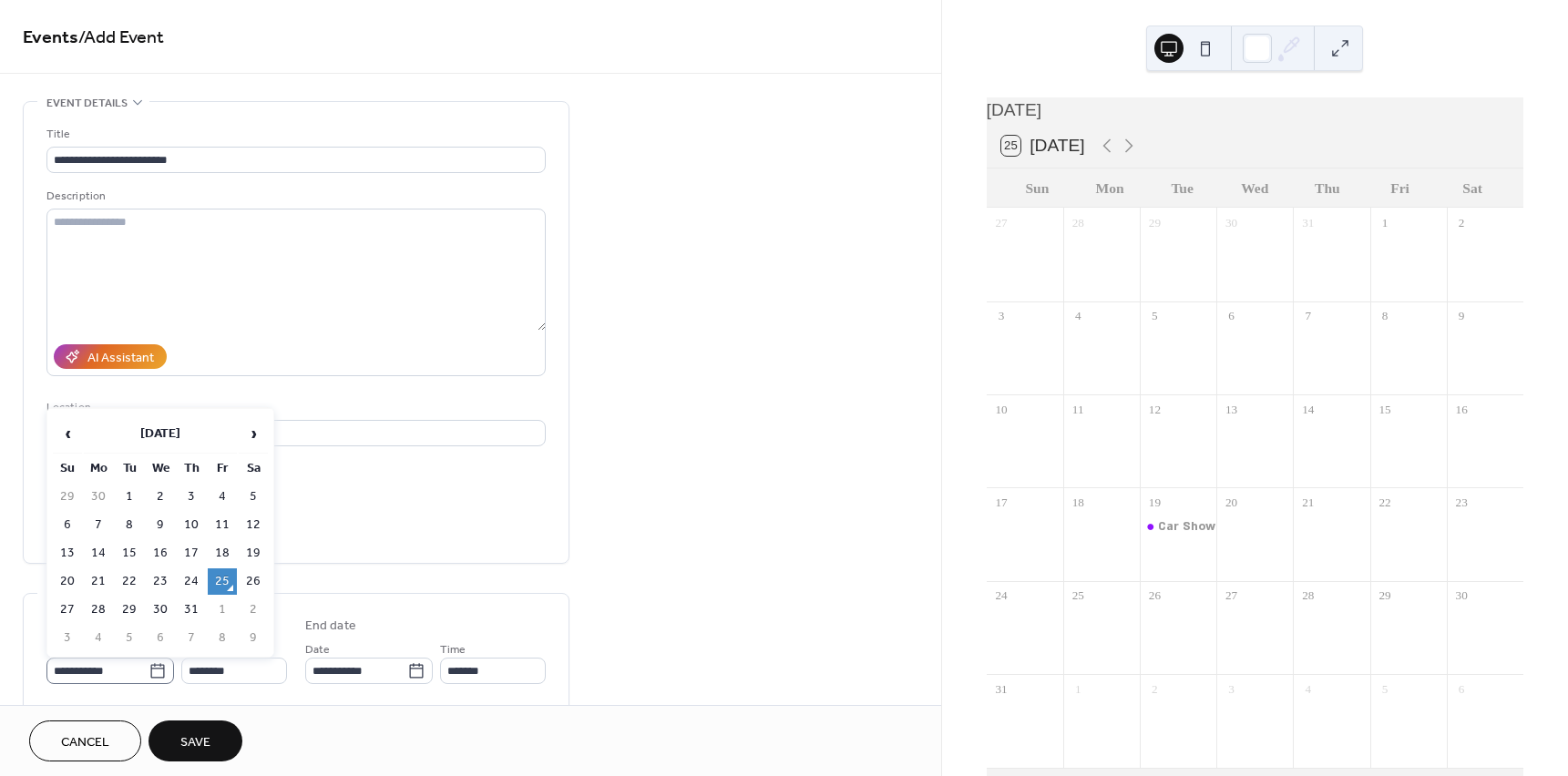 click 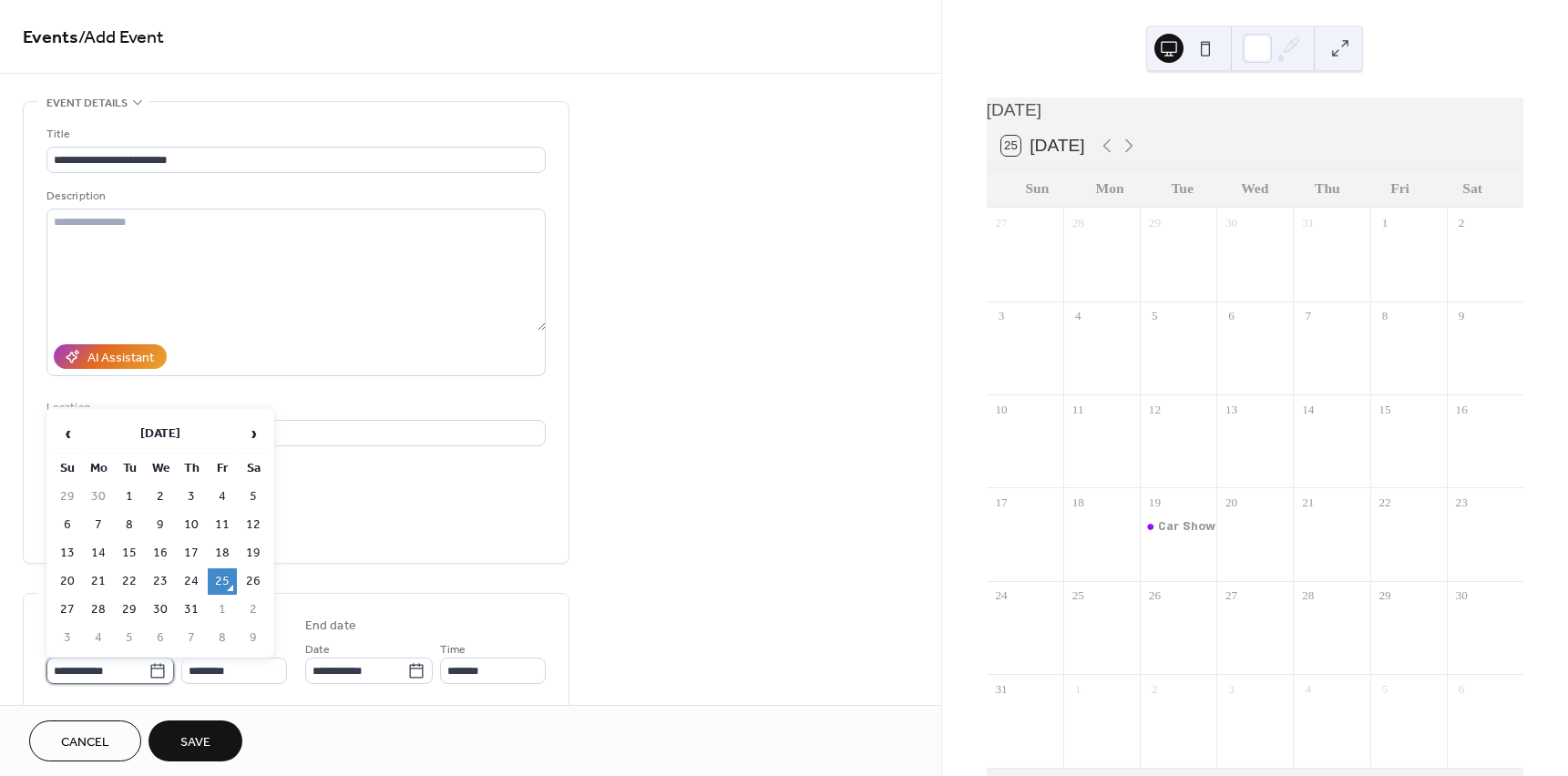 click on "**********" at bounding box center (97, 670) 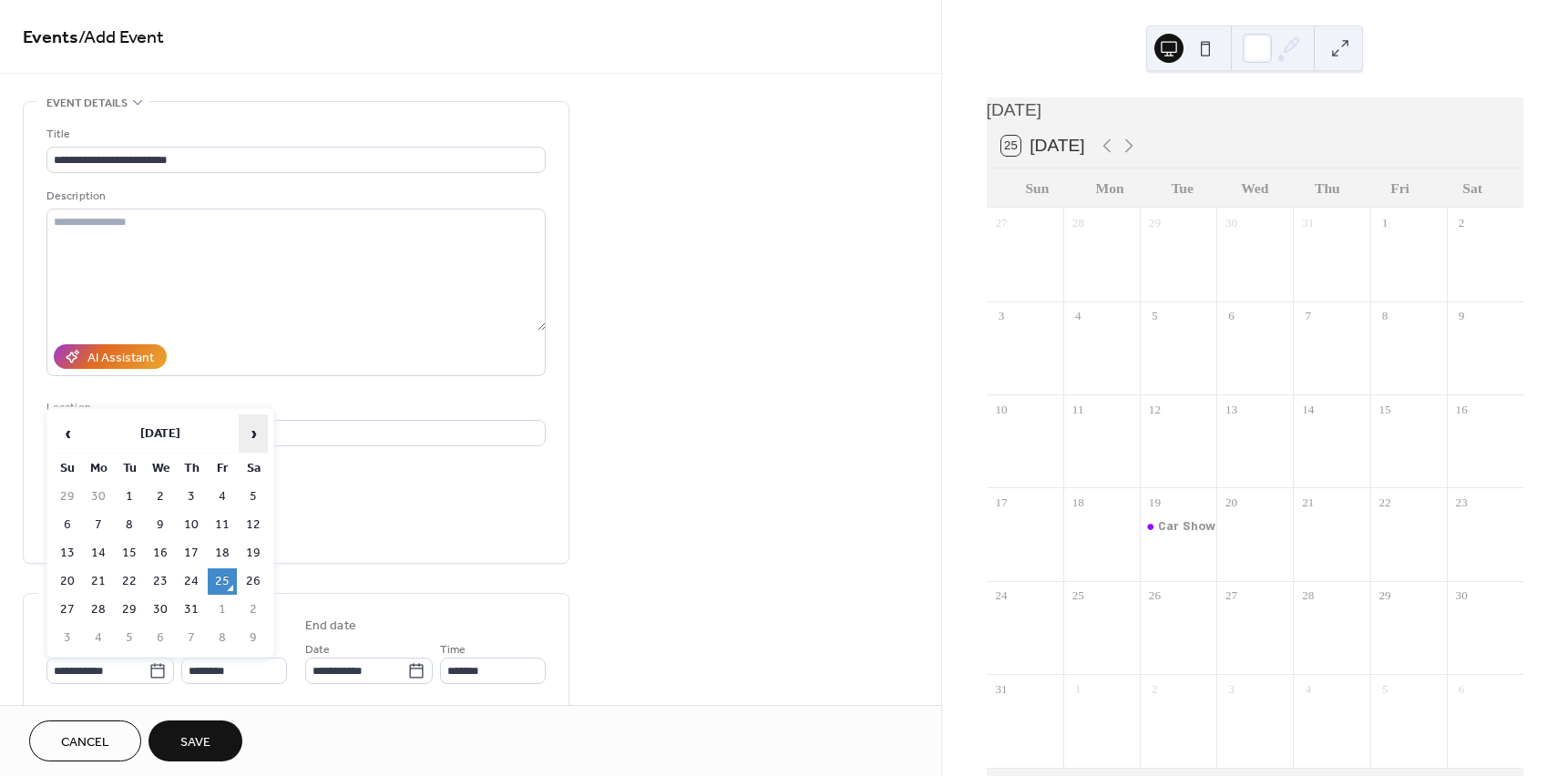click on "›" at bounding box center [253, 434] 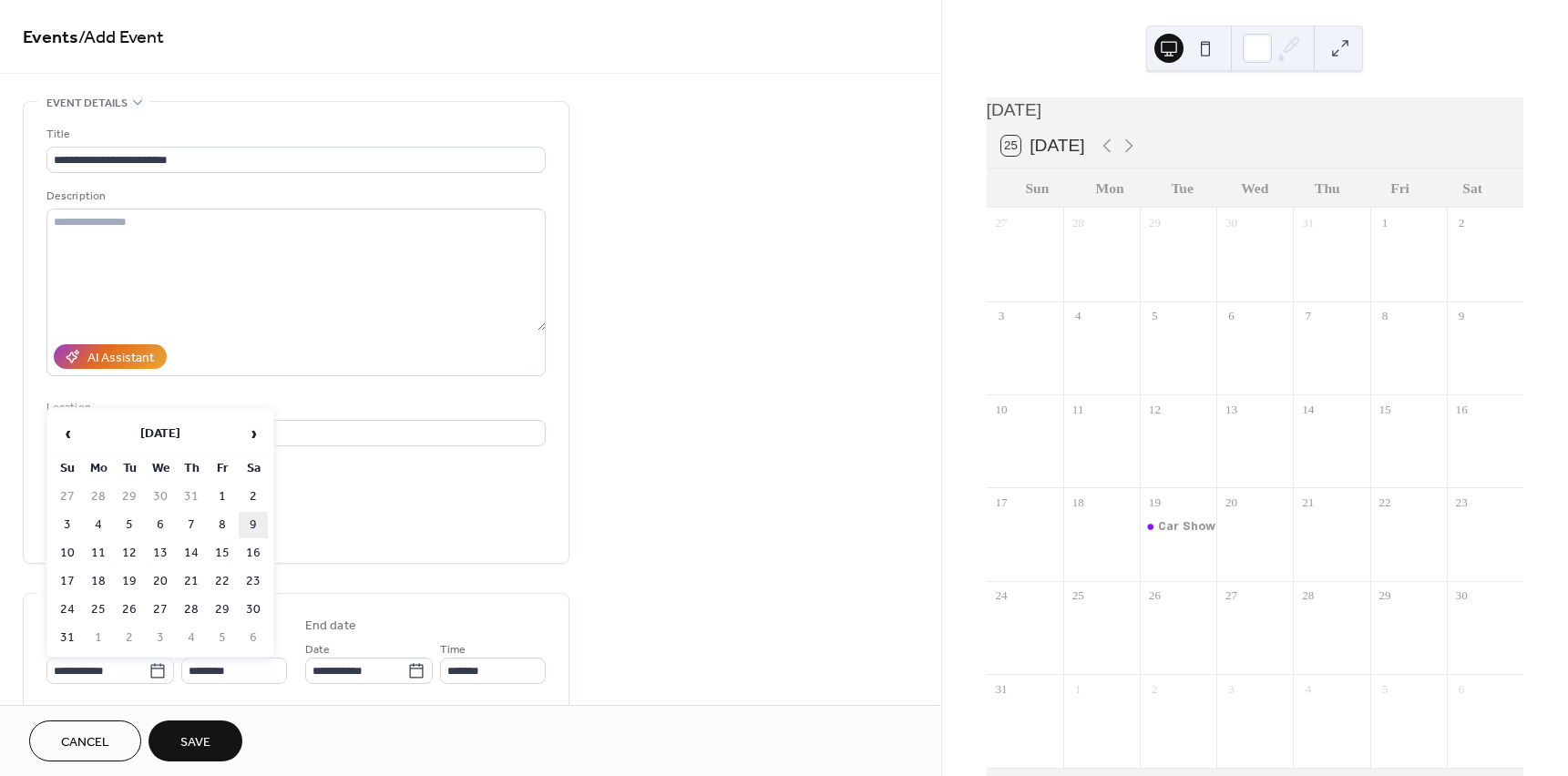click on "9" at bounding box center [253, 525] 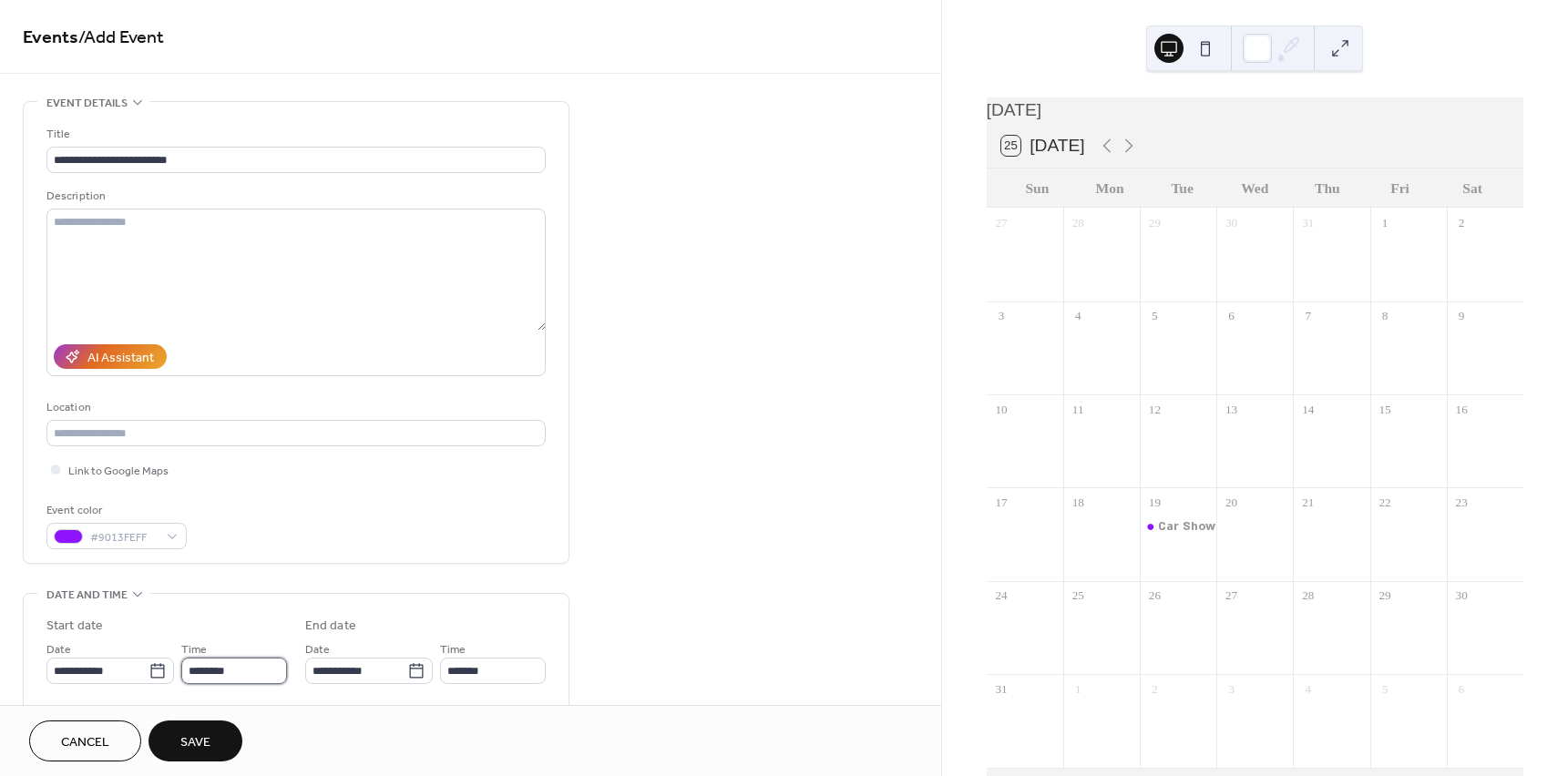 click on "********" at bounding box center [234, 670] 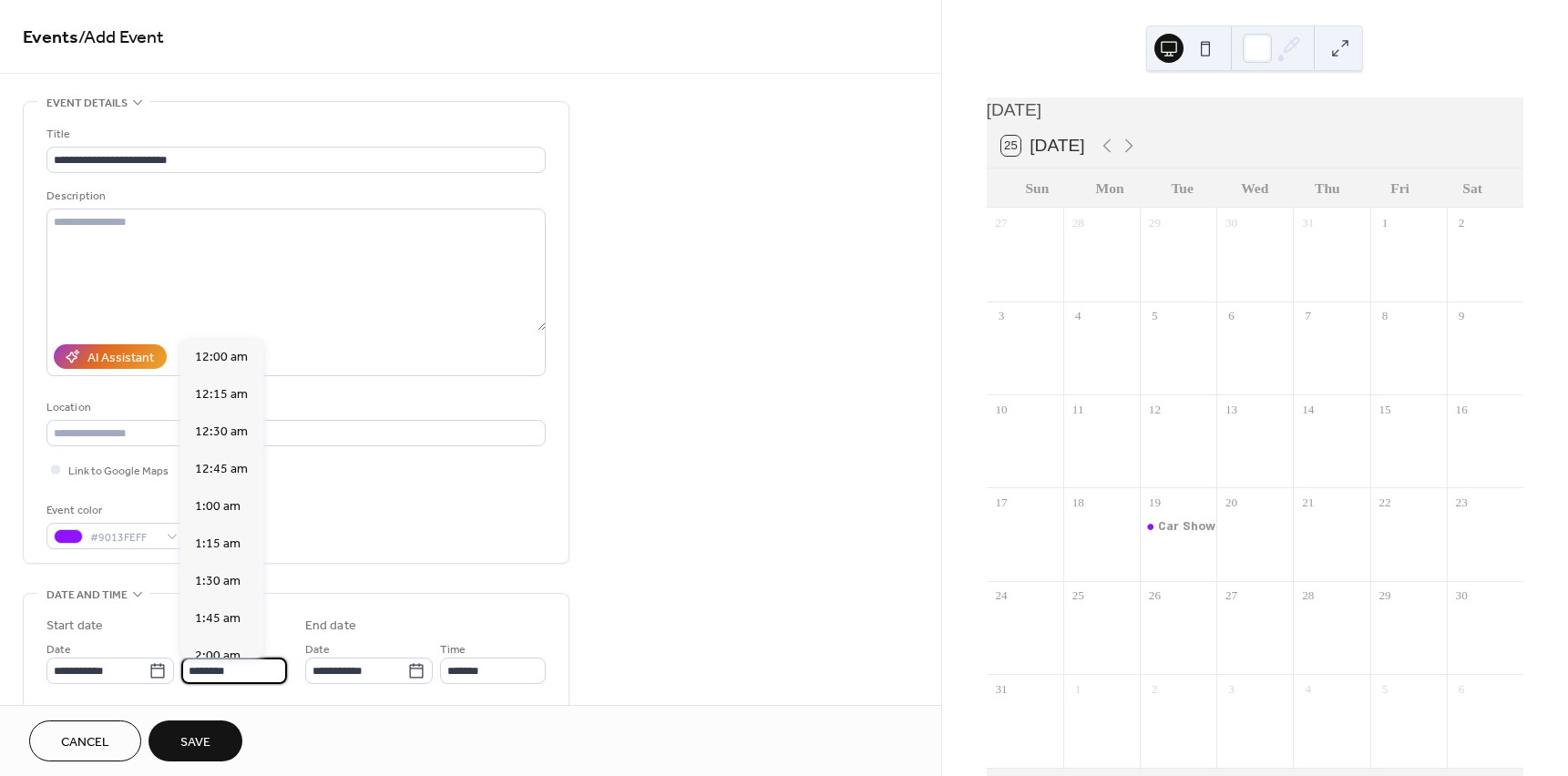 scroll, scrollTop: 1792, scrollLeft: 0, axis: vertical 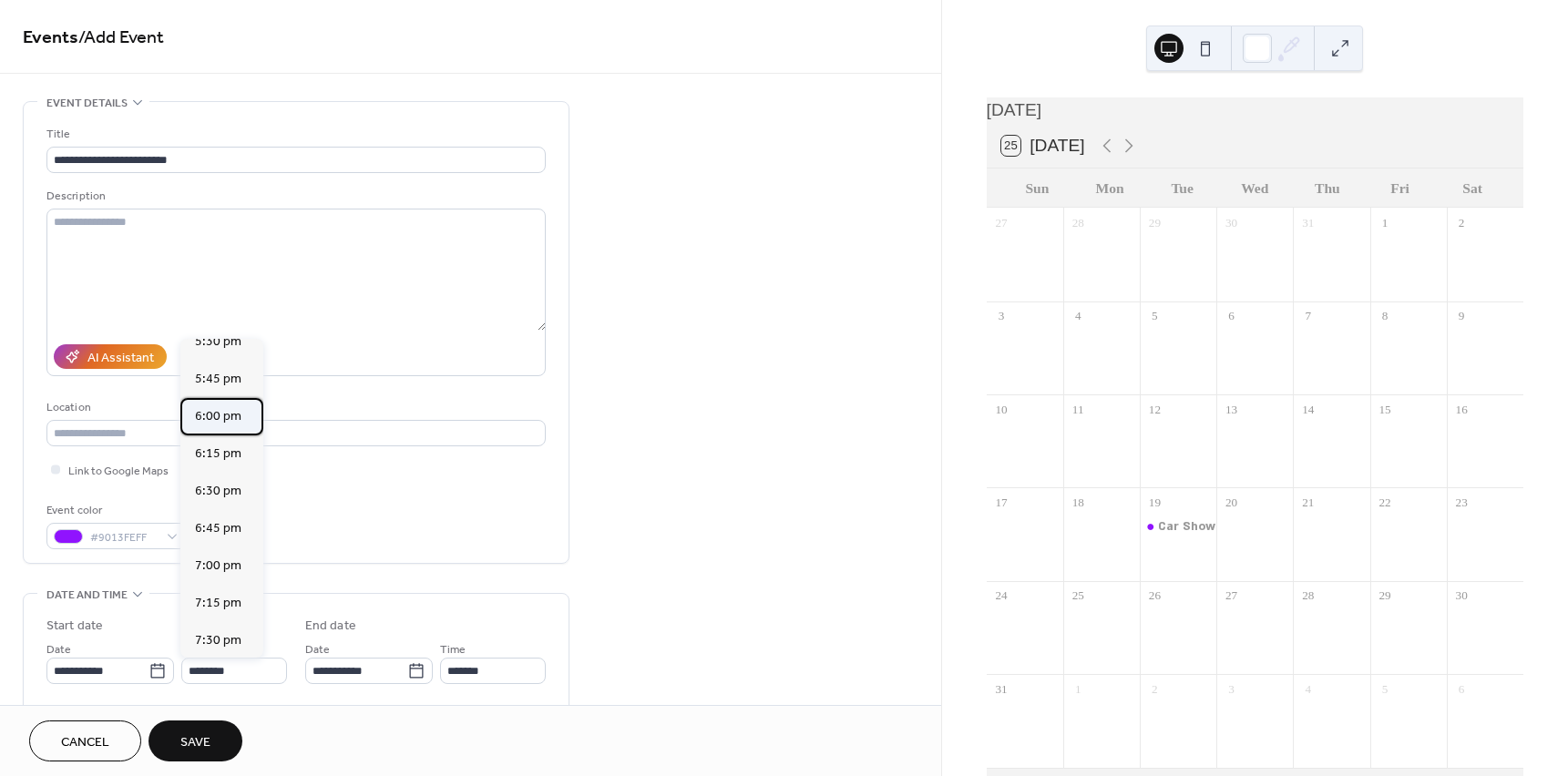 click on "6:00 pm" at bounding box center [218, 416] 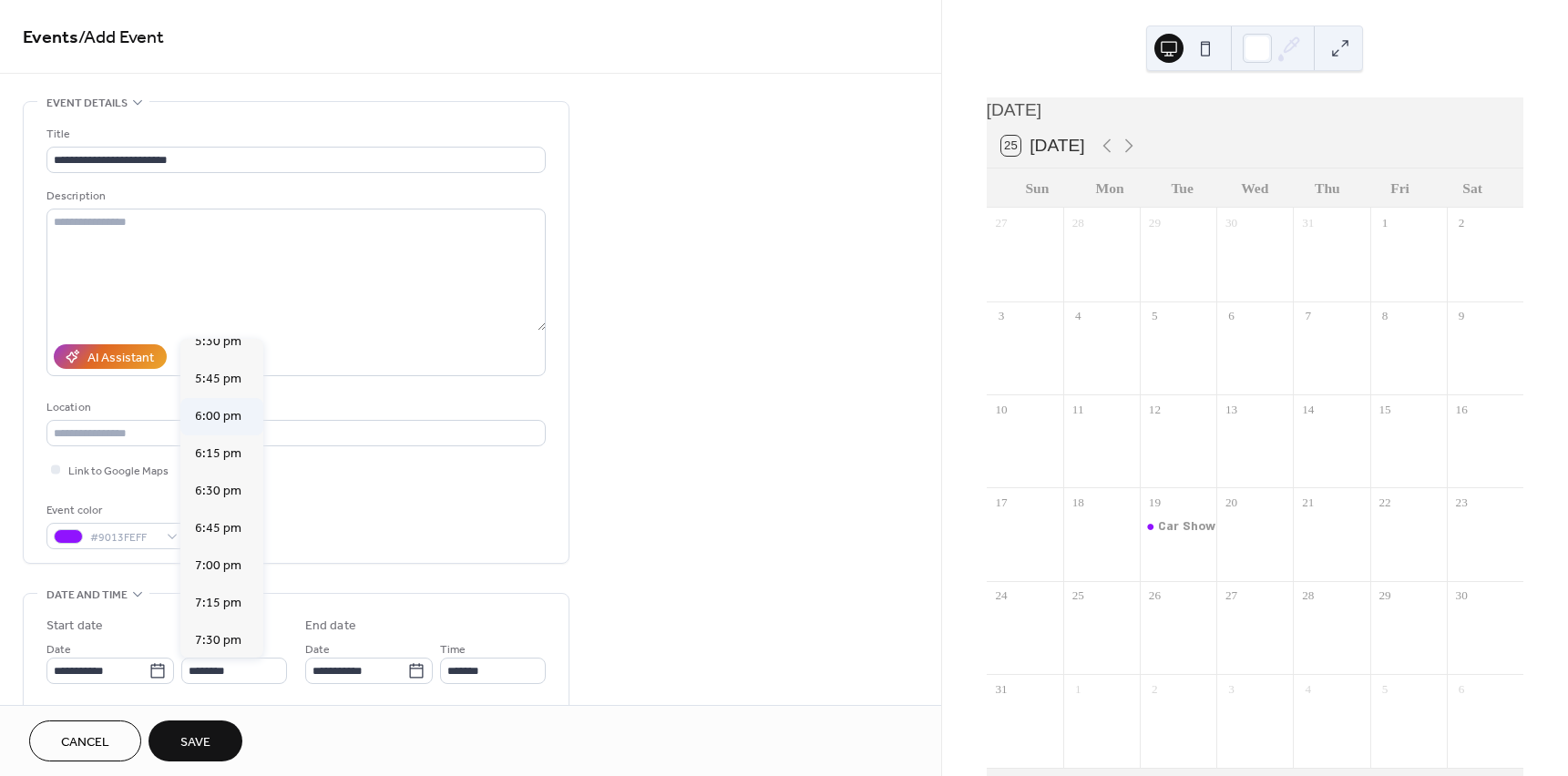 type on "*******" 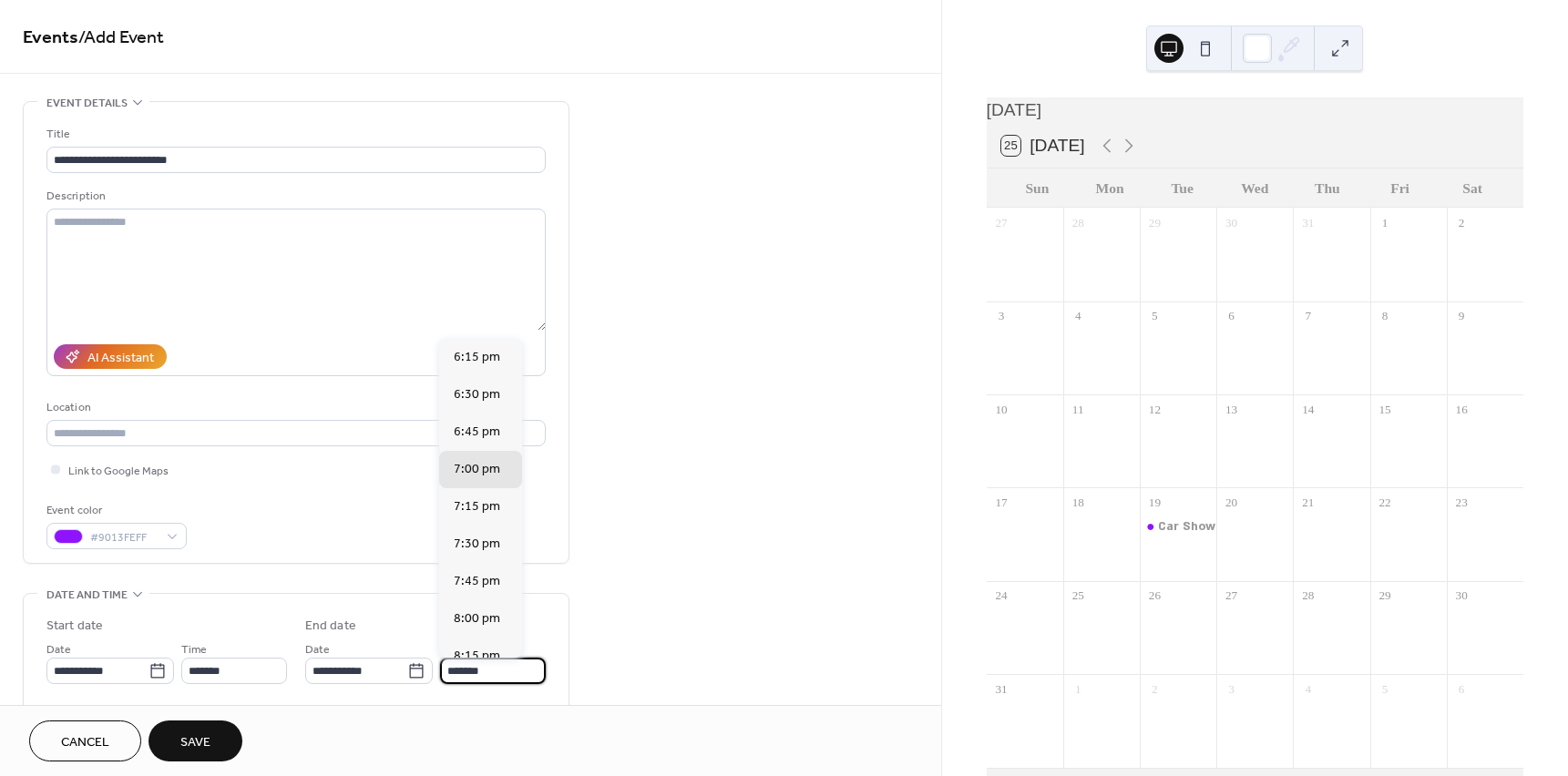 click on "*******" at bounding box center [493, 670] 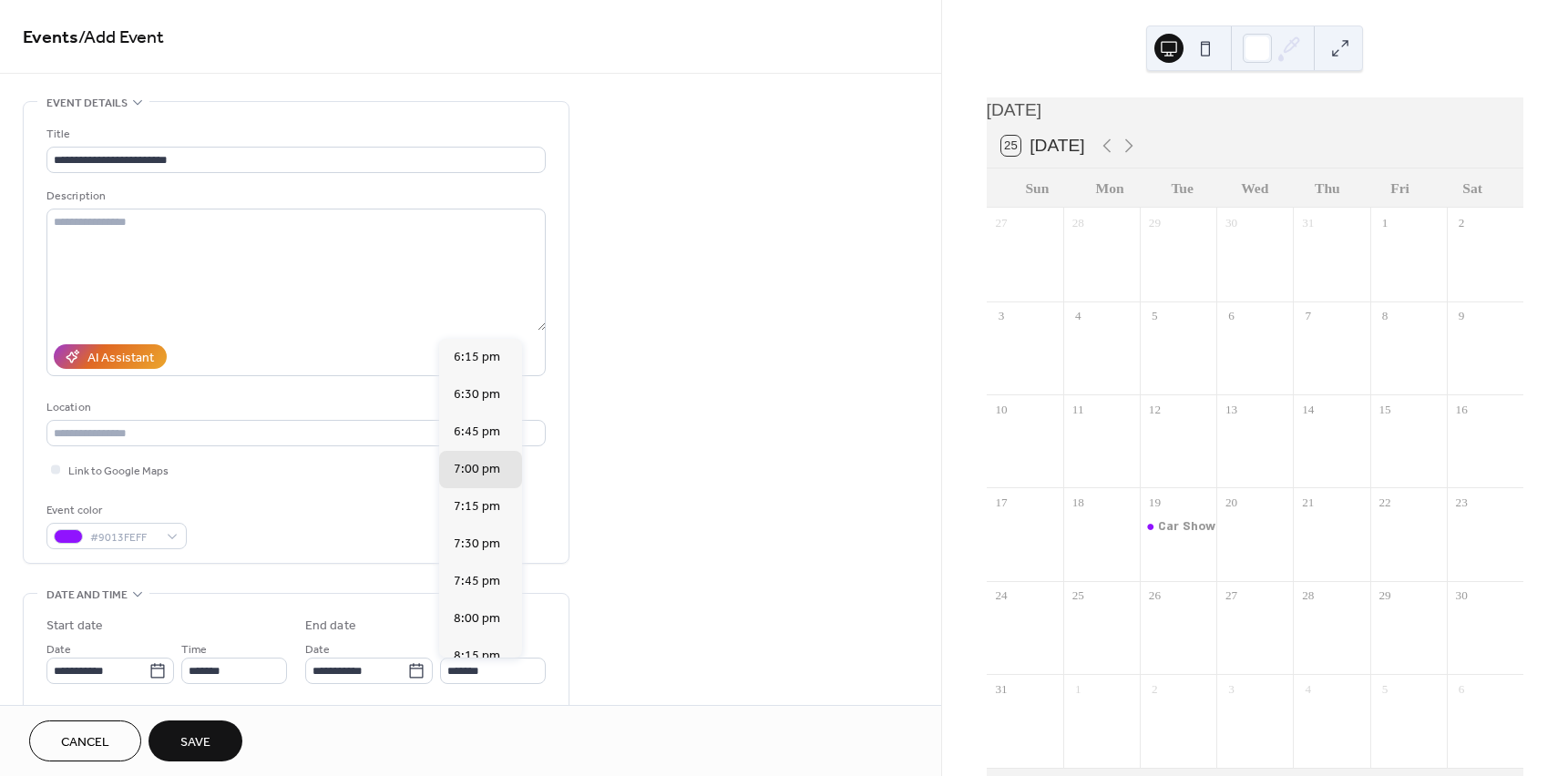 scroll, scrollTop: 279, scrollLeft: 0, axis: vertical 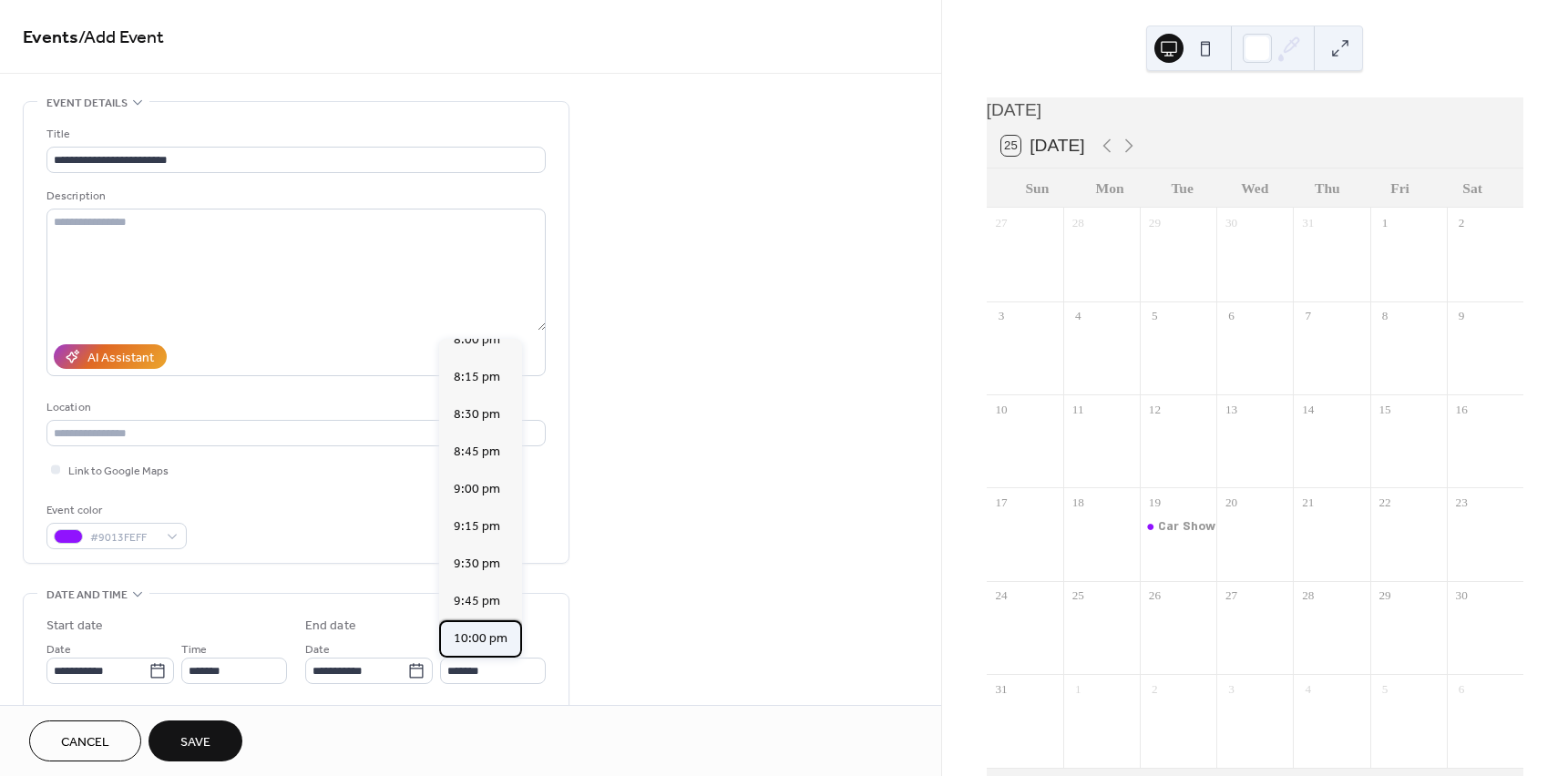 click on "10:00 pm" at bounding box center [480, 638] 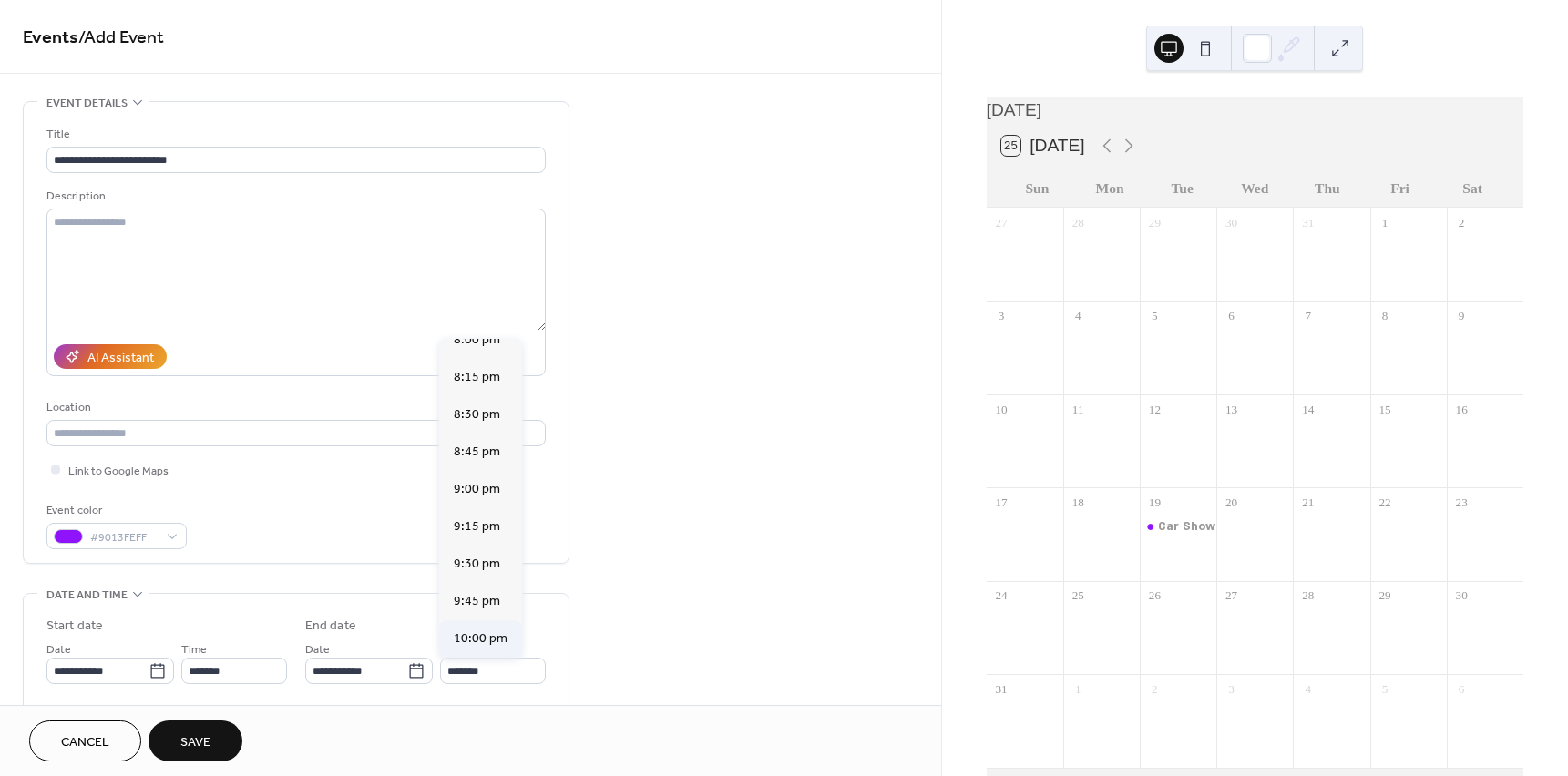 type on "********" 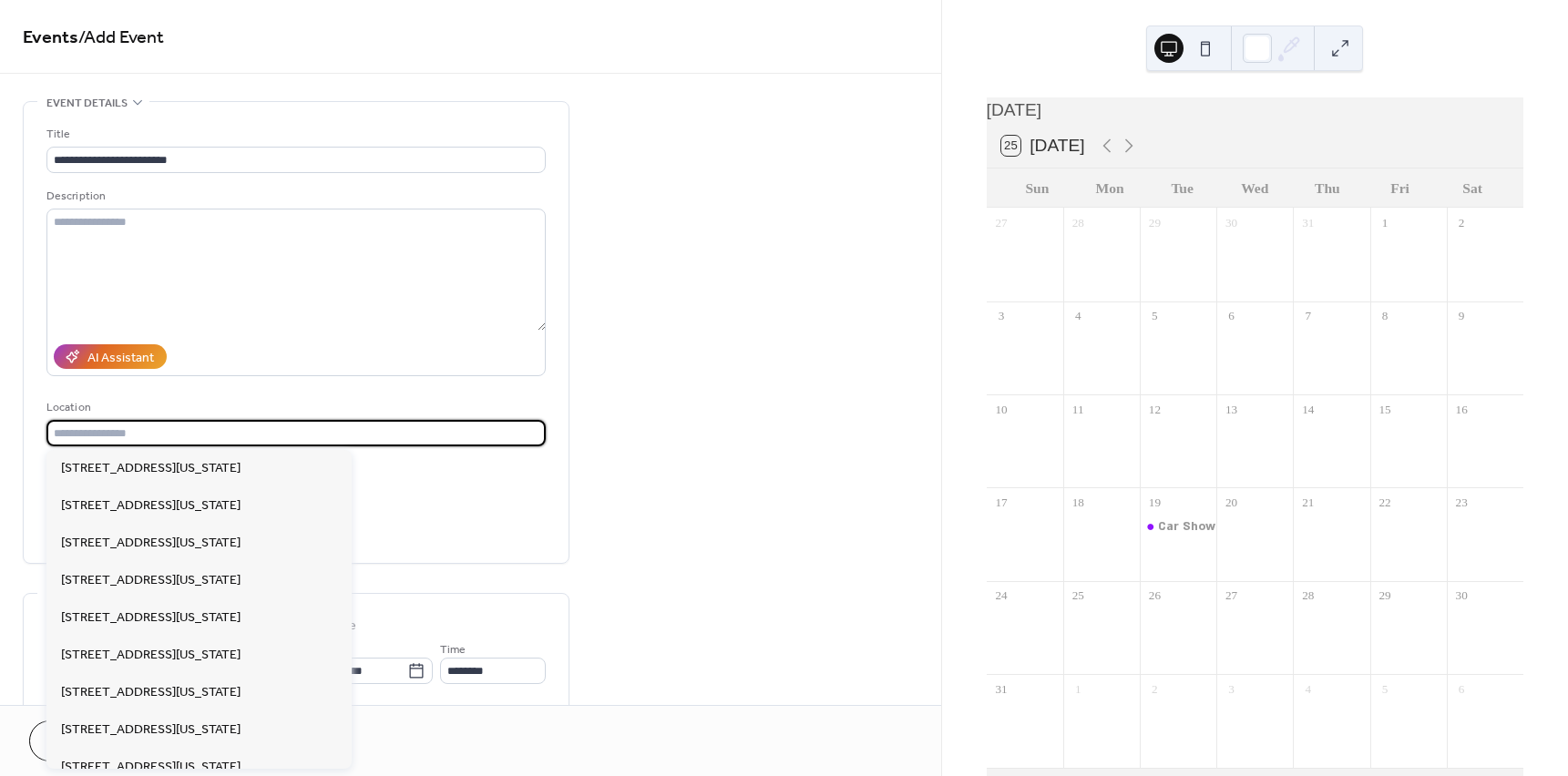click at bounding box center [296, 433] 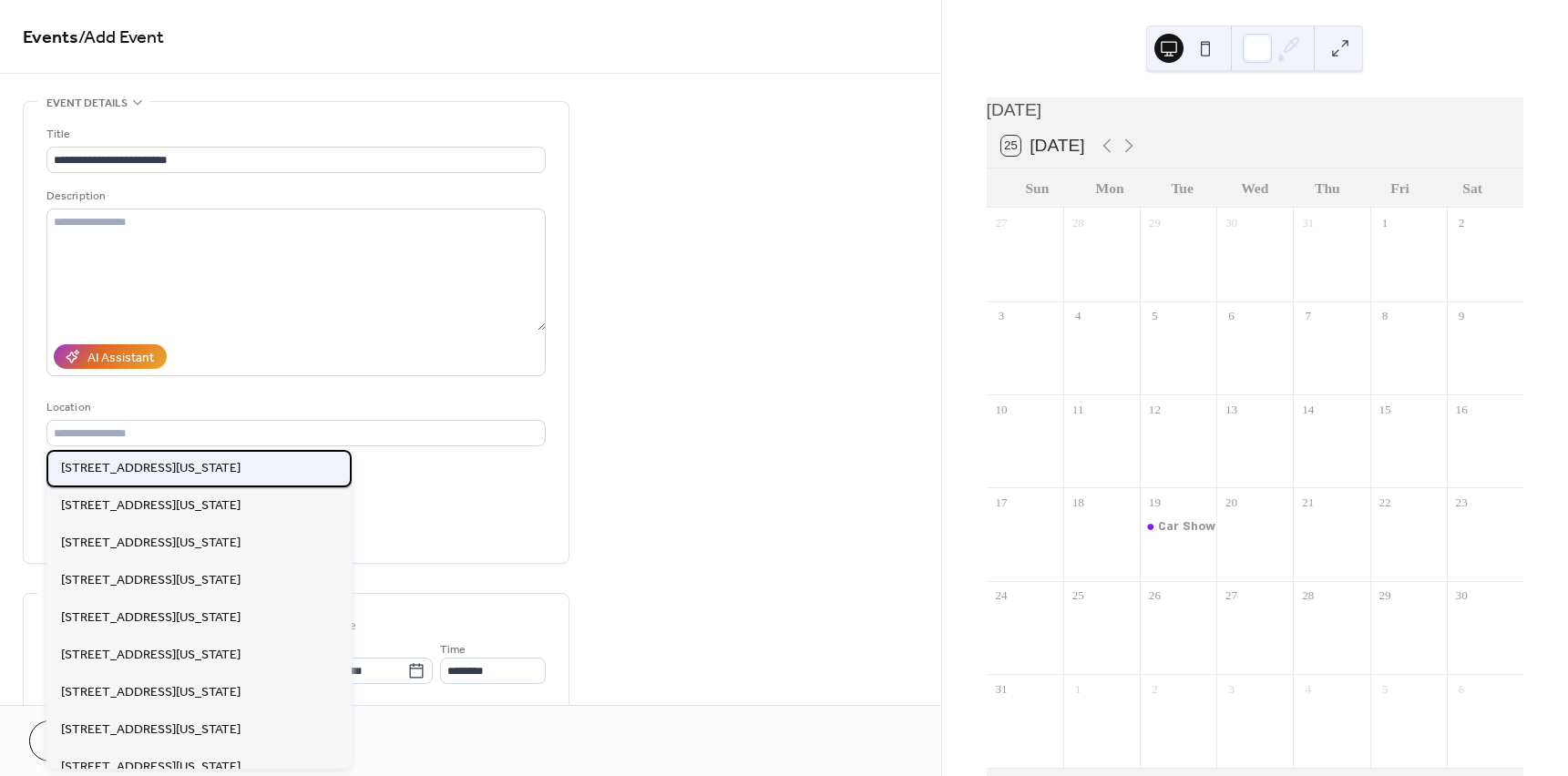 click on "[STREET_ADDRESS][US_STATE]" at bounding box center (199, 468) 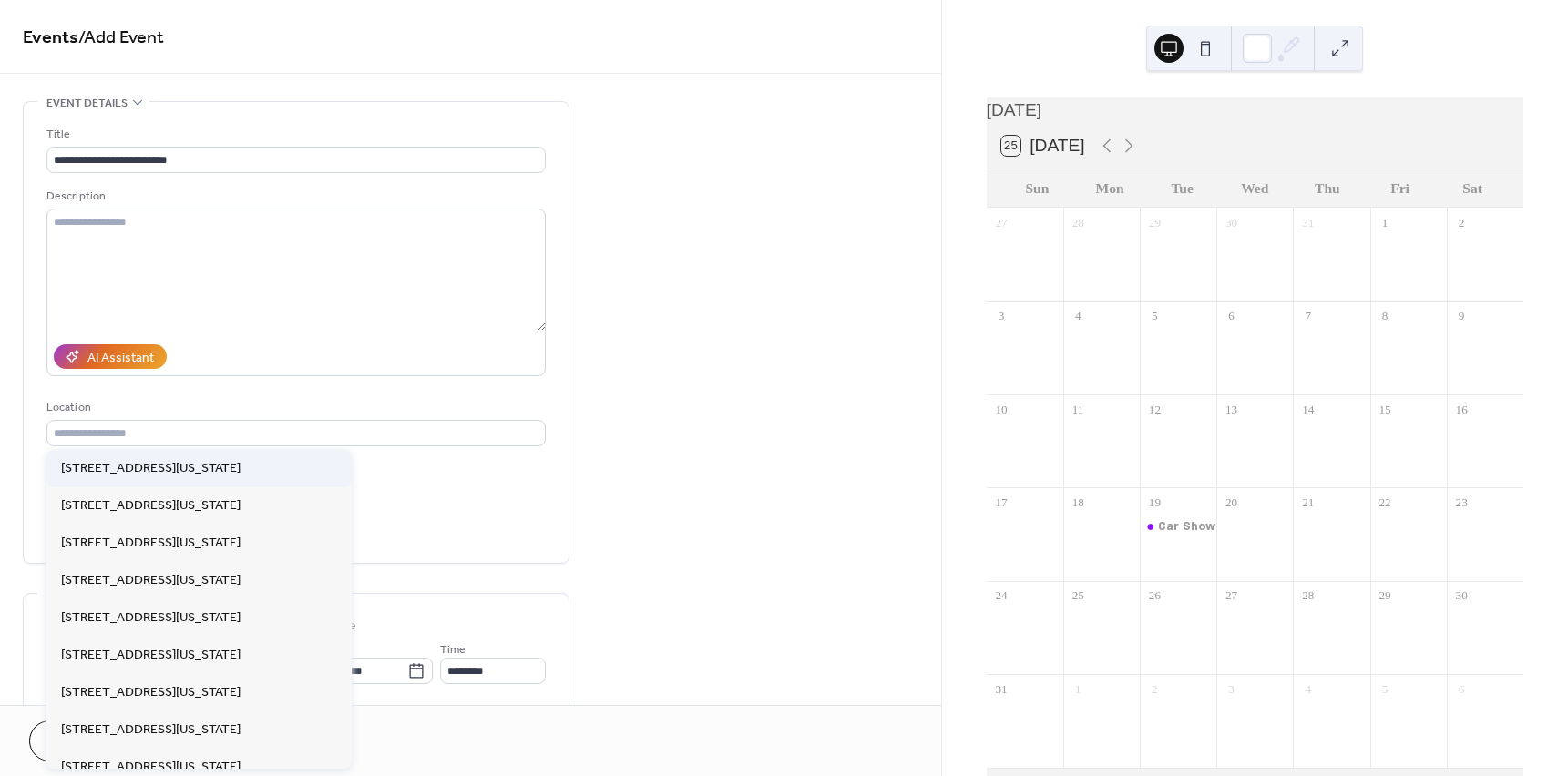 type on "**********" 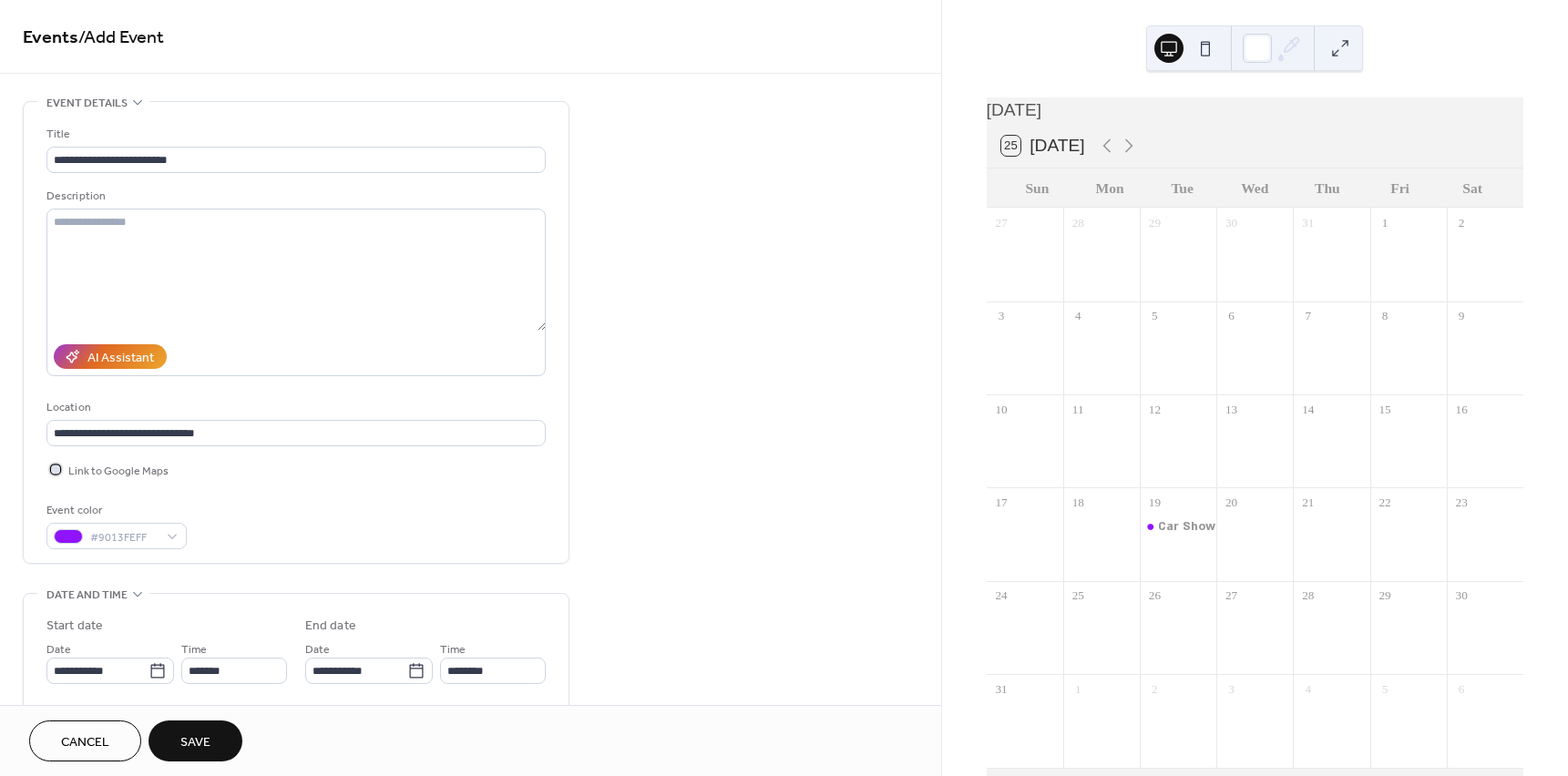 click on "Link to Google Maps" at bounding box center [108, 469] 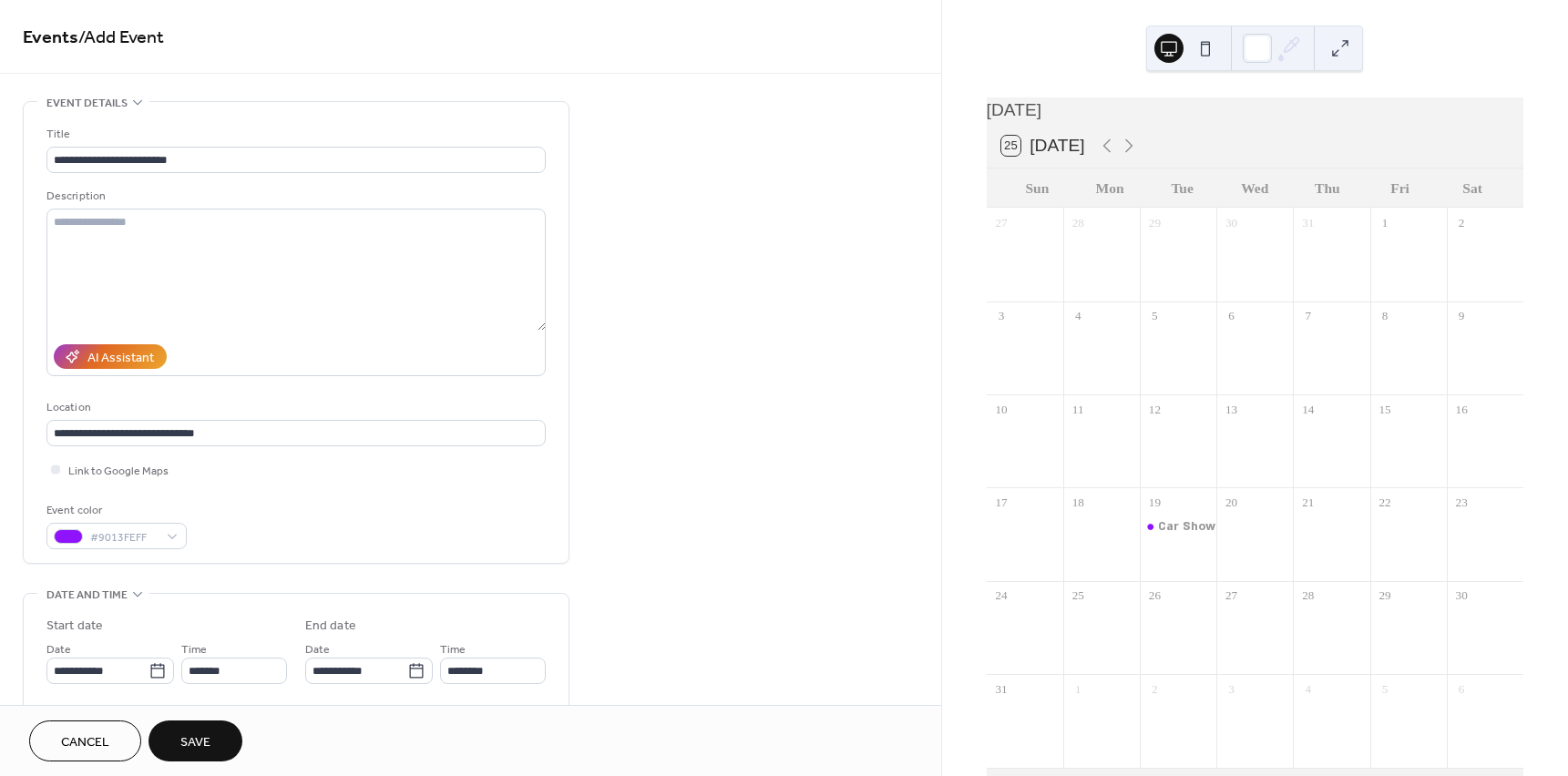click on "Save" at bounding box center [195, 740] 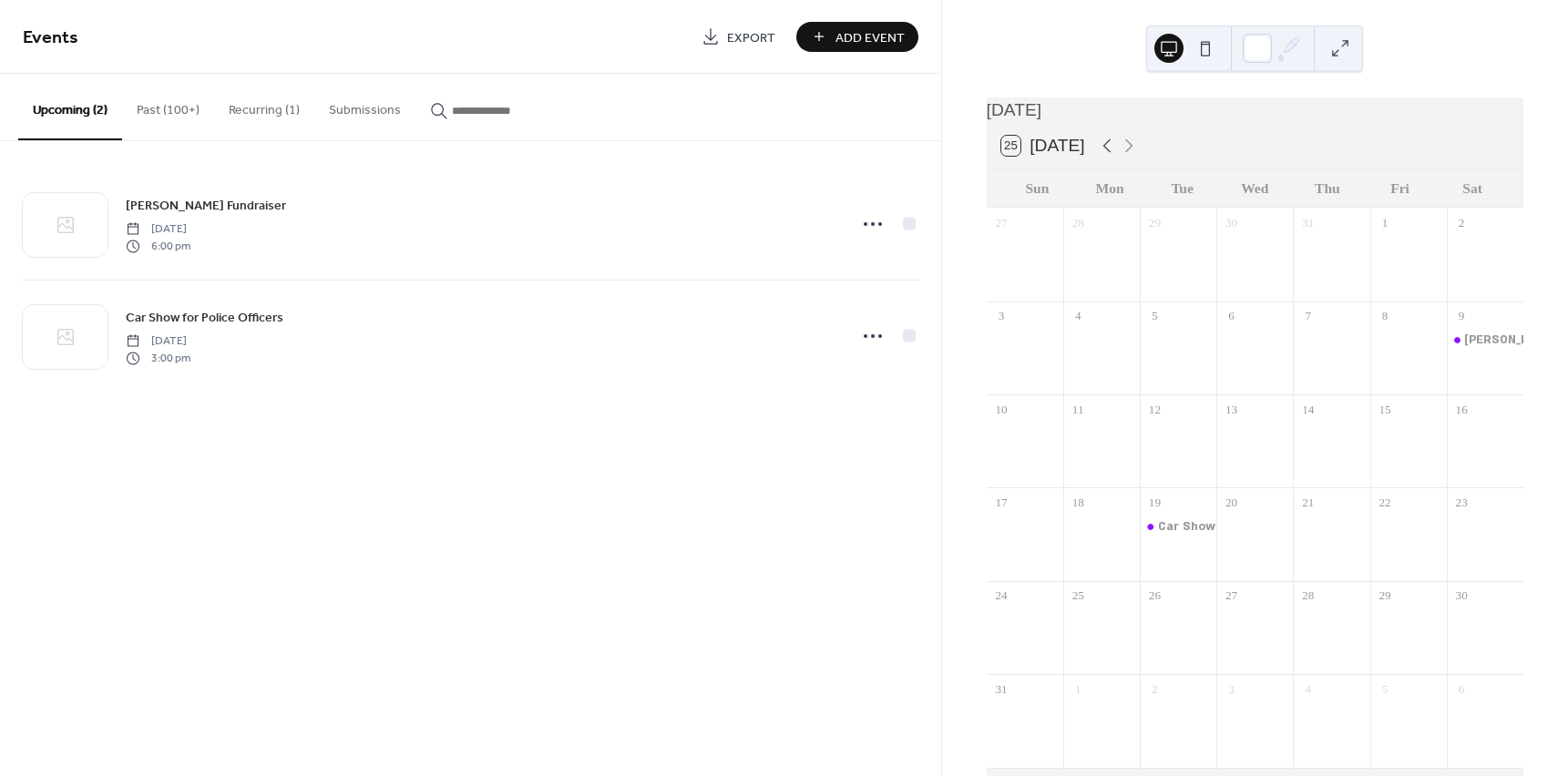 click 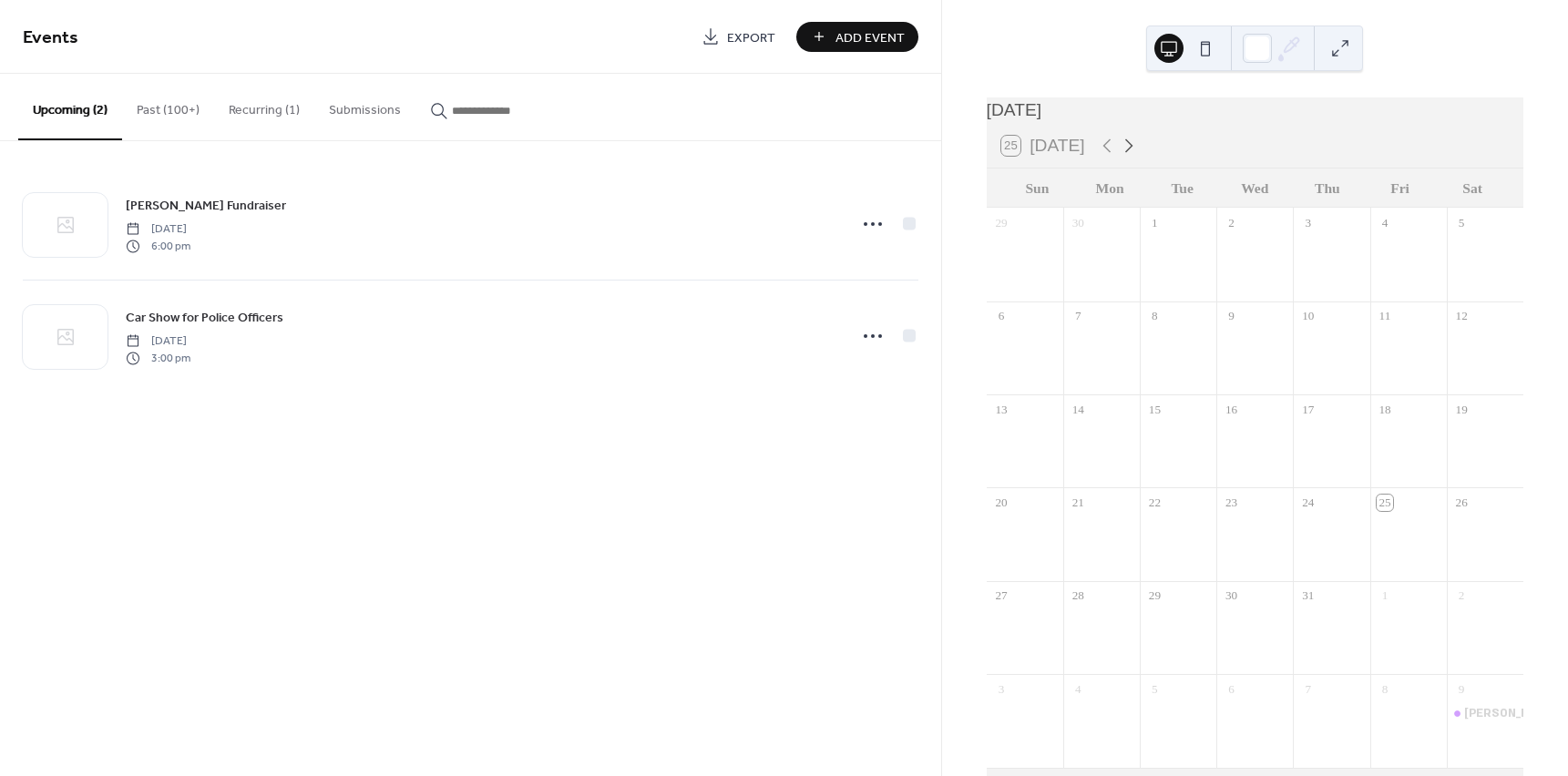 click 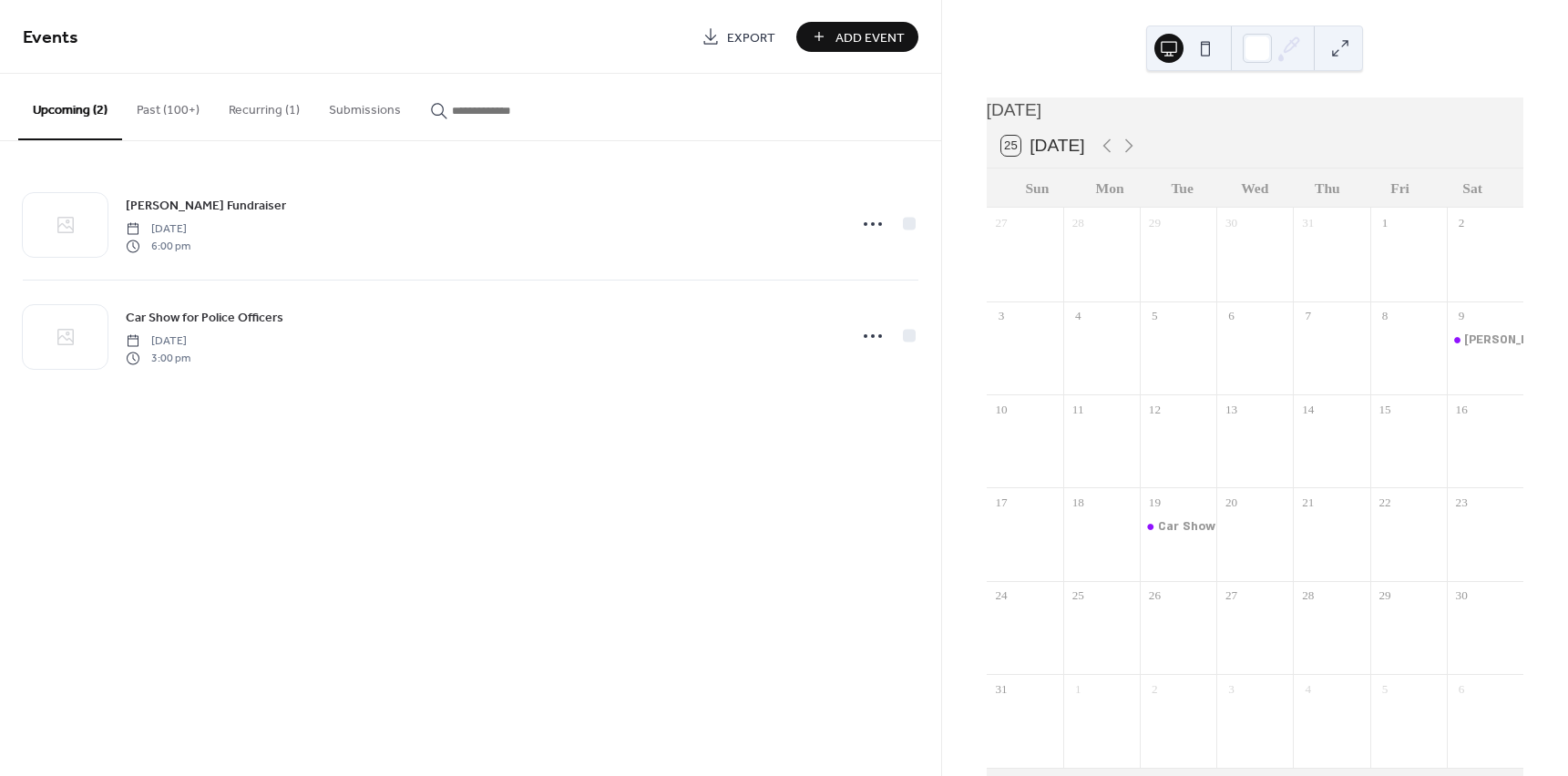 click at bounding box center [1485, 638] 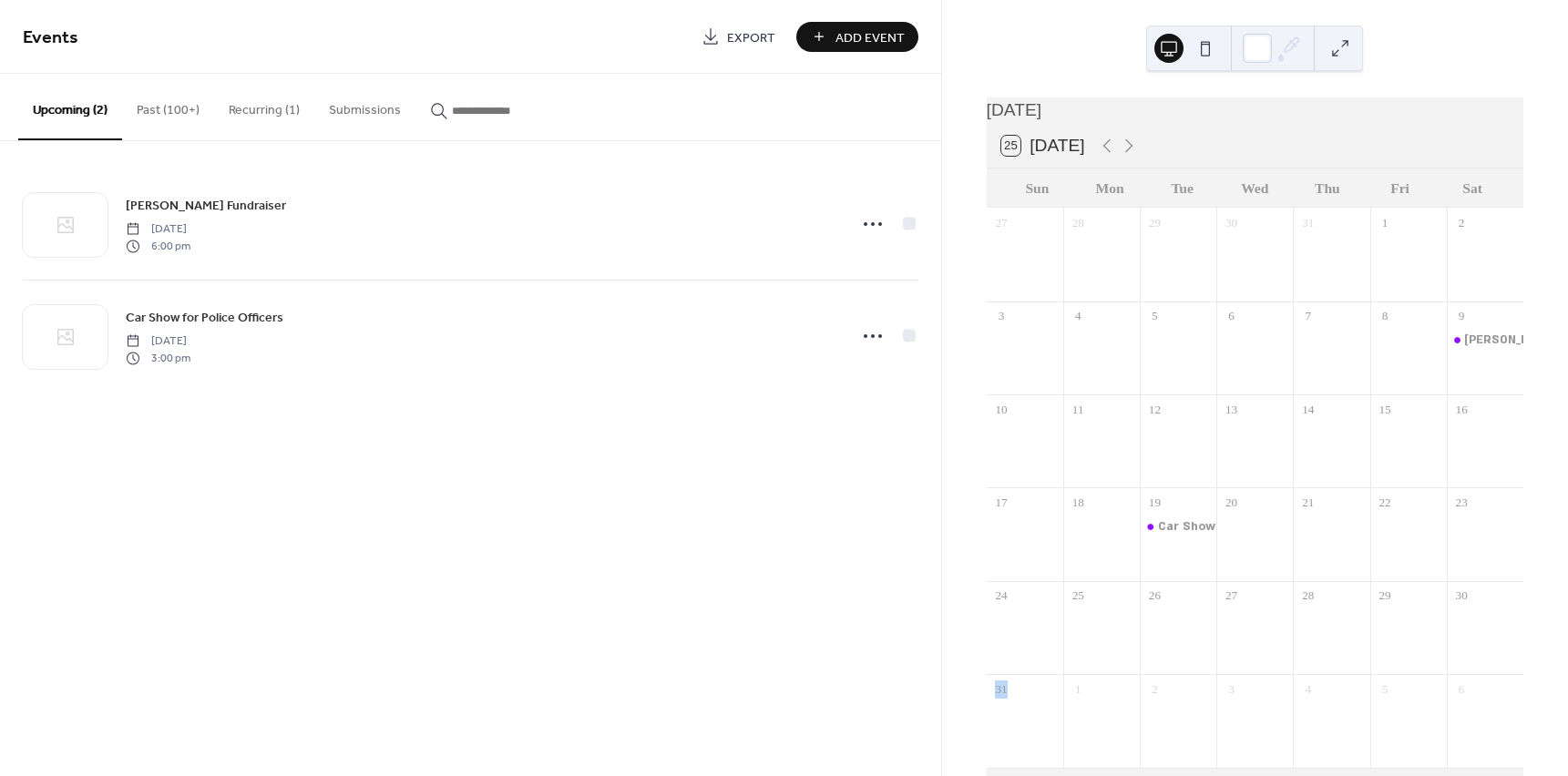 click at bounding box center (1485, 638) 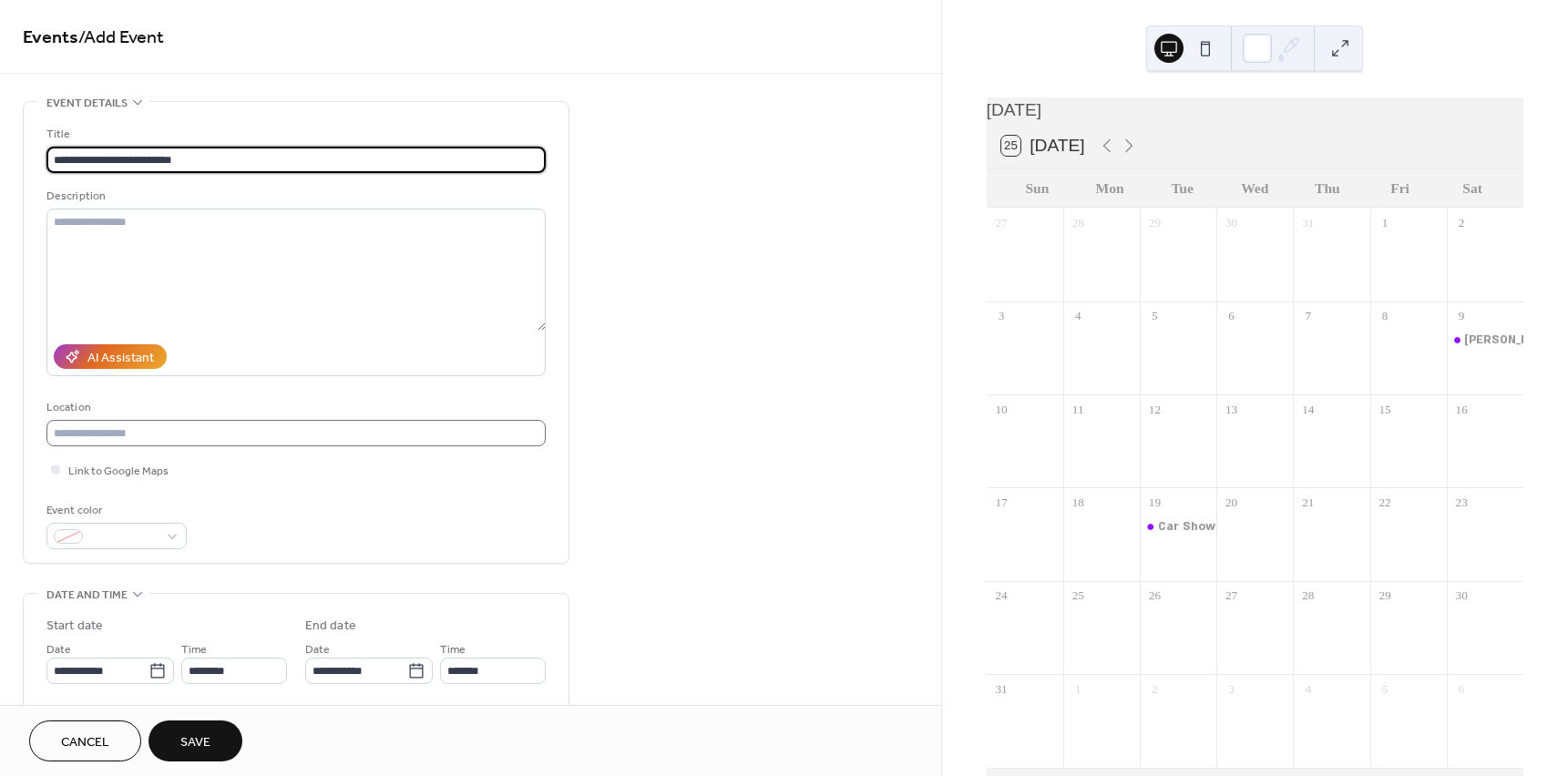 type on "**********" 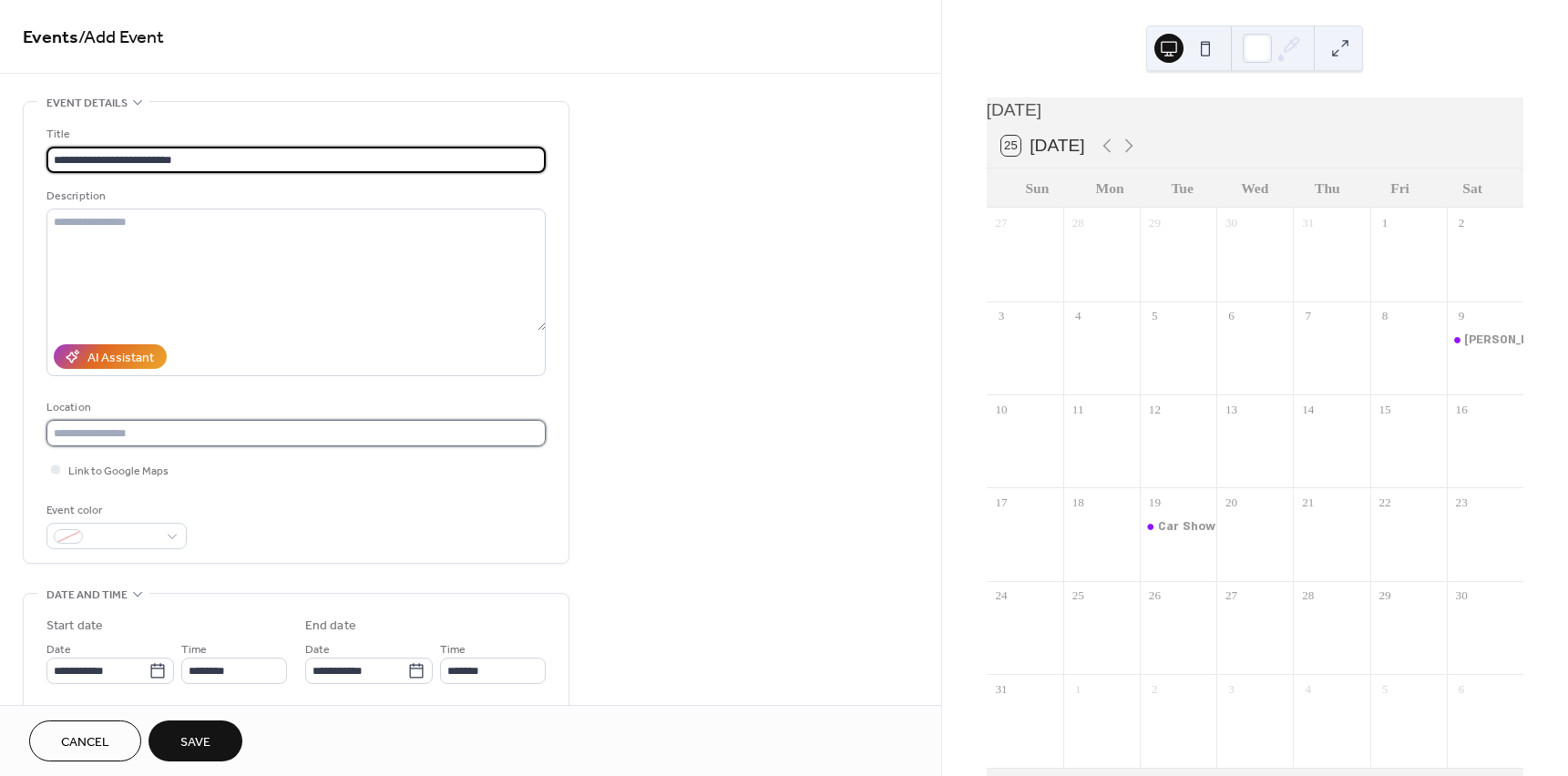 click at bounding box center [296, 433] 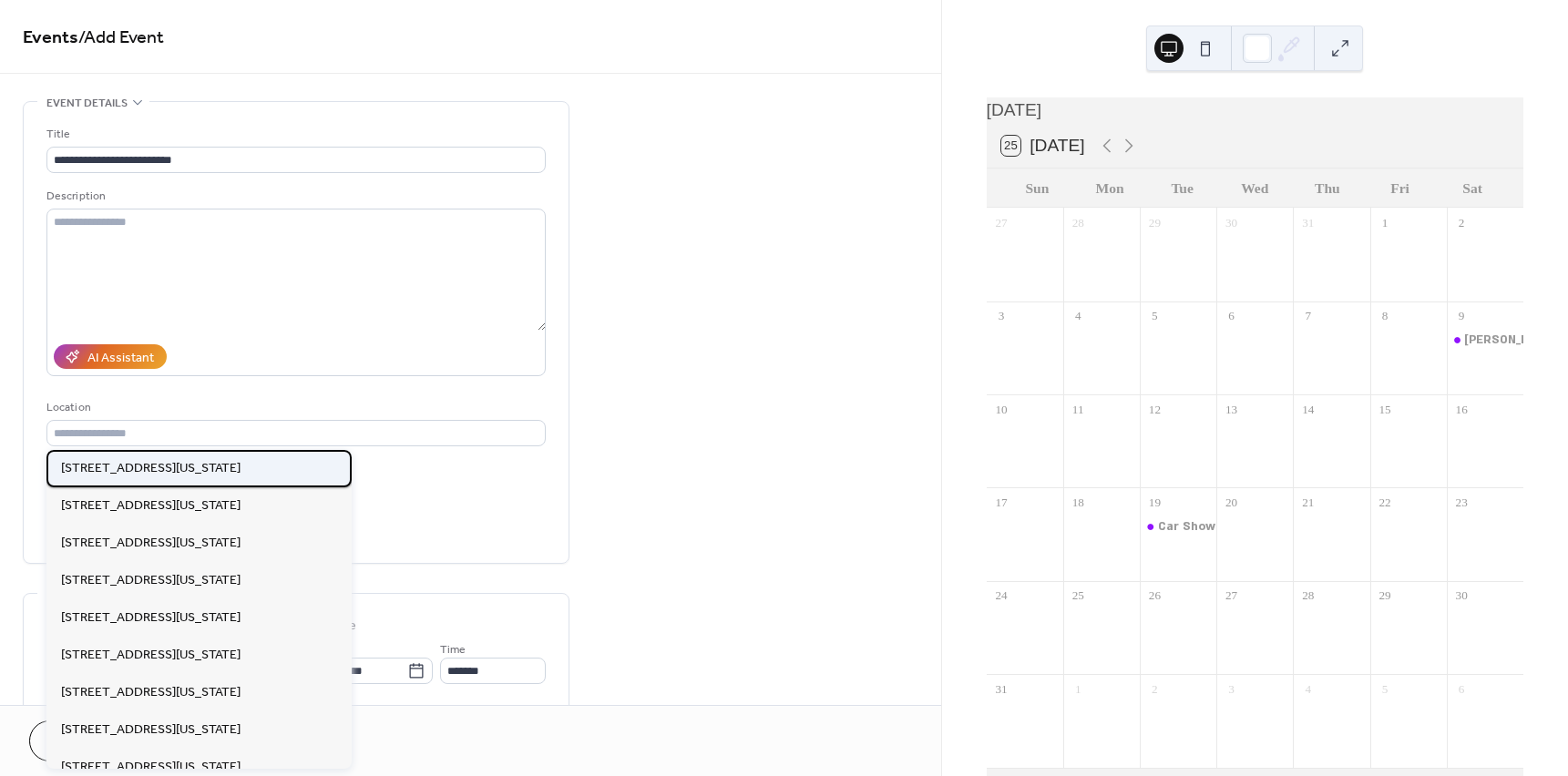 click on "[STREET_ADDRESS][US_STATE]" at bounding box center (150, 468) 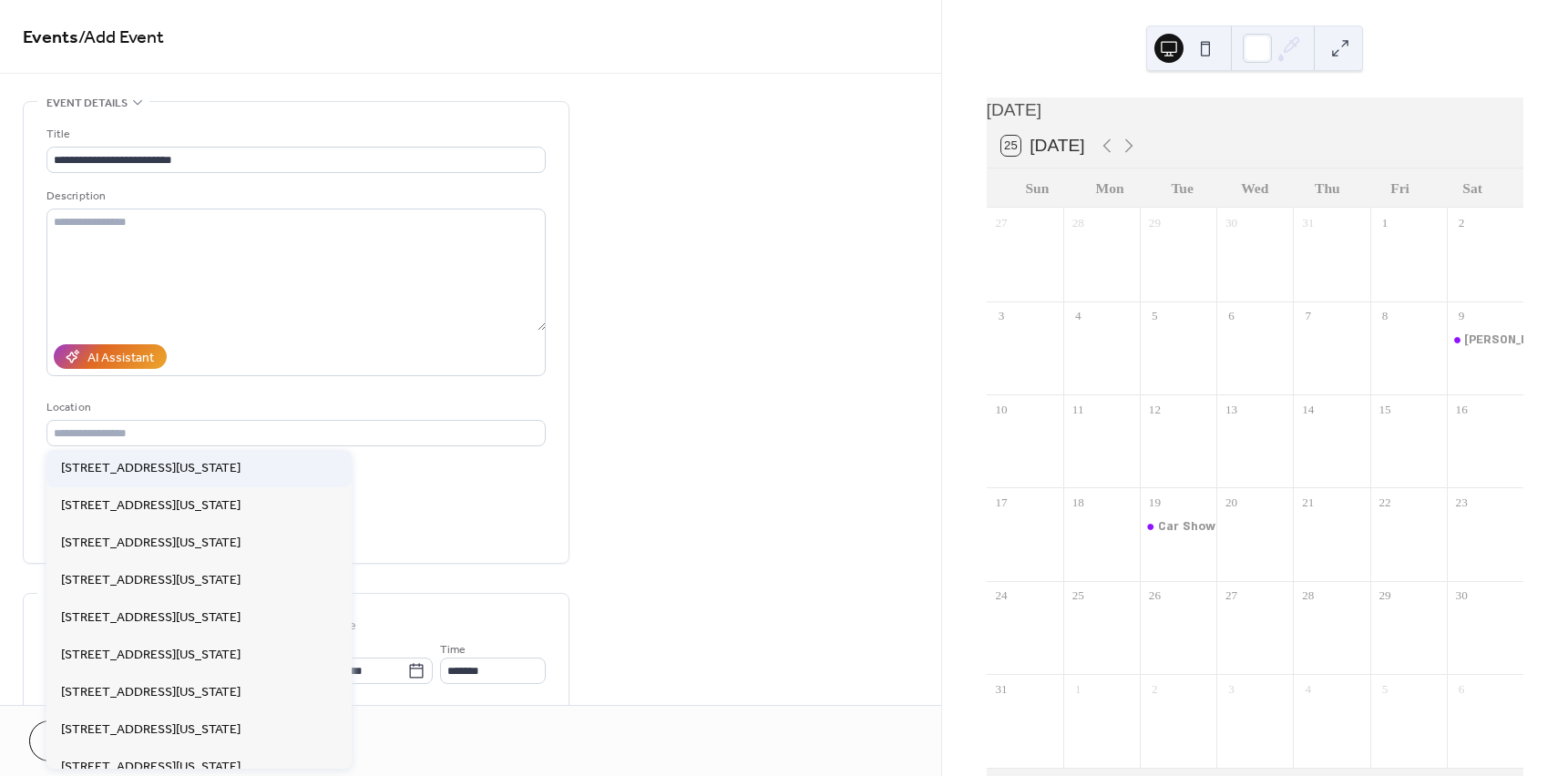 type on "**********" 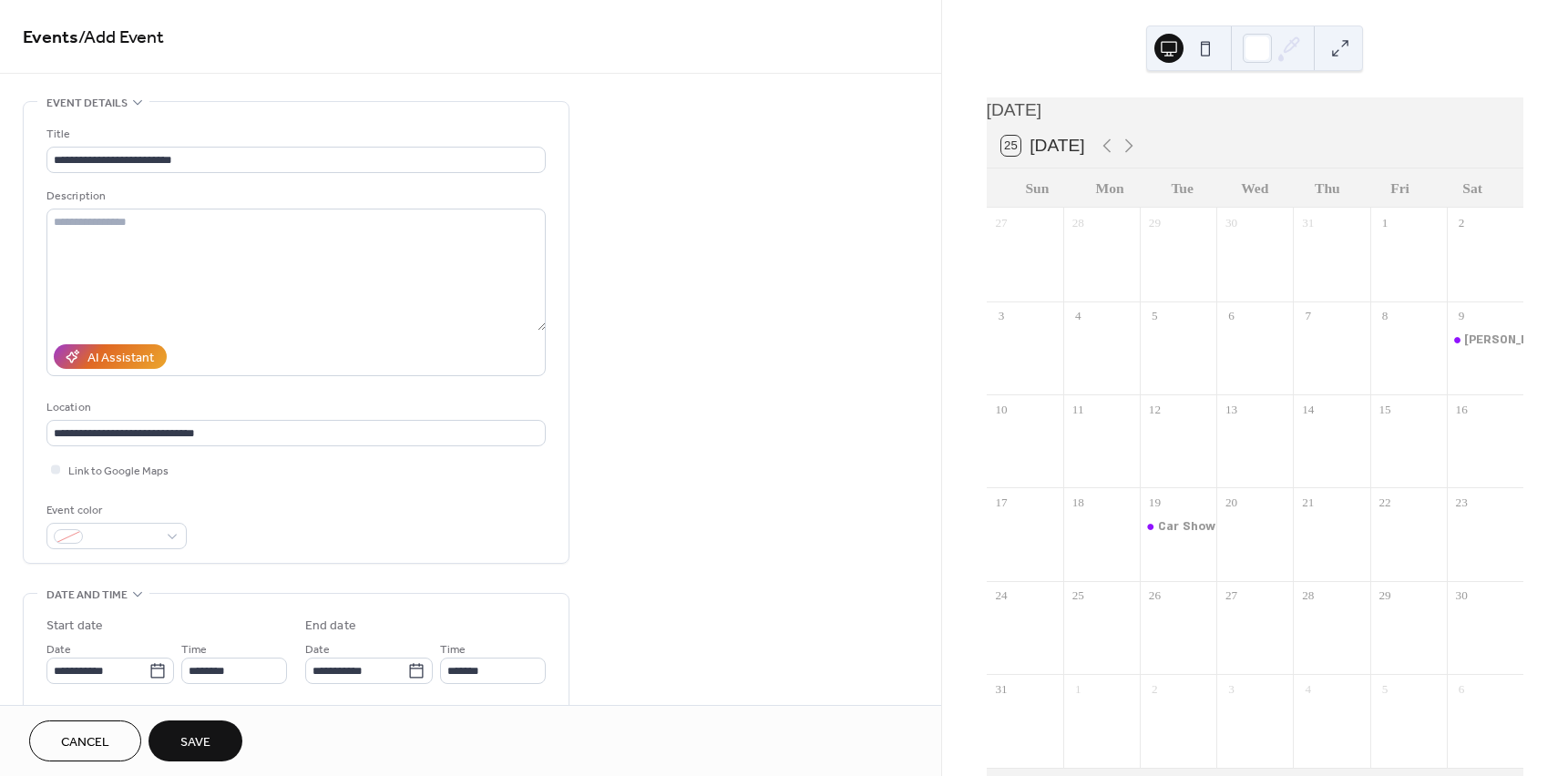 click on "**********" at bounding box center (296, 337) 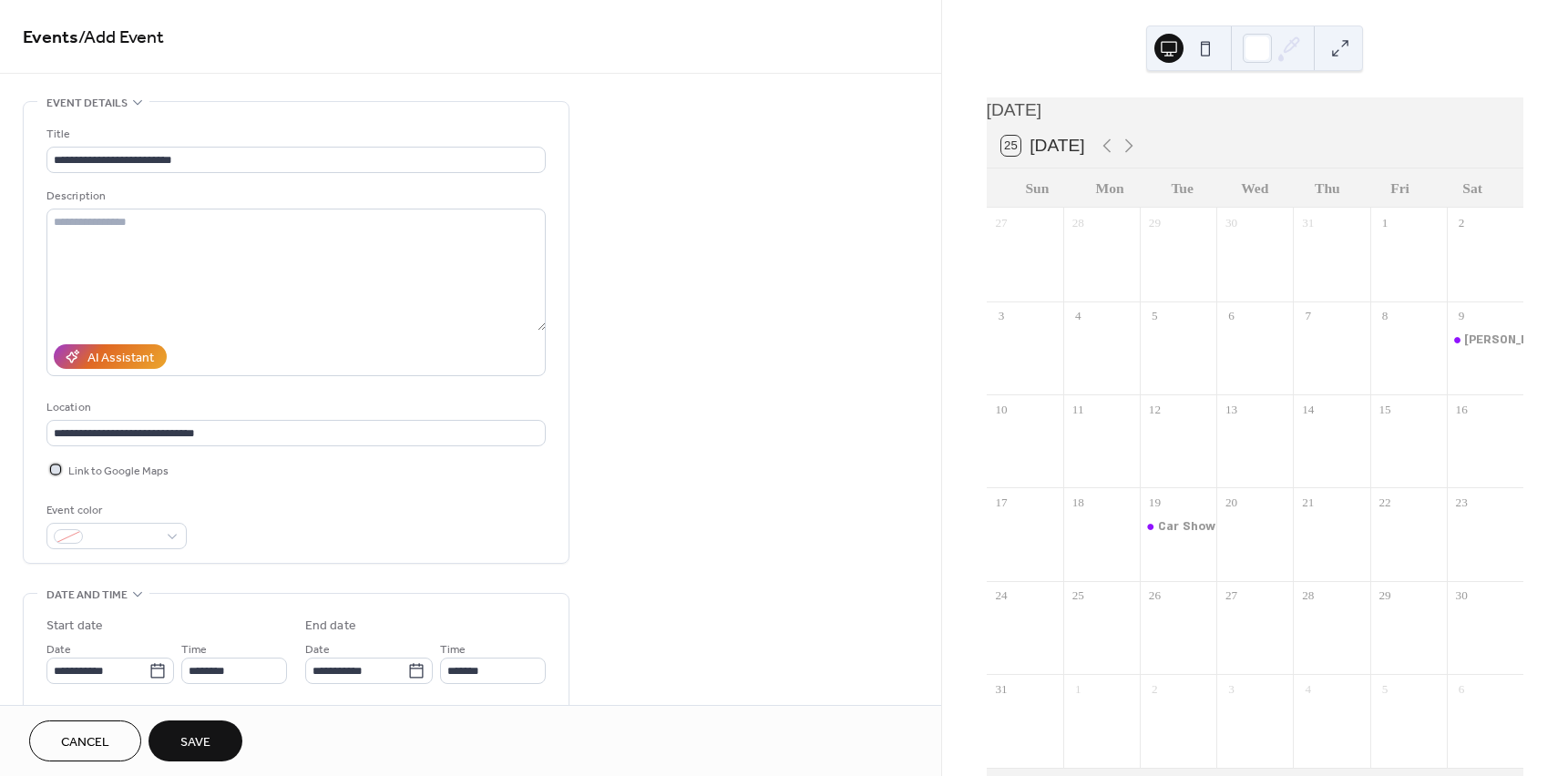 click at bounding box center (56, 469) 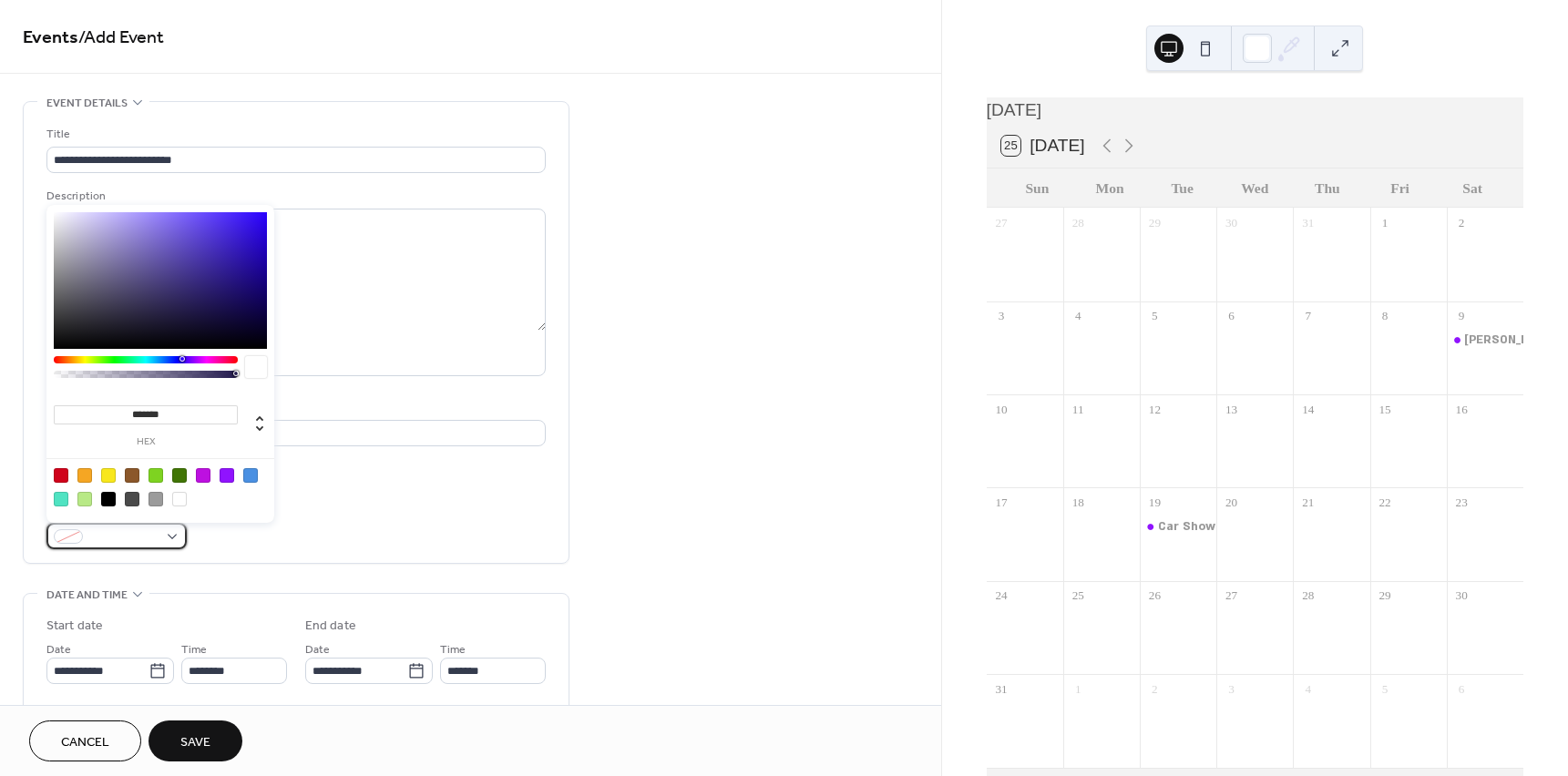 click at bounding box center (117, 536) 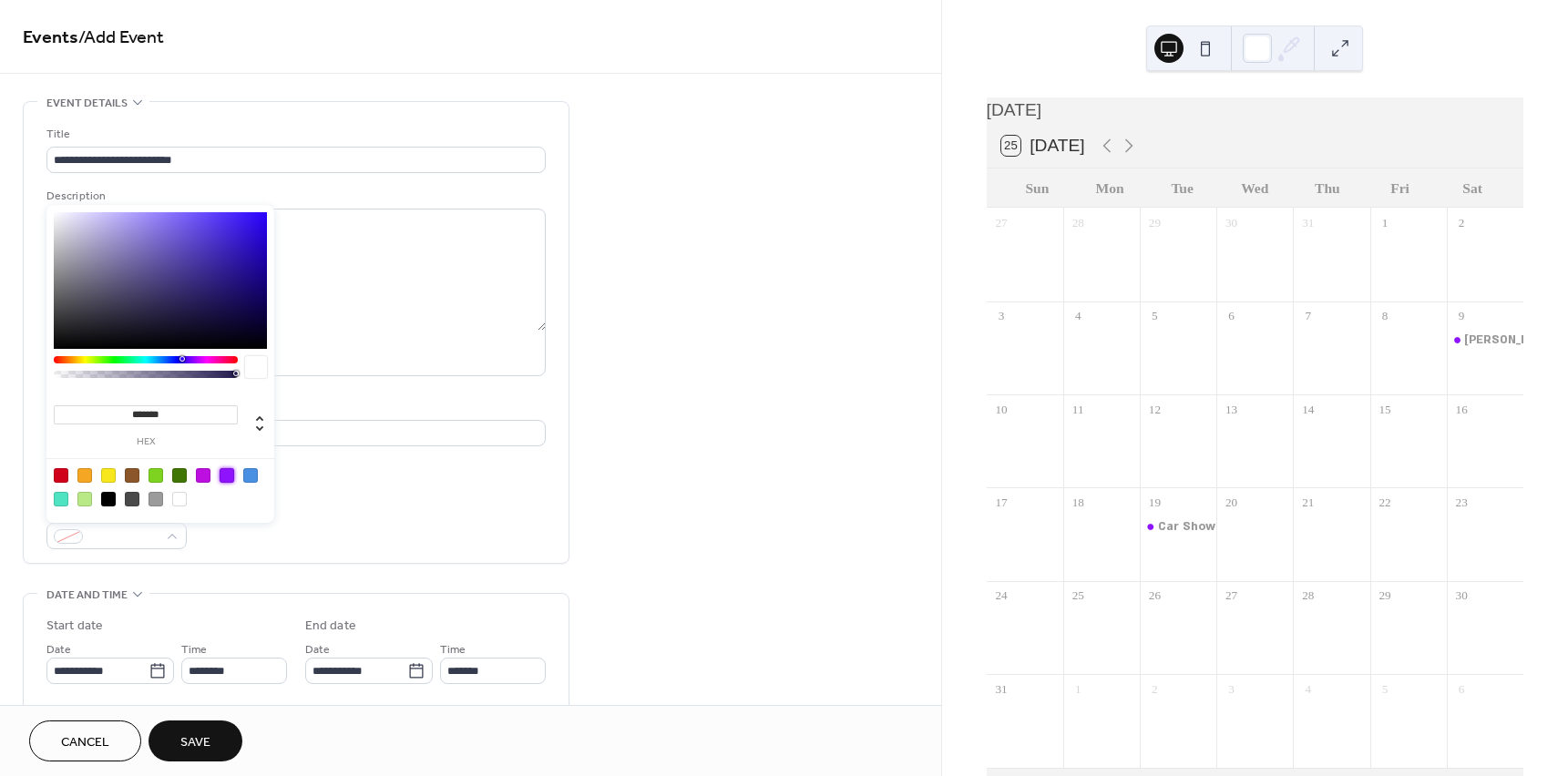 click at bounding box center (227, 475) 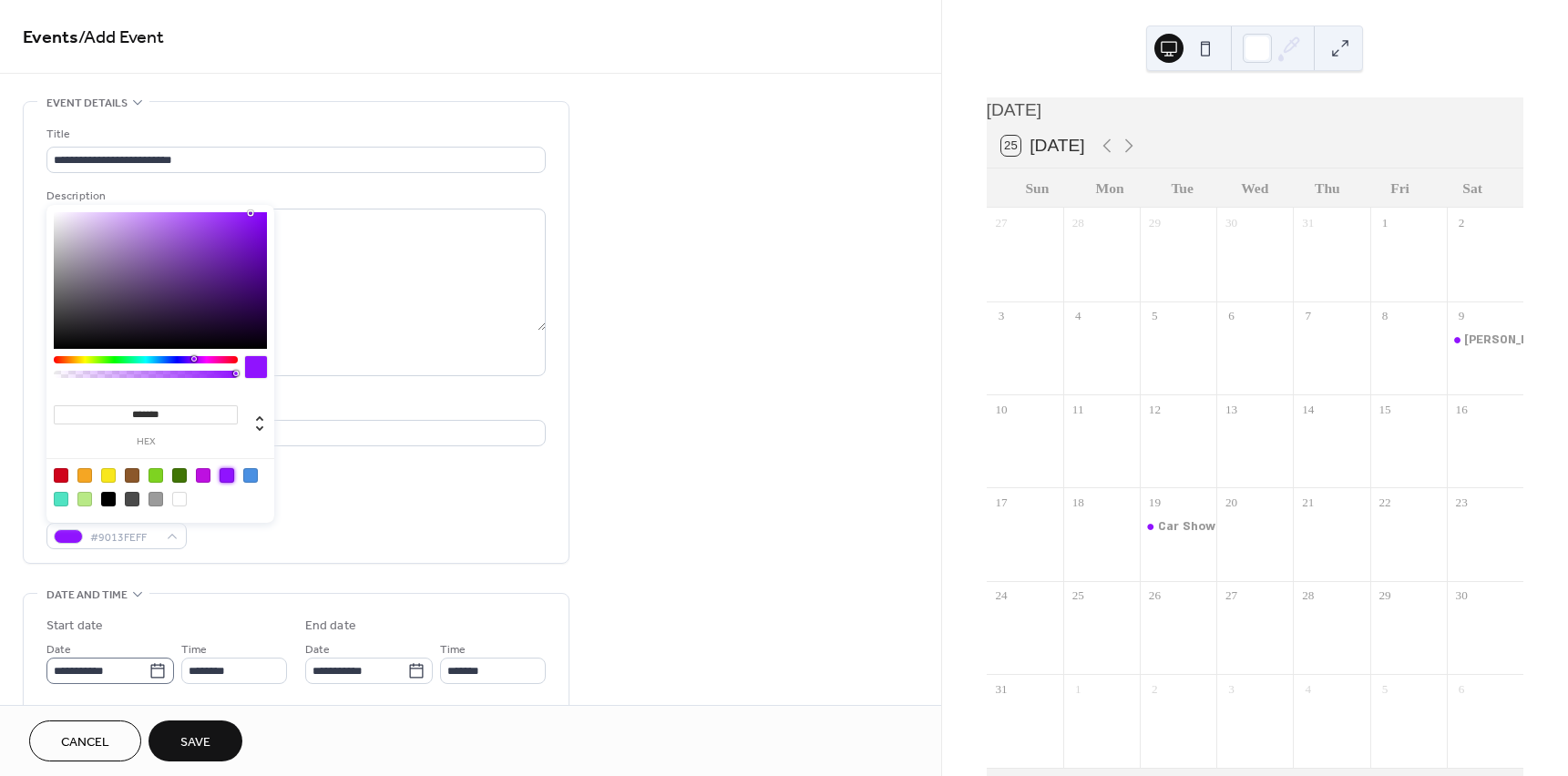 click 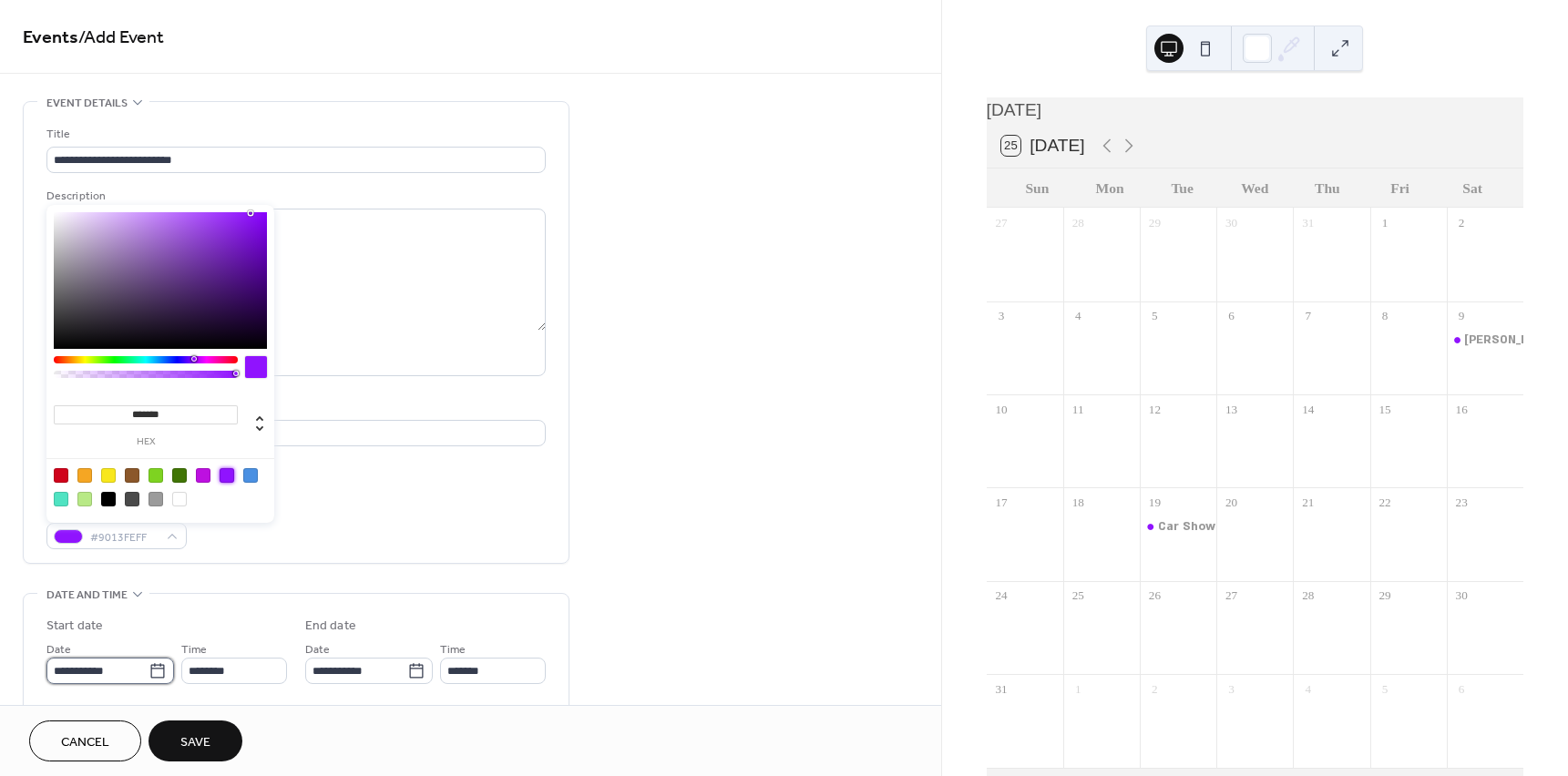 click on "**********" at bounding box center (97, 670) 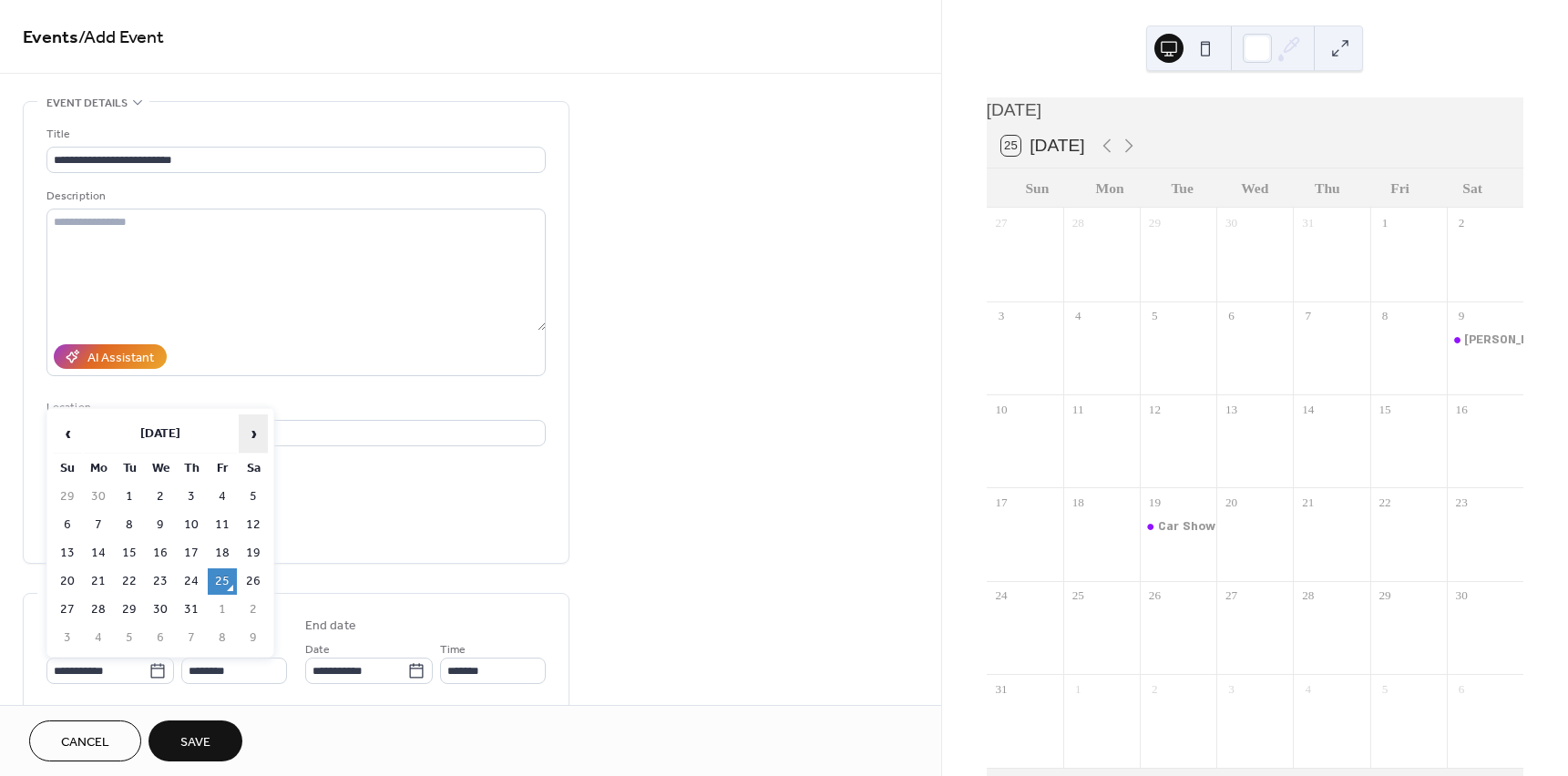 click on "›" at bounding box center [253, 434] 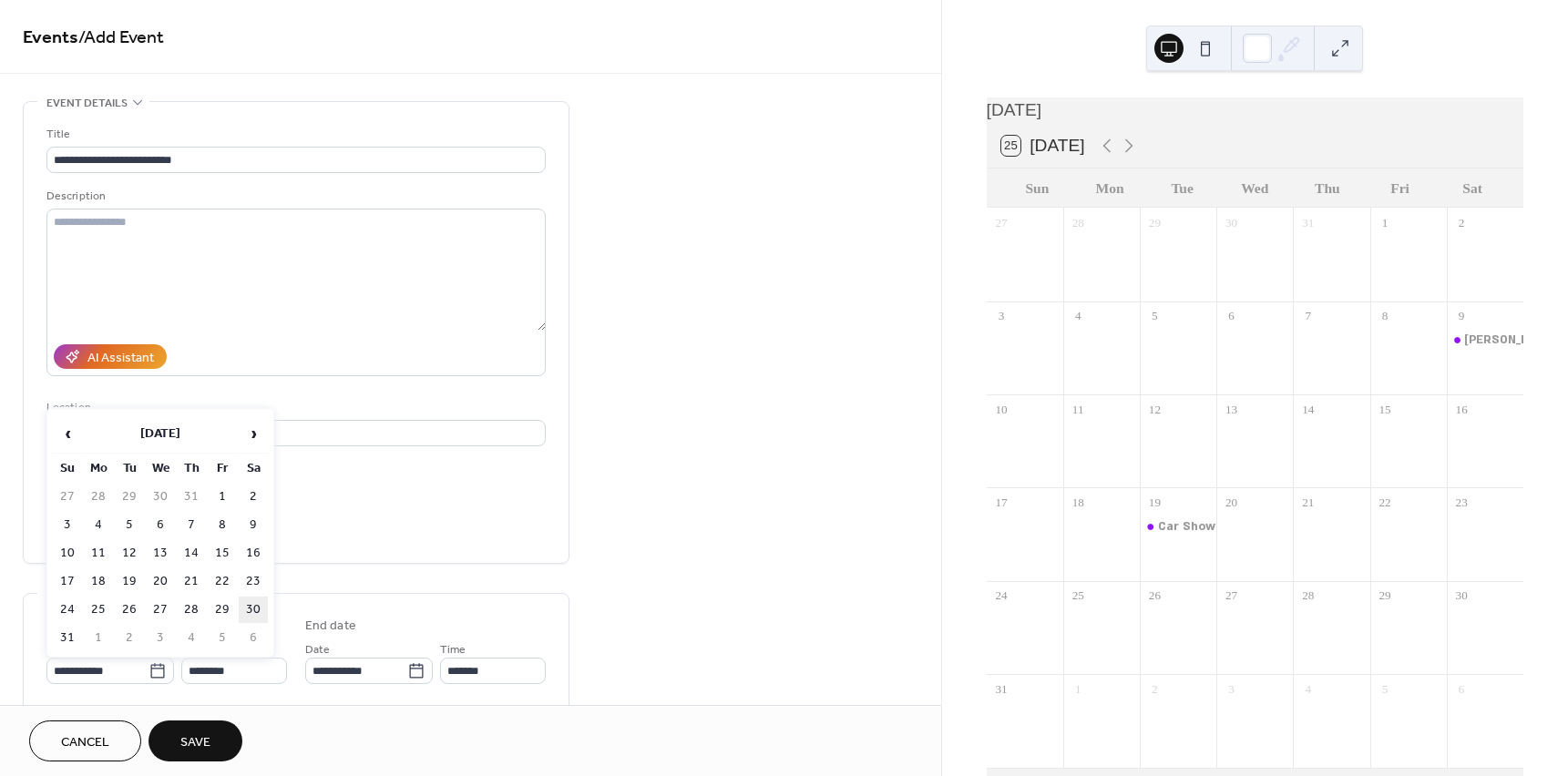 click on "30" at bounding box center (253, 609) 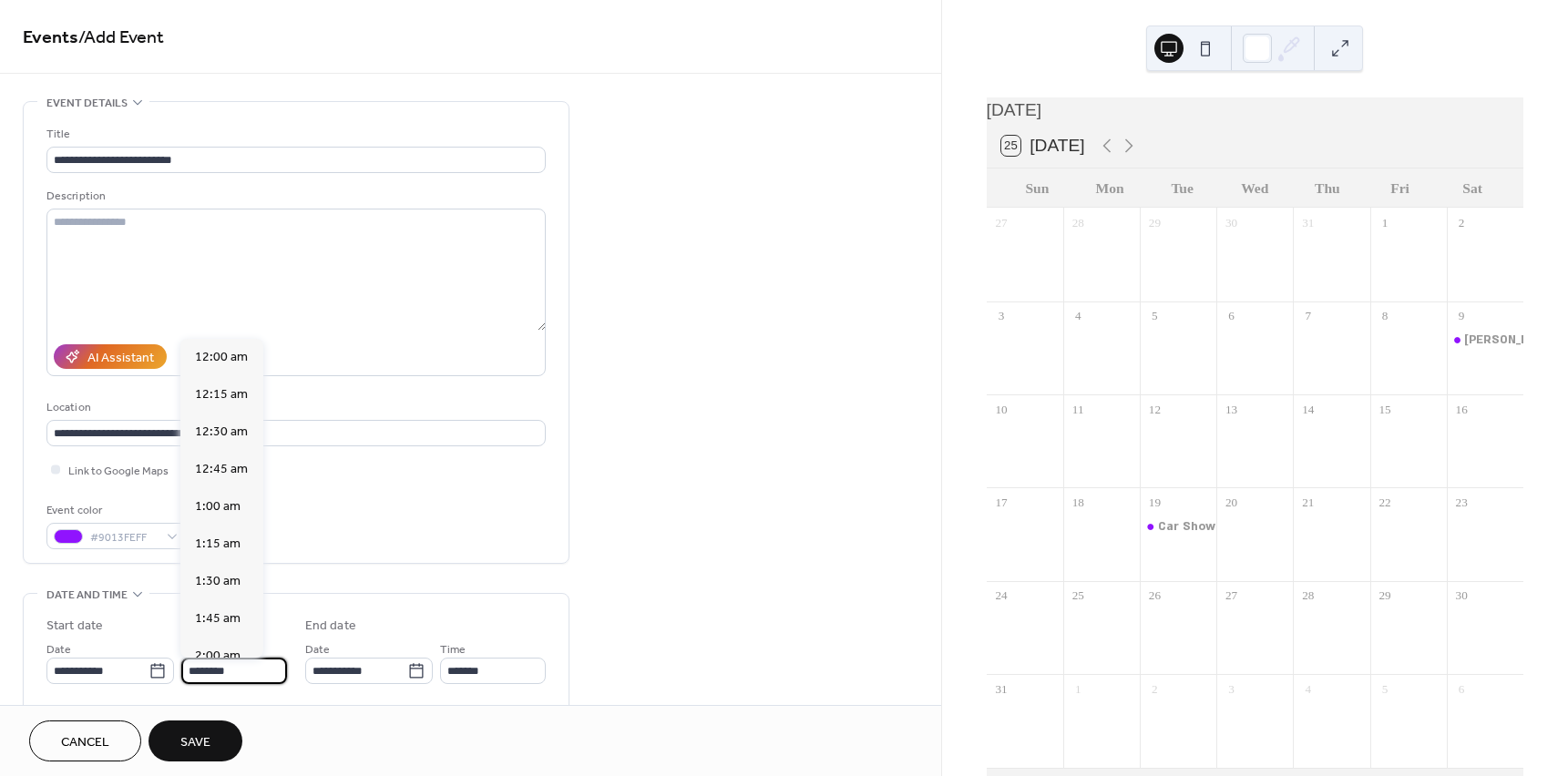 click on "********" at bounding box center [234, 670] 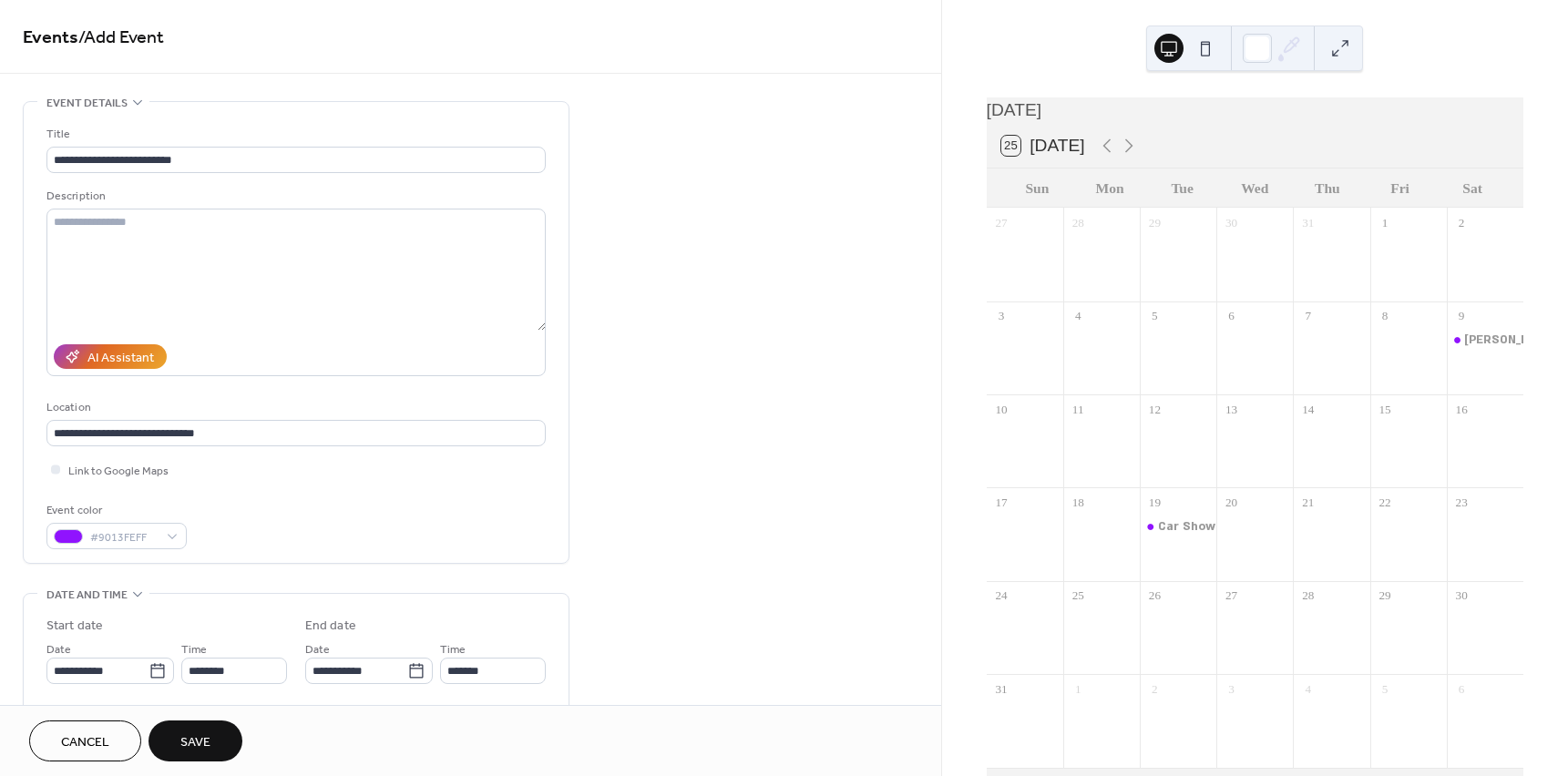 click on "Time ********" at bounding box center [234, 661] 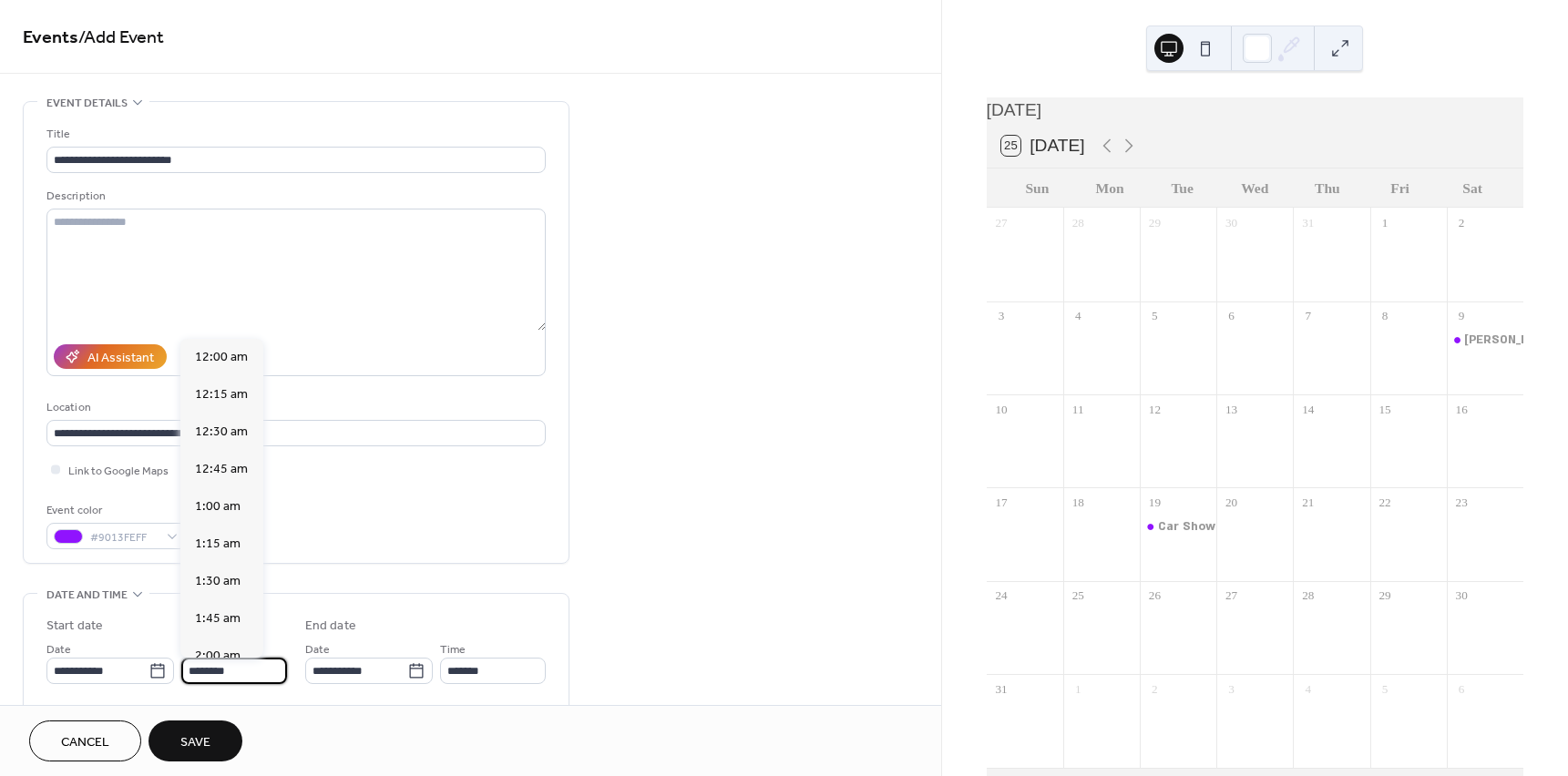 click on "********" at bounding box center (234, 670) 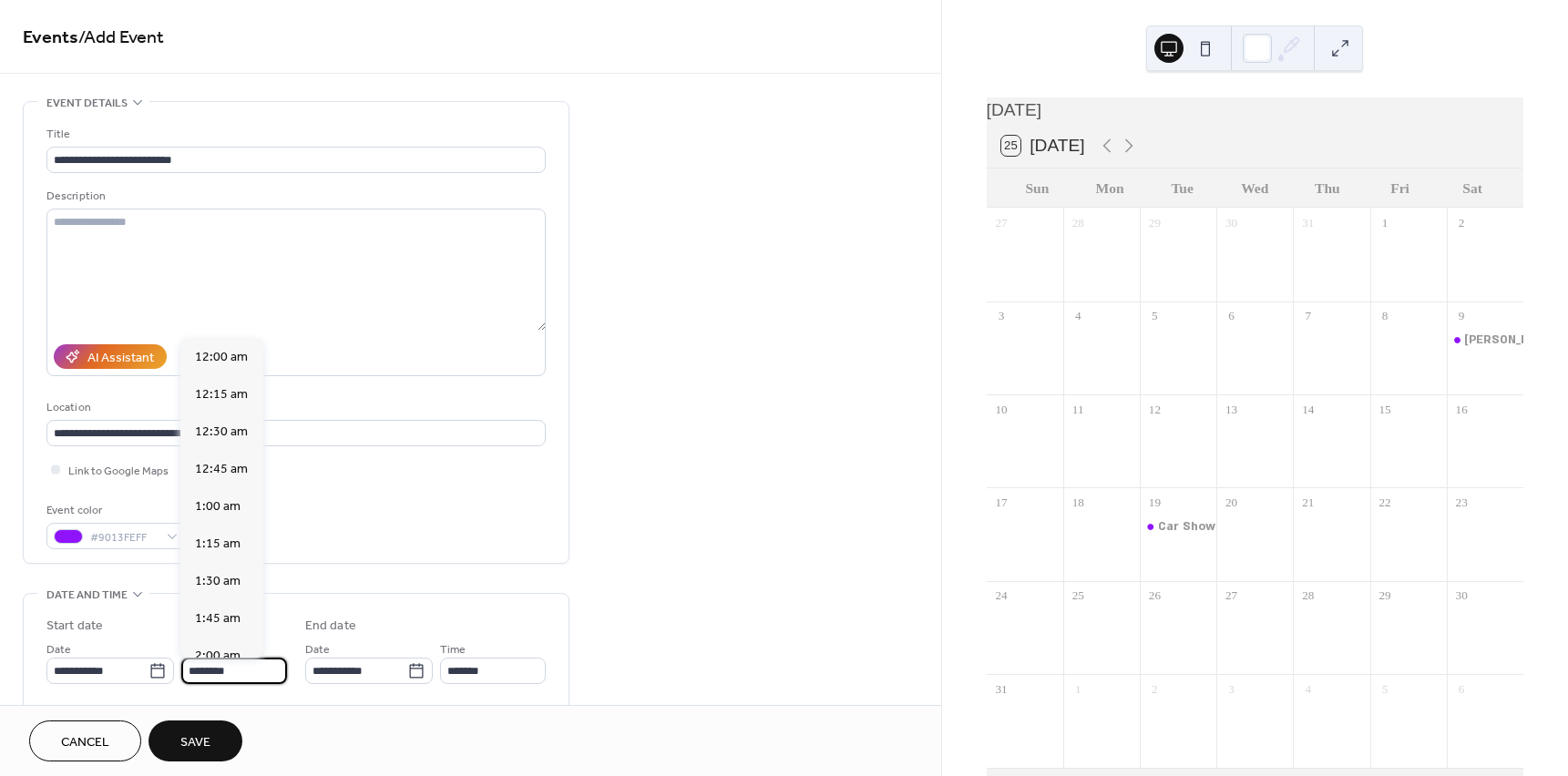 scroll, scrollTop: 1792, scrollLeft: 0, axis: vertical 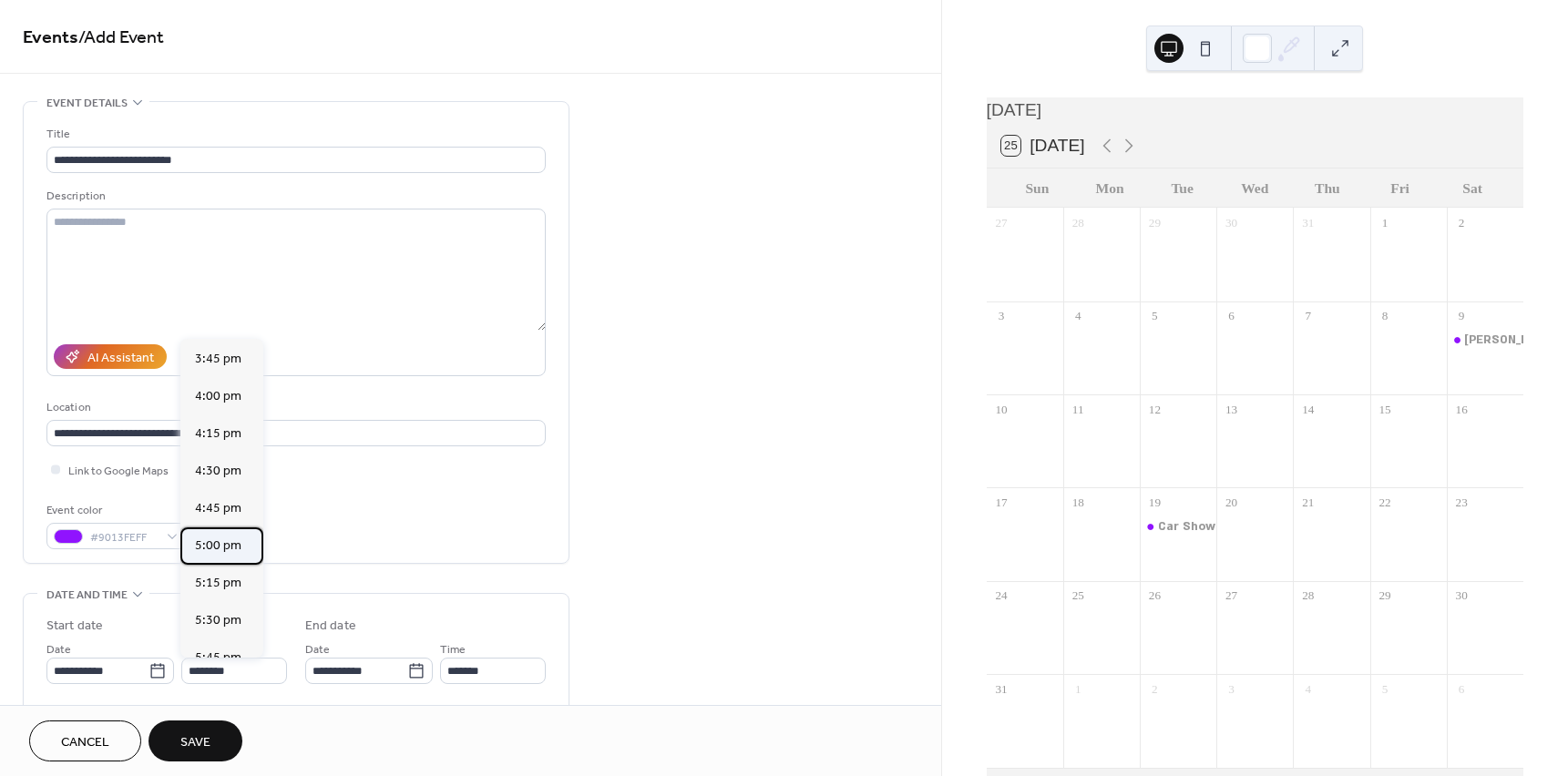 click on "5:00 pm" at bounding box center [218, 546] 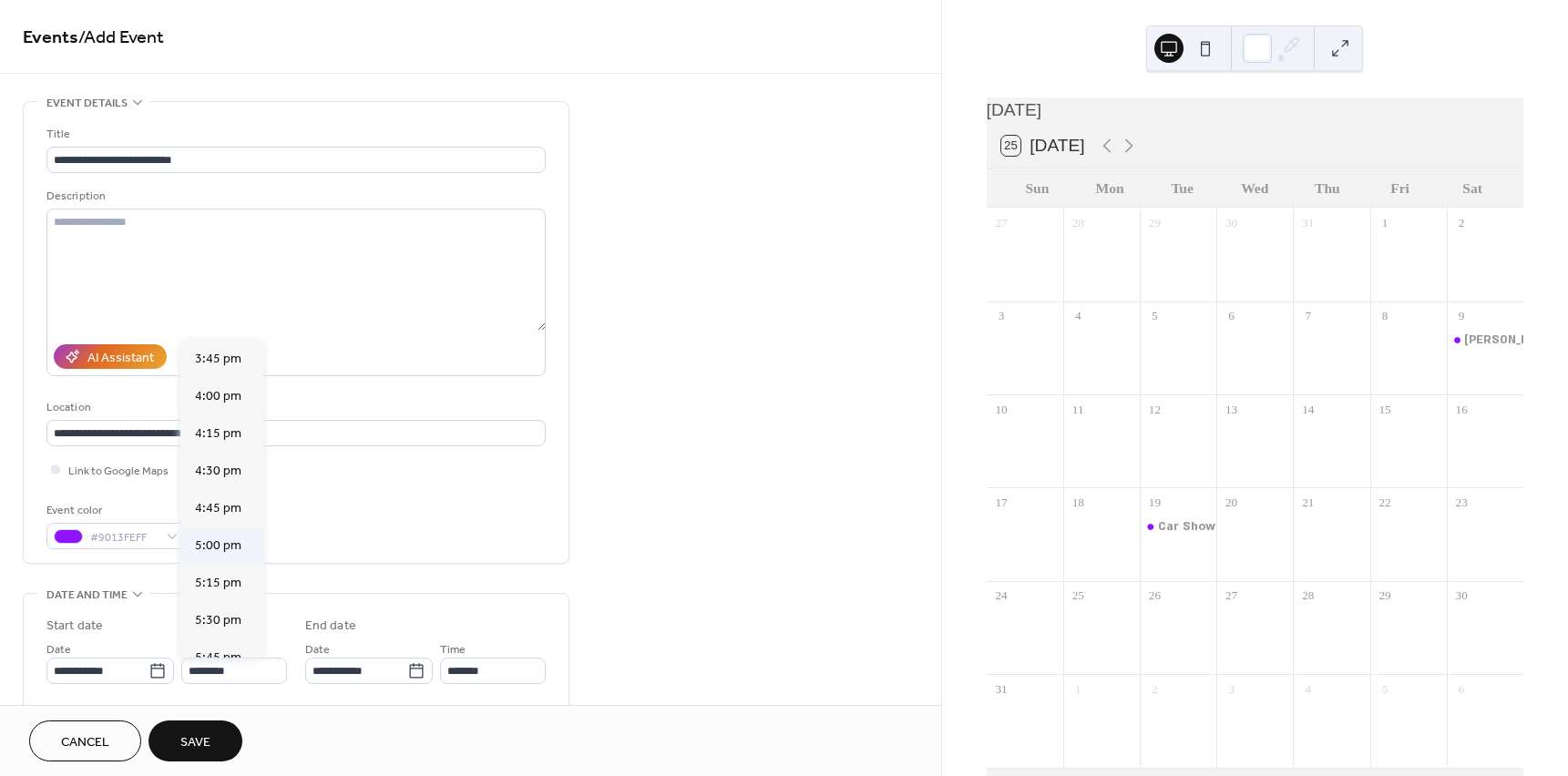 type on "*******" 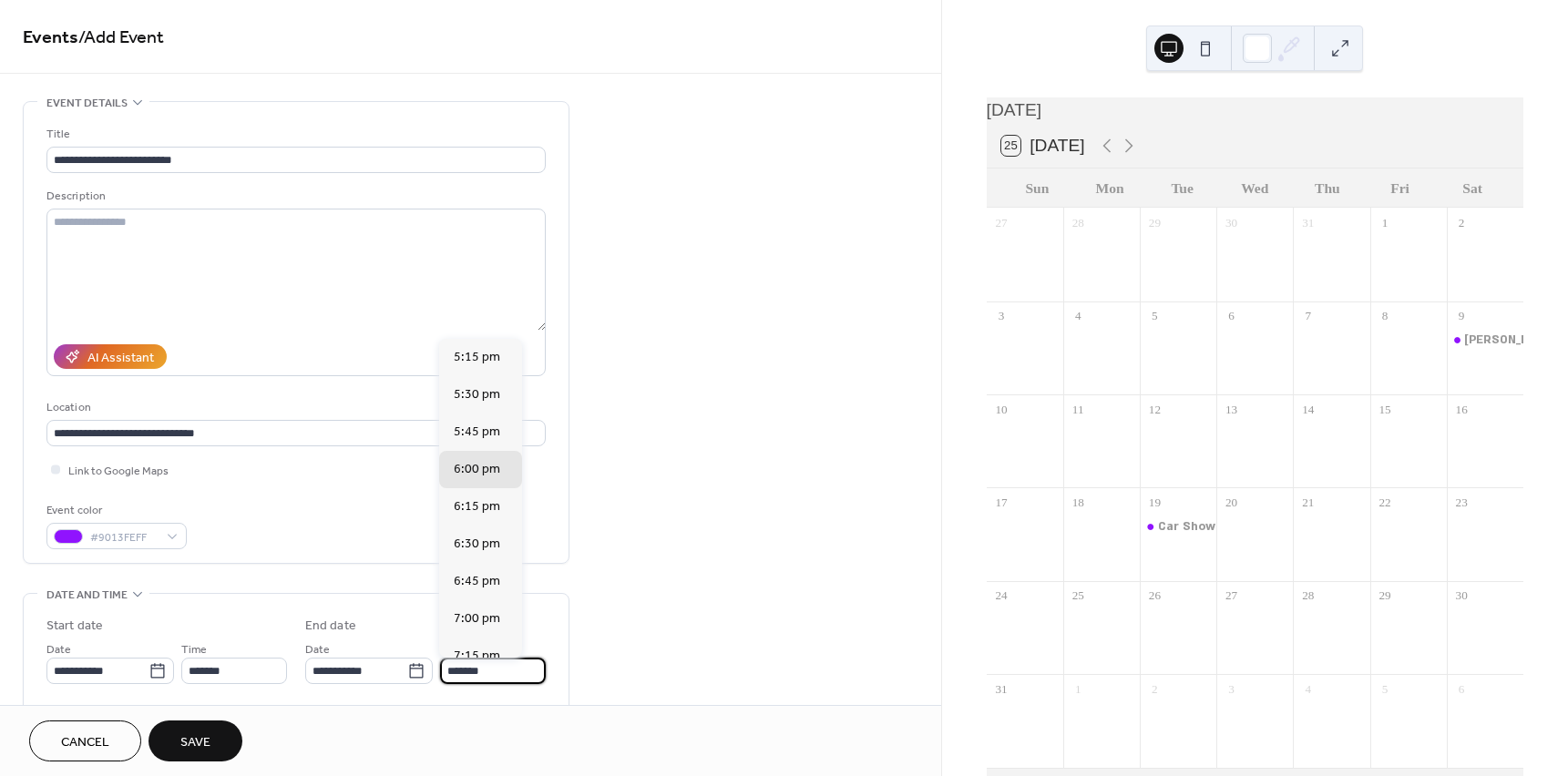 click on "*******" at bounding box center [493, 670] 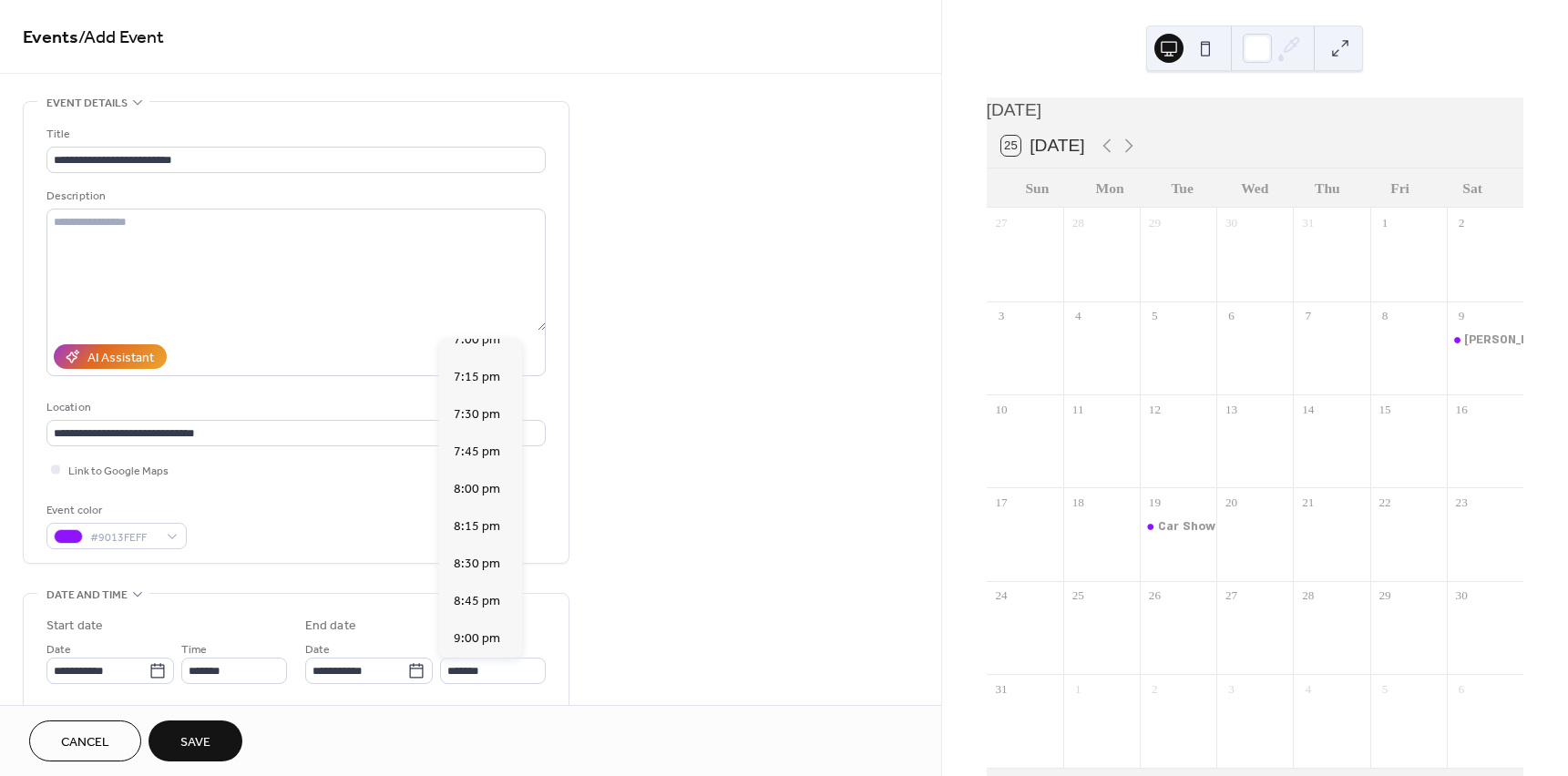 scroll, scrollTop: 558, scrollLeft: 0, axis: vertical 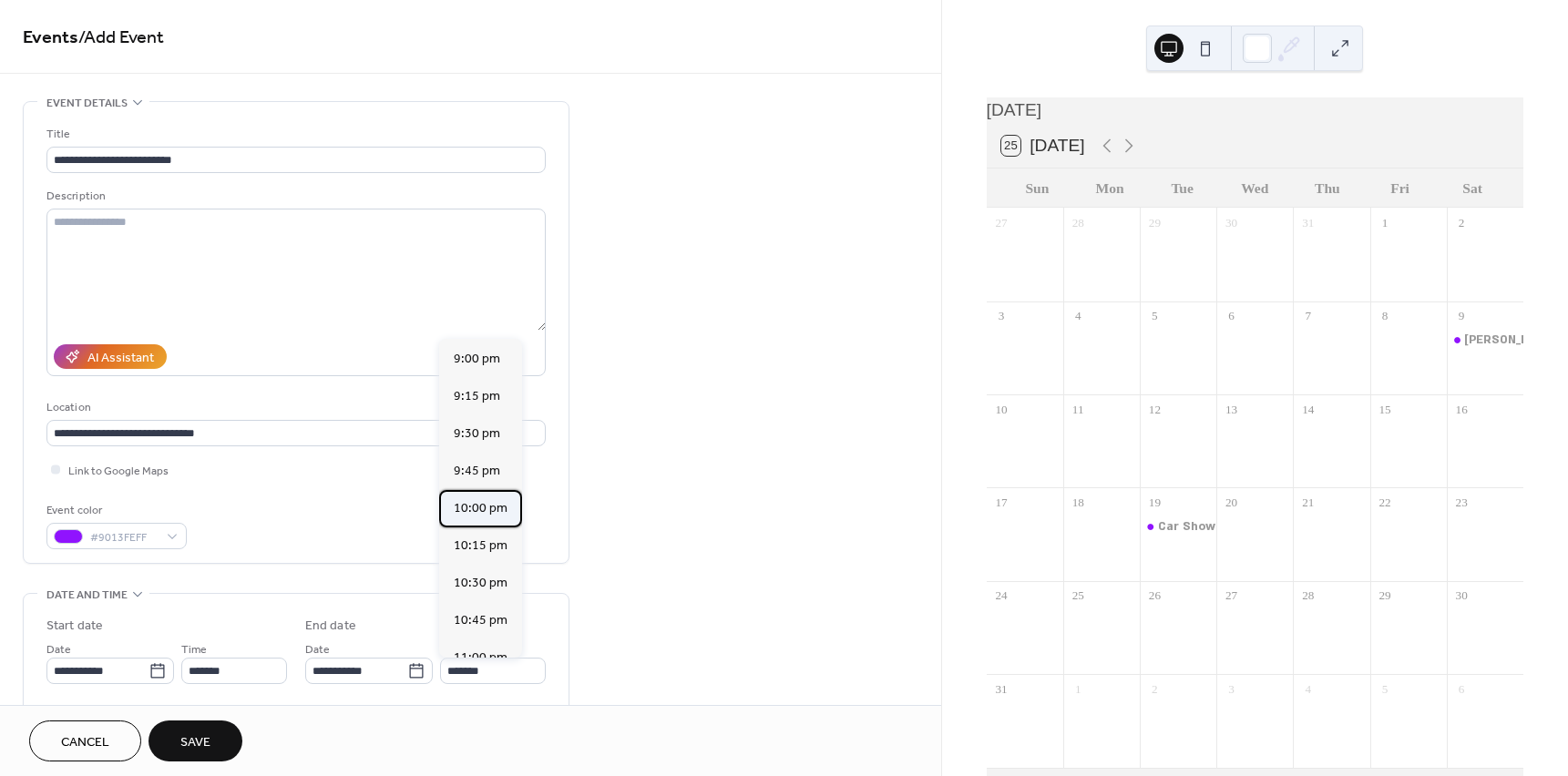 click on "10:00 pm" at bounding box center [480, 508] 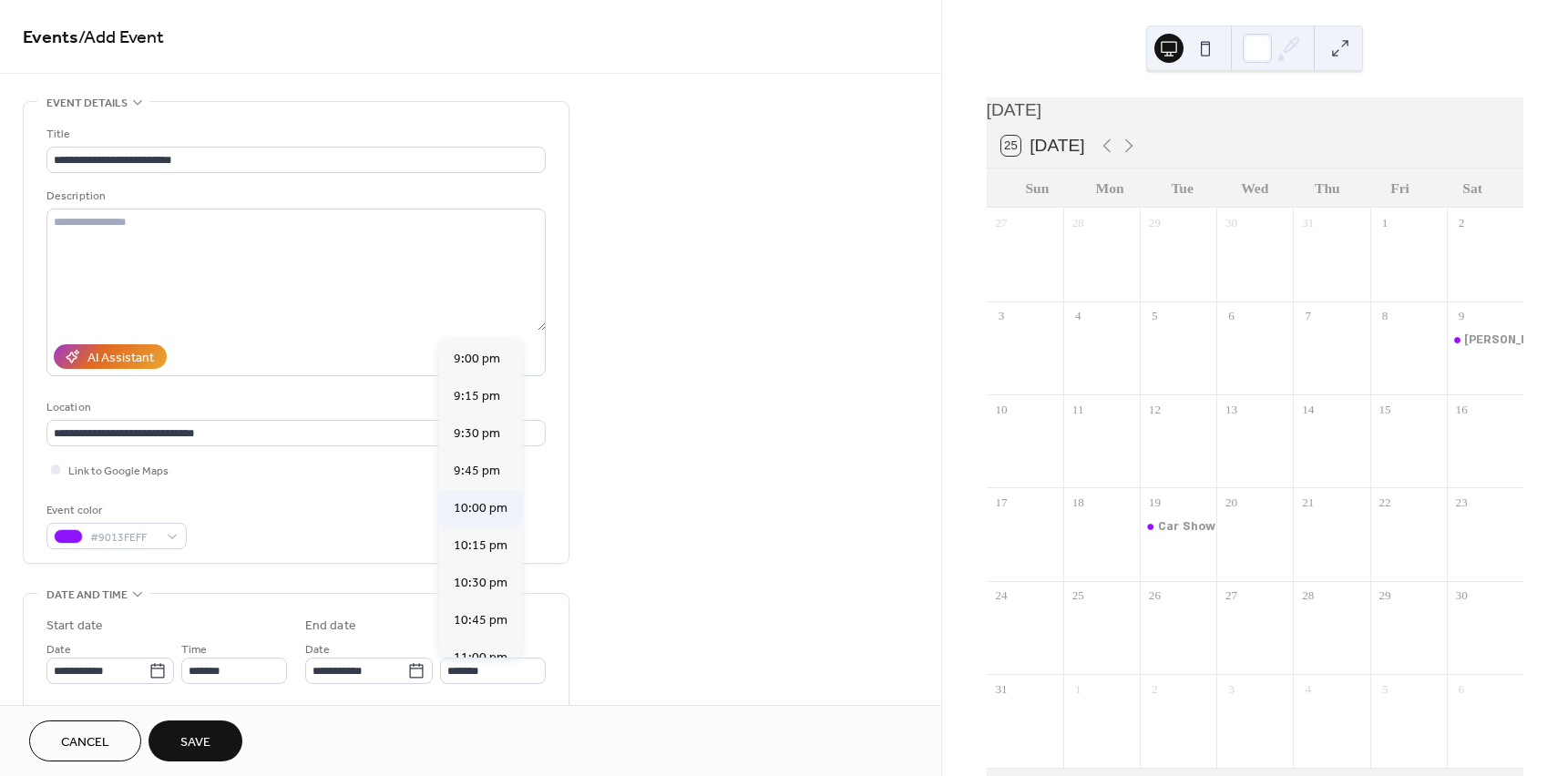 type on "********" 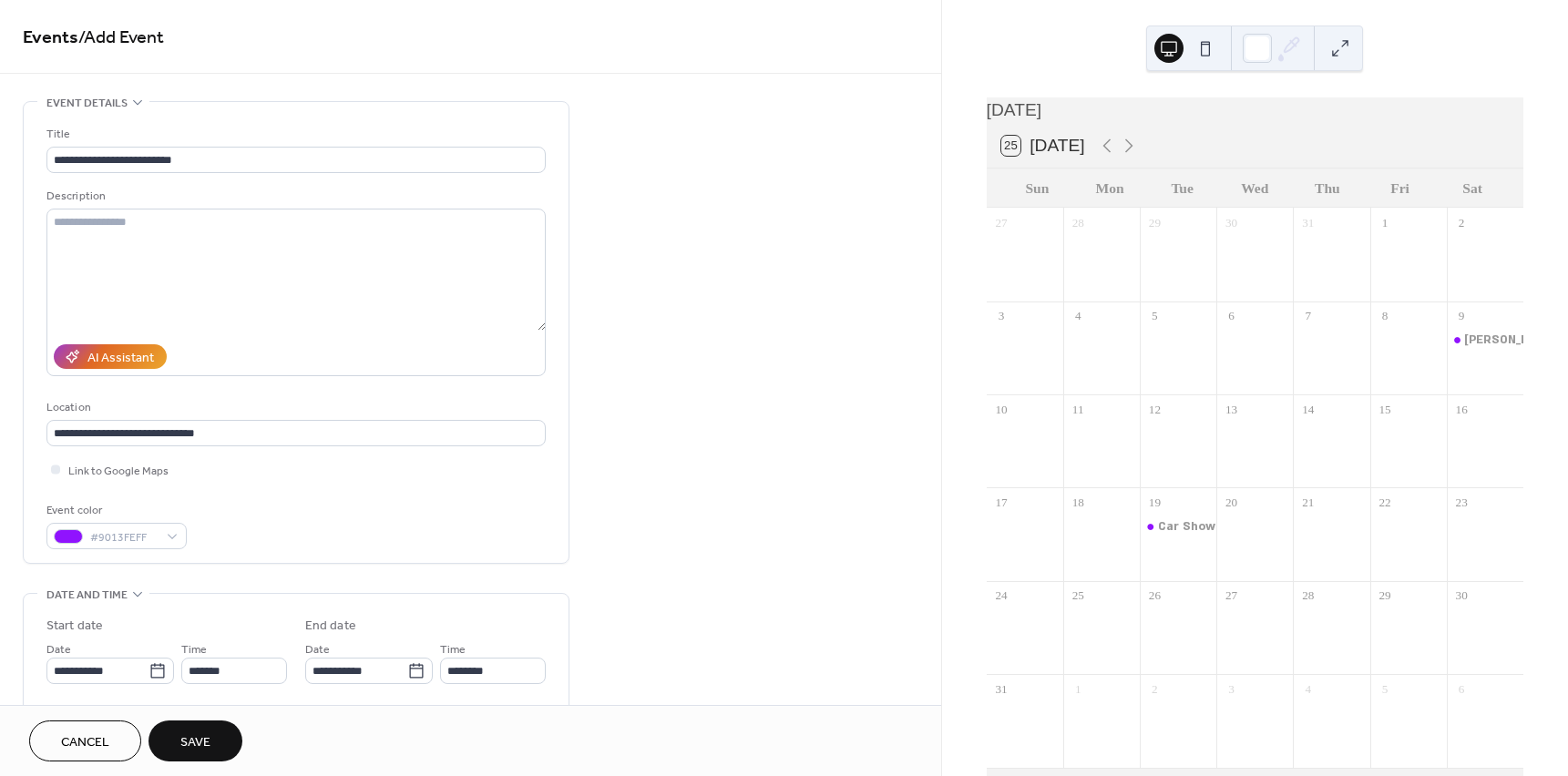 click on "Save" at bounding box center [195, 740] 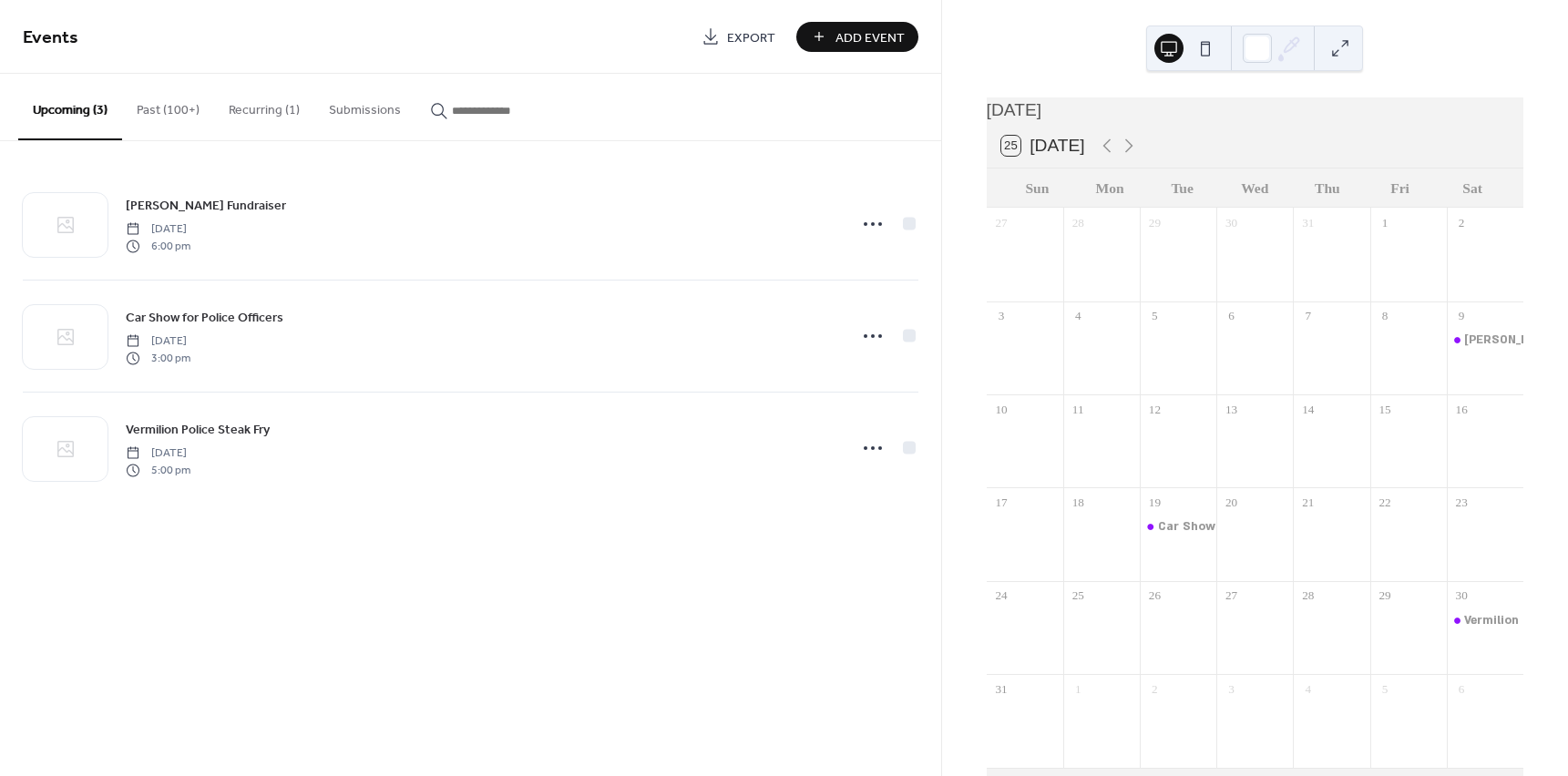 click on "Add Event" at bounding box center [857, 36] 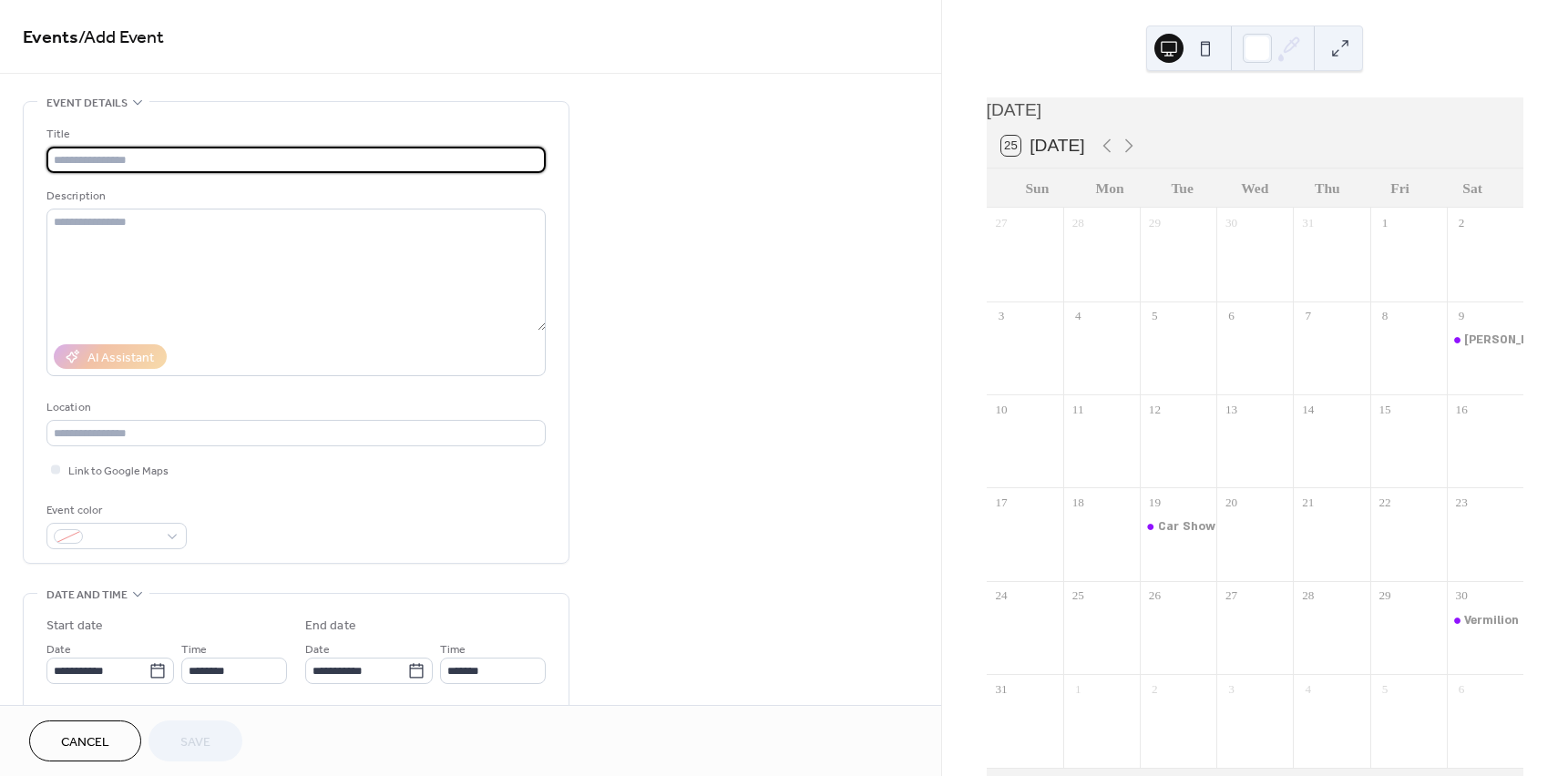 click at bounding box center [296, 159] 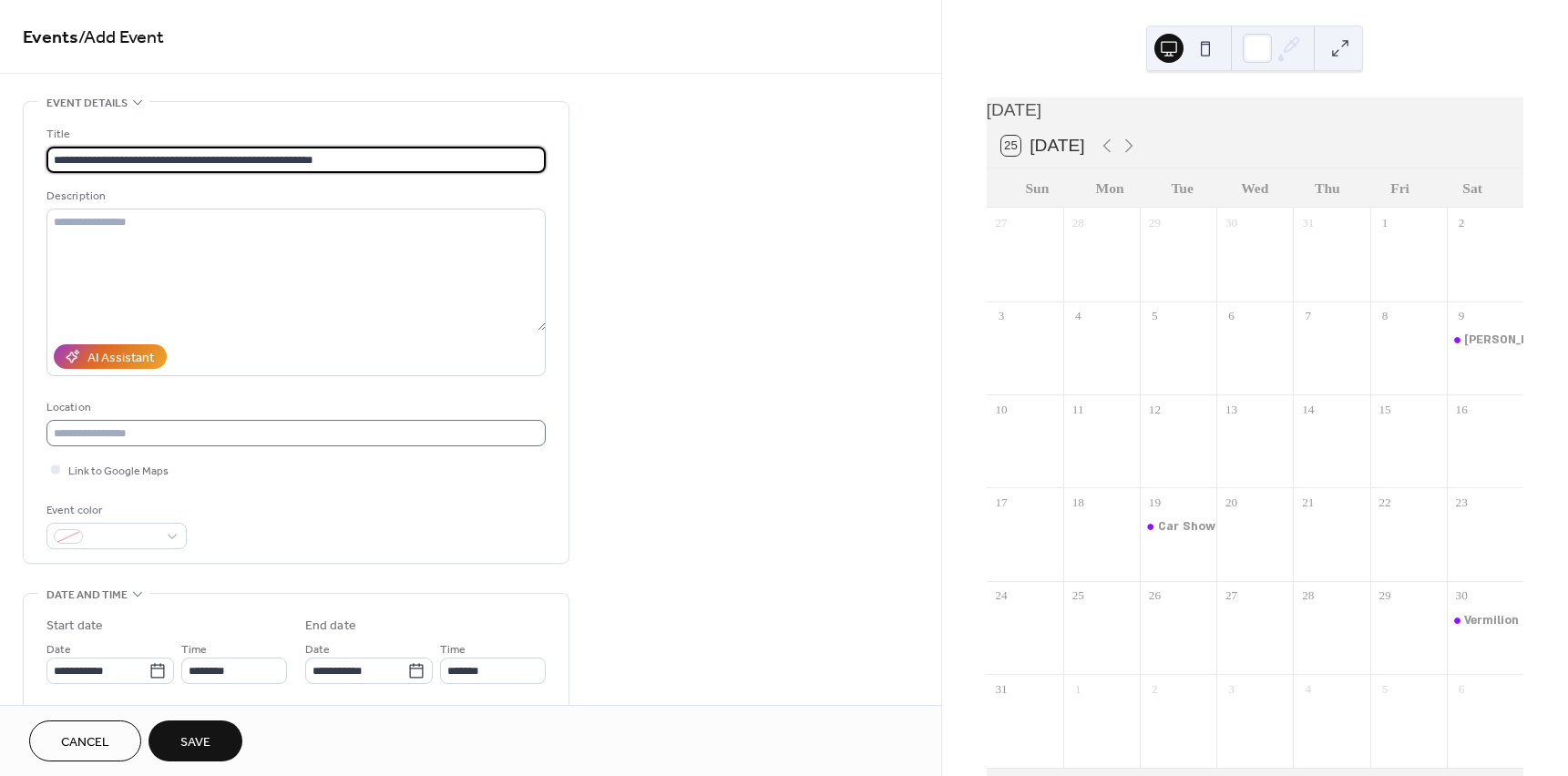 type on "**********" 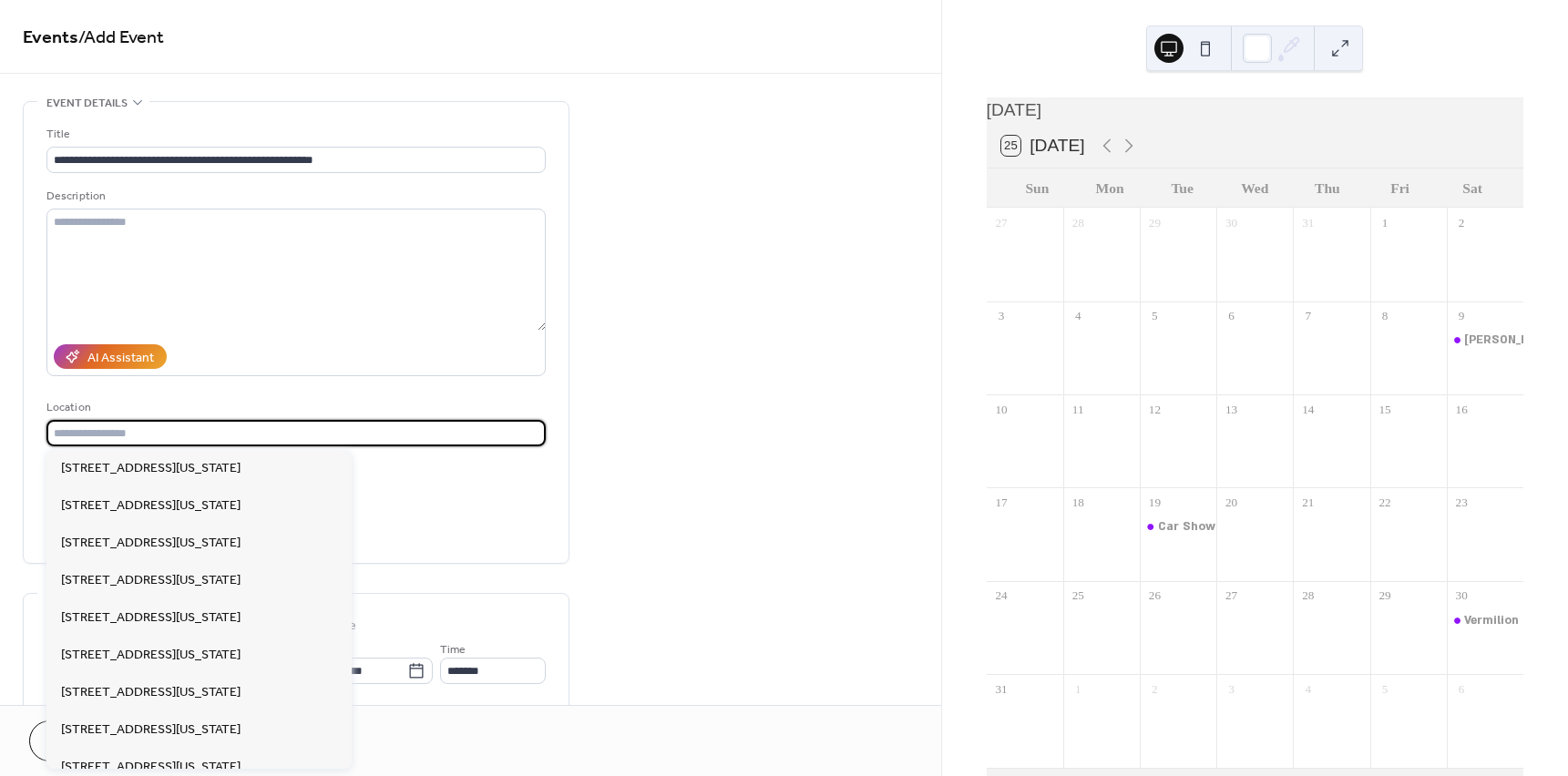 click at bounding box center (296, 433) 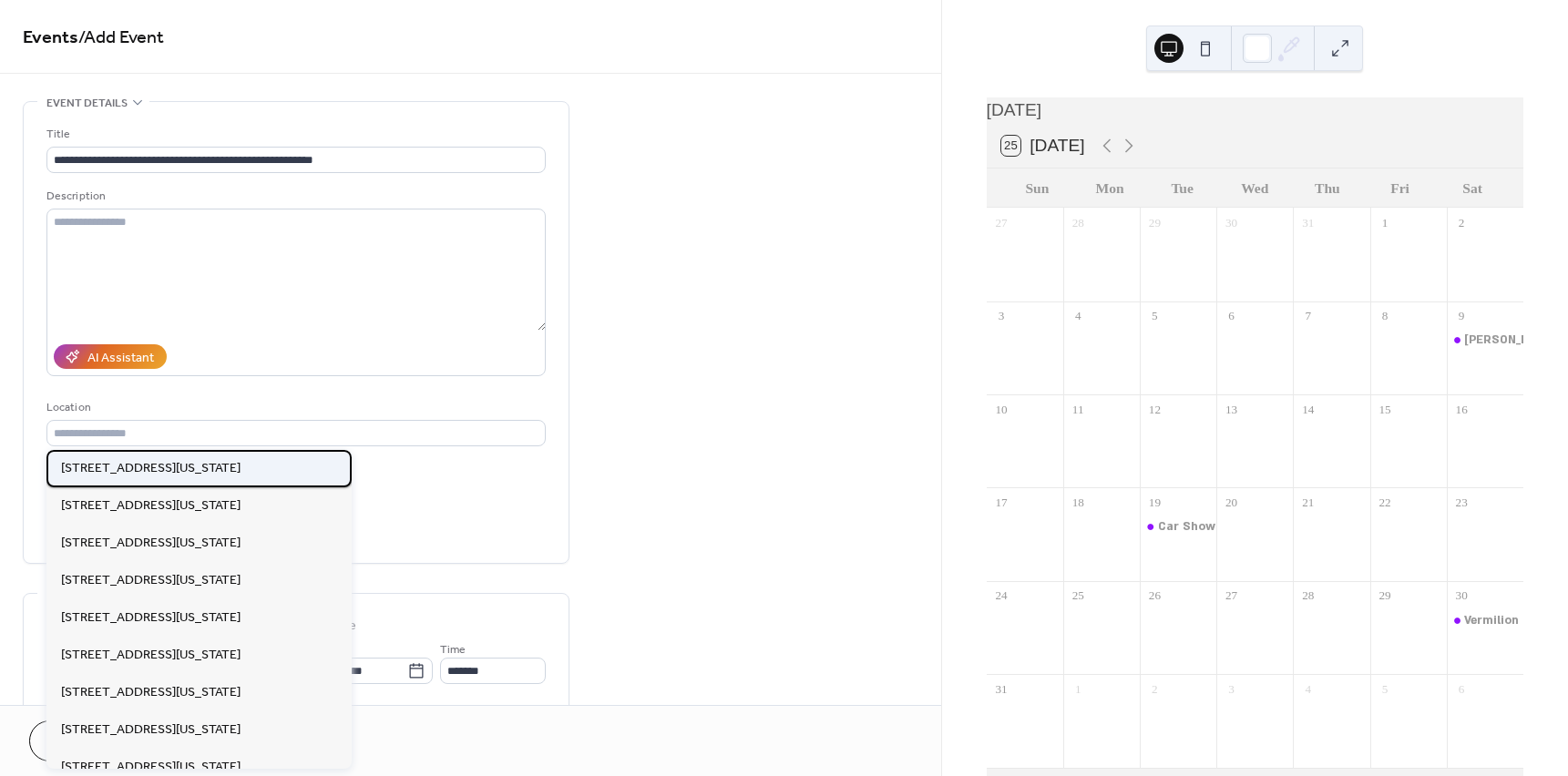 click on "[STREET_ADDRESS][US_STATE]" at bounding box center [150, 468] 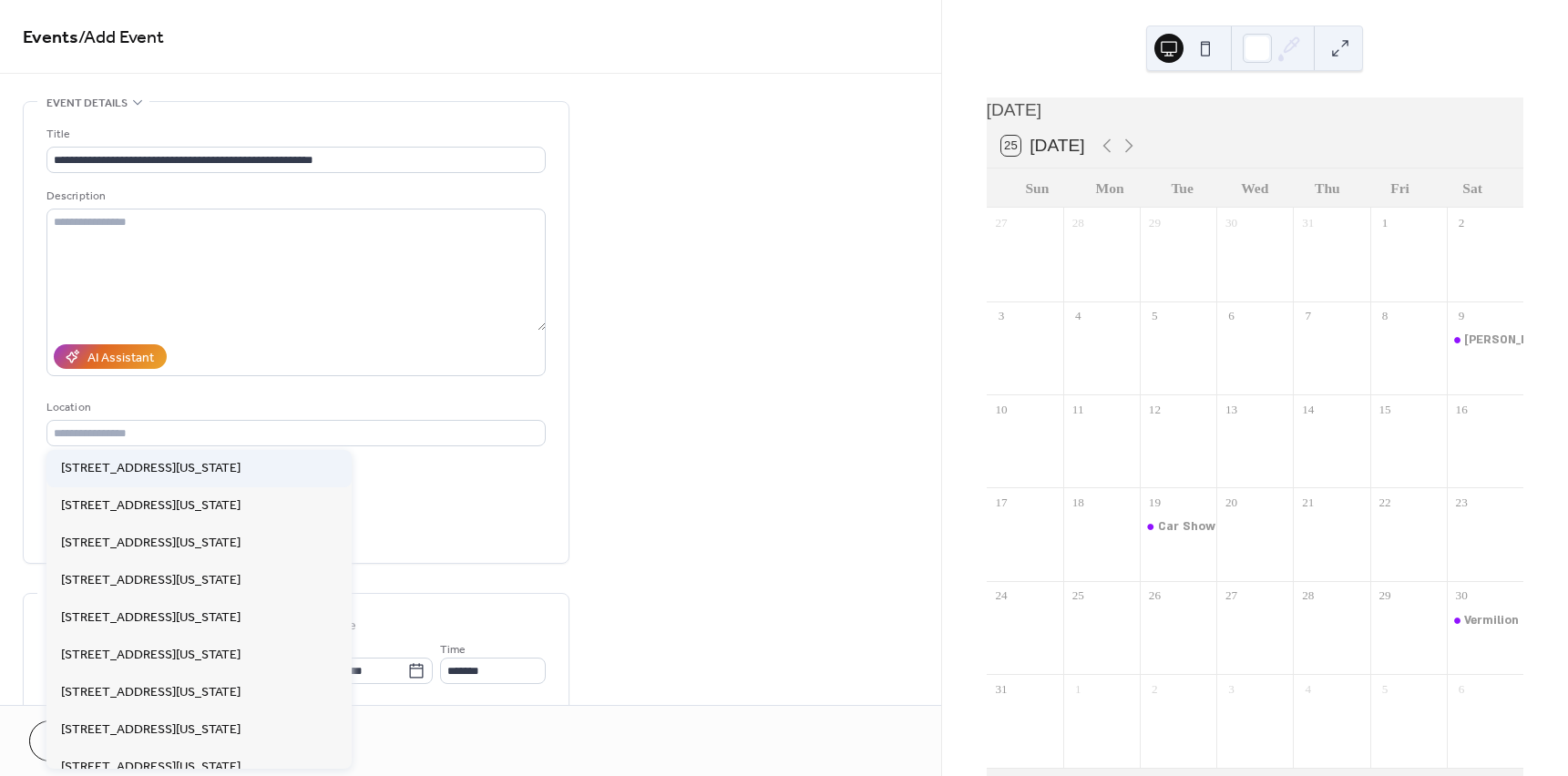 type on "**********" 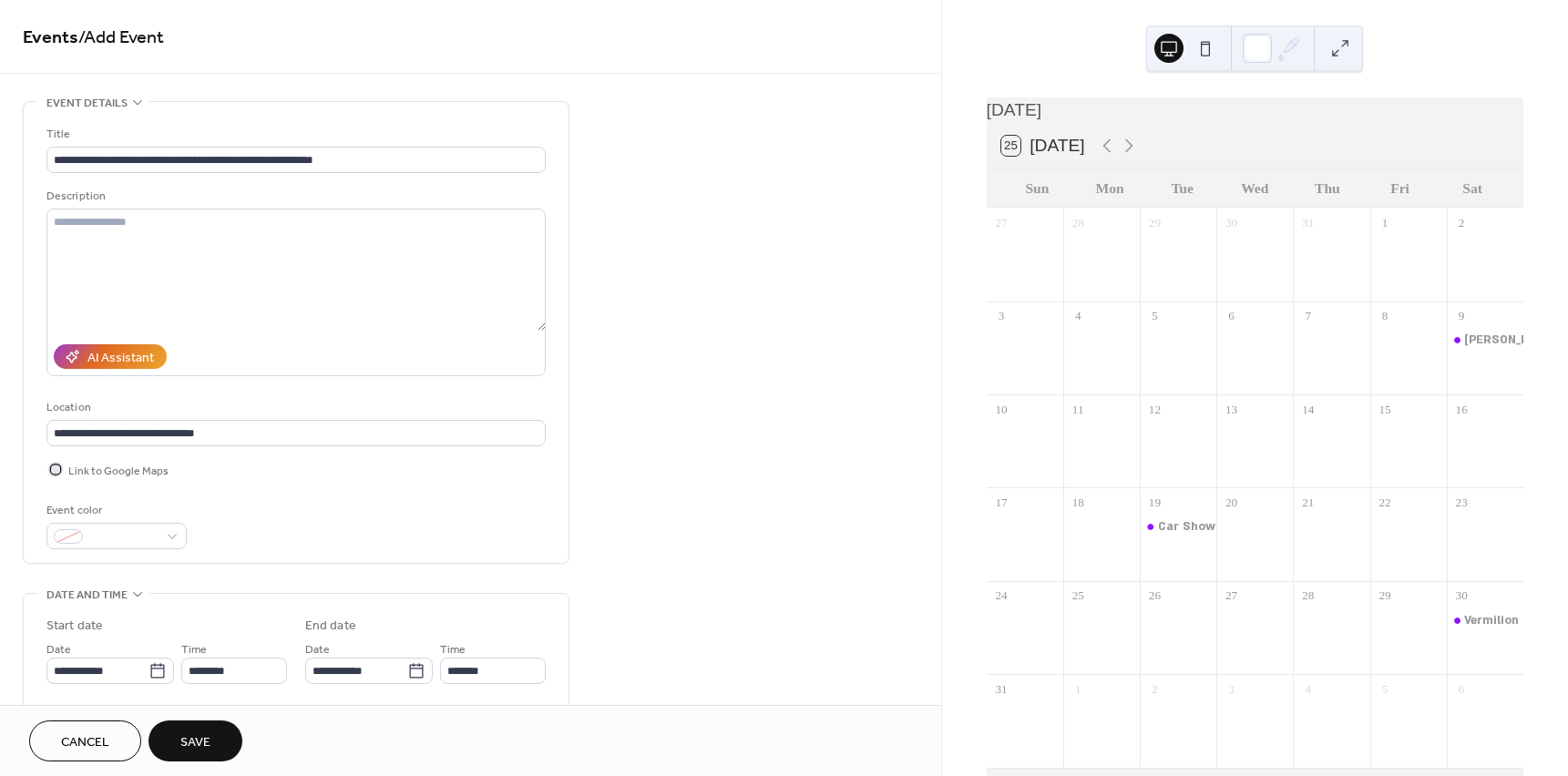 click on "Link to Google Maps" at bounding box center [118, 471] 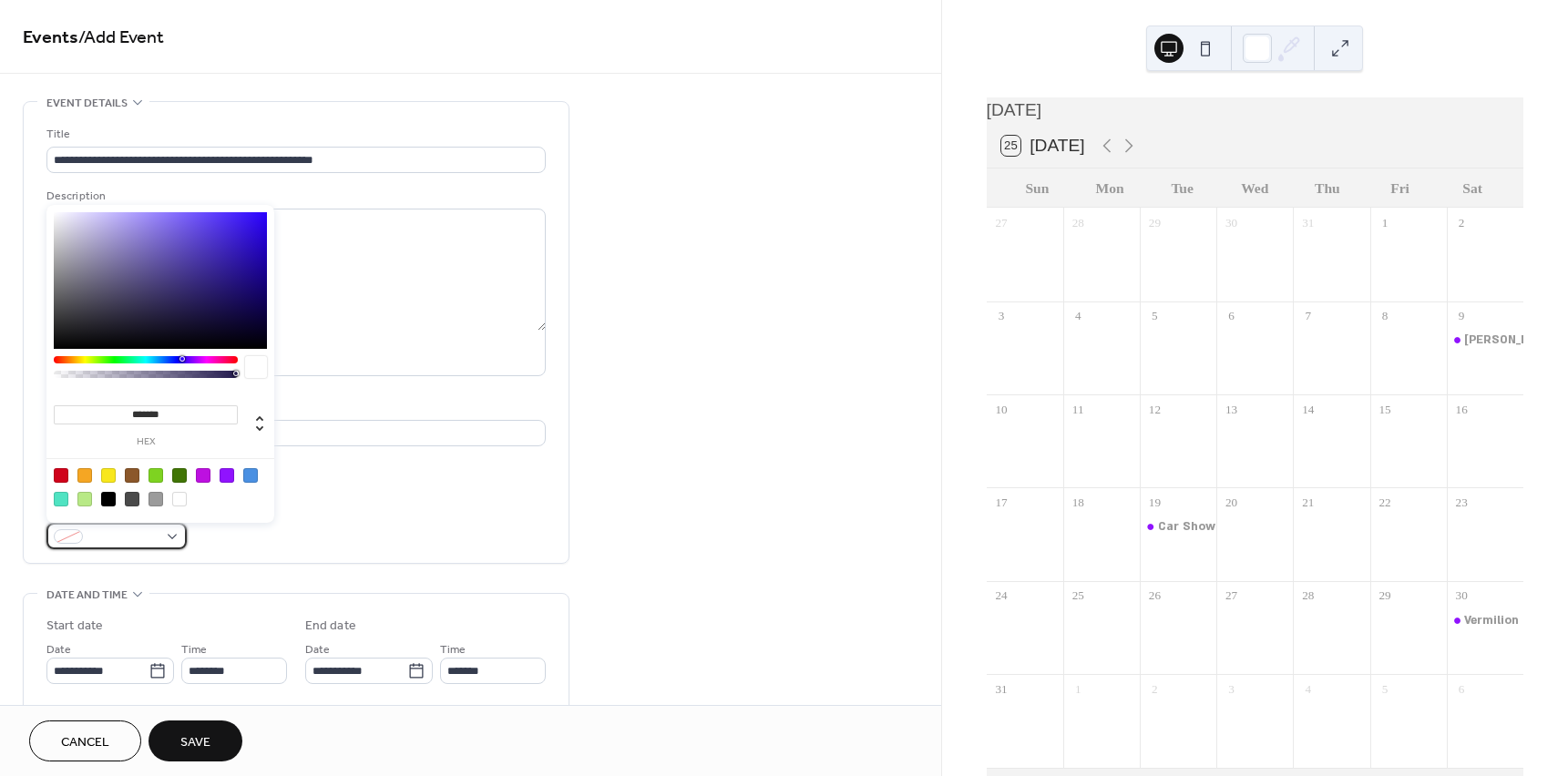 click at bounding box center (124, 537) 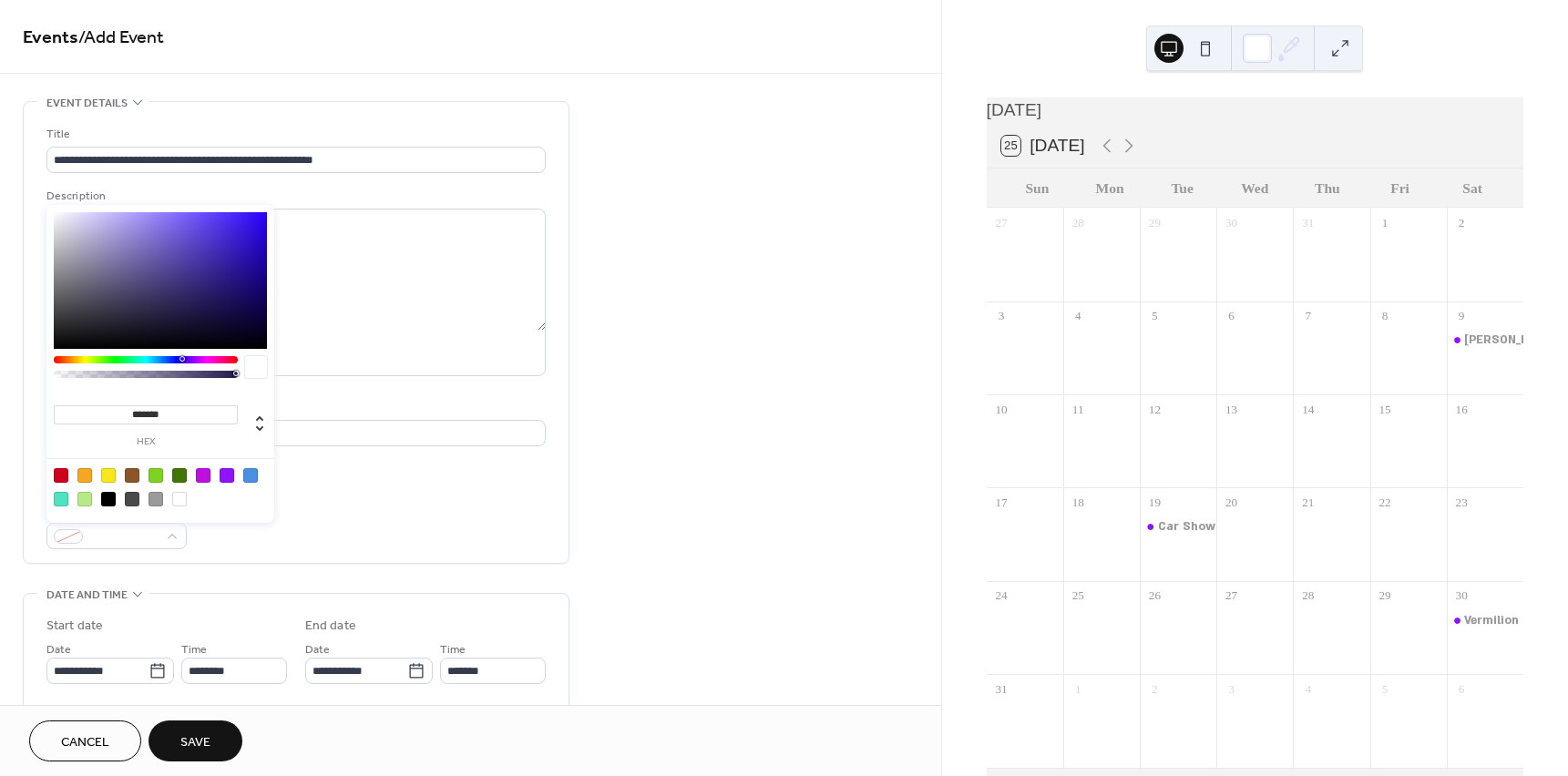 click at bounding box center (160, 486) 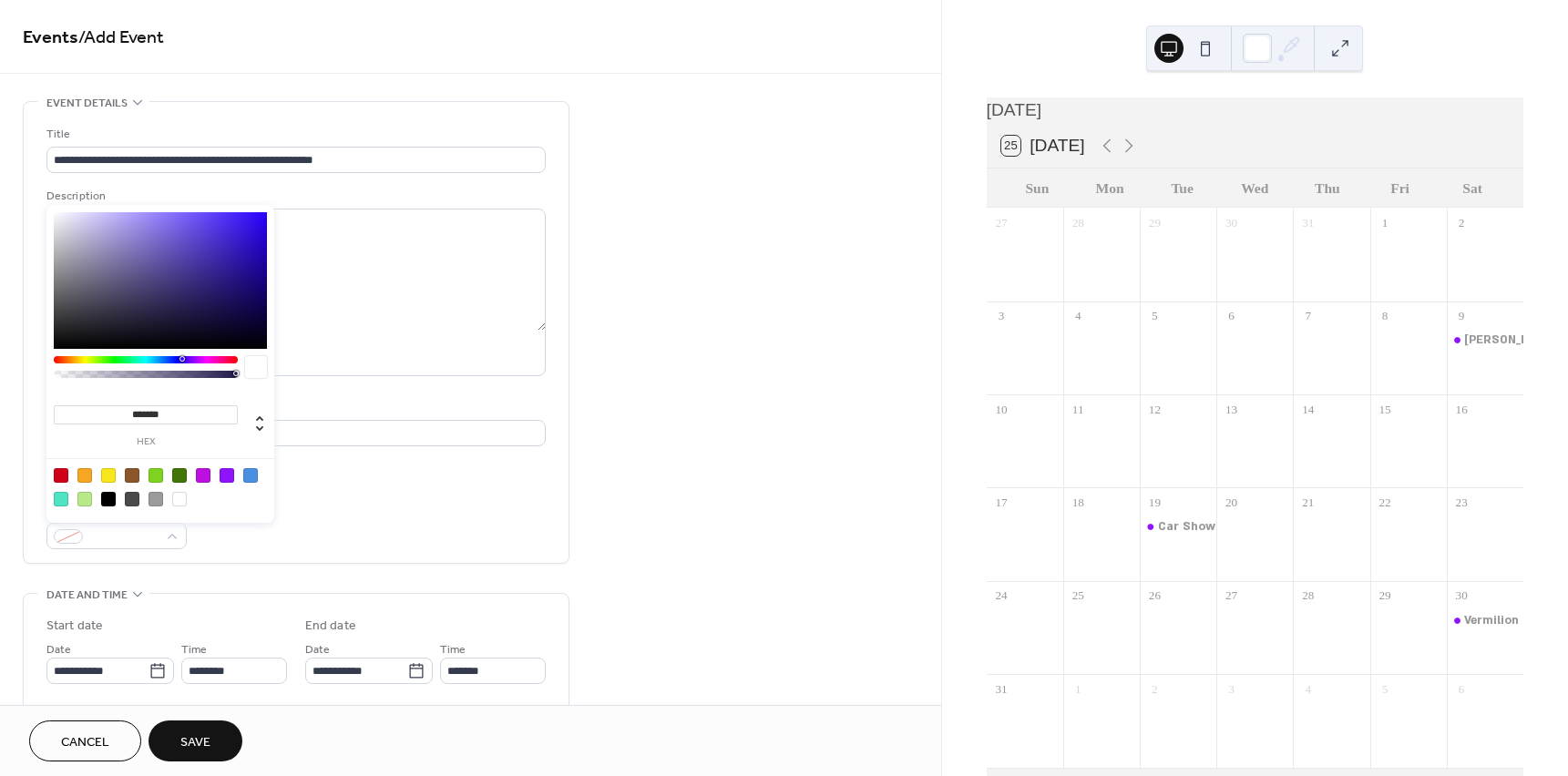 click at bounding box center [227, 475] 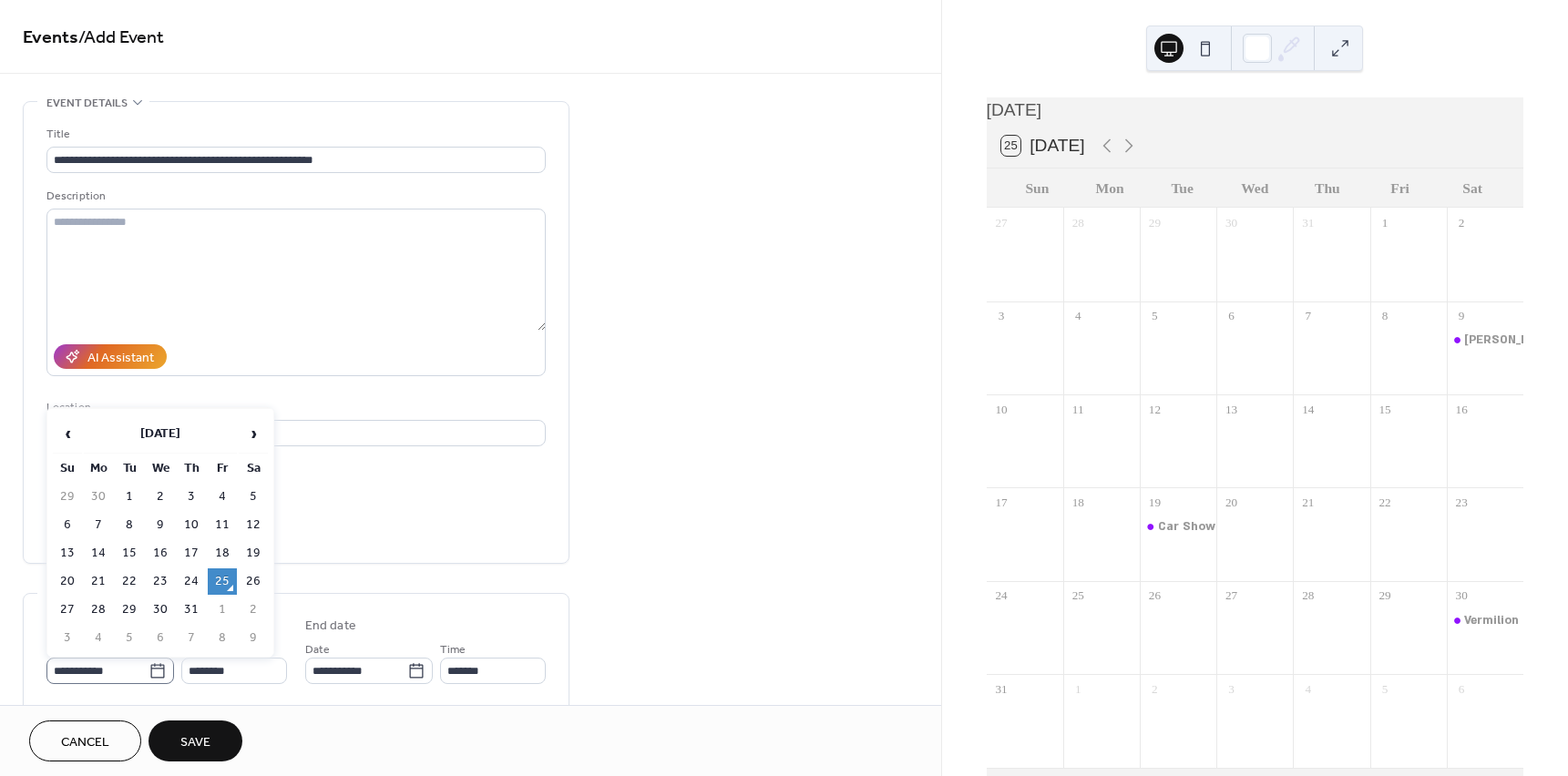 click on "**********" at bounding box center [110, 670] 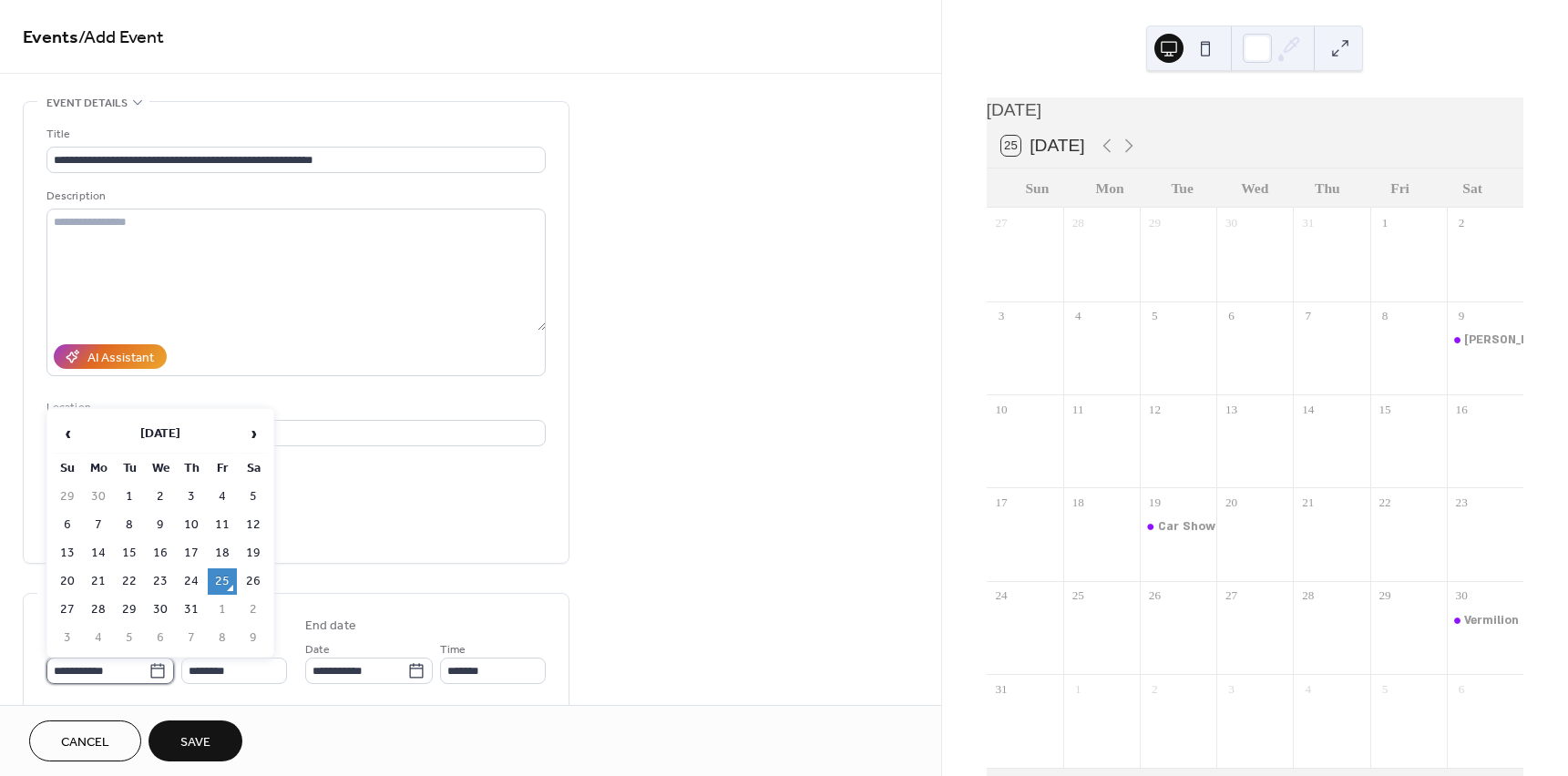 click on "**********" at bounding box center [97, 670] 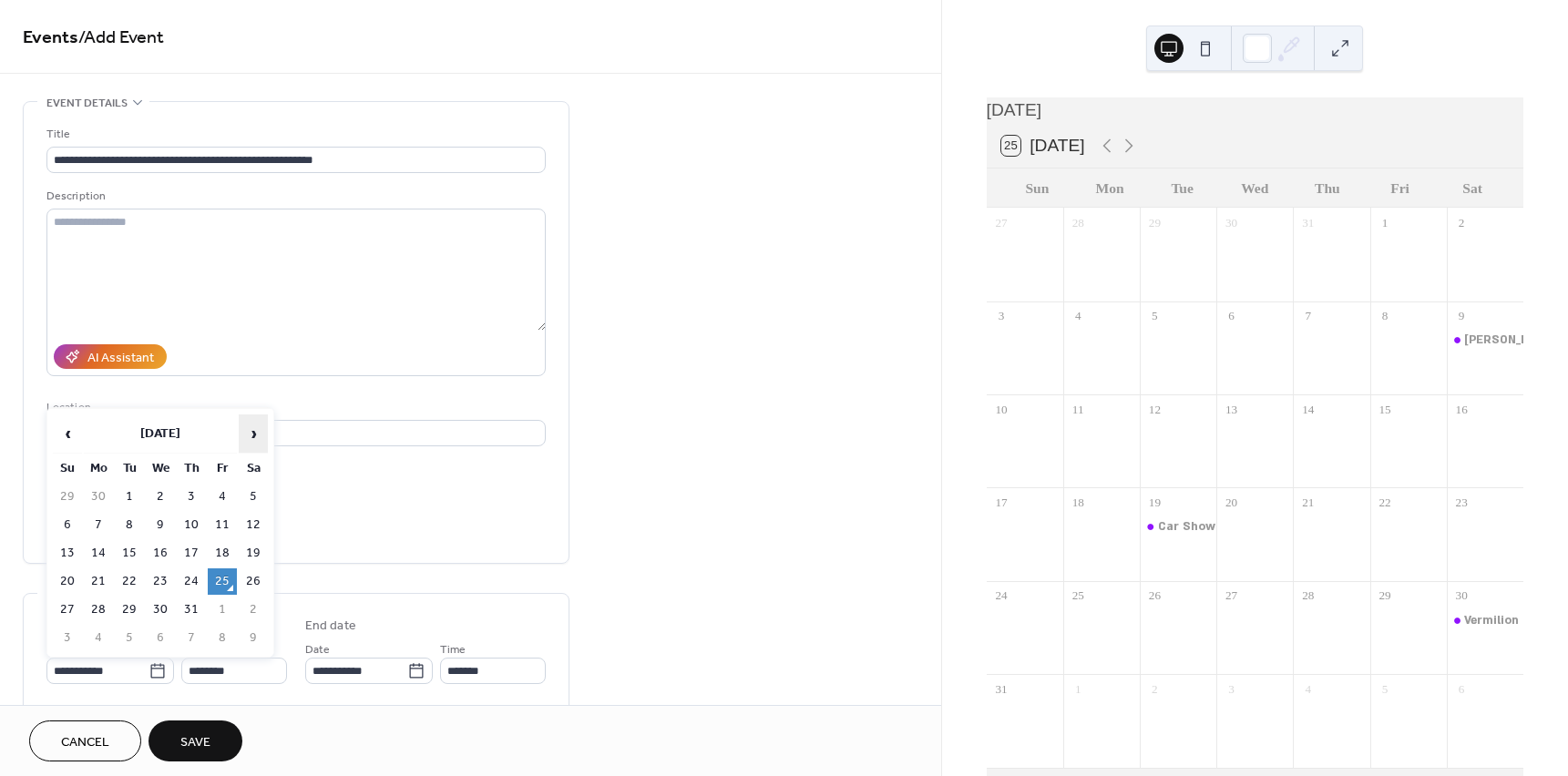 click on "›" at bounding box center (253, 434) 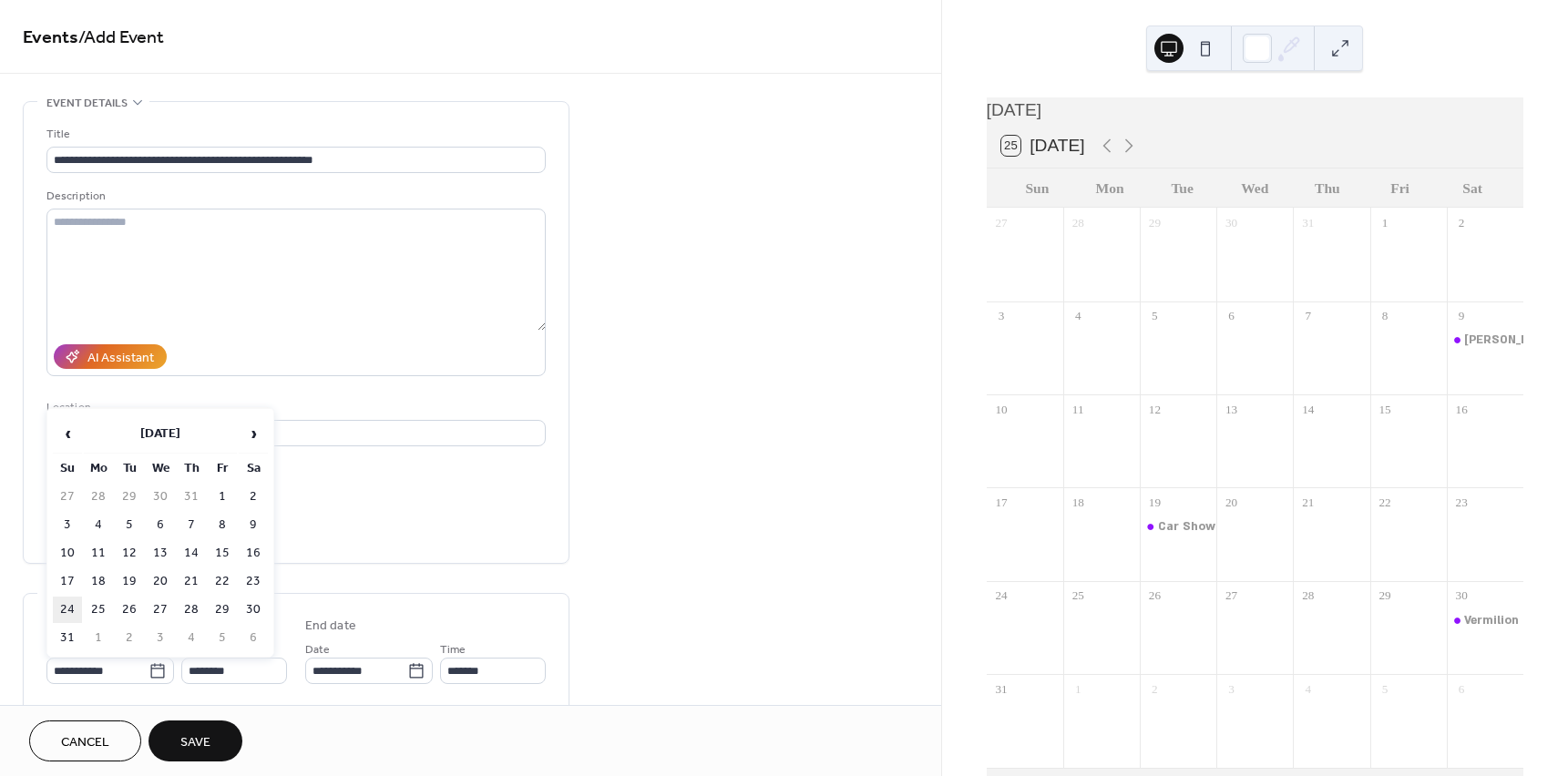 click on "24" at bounding box center [67, 609] 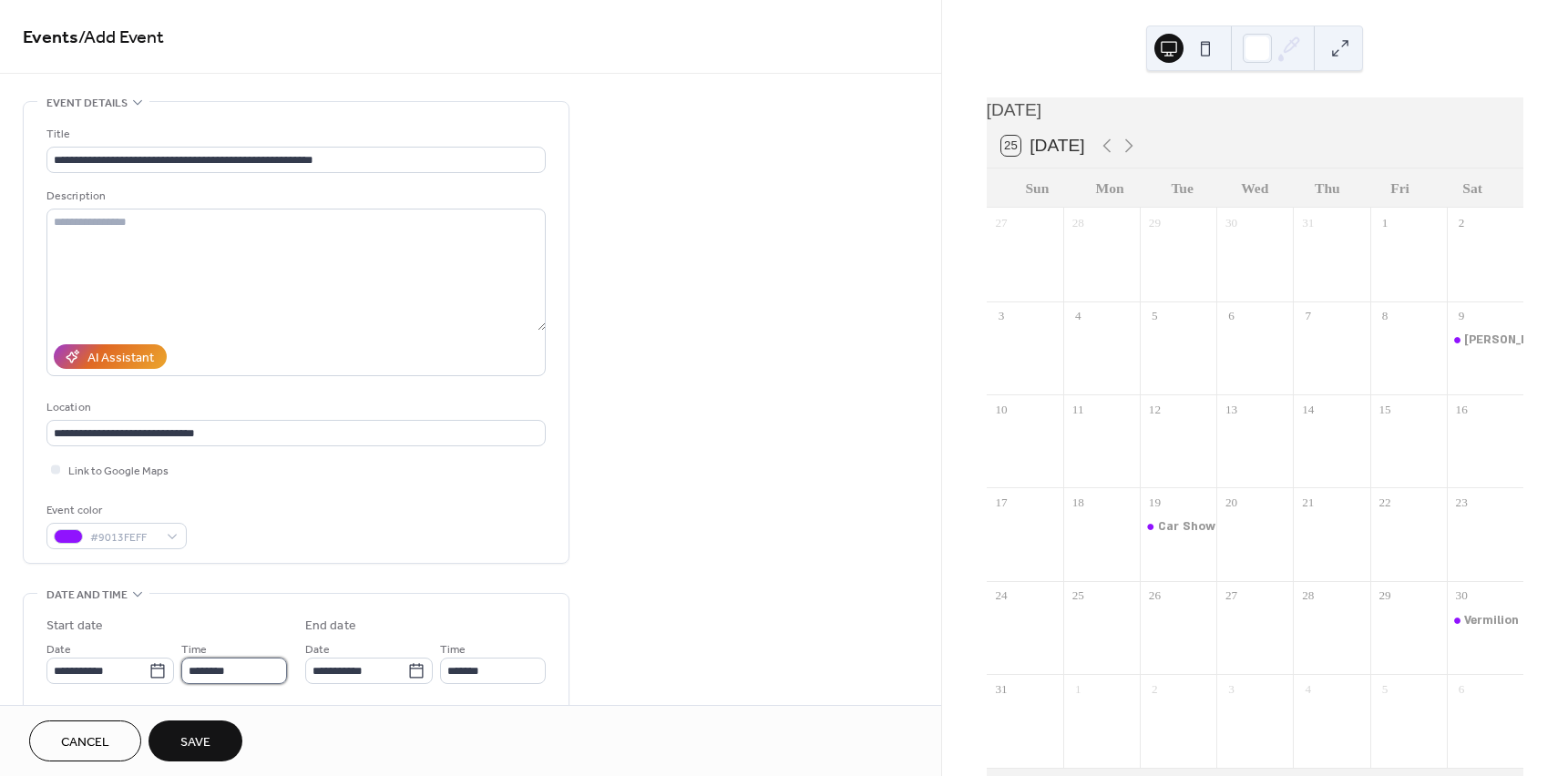 click on "********" at bounding box center [234, 670] 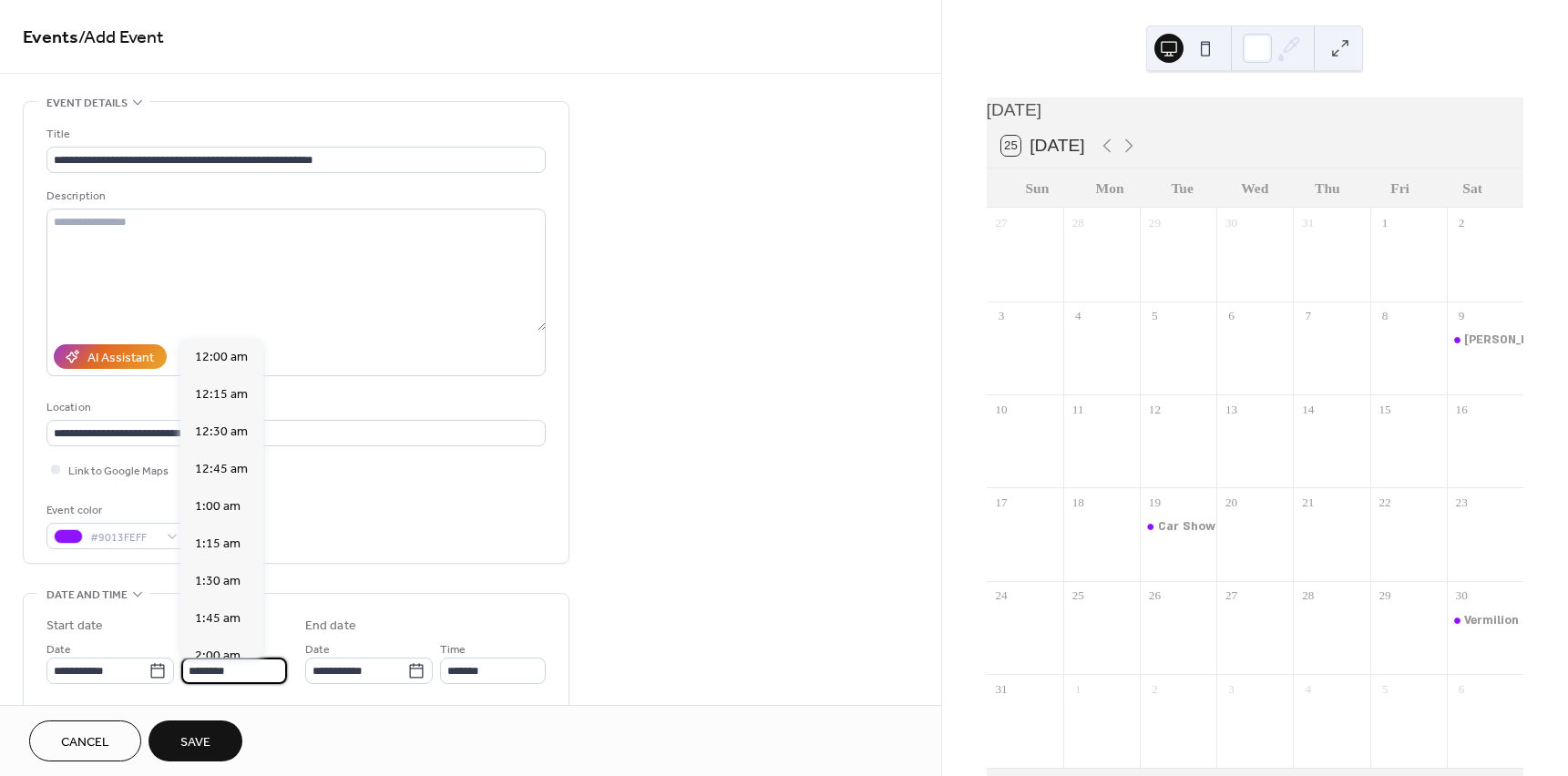 scroll, scrollTop: 1792, scrollLeft: 0, axis: vertical 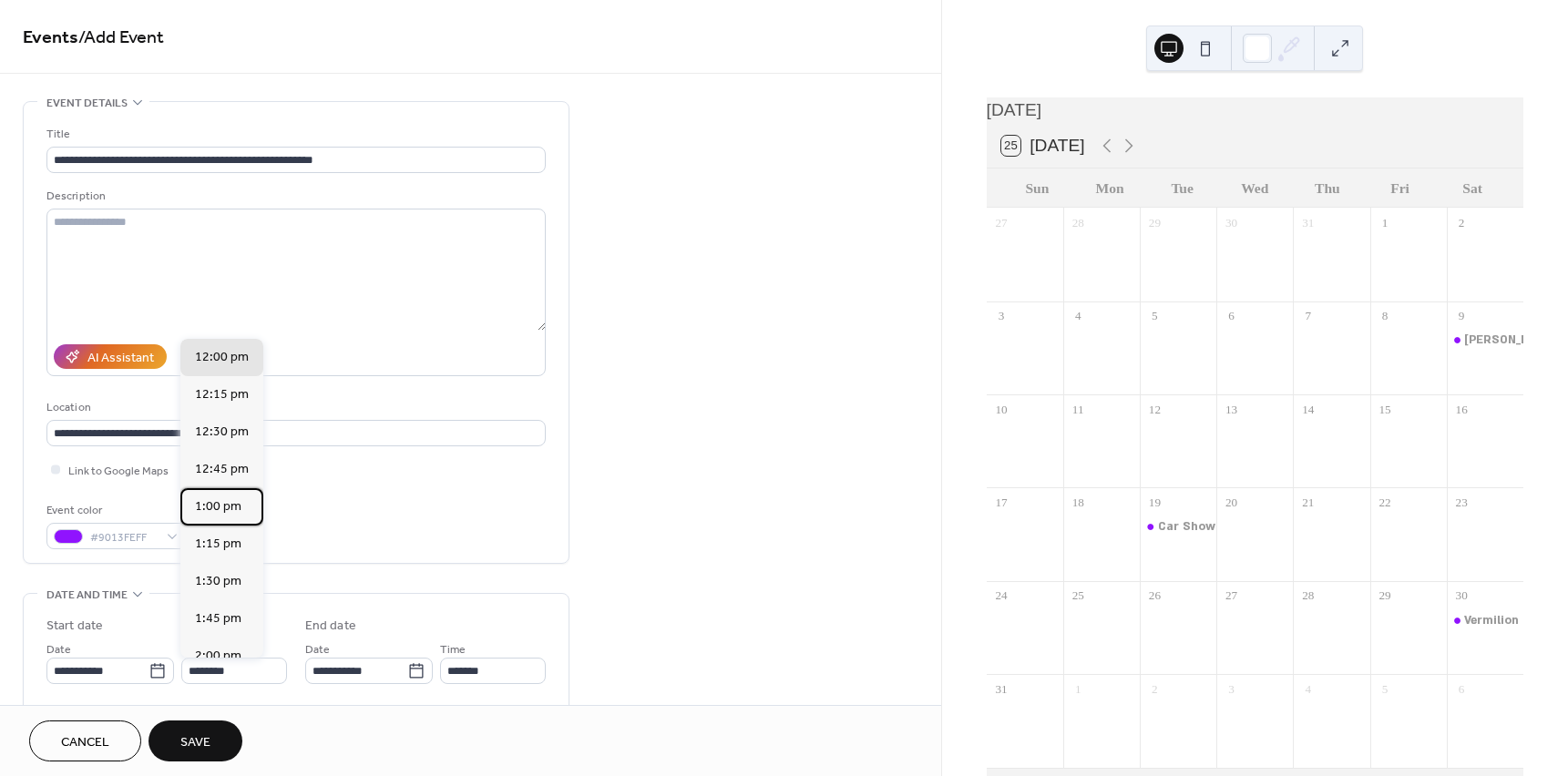 click on "1:00 pm" at bounding box center [218, 506] 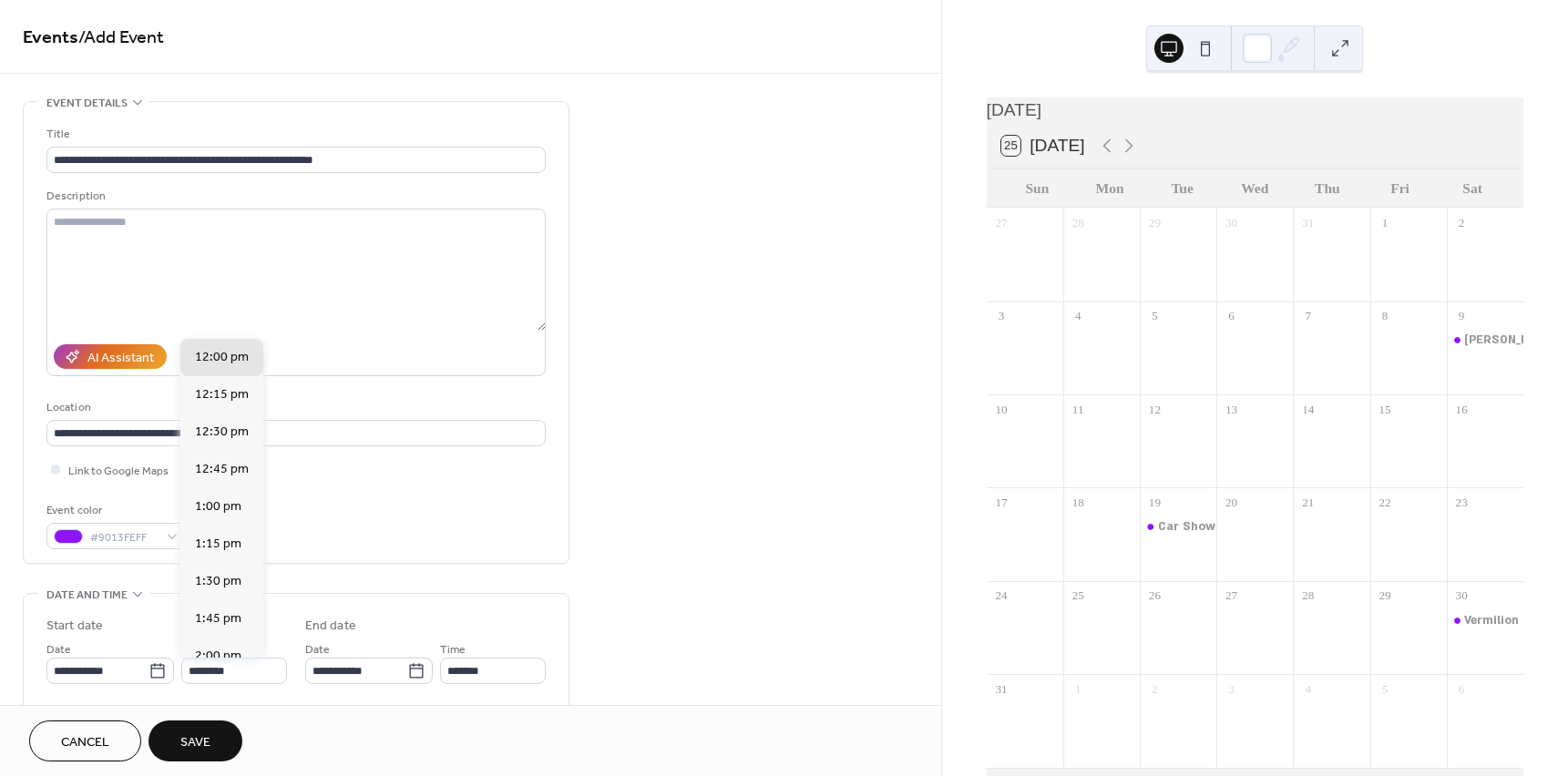 type on "*******" 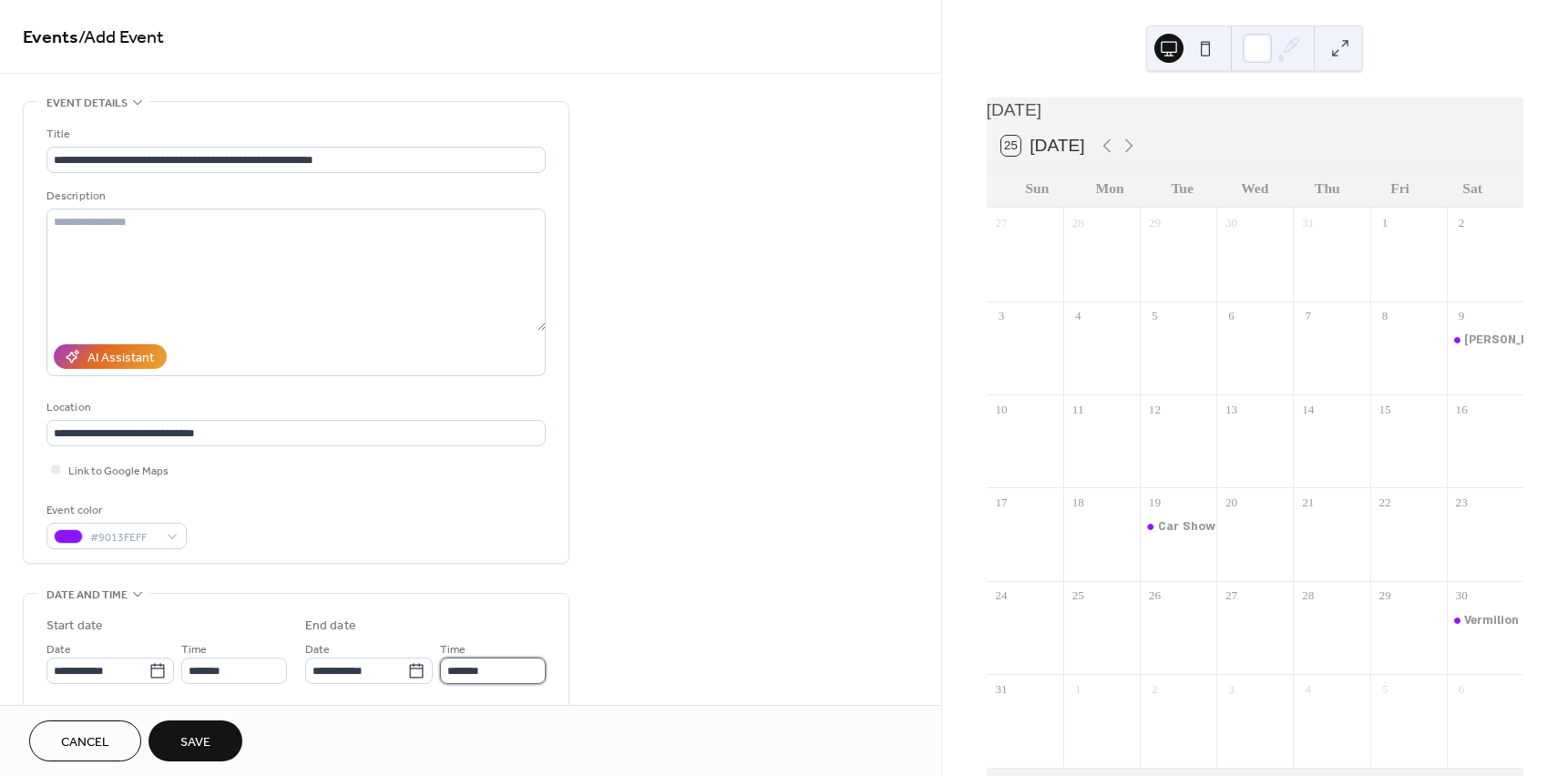 click on "*******" at bounding box center [493, 670] 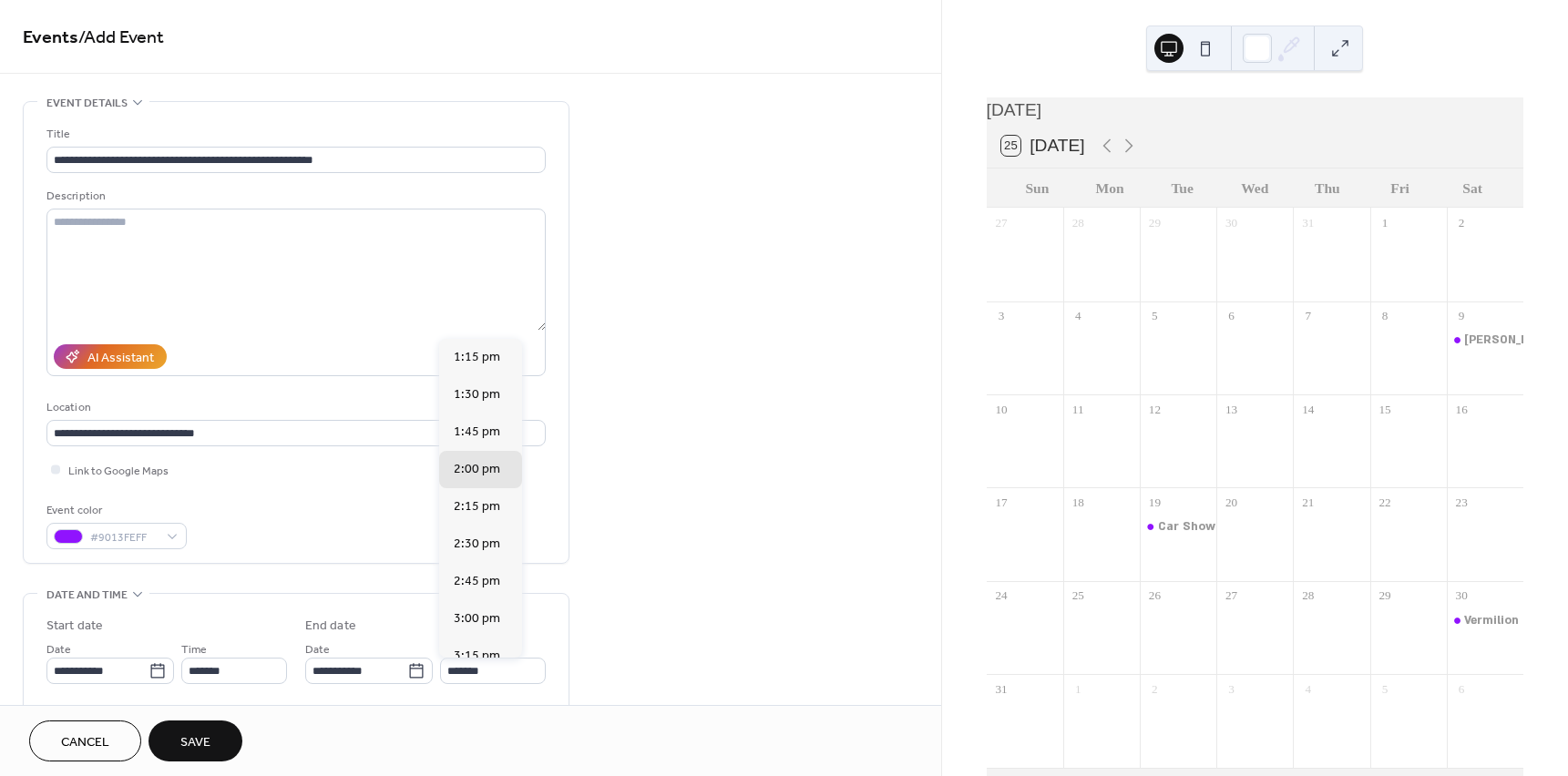 scroll, scrollTop: 279, scrollLeft: 0, axis: vertical 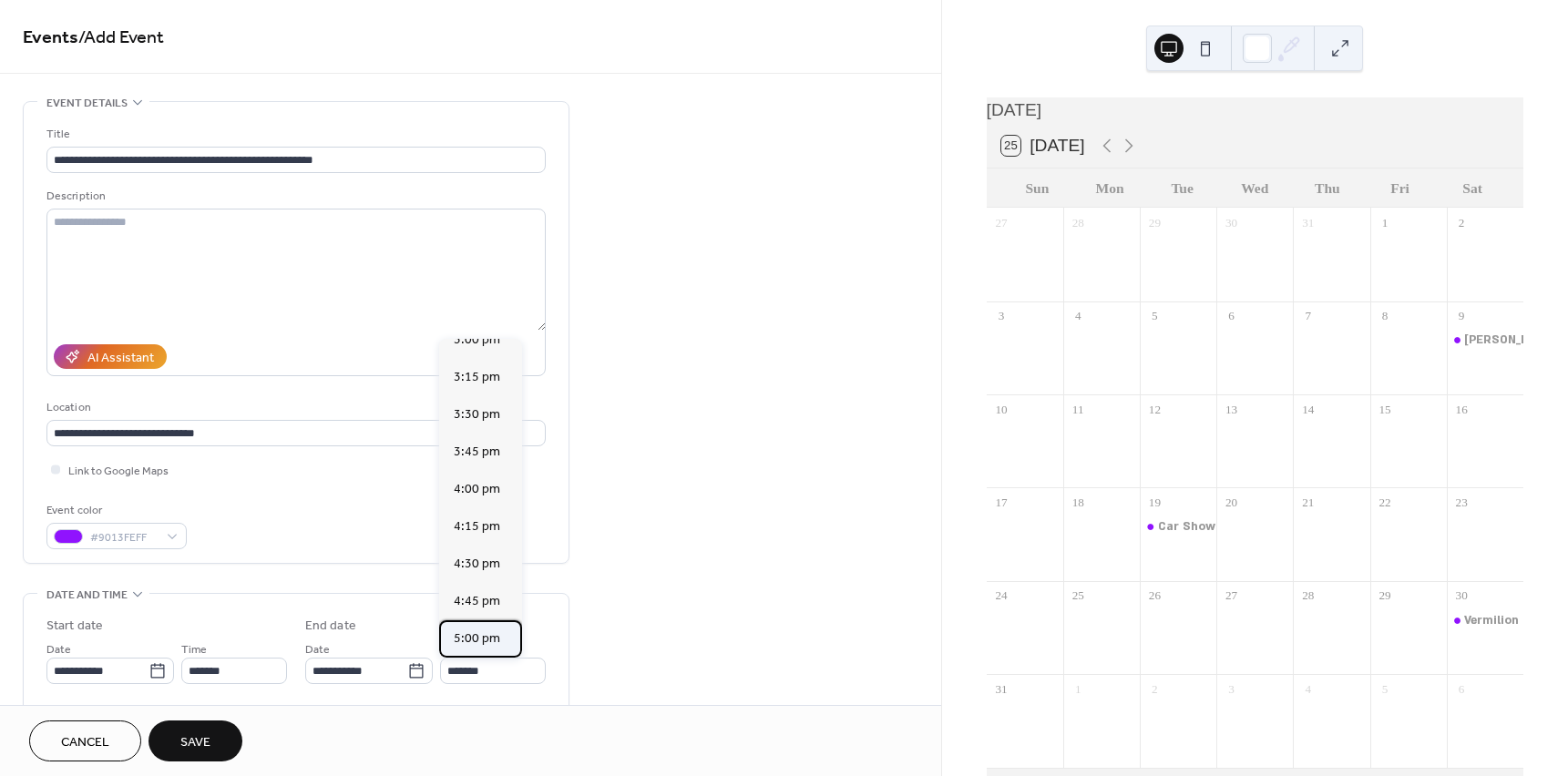 click on "5:00 pm" at bounding box center (477, 638) 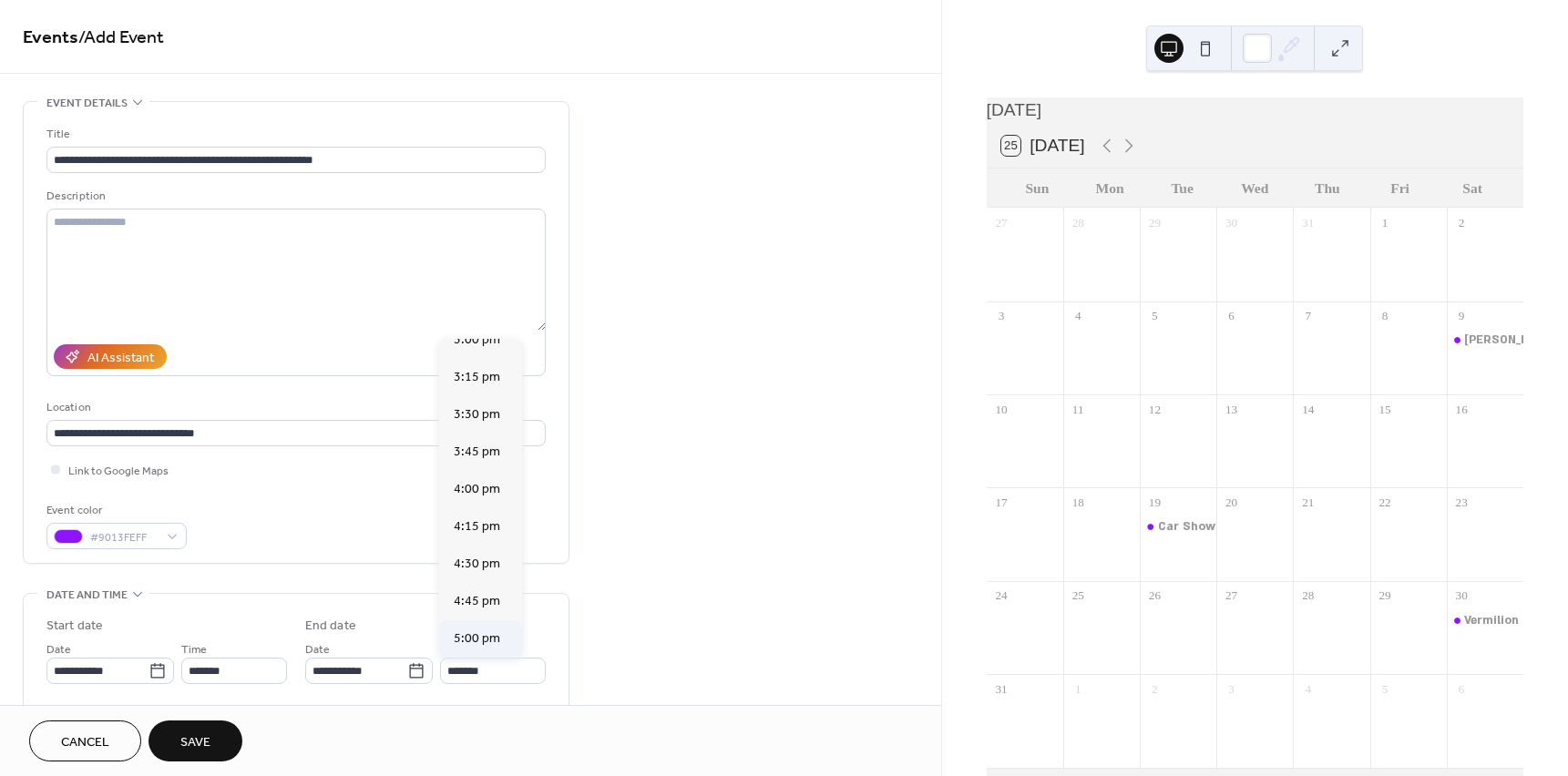 type on "*******" 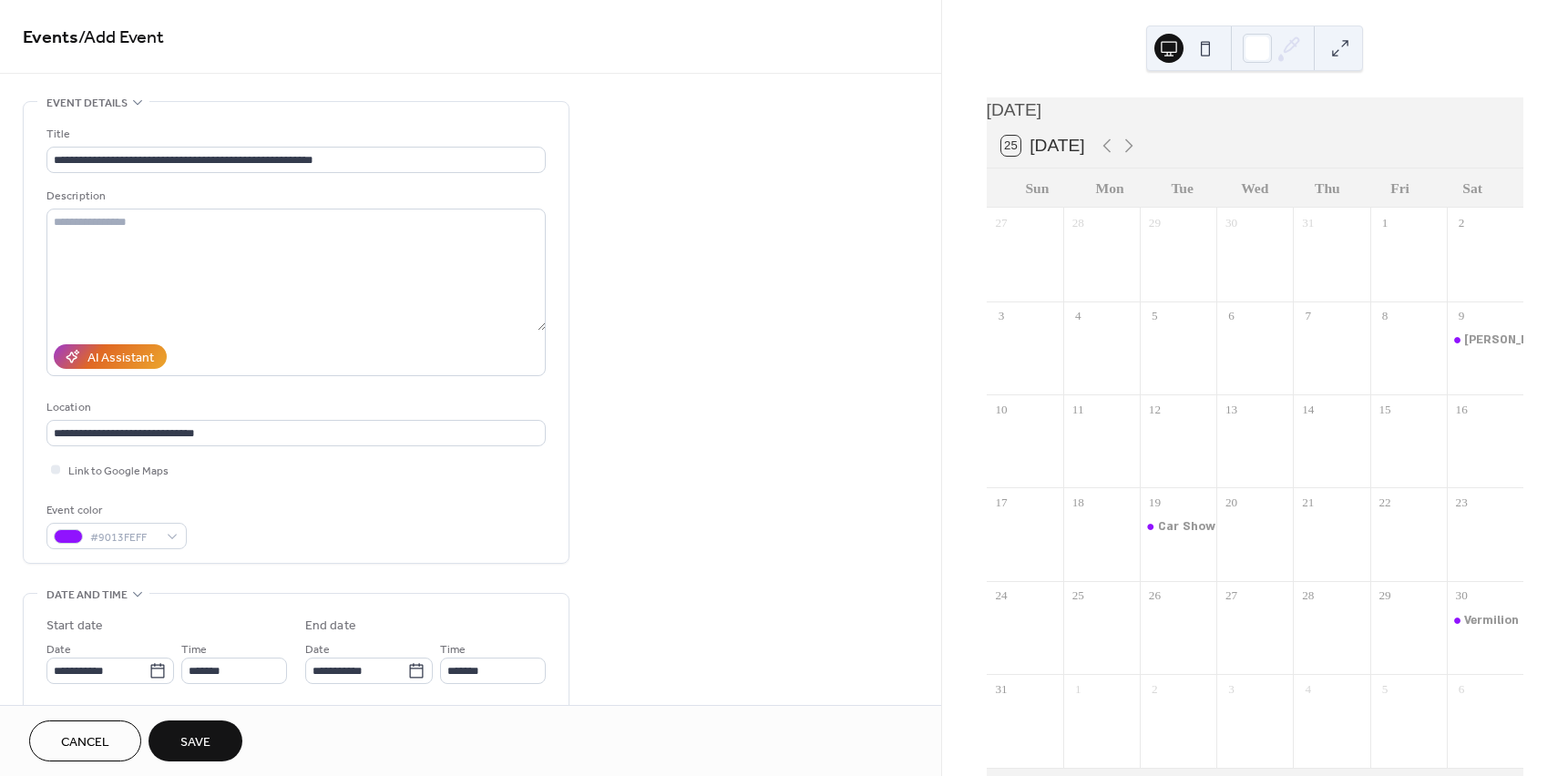 click on "Save" at bounding box center (195, 742) 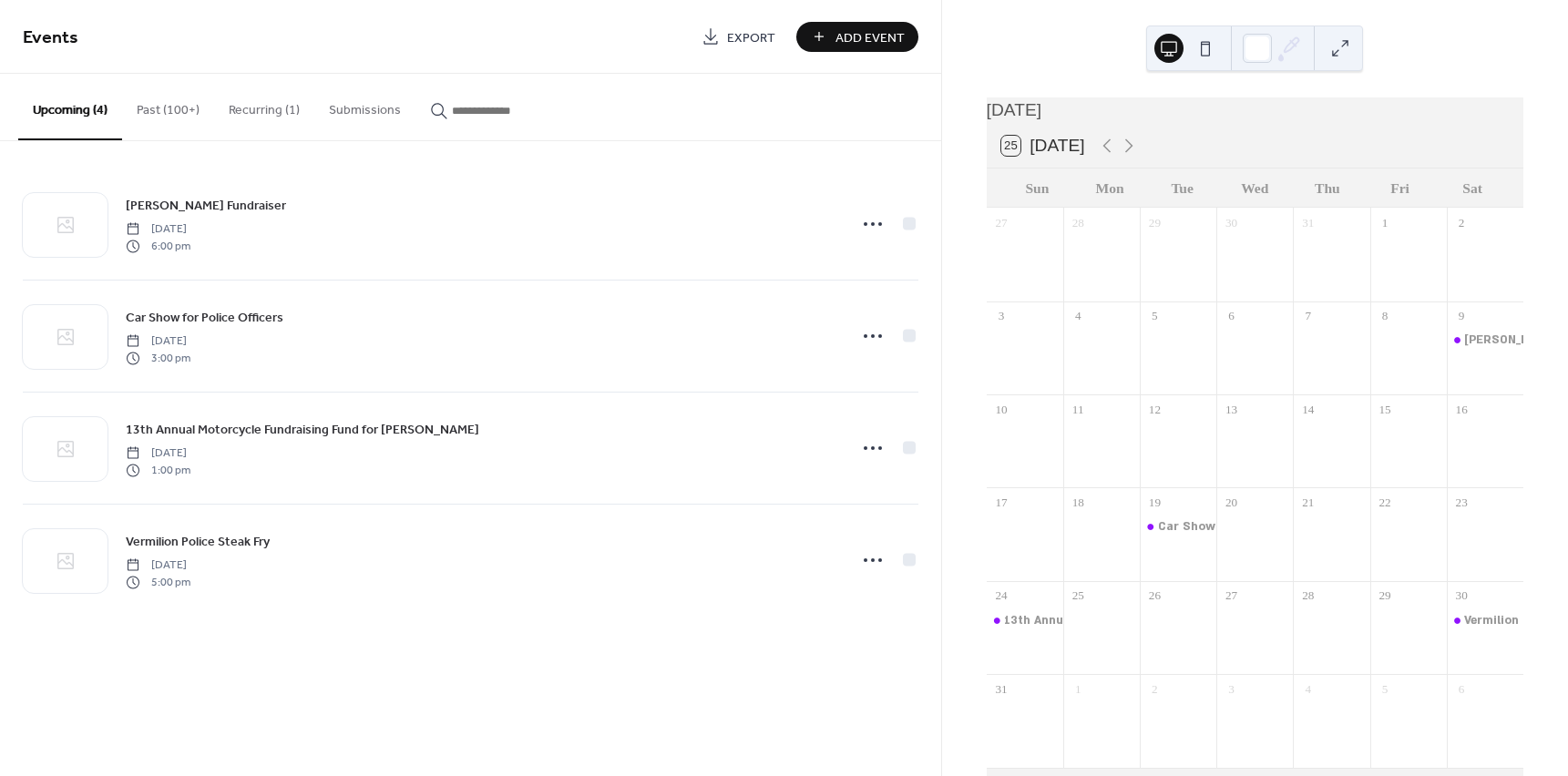 click on "Add Event" at bounding box center (870, 37) 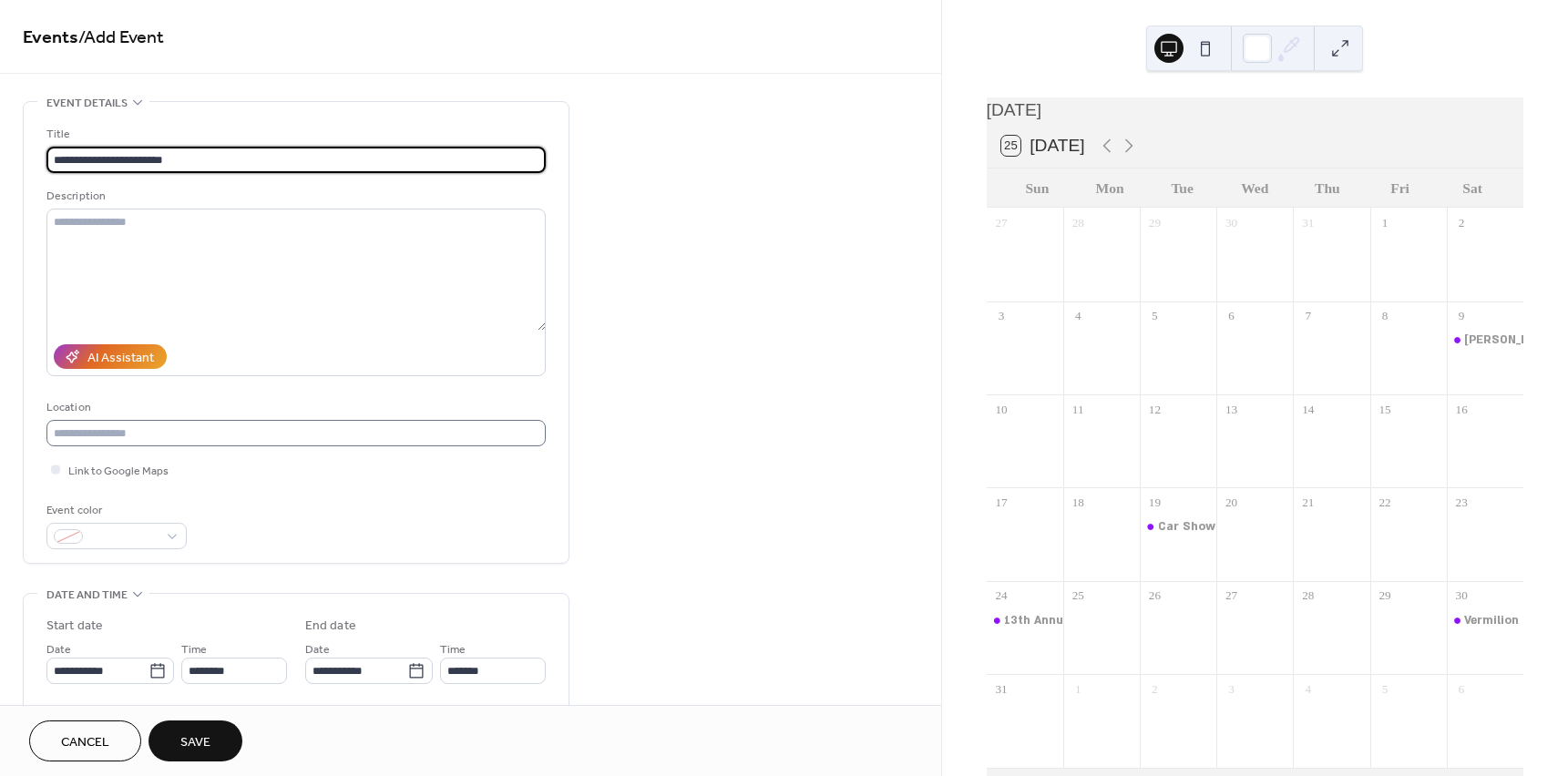 type on "**********" 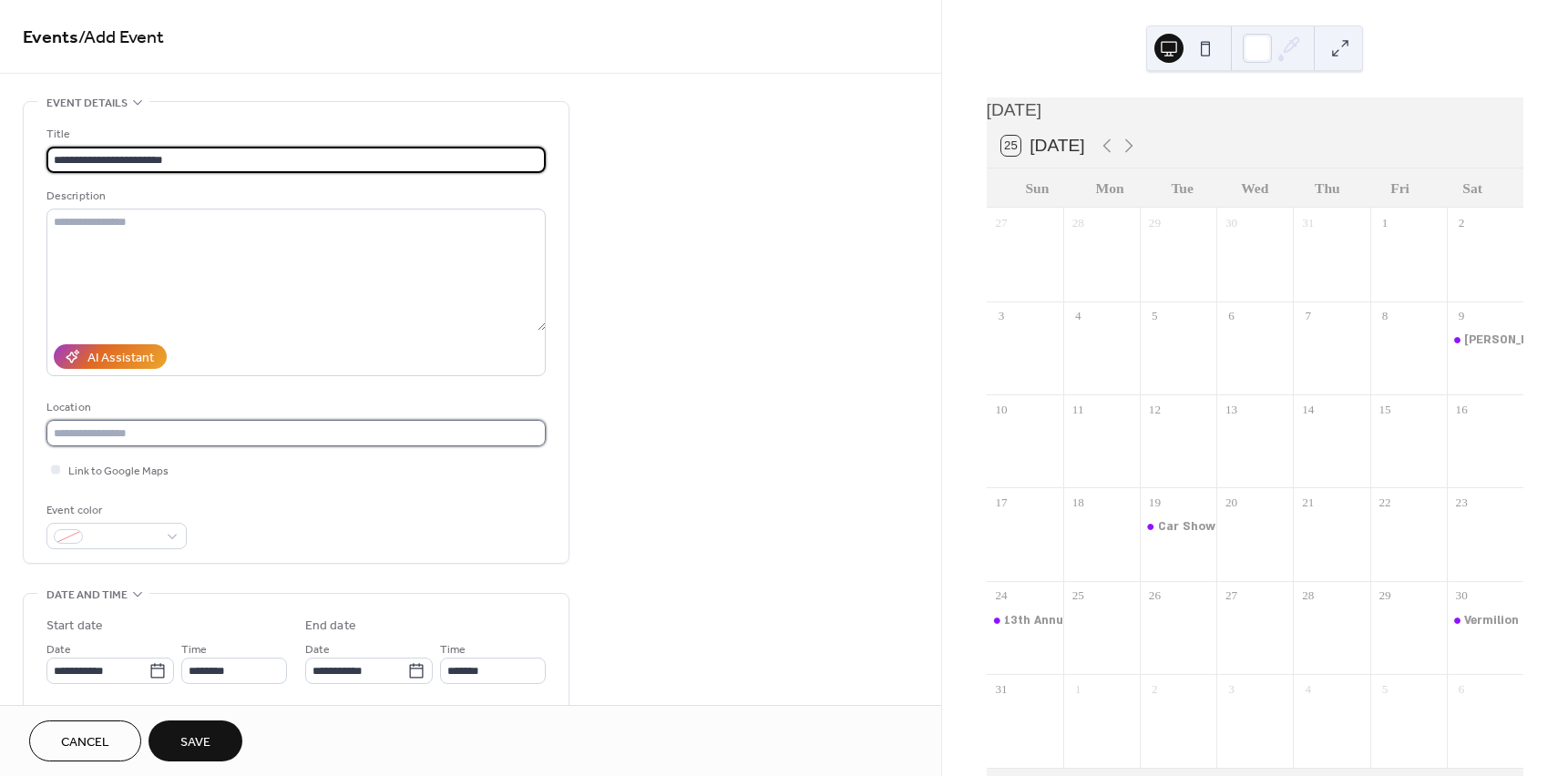 click at bounding box center (296, 433) 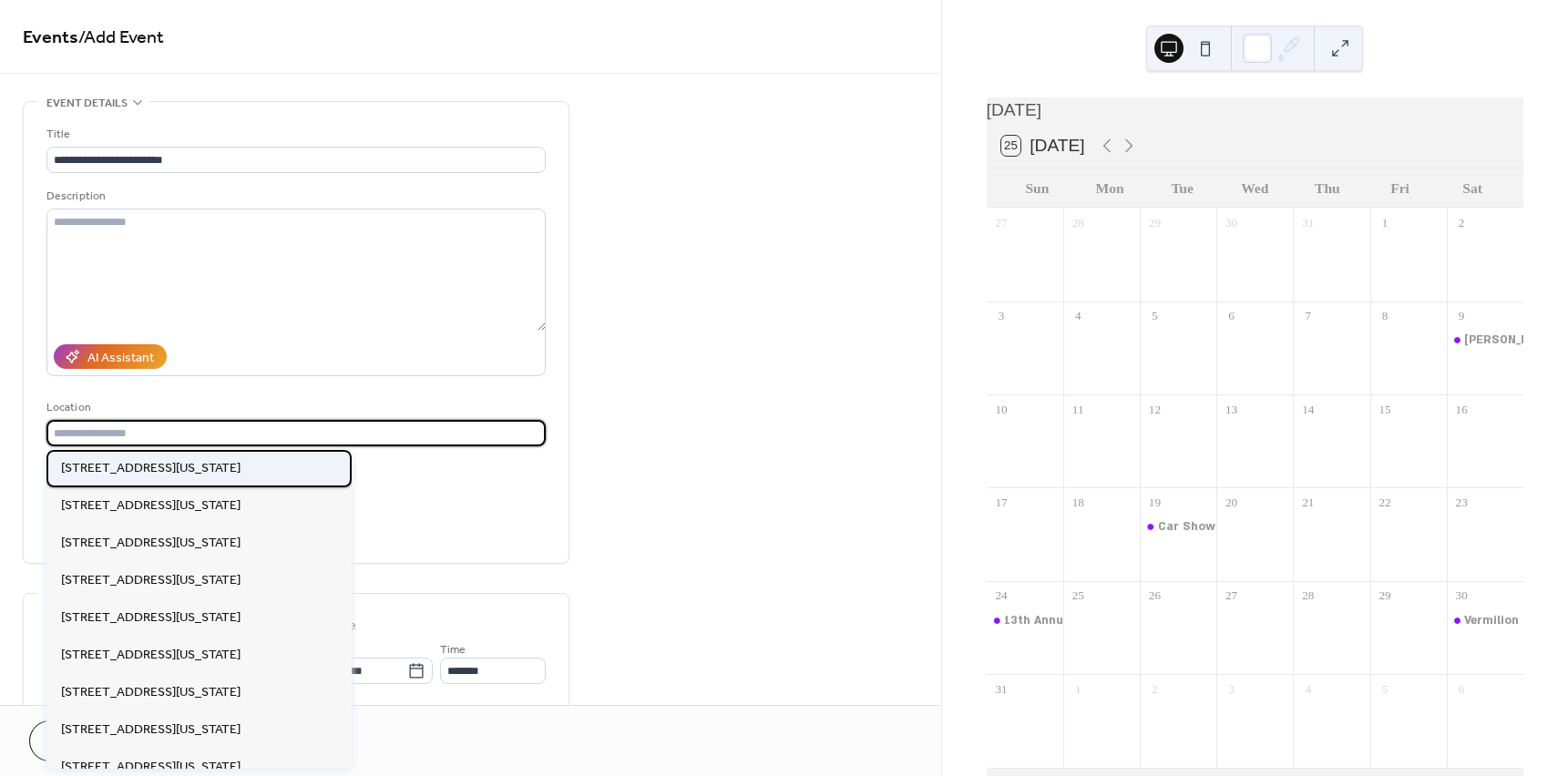 click on "[STREET_ADDRESS][US_STATE]" at bounding box center (150, 468) 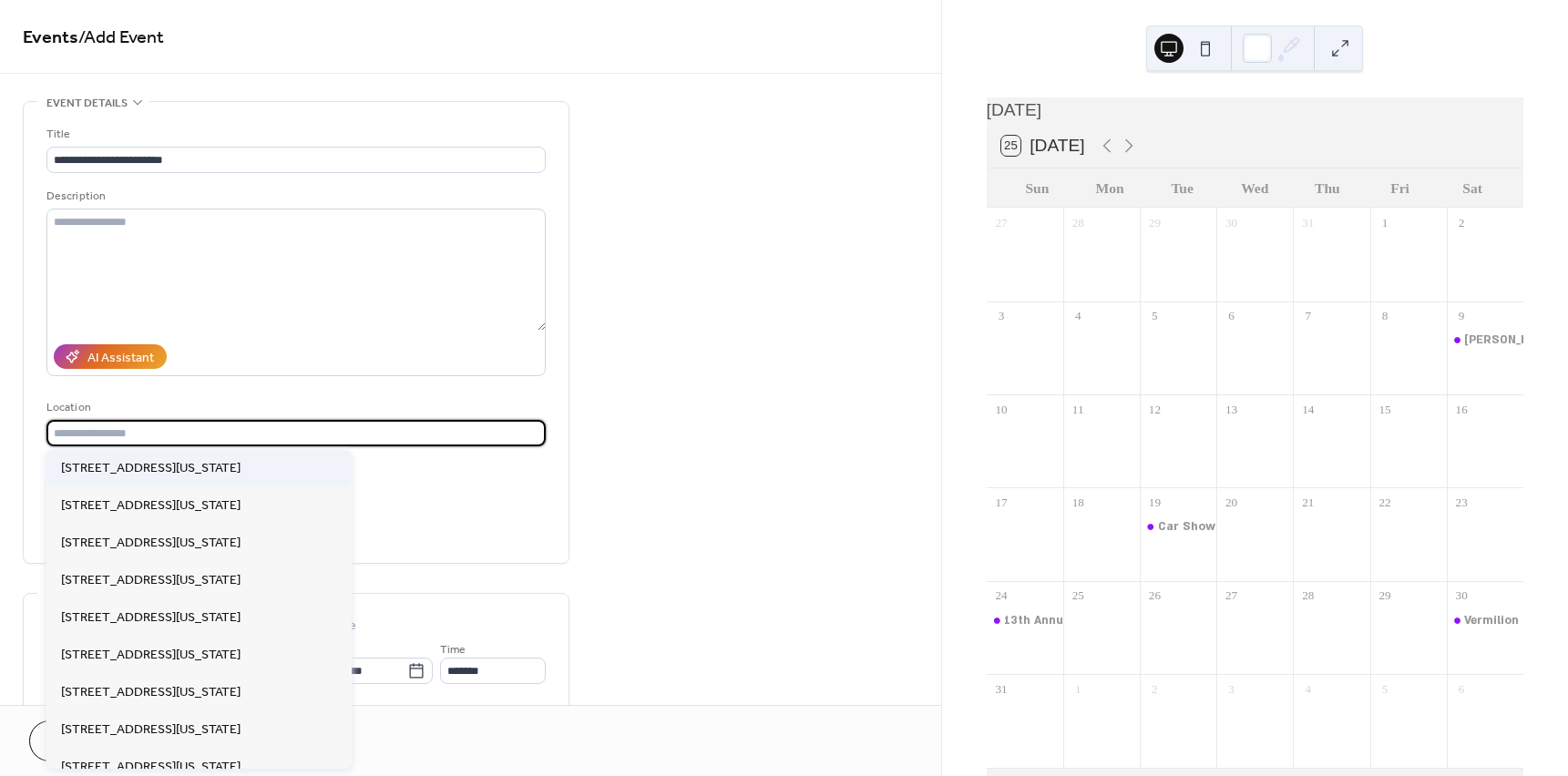 type on "**********" 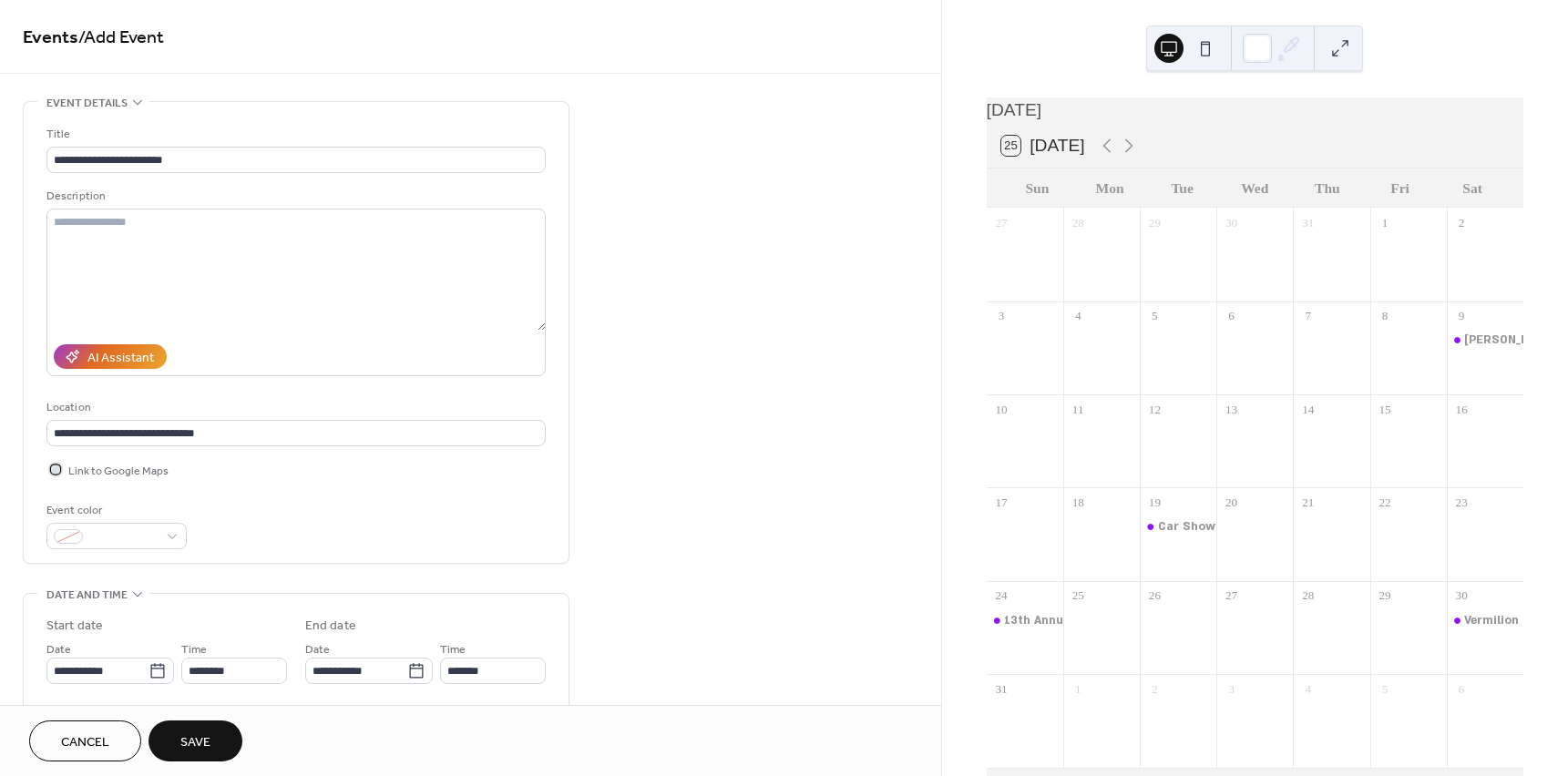 click on "Link to Google Maps" at bounding box center (118, 471) 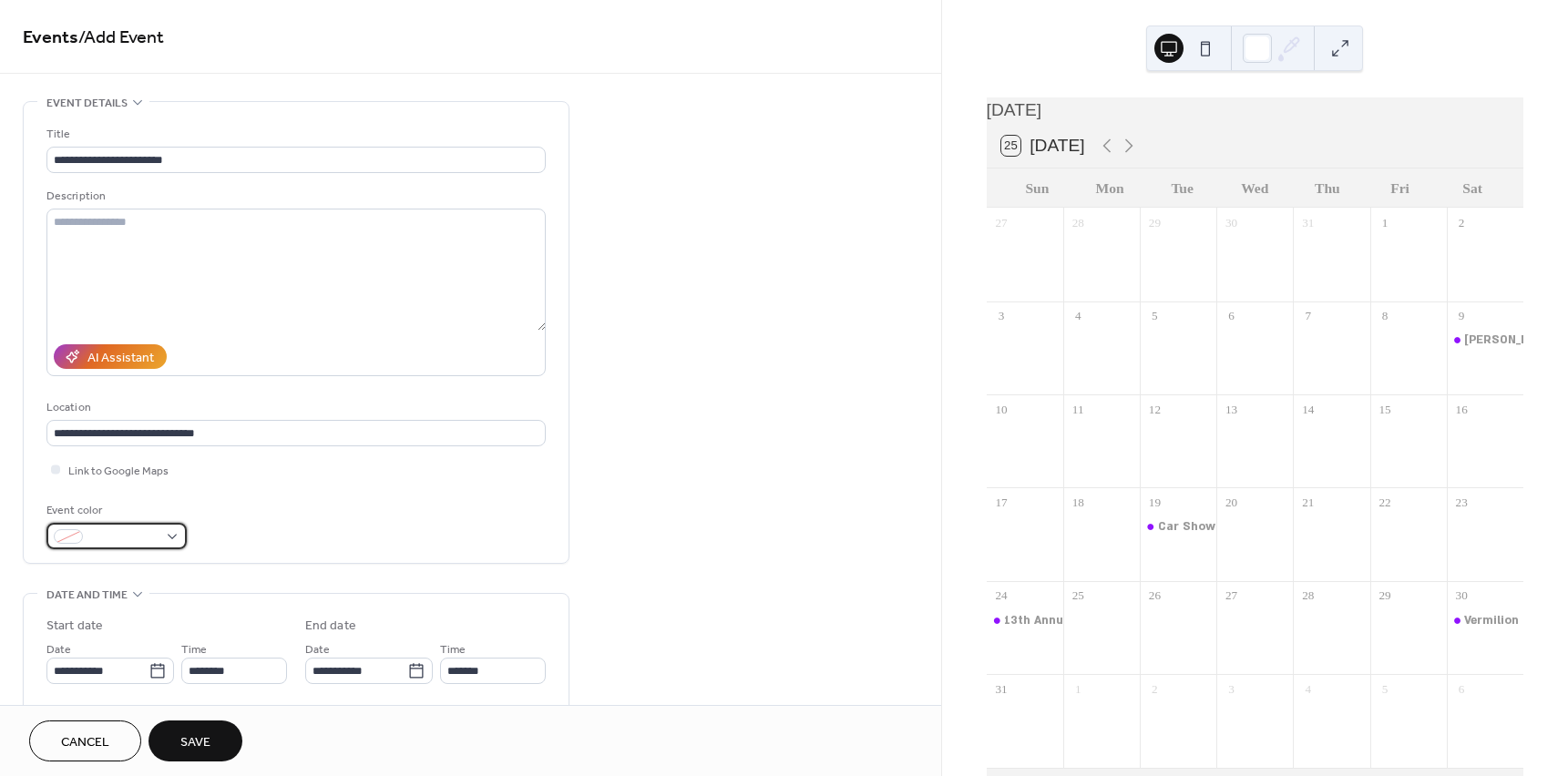click at bounding box center [124, 537] 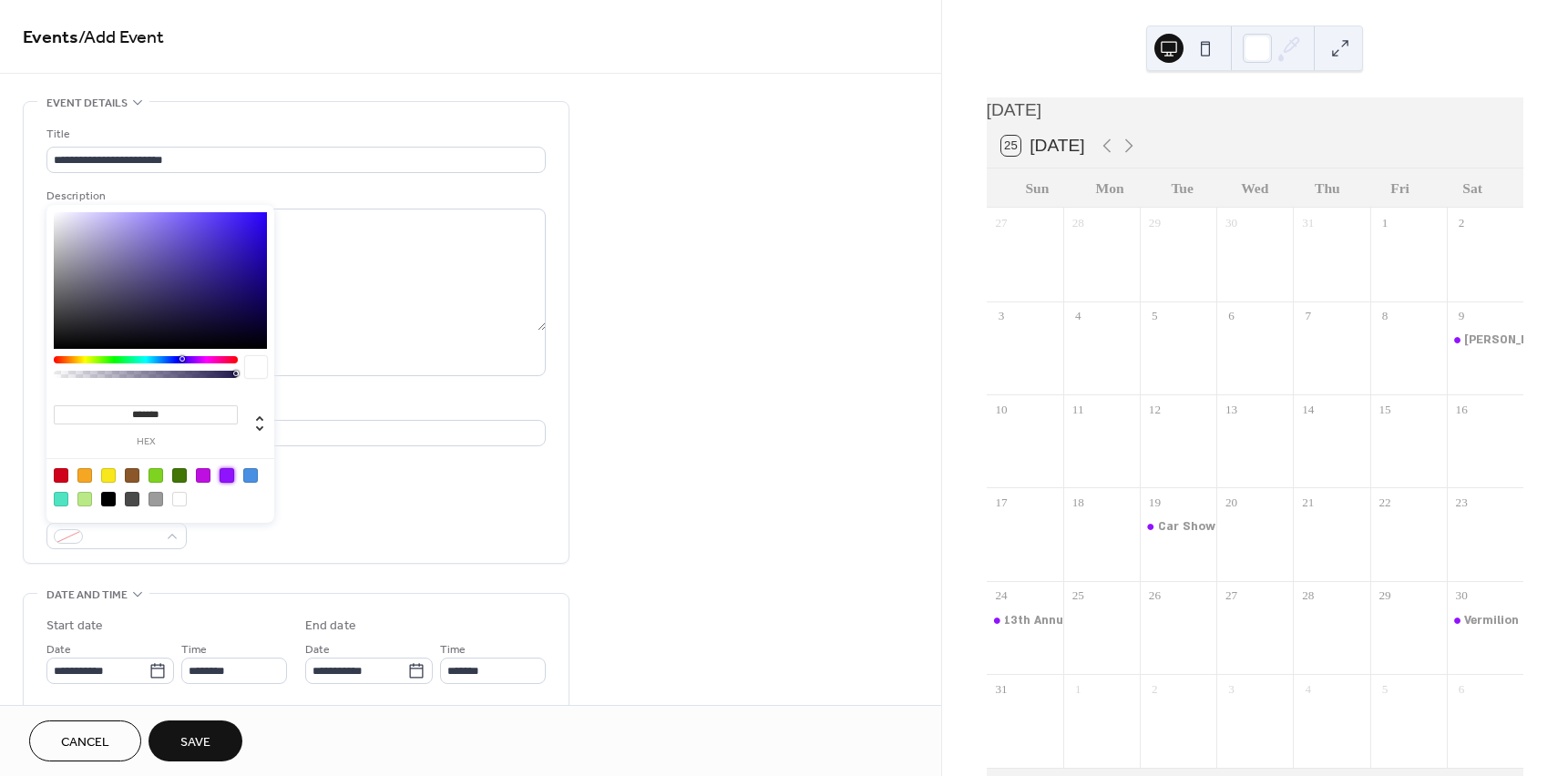 click at bounding box center (227, 475) 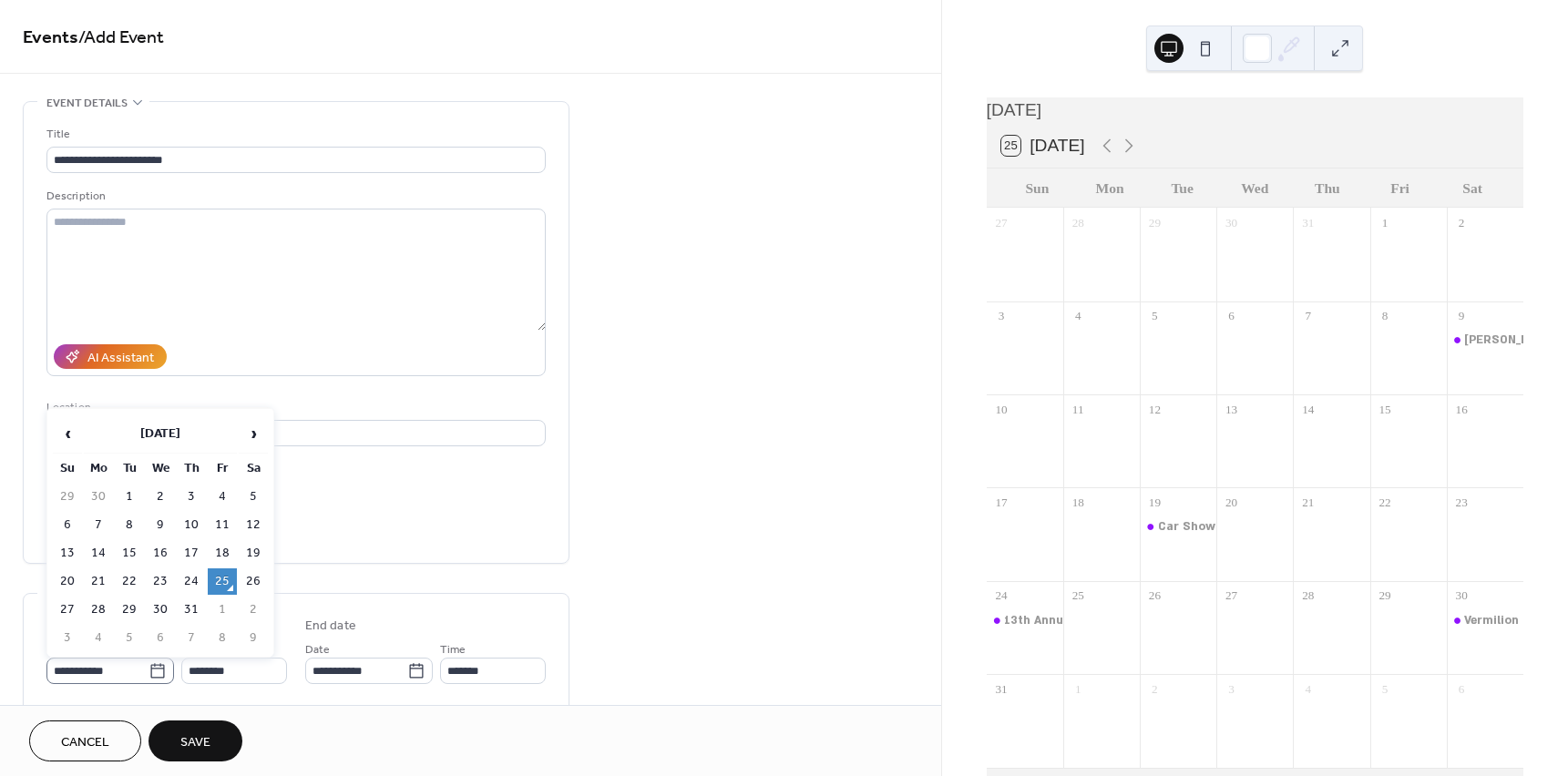 click 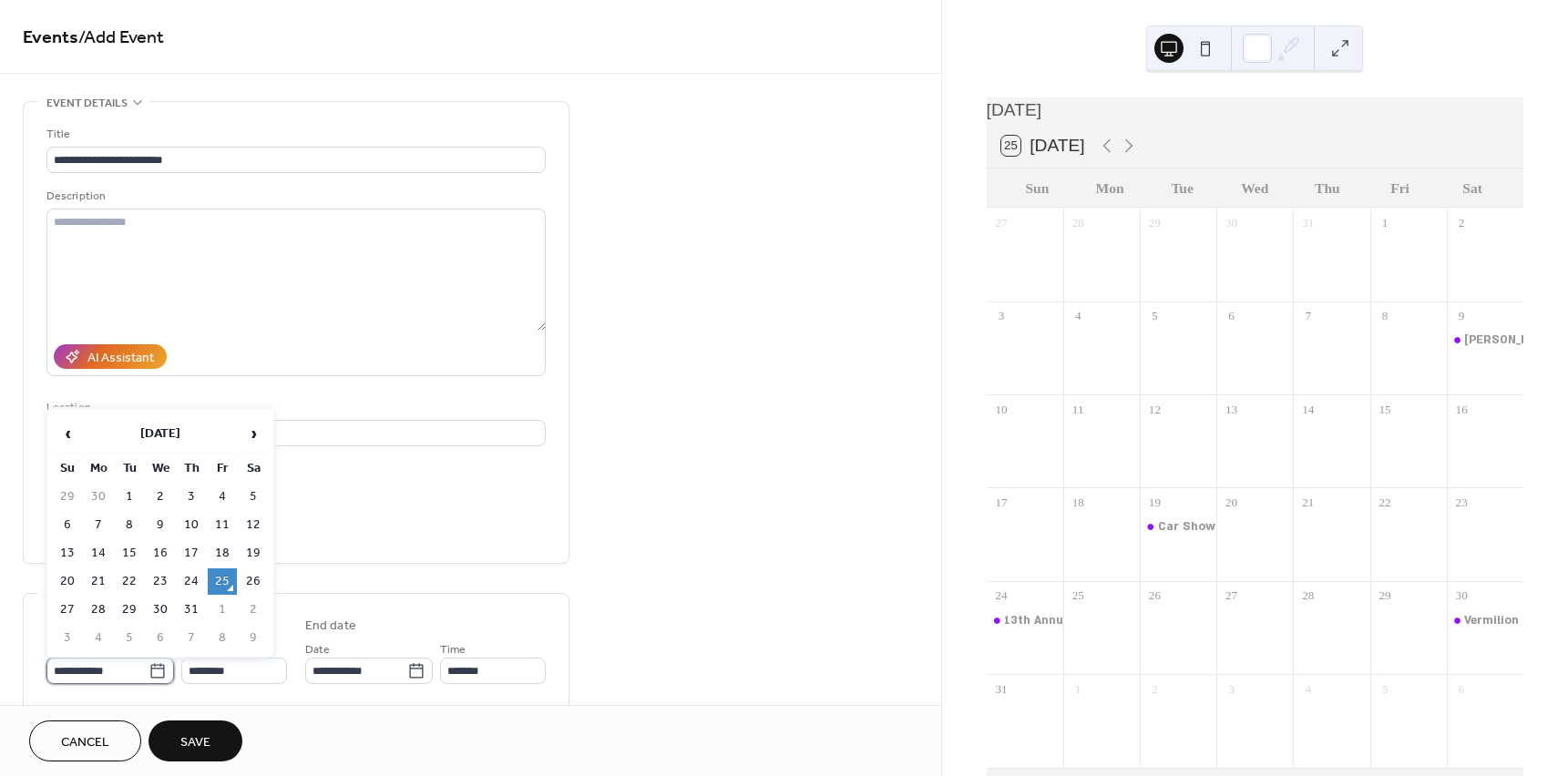 click on "**********" at bounding box center [97, 670] 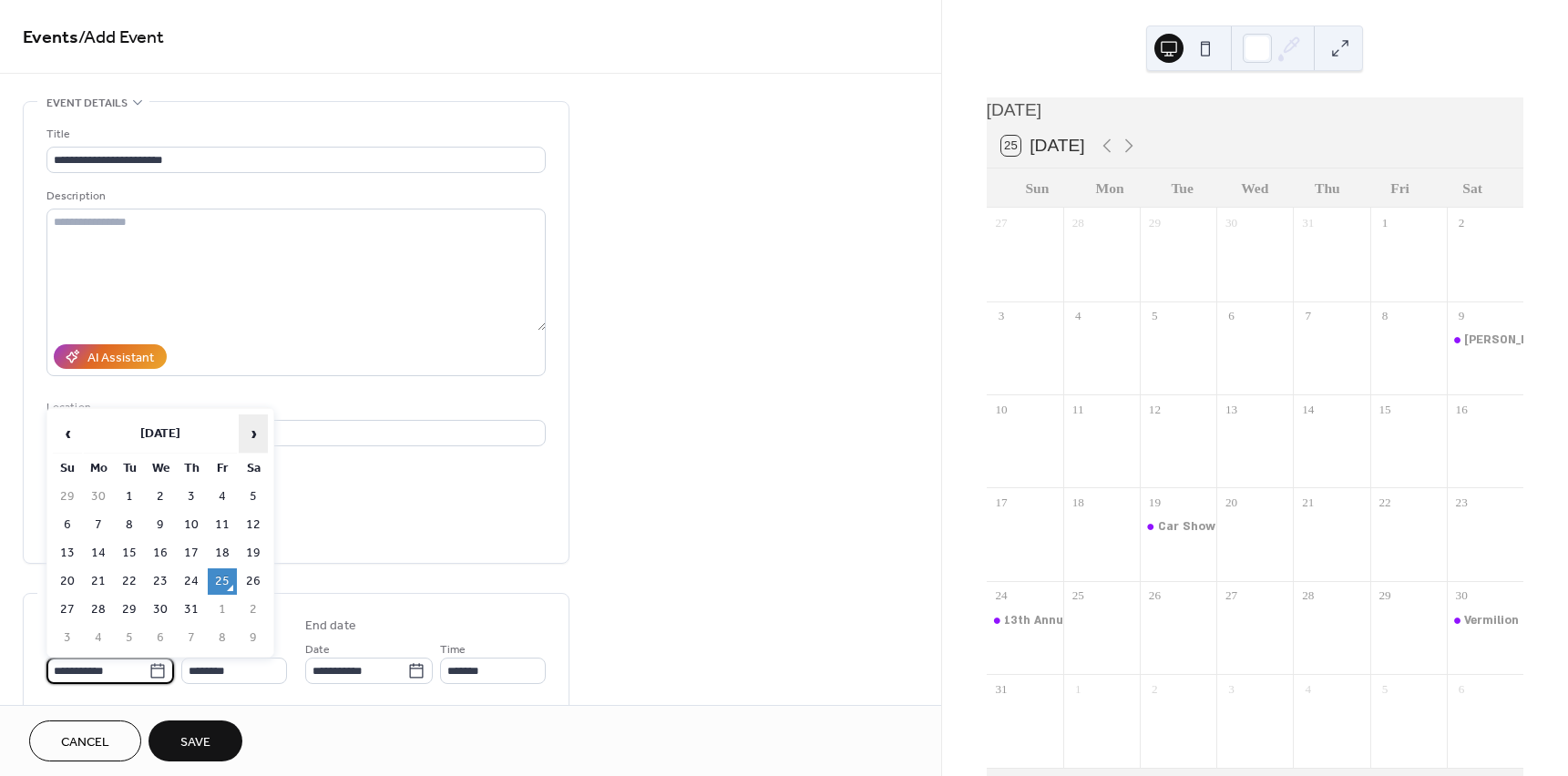 click on "›" at bounding box center (253, 434) 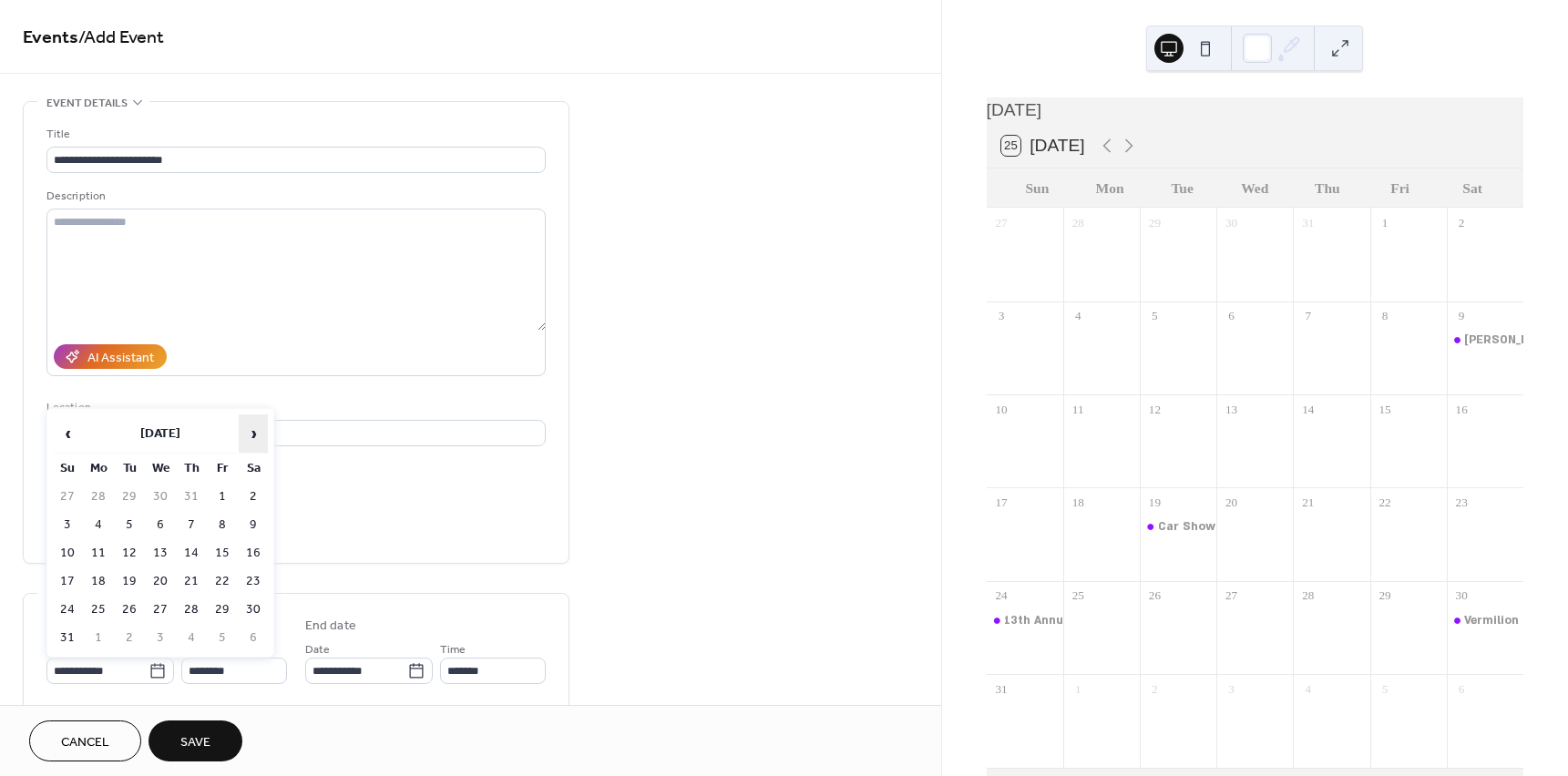 click on "›" at bounding box center [253, 434] 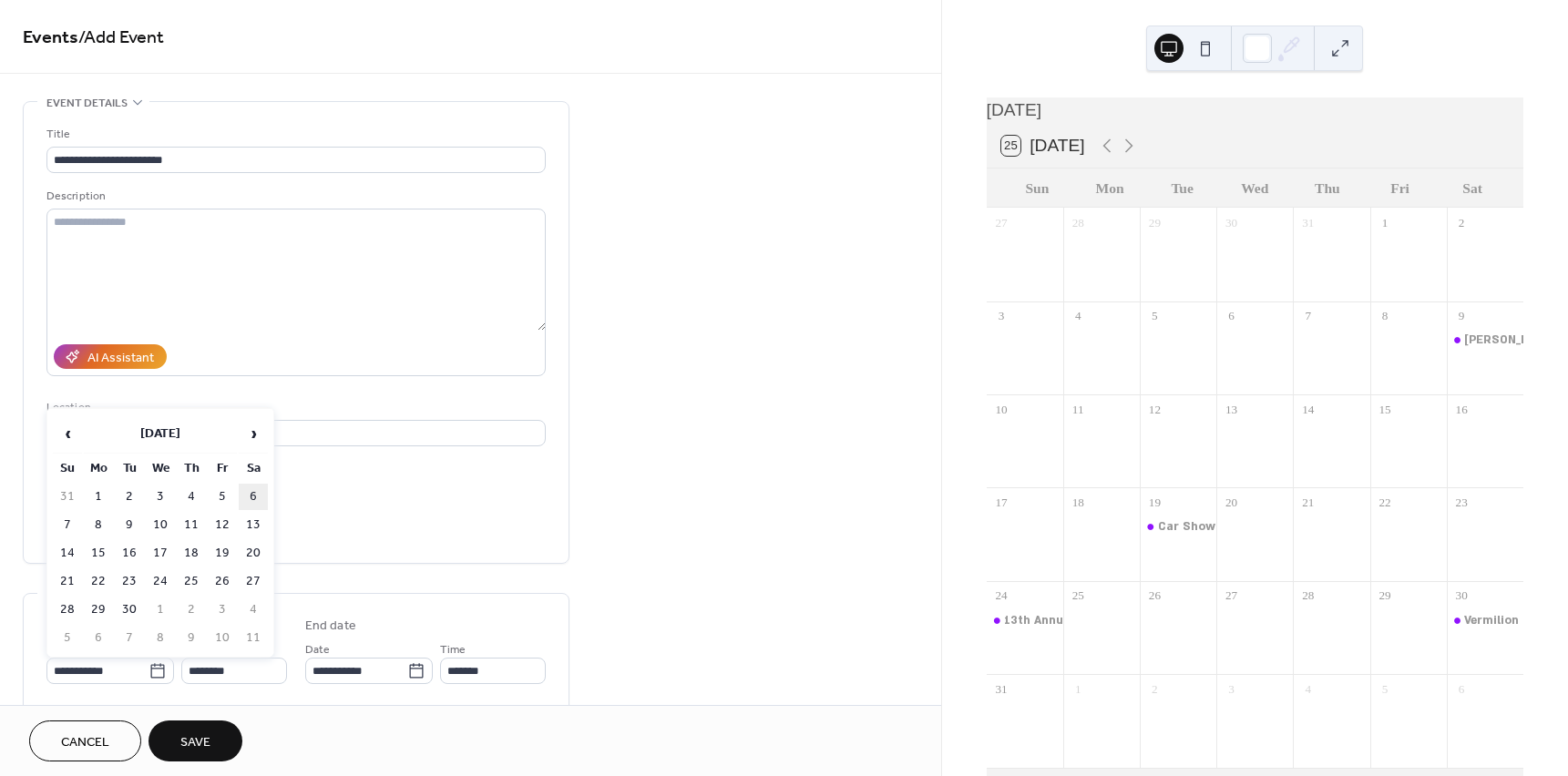 click on "6" at bounding box center (253, 496) 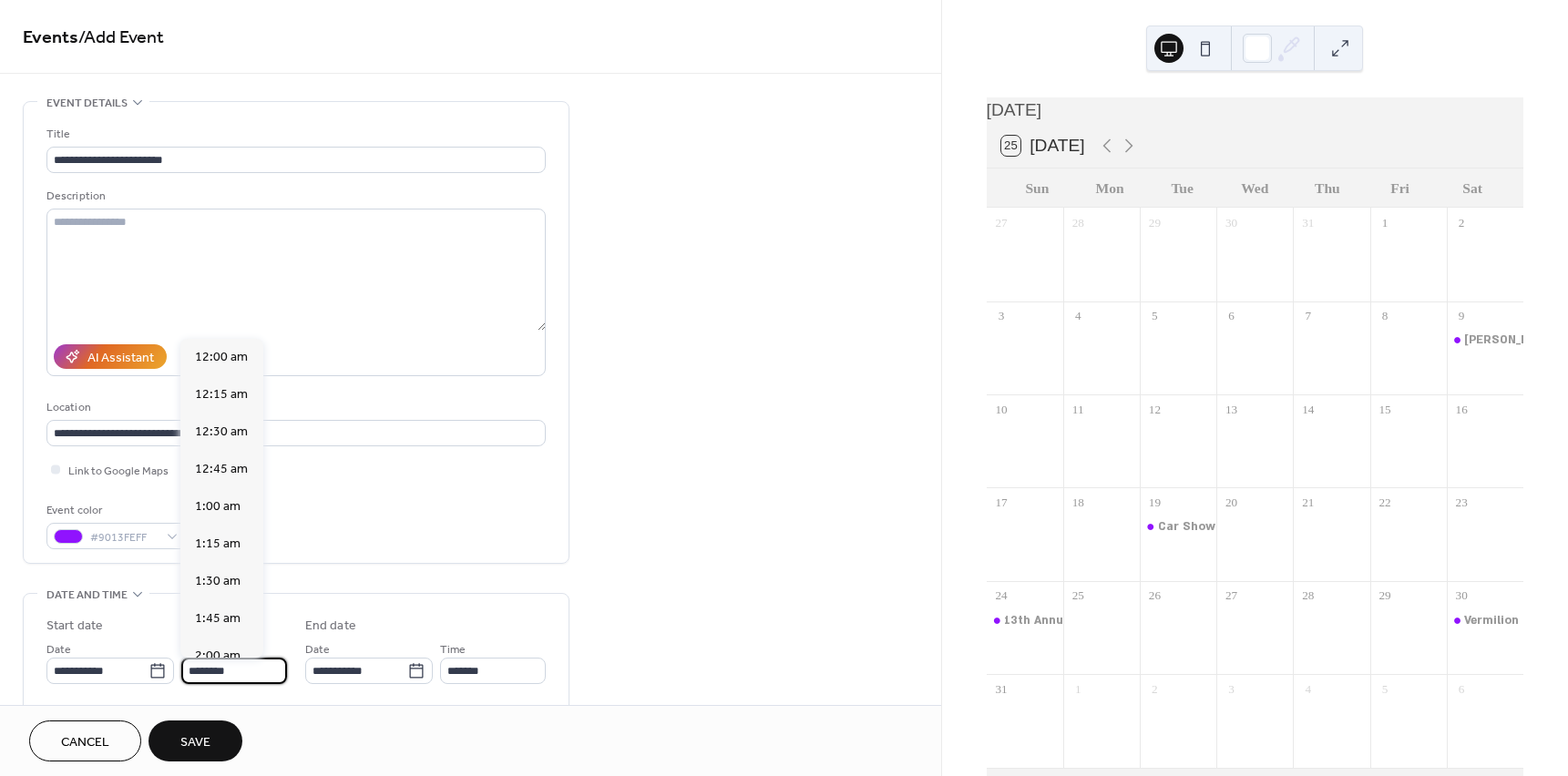 click on "********" at bounding box center (234, 670) 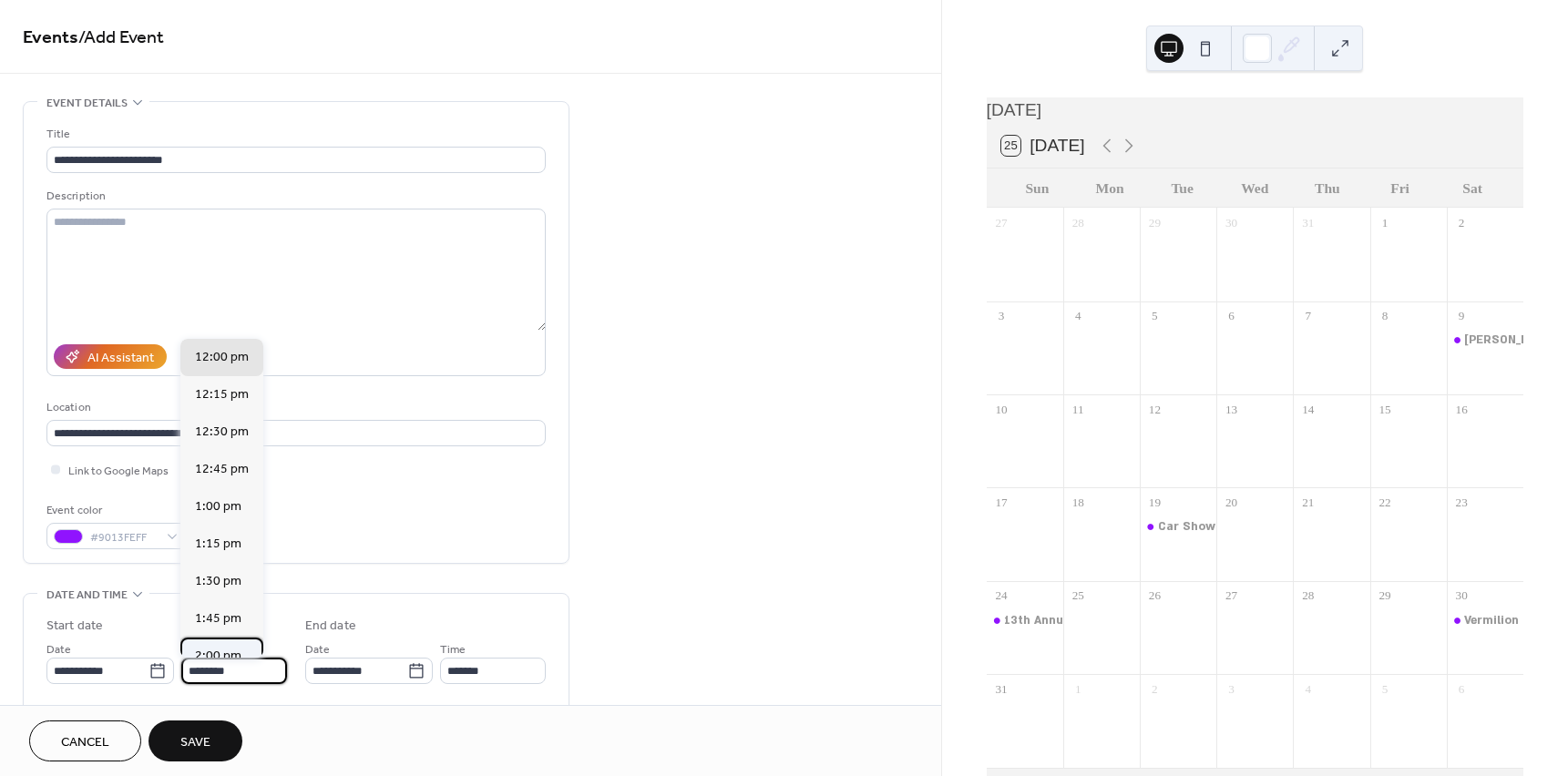 click on "2:00 pm" at bounding box center (221, 656) 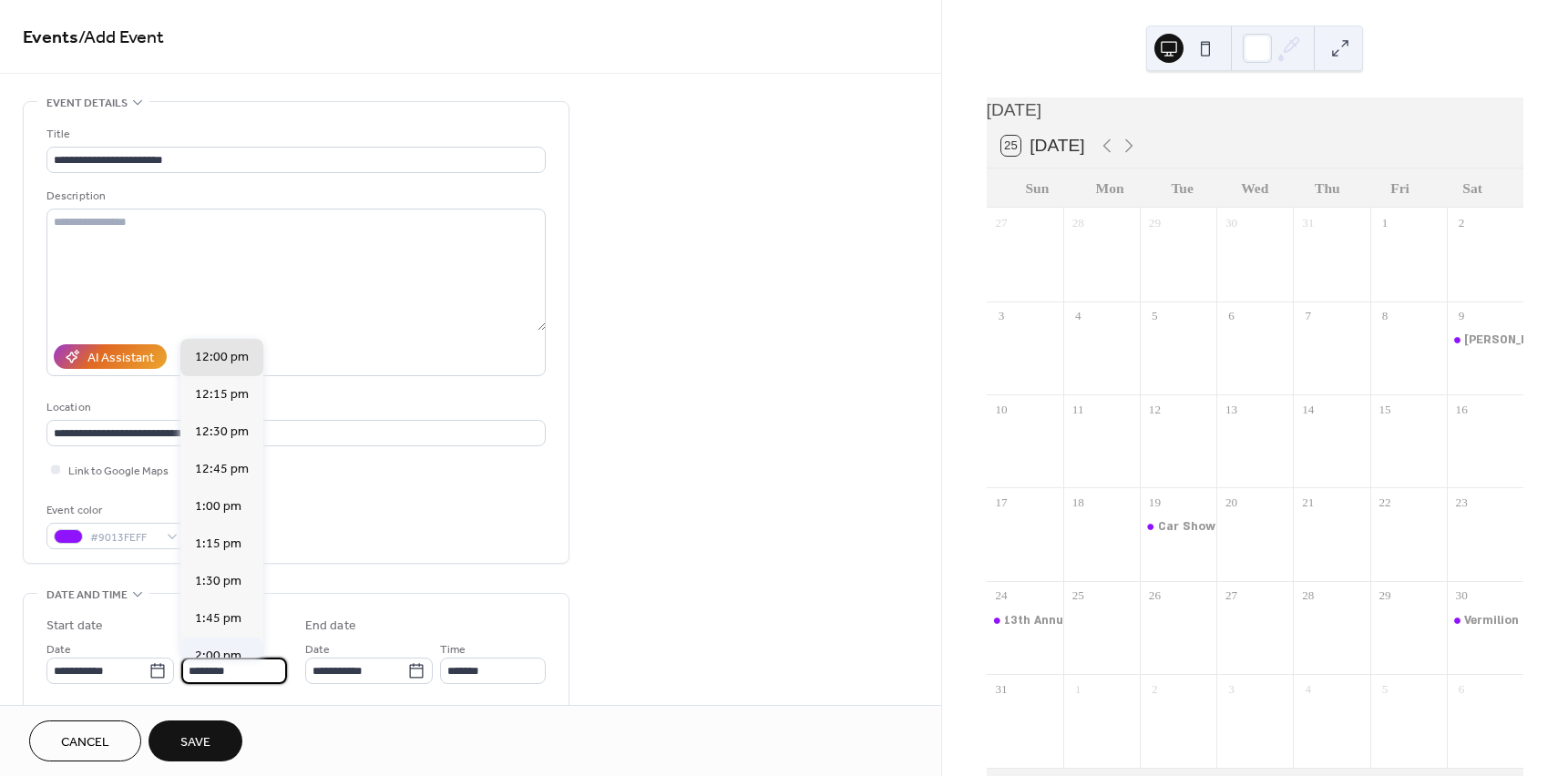 type on "*******" 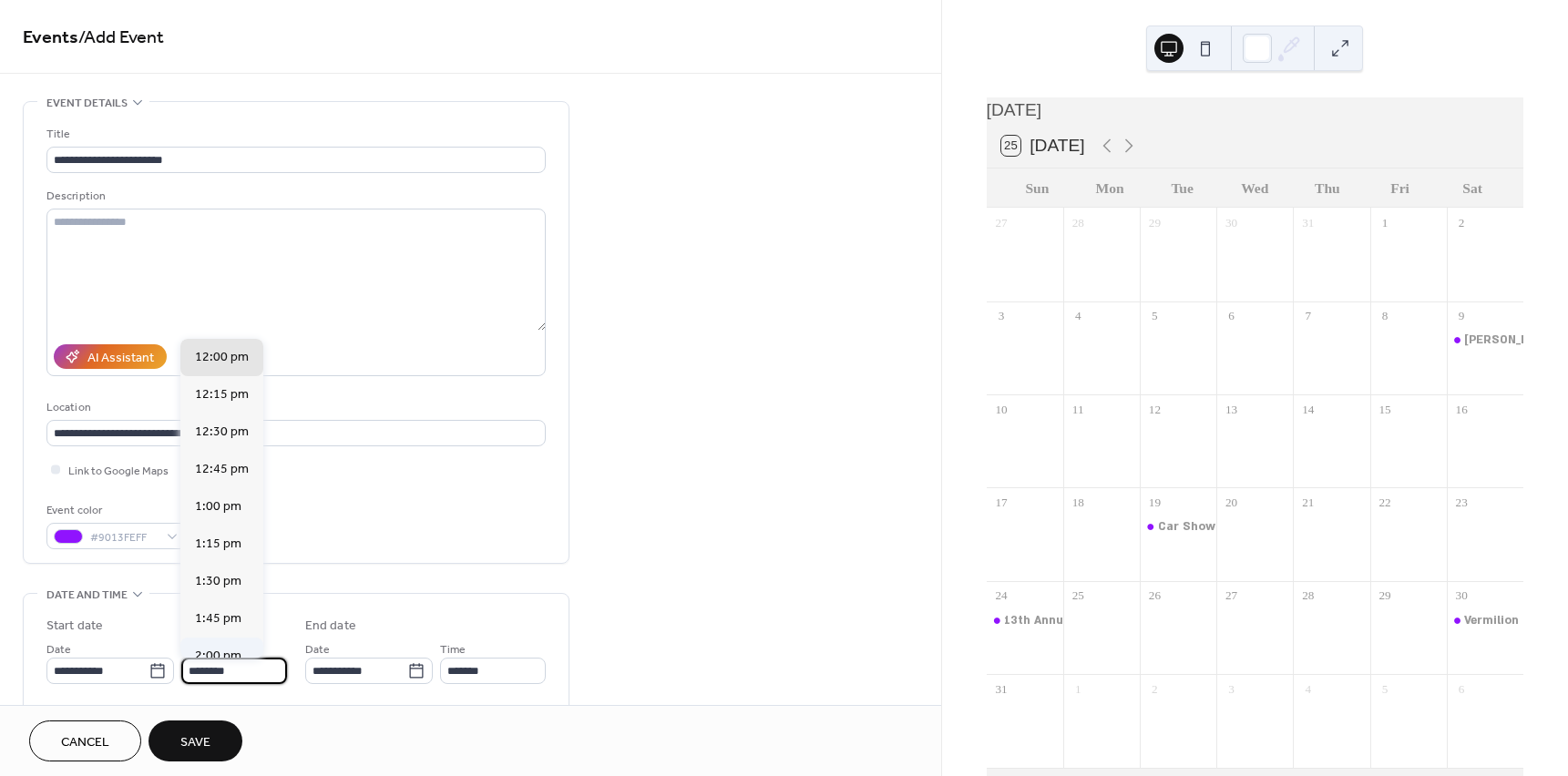 type on "*******" 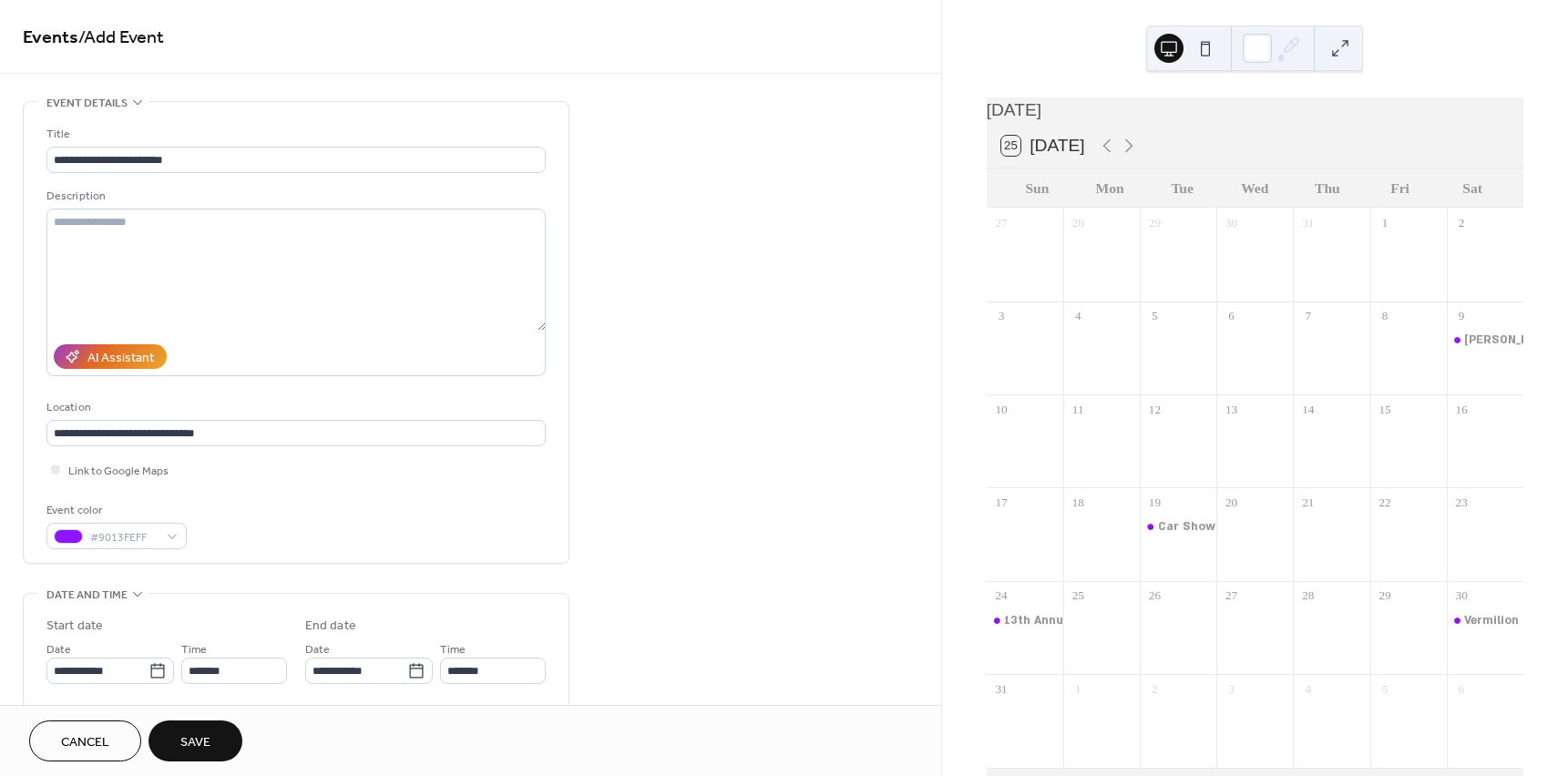 click on "Time *******" at bounding box center (234, 661) 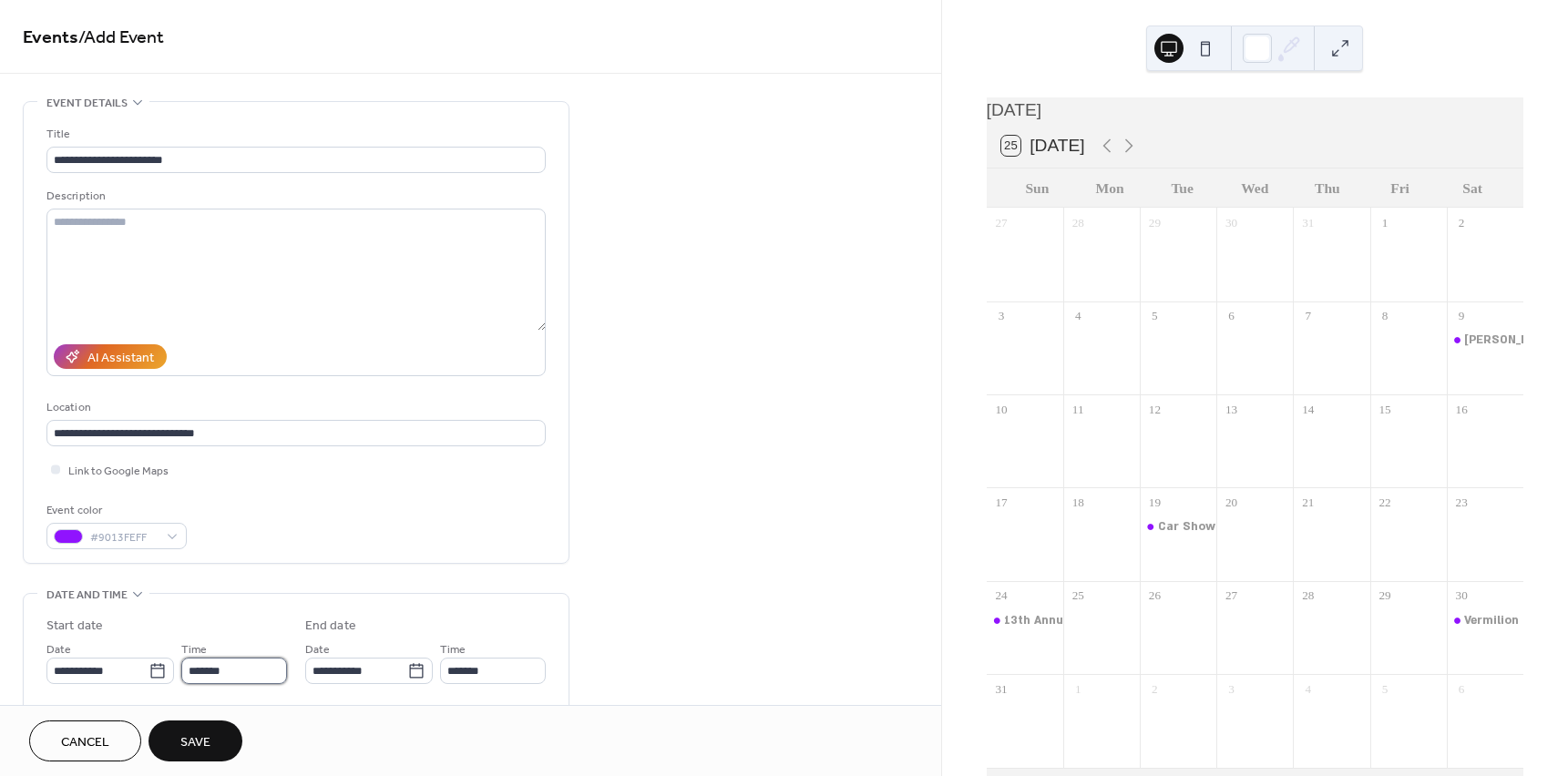 click on "*******" at bounding box center (234, 670) 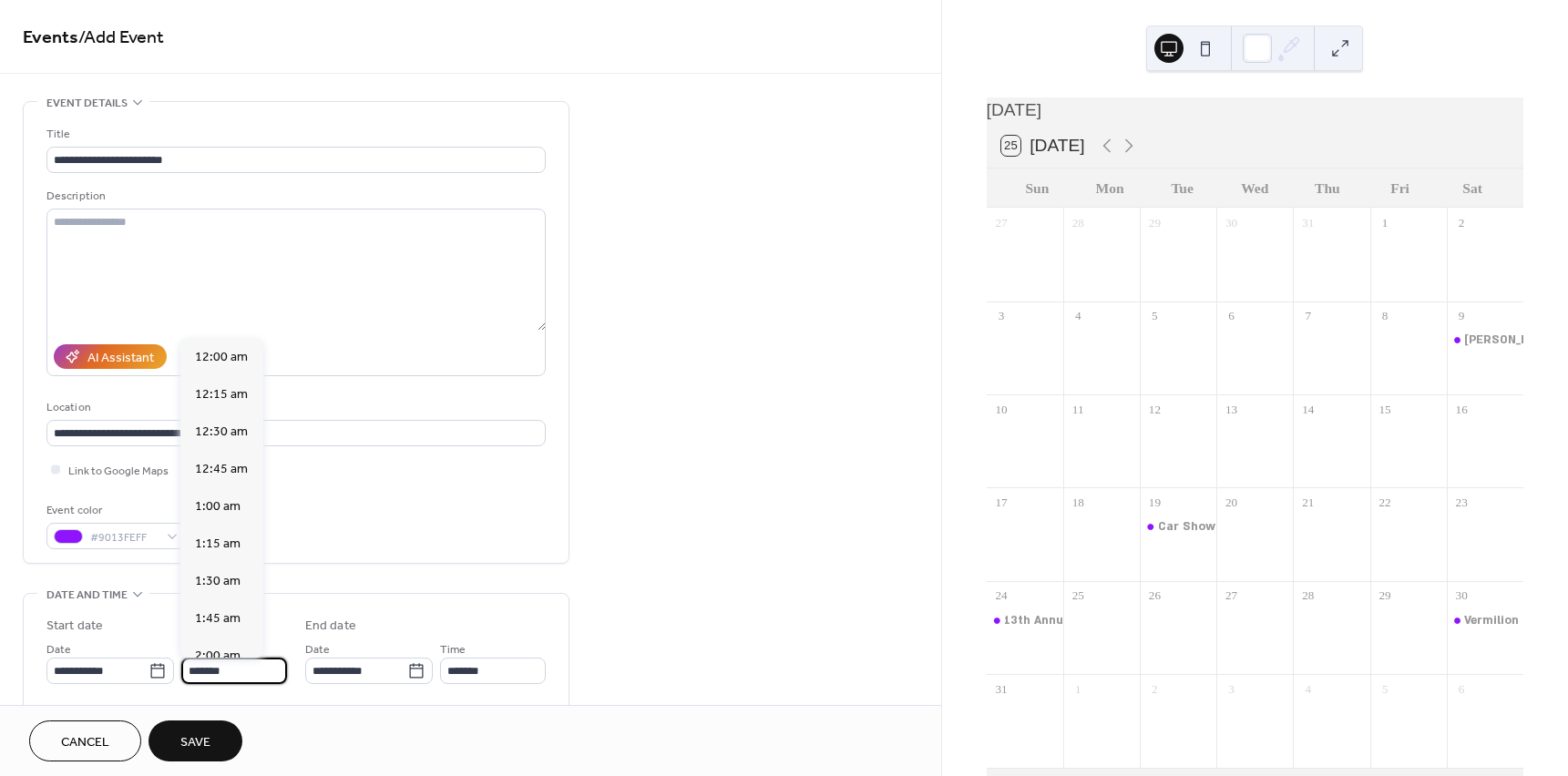 scroll, scrollTop: 2091, scrollLeft: 0, axis: vertical 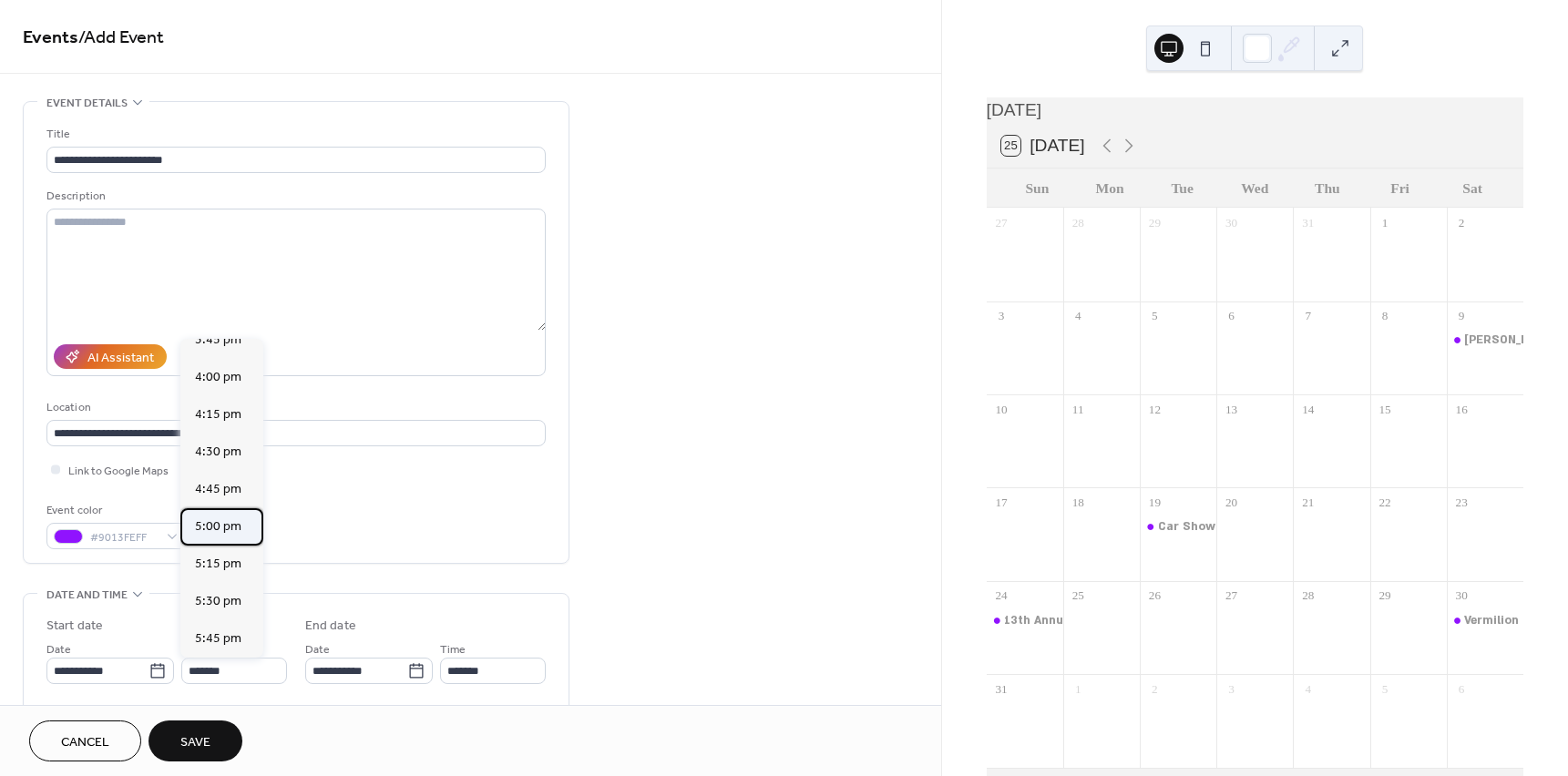 click on "5:00 pm" at bounding box center [218, 526] 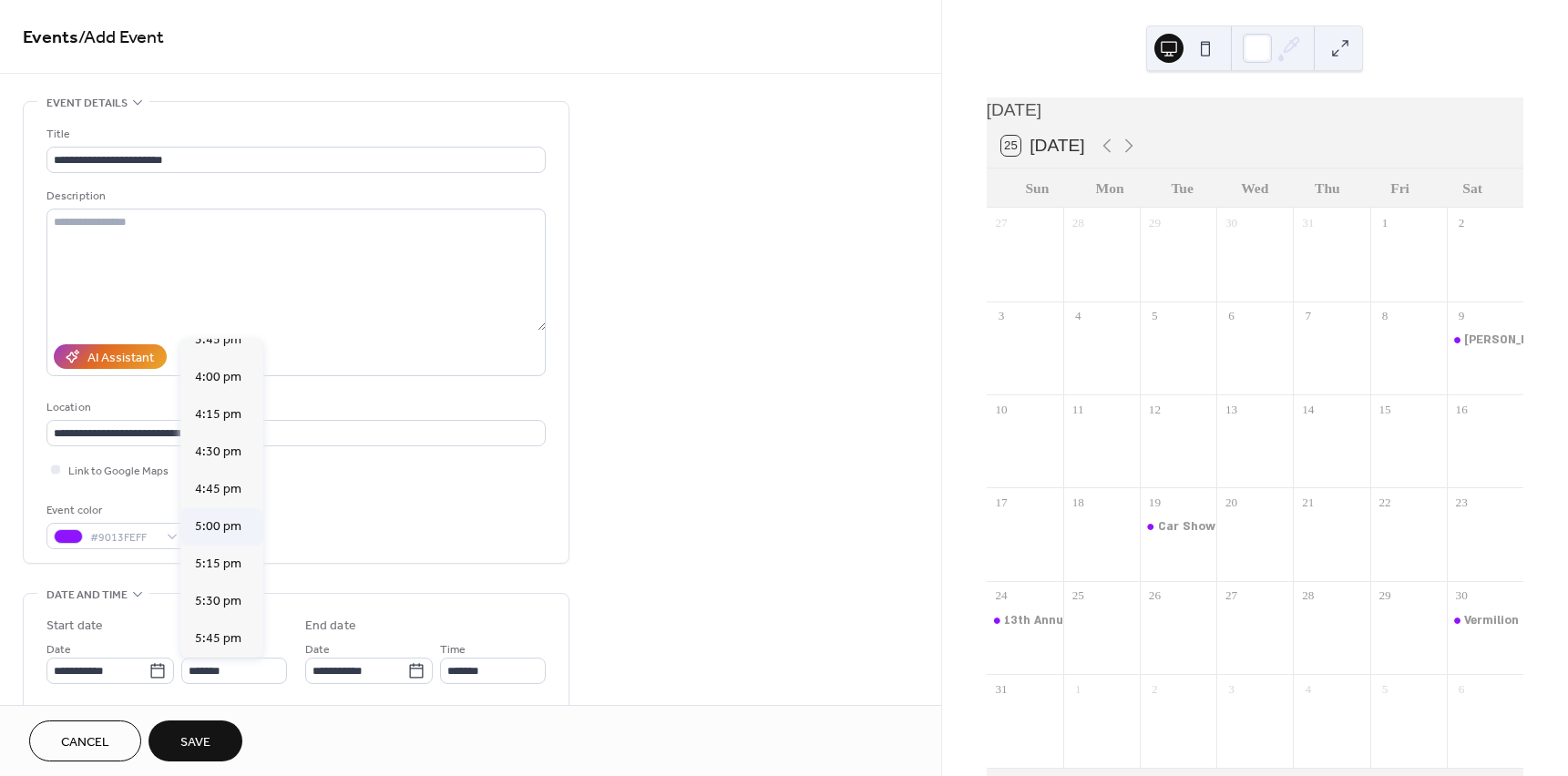 type on "*******" 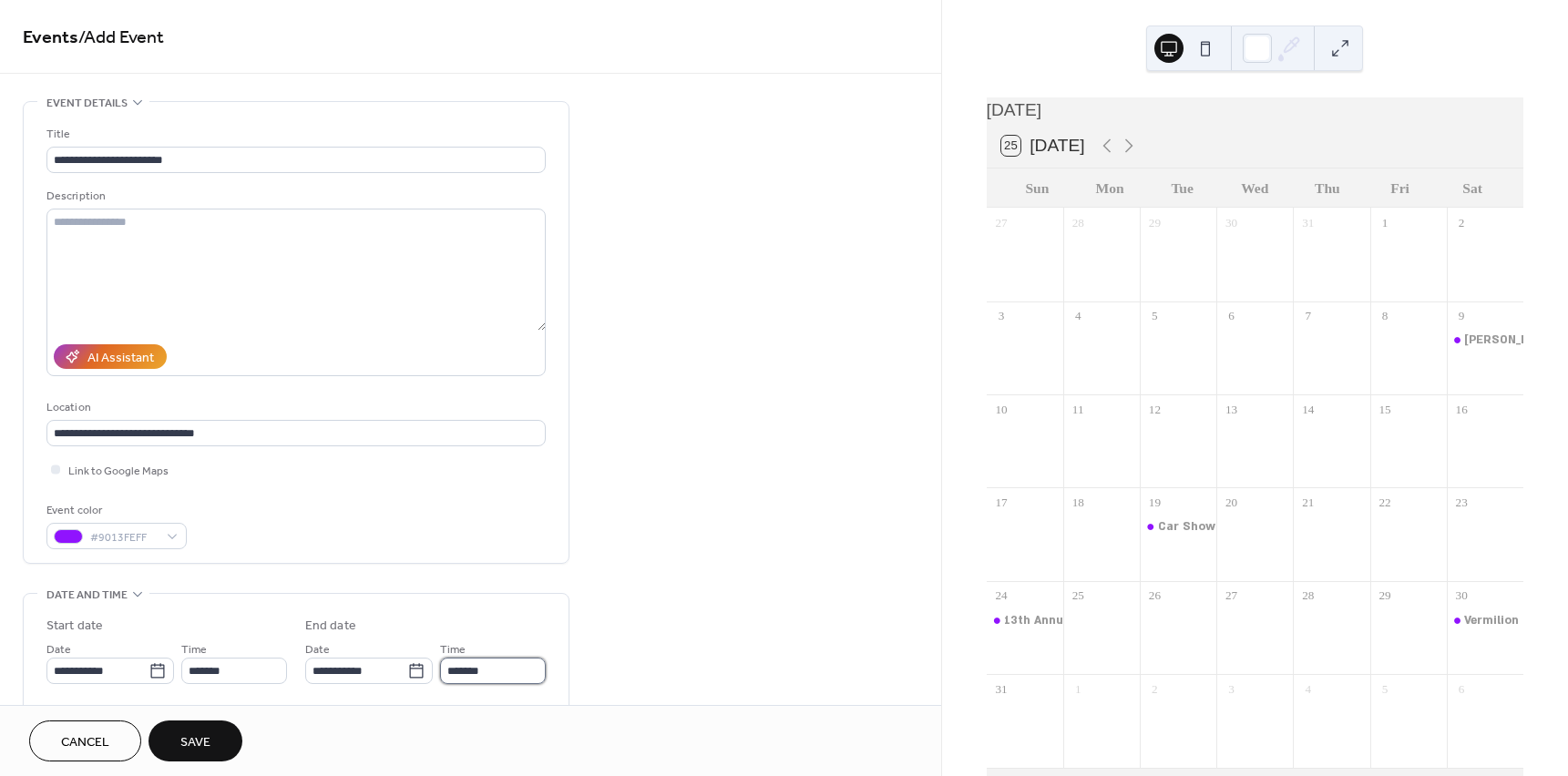 click on "*******" at bounding box center (493, 670) 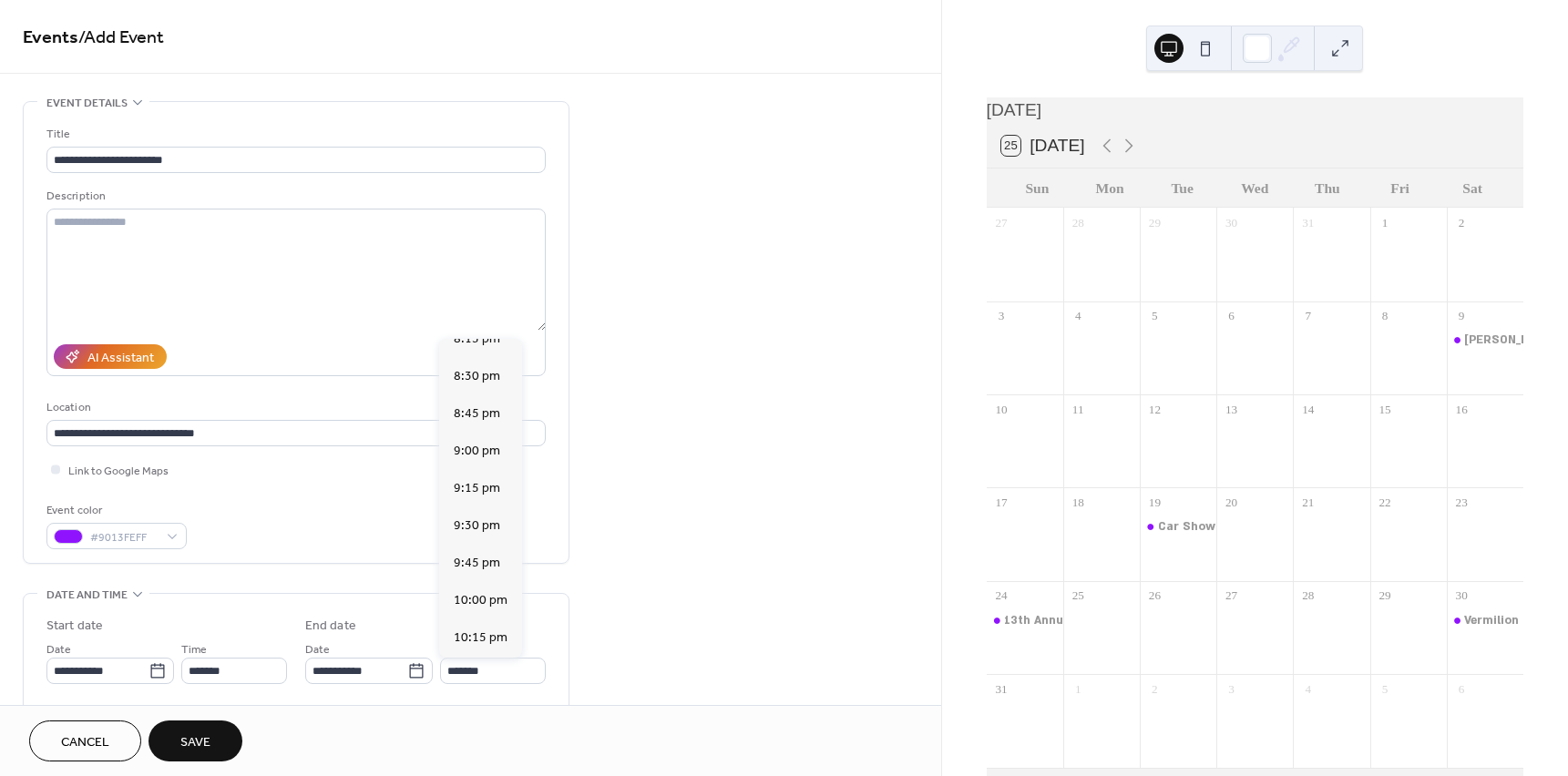 scroll, scrollTop: 558, scrollLeft: 0, axis: vertical 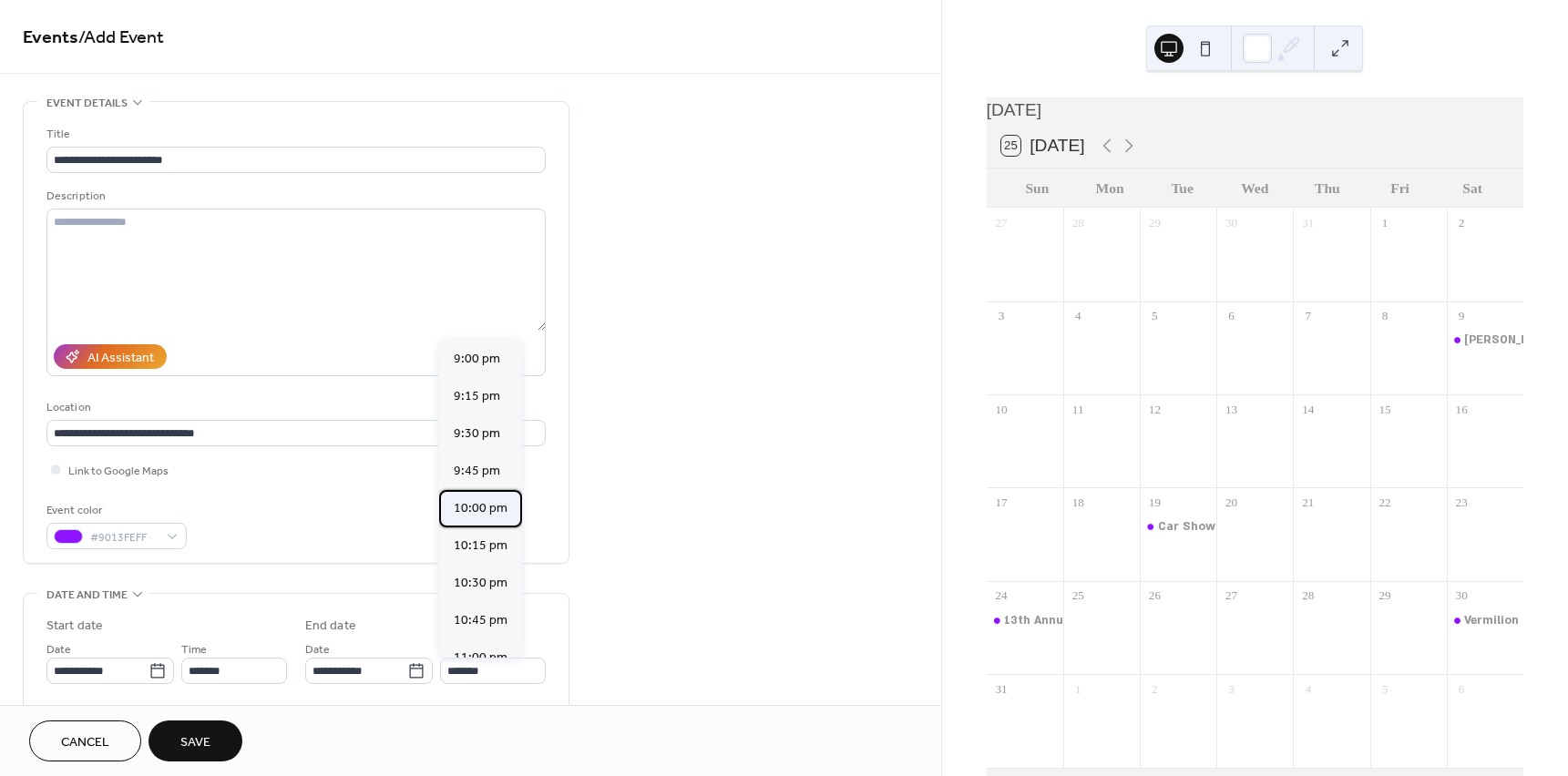 click on "10:00 pm" at bounding box center [480, 508] 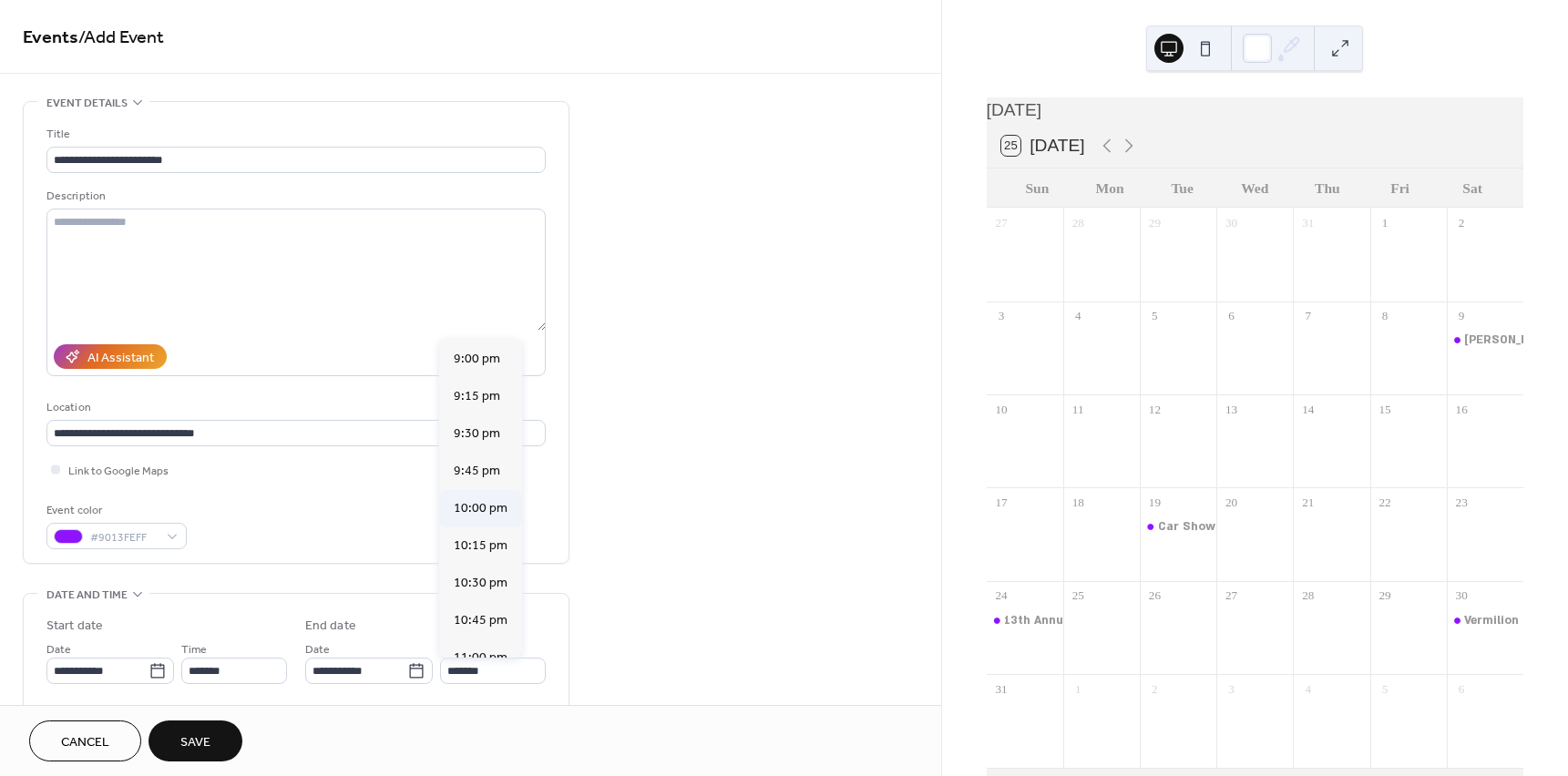 type on "********" 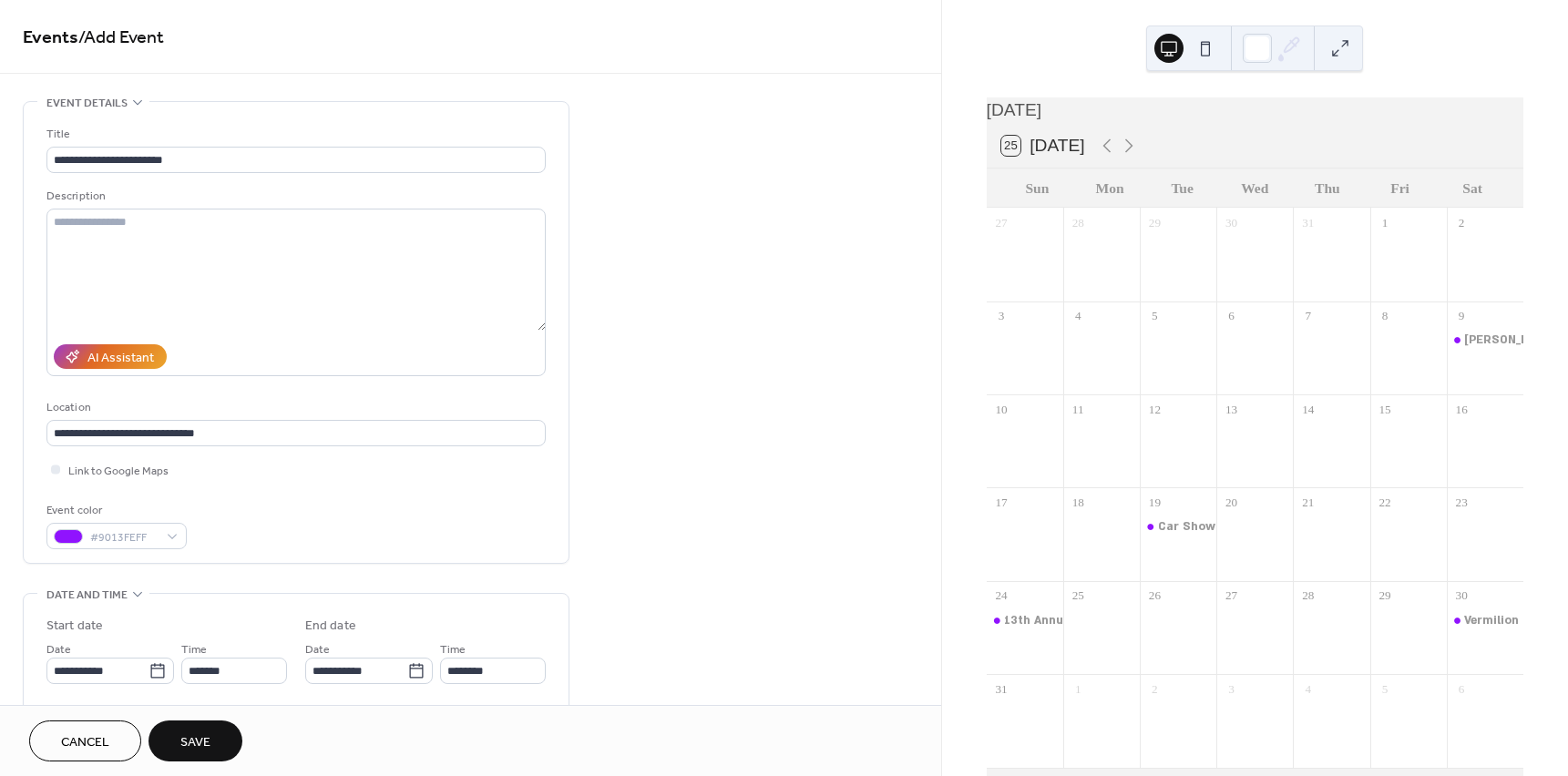 click on "Save" at bounding box center (195, 740) 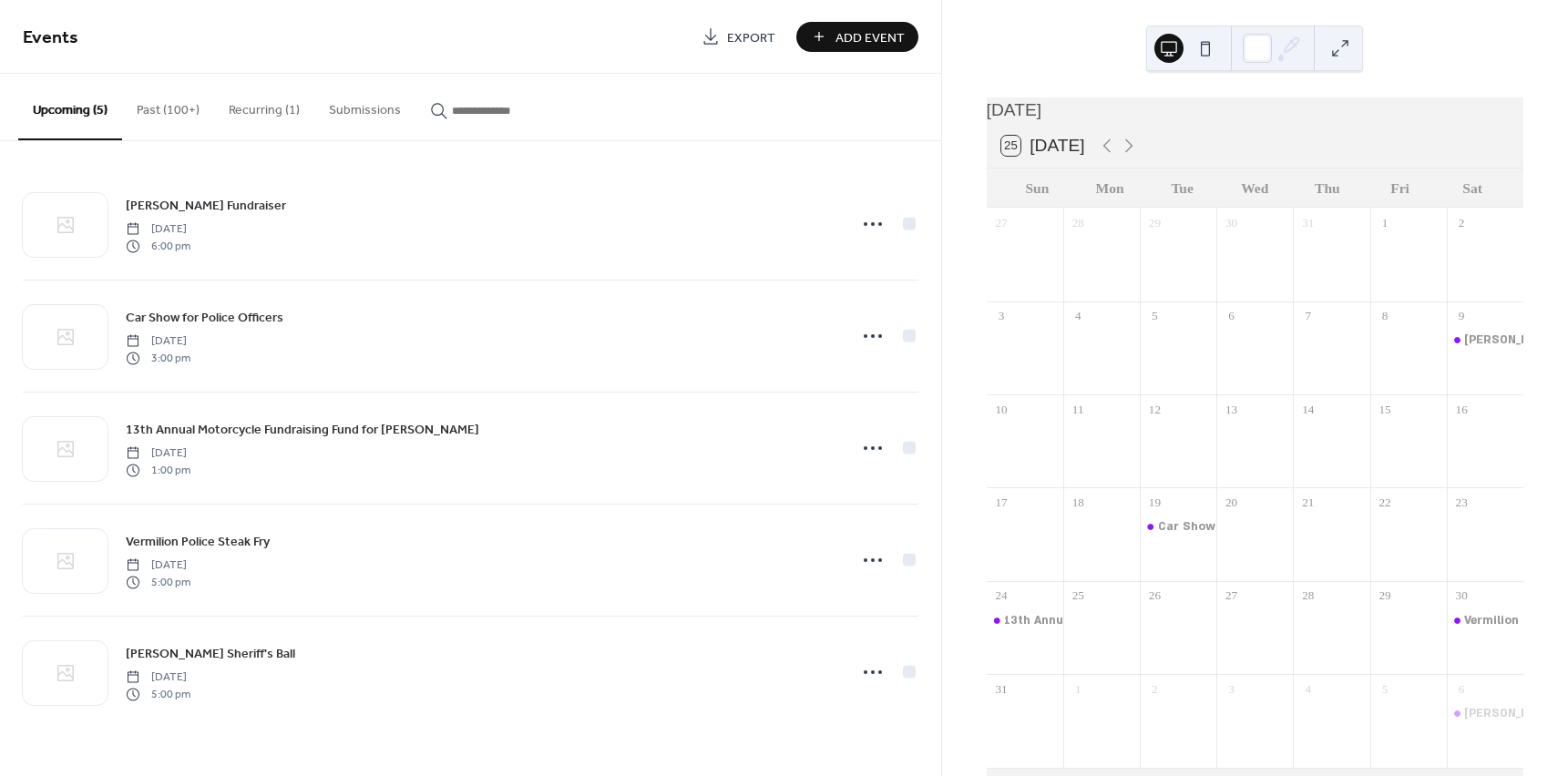 click on "Add Event" at bounding box center (870, 37) 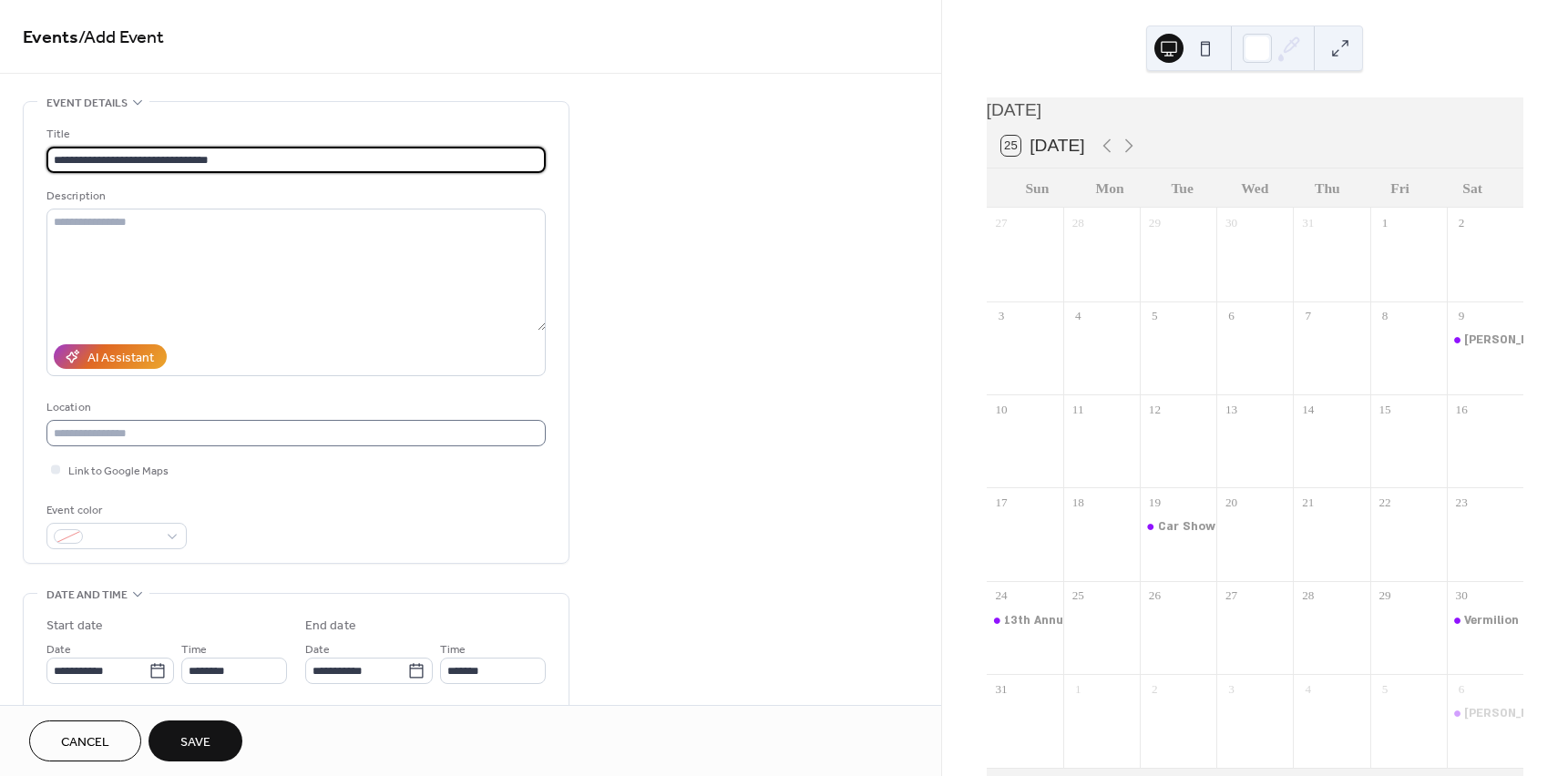 type on "**********" 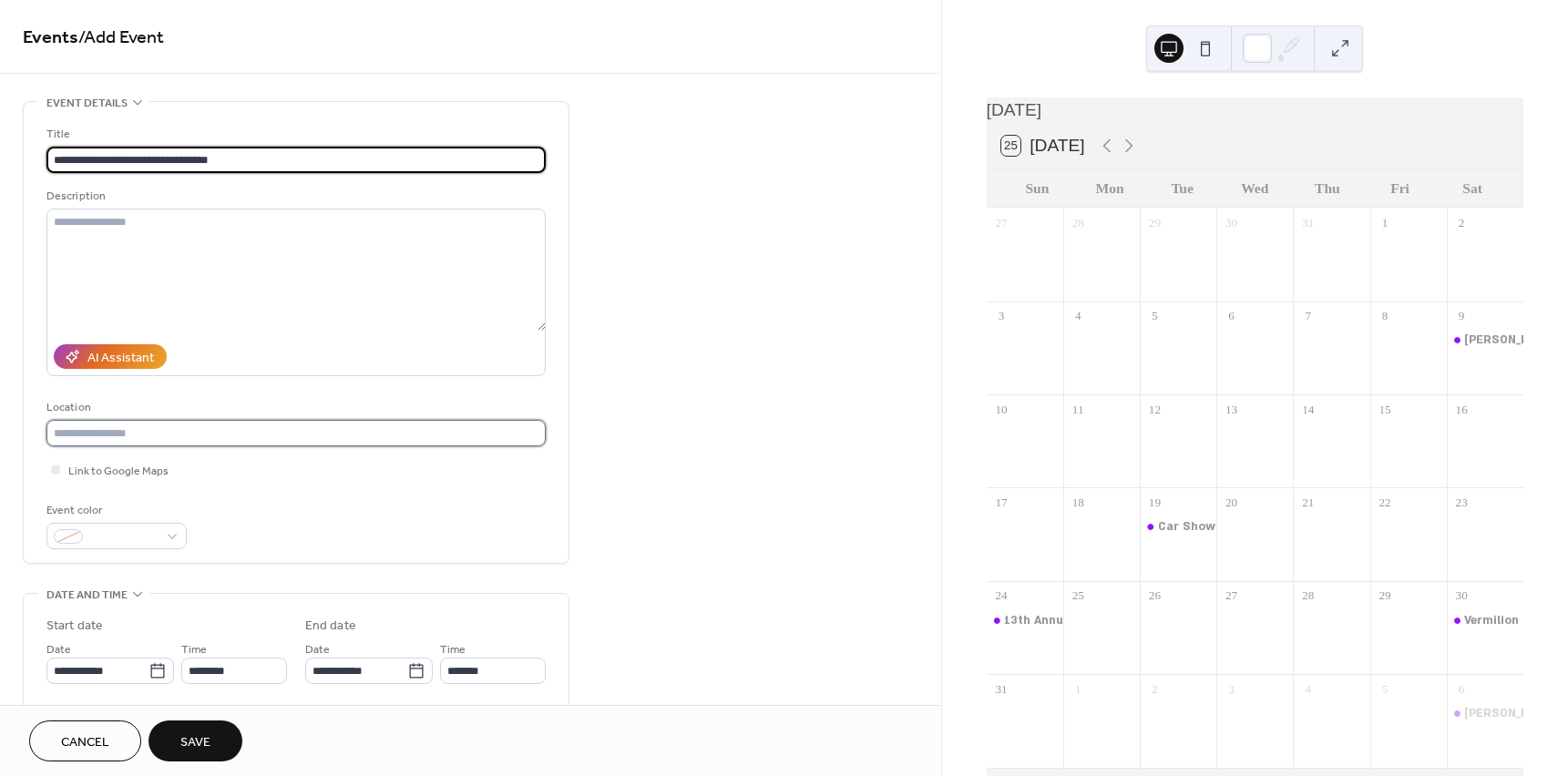 click at bounding box center (296, 433) 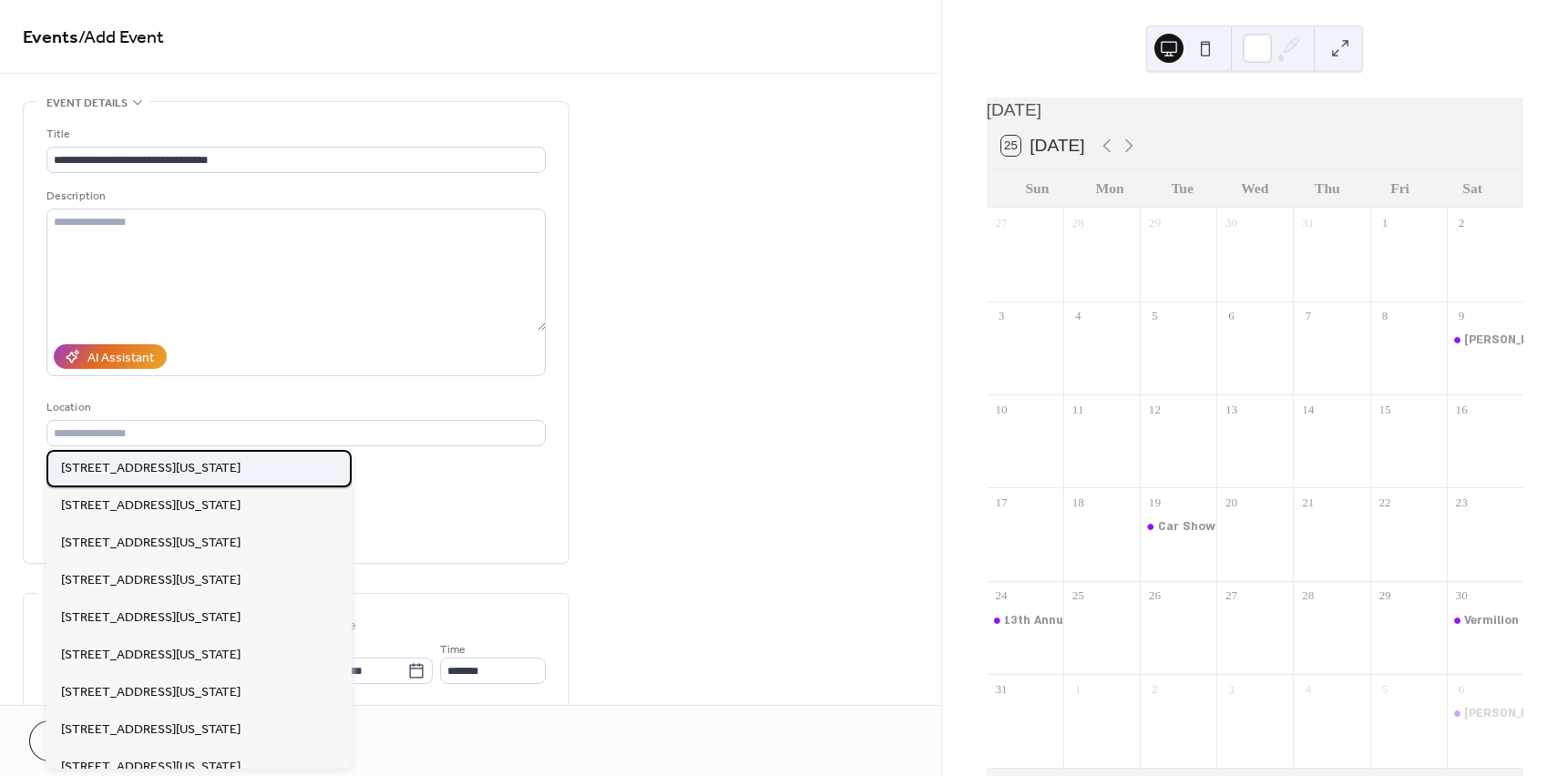 click on "[STREET_ADDRESS][US_STATE]" at bounding box center [199, 468] 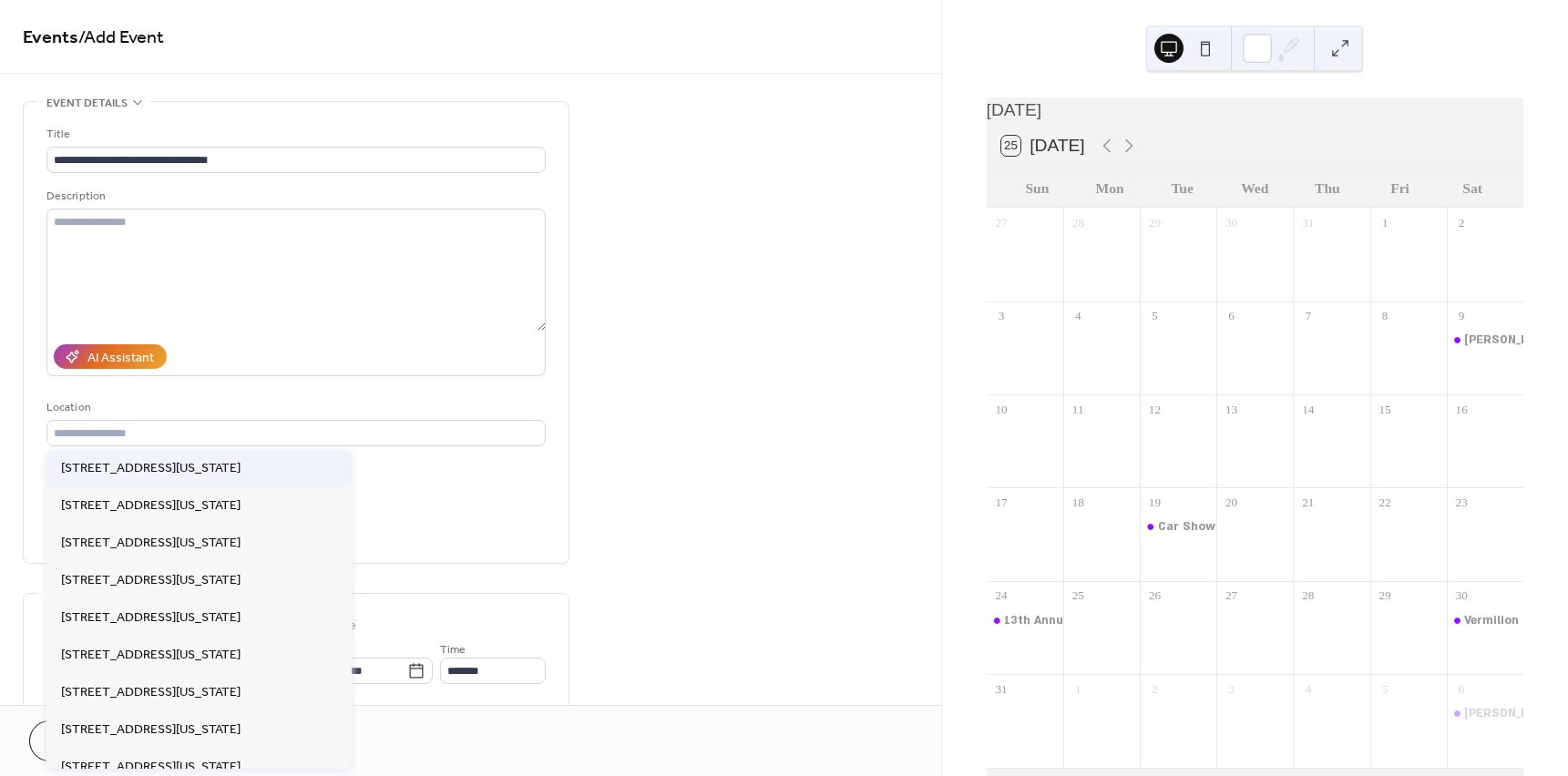 type on "**********" 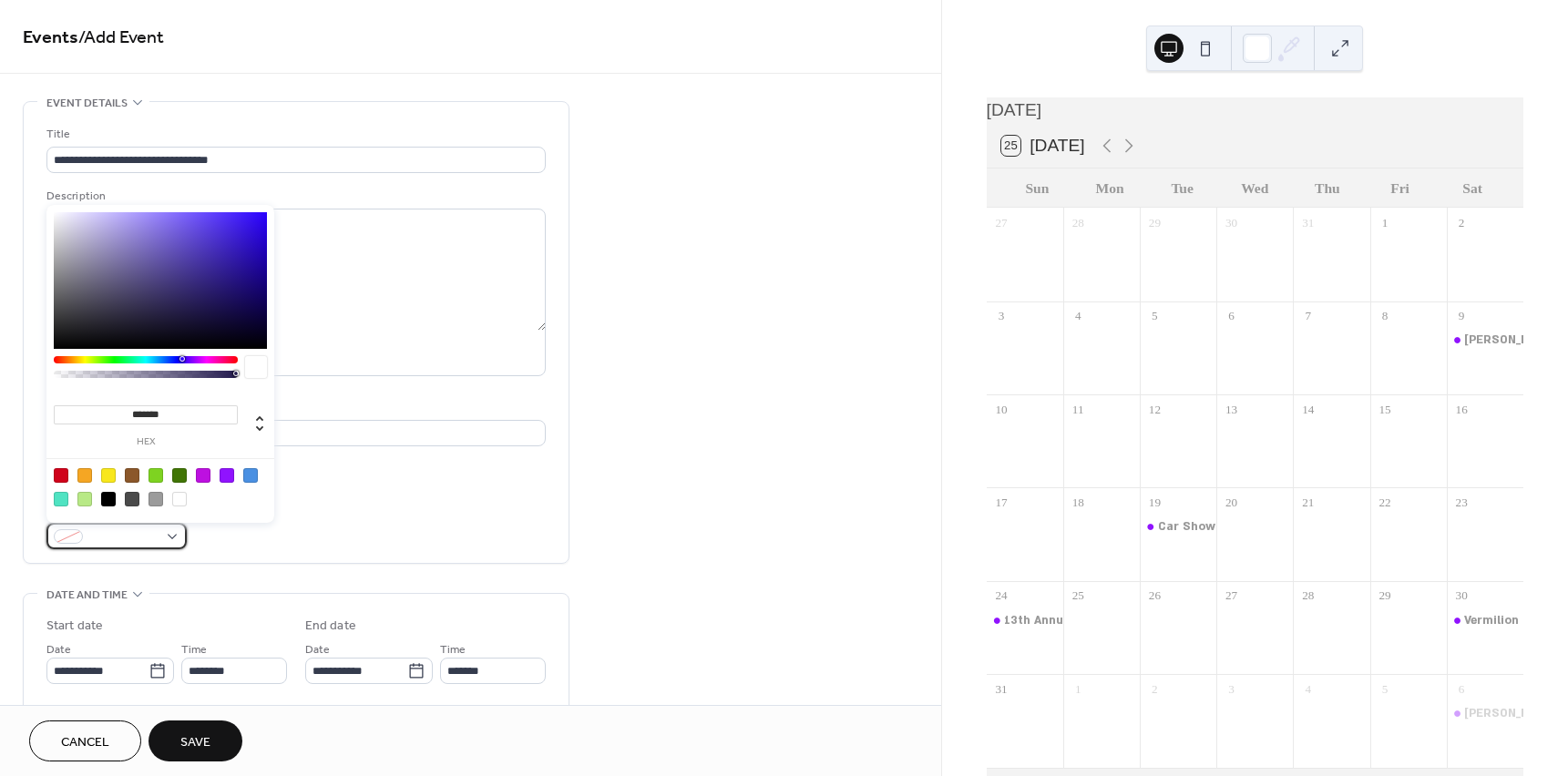 click at bounding box center [124, 537] 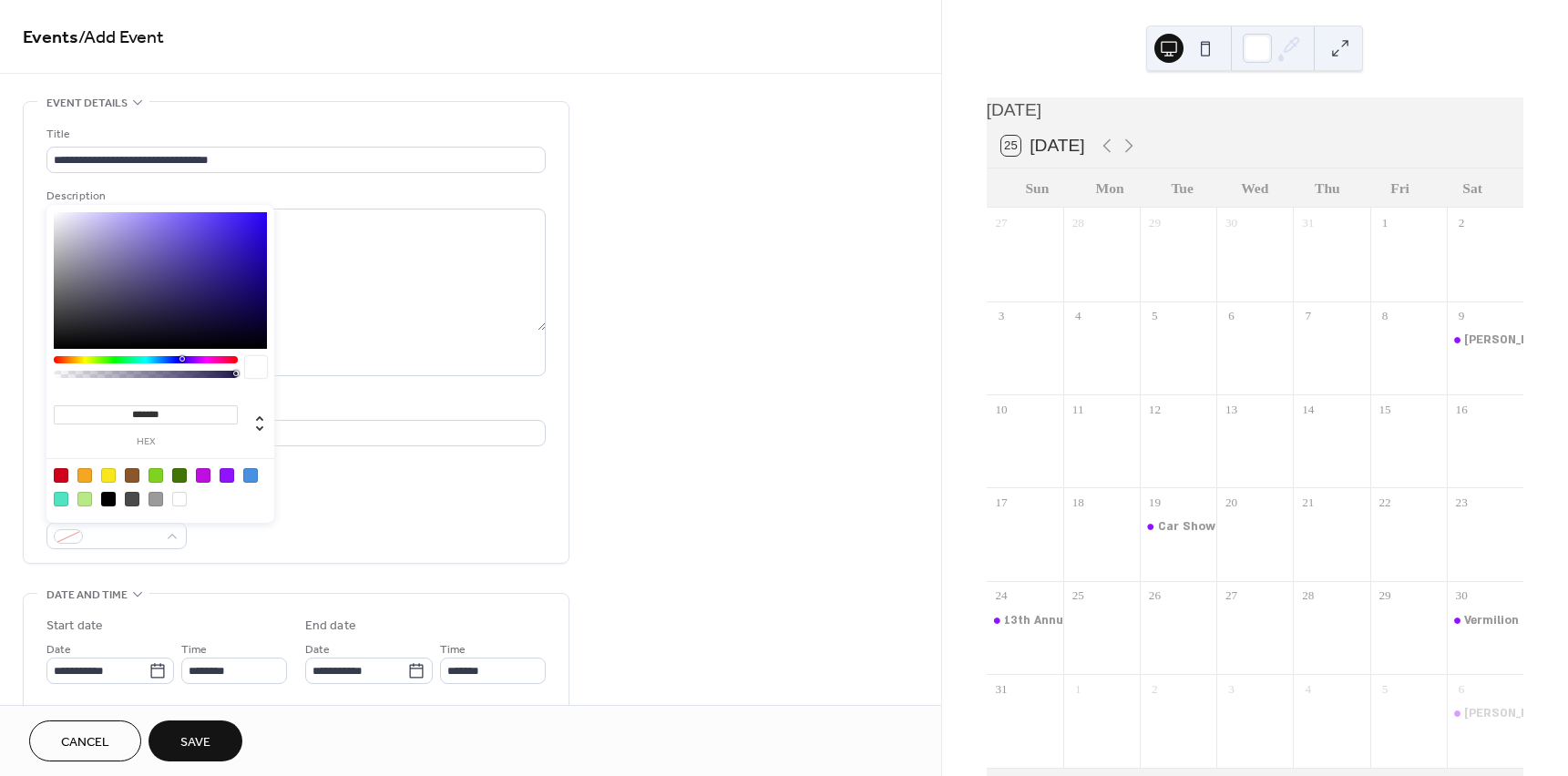 click at bounding box center (227, 475) 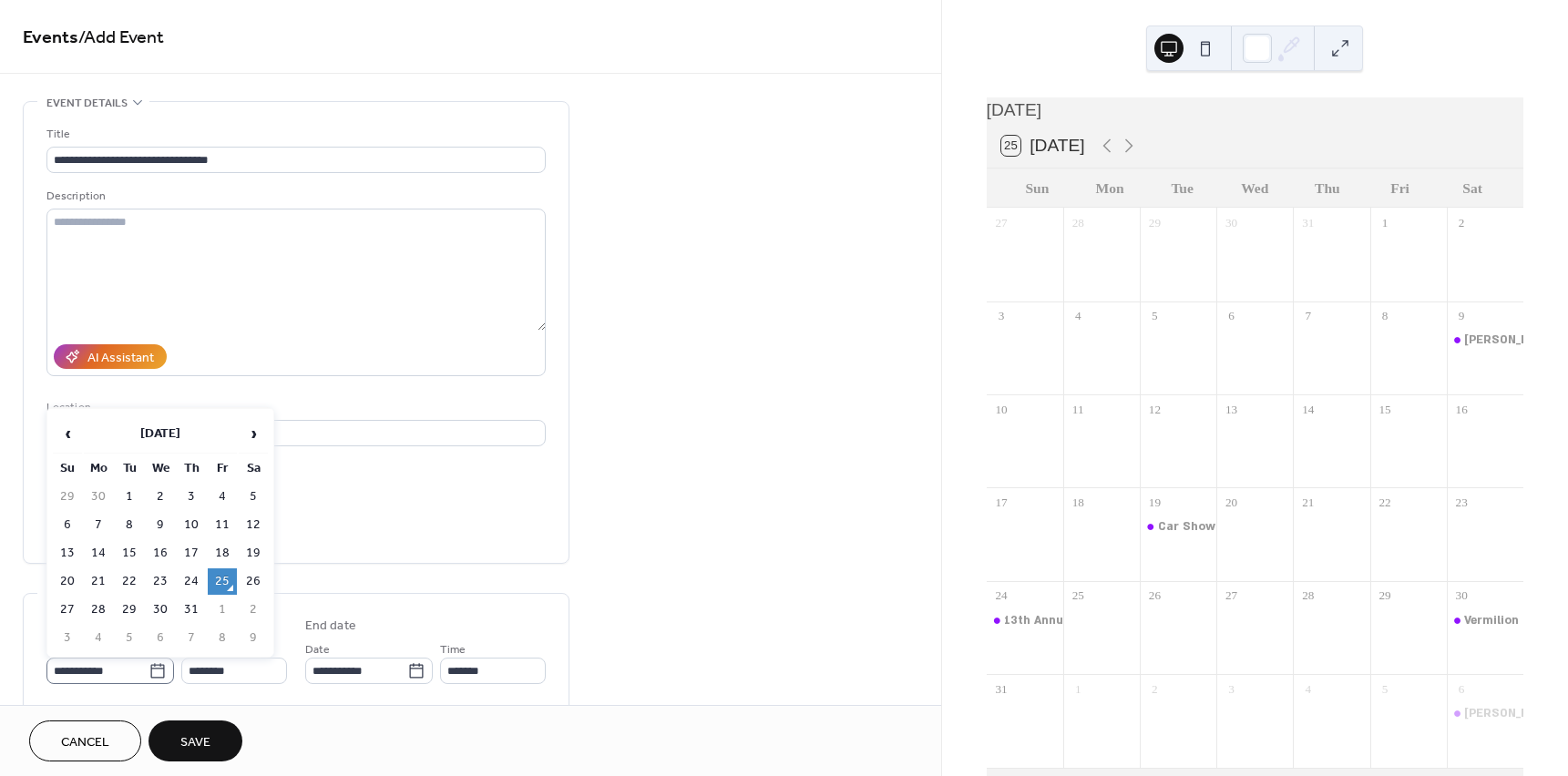click 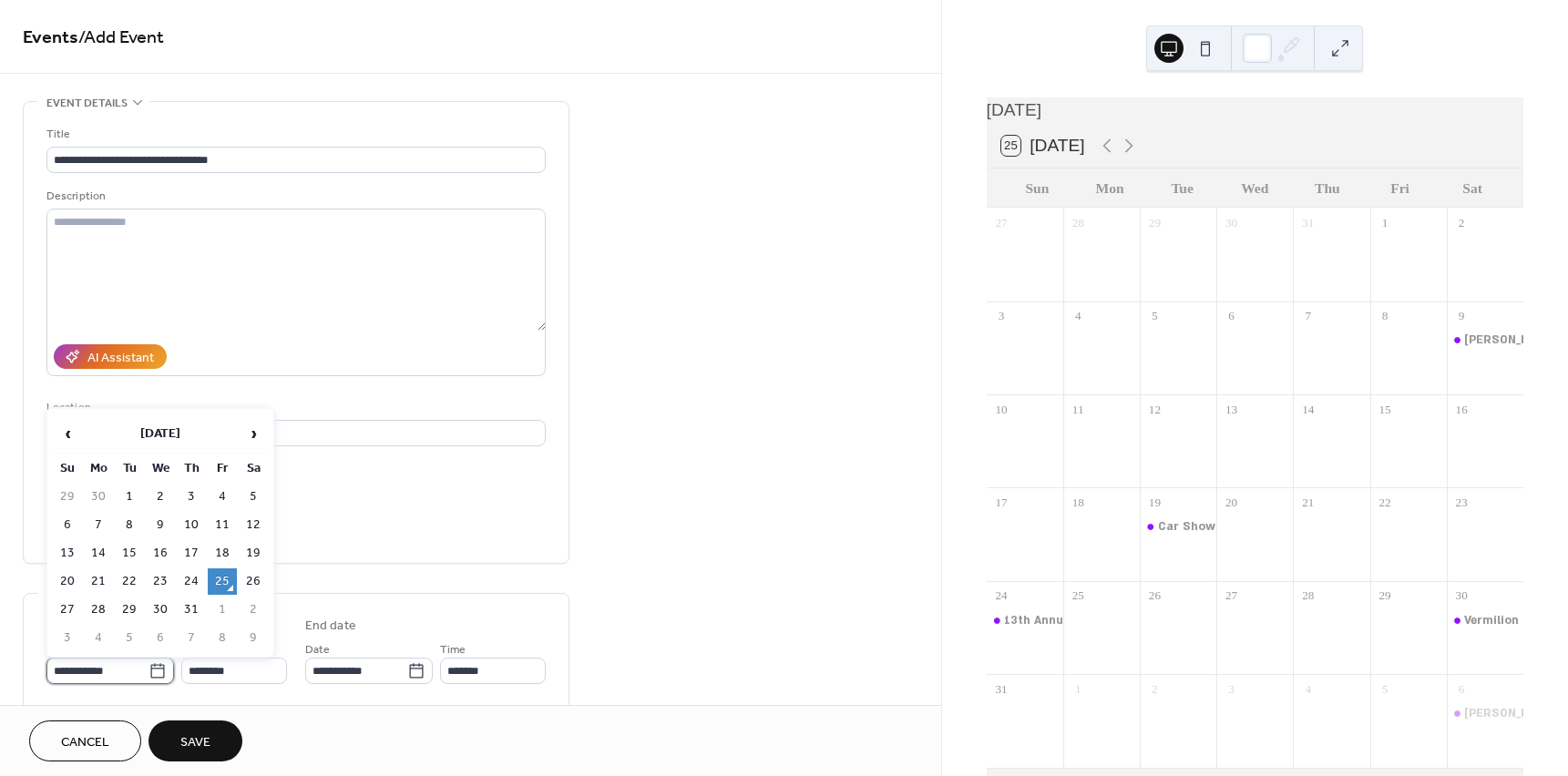 click on "**********" at bounding box center [97, 670] 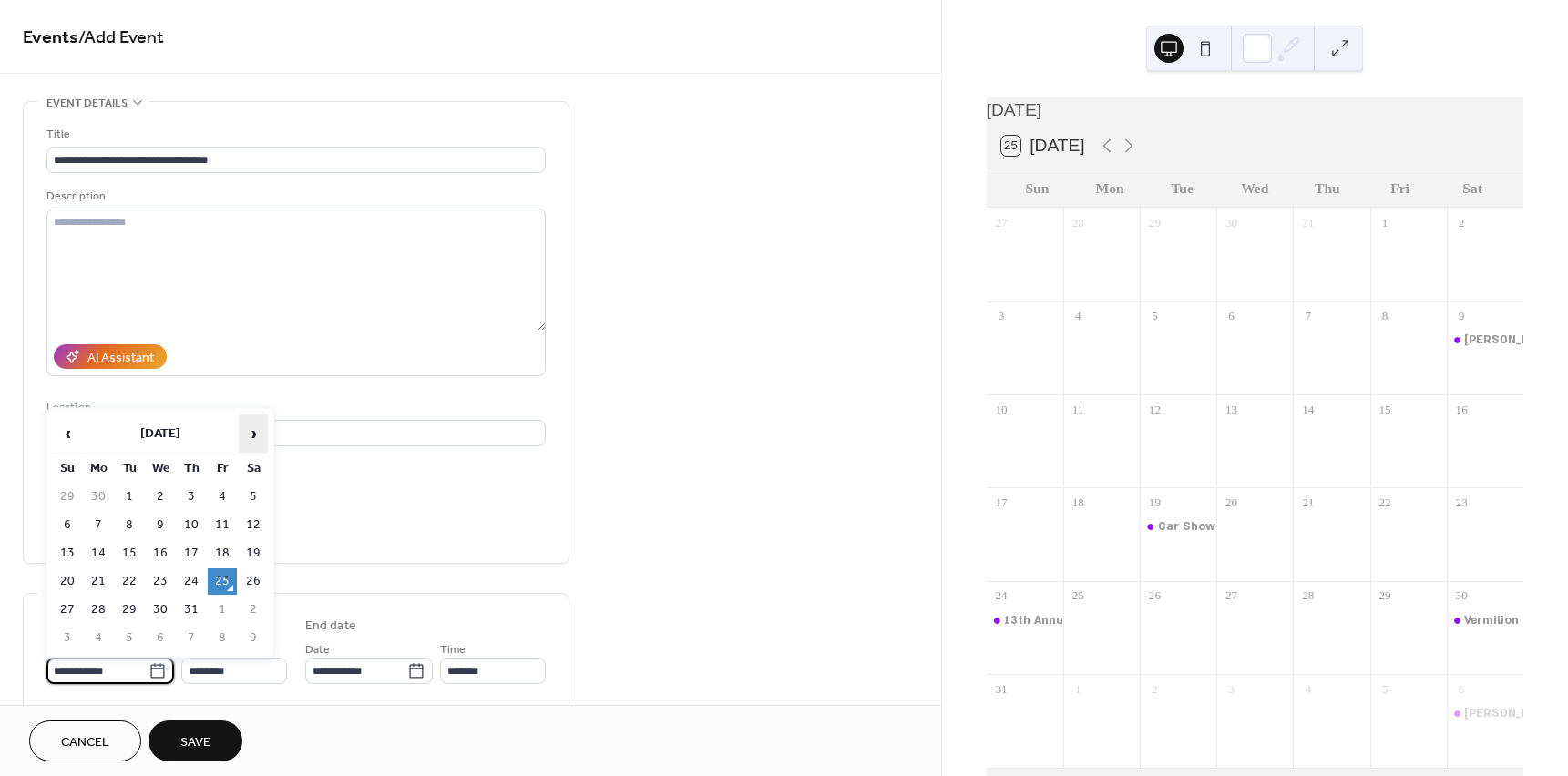 click on "›" at bounding box center [253, 434] 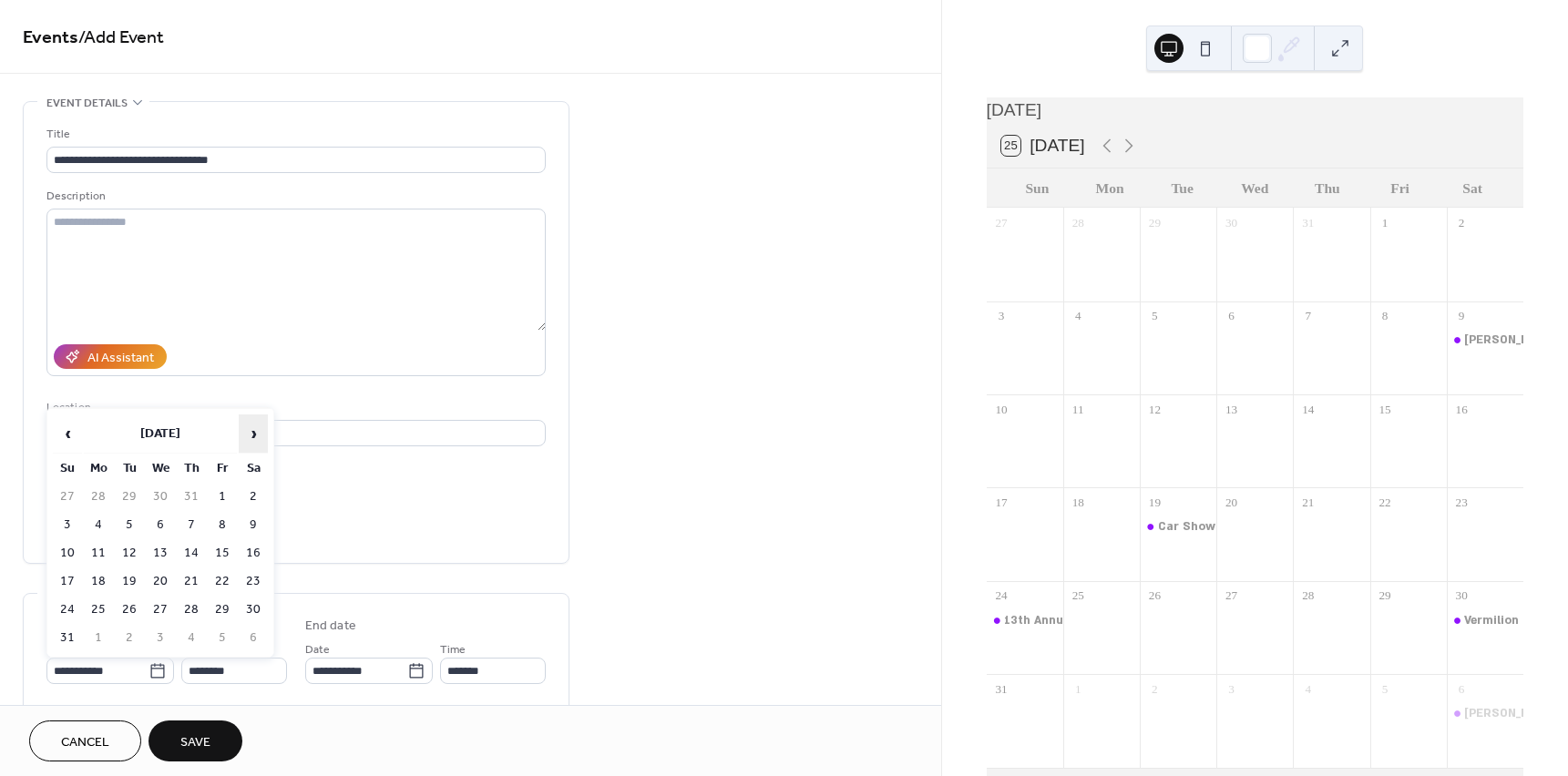 click on "›" at bounding box center (253, 434) 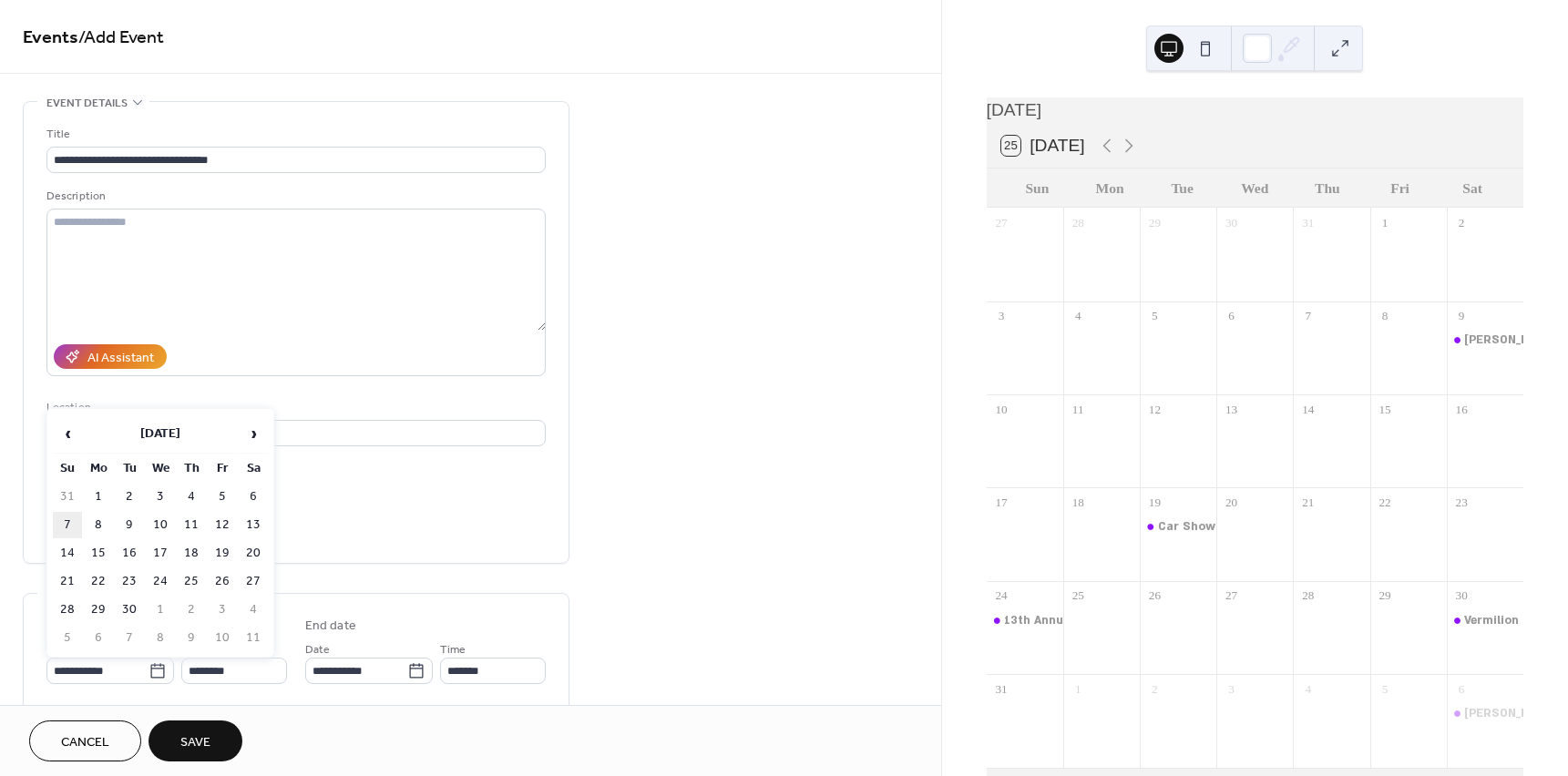 click on "7" at bounding box center (67, 525) 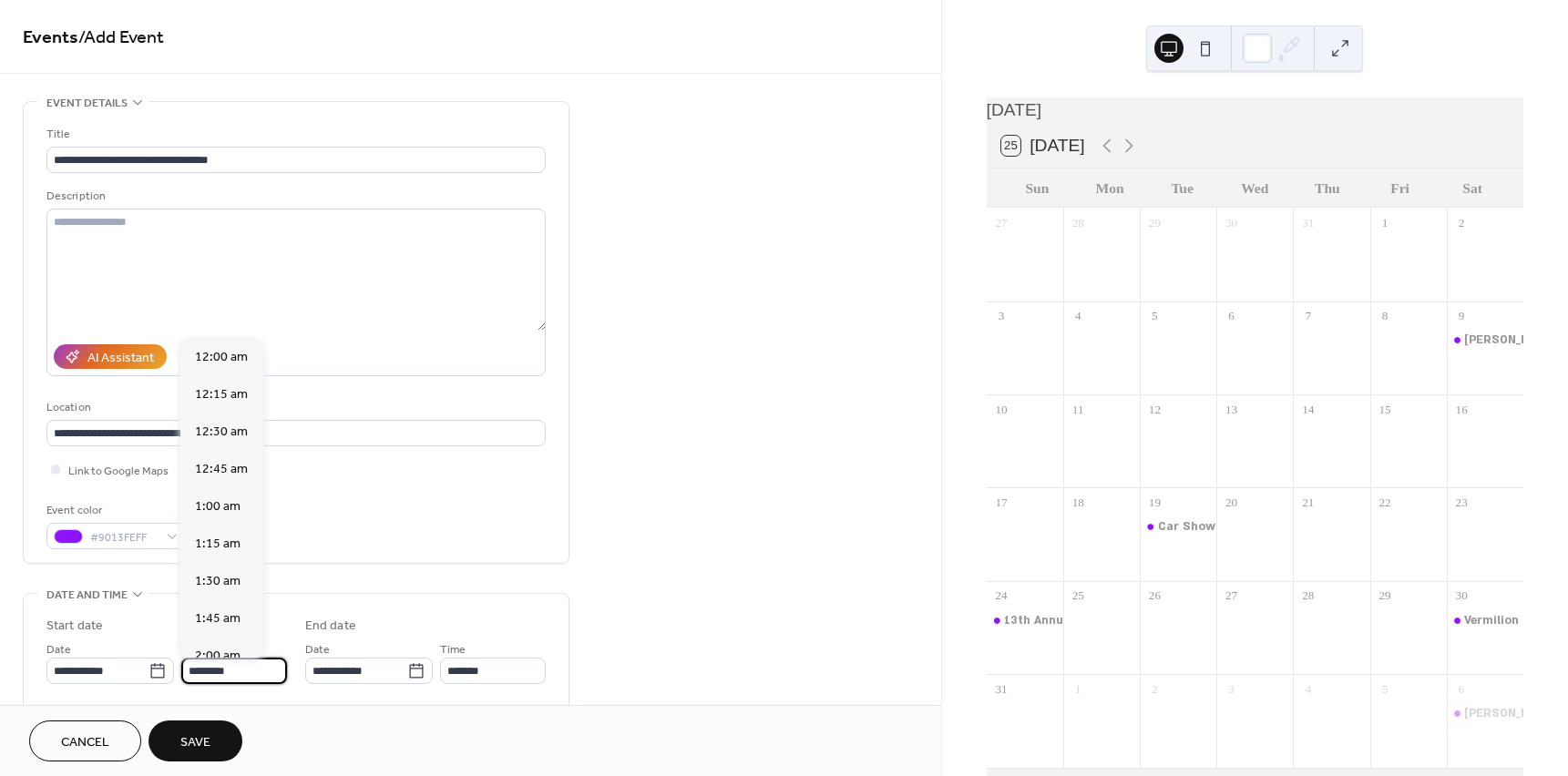 scroll, scrollTop: 1792, scrollLeft: 0, axis: vertical 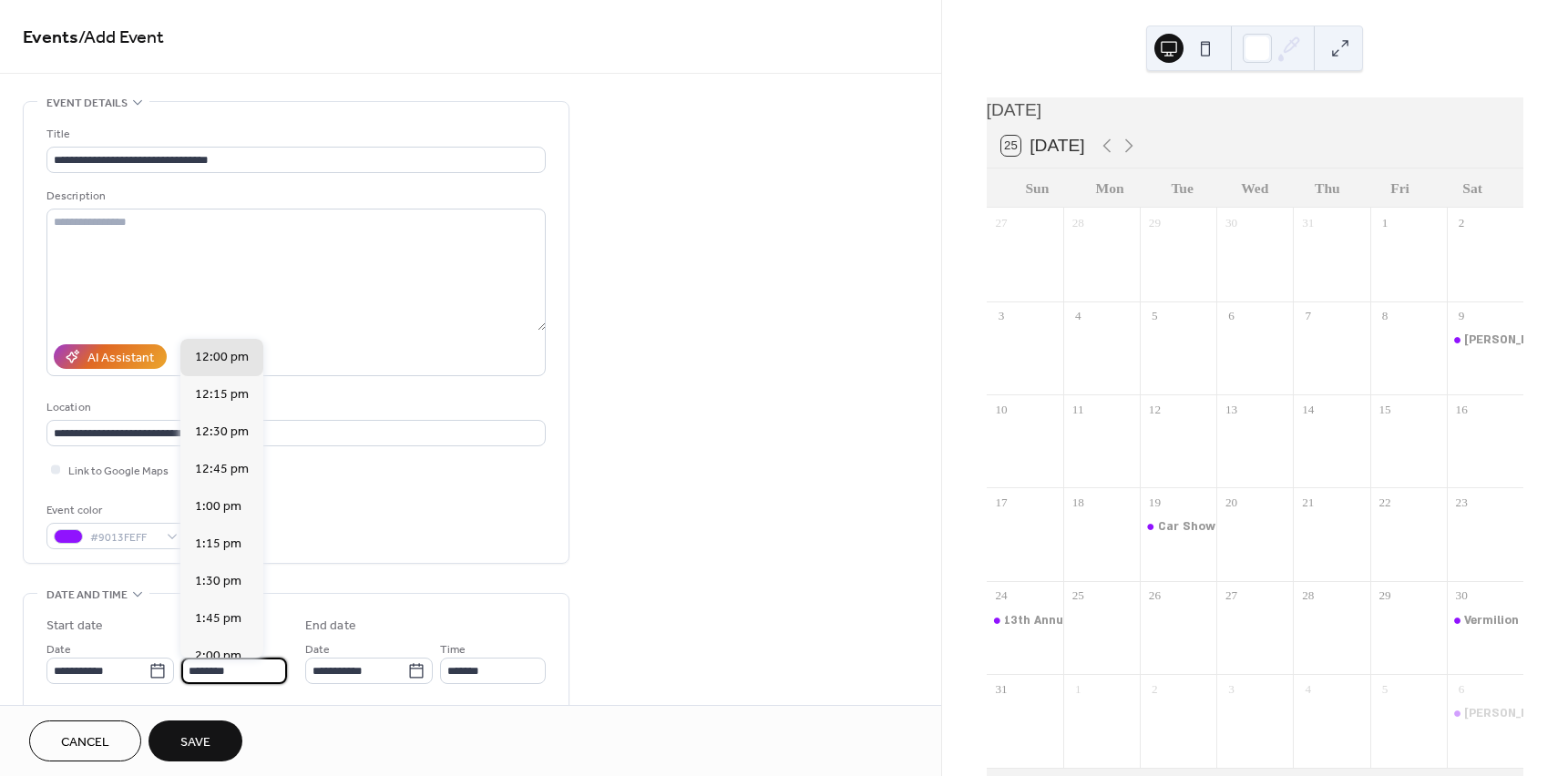 click on "********" at bounding box center (234, 670) 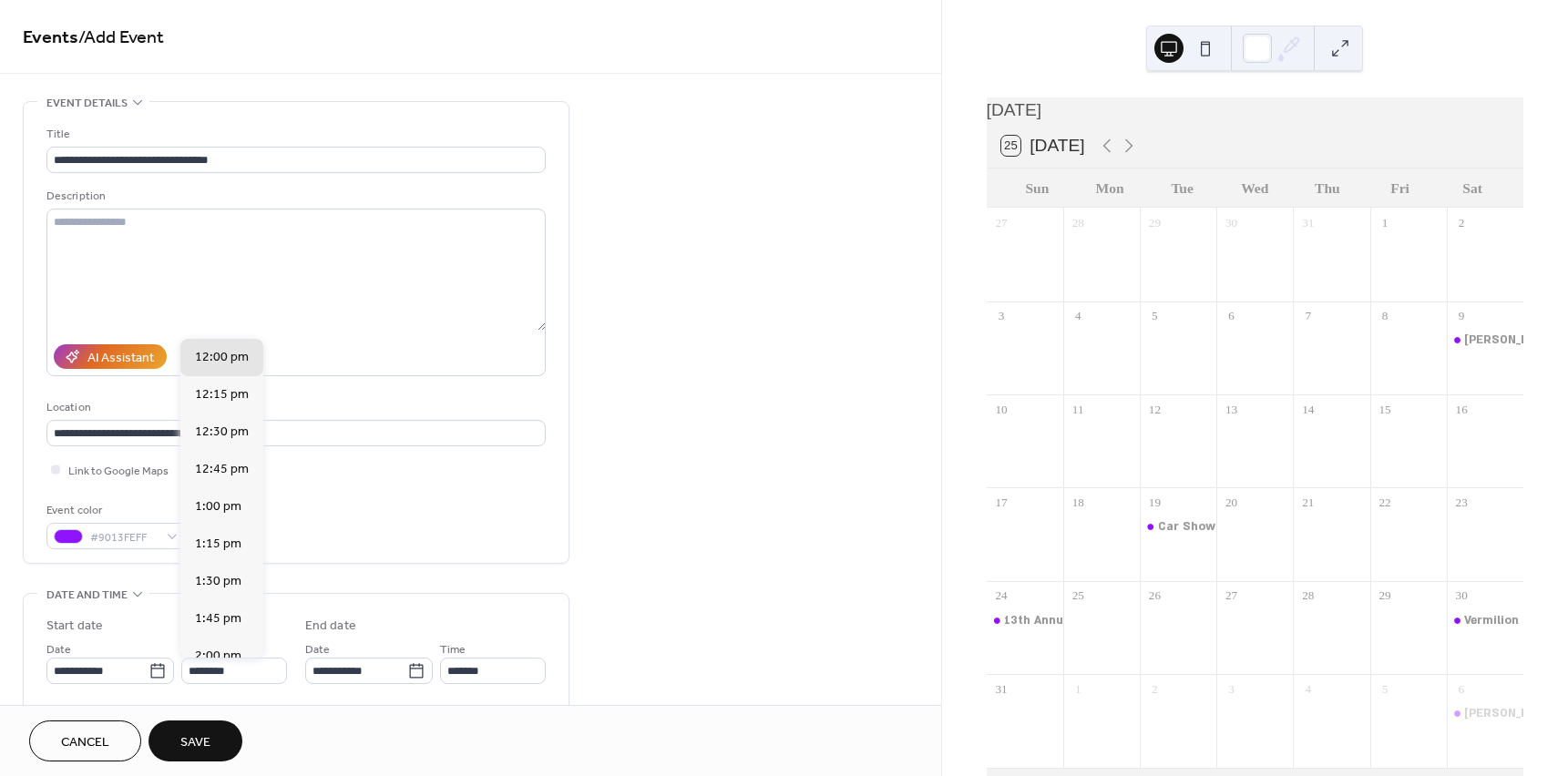 scroll, scrollTop: 2071, scrollLeft: 0, axis: vertical 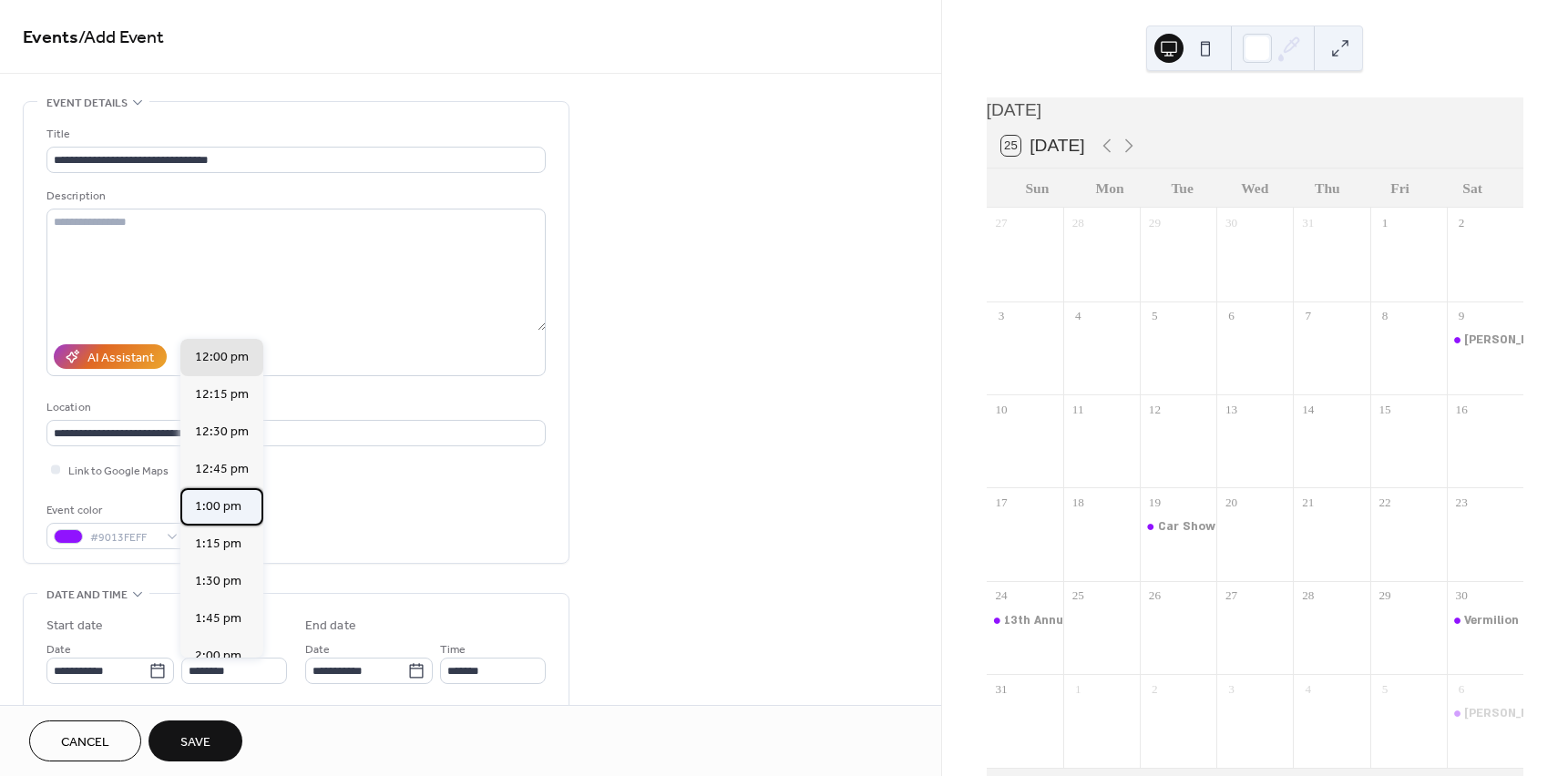 click on "1:00 pm" at bounding box center (221, 506) 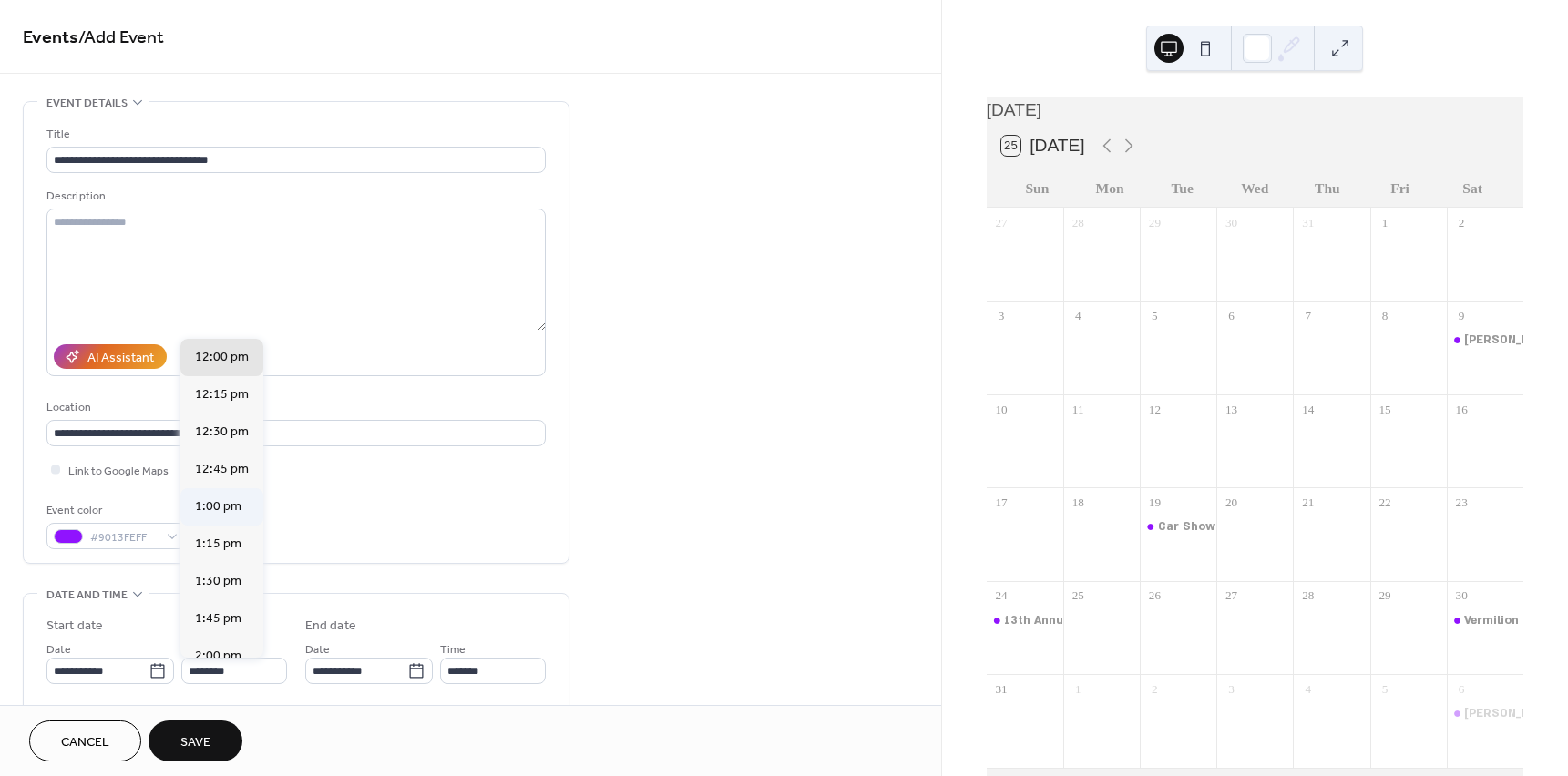 type on "*******" 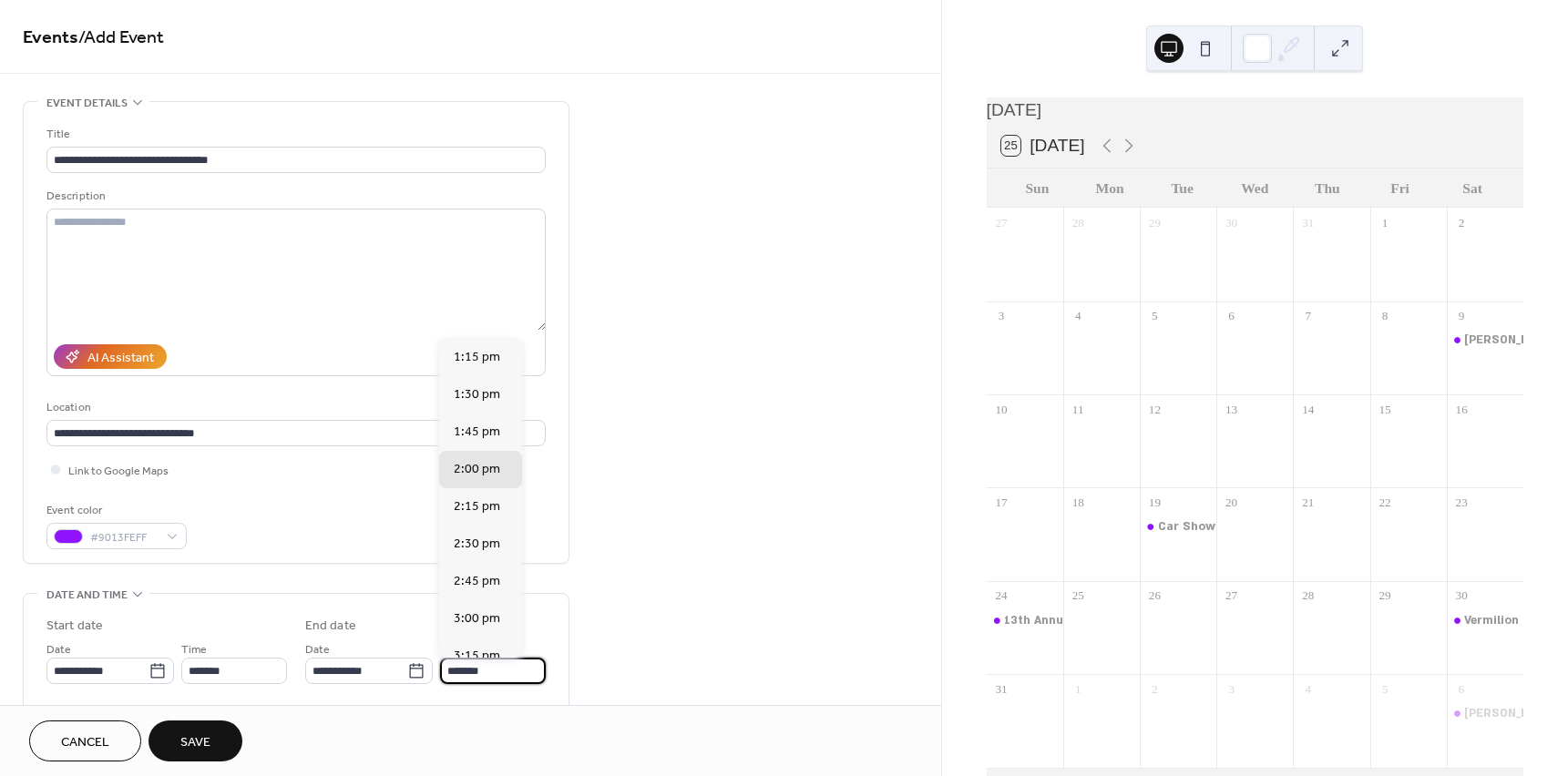 click on "*******" at bounding box center (493, 670) 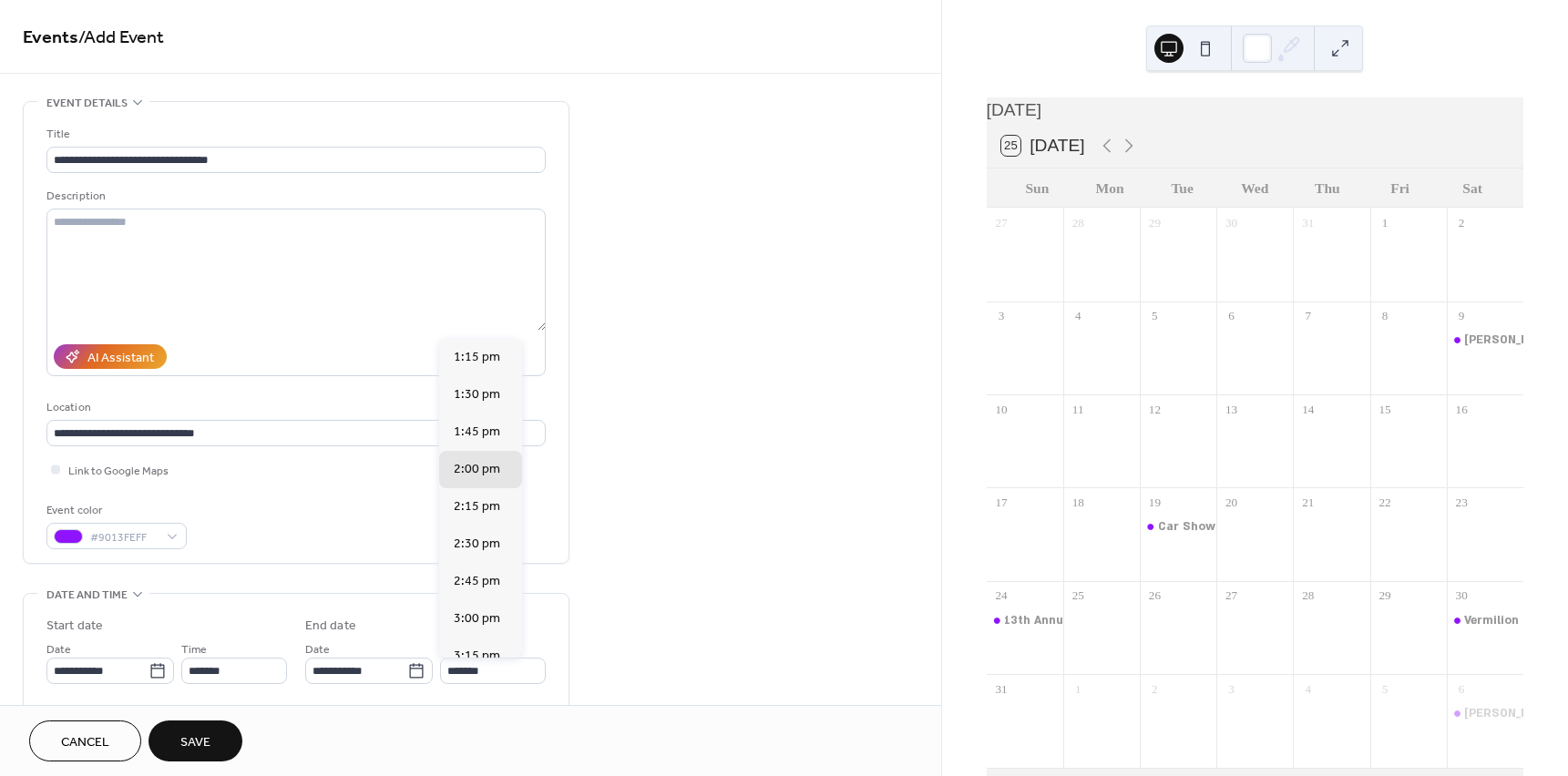 scroll, scrollTop: 279, scrollLeft: 0, axis: vertical 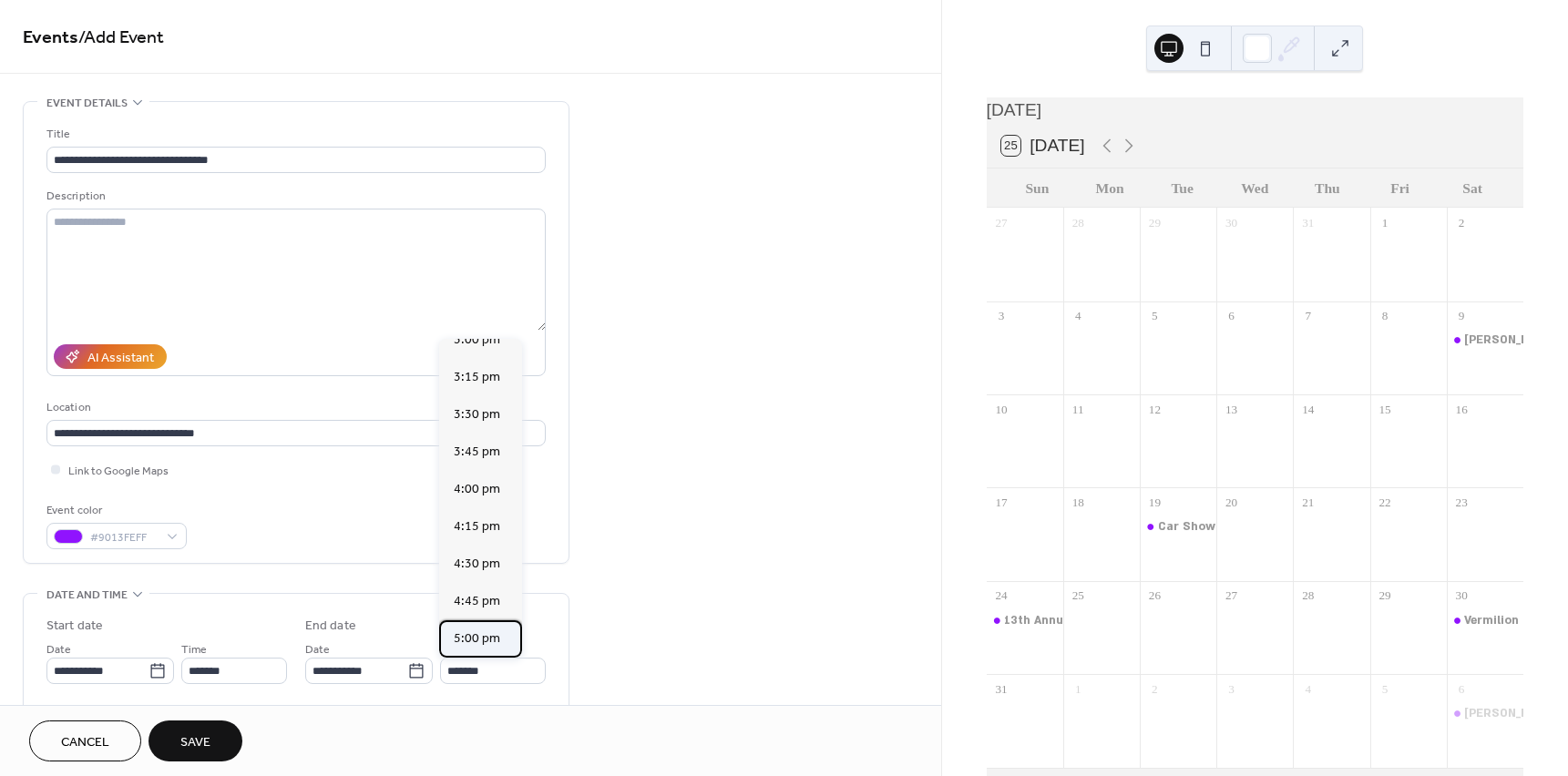 click on "5:00 pm" at bounding box center (477, 638) 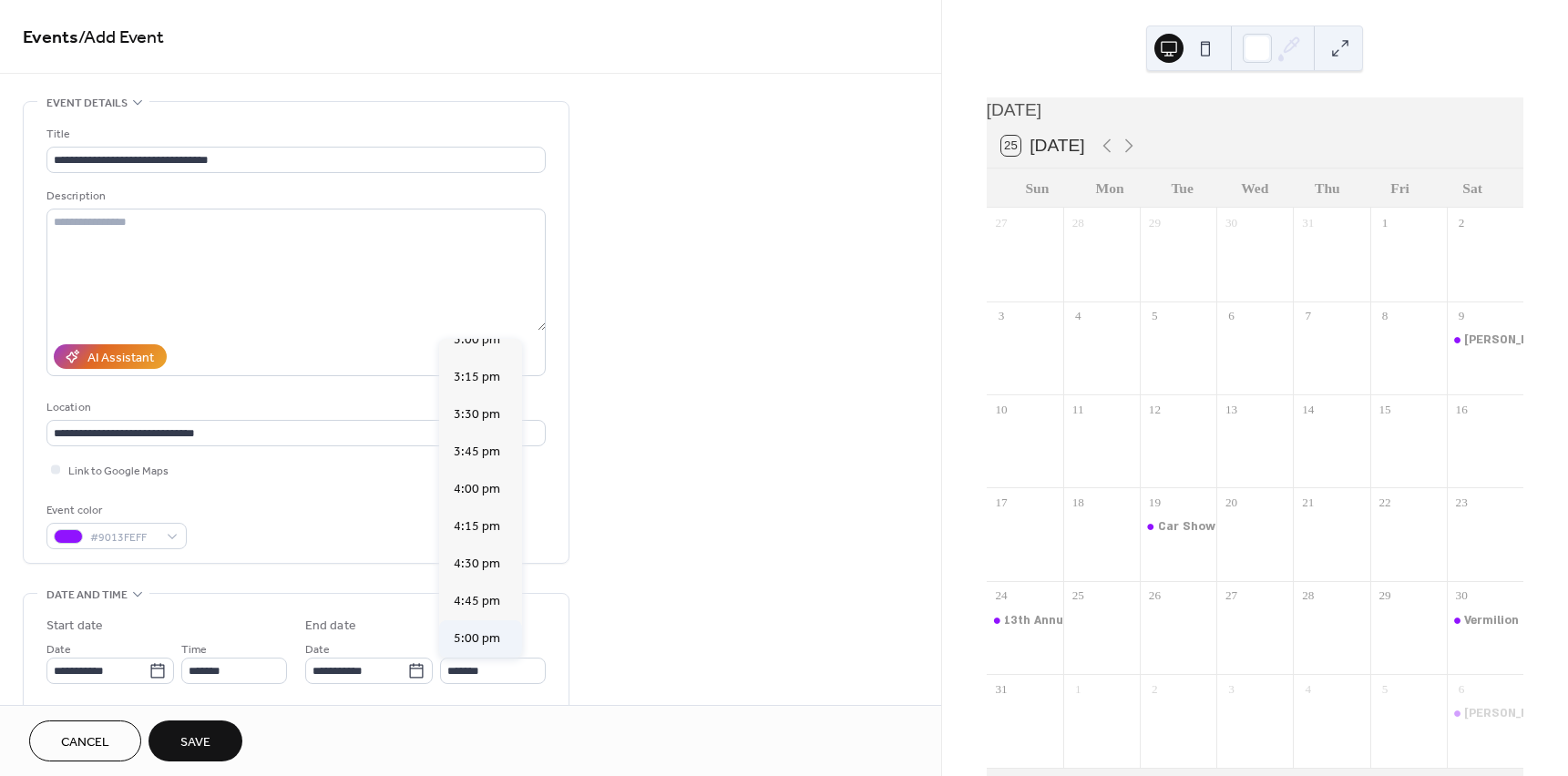 type on "*******" 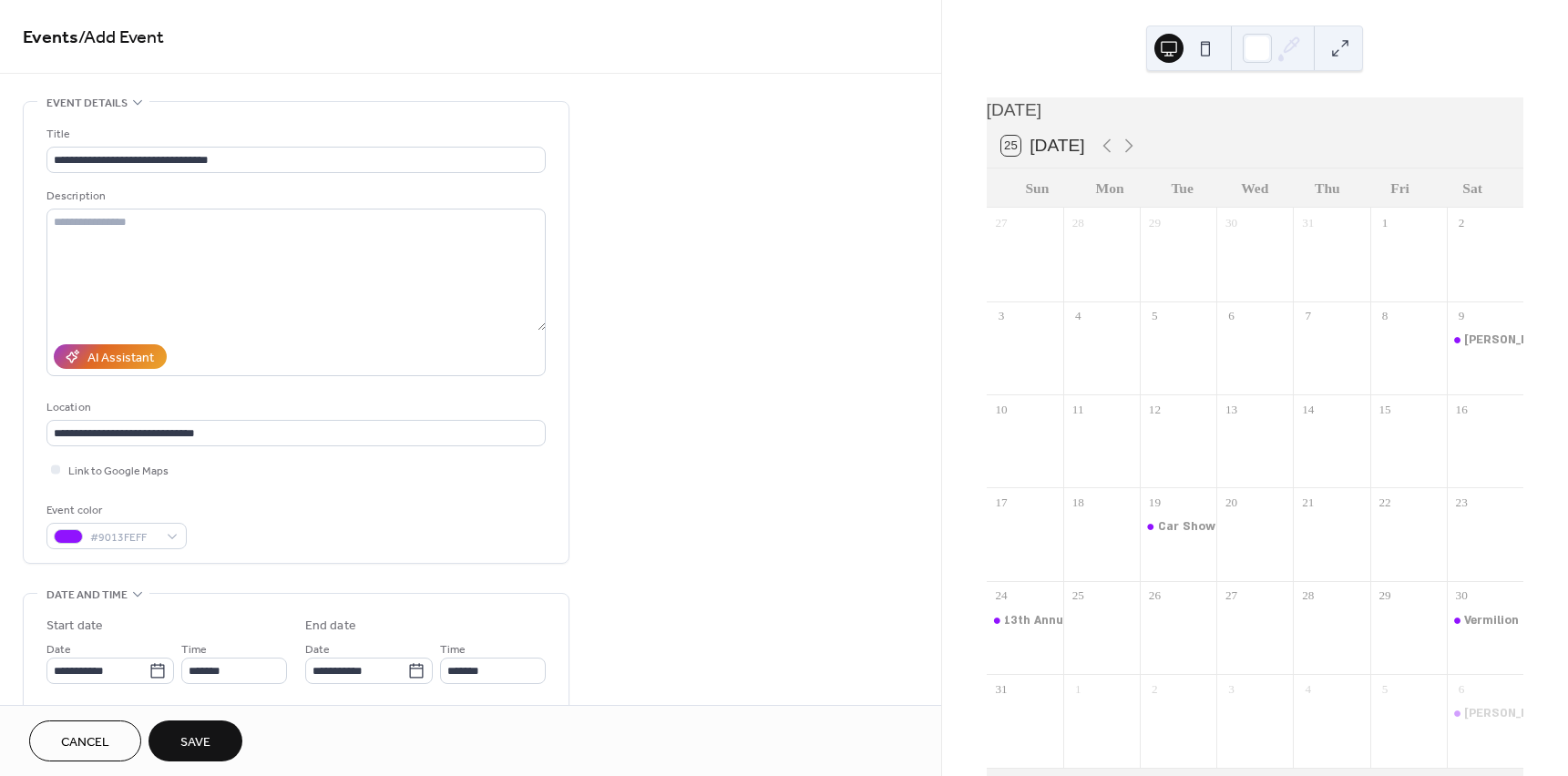 click on "Save" at bounding box center (195, 742) 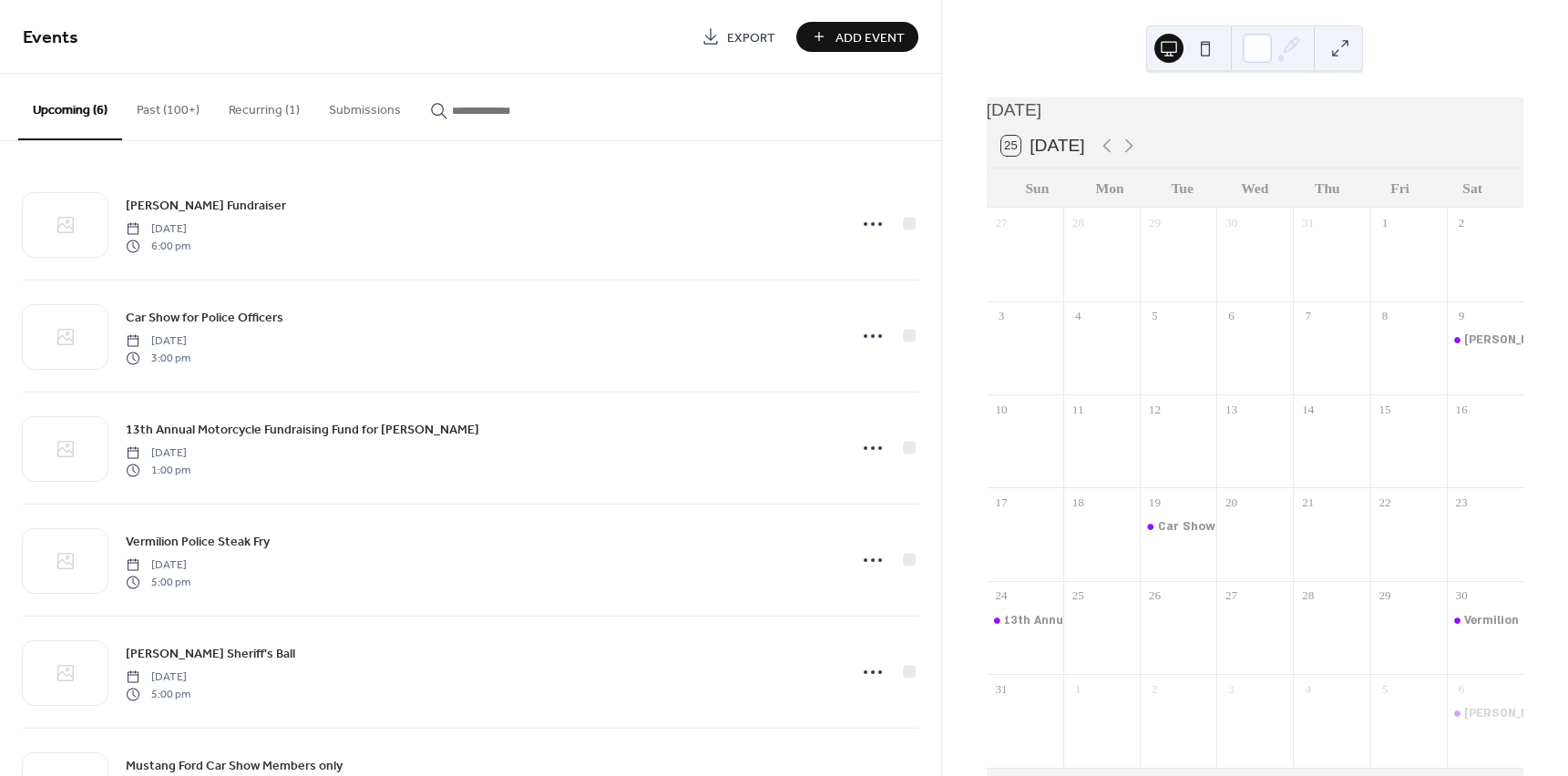 click on "Add Event" at bounding box center (857, 36) 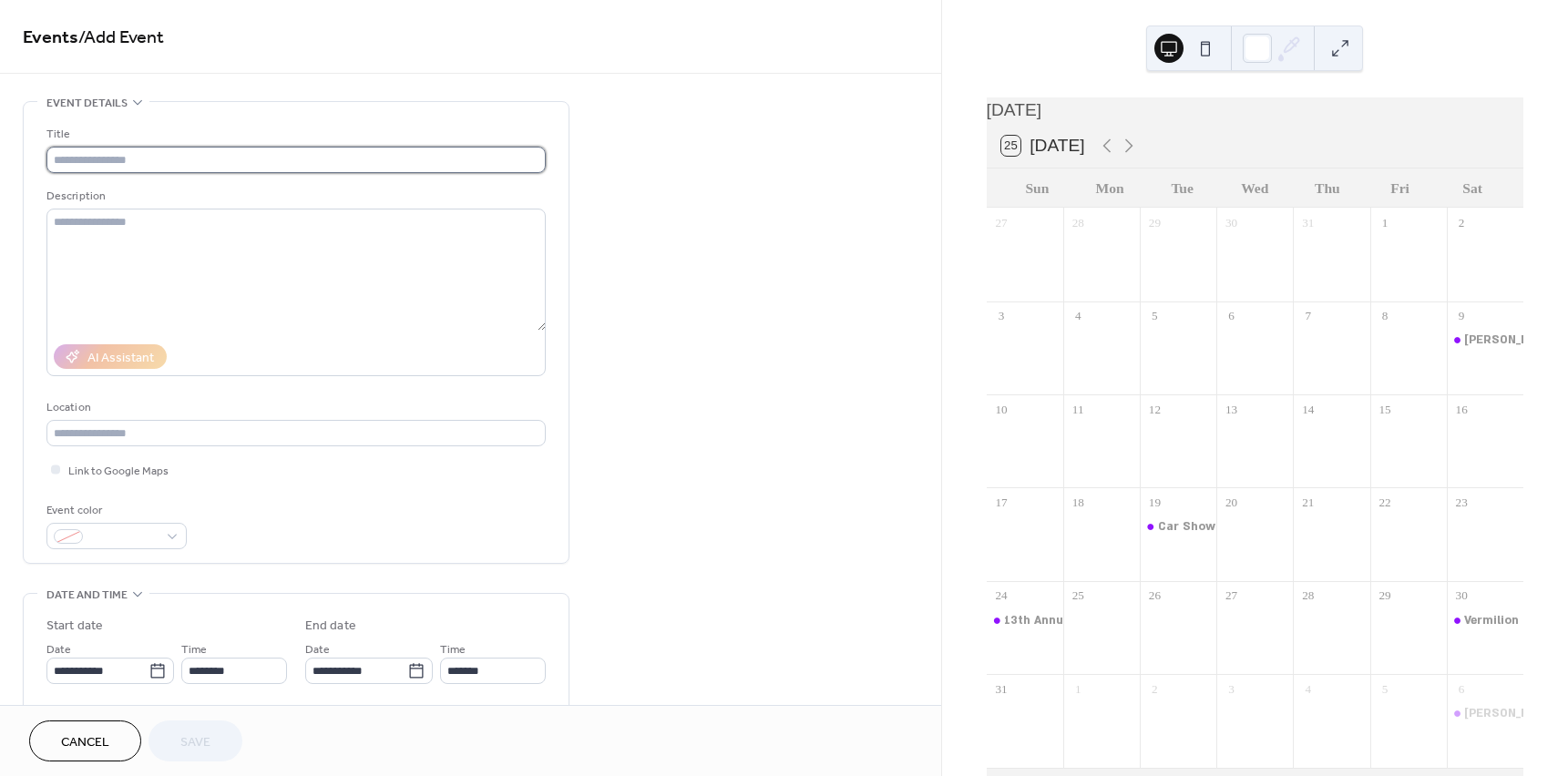 click at bounding box center [296, 159] 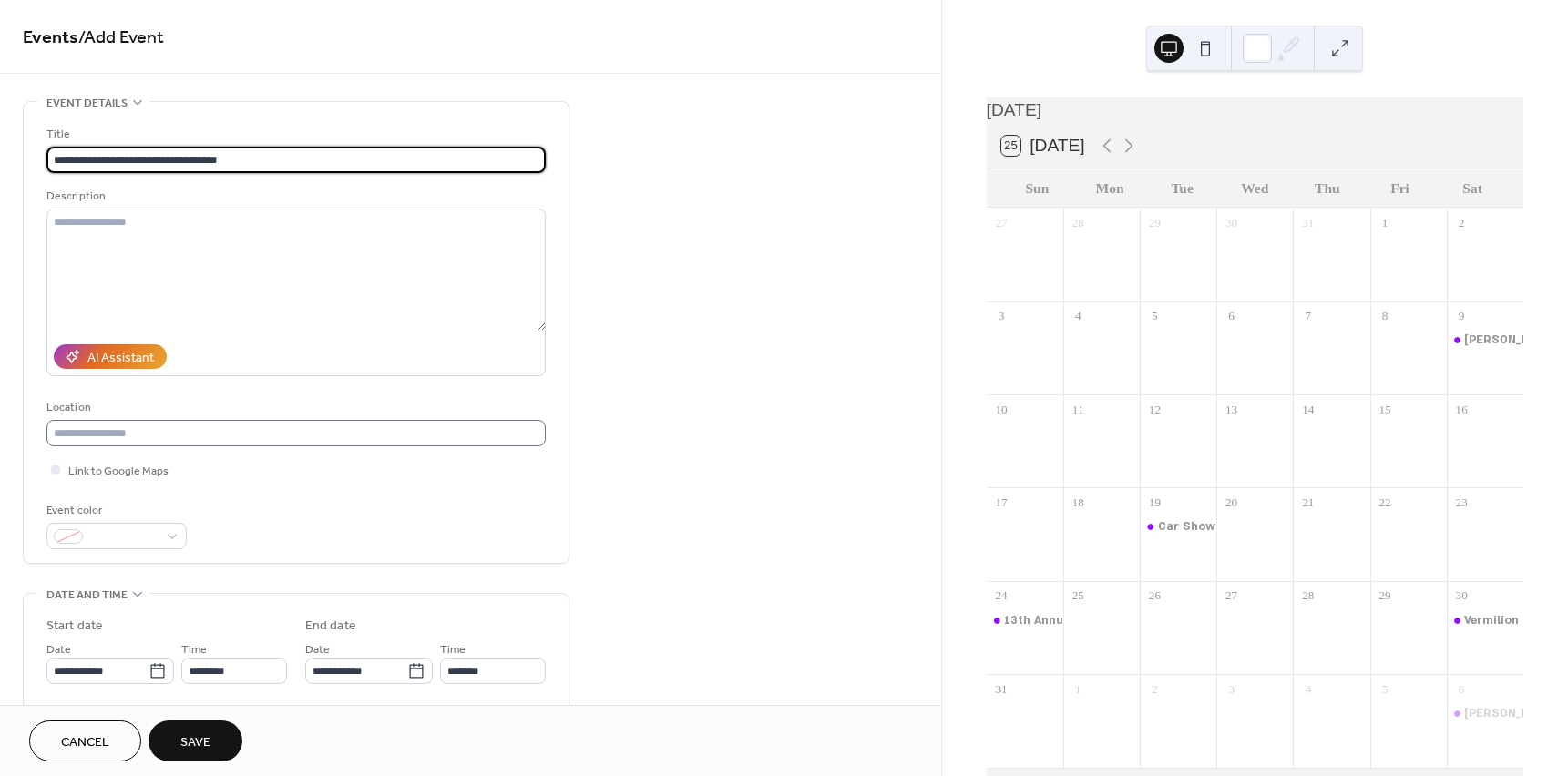 type on "**********" 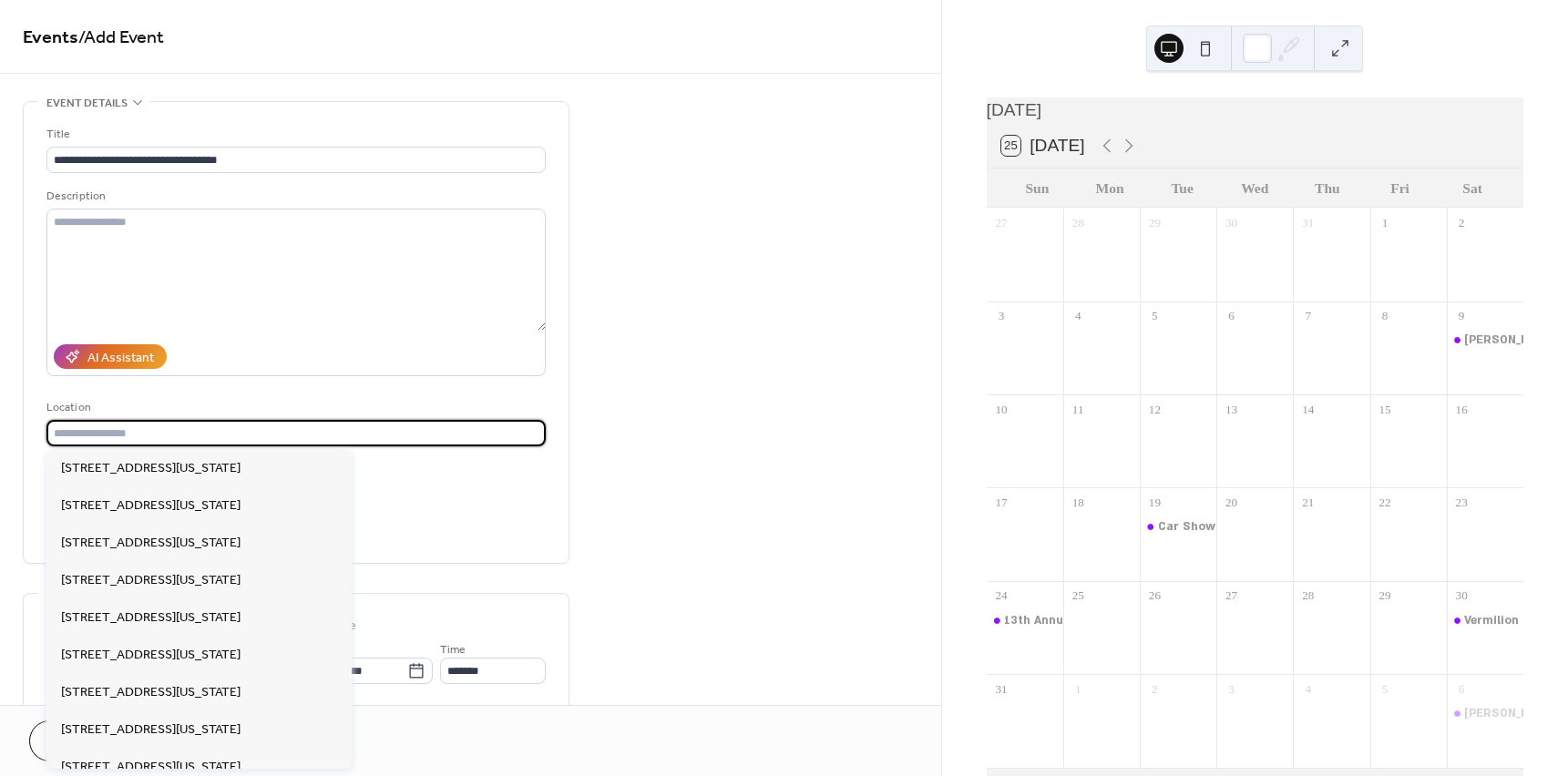 click at bounding box center [296, 433] 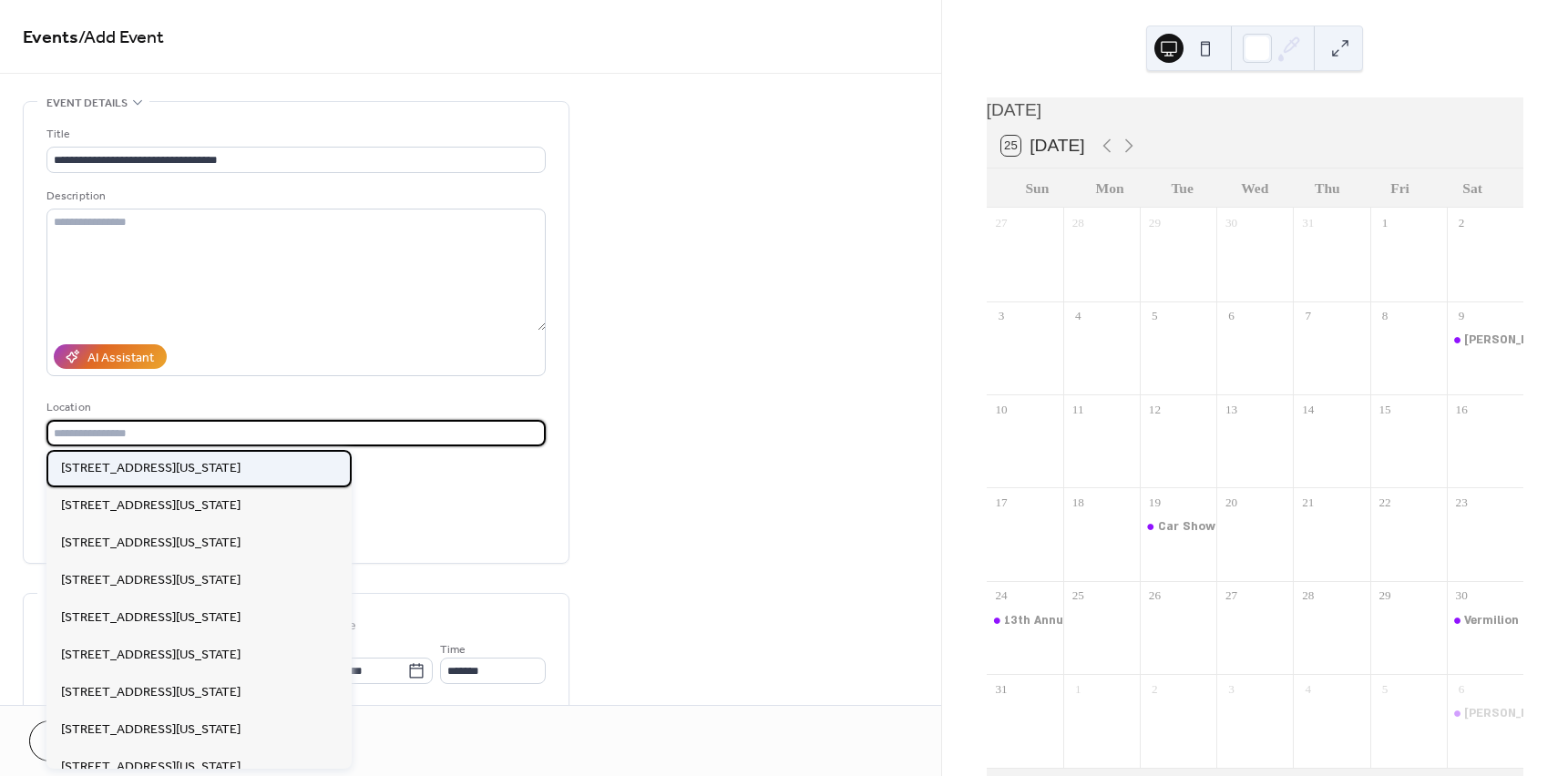 click on "[STREET_ADDRESS][US_STATE]" at bounding box center [150, 468] 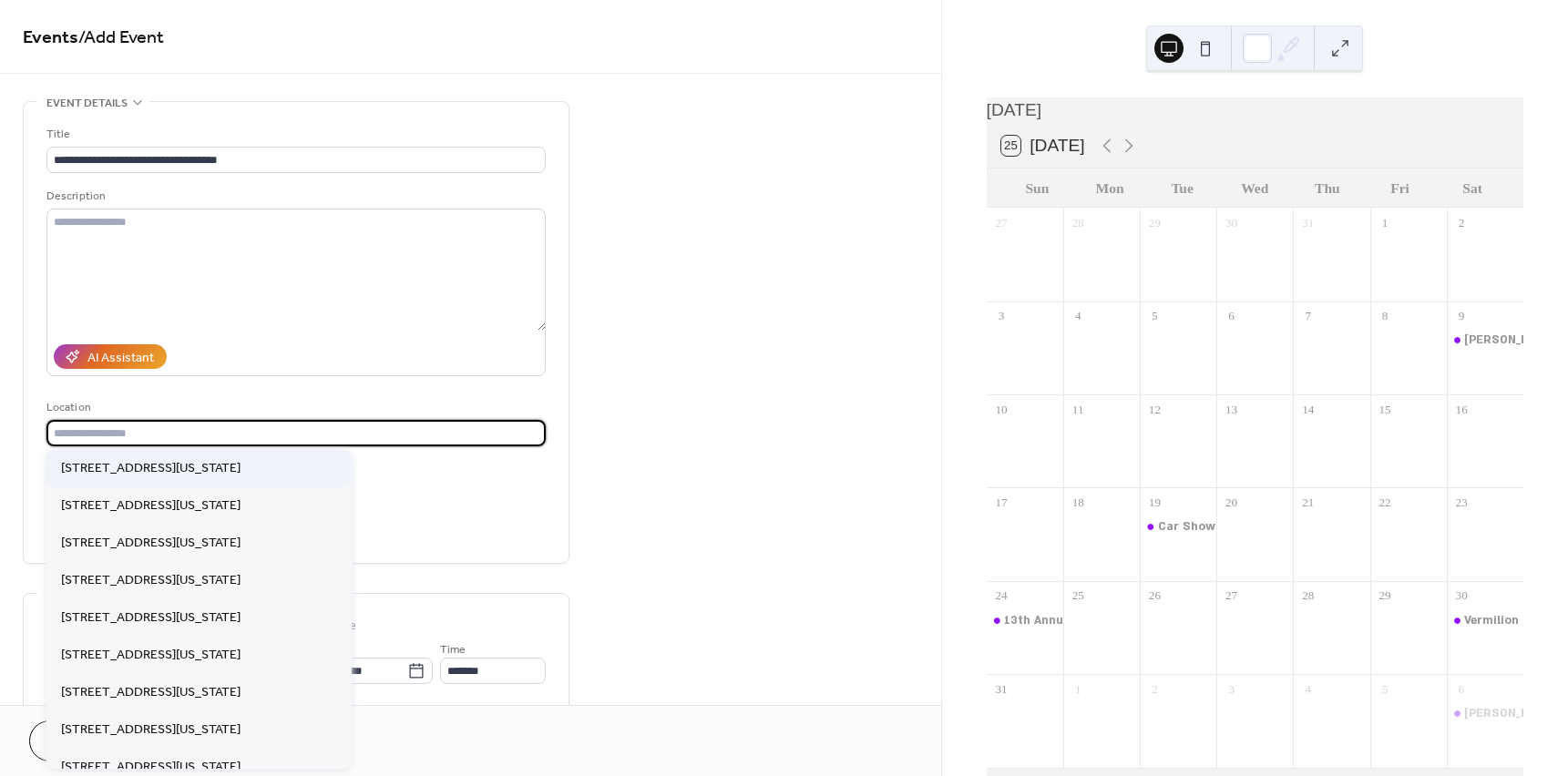 type on "**********" 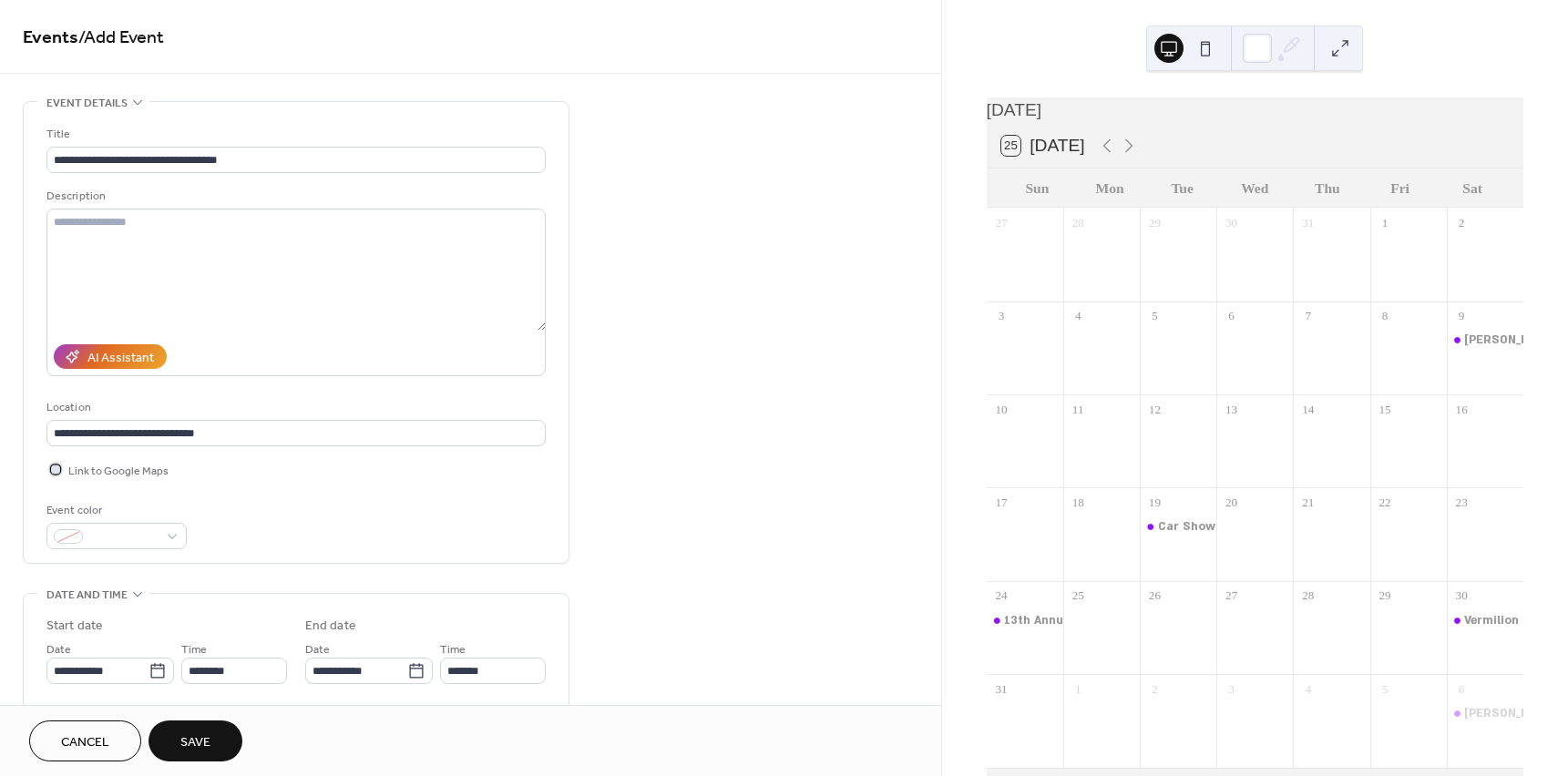 click at bounding box center [56, 469] 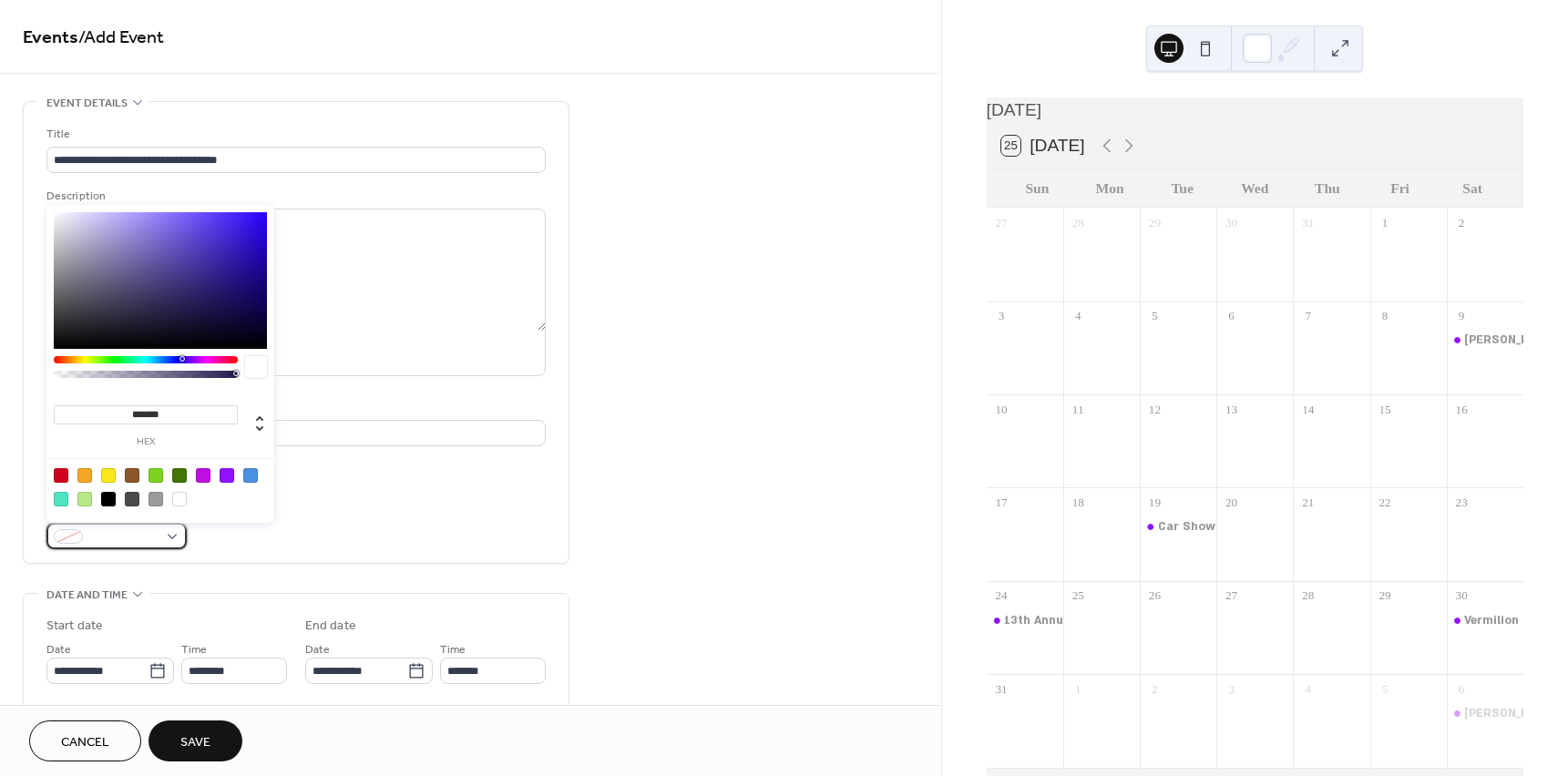 click at bounding box center [117, 536] 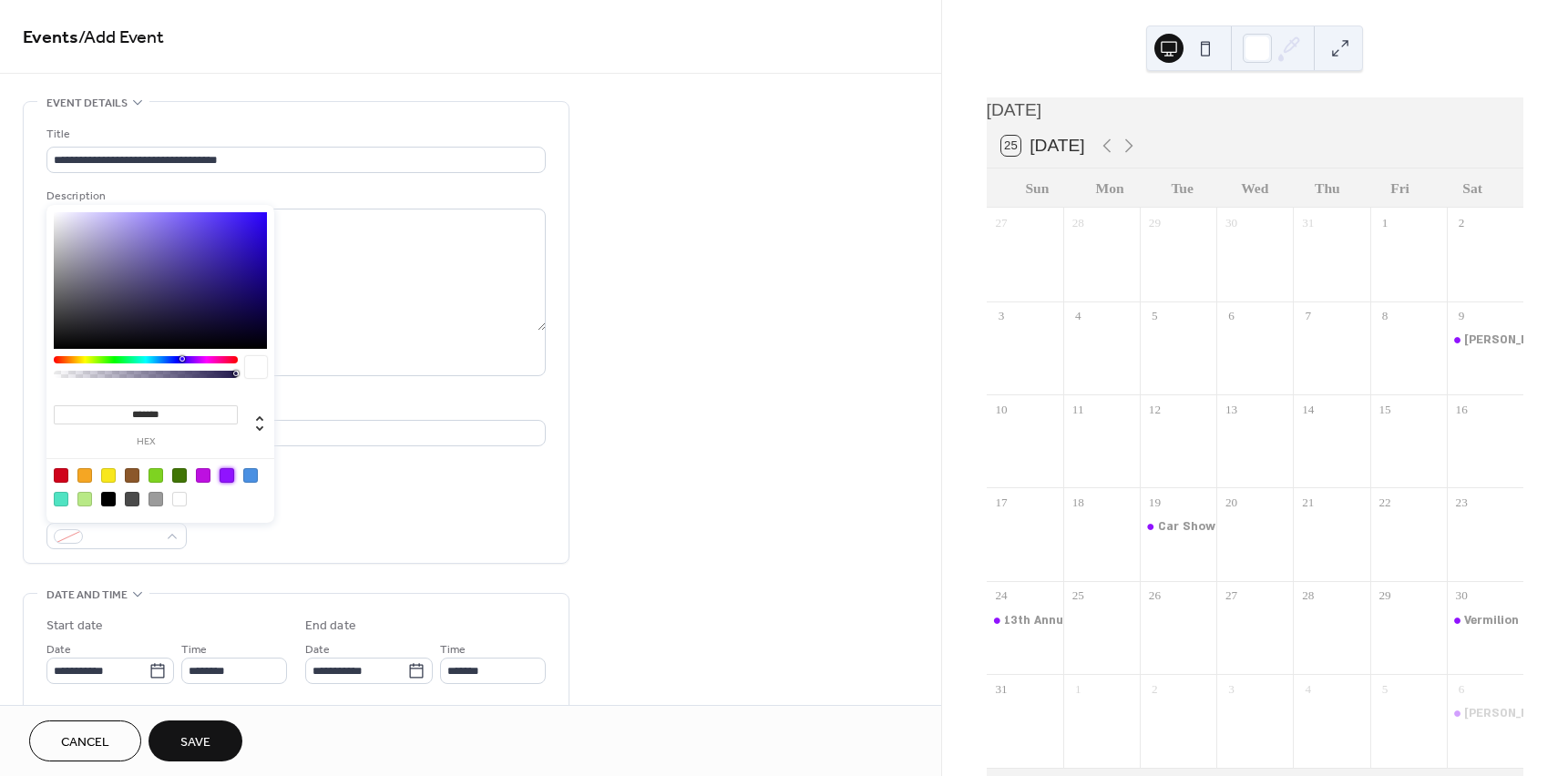 click at bounding box center (227, 475) 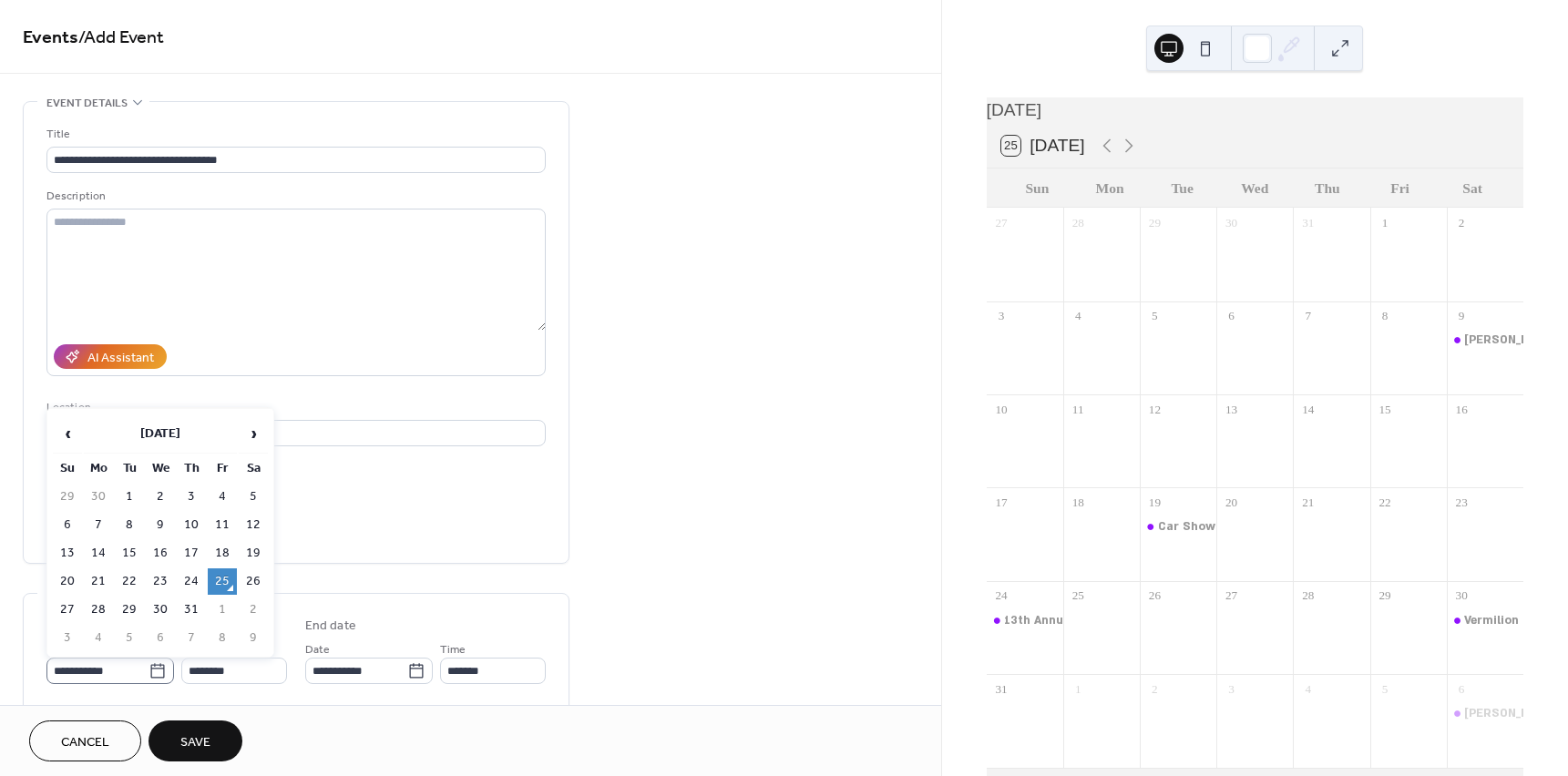 click on "**********" at bounding box center [110, 670] 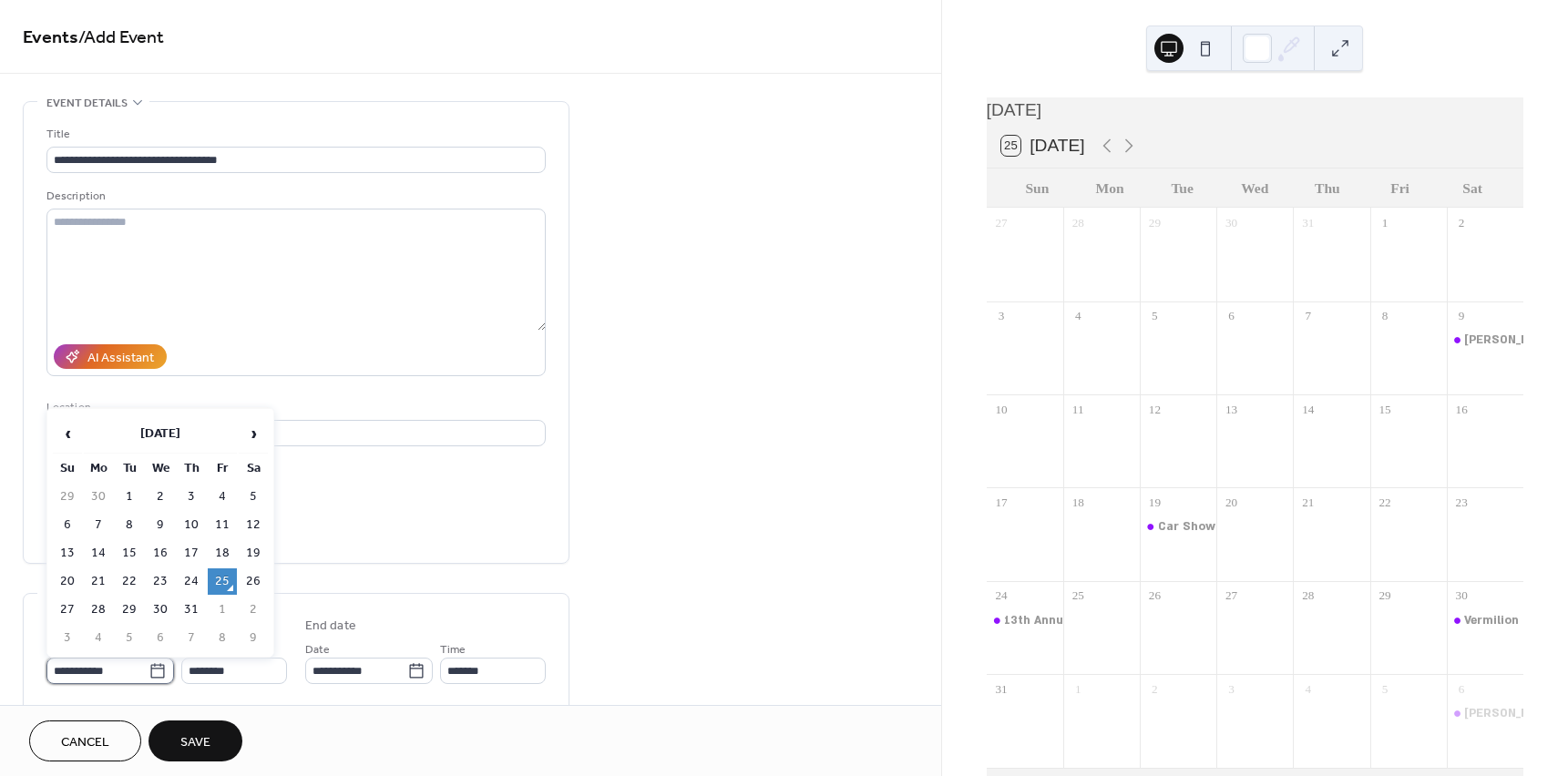 click on "**********" at bounding box center [97, 670] 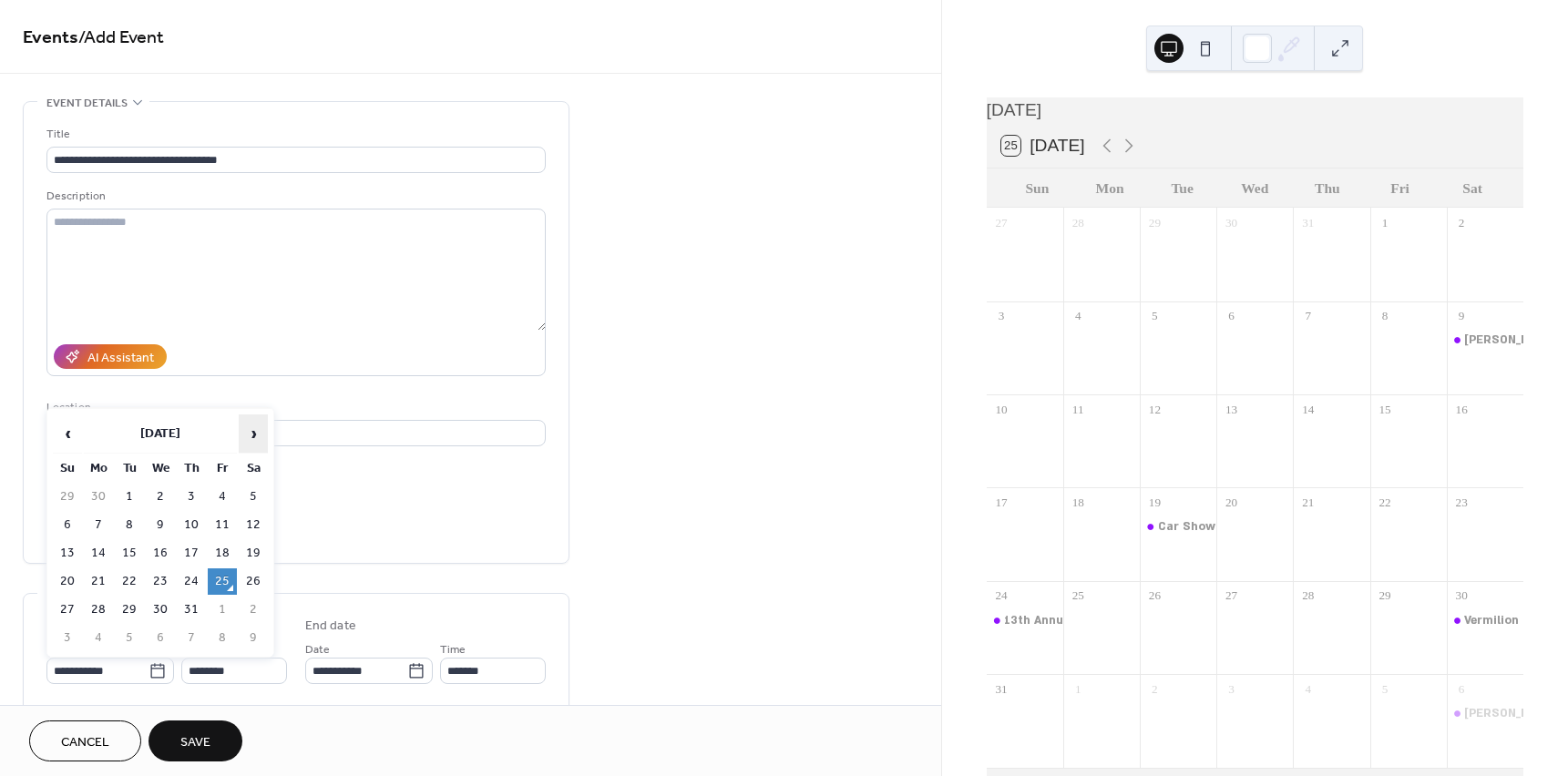click on "›" at bounding box center [253, 434] 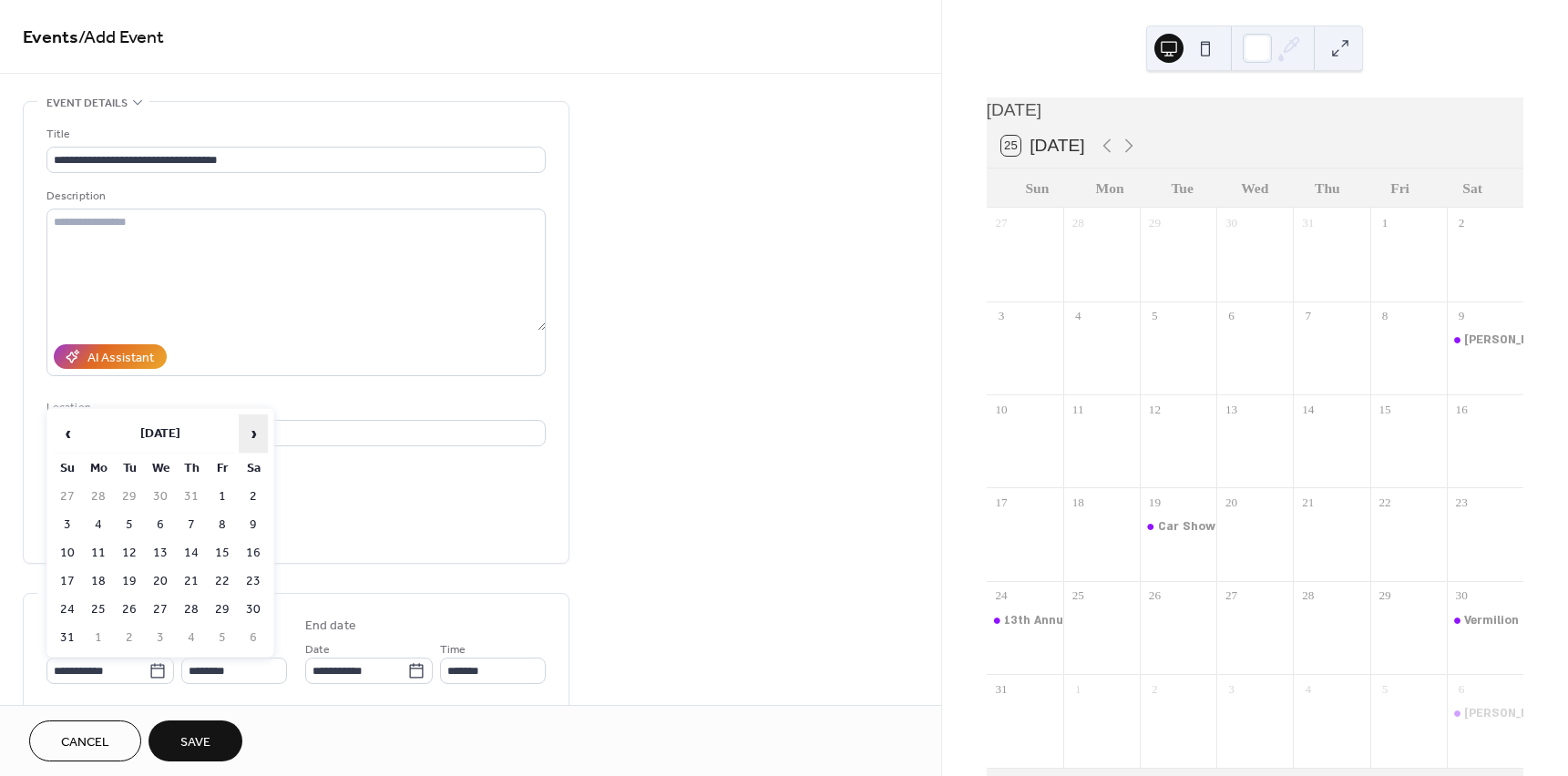 click on "›" at bounding box center [253, 434] 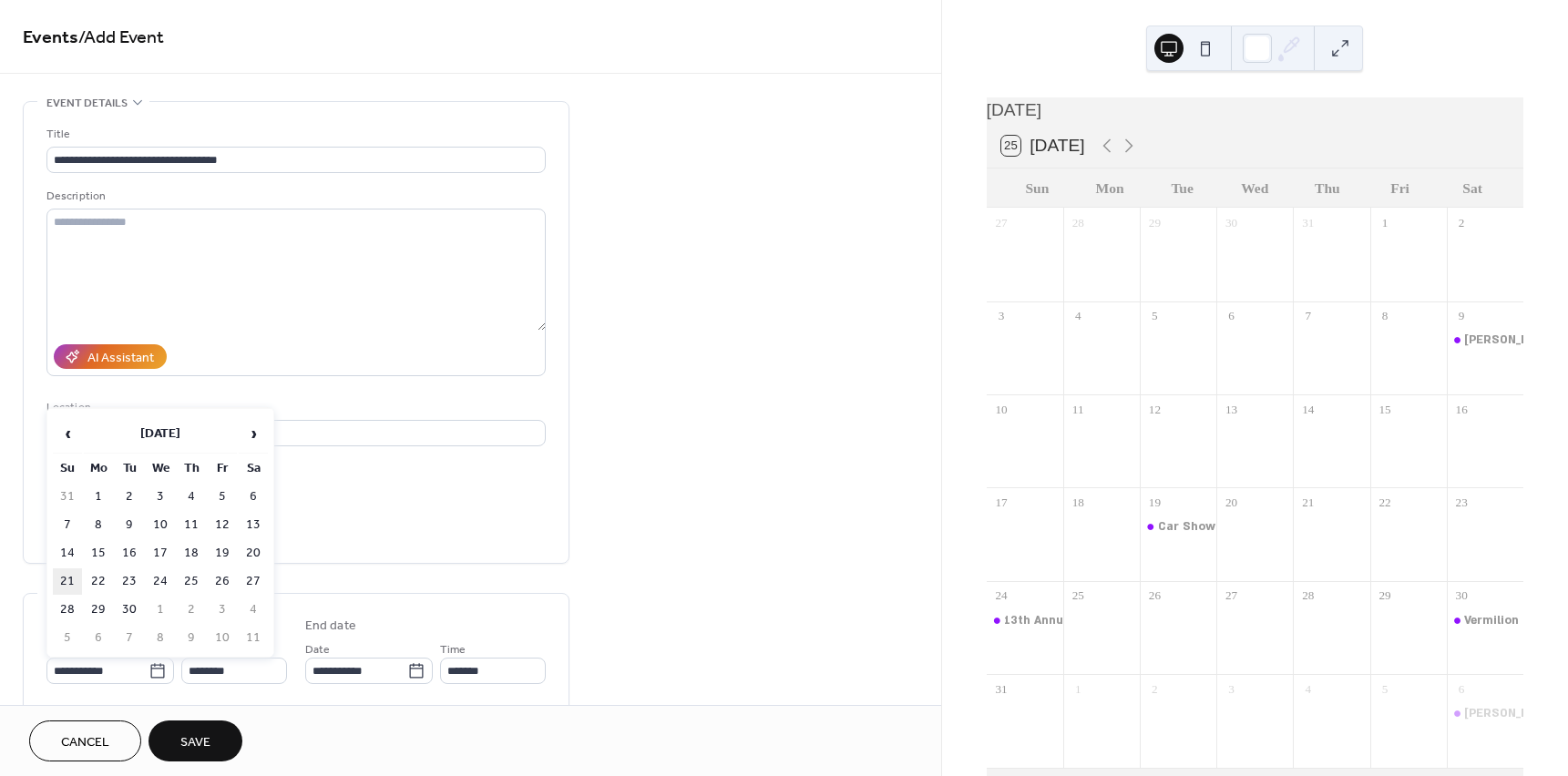 click on "21" at bounding box center [67, 581] 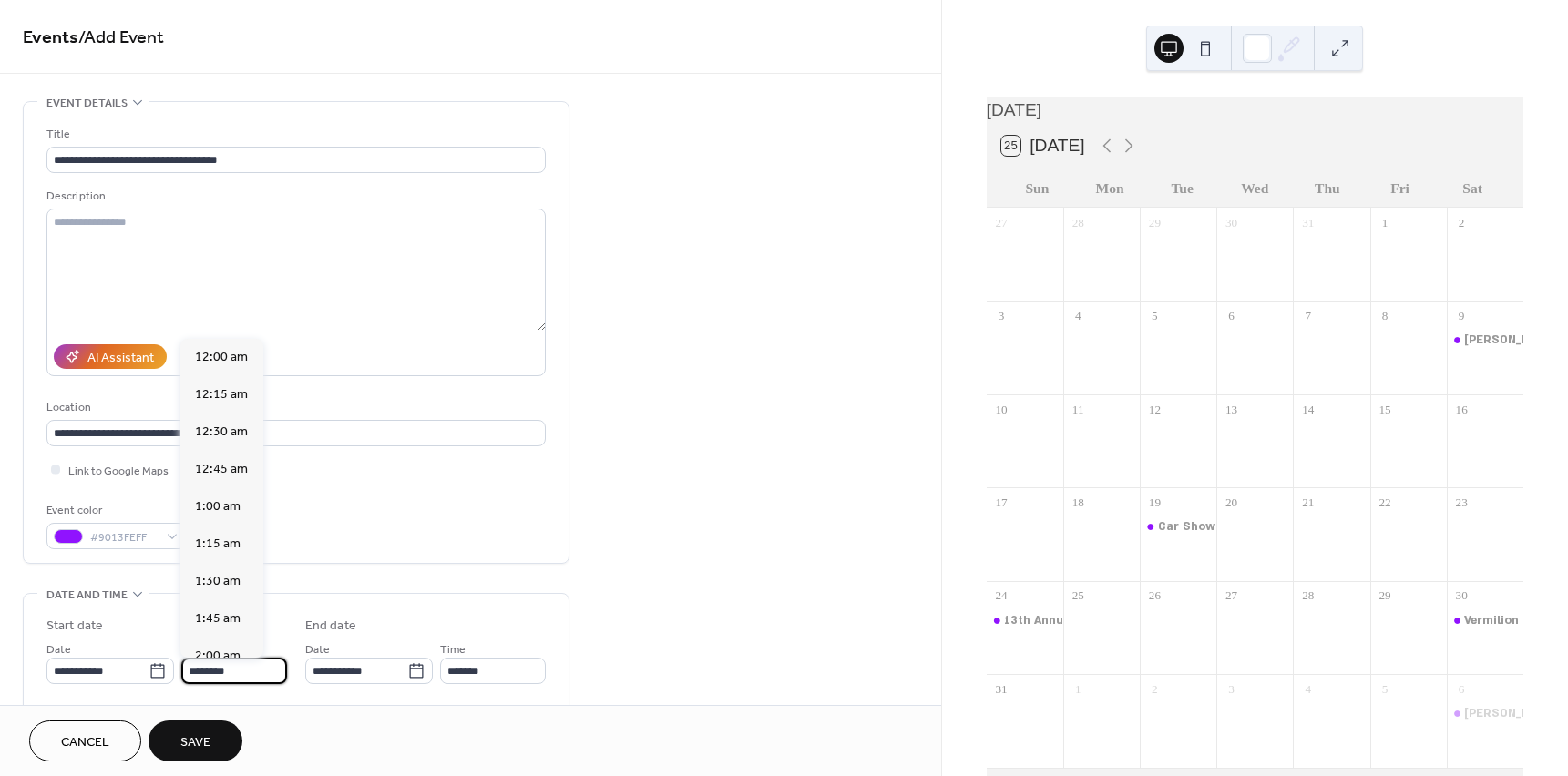 scroll, scrollTop: 1792, scrollLeft: 0, axis: vertical 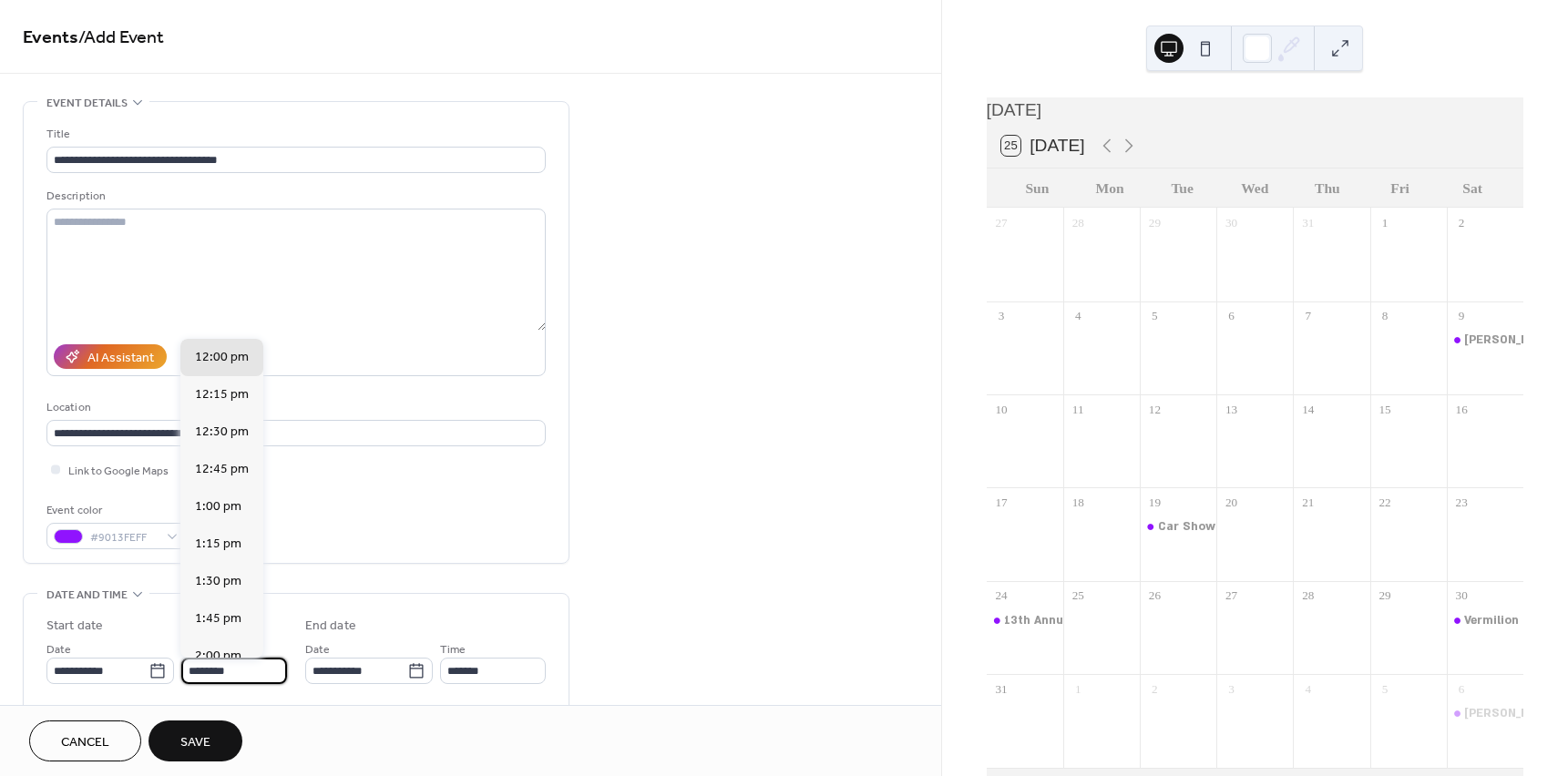 click on "********" at bounding box center (234, 670) 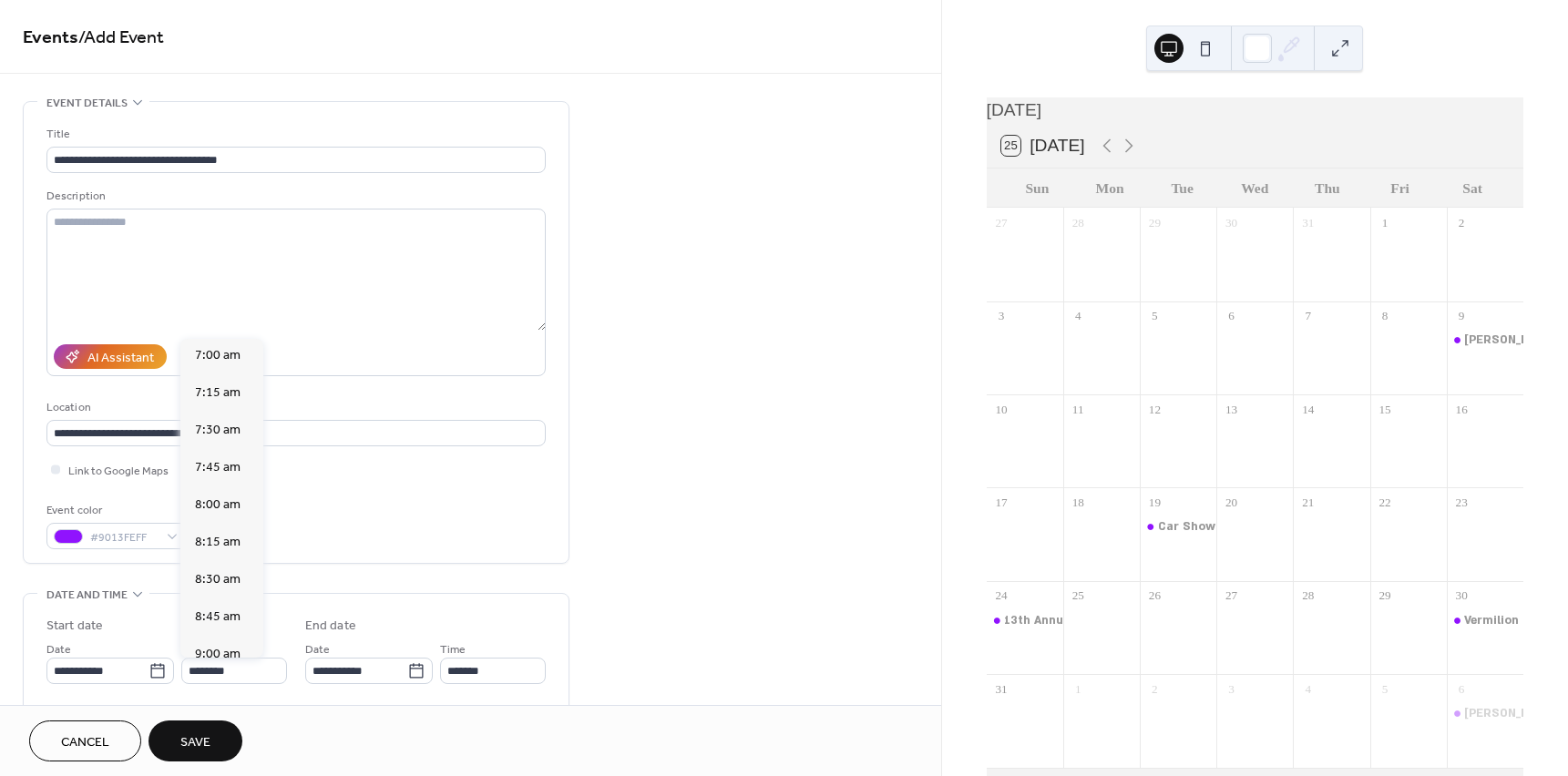 scroll, scrollTop: 955, scrollLeft: 0, axis: vertical 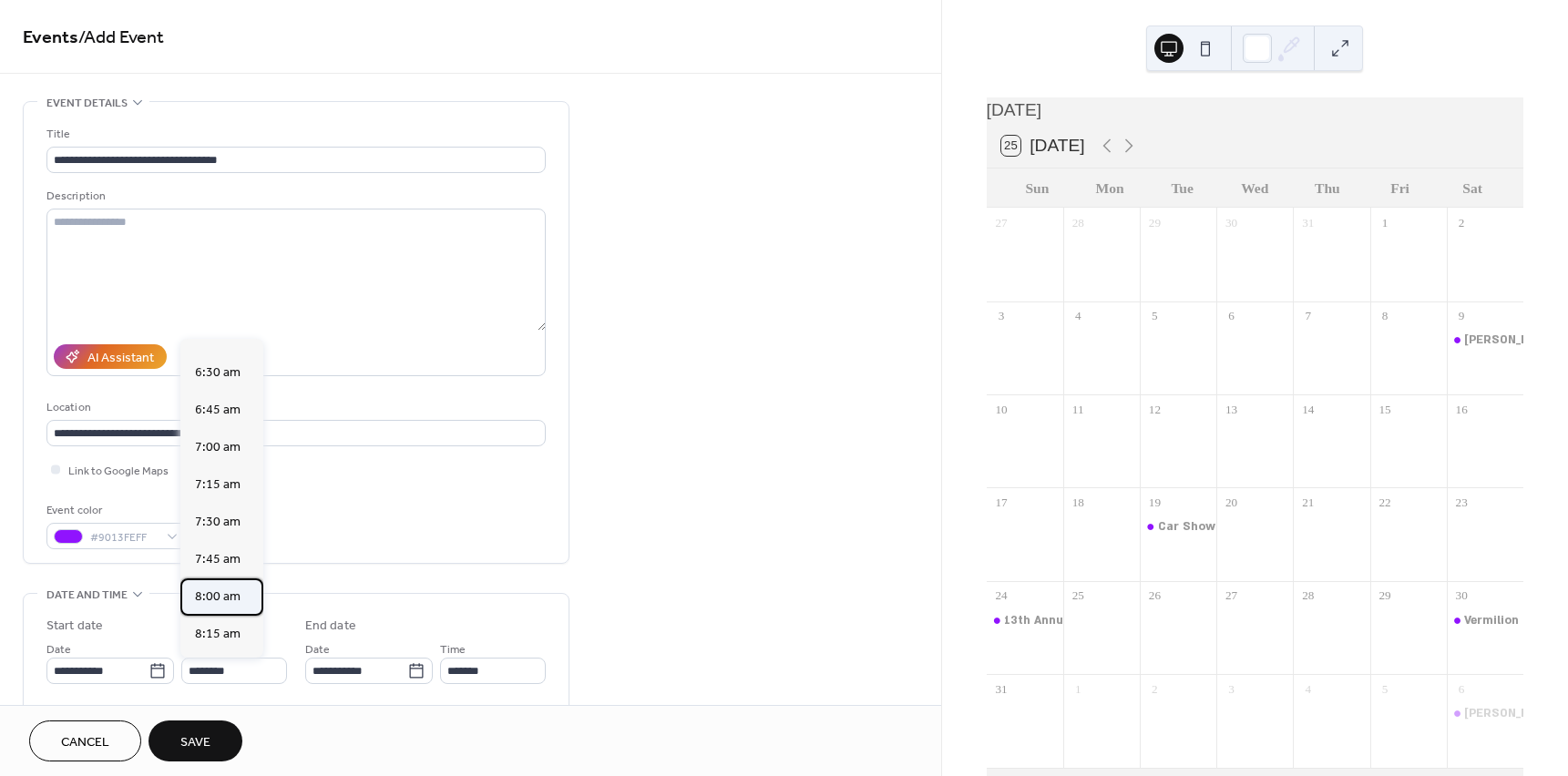 click on "8:00 am" at bounding box center [221, 597] 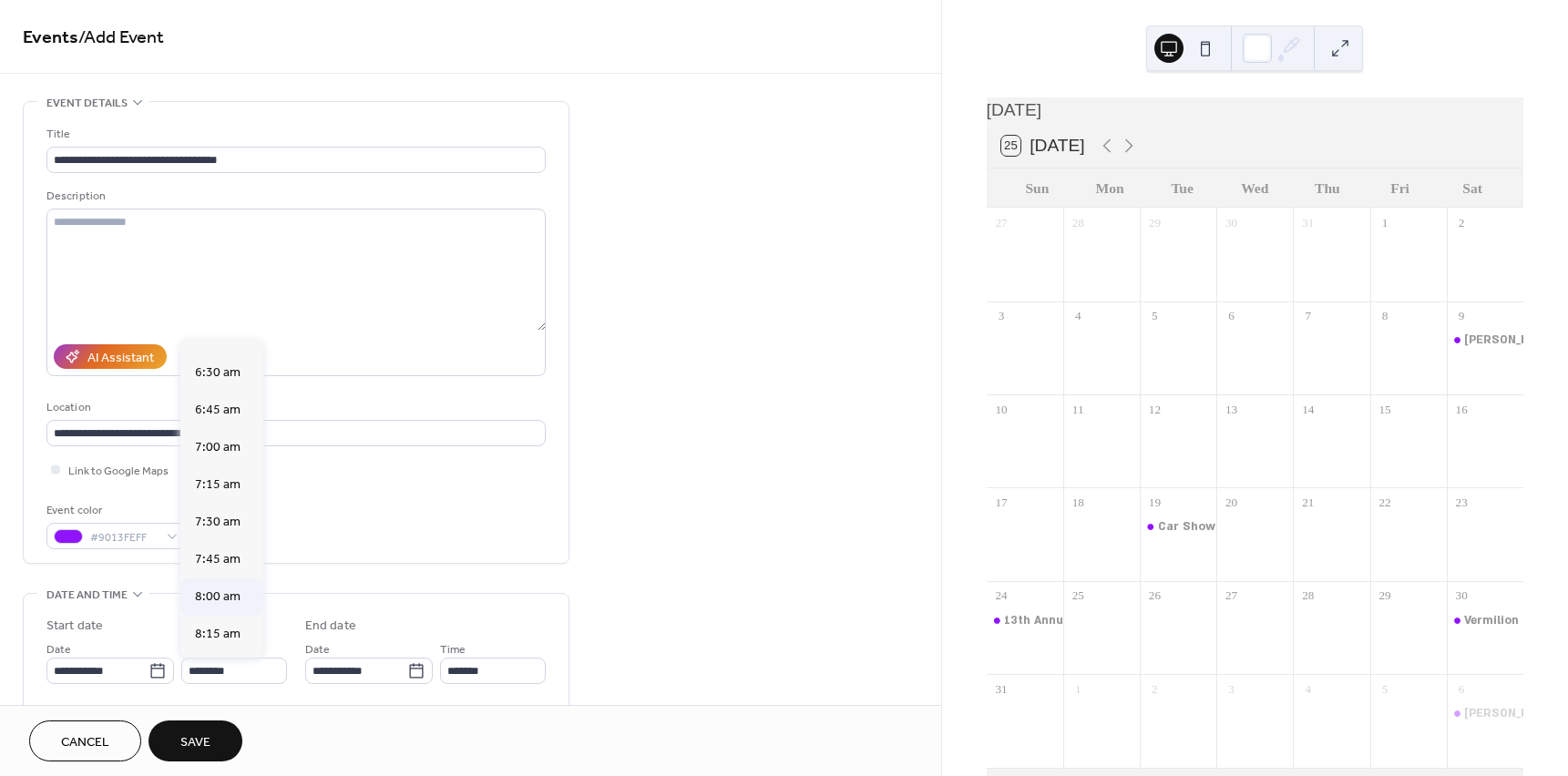 type on "*******" 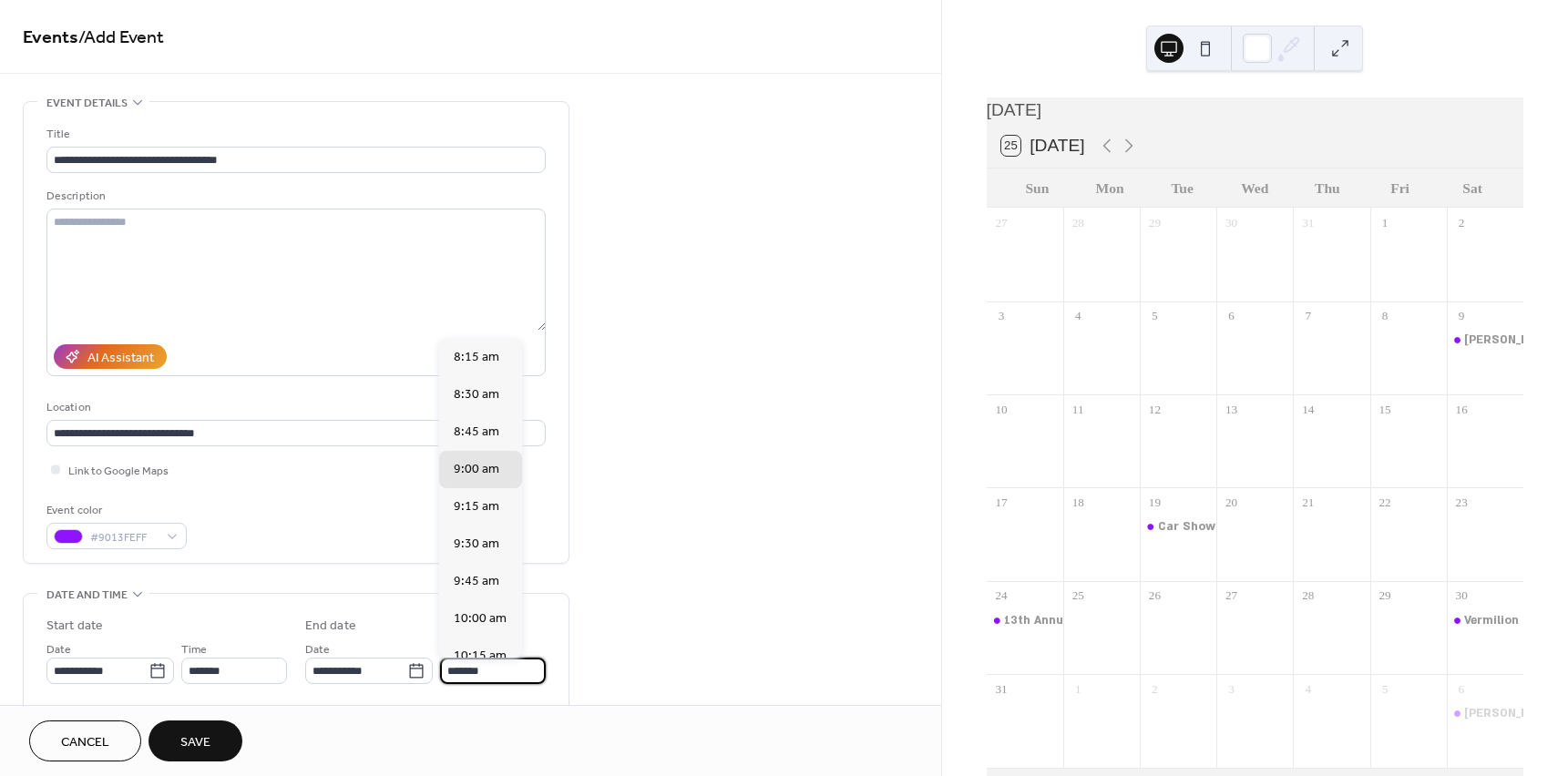 click on "*******" at bounding box center [493, 670] 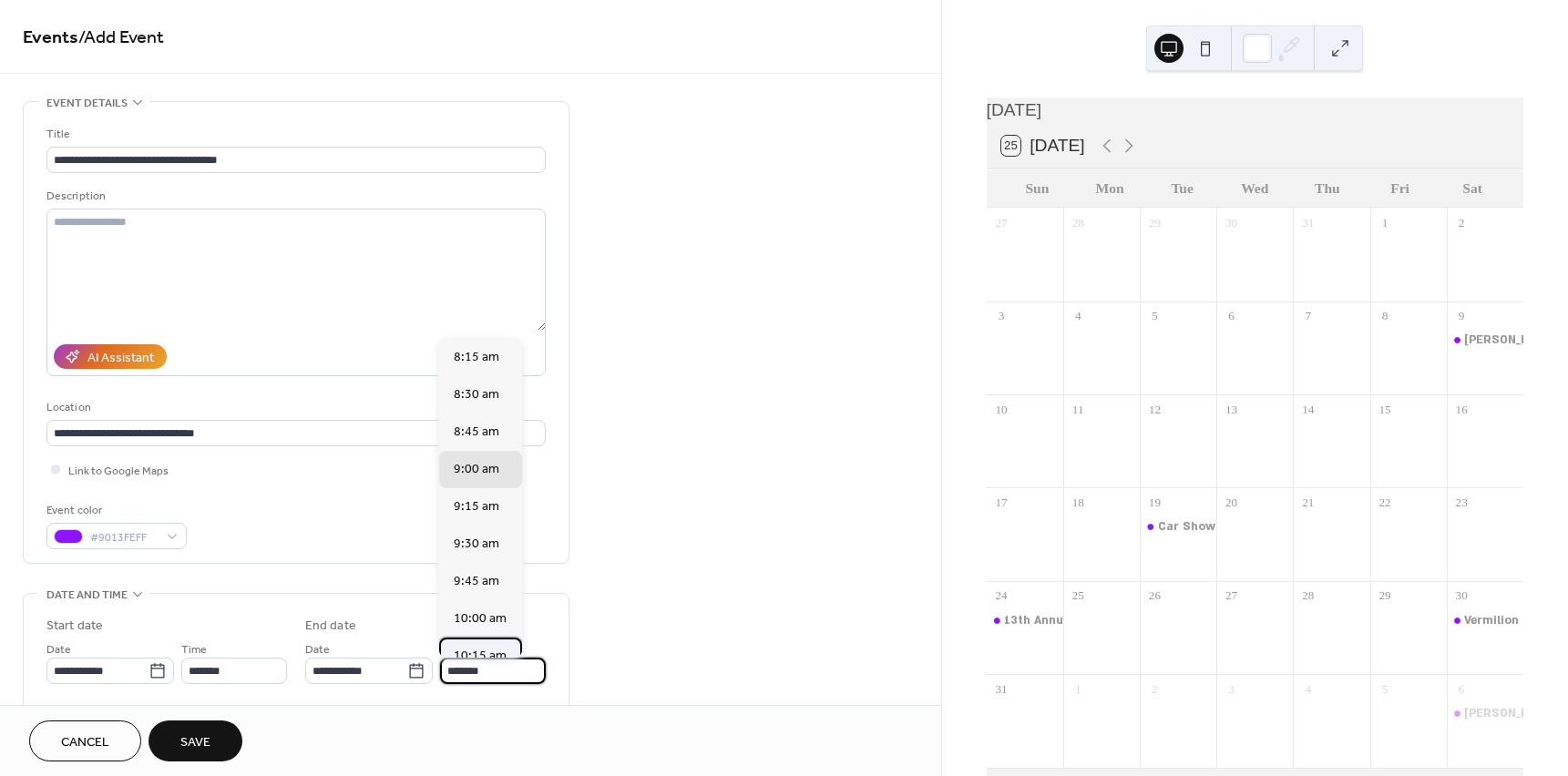 click on "10:15 am" at bounding box center (480, 656) 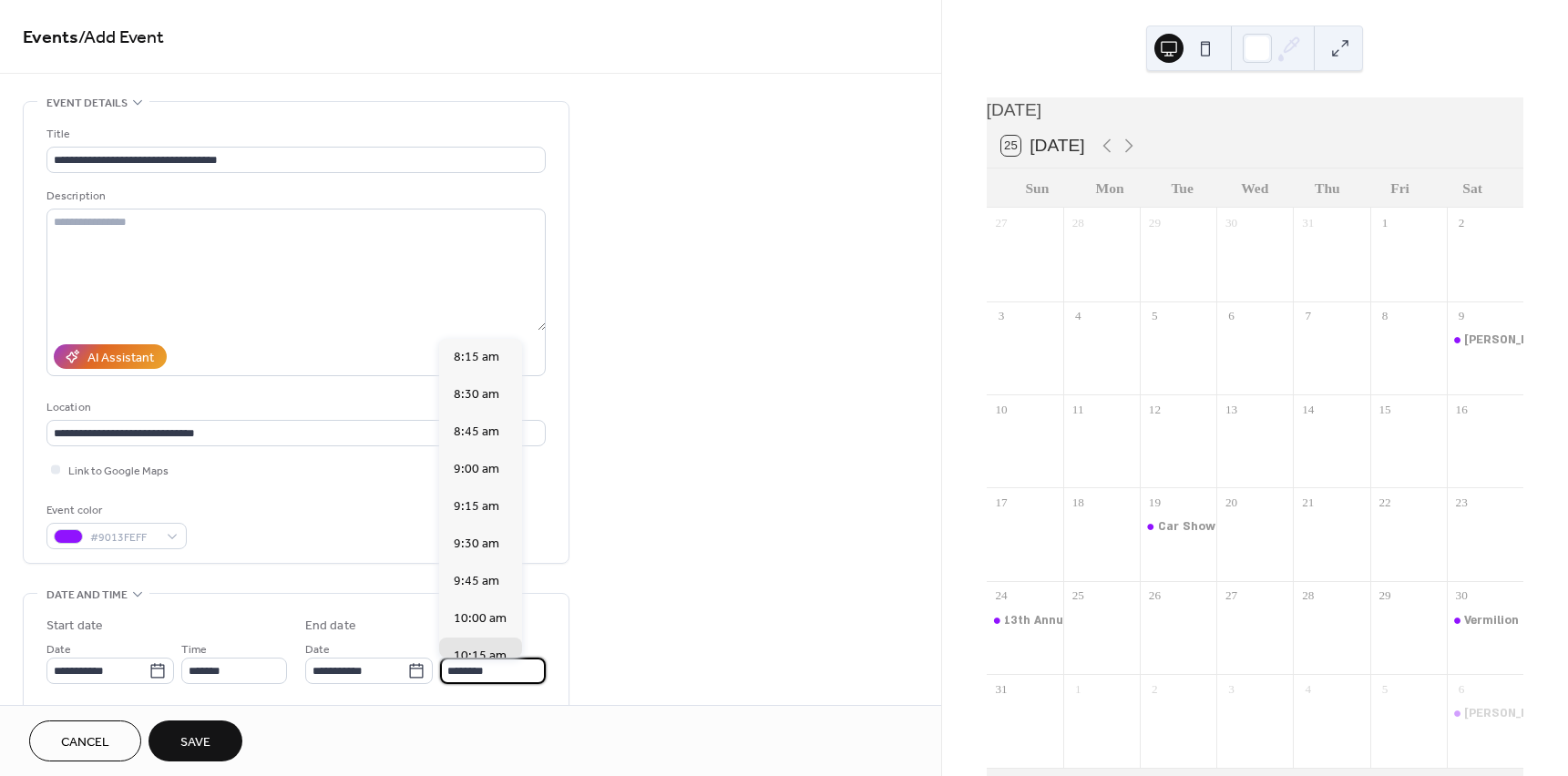 click on "********" at bounding box center [493, 670] 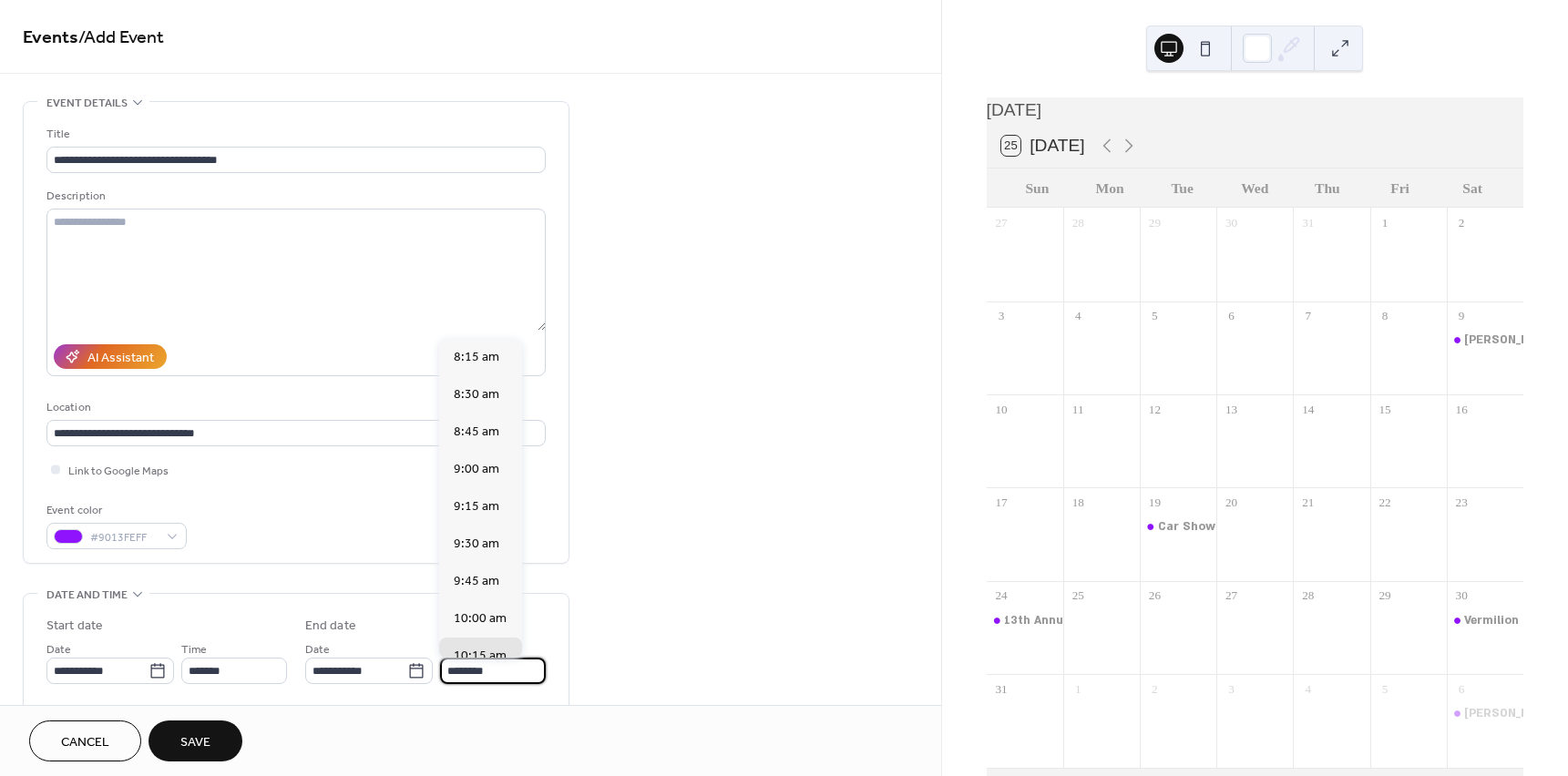 scroll, scrollTop: 299, scrollLeft: 0, axis: vertical 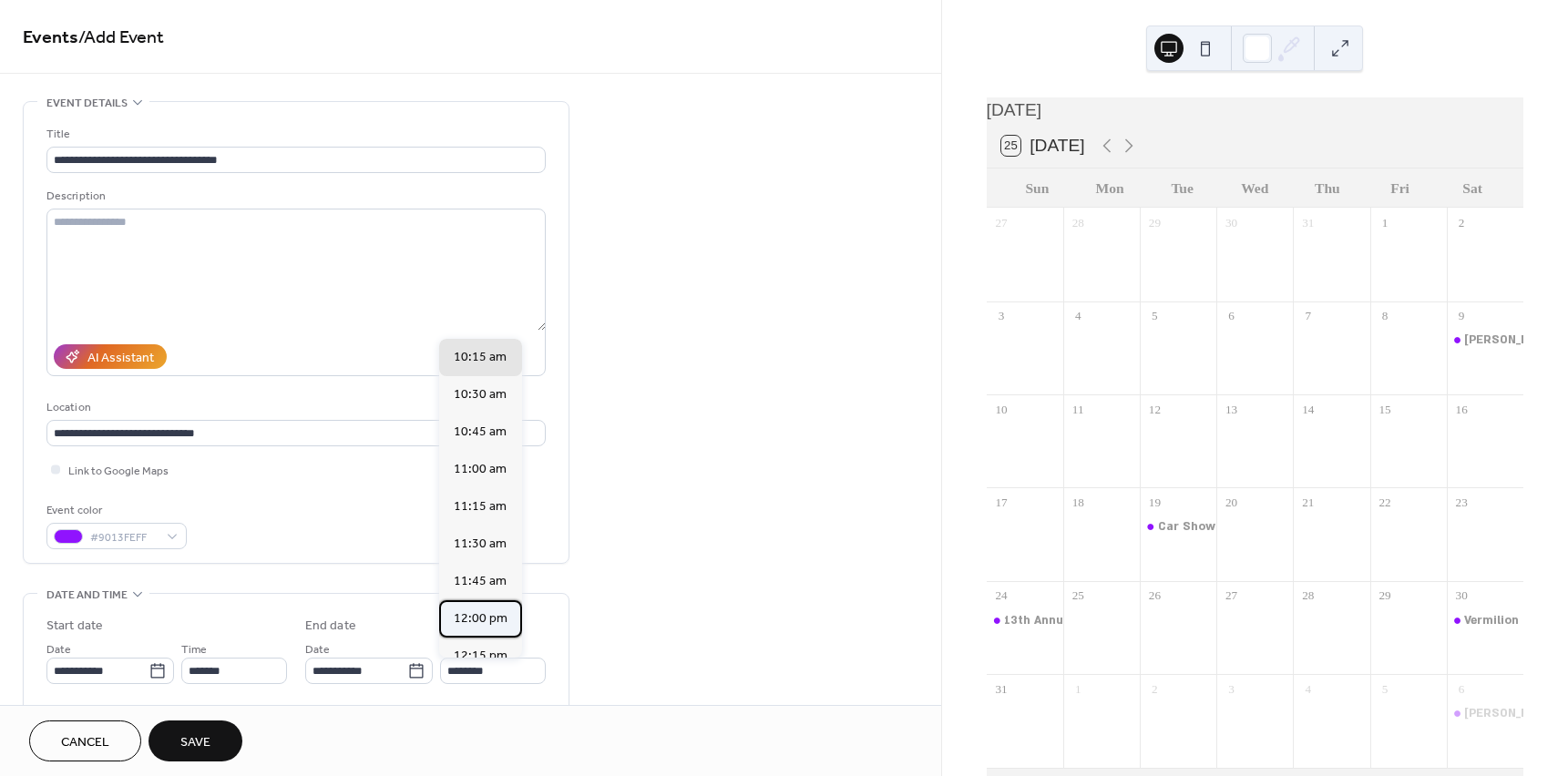 click on "12:00 pm" at bounding box center [480, 618] 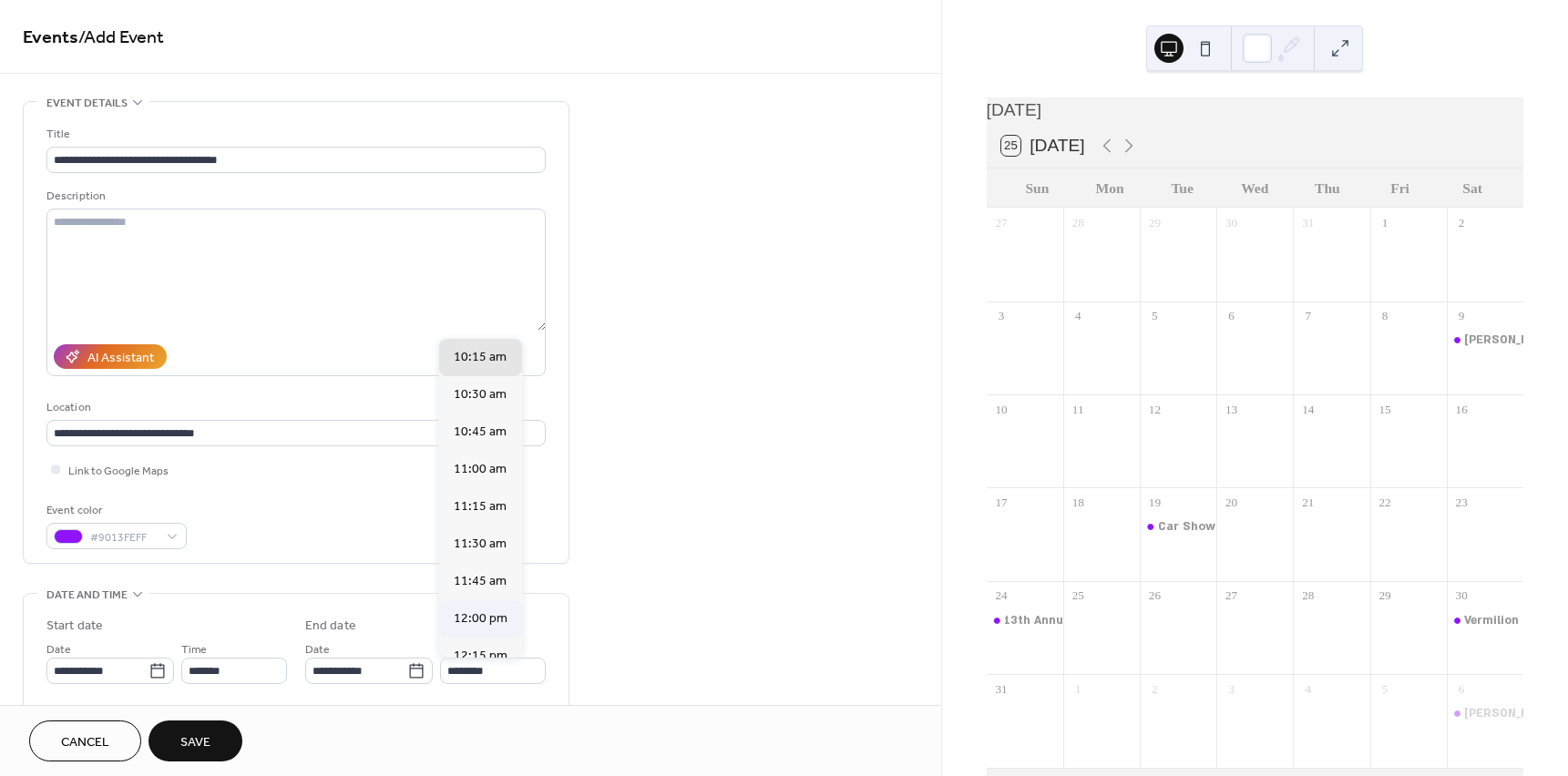 type on "********" 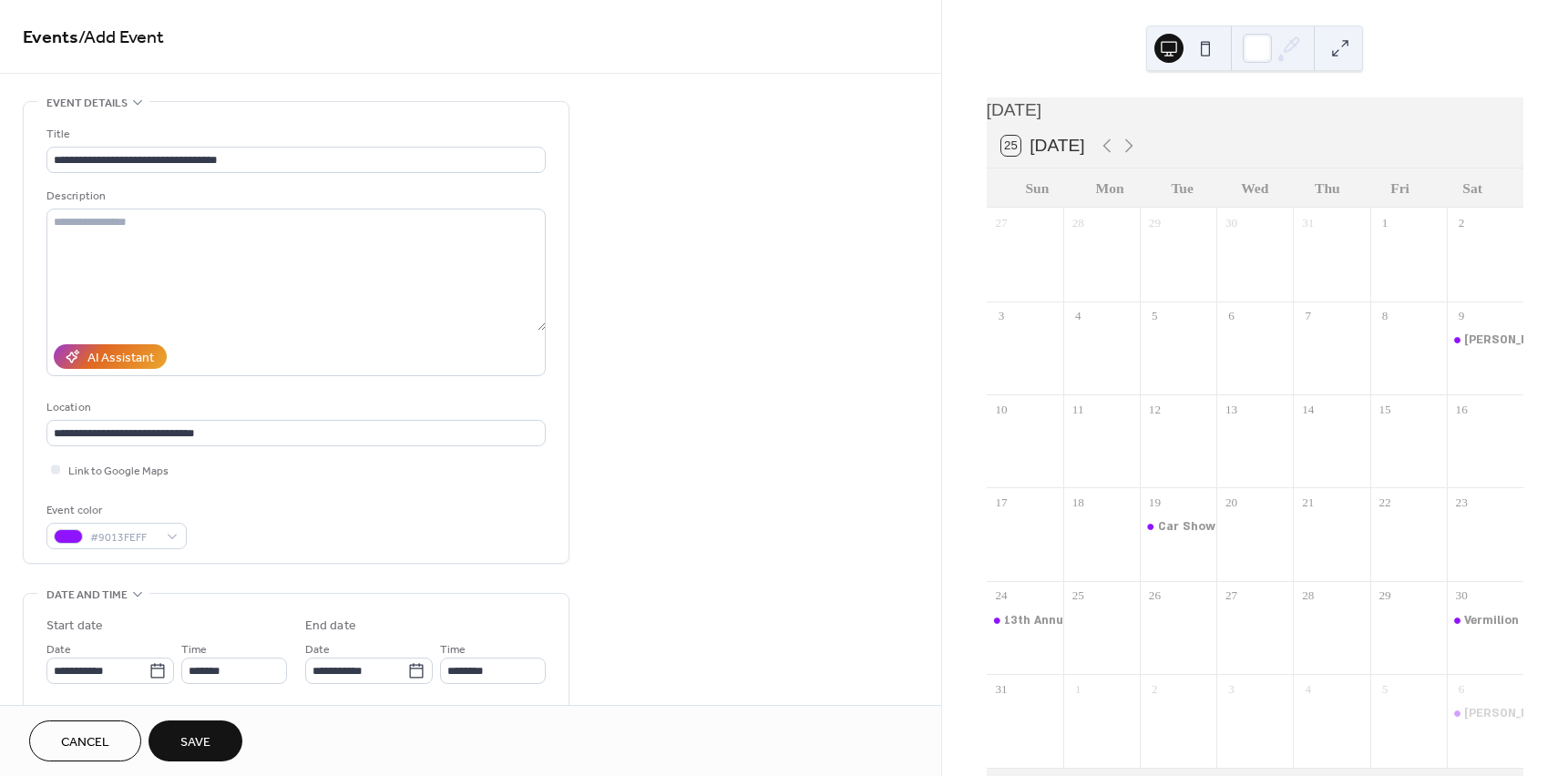 click on "Save" at bounding box center [195, 740] 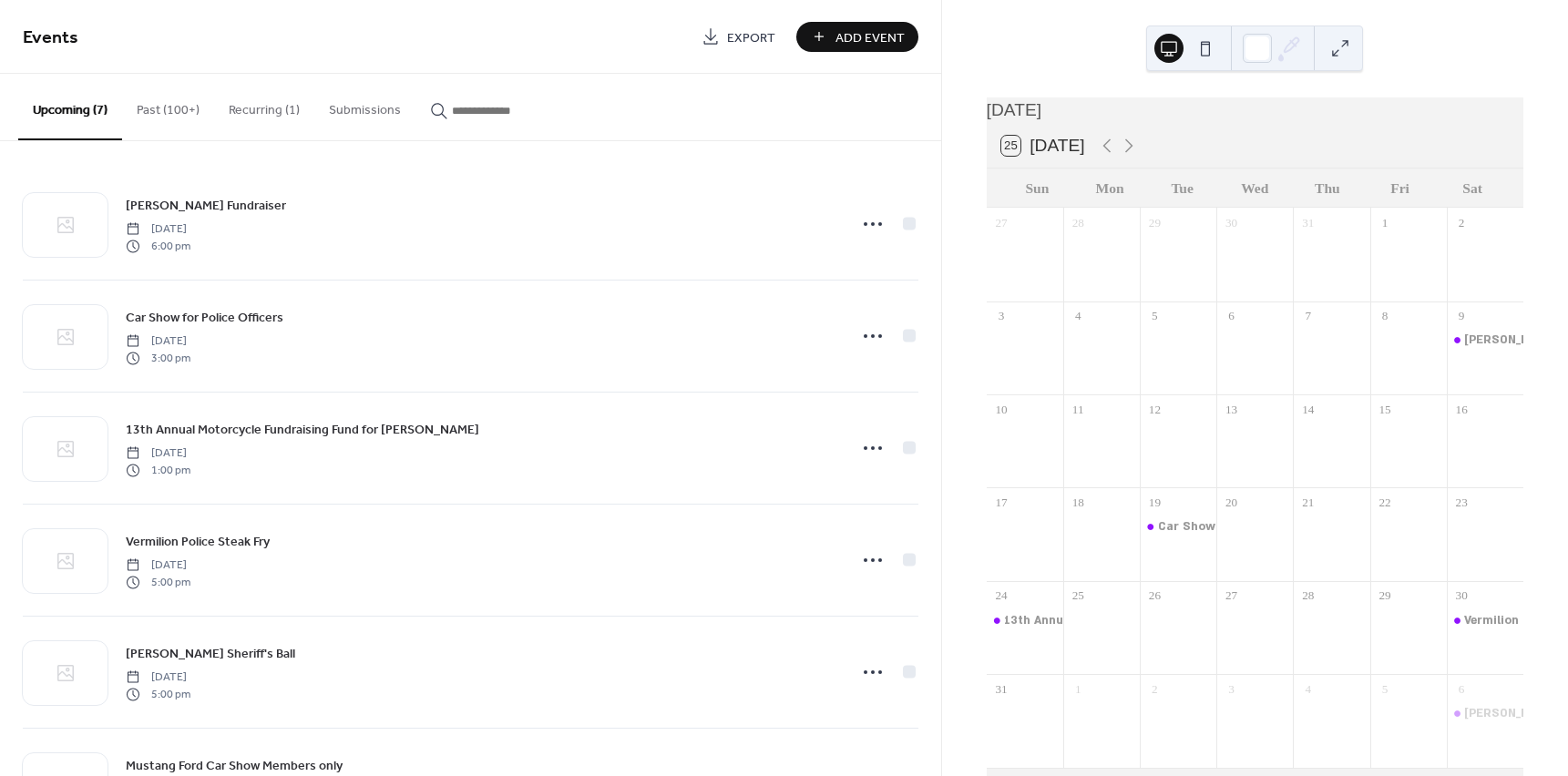 click on "Add Event" at bounding box center [870, 37] 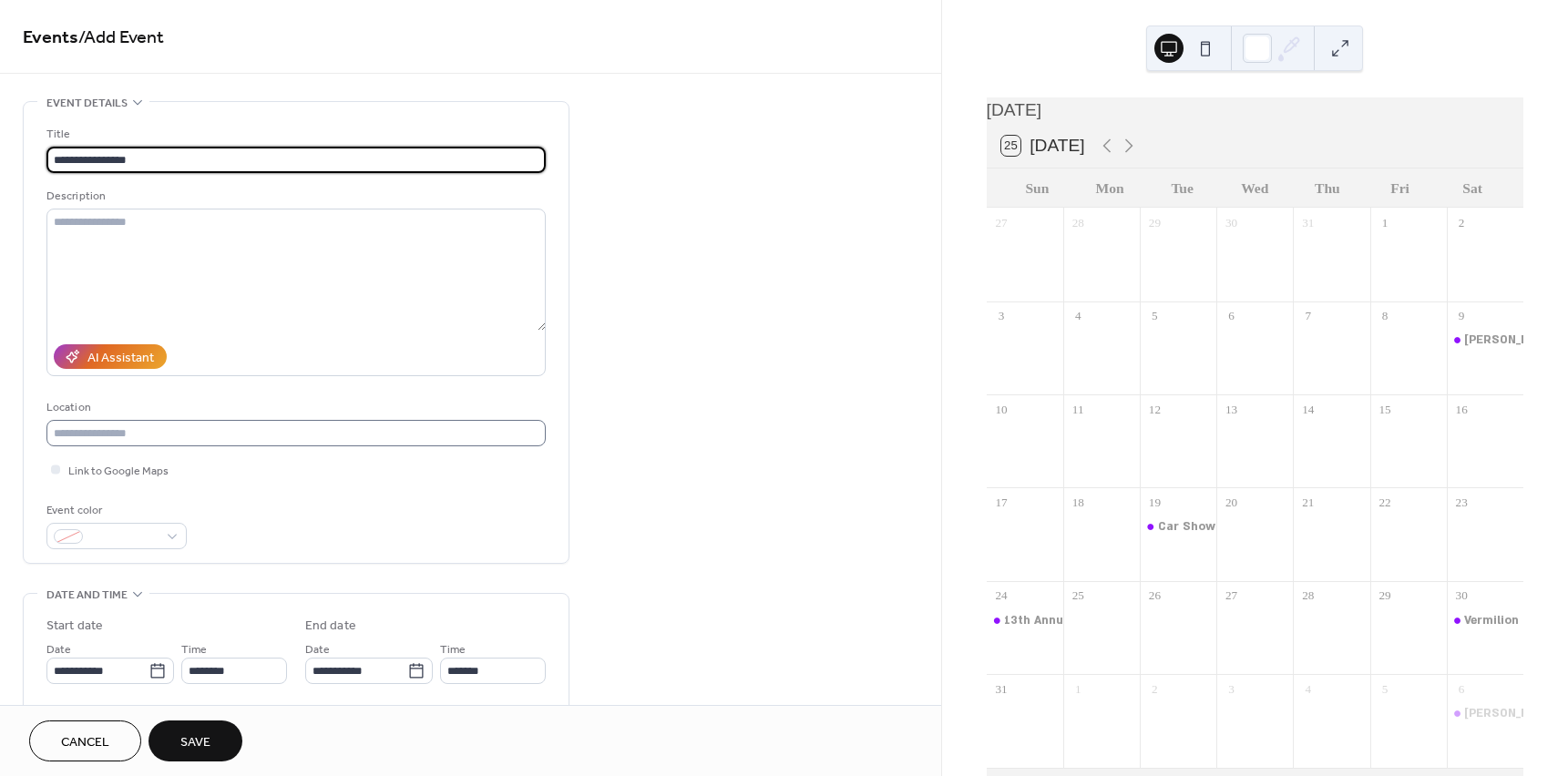 type on "**********" 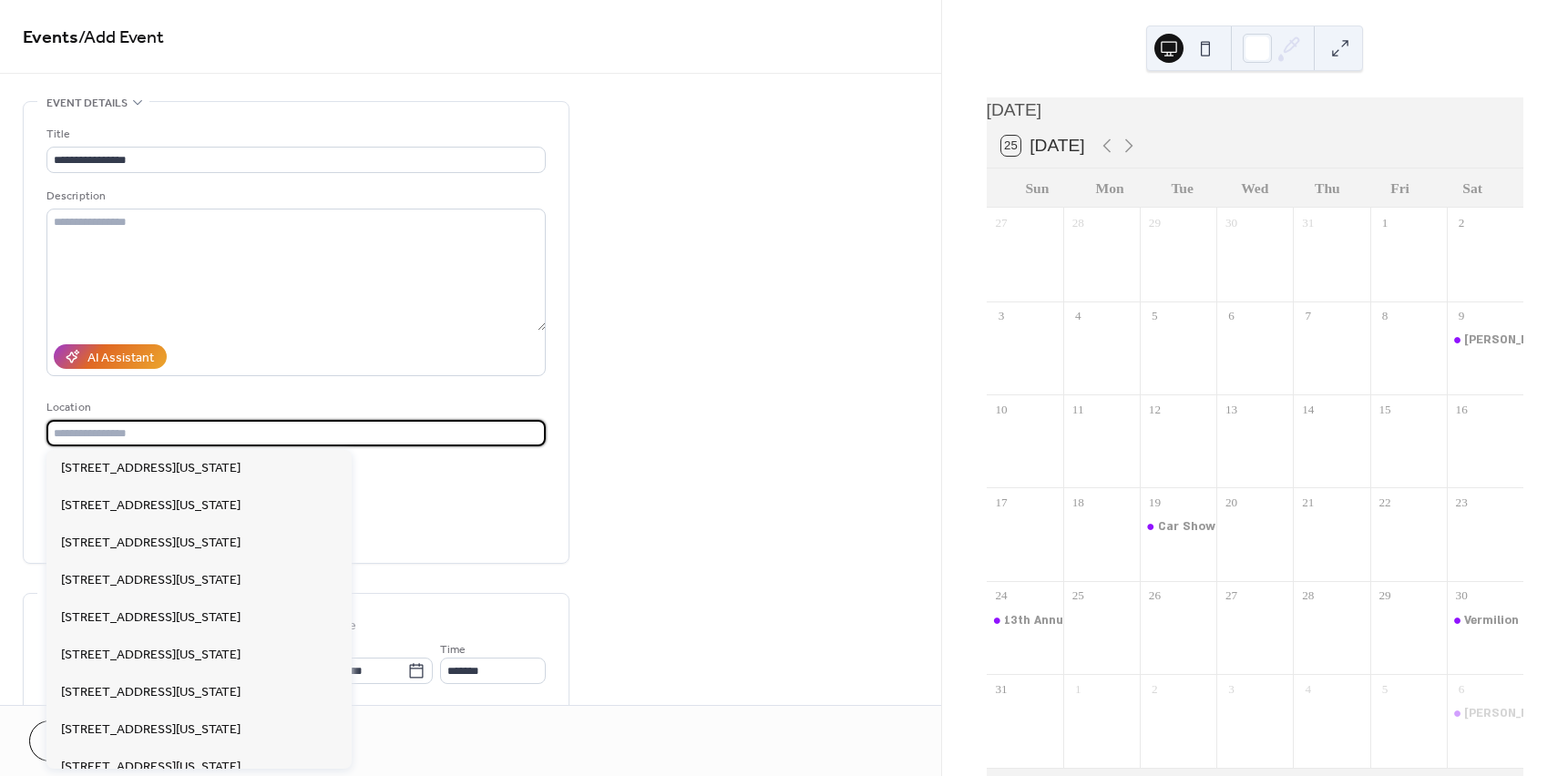 click at bounding box center (296, 433) 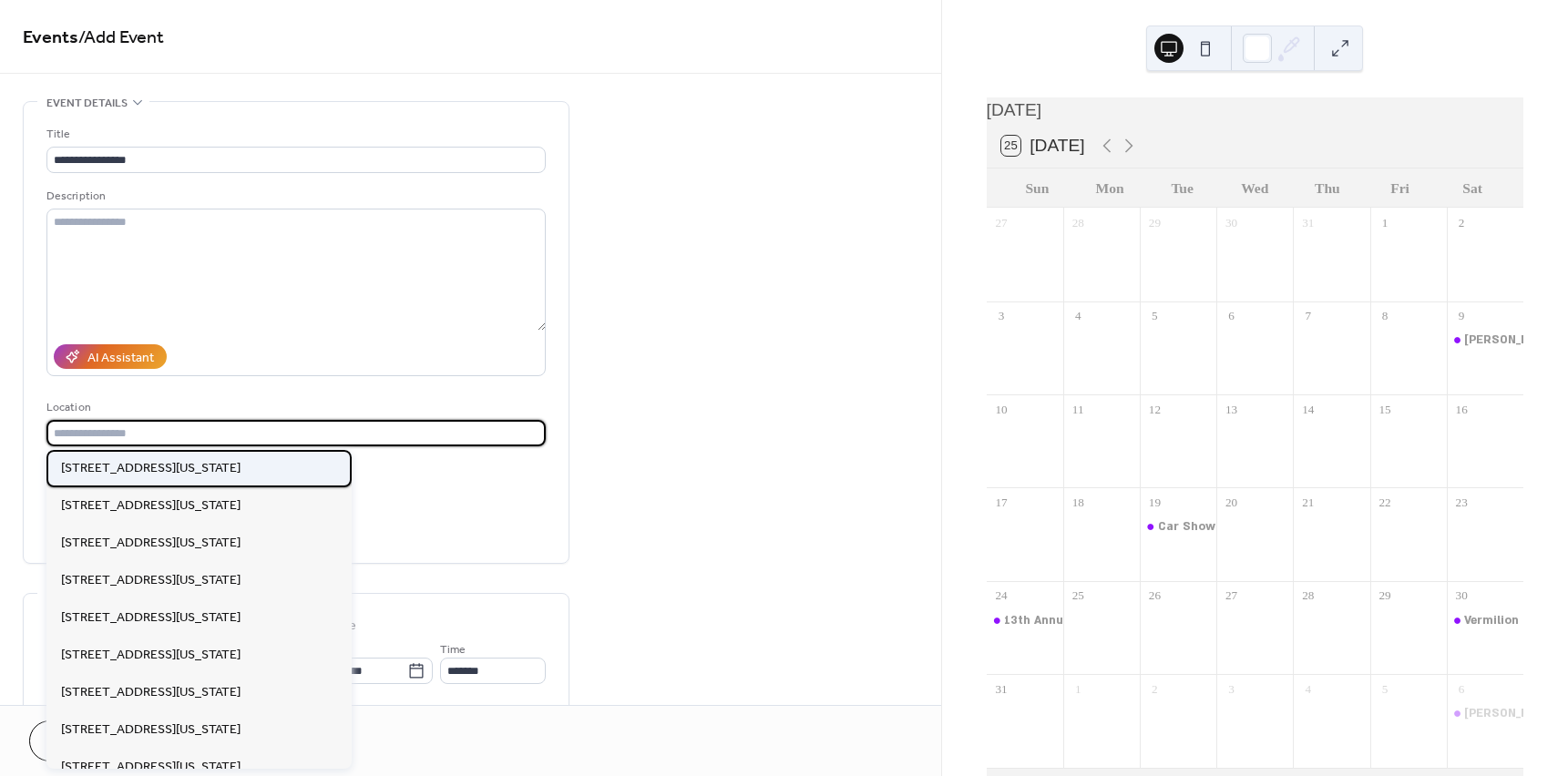 click on "[STREET_ADDRESS][US_STATE]" at bounding box center [199, 468] 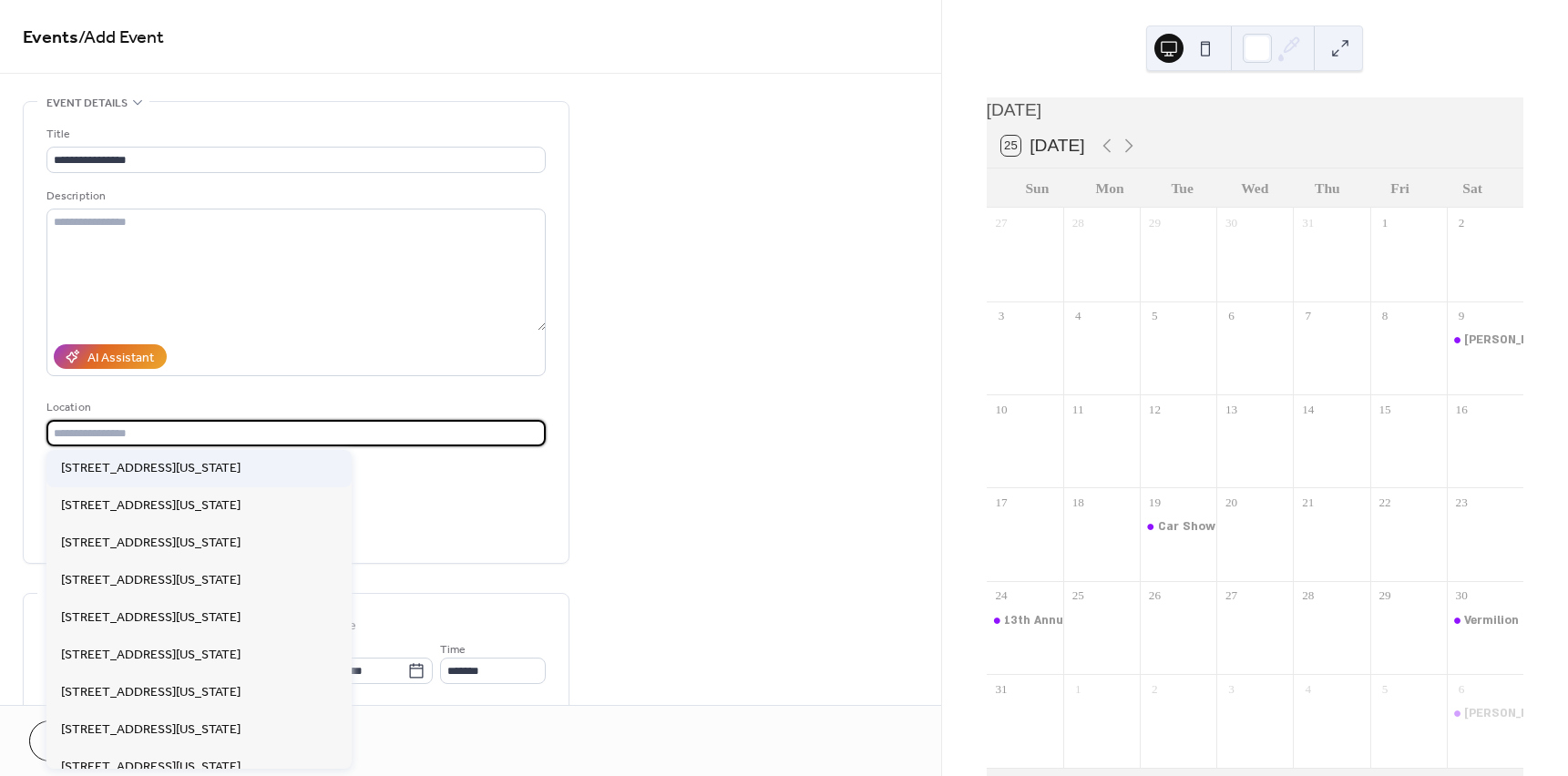 type on "**********" 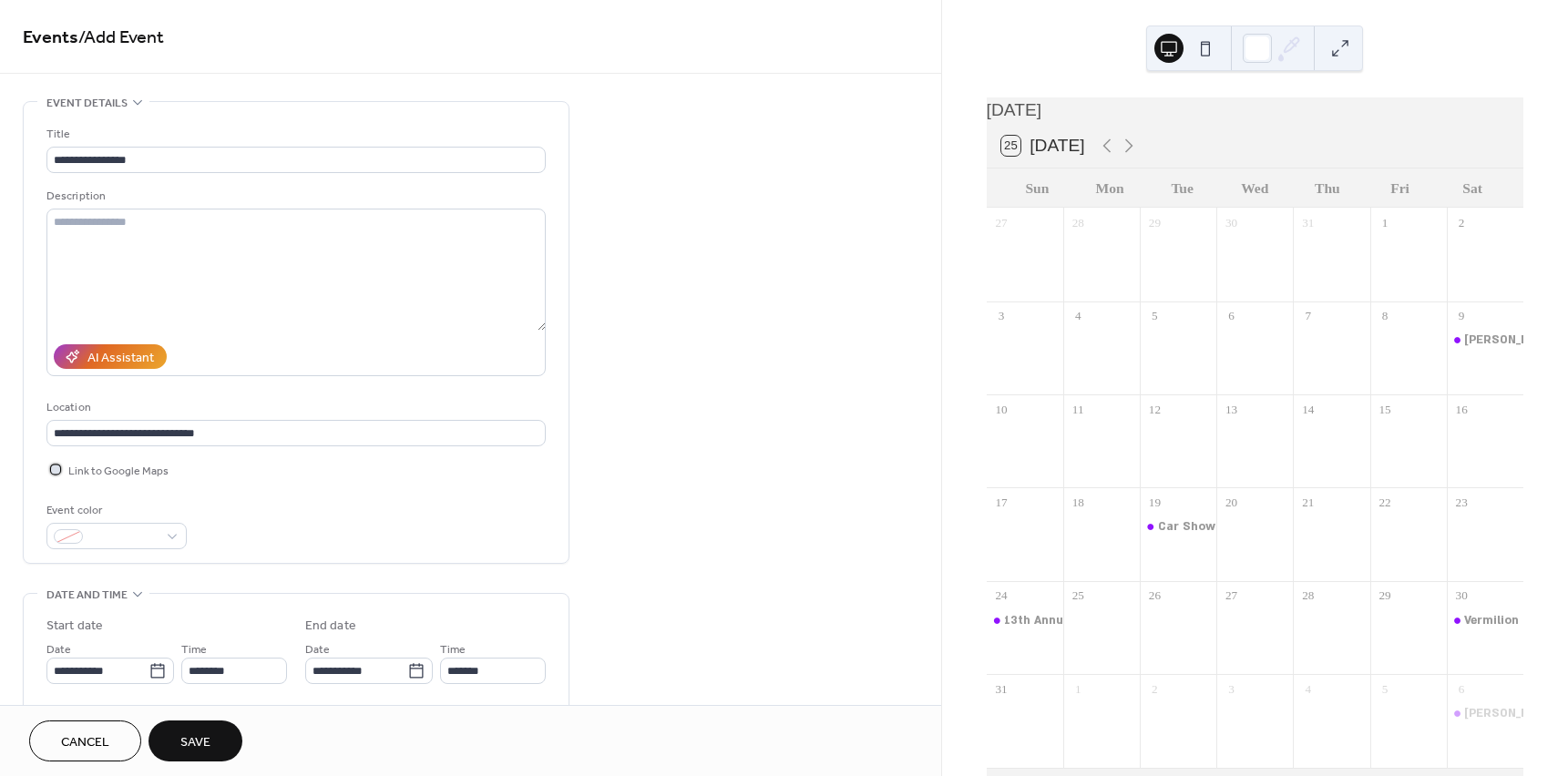 click on "Link to Google Maps" at bounding box center [118, 471] 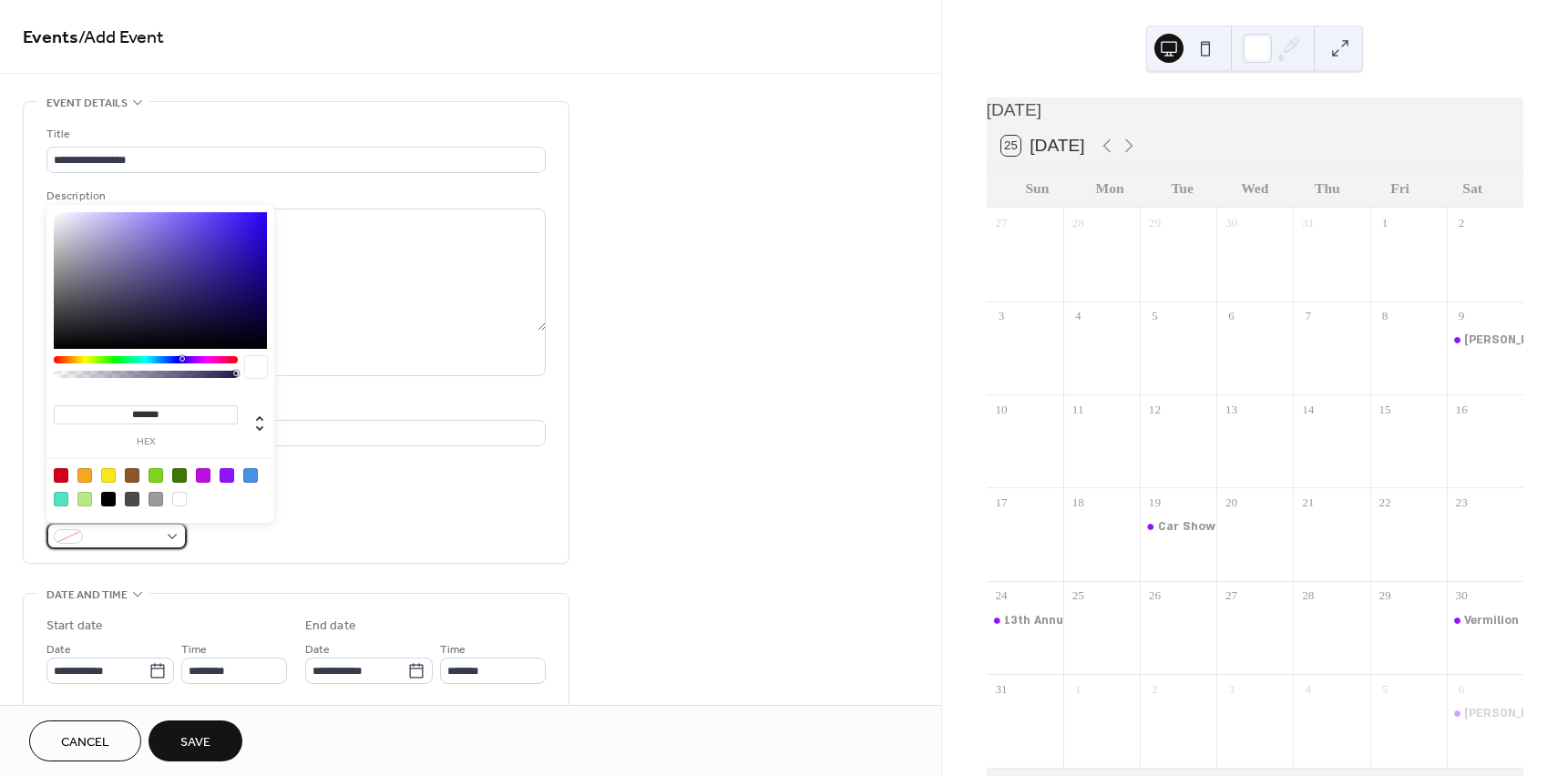 click at bounding box center (124, 537) 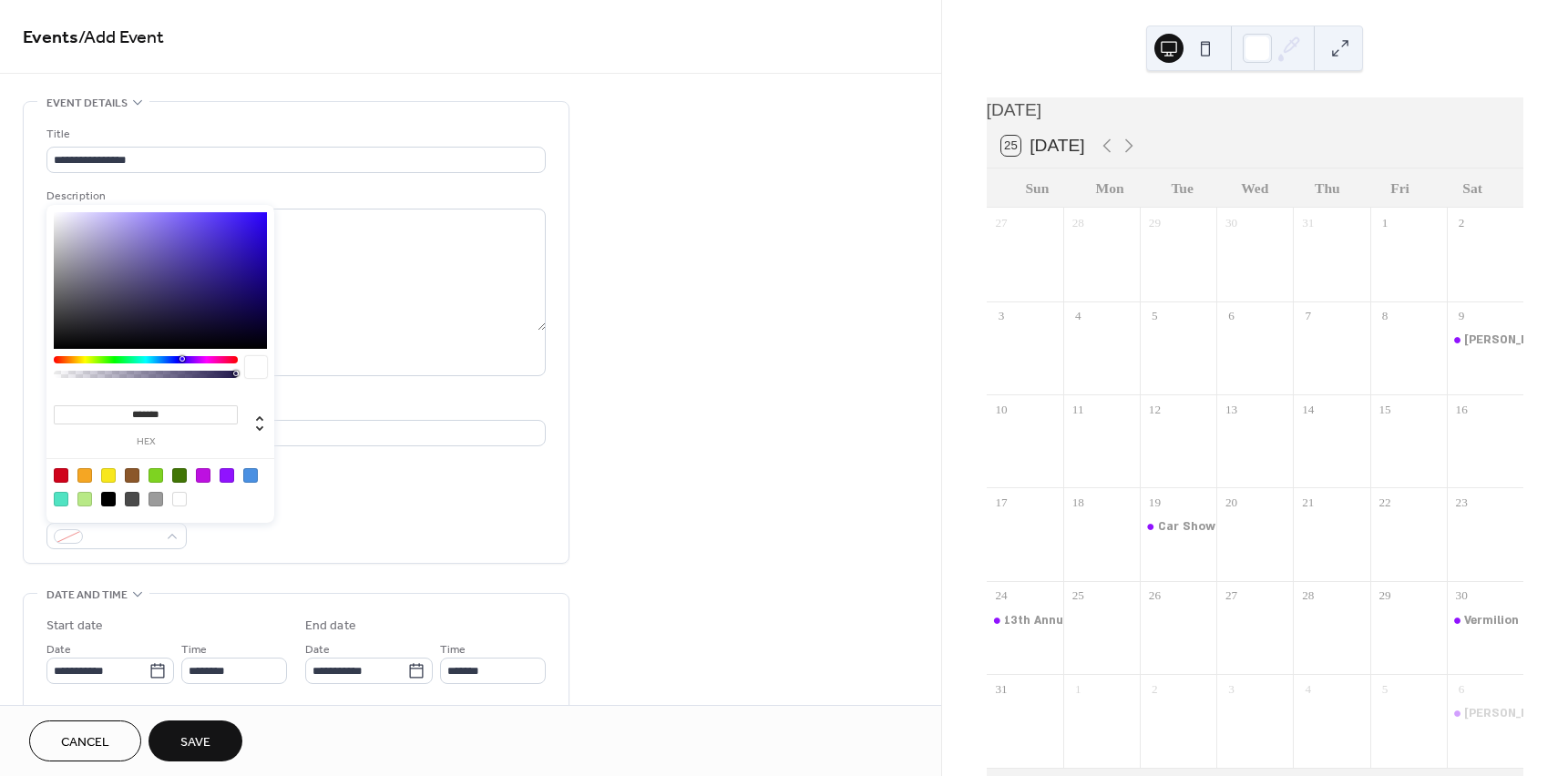 click at bounding box center (227, 475) 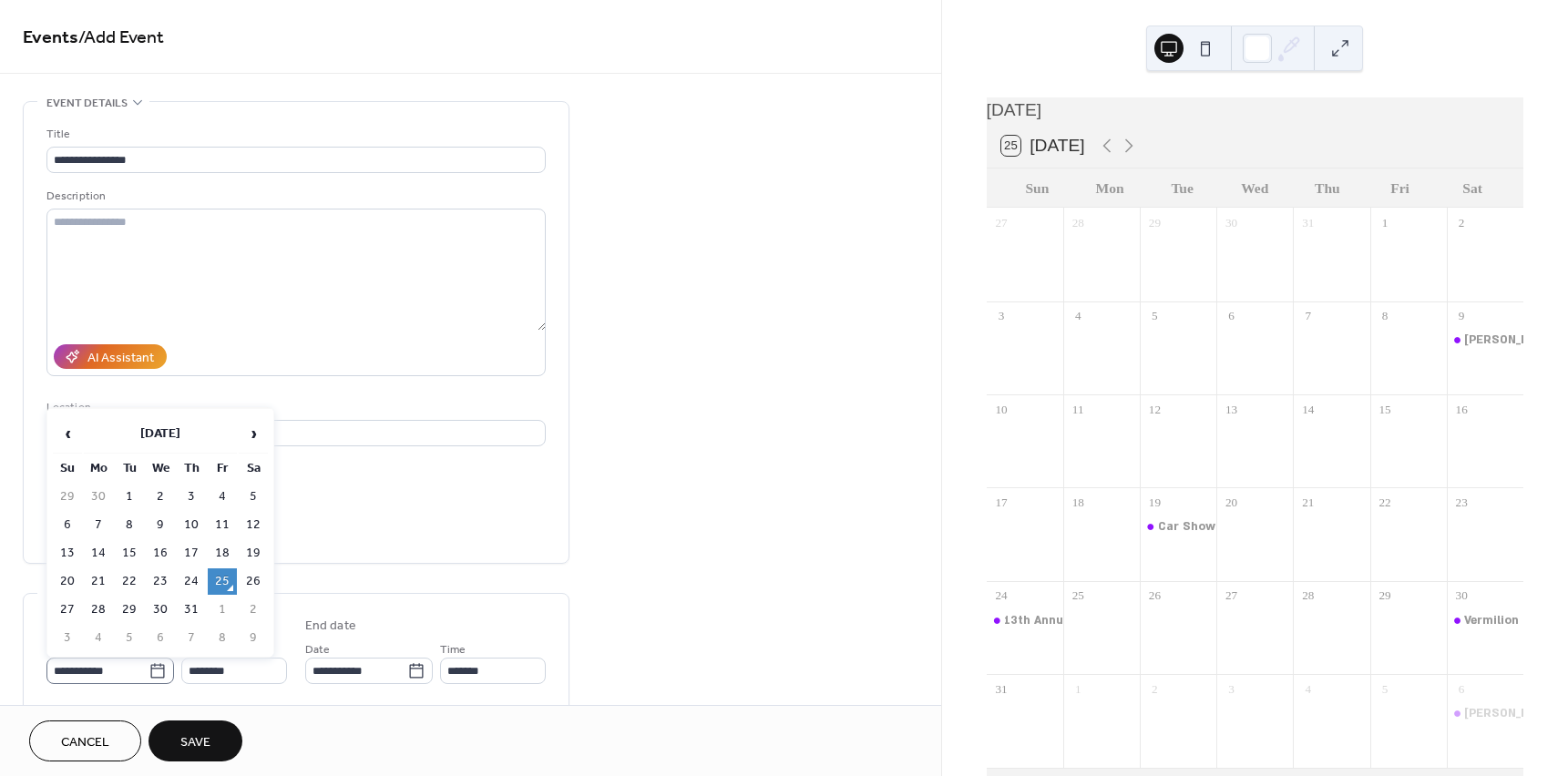 click on "**********" at bounding box center [110, 670] 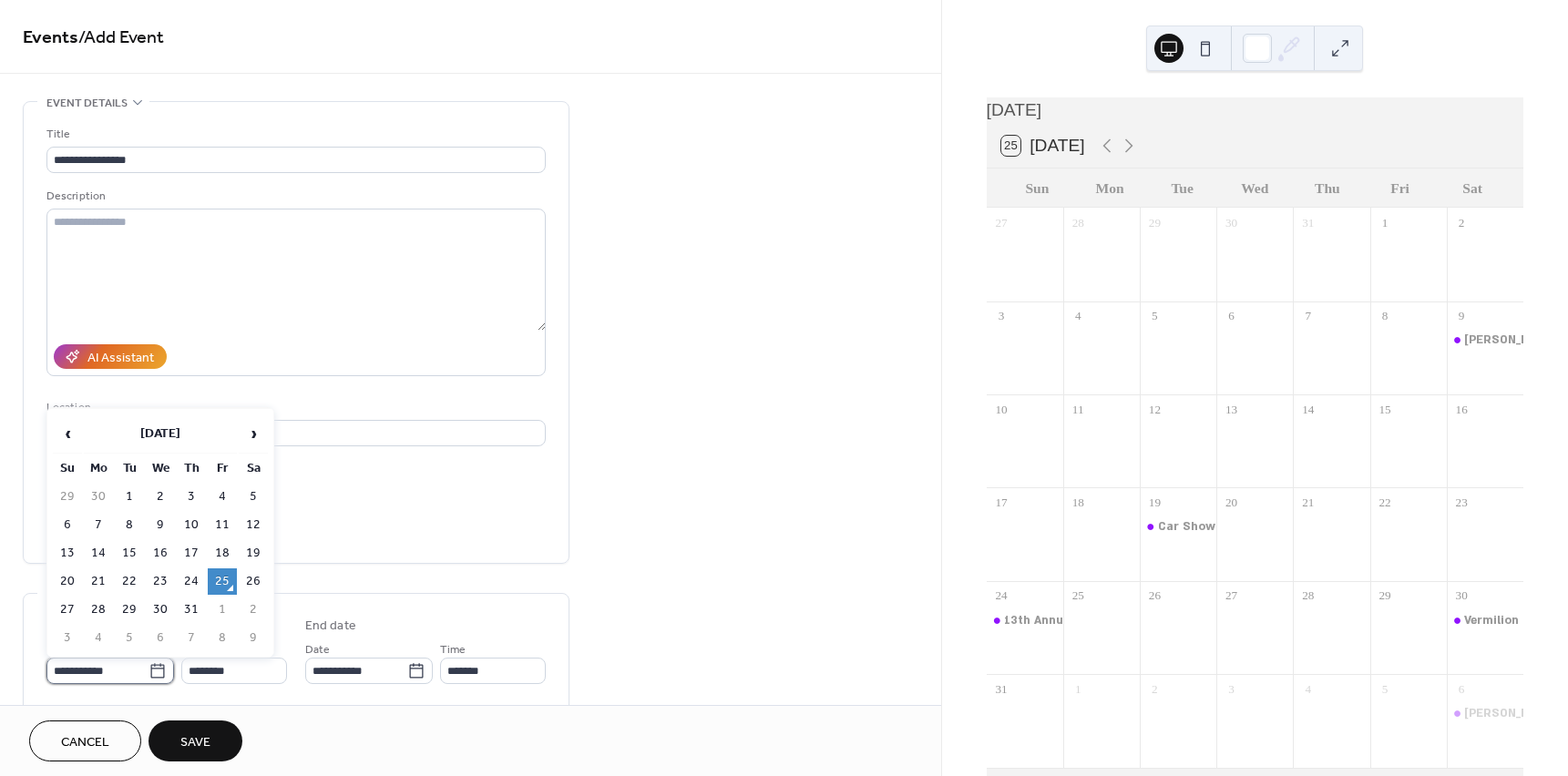 click on "**********" at bounding box center (97, 670) 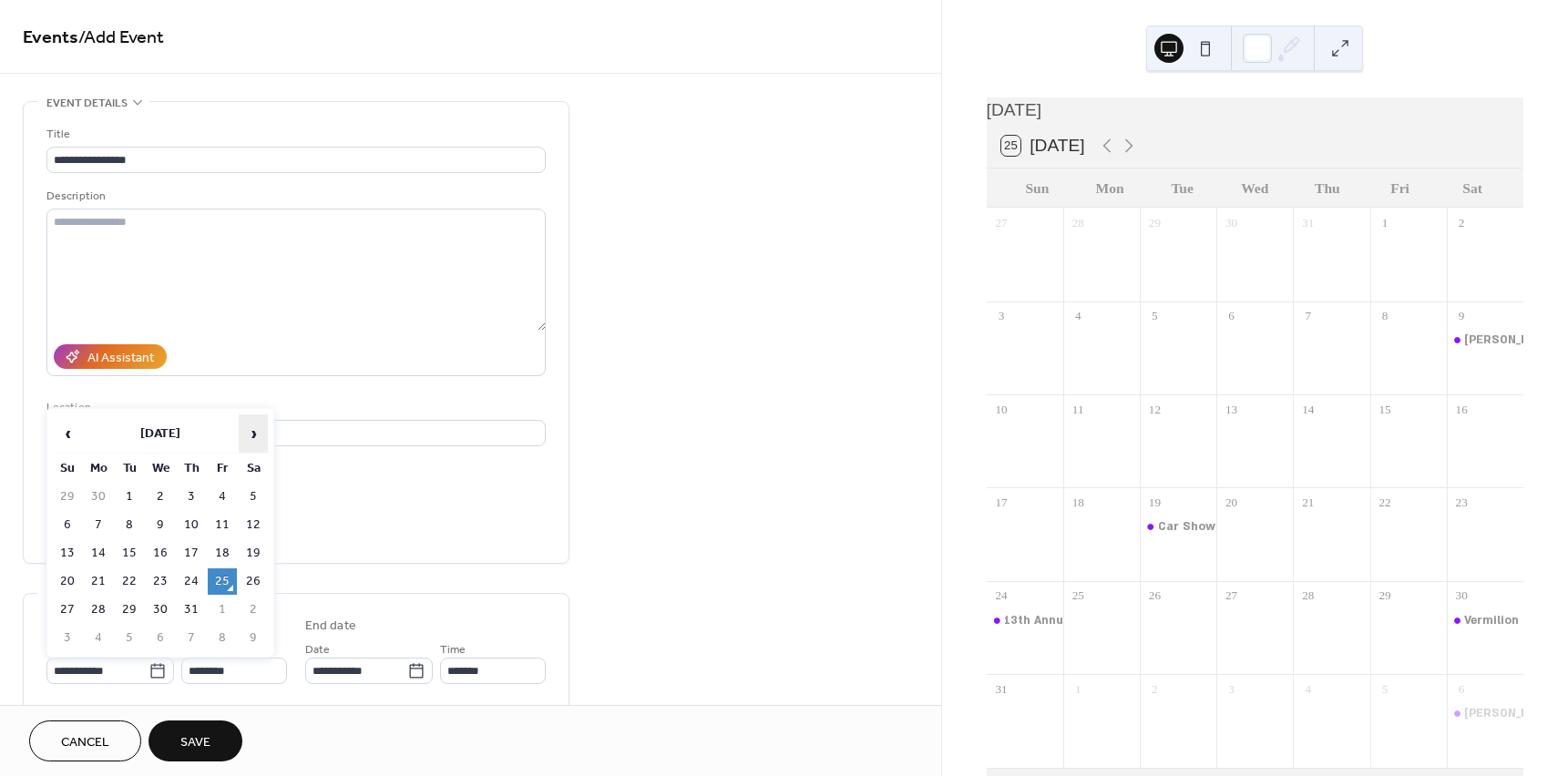 click on "›" at bounding box center [253, 434] 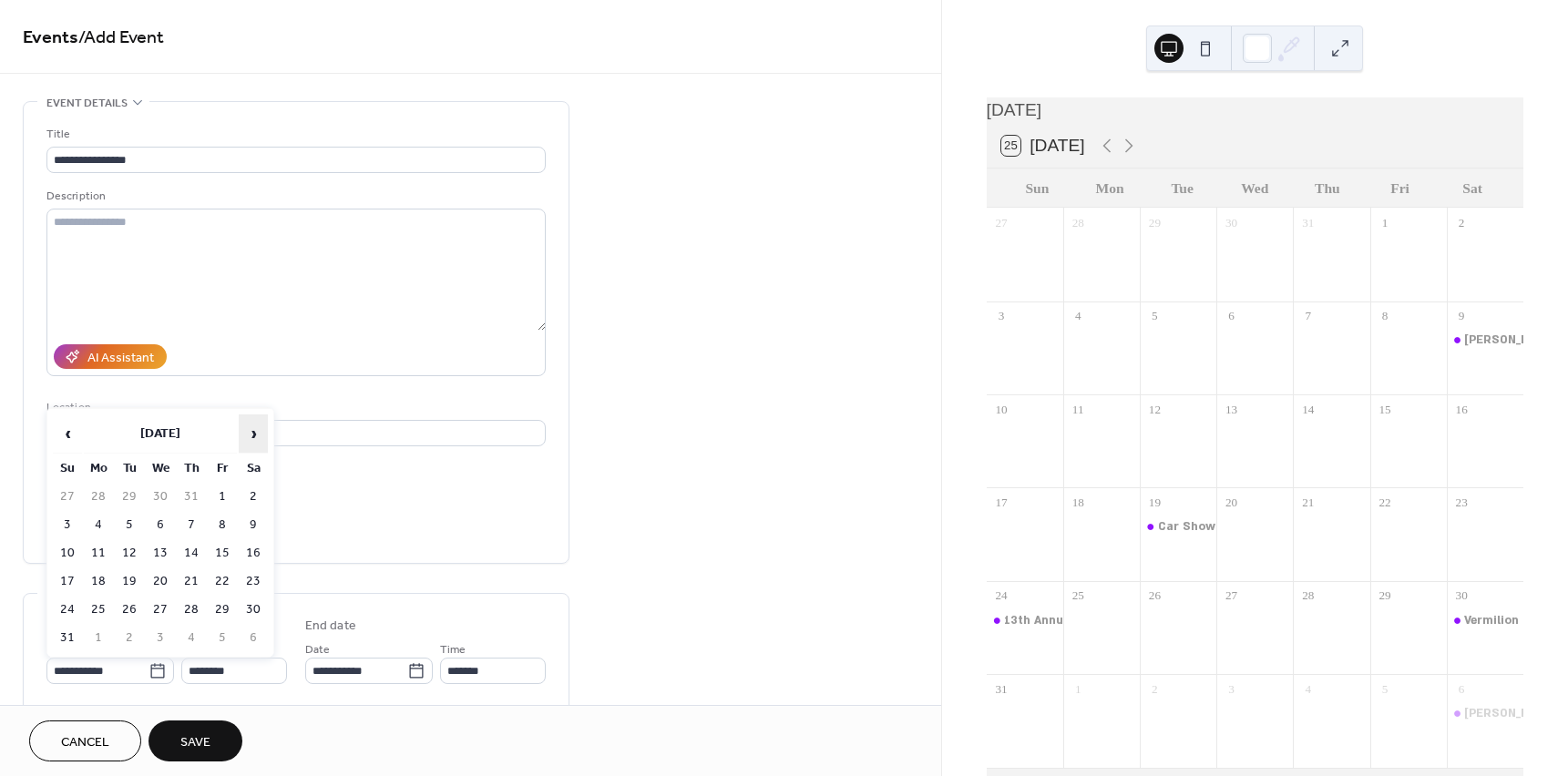 click on "›" at bounding box center (253, 434) 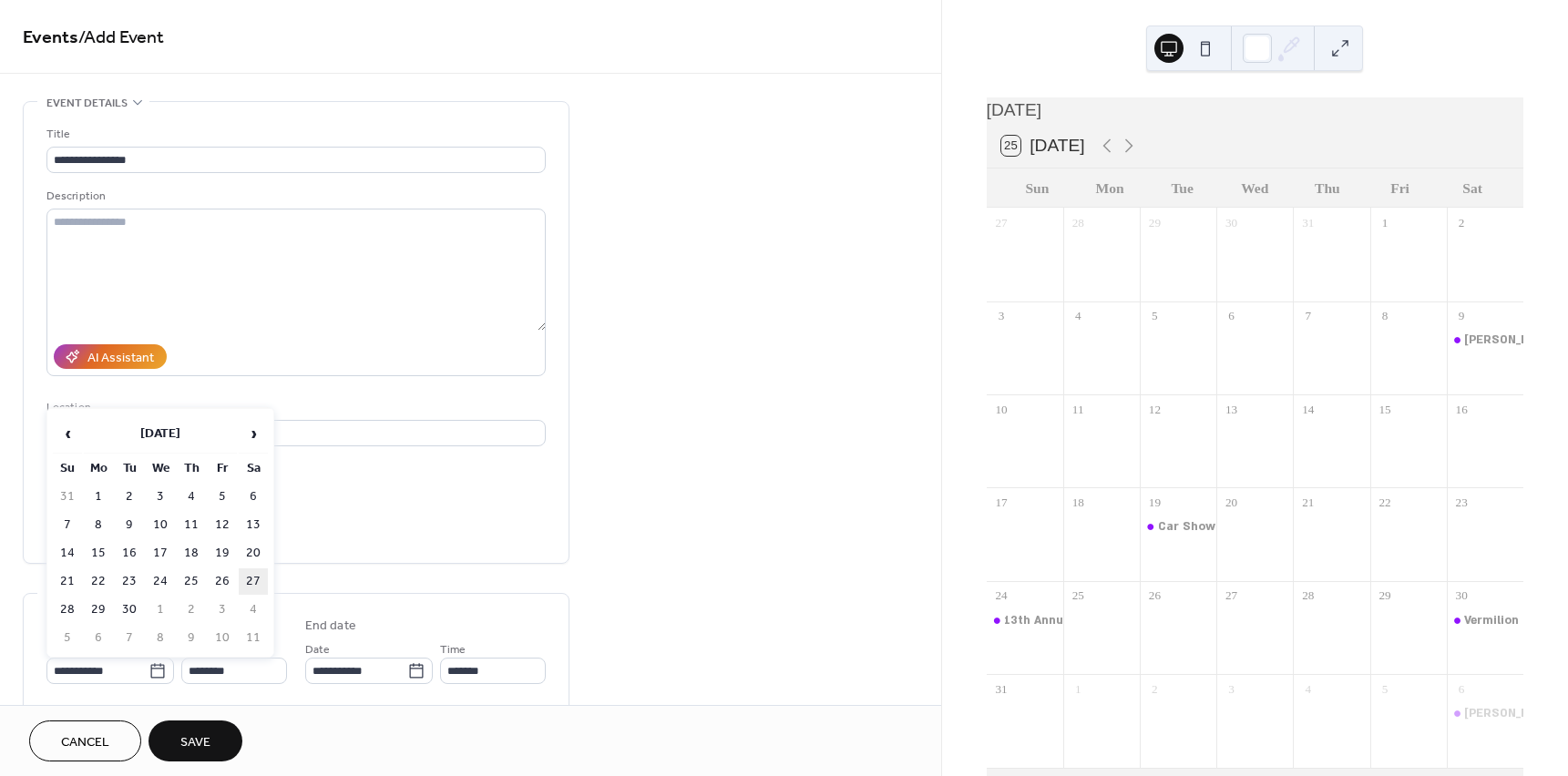 click on "27" at bounding box center (253, 581) 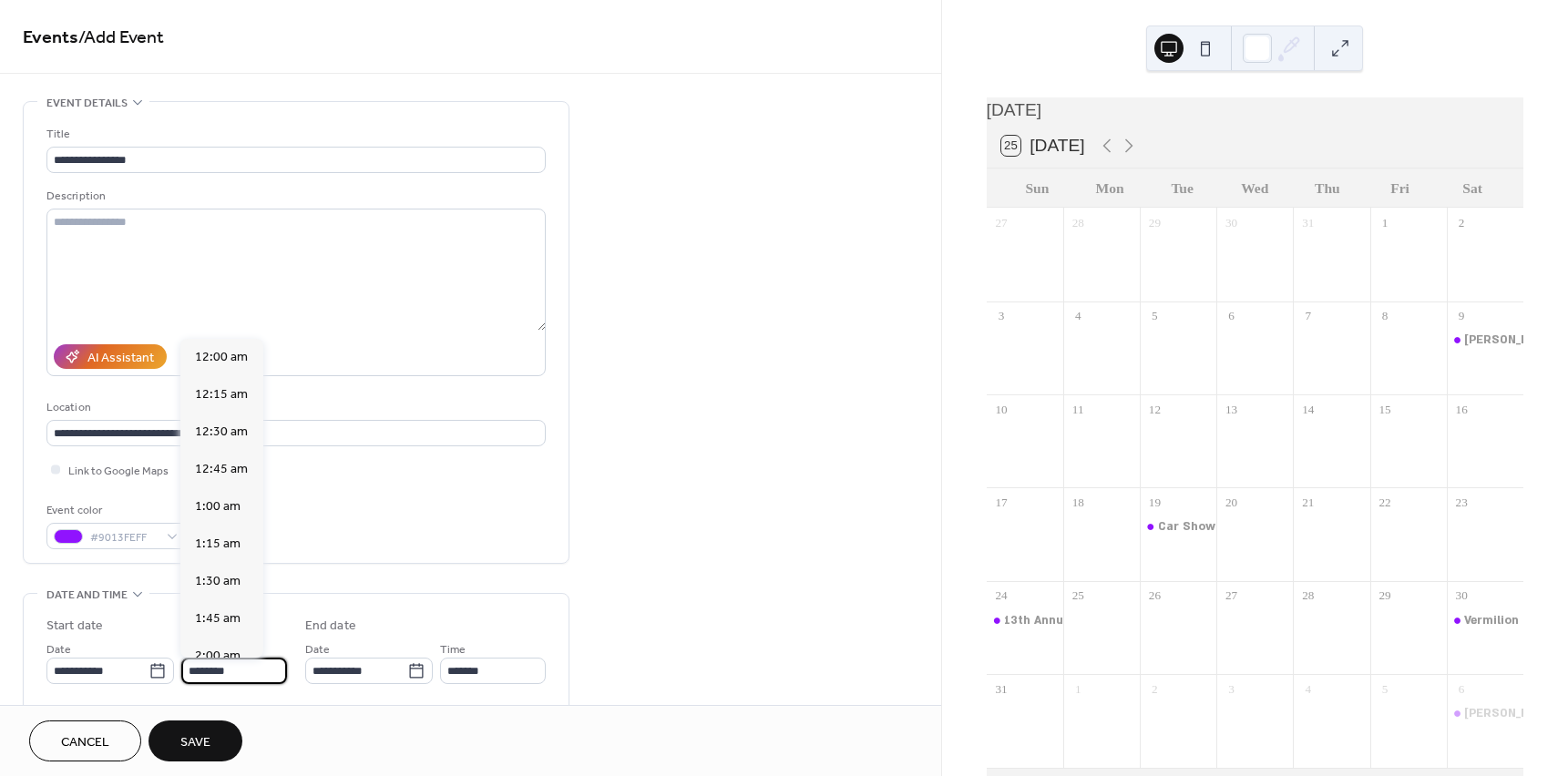 scroll, scrollTop: 1792, scrollLeft: 0, axis: vertical 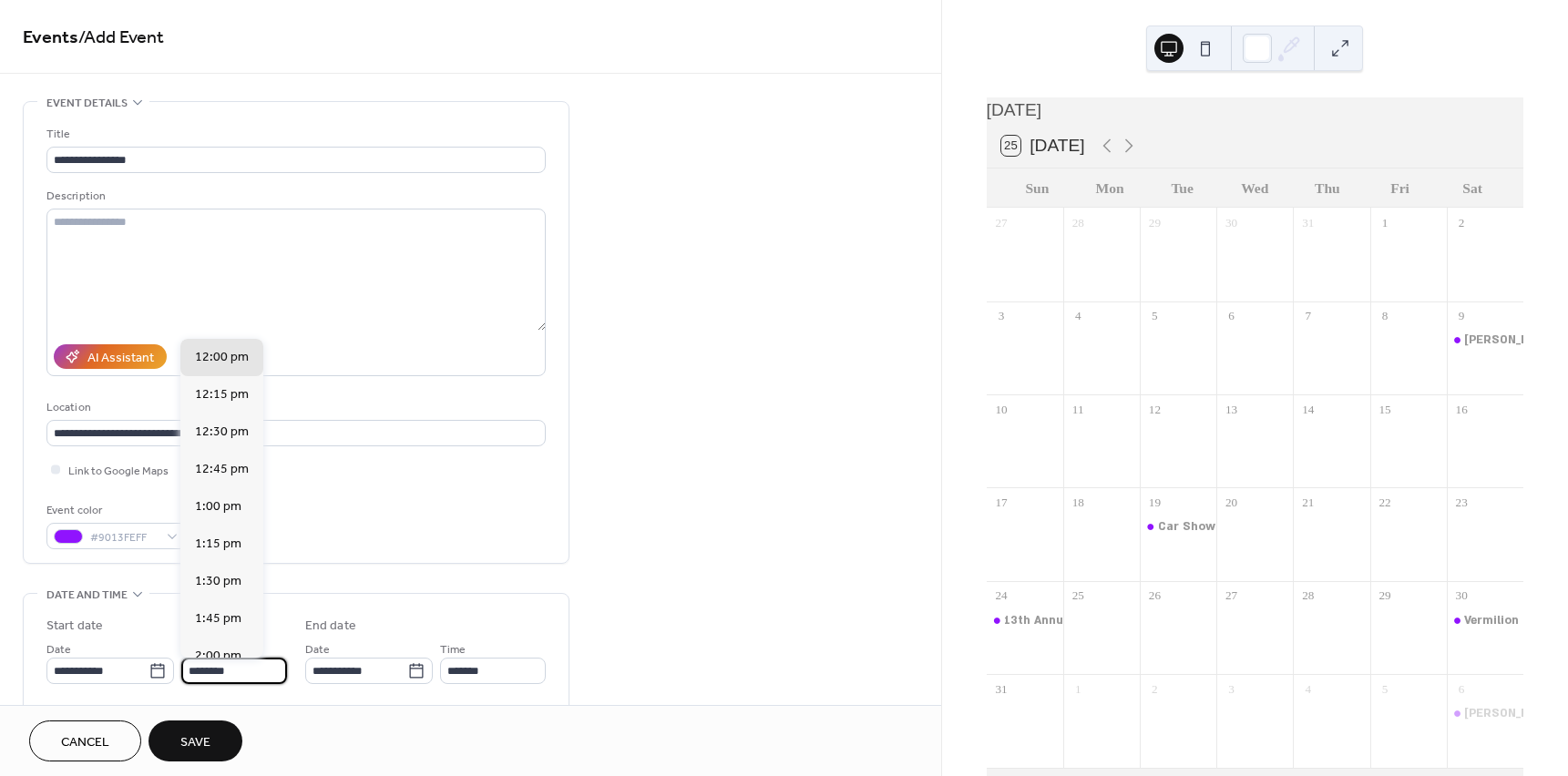 click on "********" at bounding box center [234, 670] 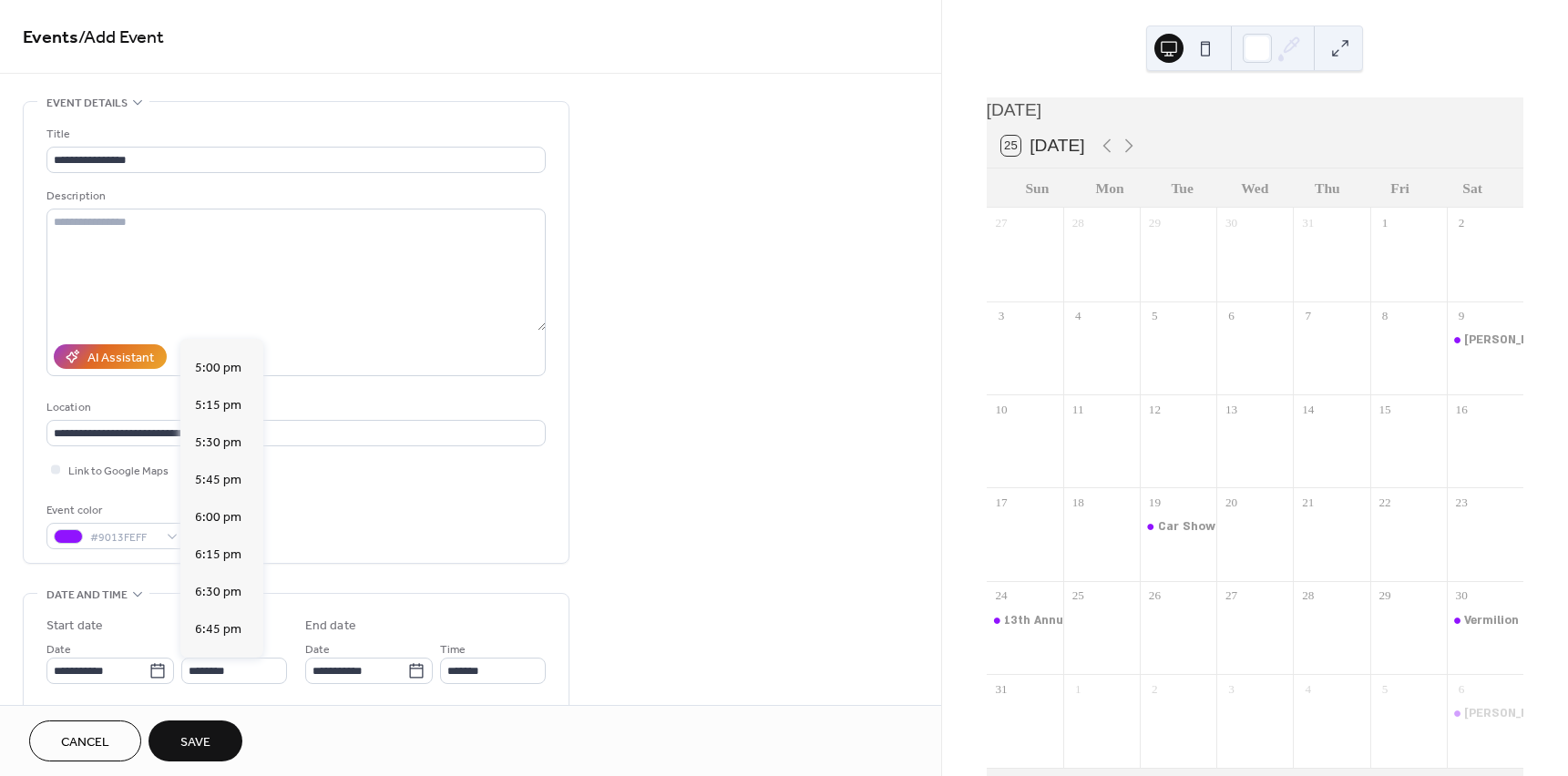 scroll, scrollTop: 2629, scrollLeft: 0, axis: vertical 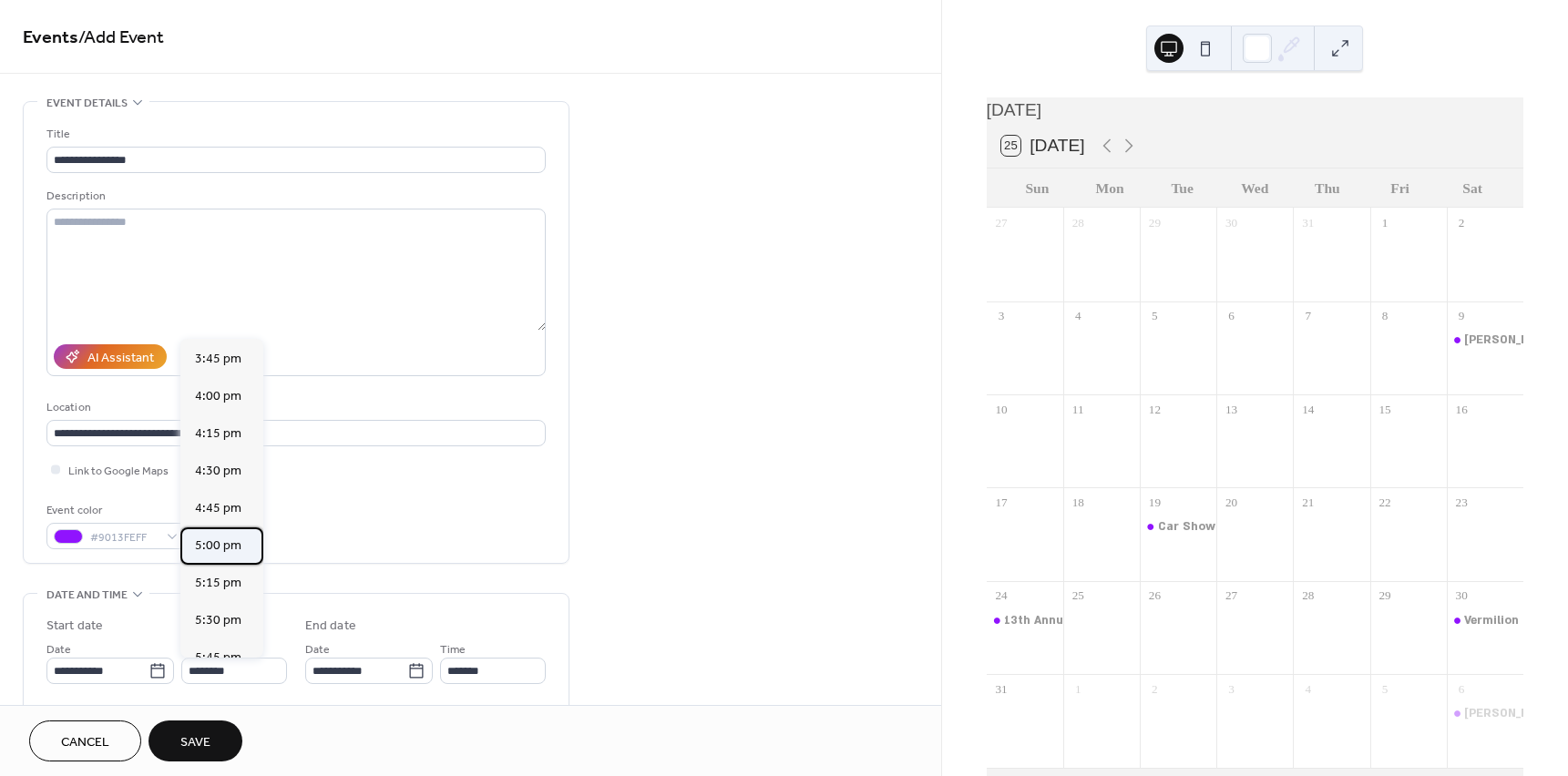 click on "5:00 pm" at bounding box center (218, 546) 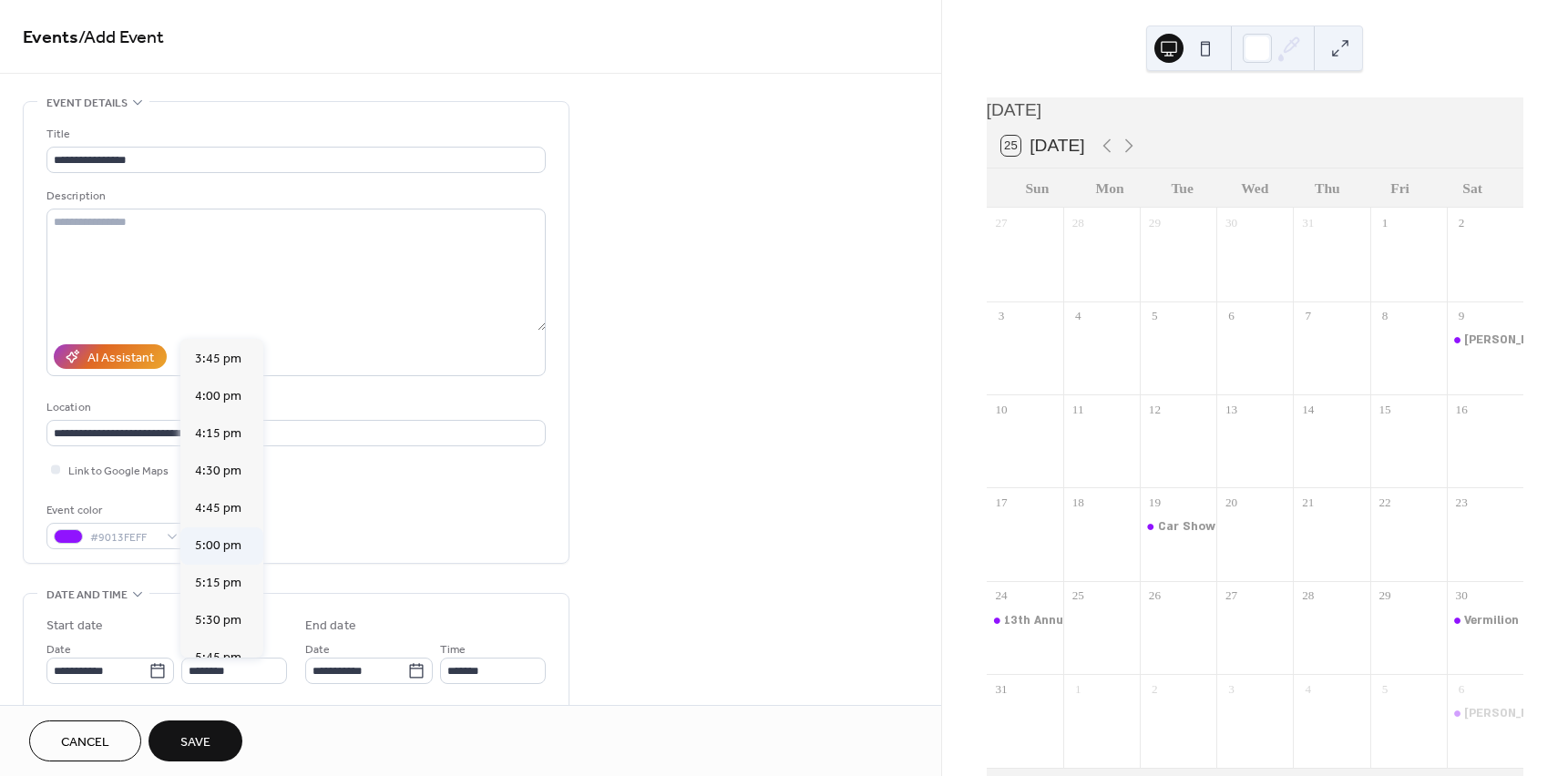type on "*******" 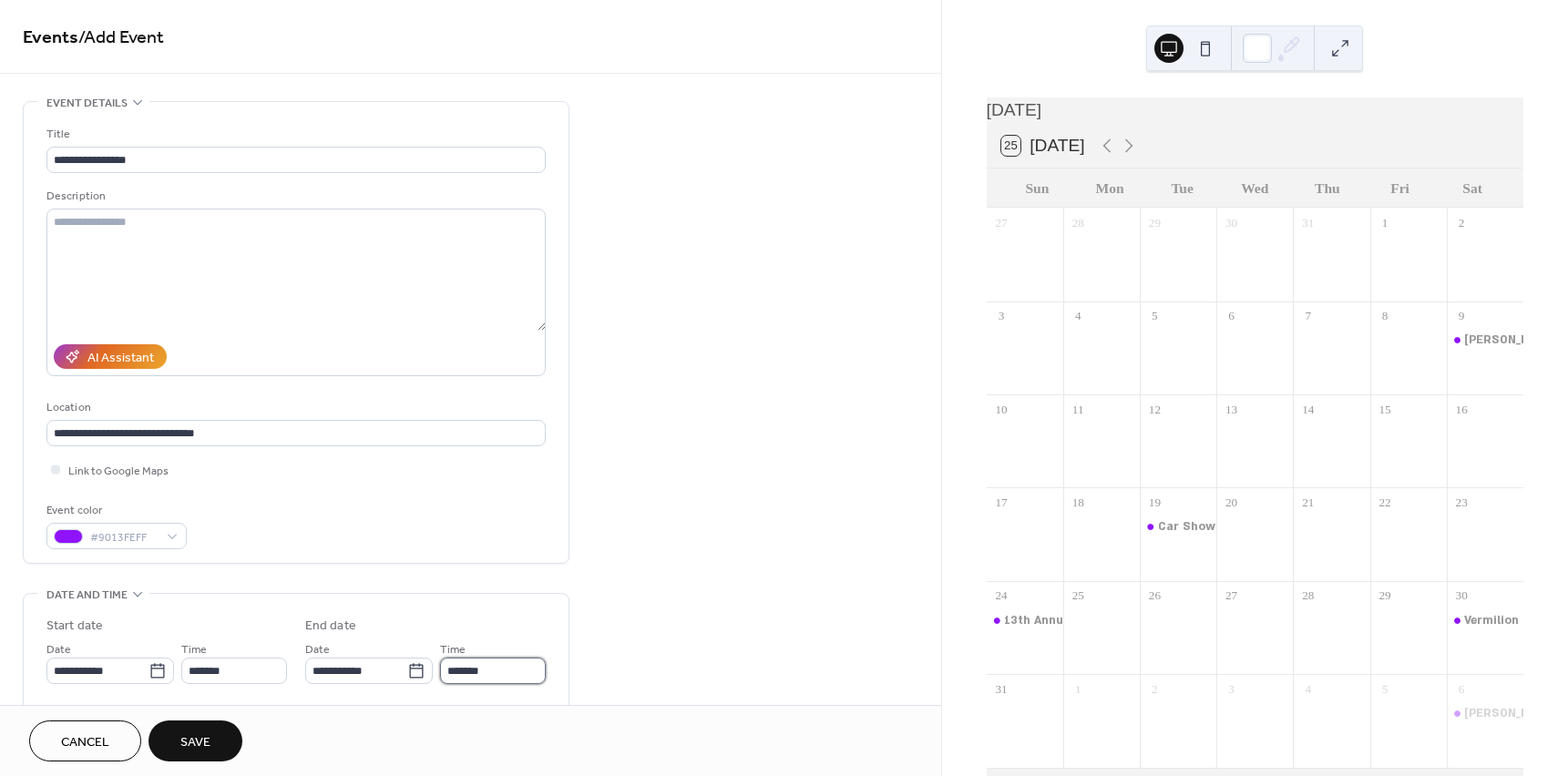 click on "*******" at bounding box center (493, 670) 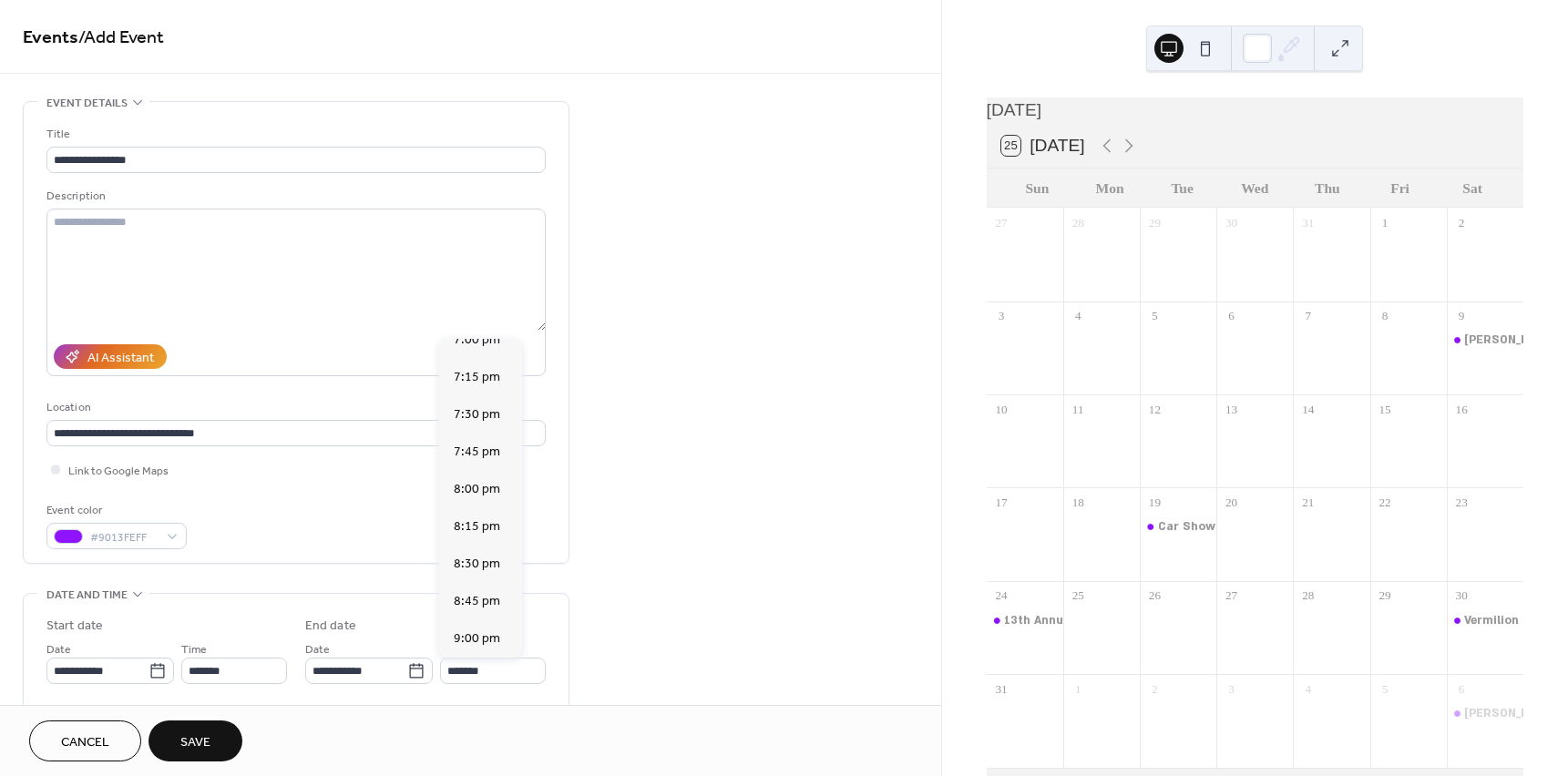 scroll, scrollTop: 558, scrollLeft: 0, axis: vertical 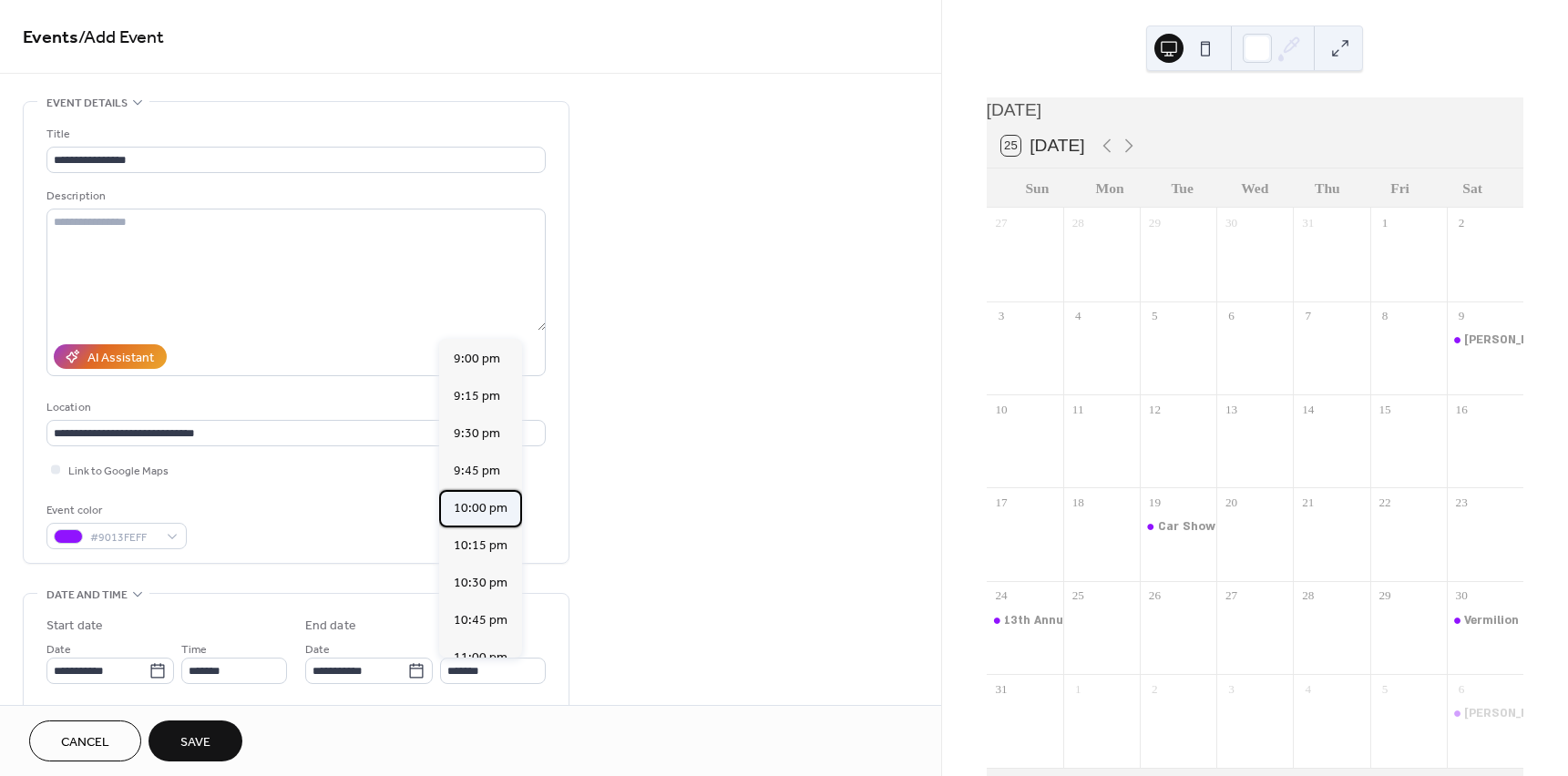 click on "10:00 pm" at bounding box center [480, 508] 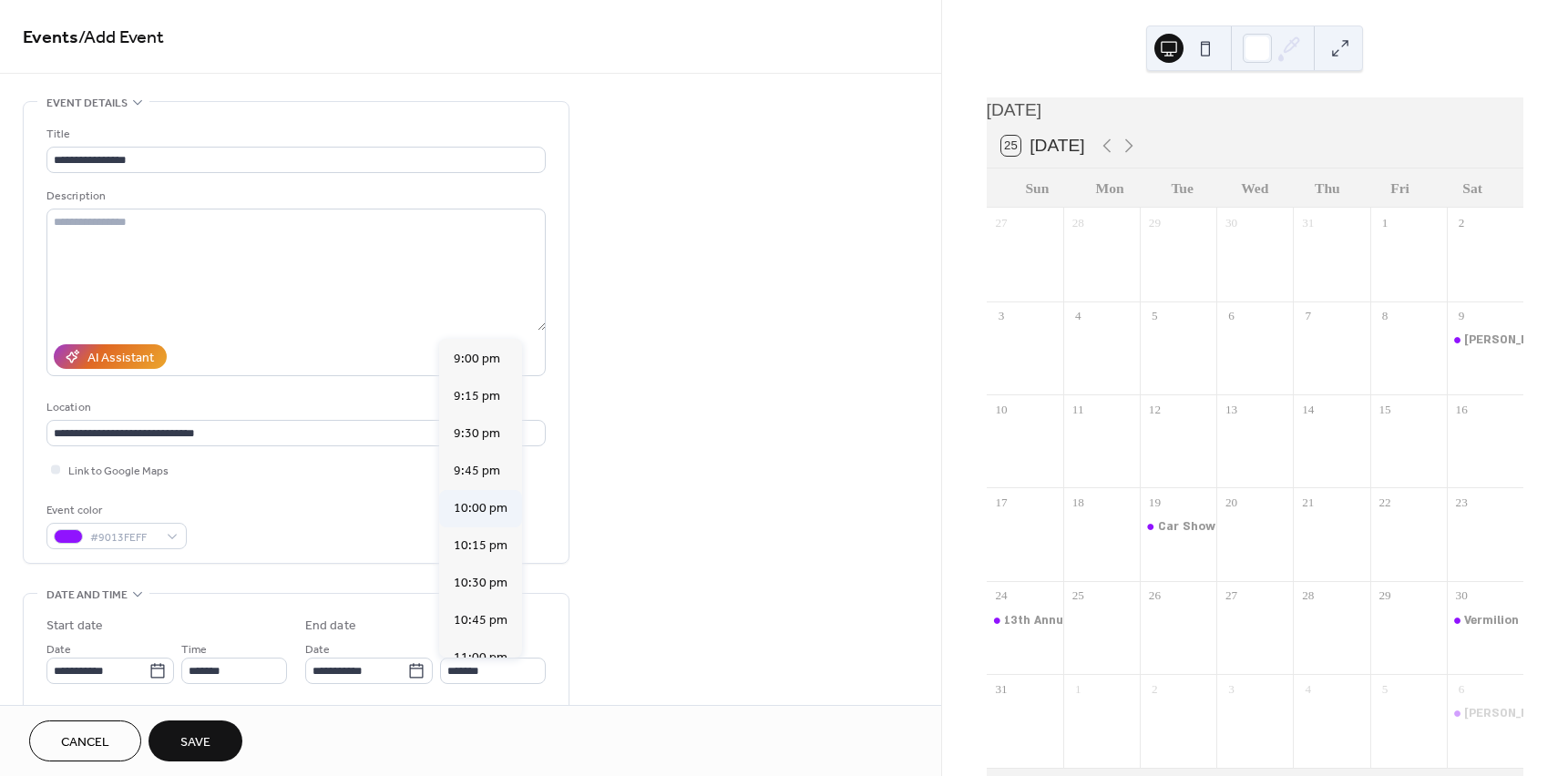 type on "********" 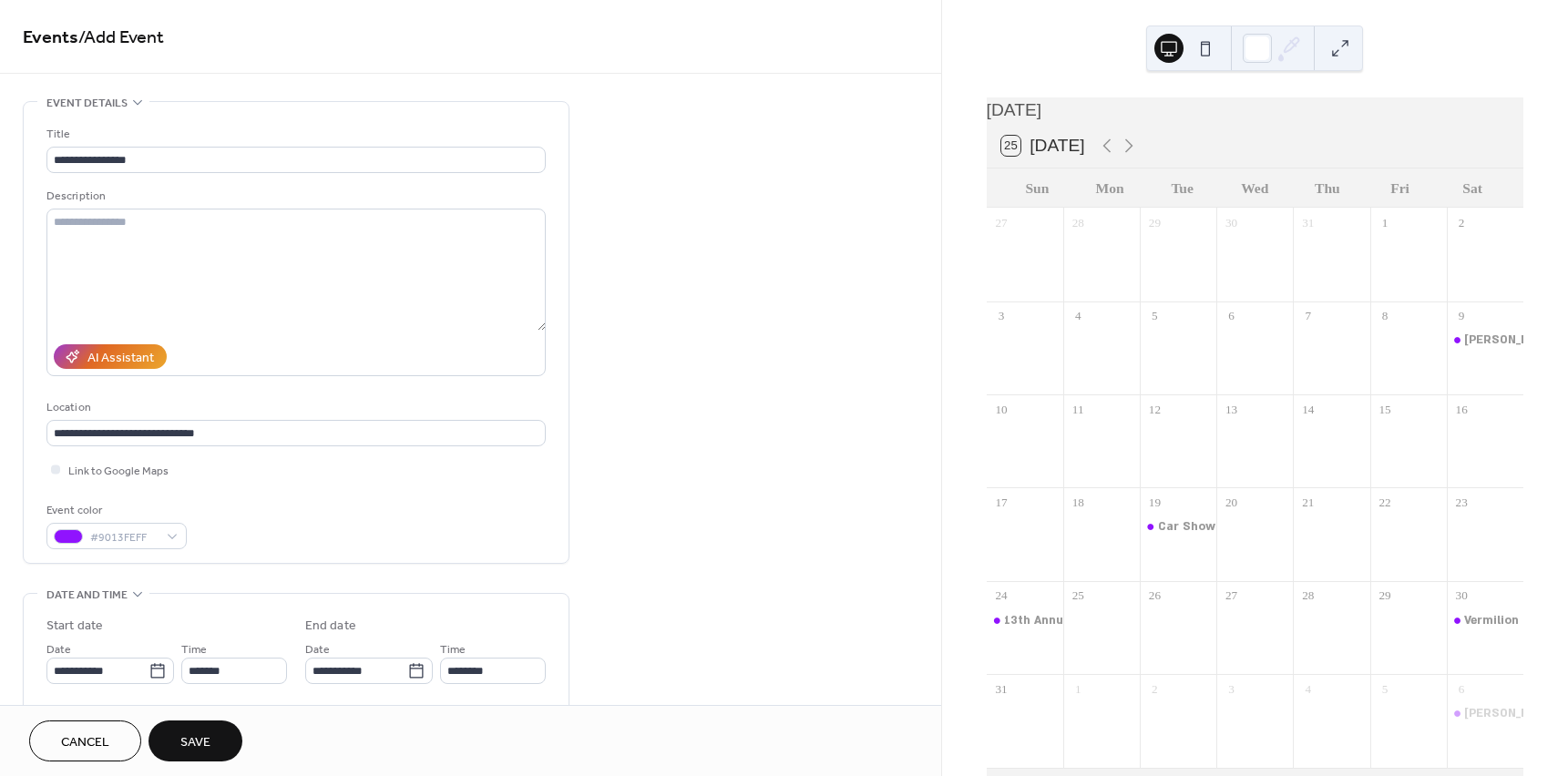click on "Save" at bounding box center (195, 742) 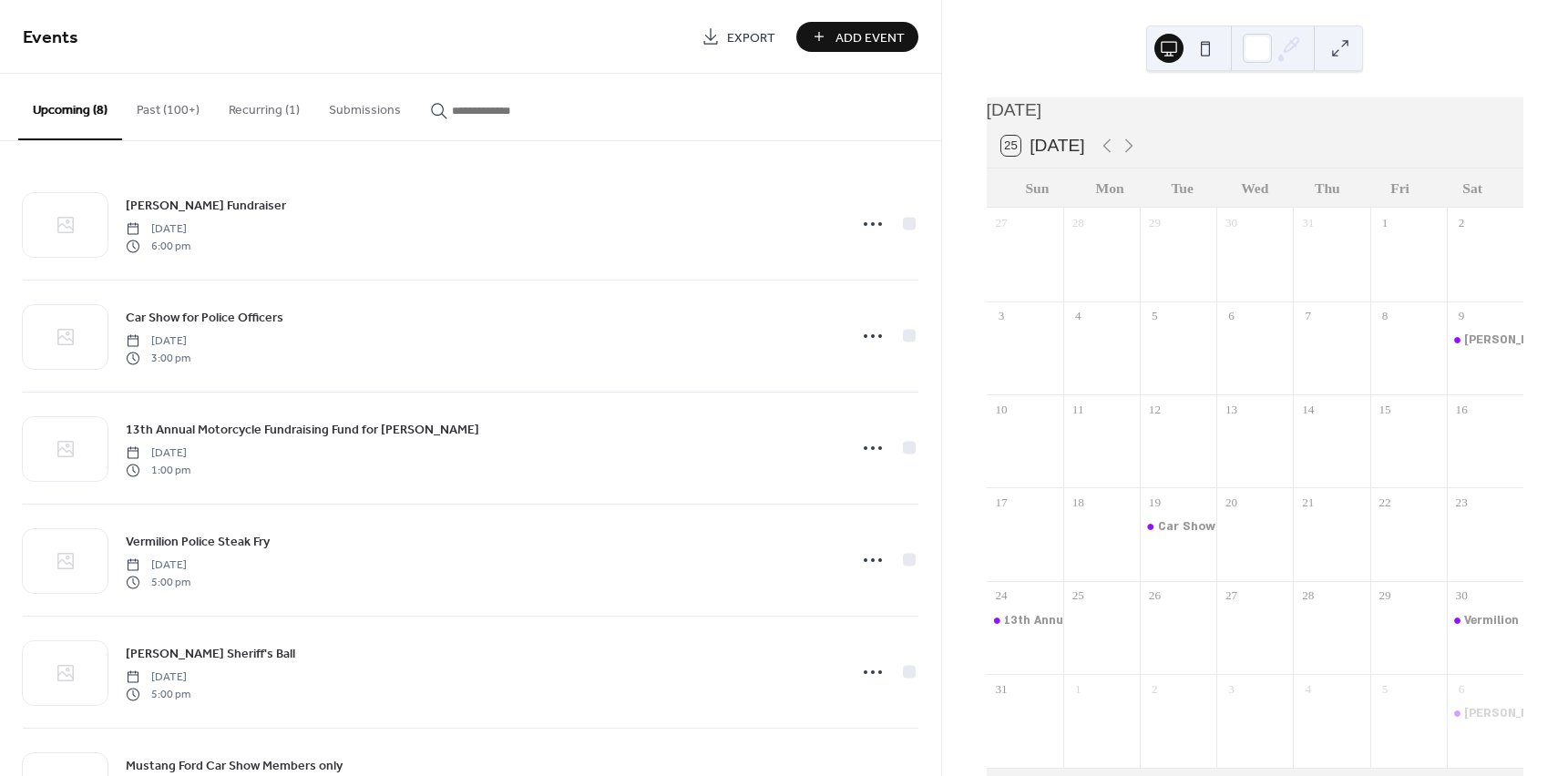 click on "Add Event" at bounding box center [857, 36] 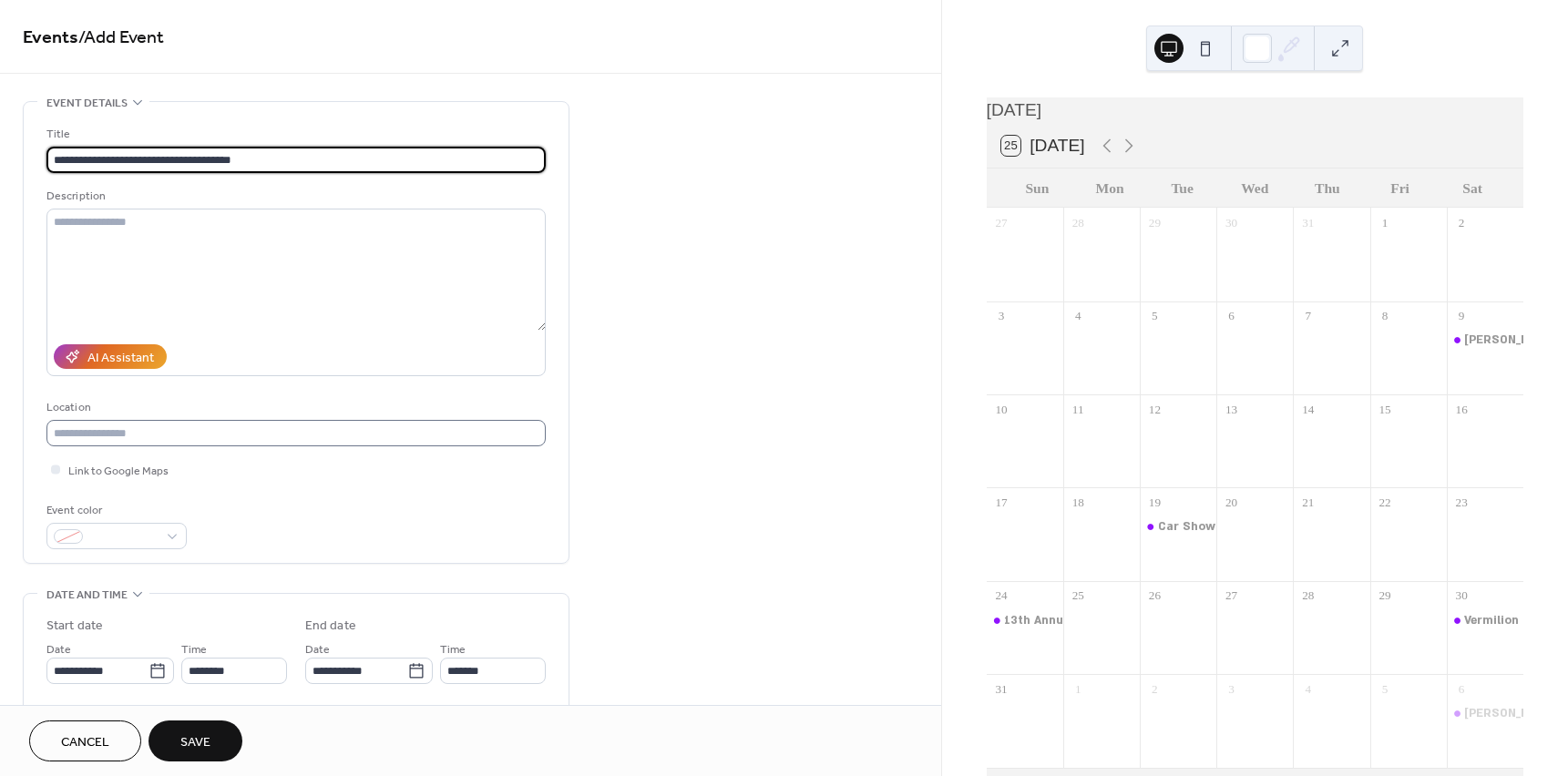 type on "**********" 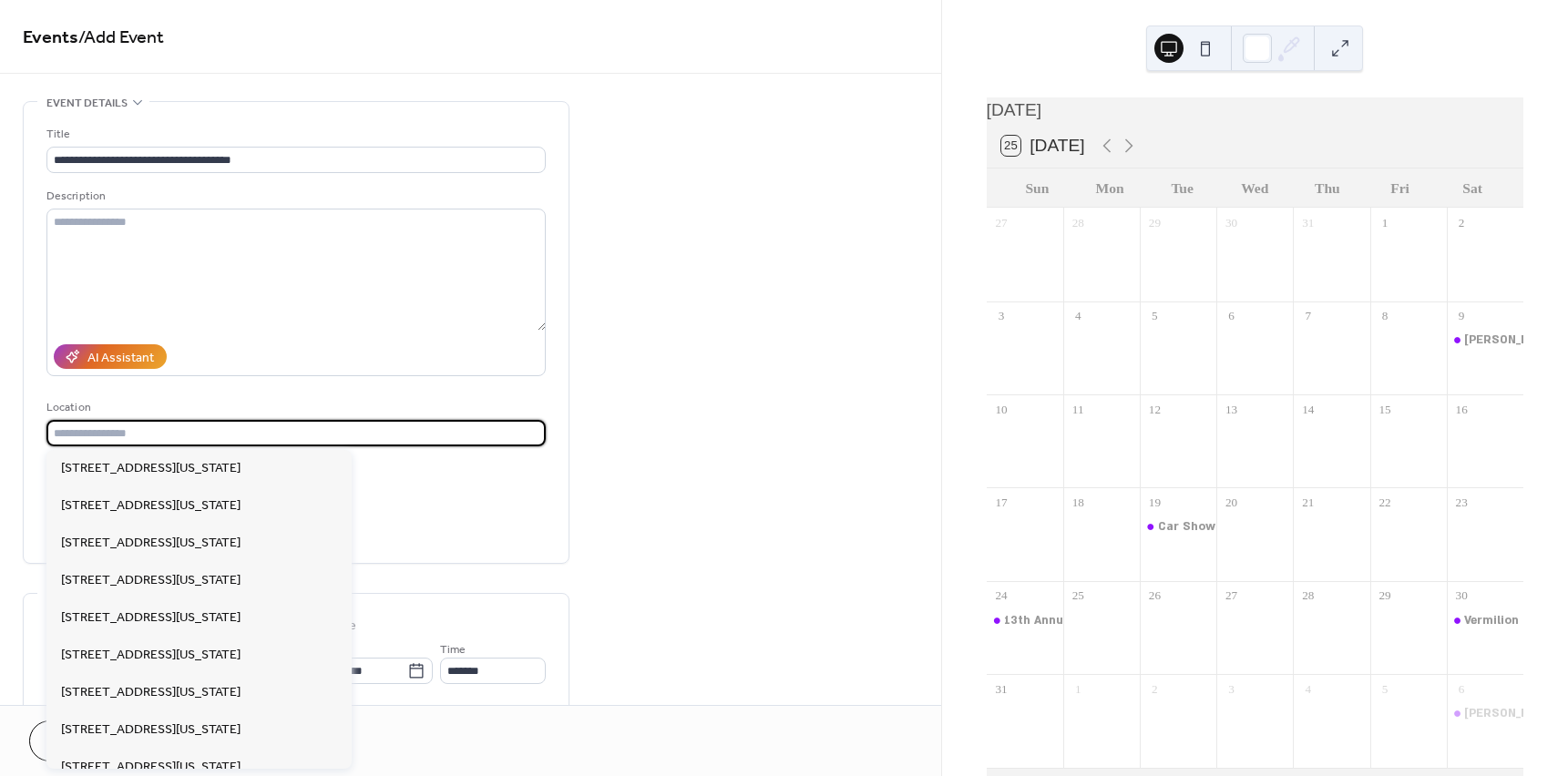 click at bounding box center (296, 433) 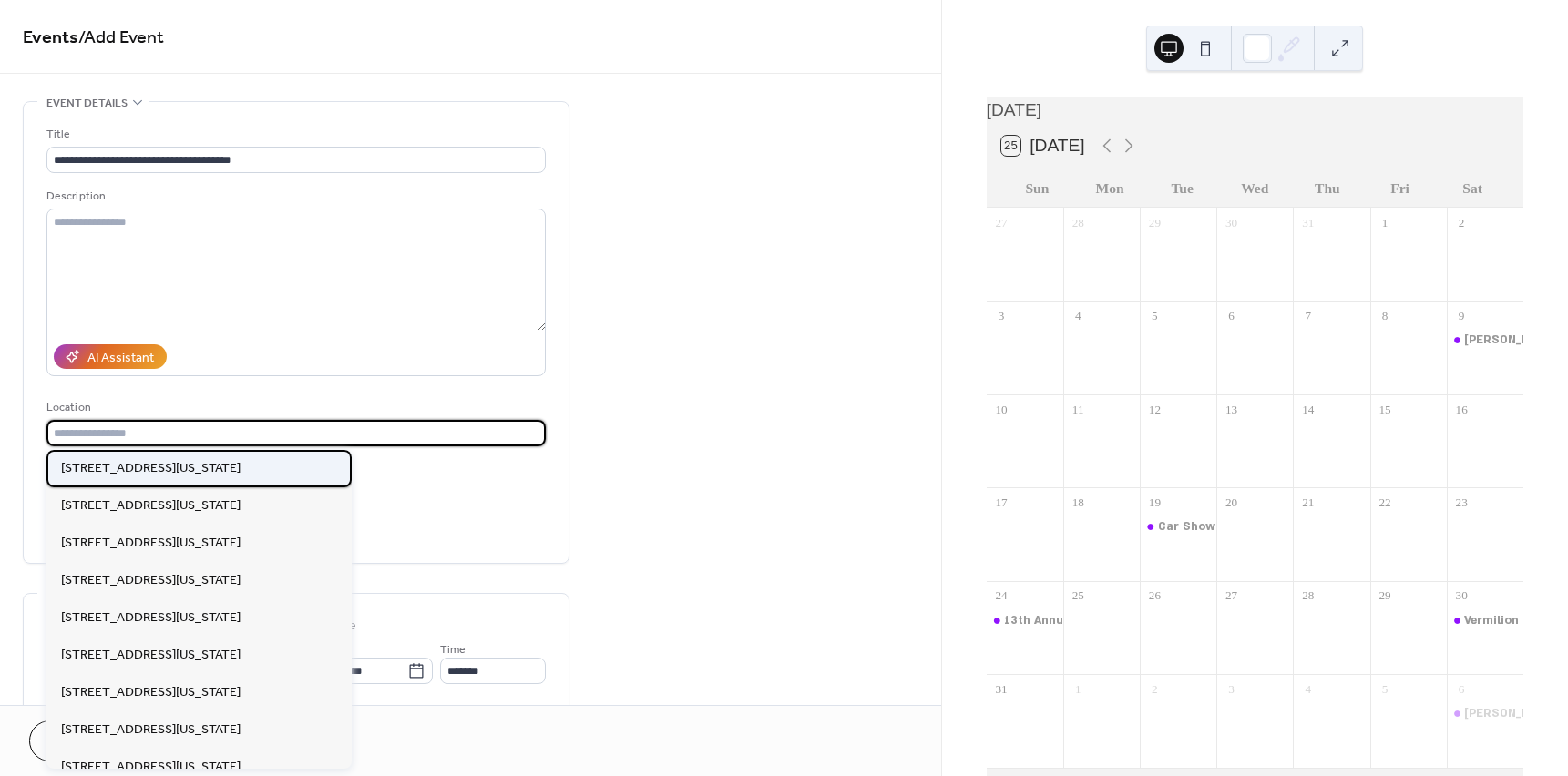 click on "[STREET_ADDRESS][US_STATE]" at bounding box center (150, 468) 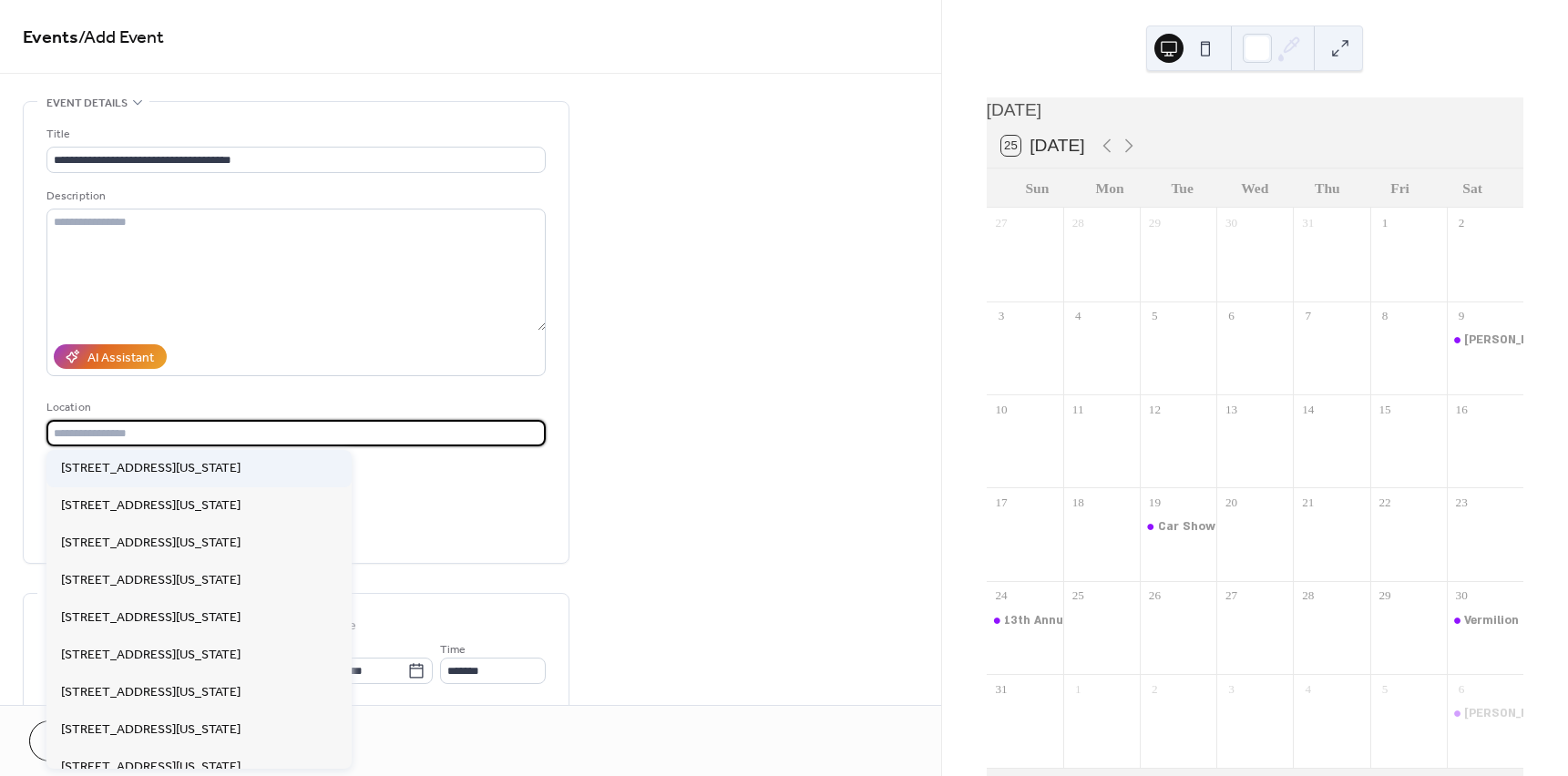 type on "**********" 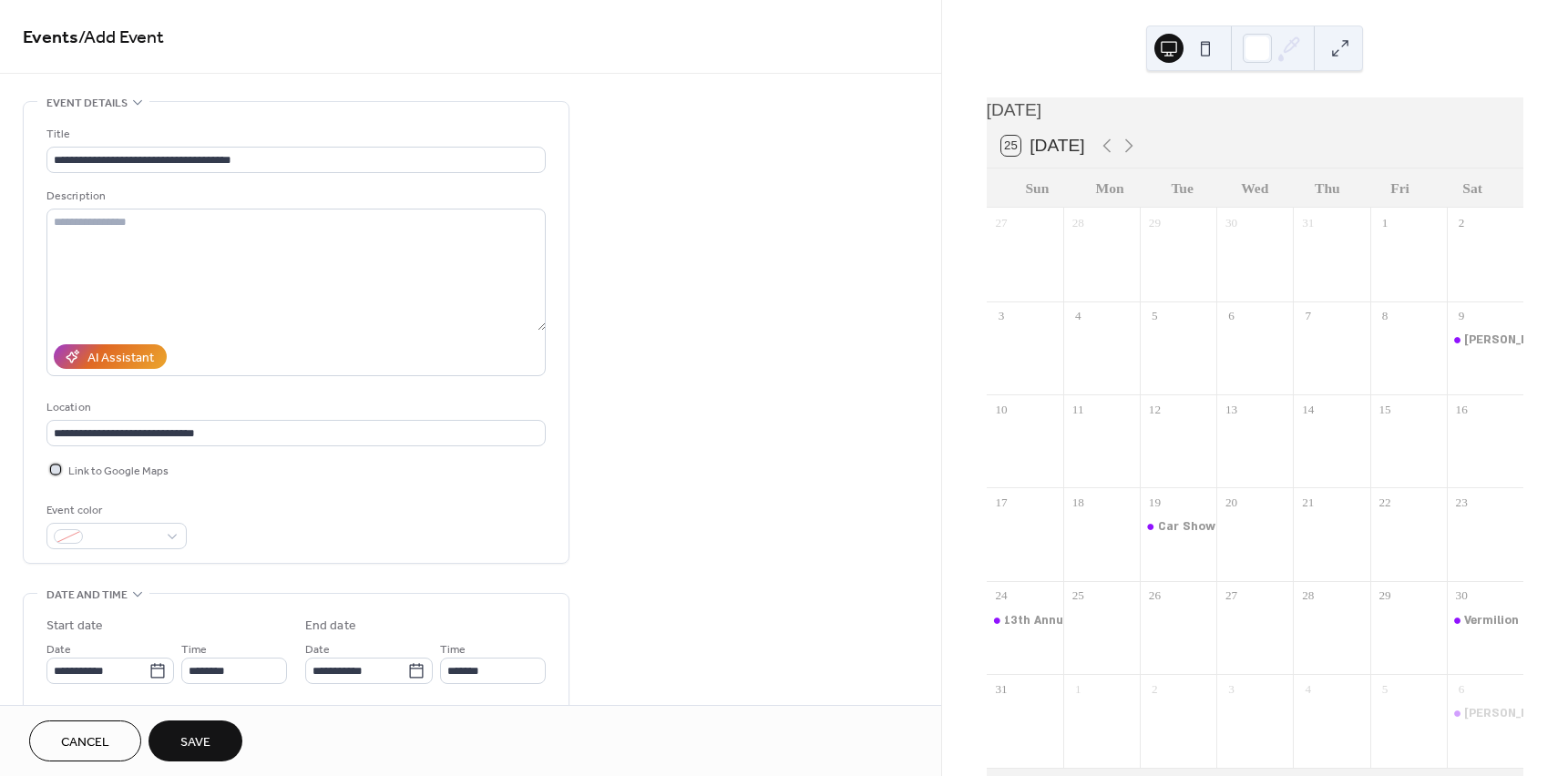 click on "Link to Google Maps" at bounding box center [118, 471] 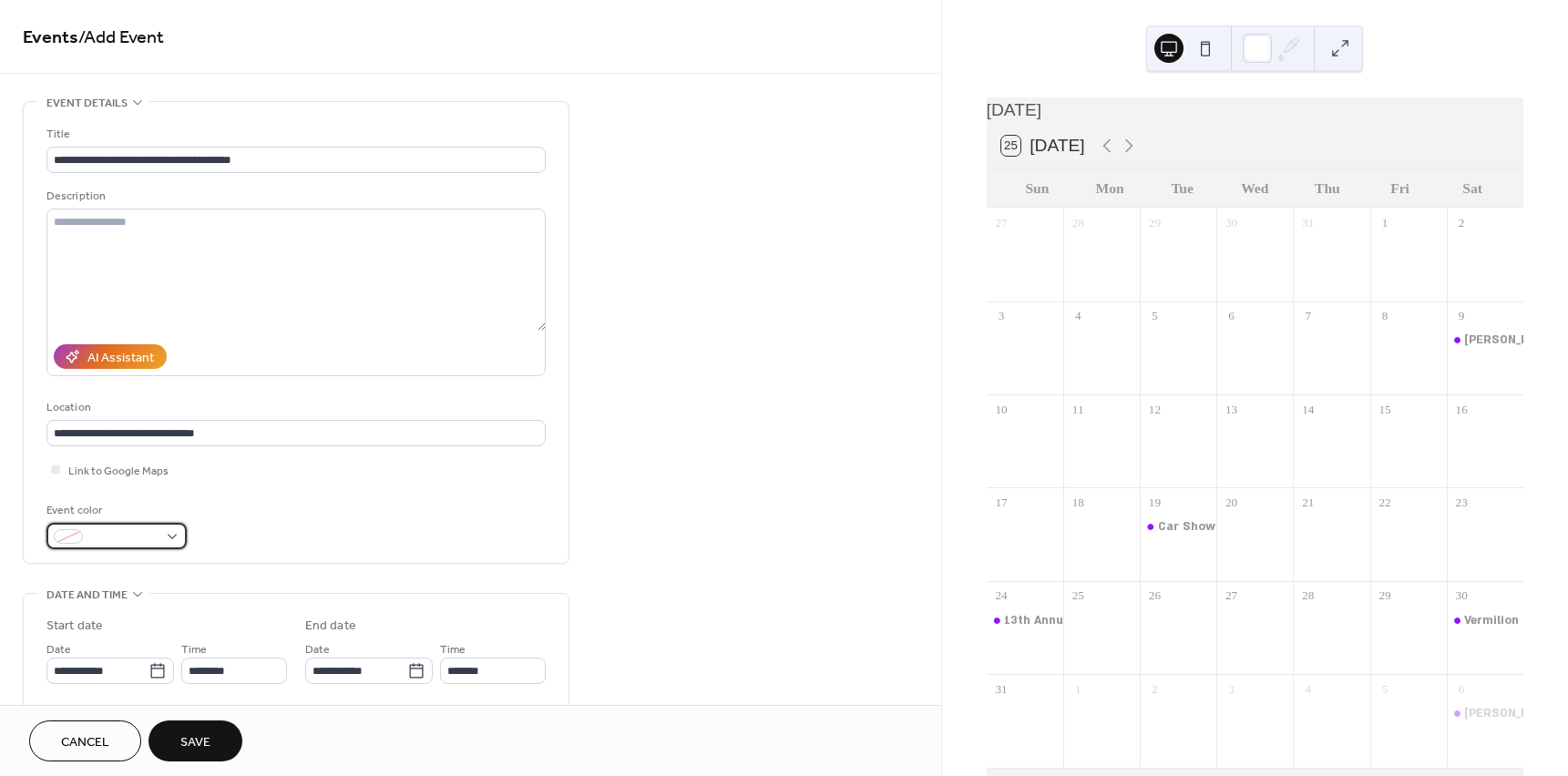 click at bounding box center [68, 536] 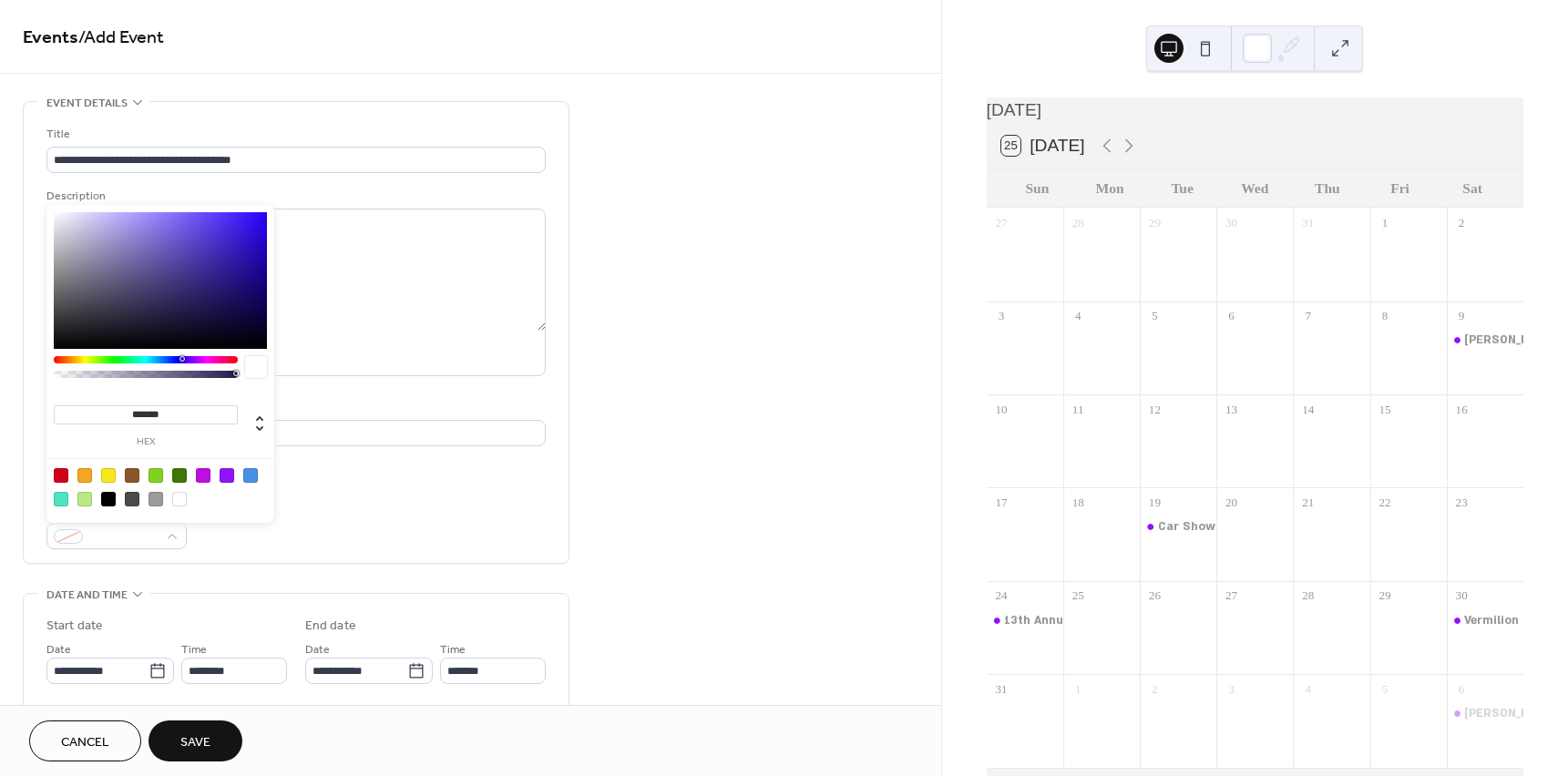 click at bounding box center [160, 486] 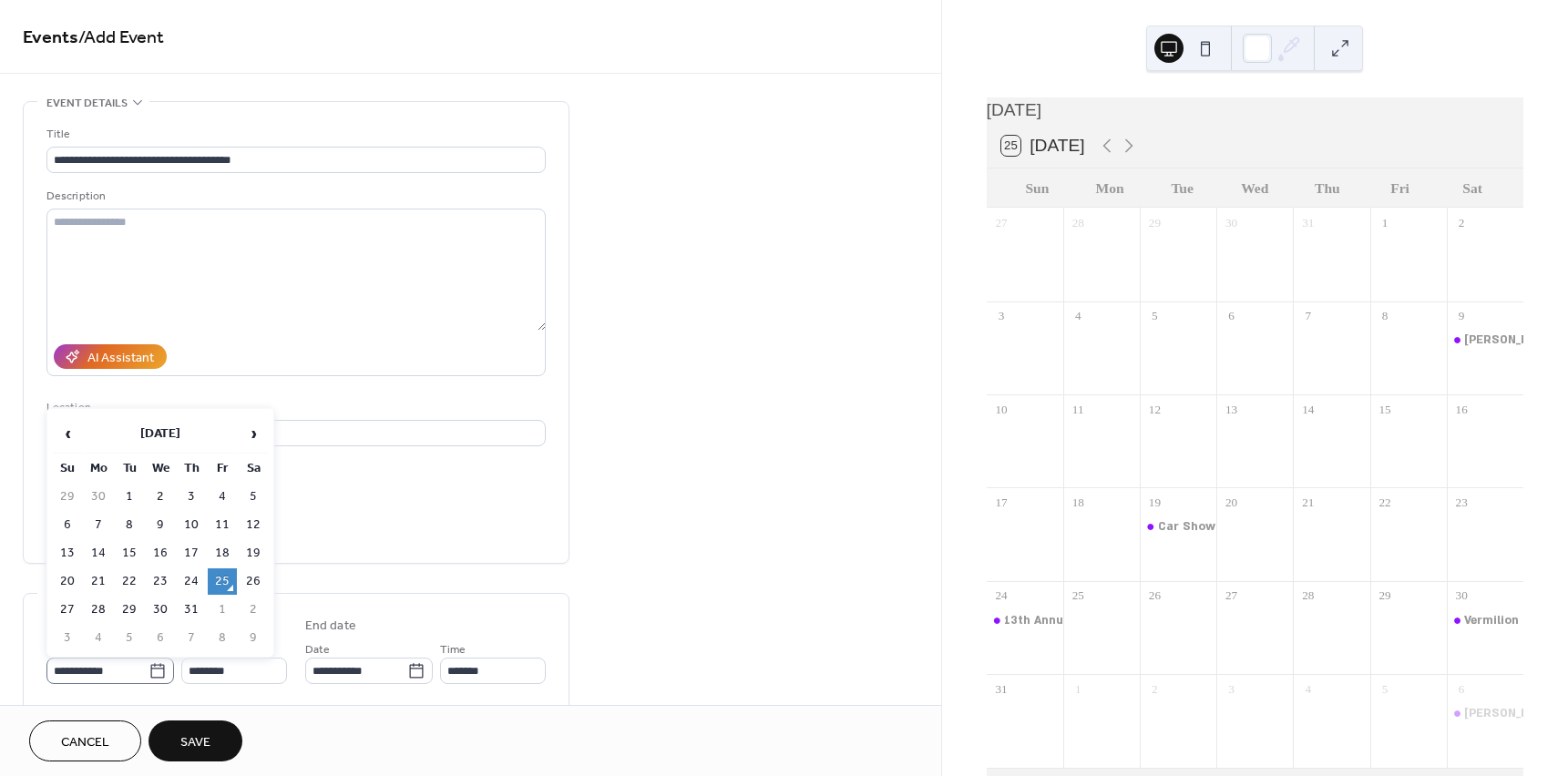 click on "**********" at bounding box center [110, 670] 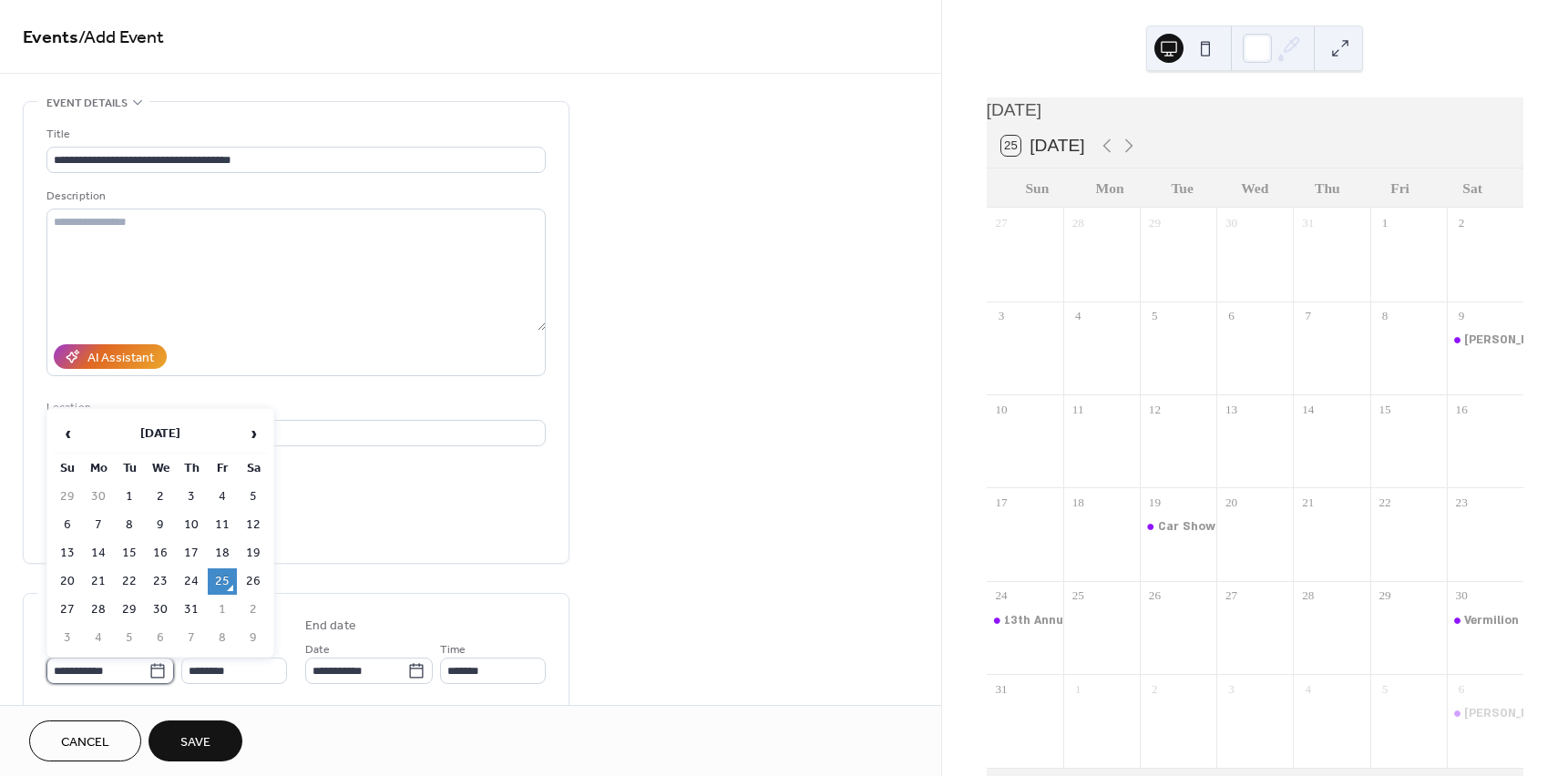 click on "**********" at bounding box center [97, 670] 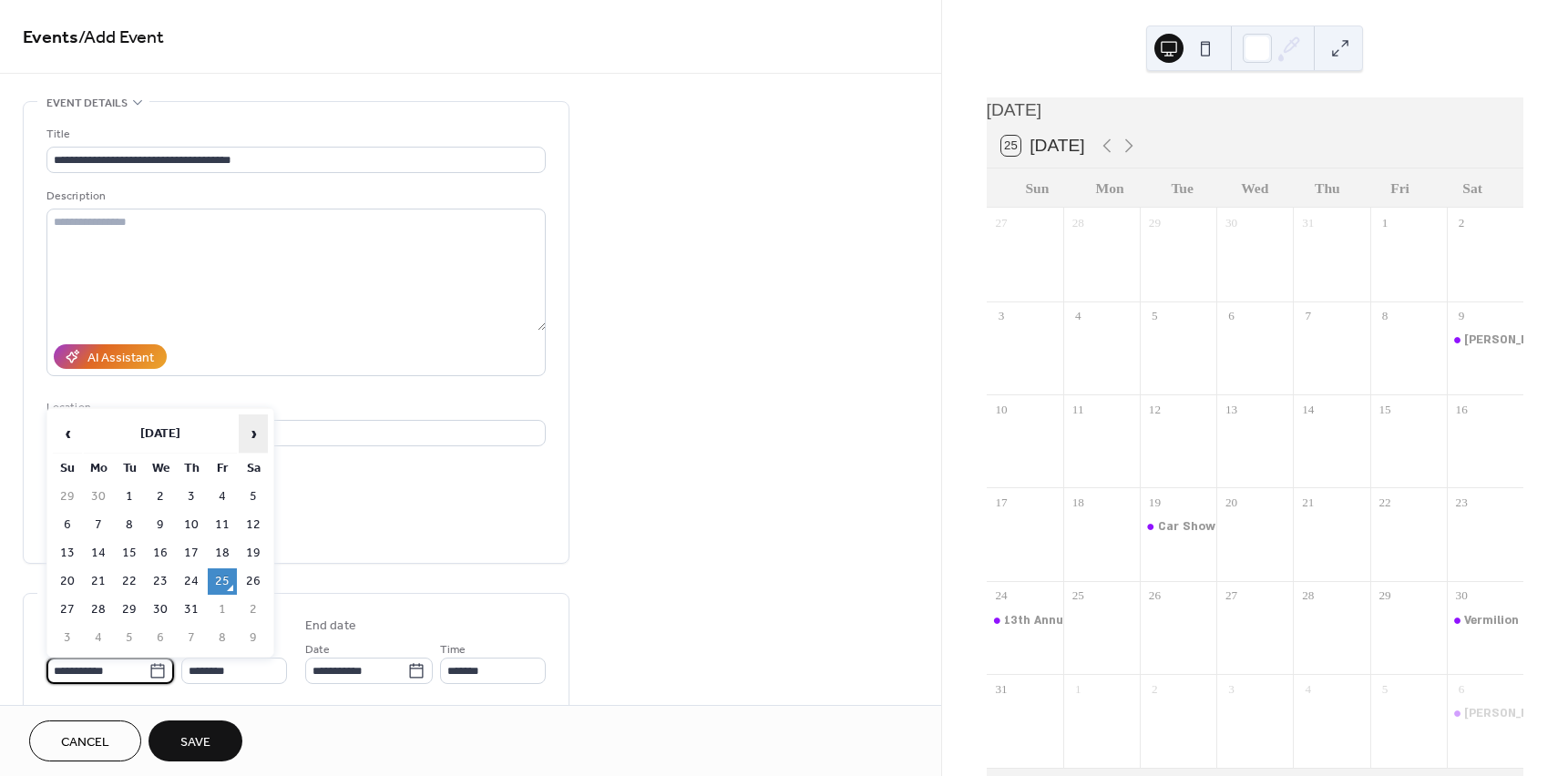 click on "›" at bounding box center (253, 434) 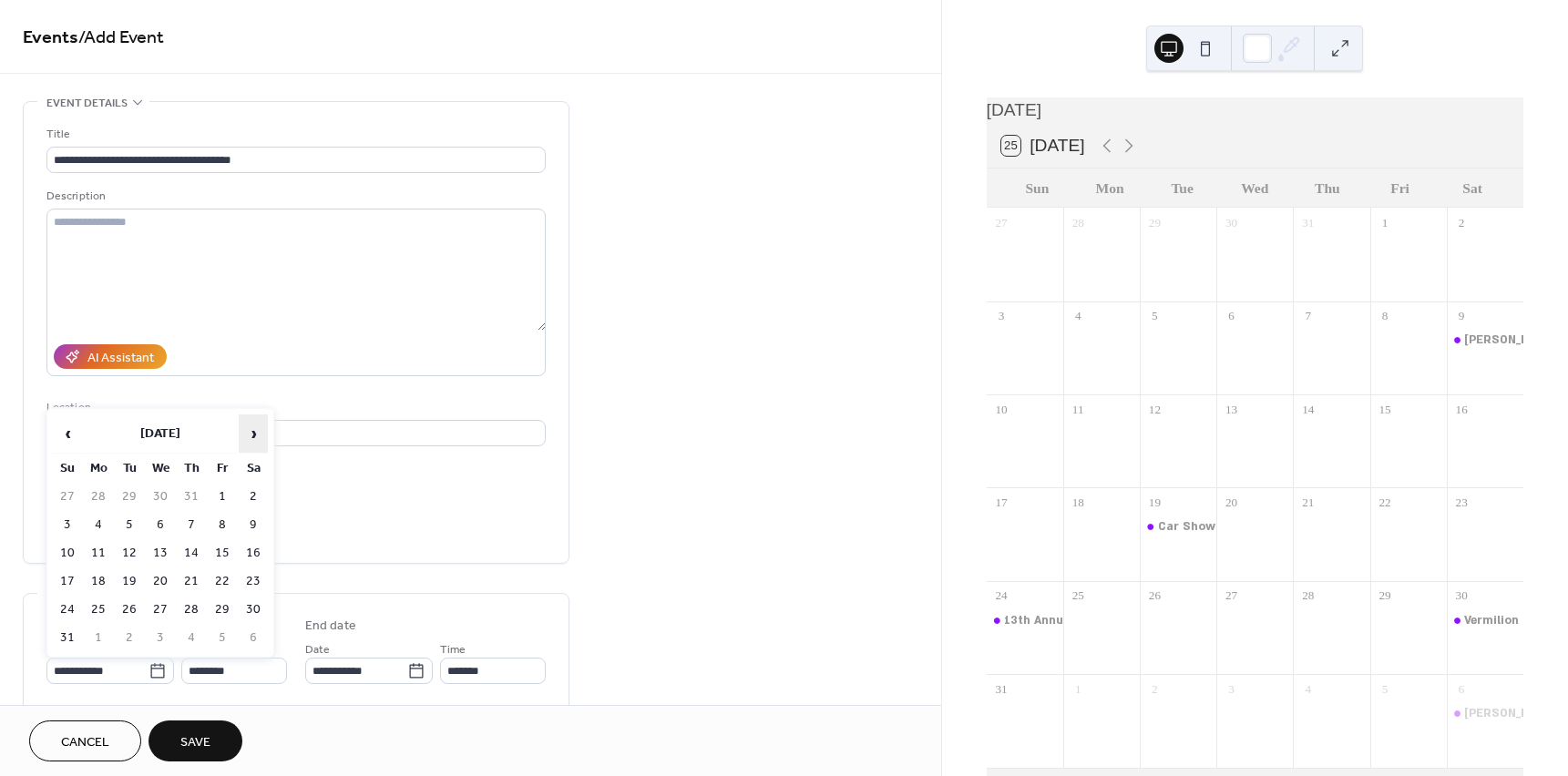 click on "›" at bounding box center [253, 434] 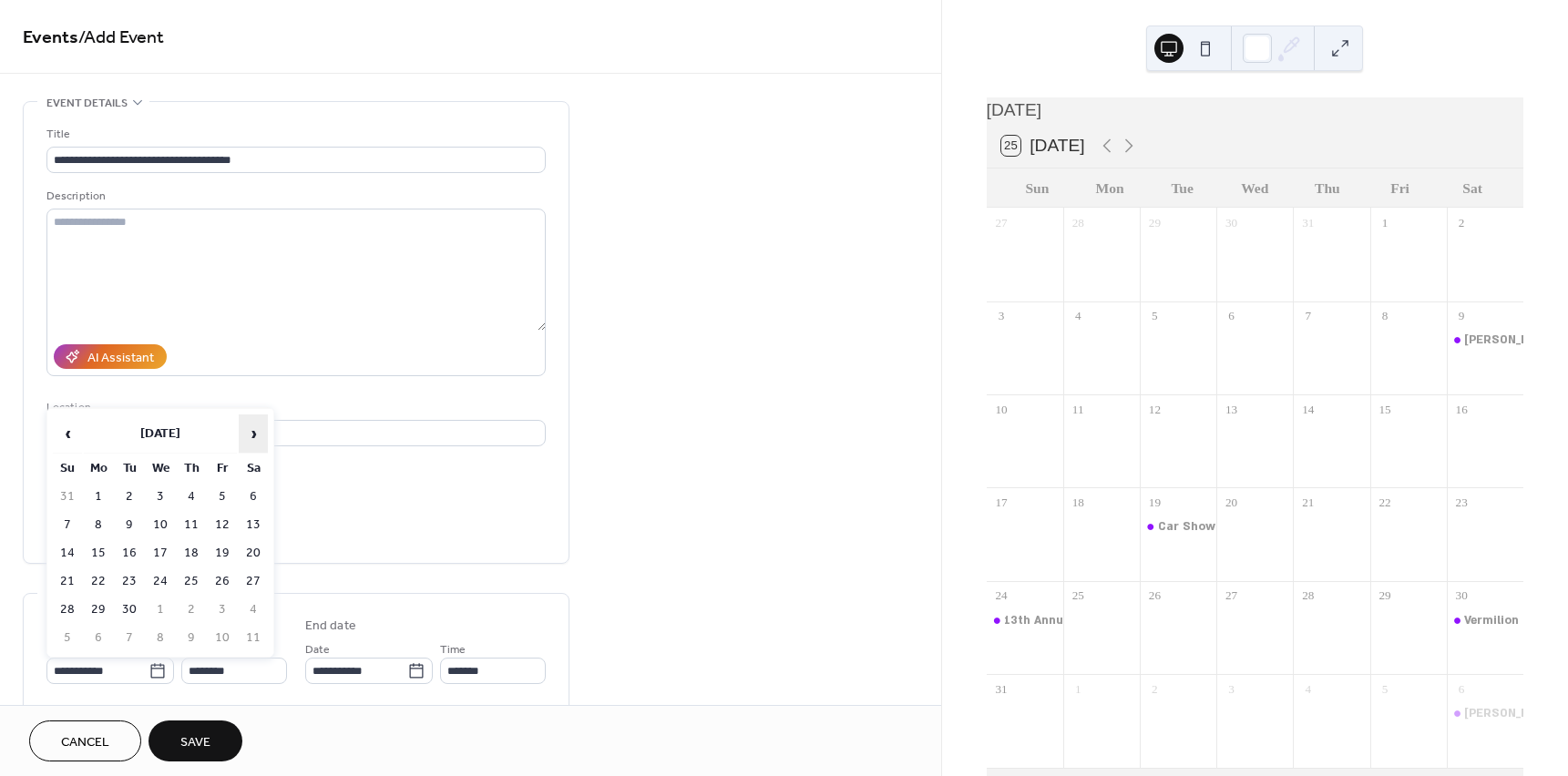 click on "›" at bounding box center (253, 434) 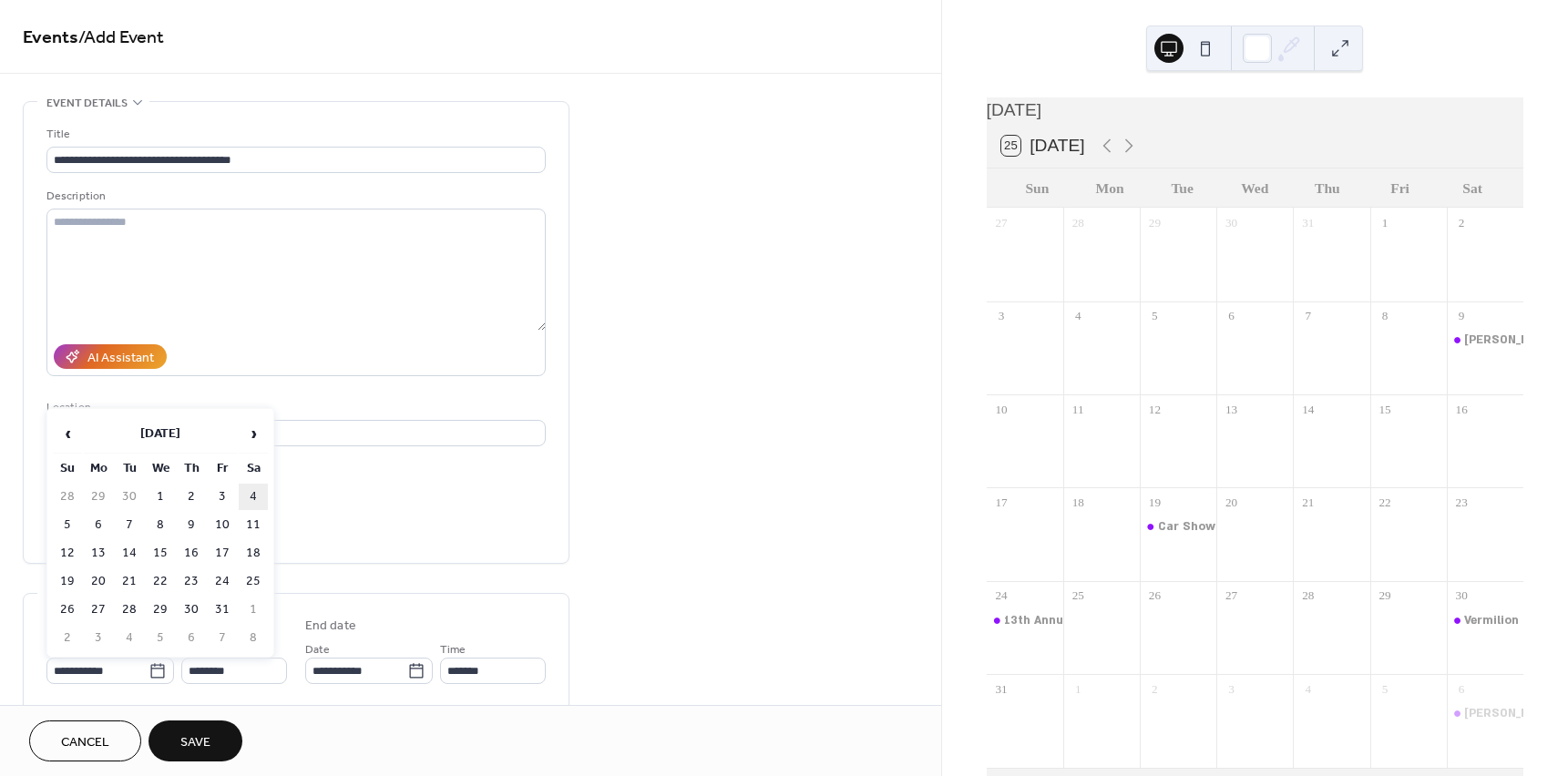 click on "4" at bounding box center (253, 496) 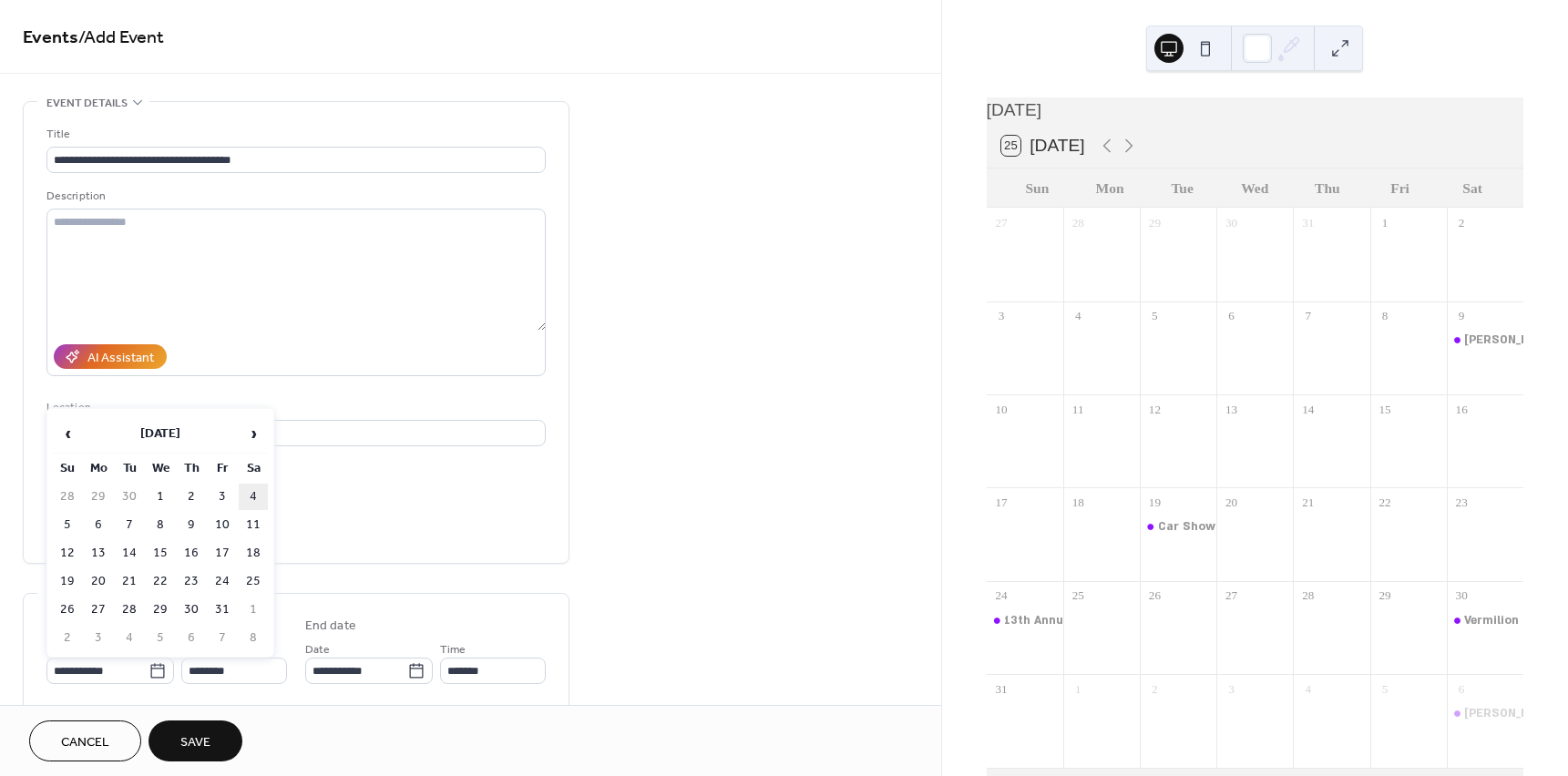 type on "**********" 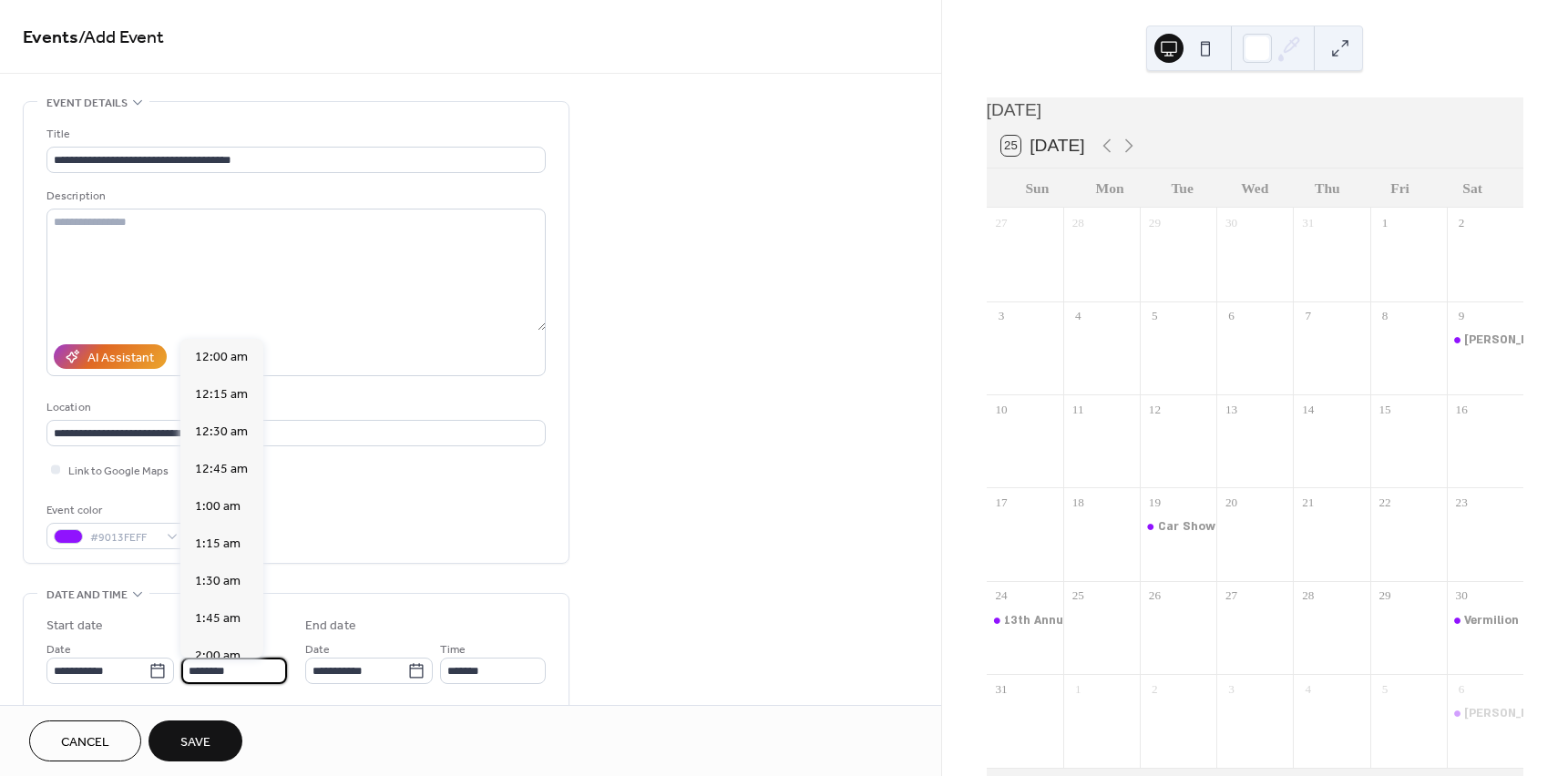 click on "********" at bounding box center [234, 670] 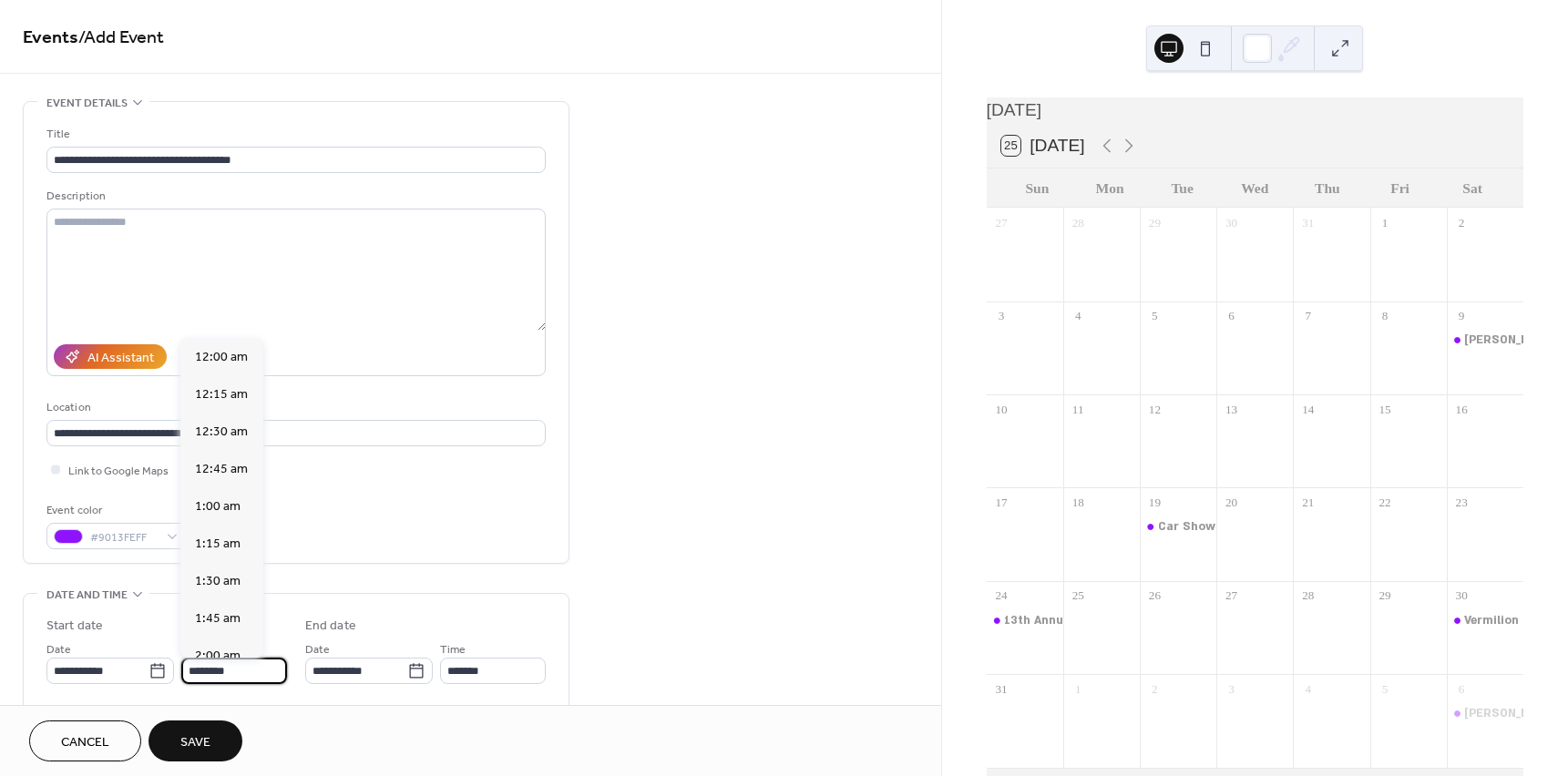 scroll, scrollTop: 1792, scrollLeft: 0, axis: vertical 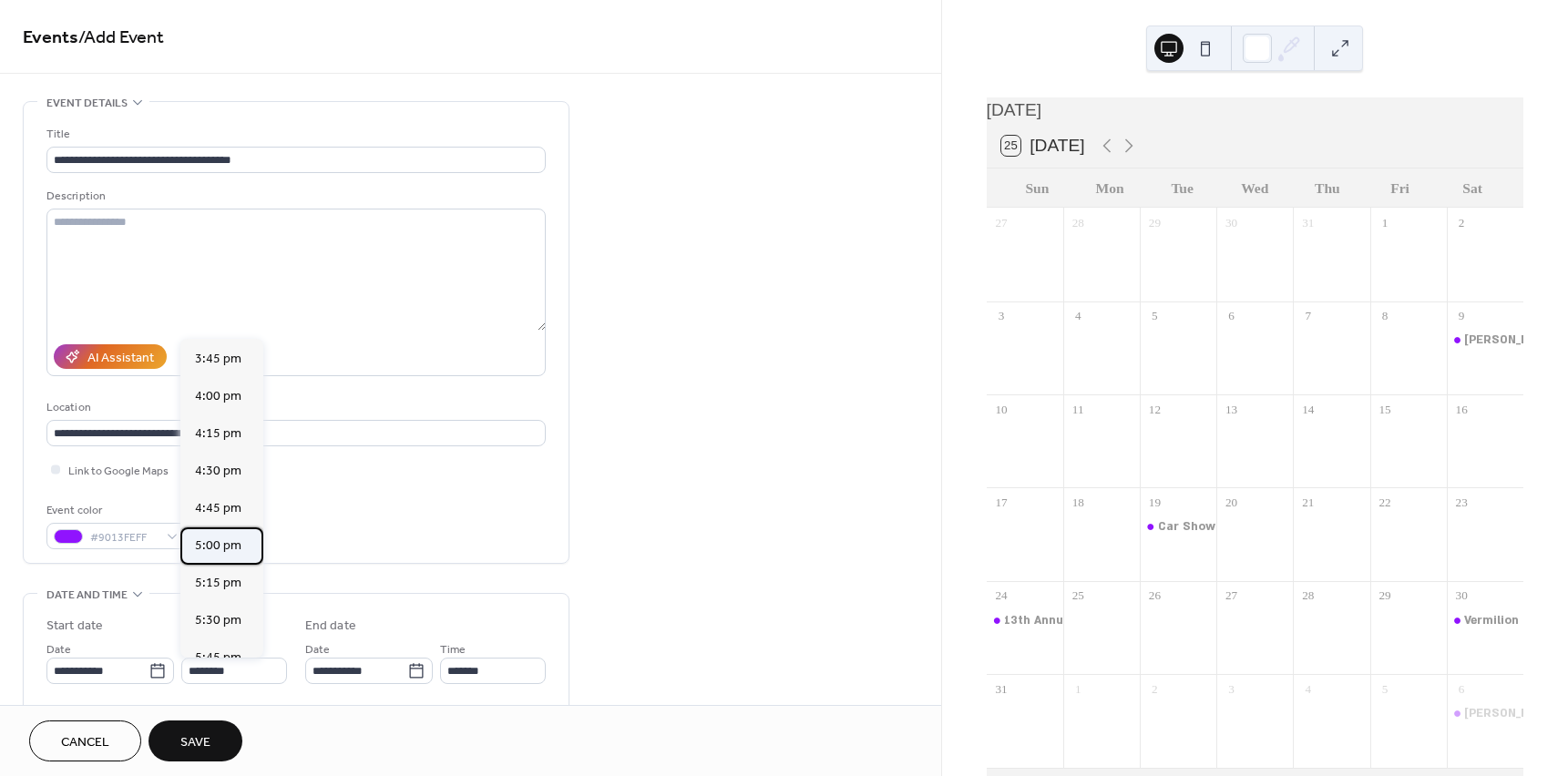 click on "5:00 pm" at bounding box center [218, 546] 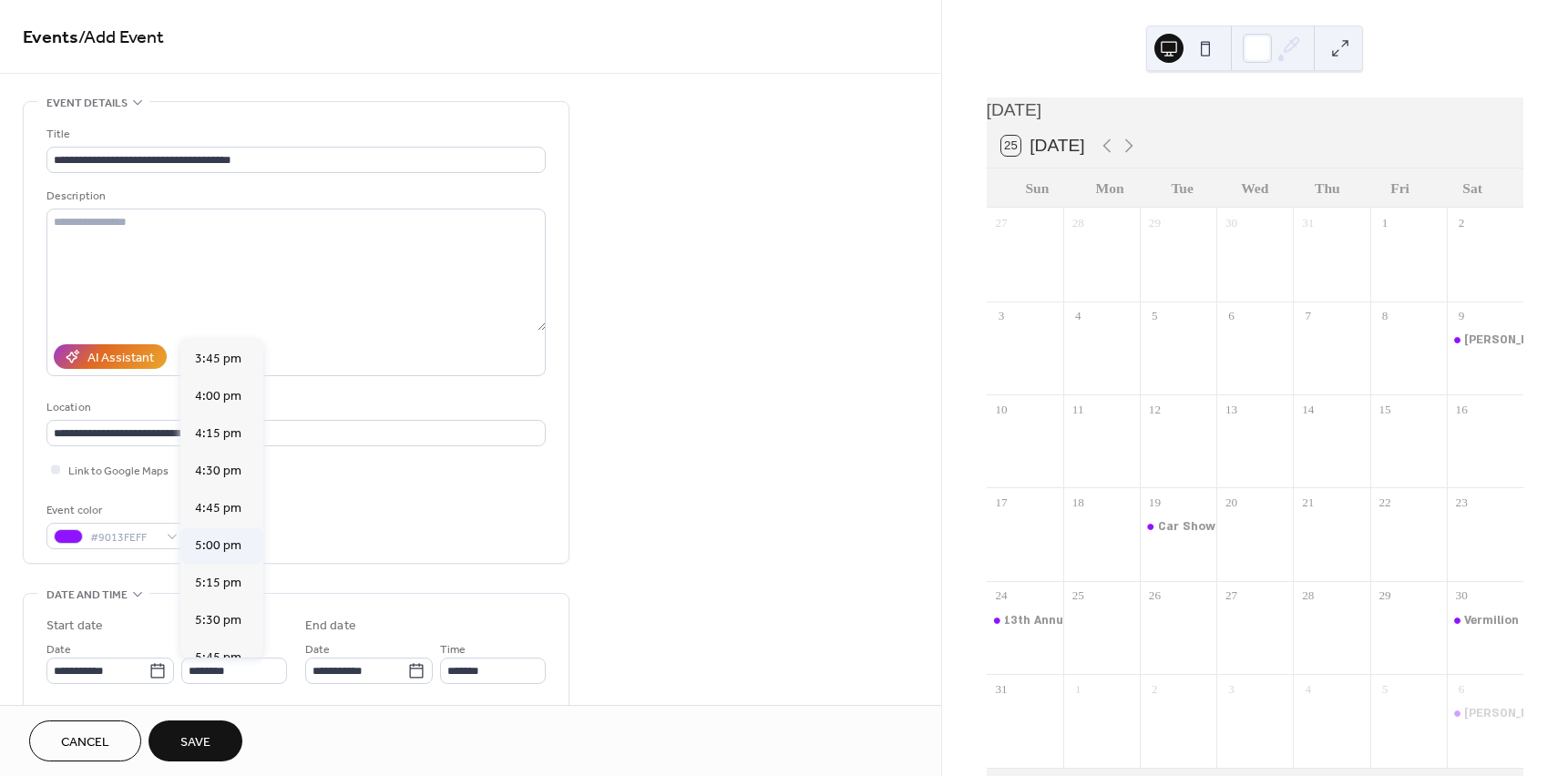 type on "*******" 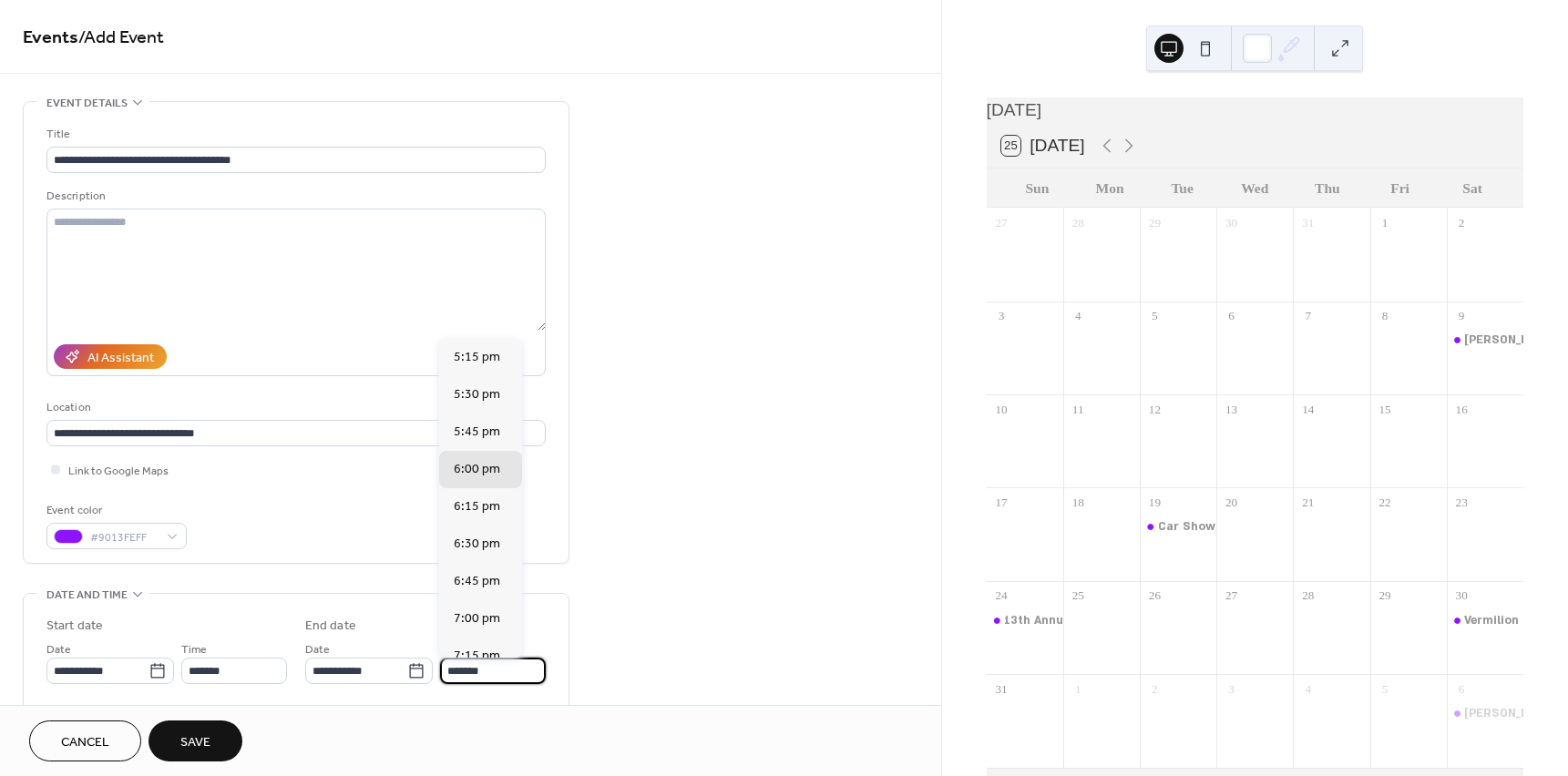 click on "*******" at bounding box center [493, 670] 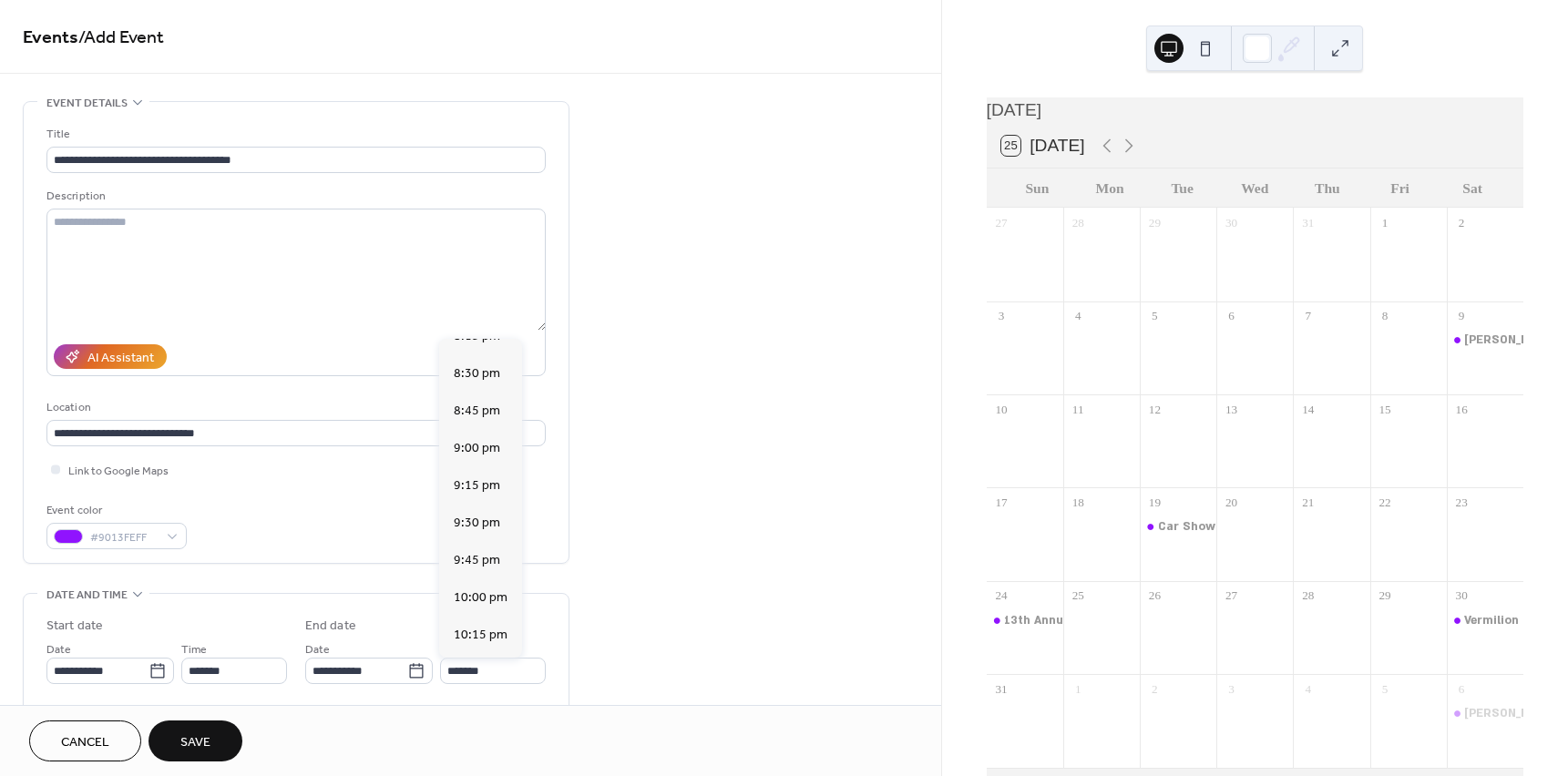 scroll, scrollTop: 558, scrollLeft: 0, axis: vertical 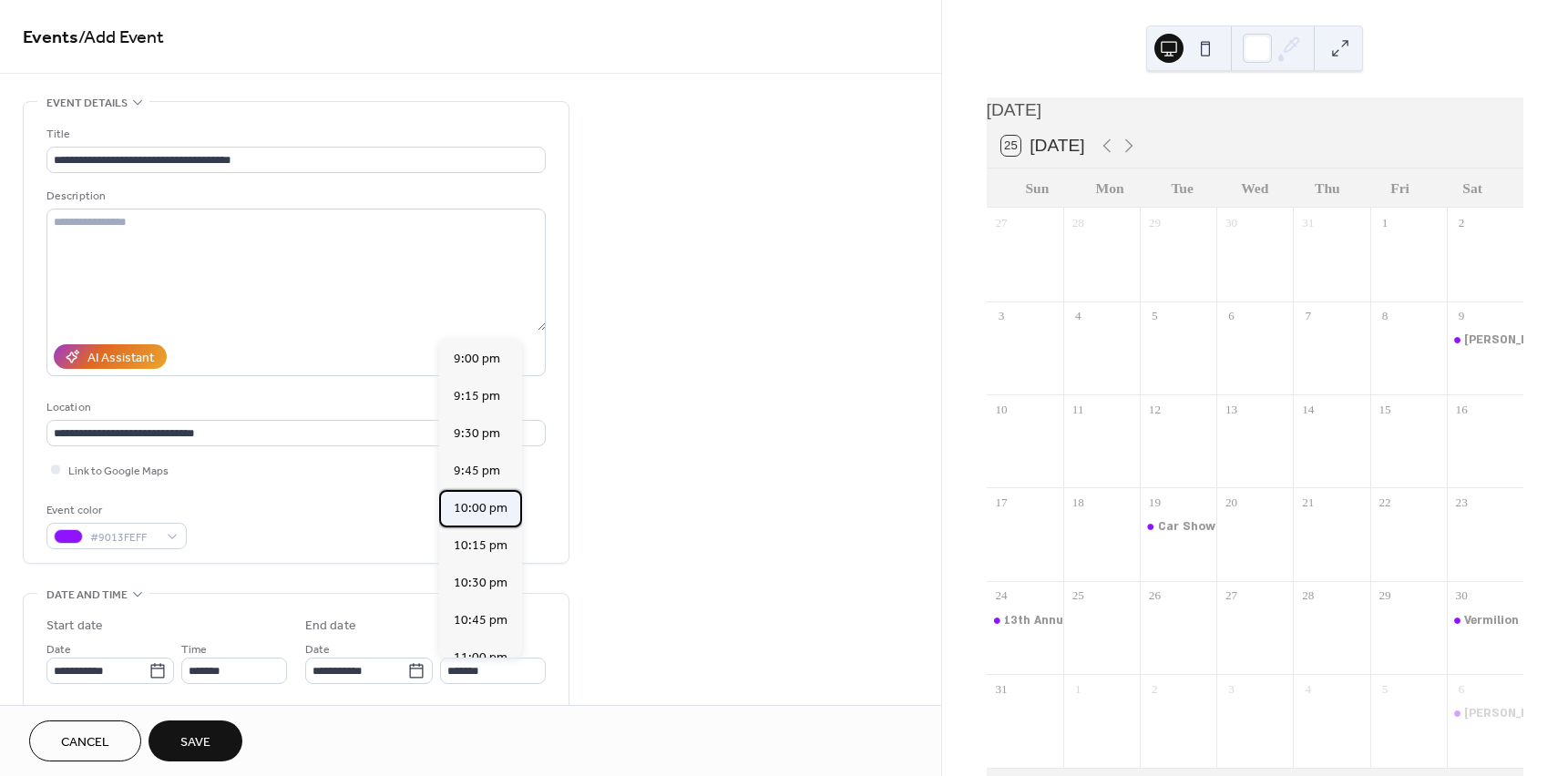 click on "10:00 pm" at bounding box center [480, 508] 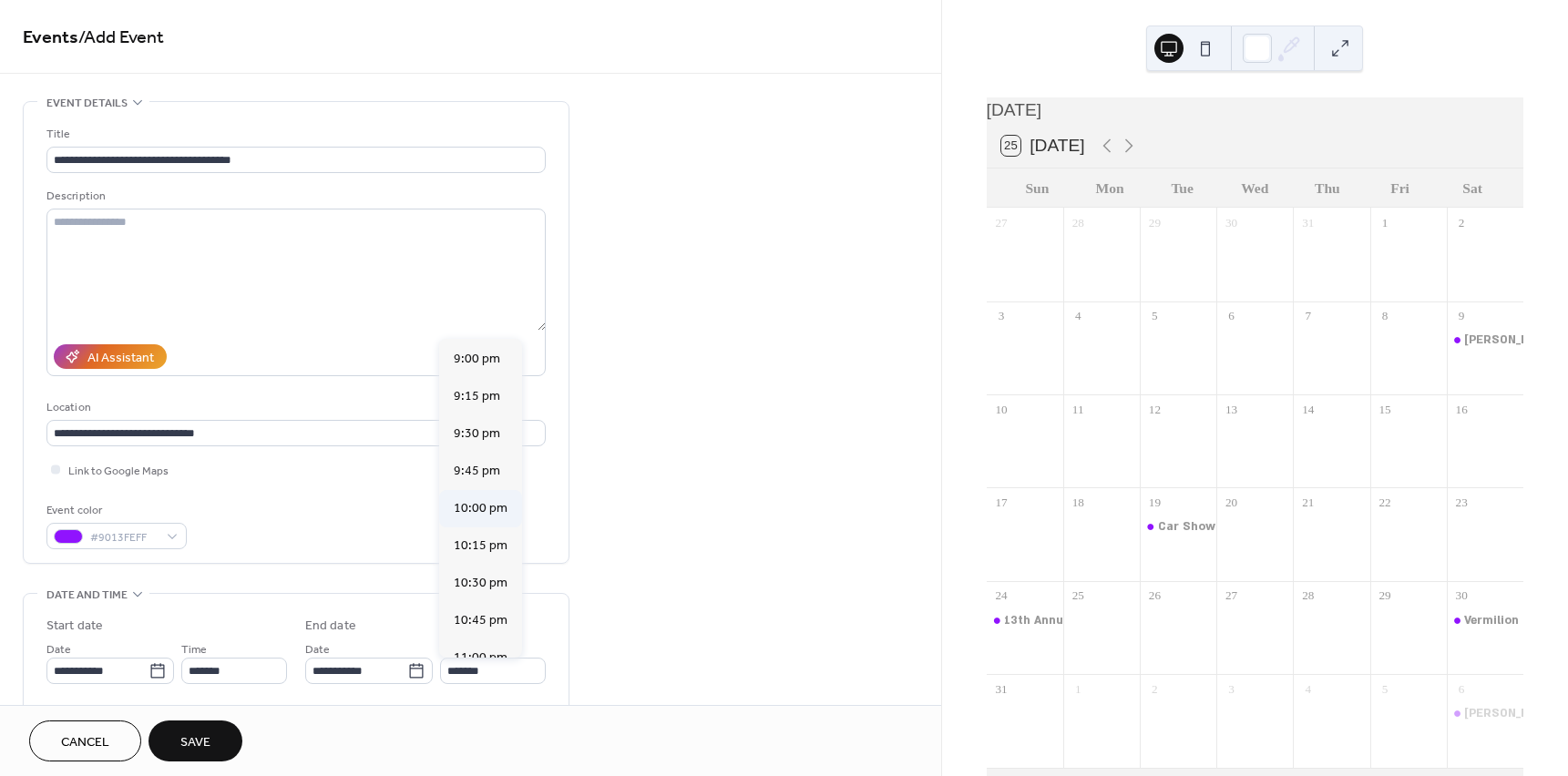 type on "********" 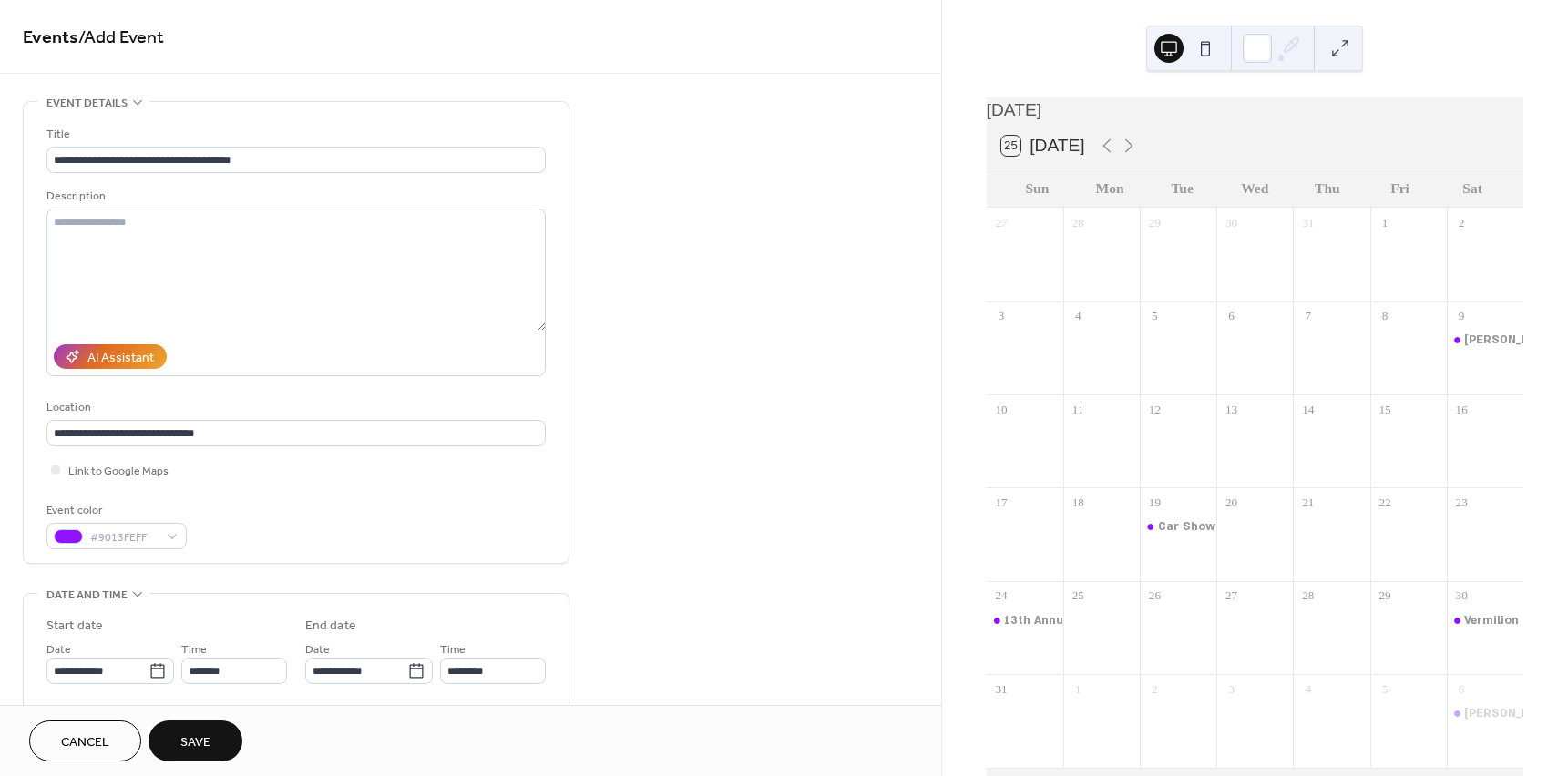 click on "Save" at bounding box center (195, 742) 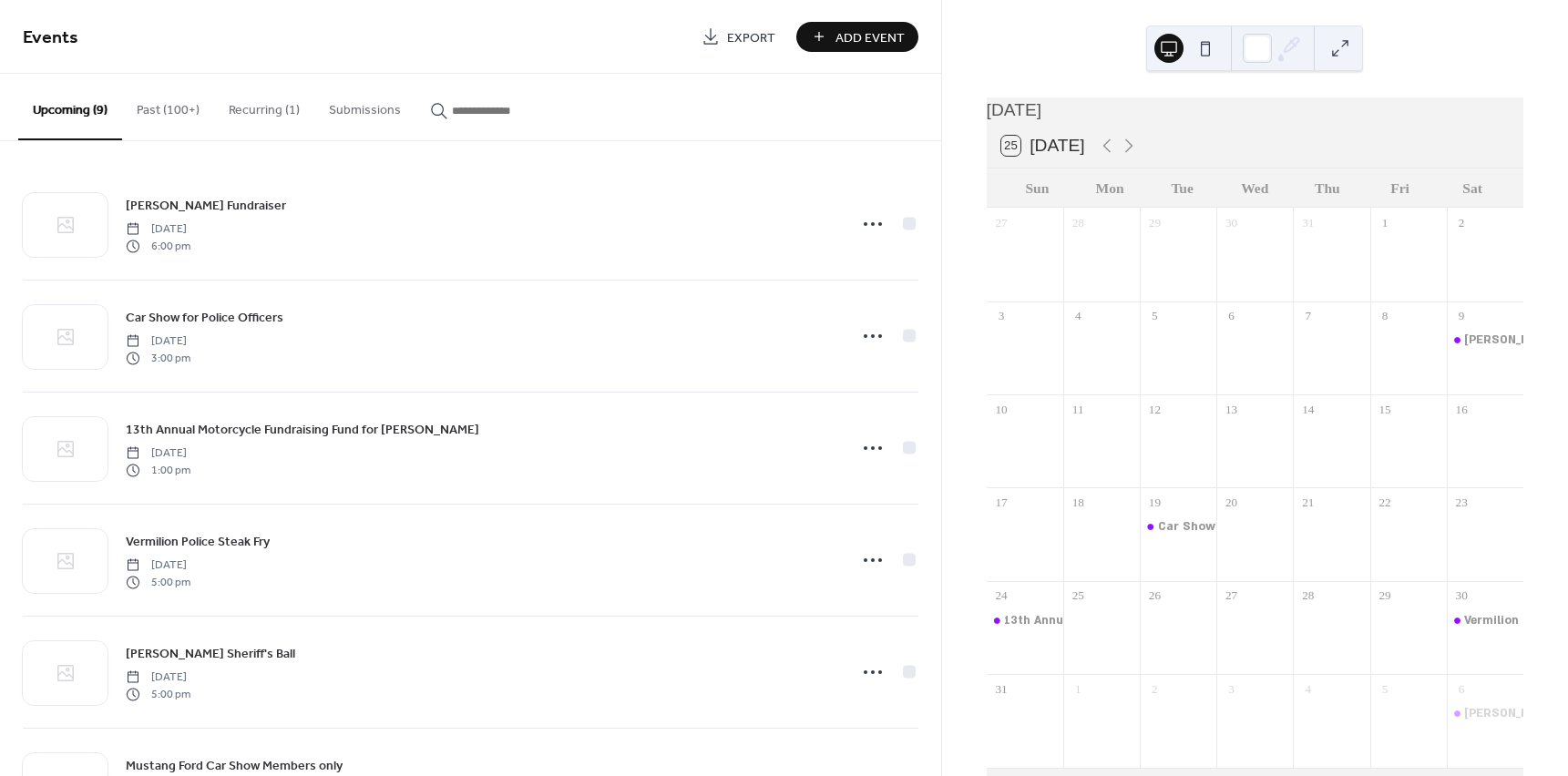 click on "Add Event" at bounding box center (870, 37) 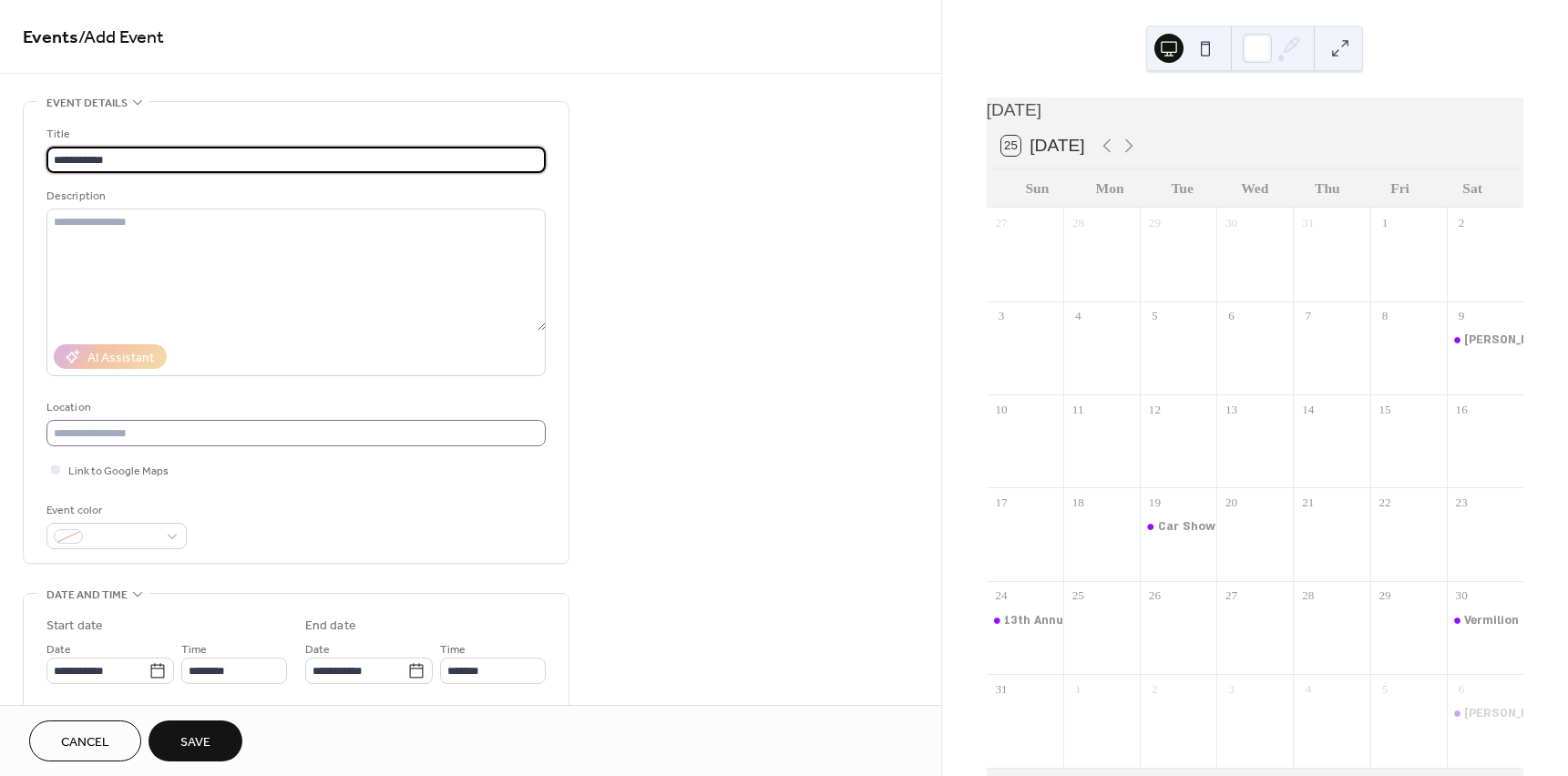 type on "**********" 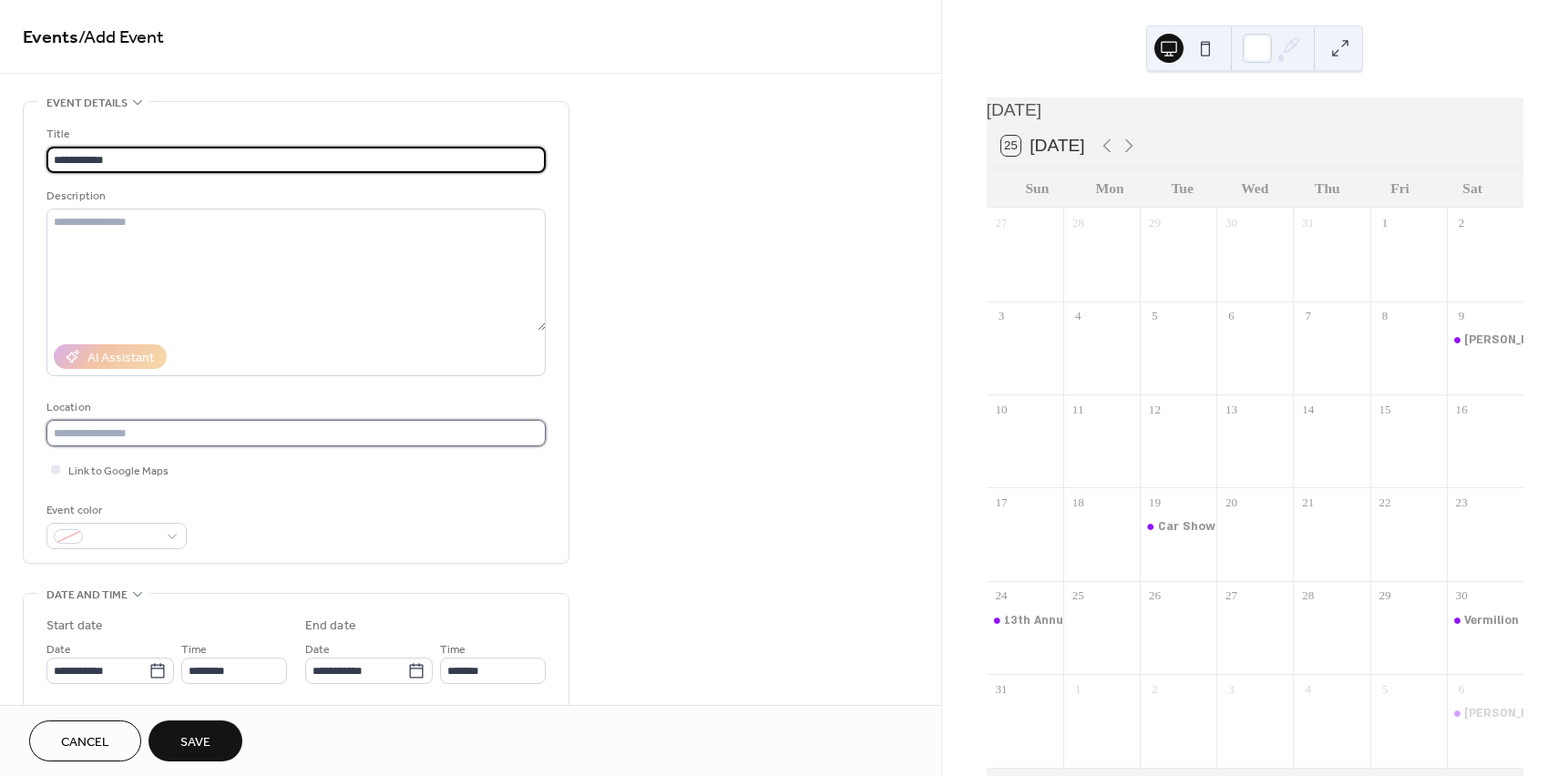click at bounding box center [296, 433] 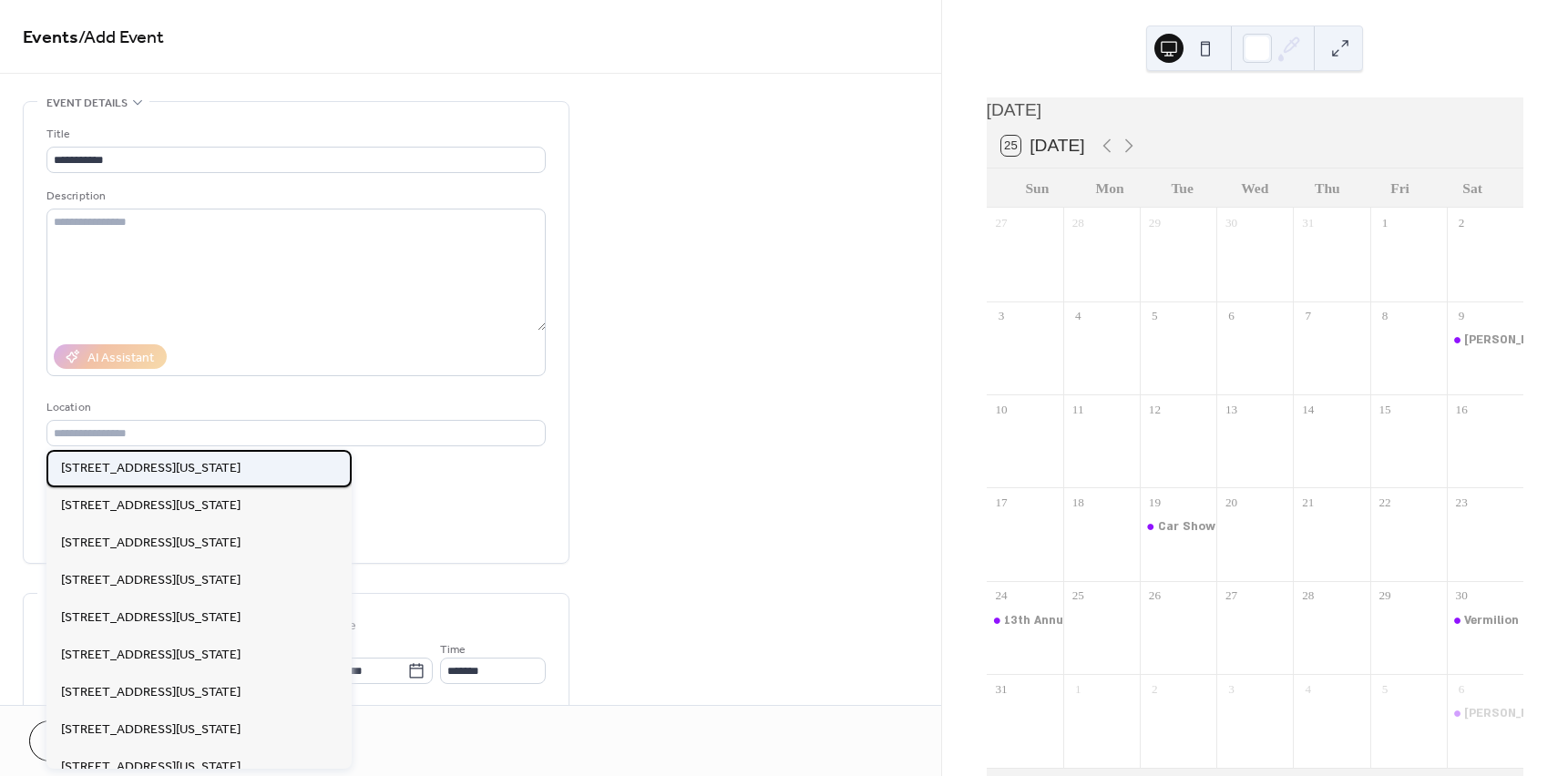 click on "[STREET_ADDRESS][US_STATE]" at bounding box center [150, 468] 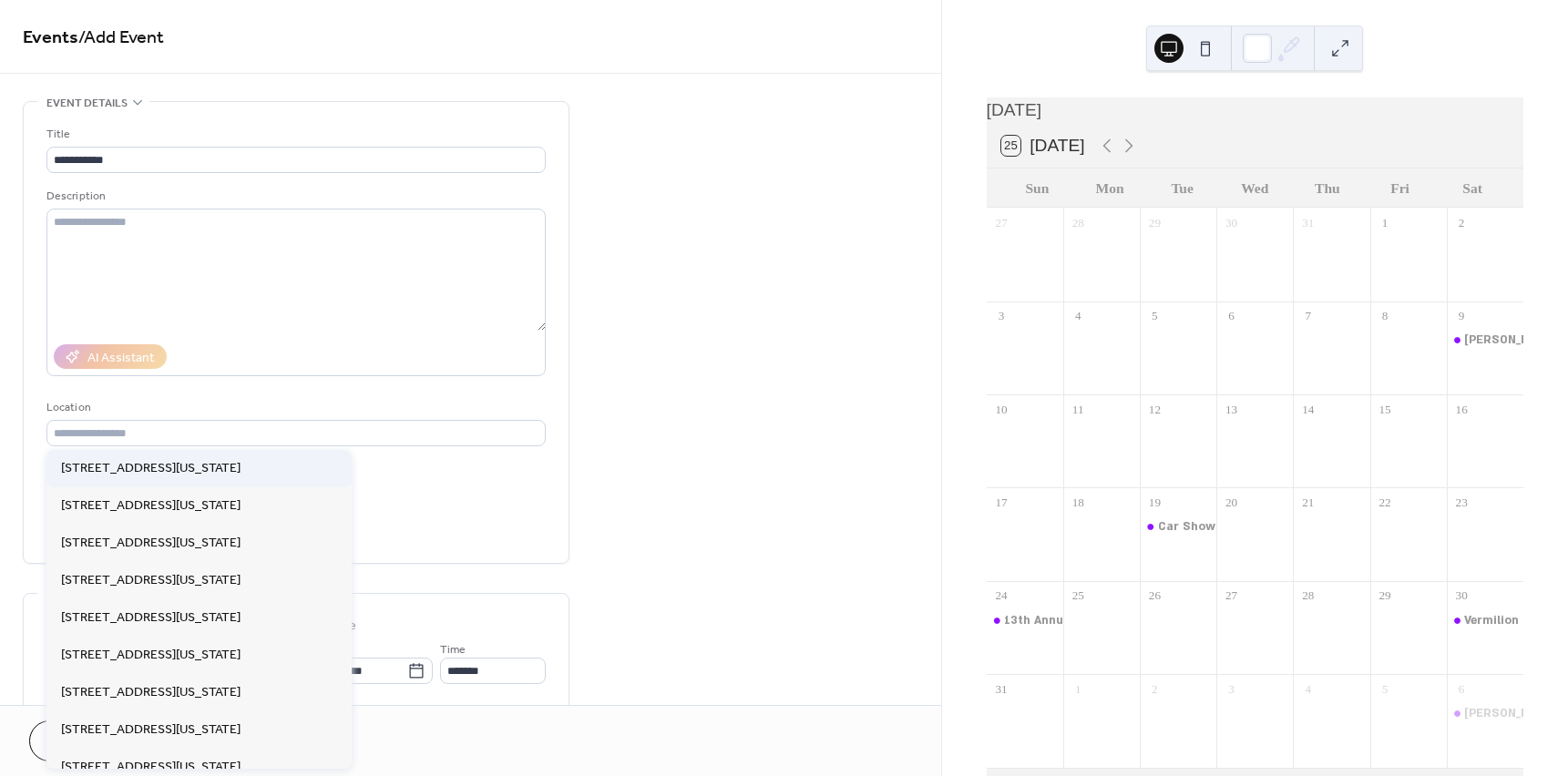 type on "**********" 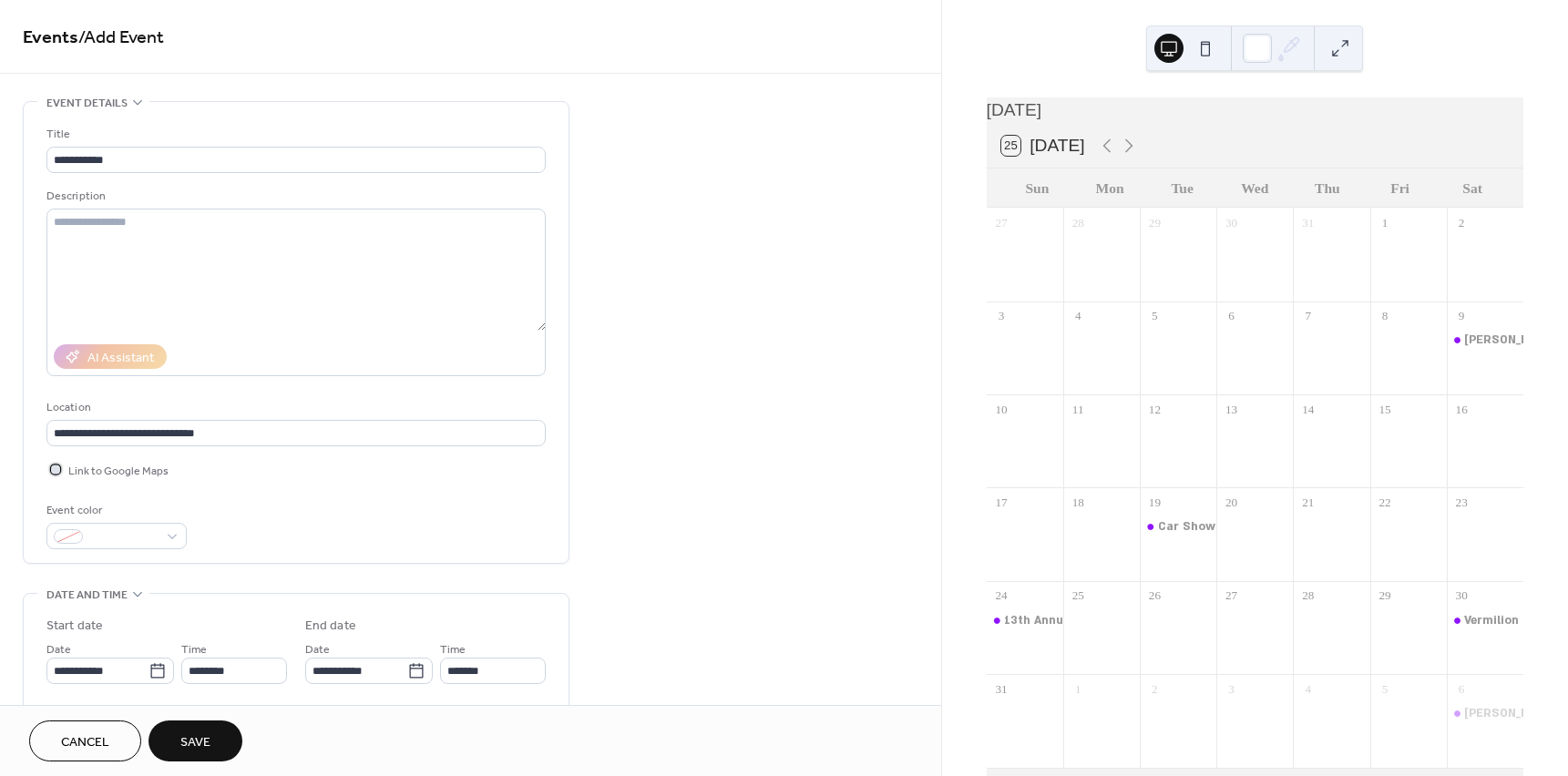 click on "Link to Google Maps" at bounding box center (118, 471) 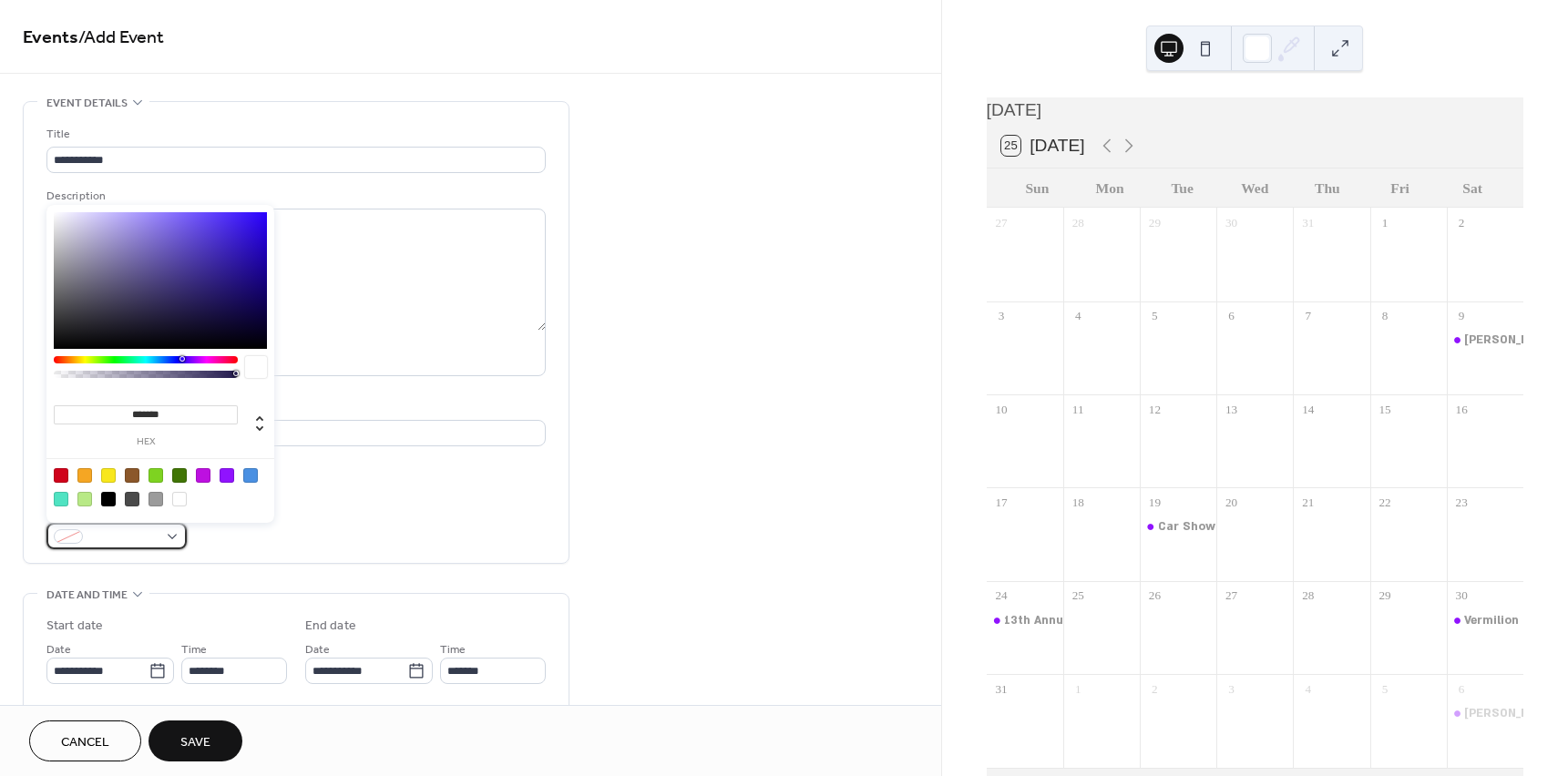 click at bounding box center (124, 537) 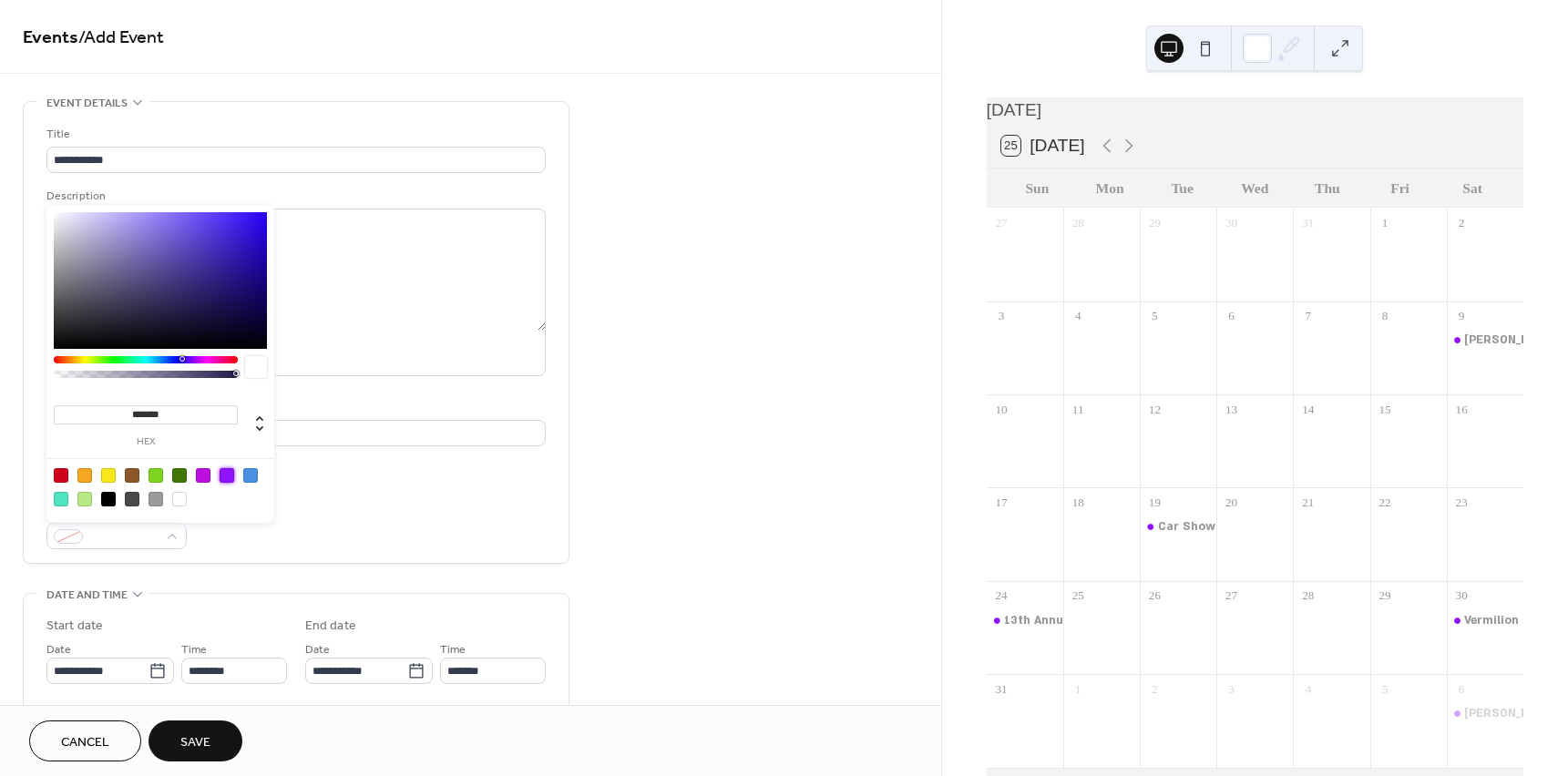 click at bounding box center [227, 475] 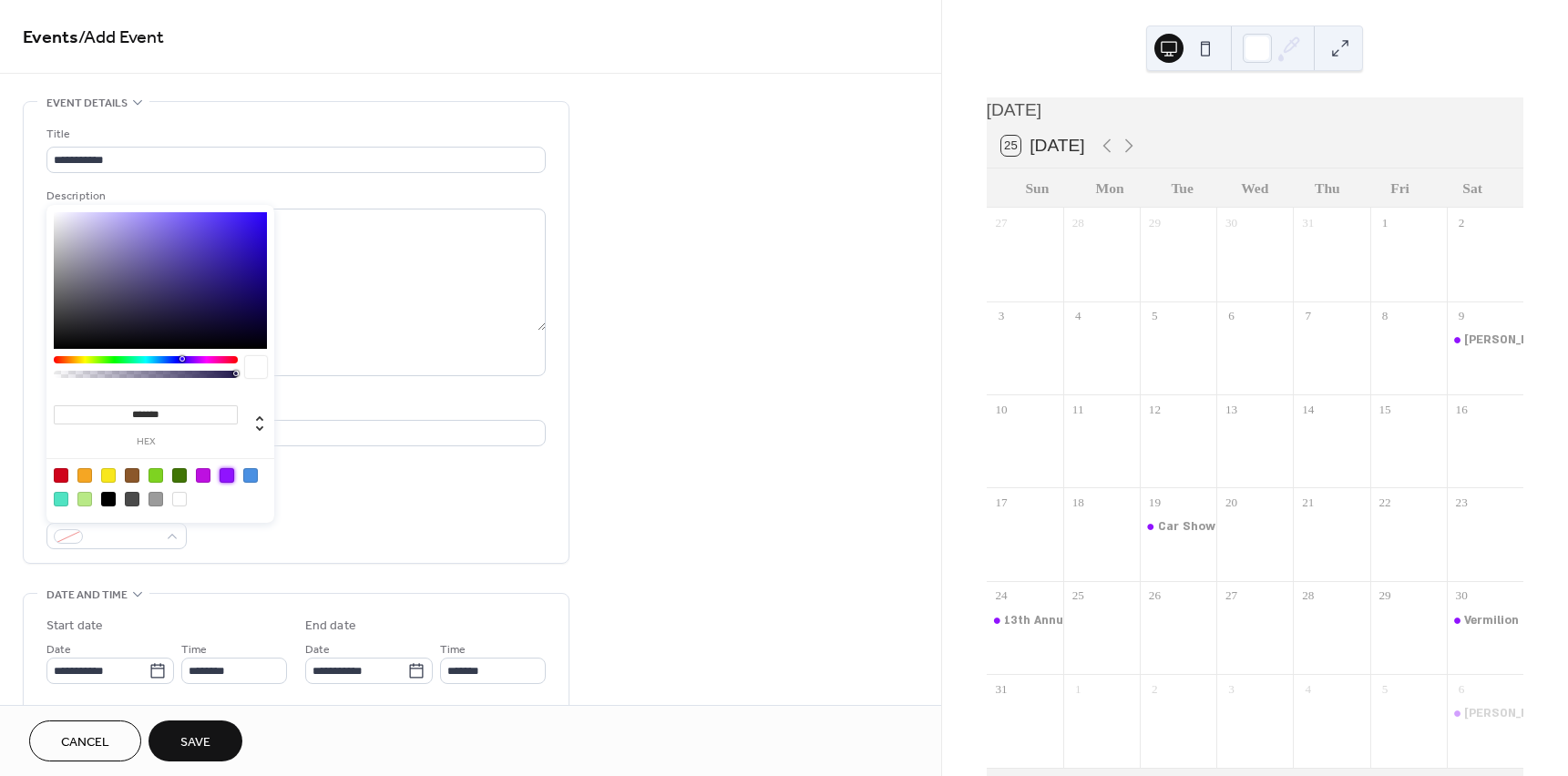 type on "*******" 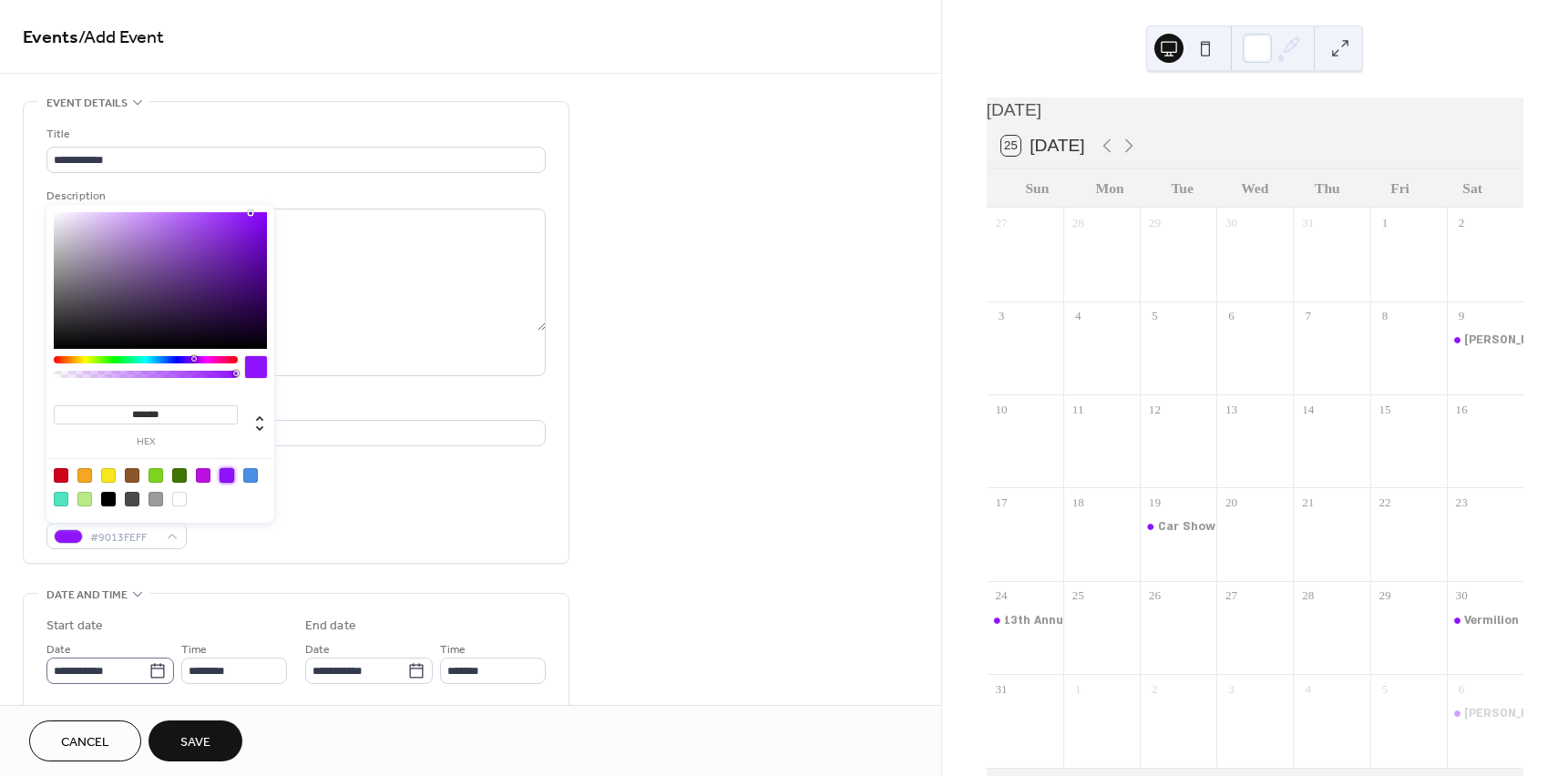 click 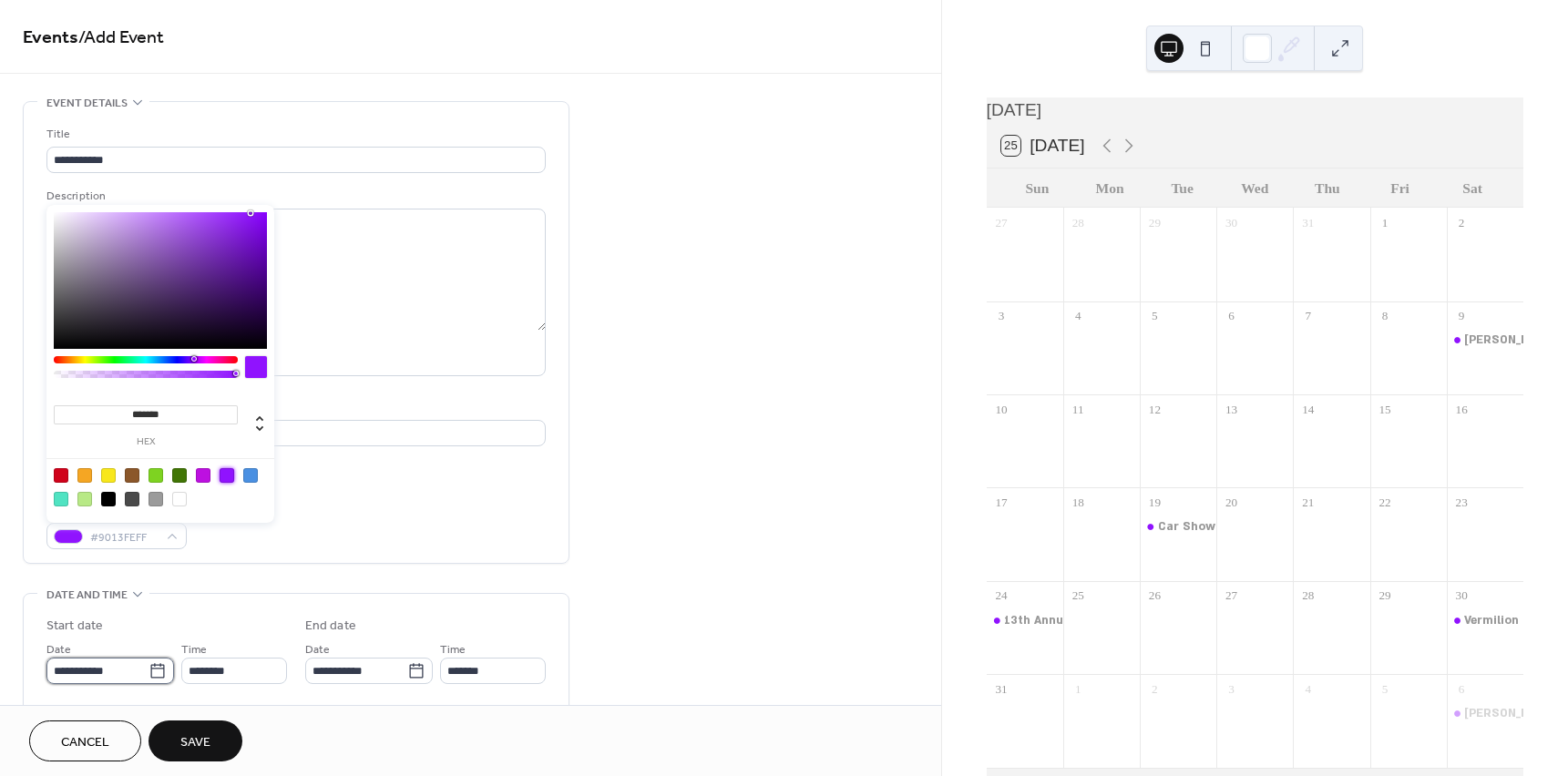 click on "**********" at bounding box center [97, 670] 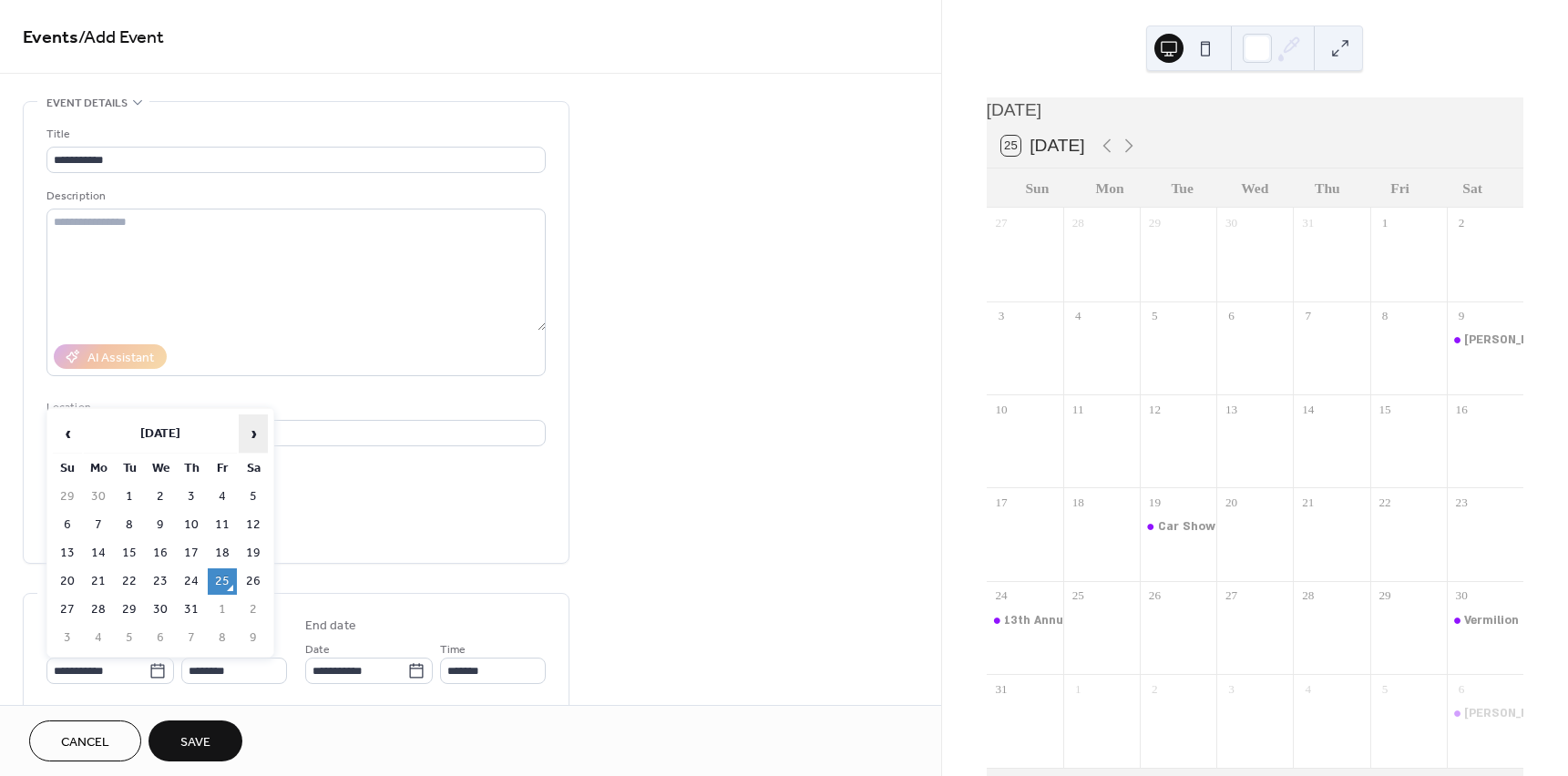 click on "›" at bounding box center (253, 434) 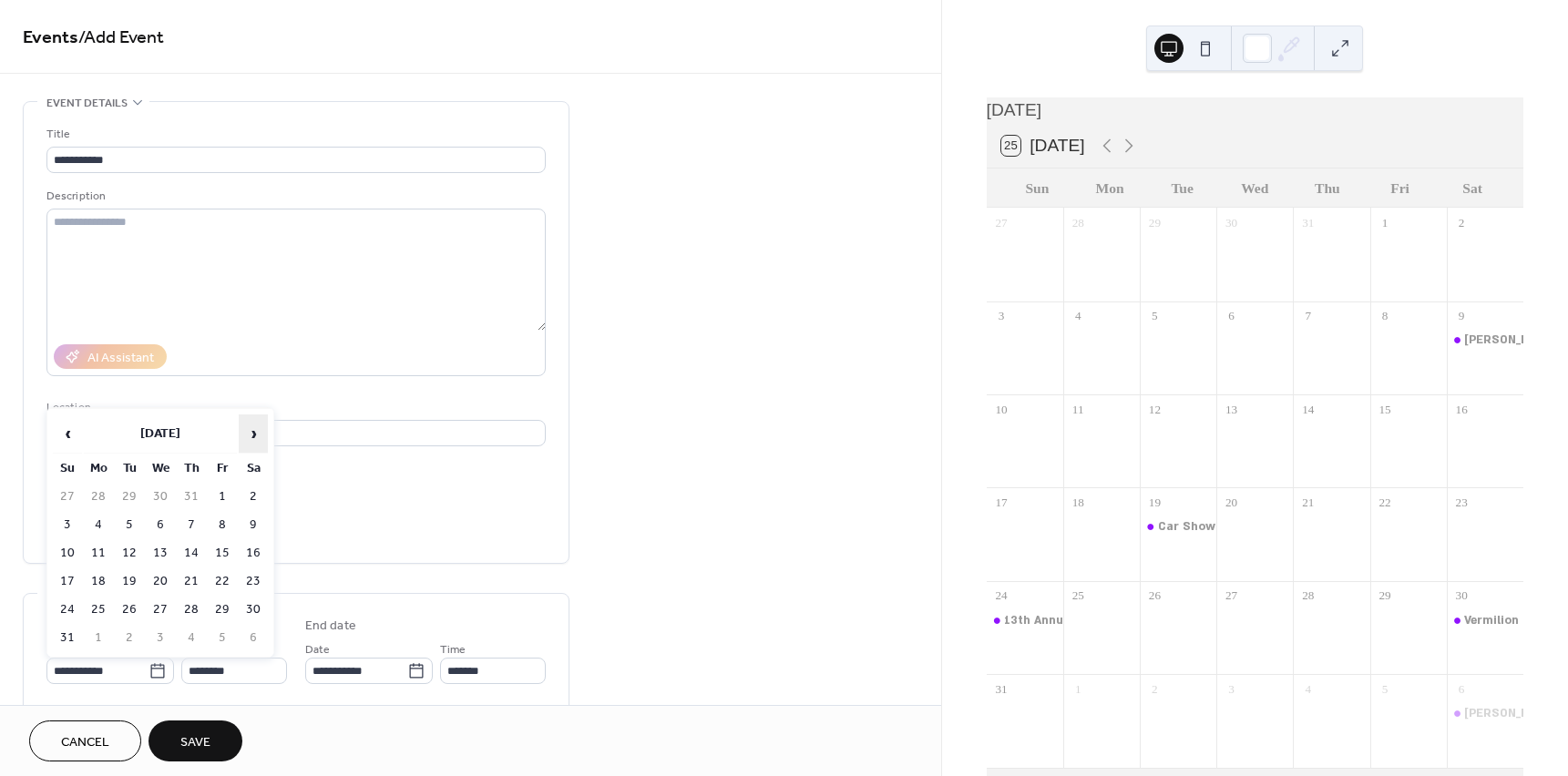 click on "›" at bounding box center (253, 434) 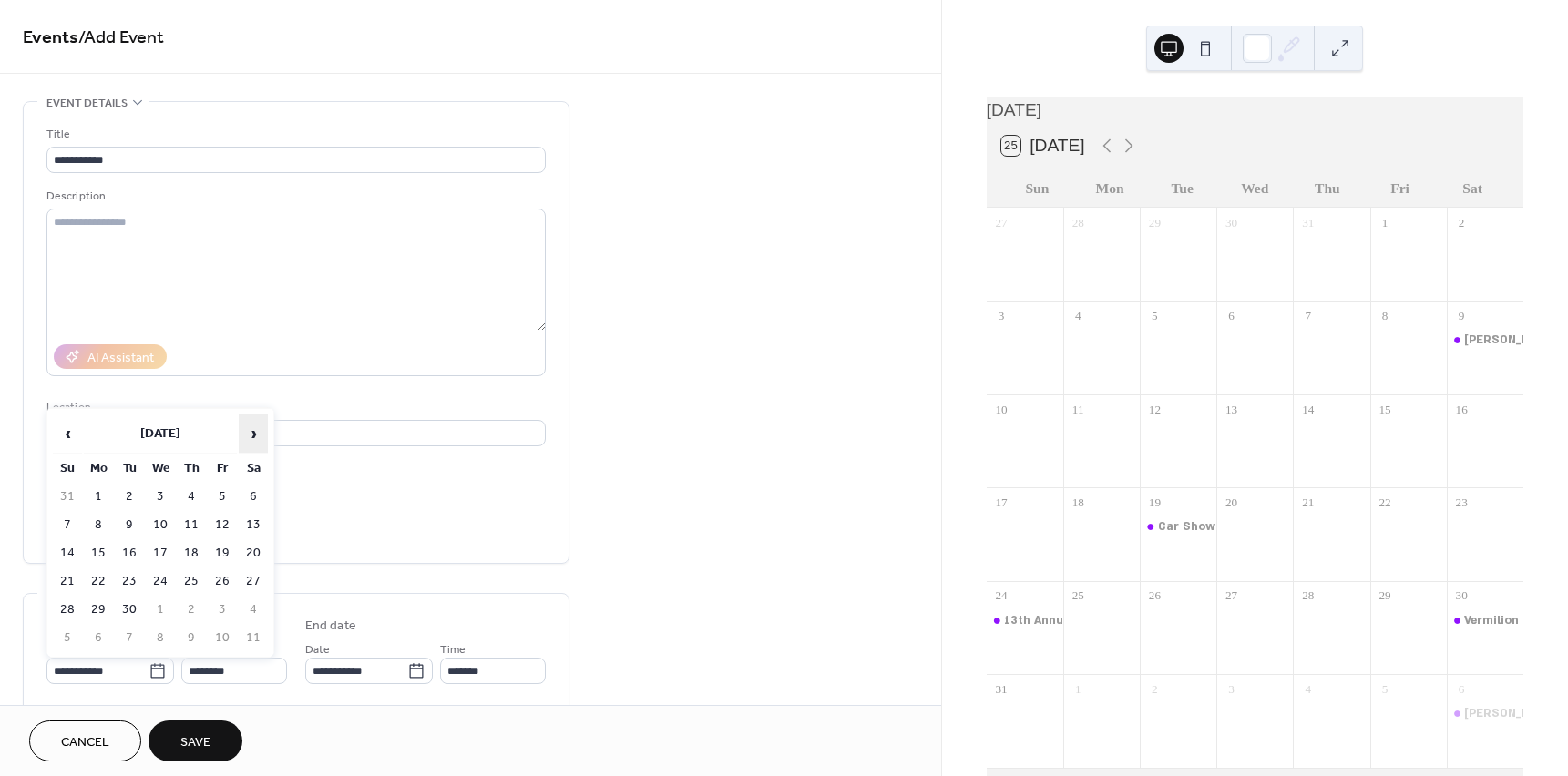 click on "›" at bounding box center [253, 434] 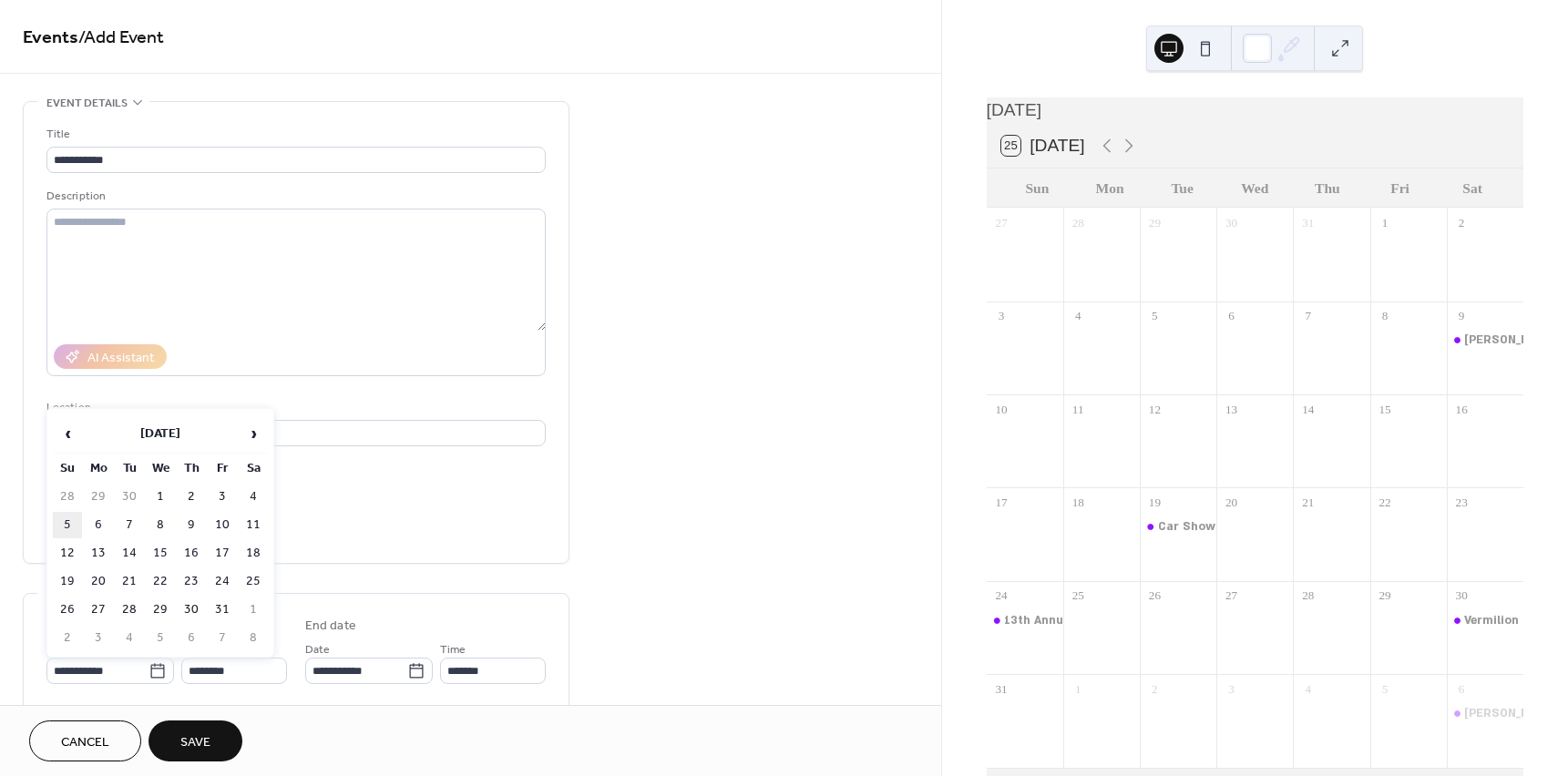 click on "5" at bounding box center (67, 525) 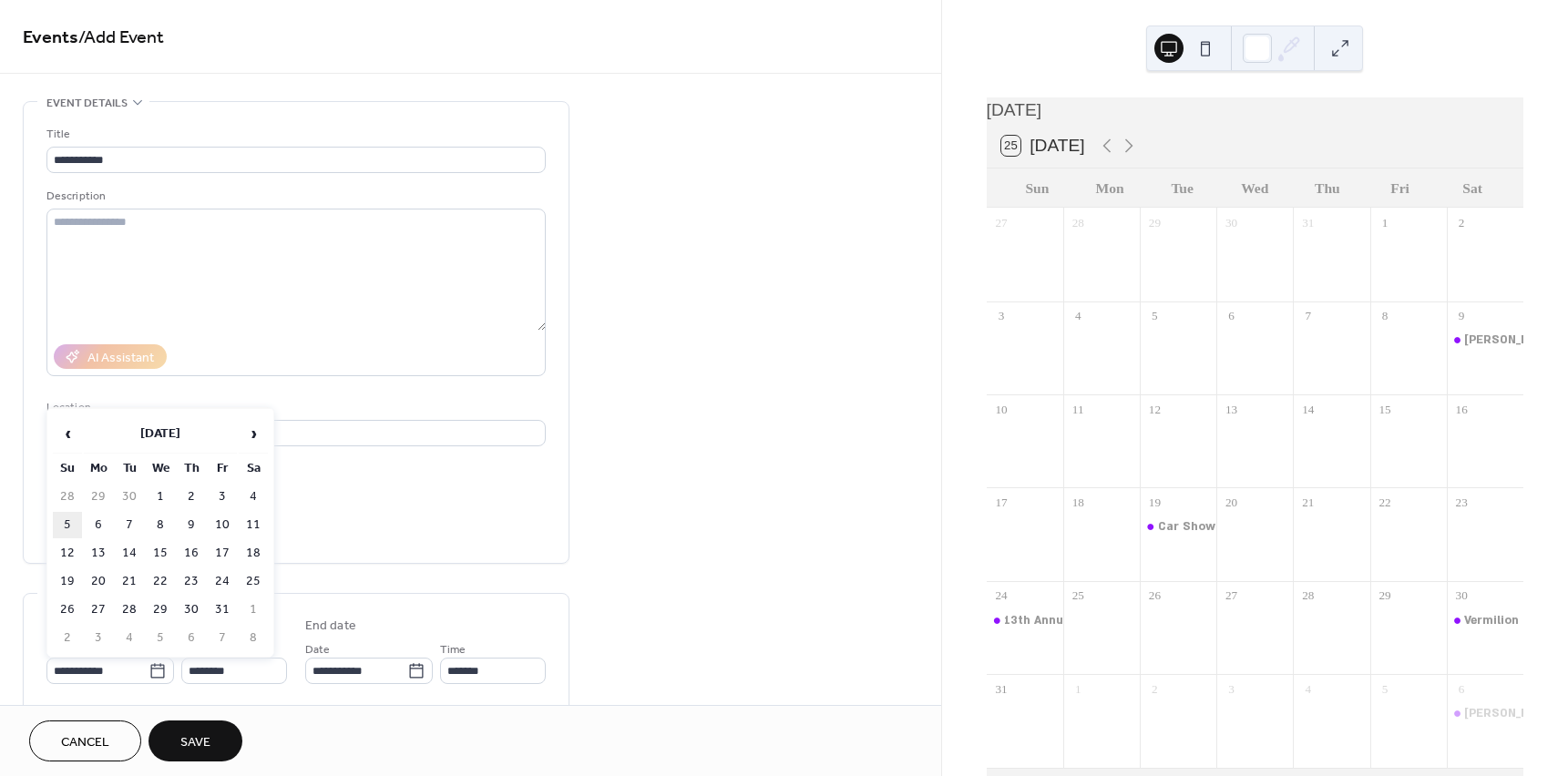 type on "**********" 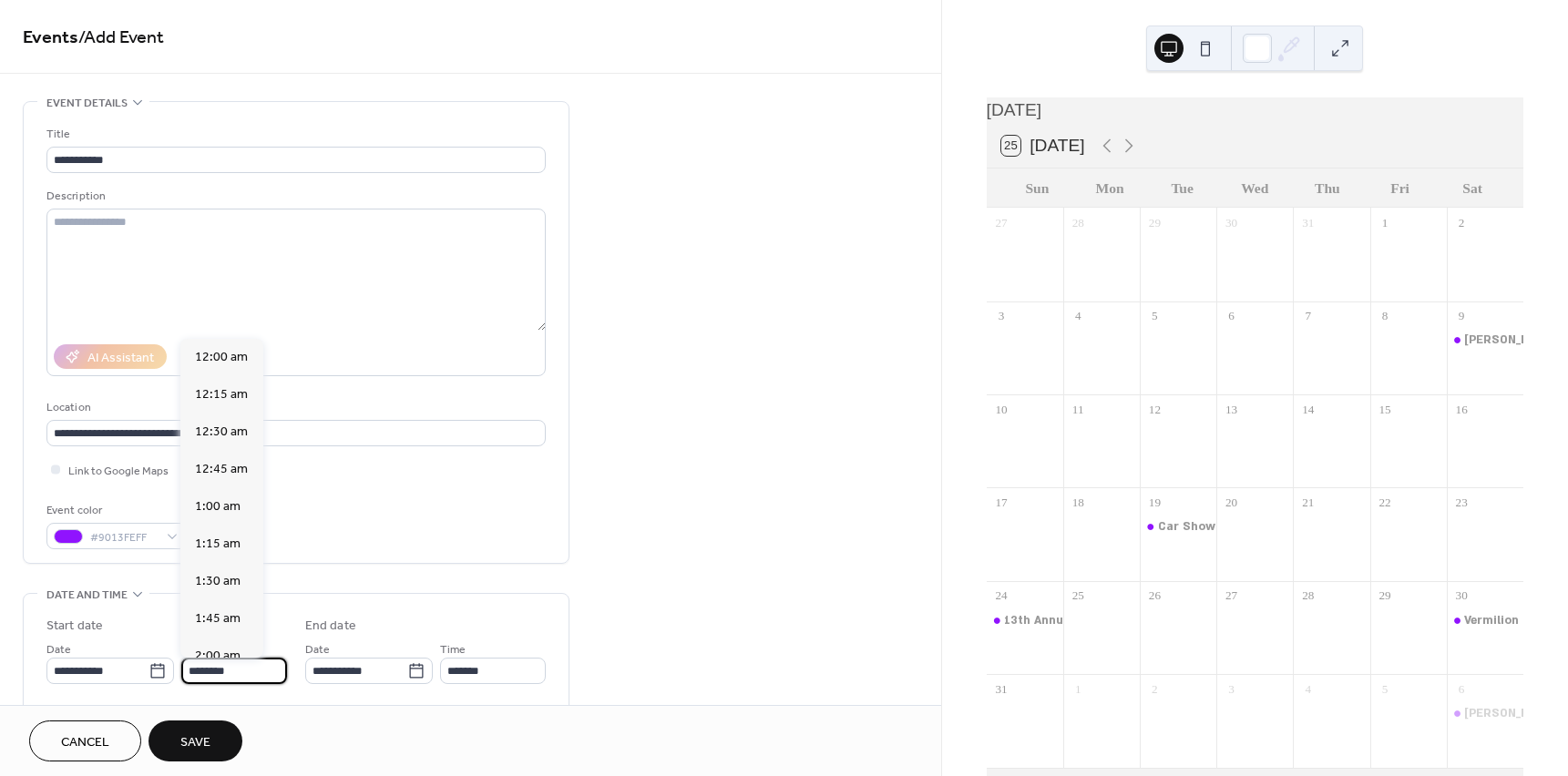 click on "********" at bounding box center [234, 670] 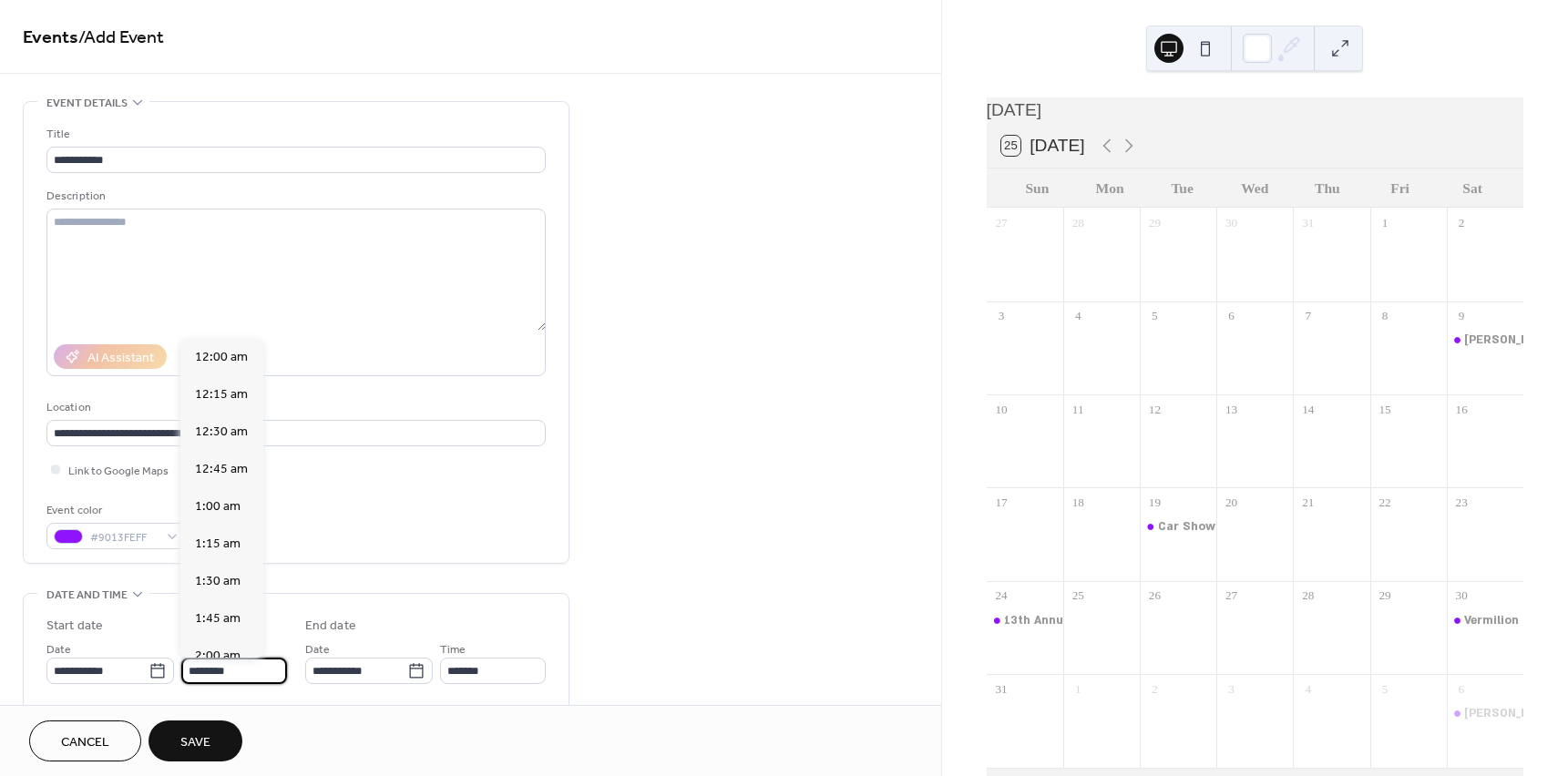 scroll, scrollTop: 1792, scrollLeft: 0, axis: vertical 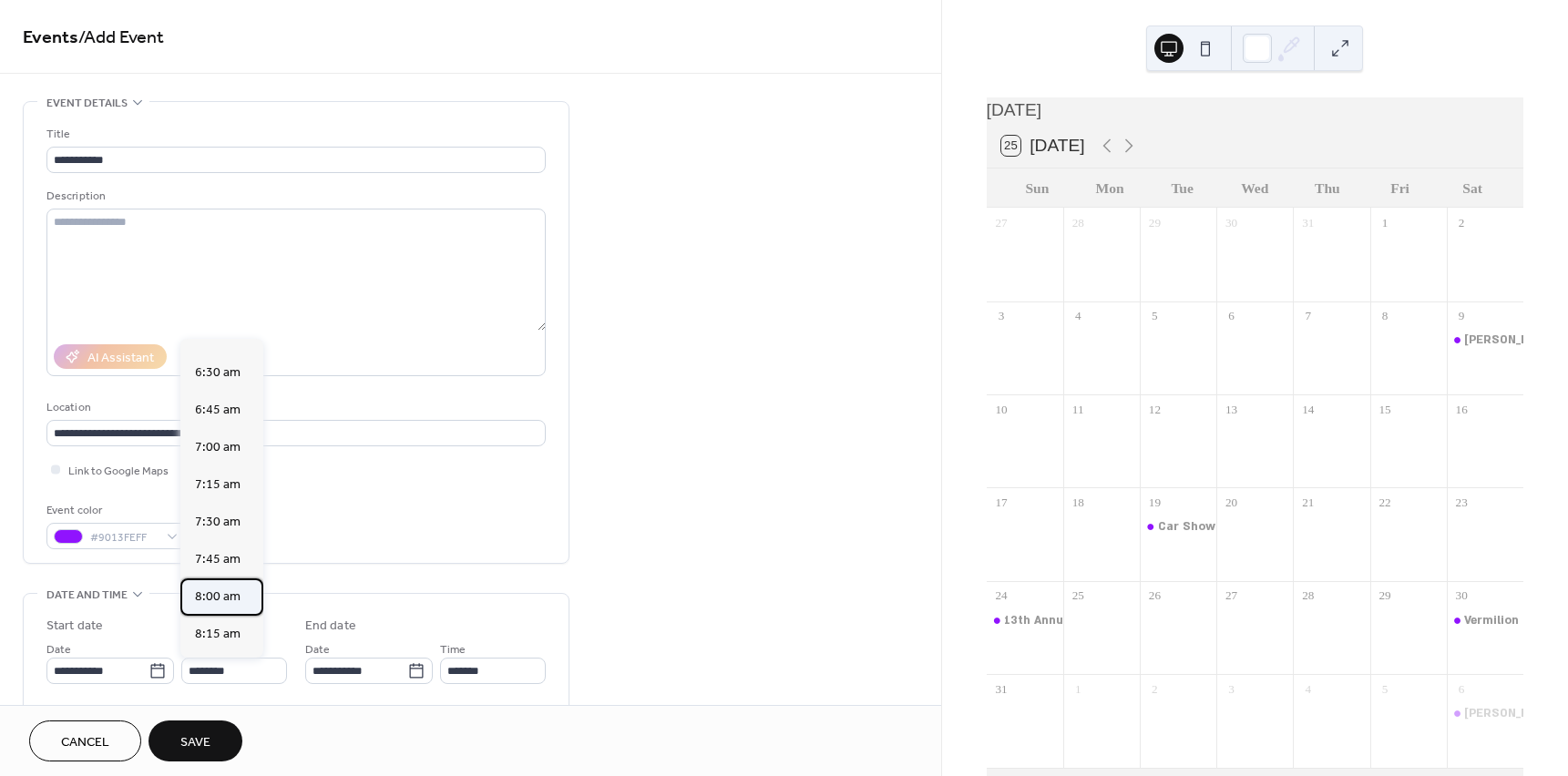 click on "8:00 am" at bounding box center [218, 597] 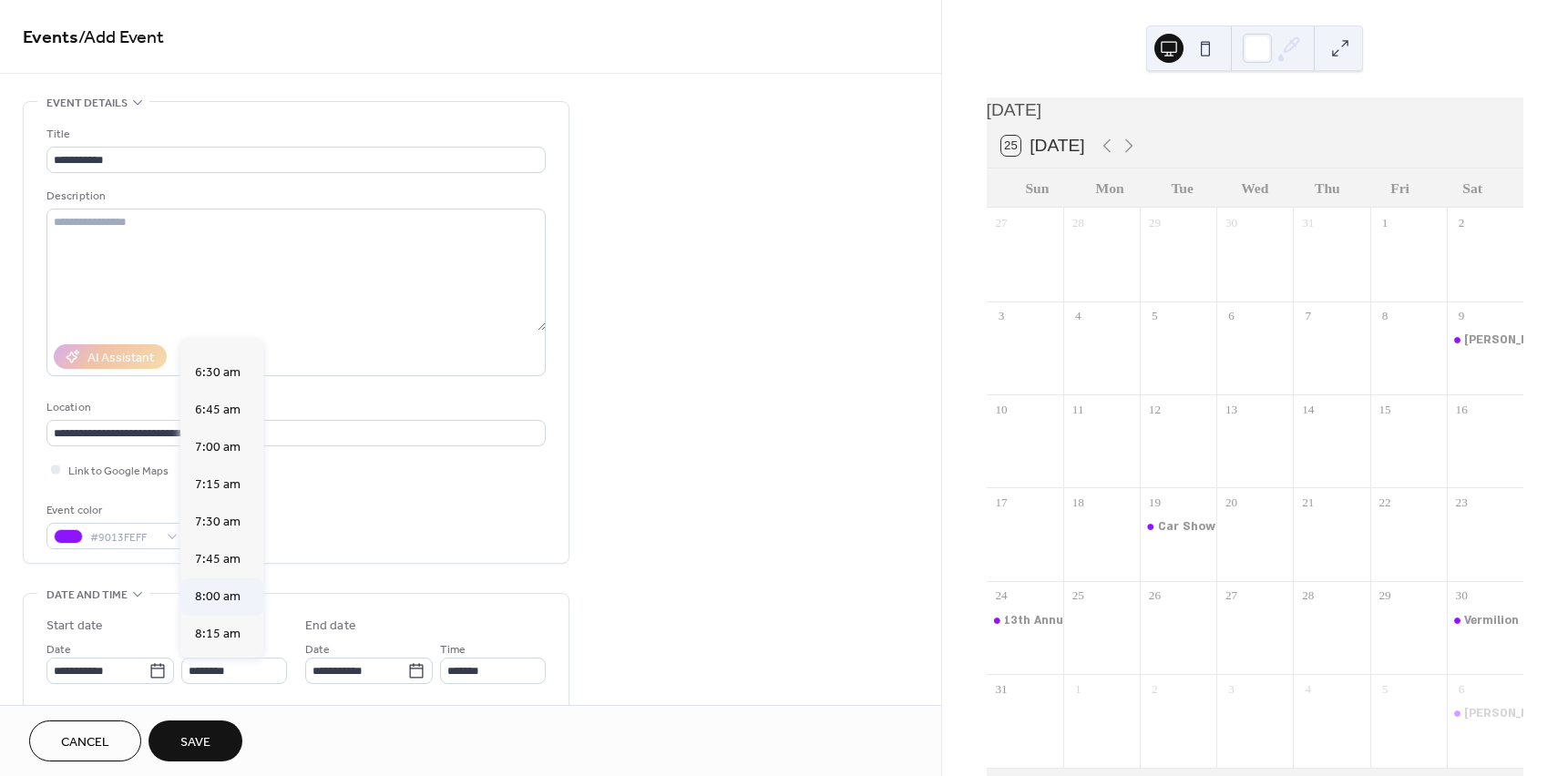 type on "*******" 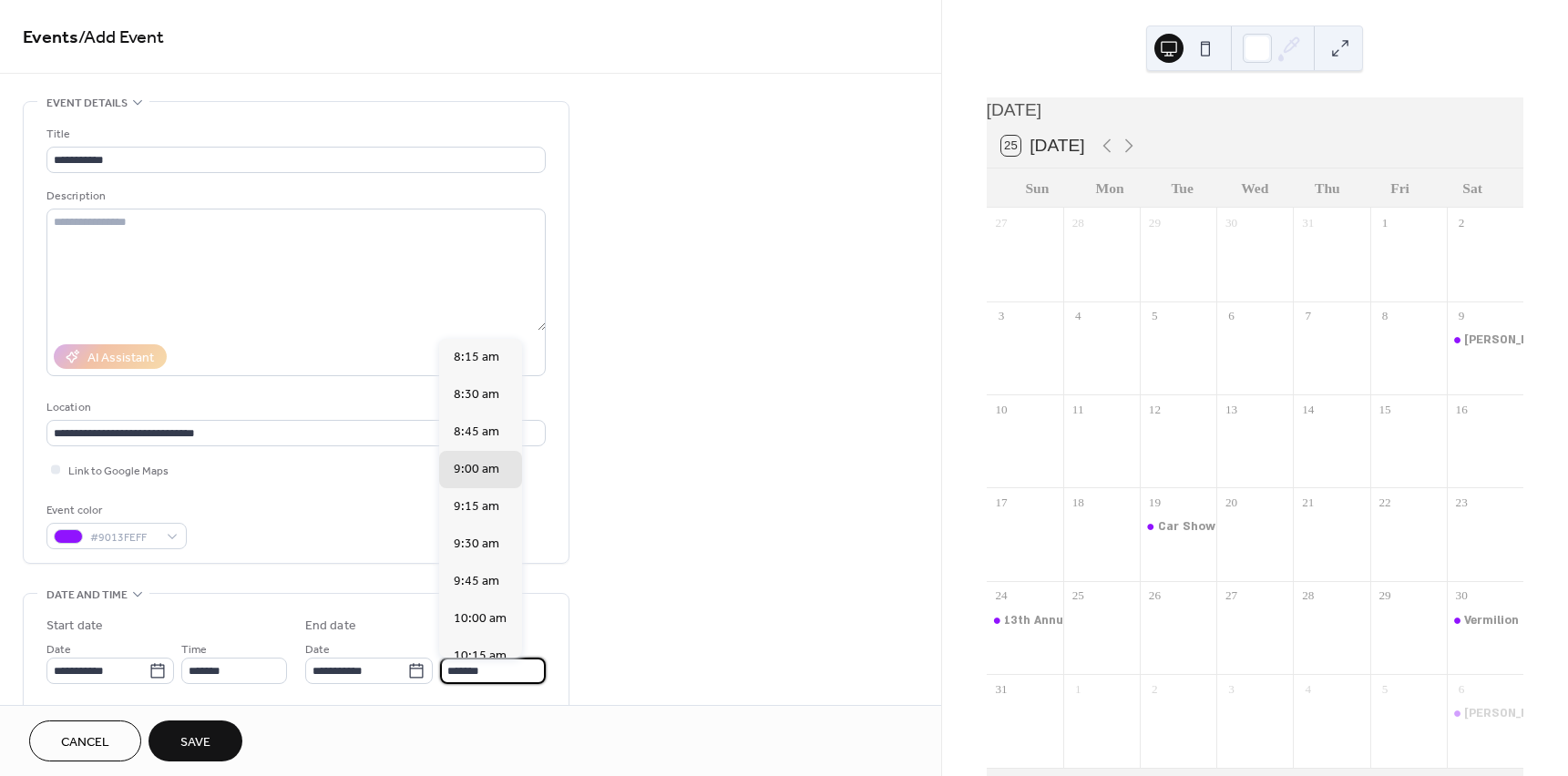 click on "*******" at bounding box center [493, 670] 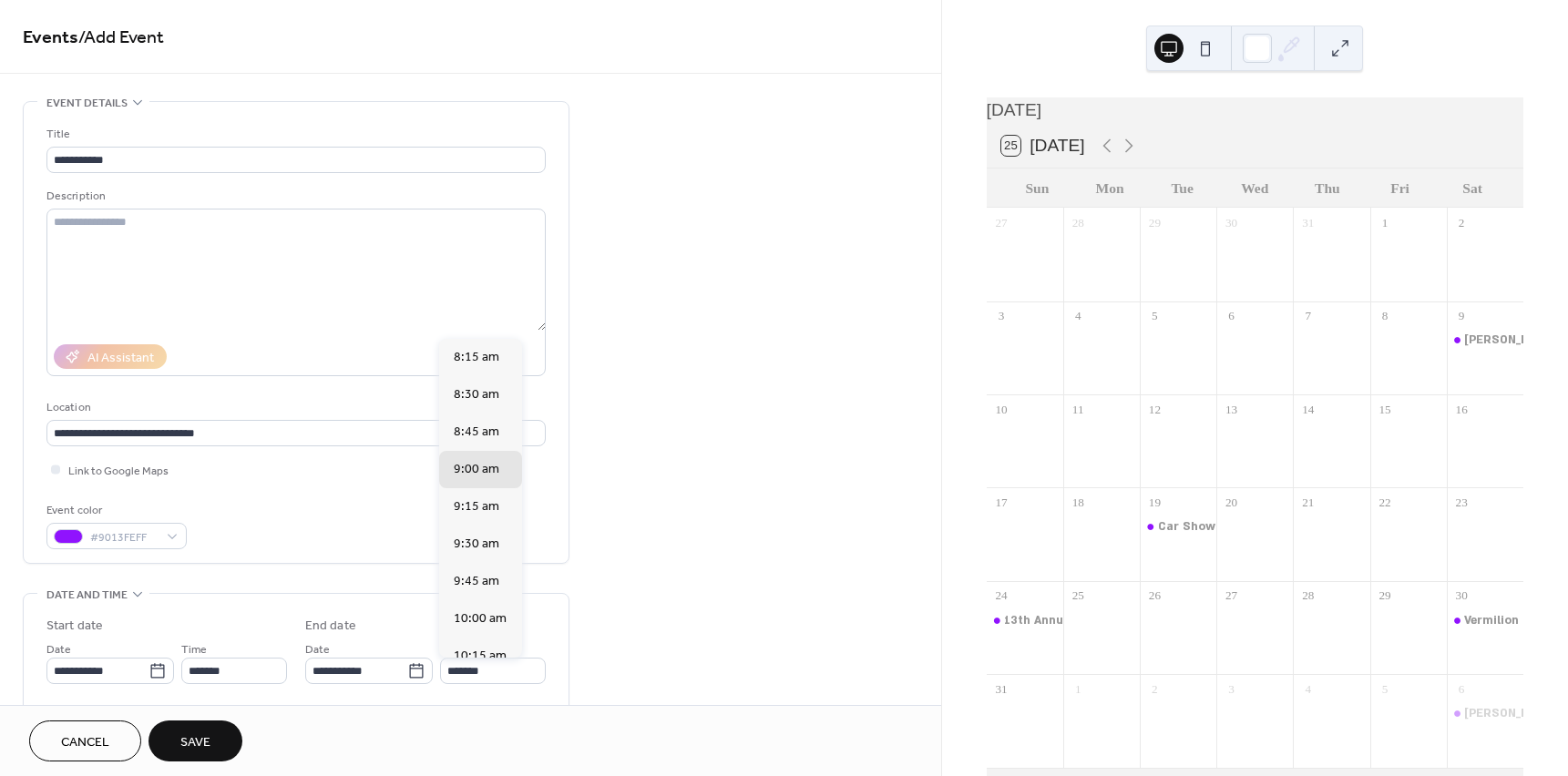 scroll, scrollTop: 279, scrollLeft: 0, axis: vertical 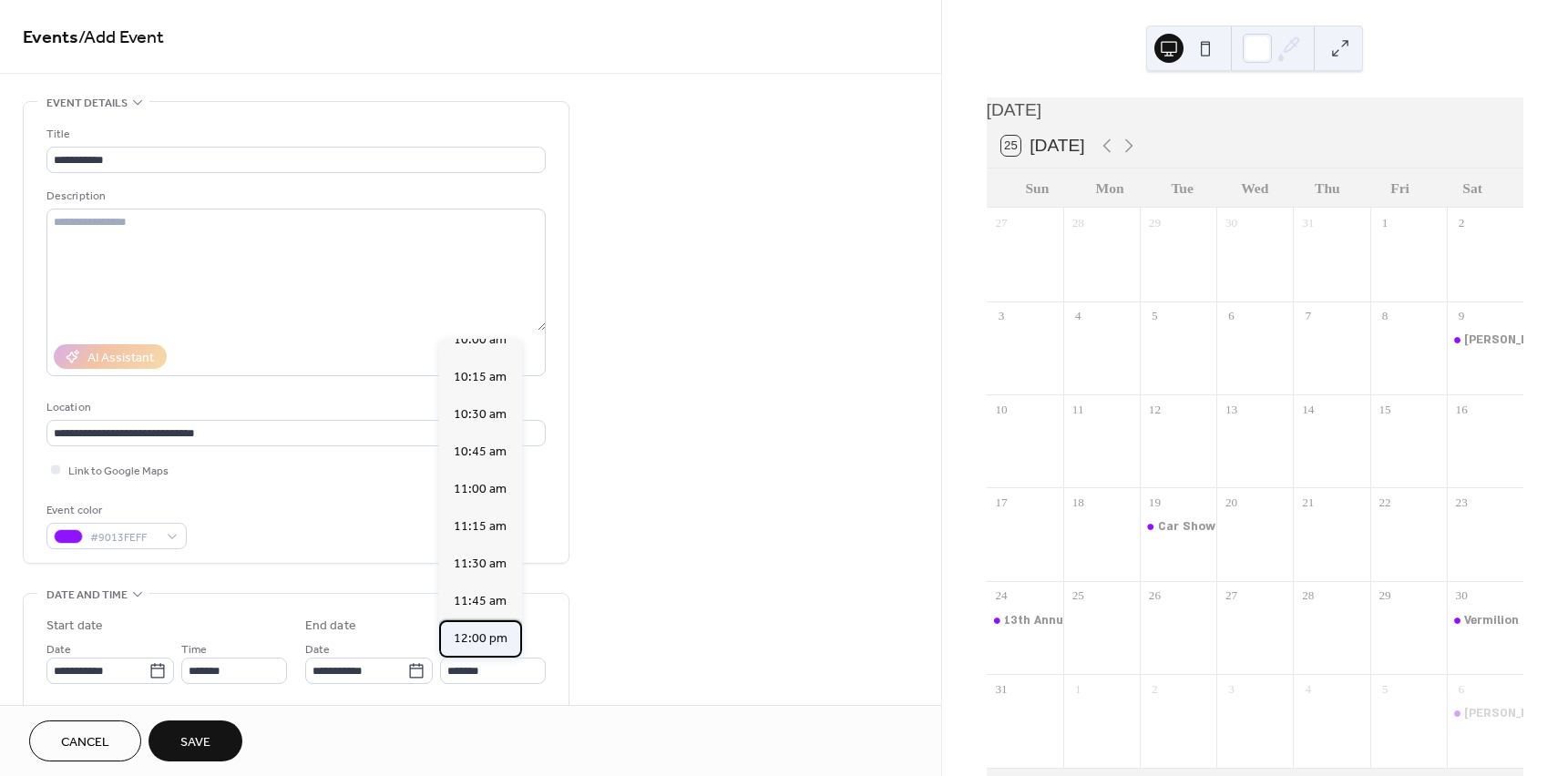 click on "12:00 pm" at bounding box center [480, 638] 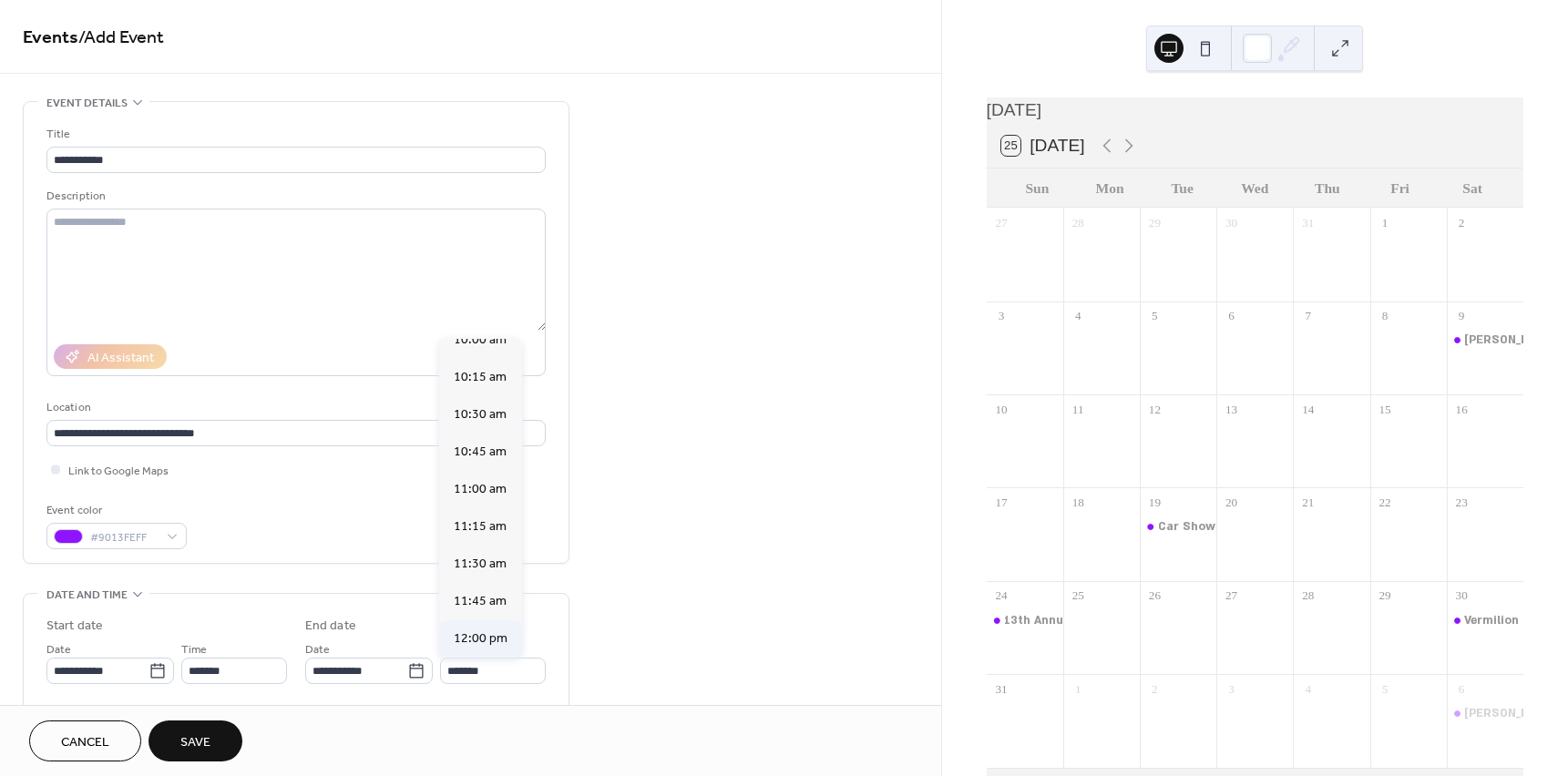 type on "********" 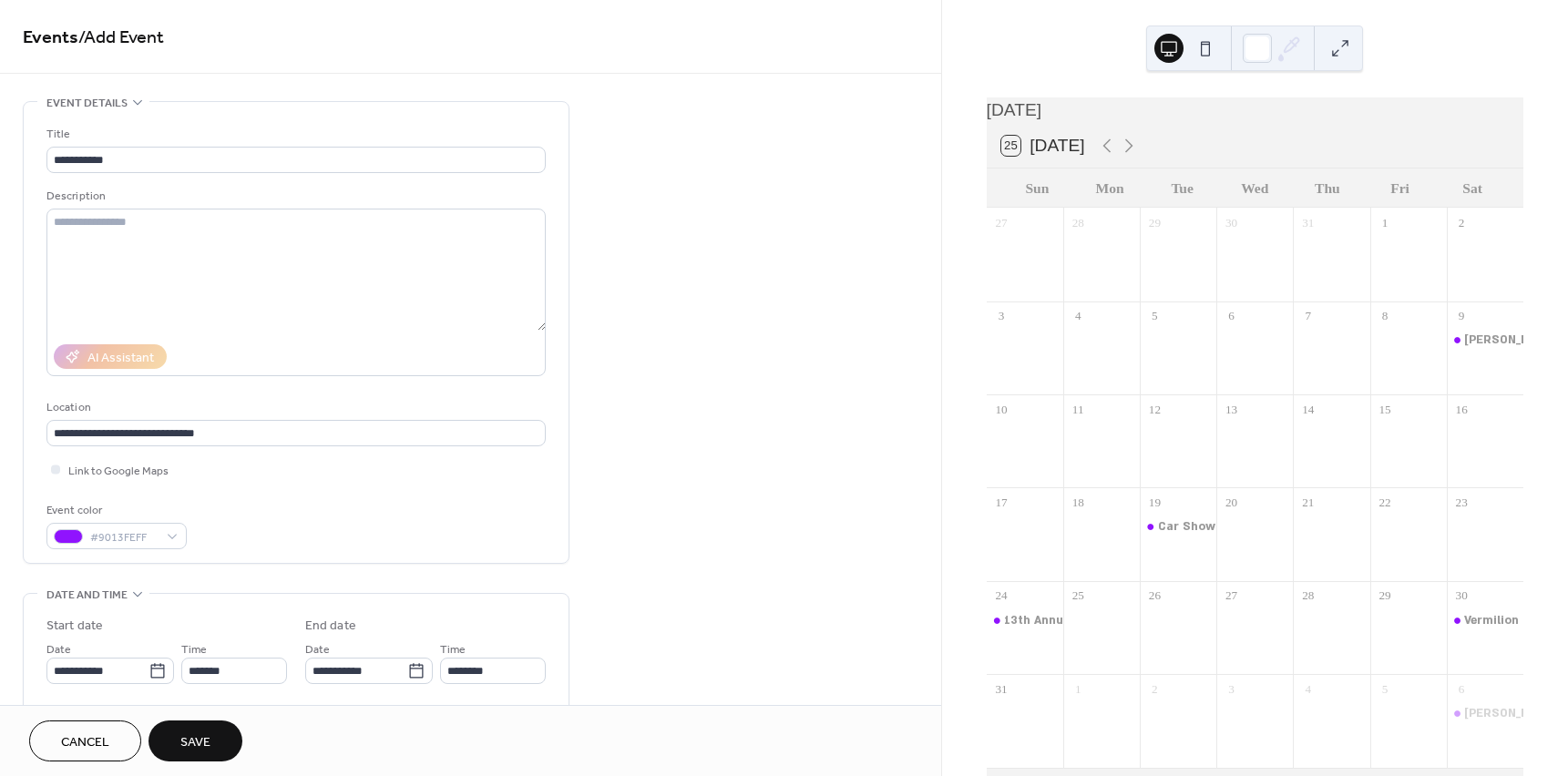 click on "Save" at bounding box center (195, 740) 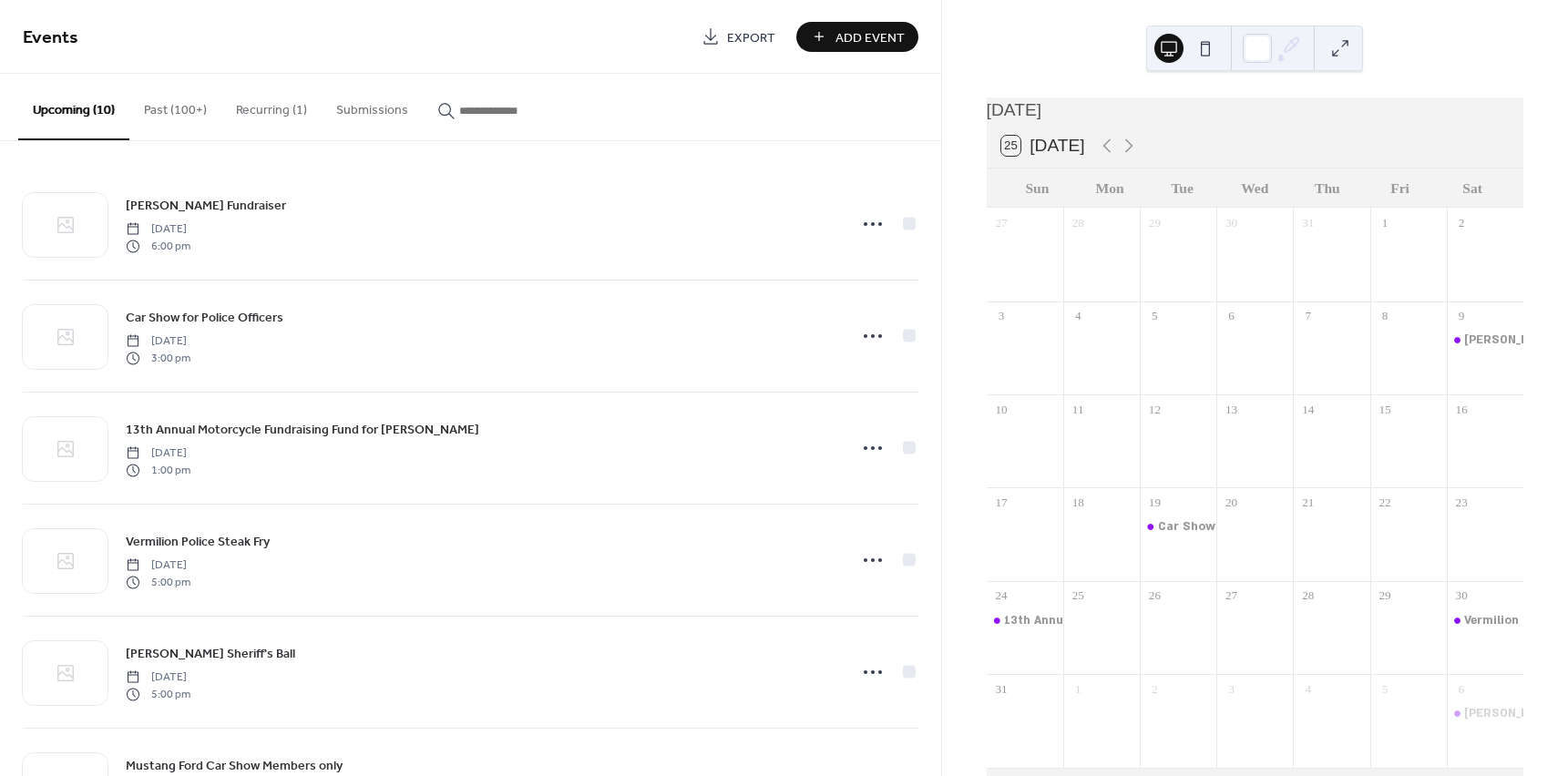 click on "Add Event" at bounding box center (870, 37) 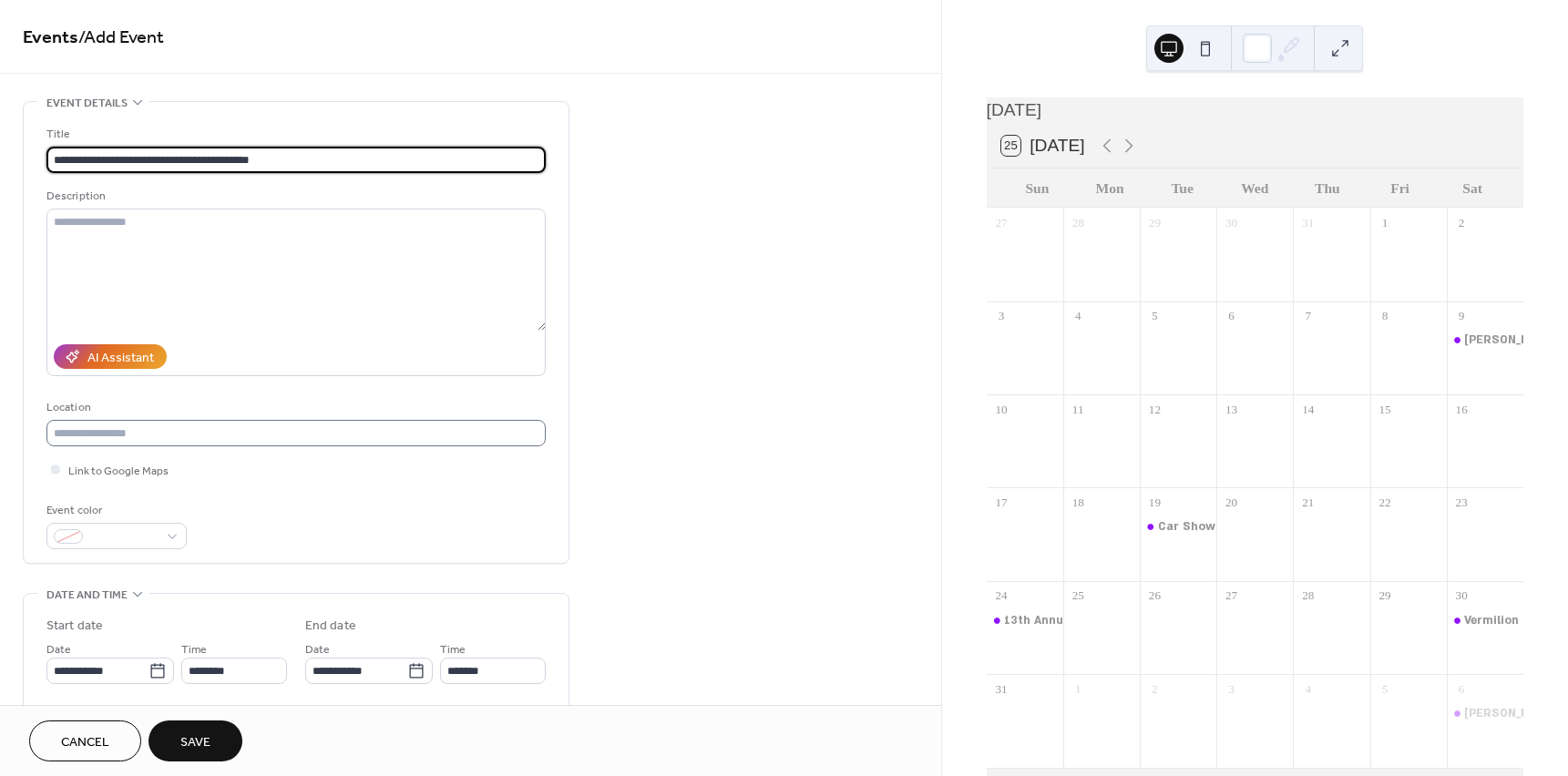 type on "**********" 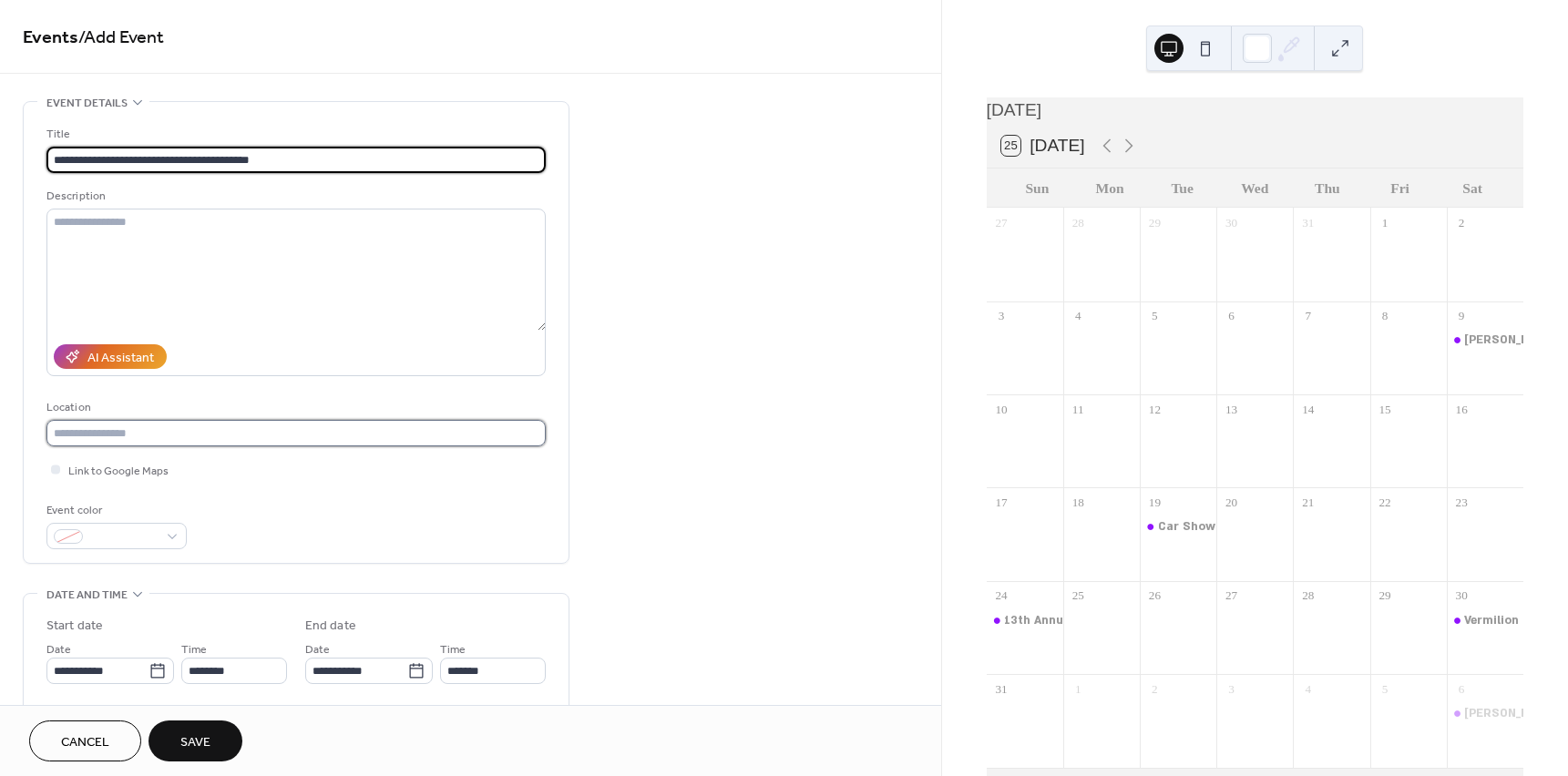 click at bounding box center [296, 433] 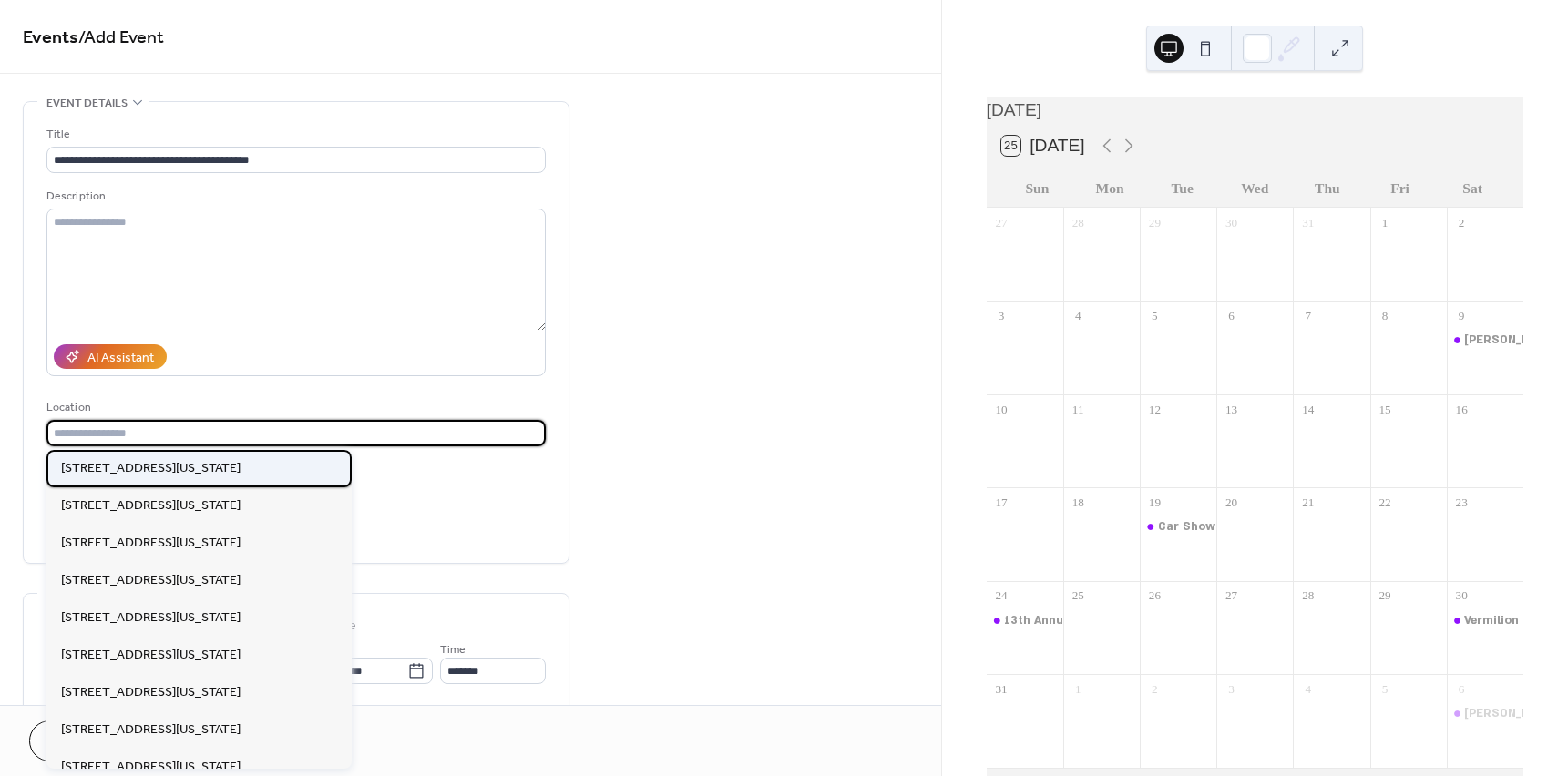 click on "[STREET_ADDRESS][US_STATE]" at bounding box center [199, 468] 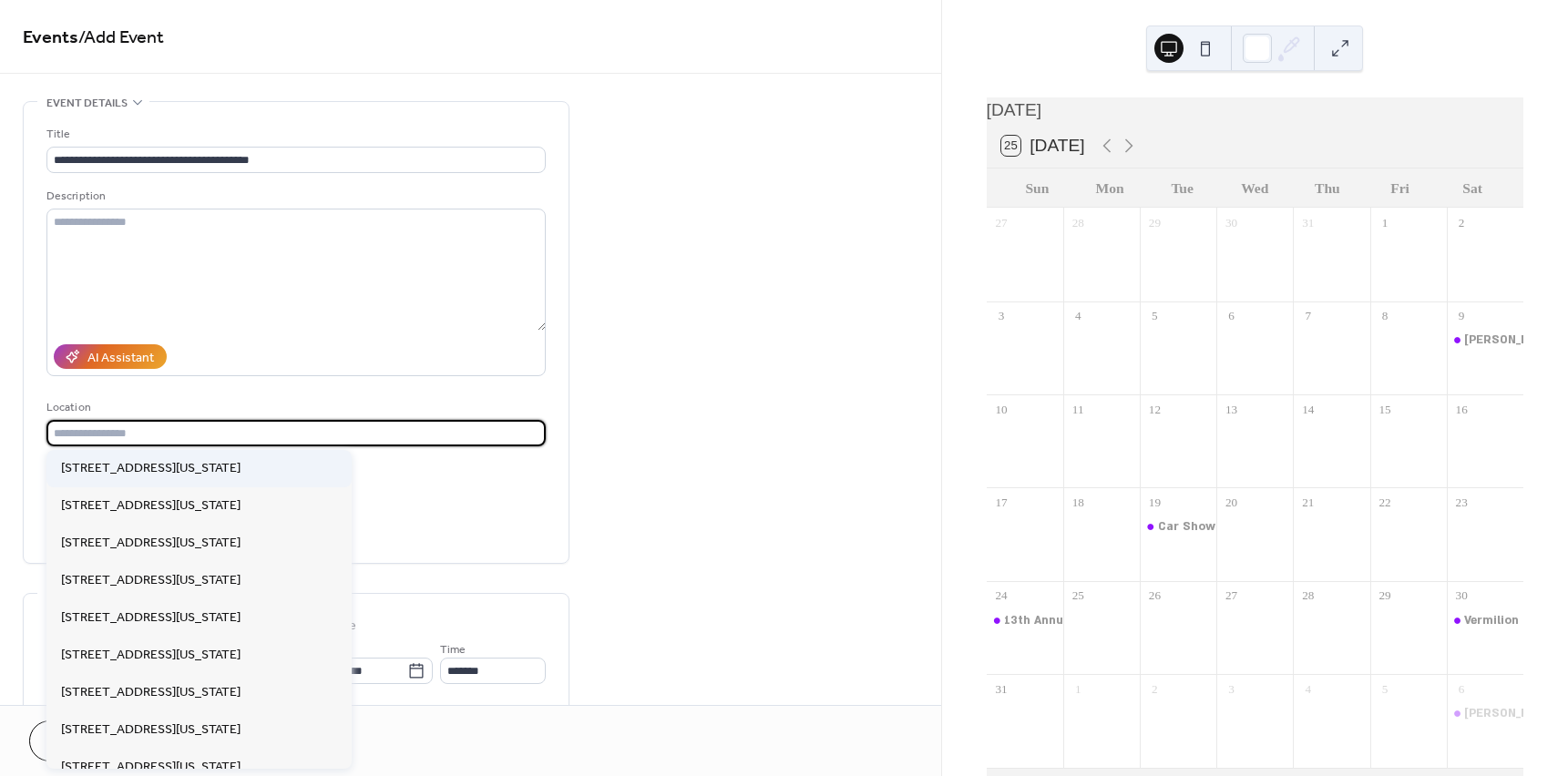 type on "**********" 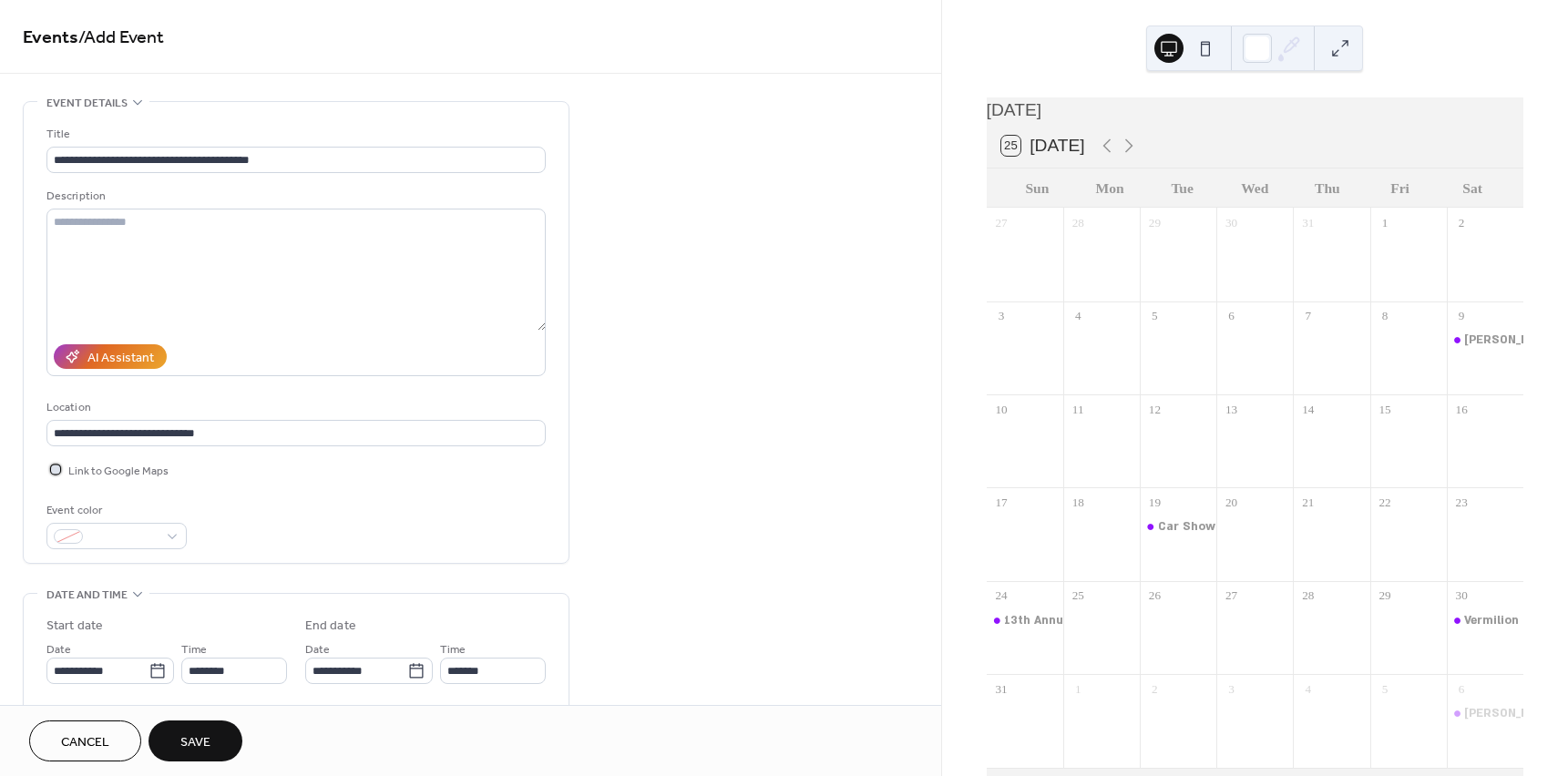 click on "Link to Google Maps" at bounding box center (118, 471) 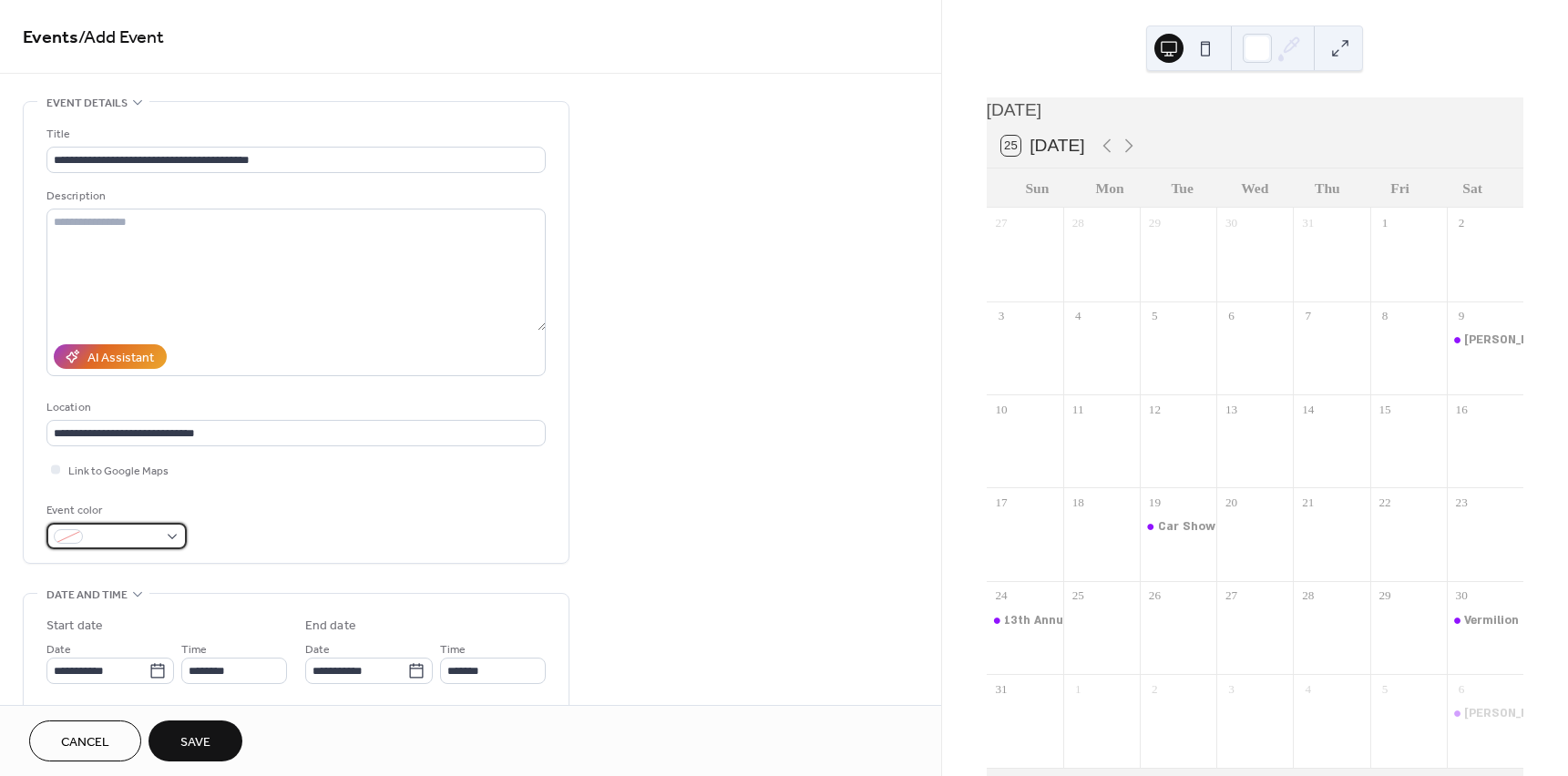 click at bounding box center [117, 536] 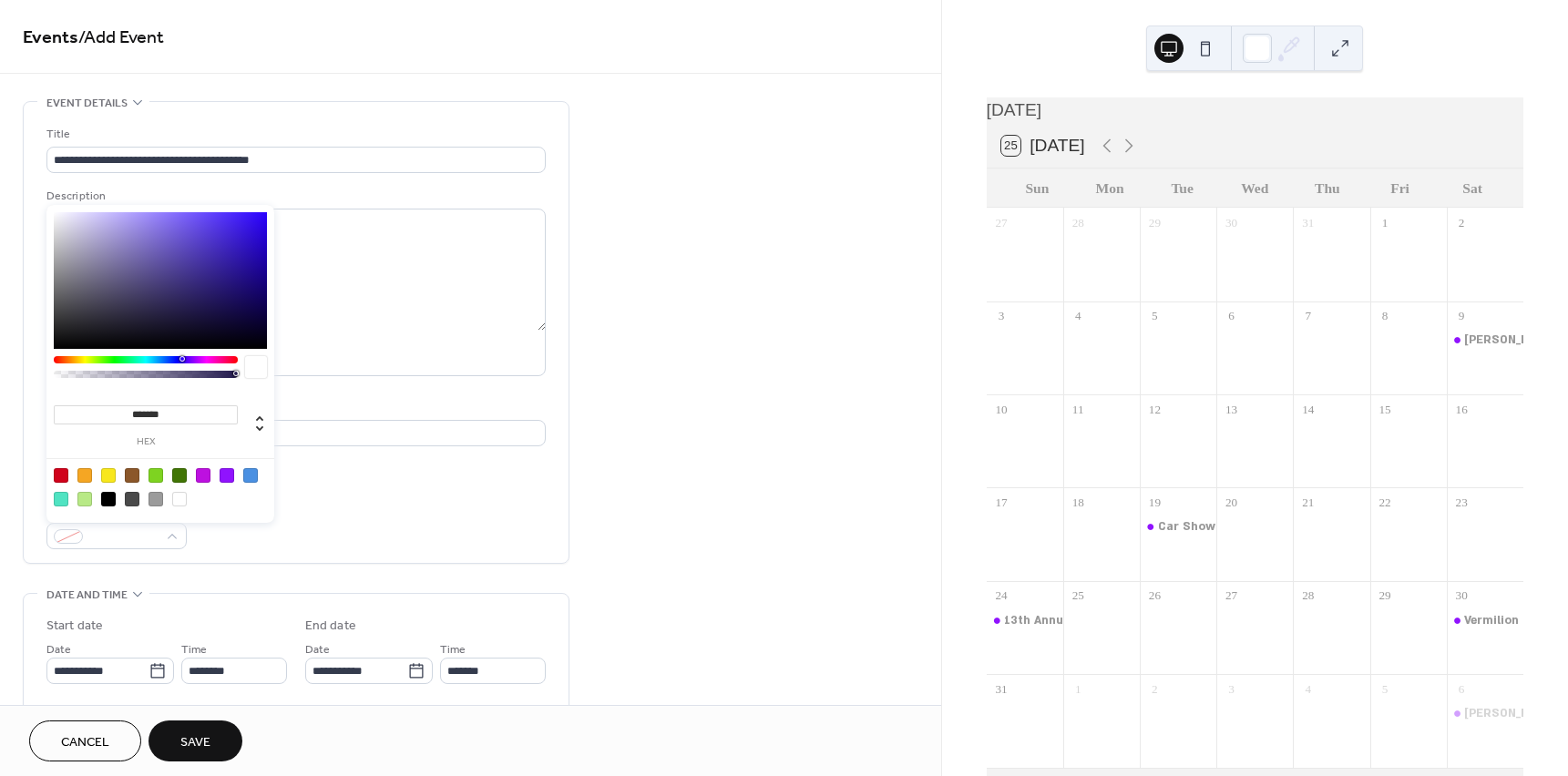 click at bounding box center (227, 475) 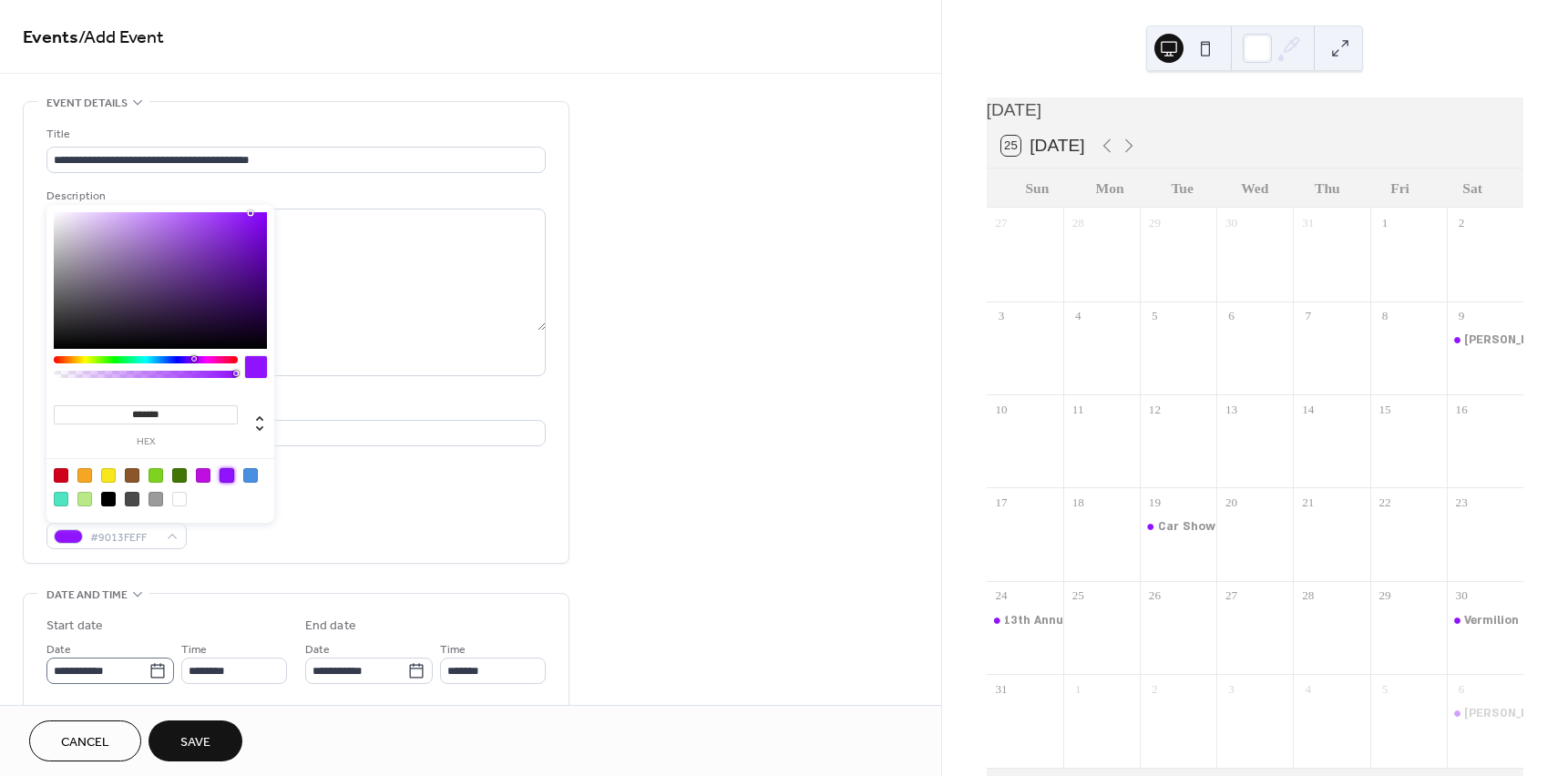click 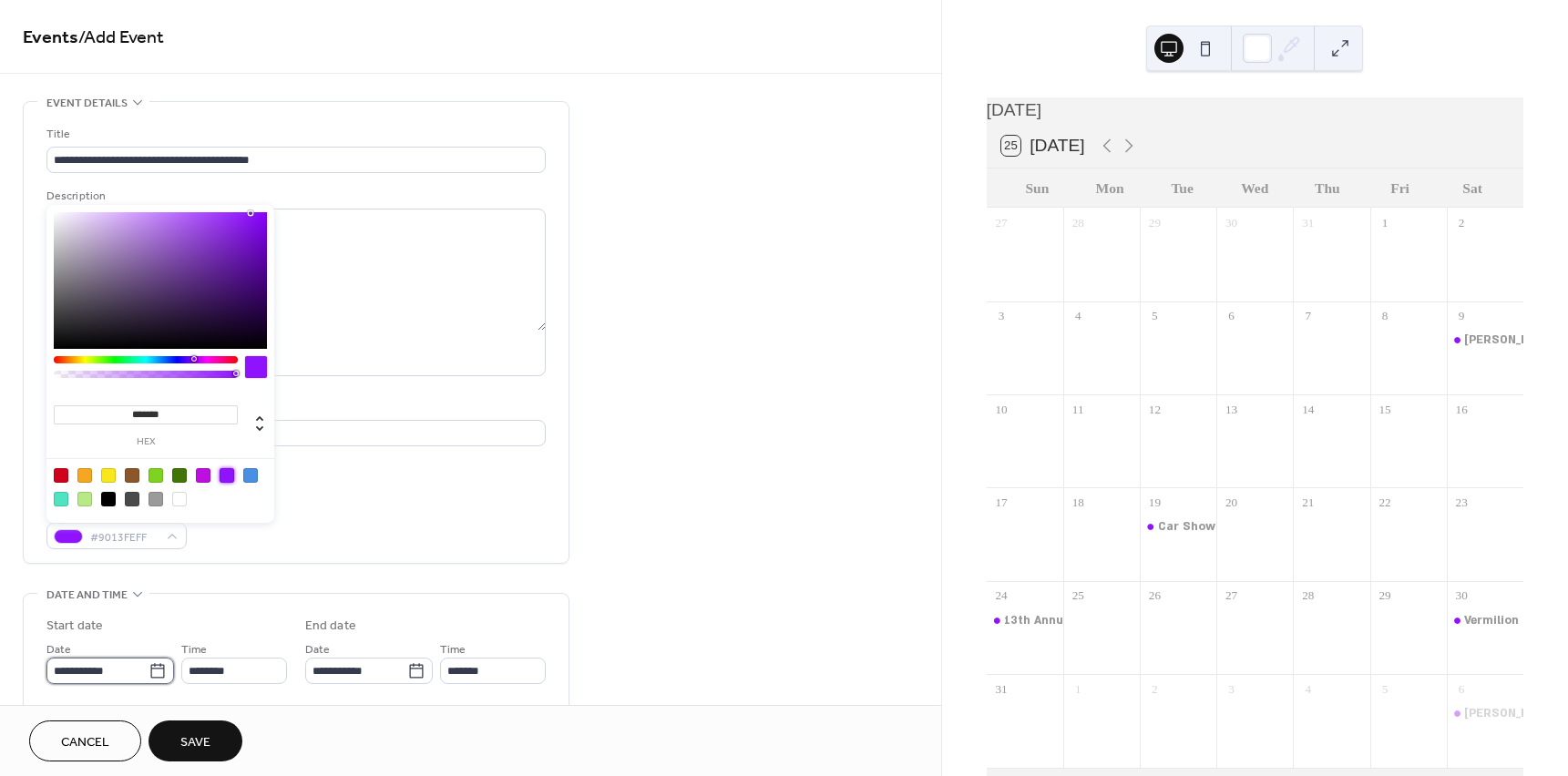click on "**********" at bounding box center (97, 670) 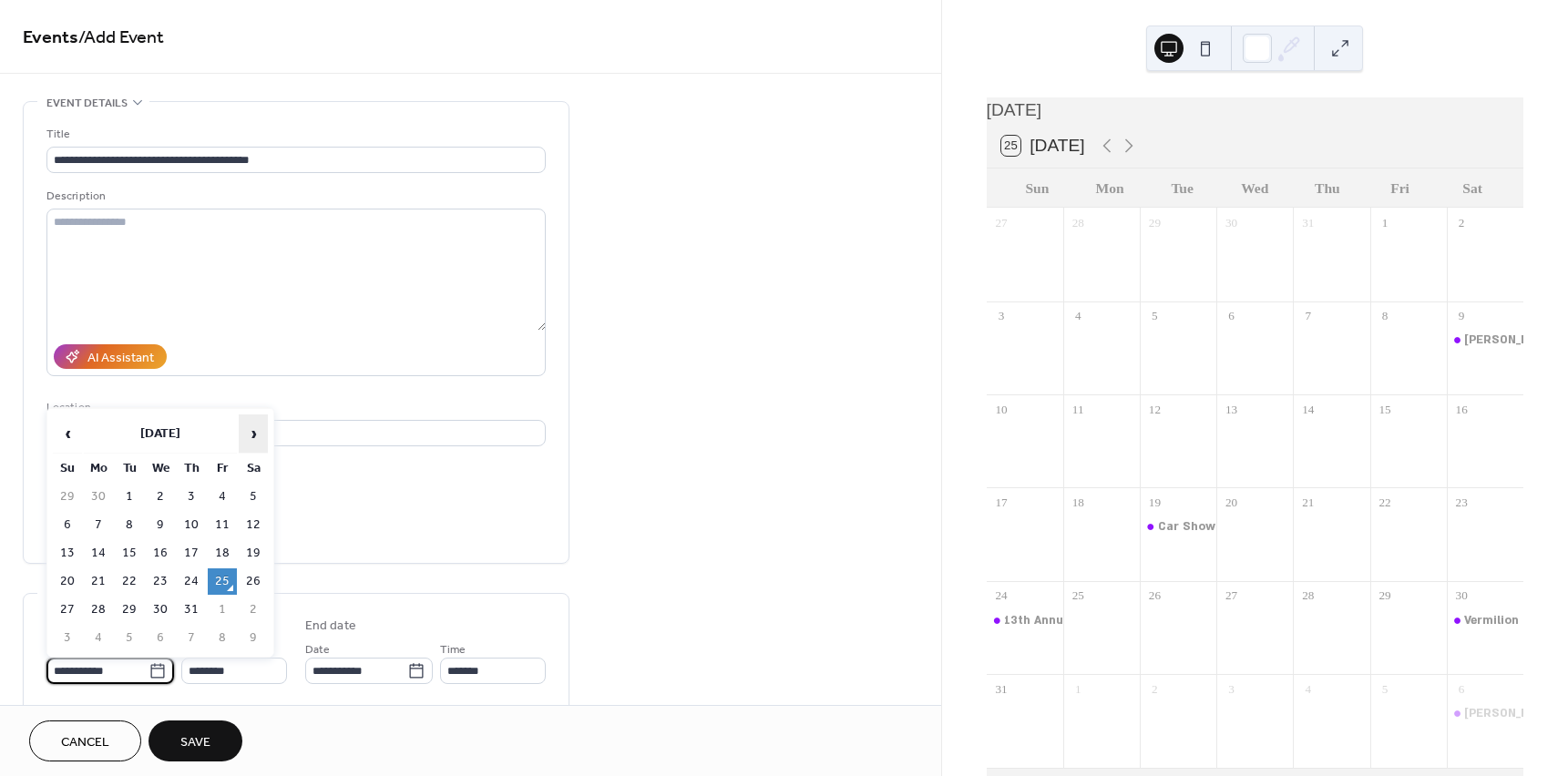 click on "›" at bounding box center (253, 434) 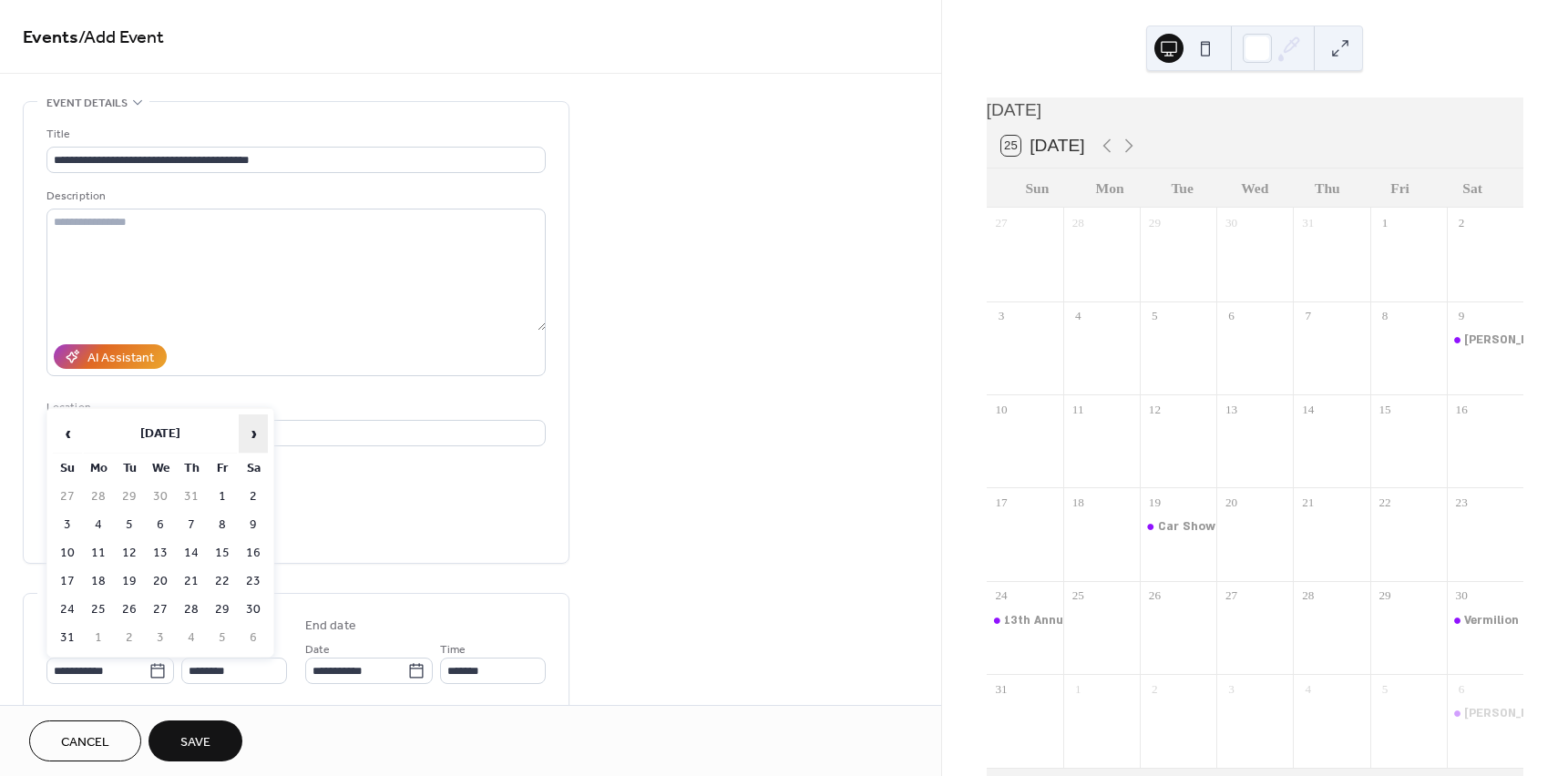 click on "›" at bounding box center [253, 434] 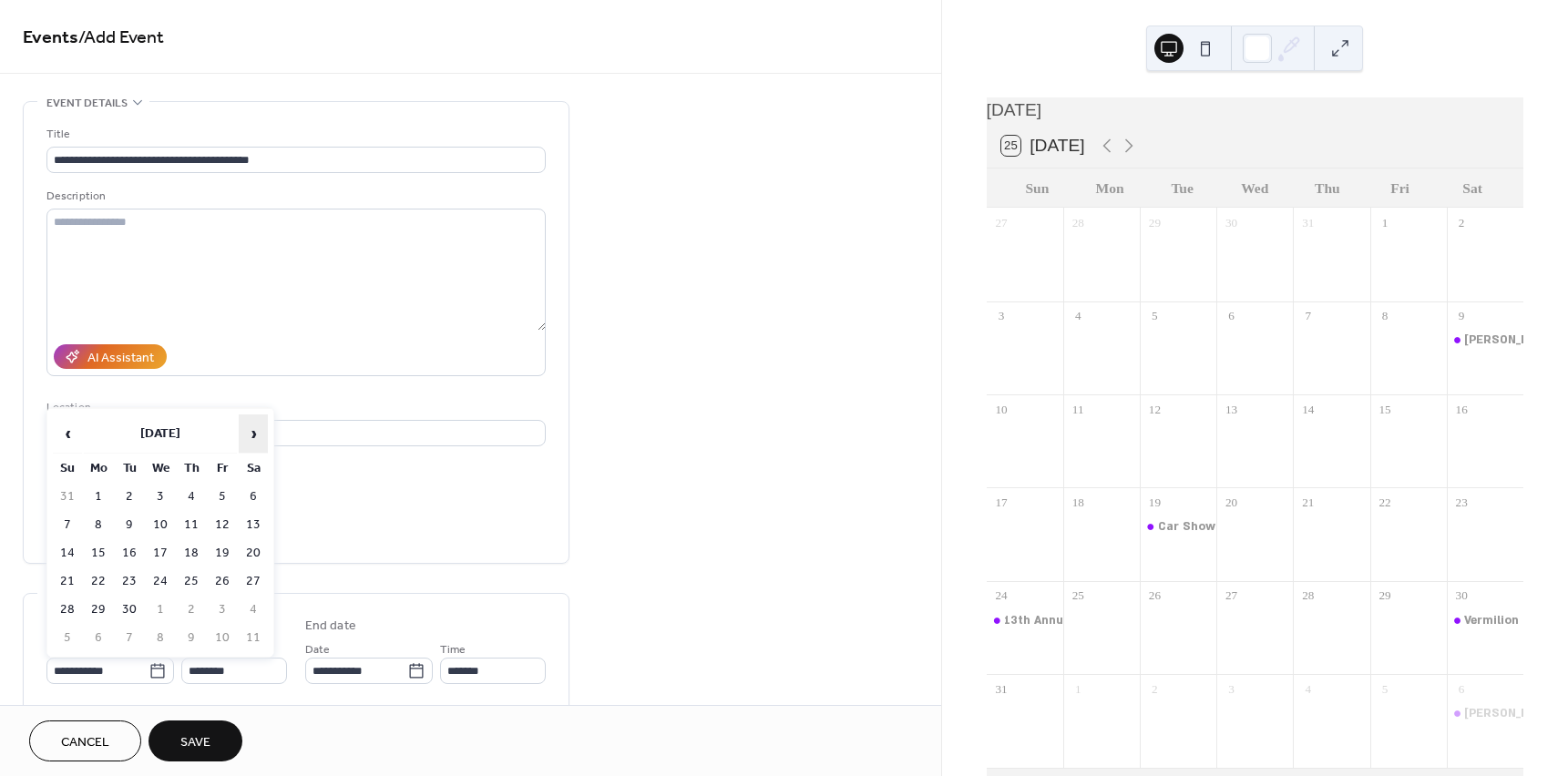 click on "›" at bounding box center [253, 434] 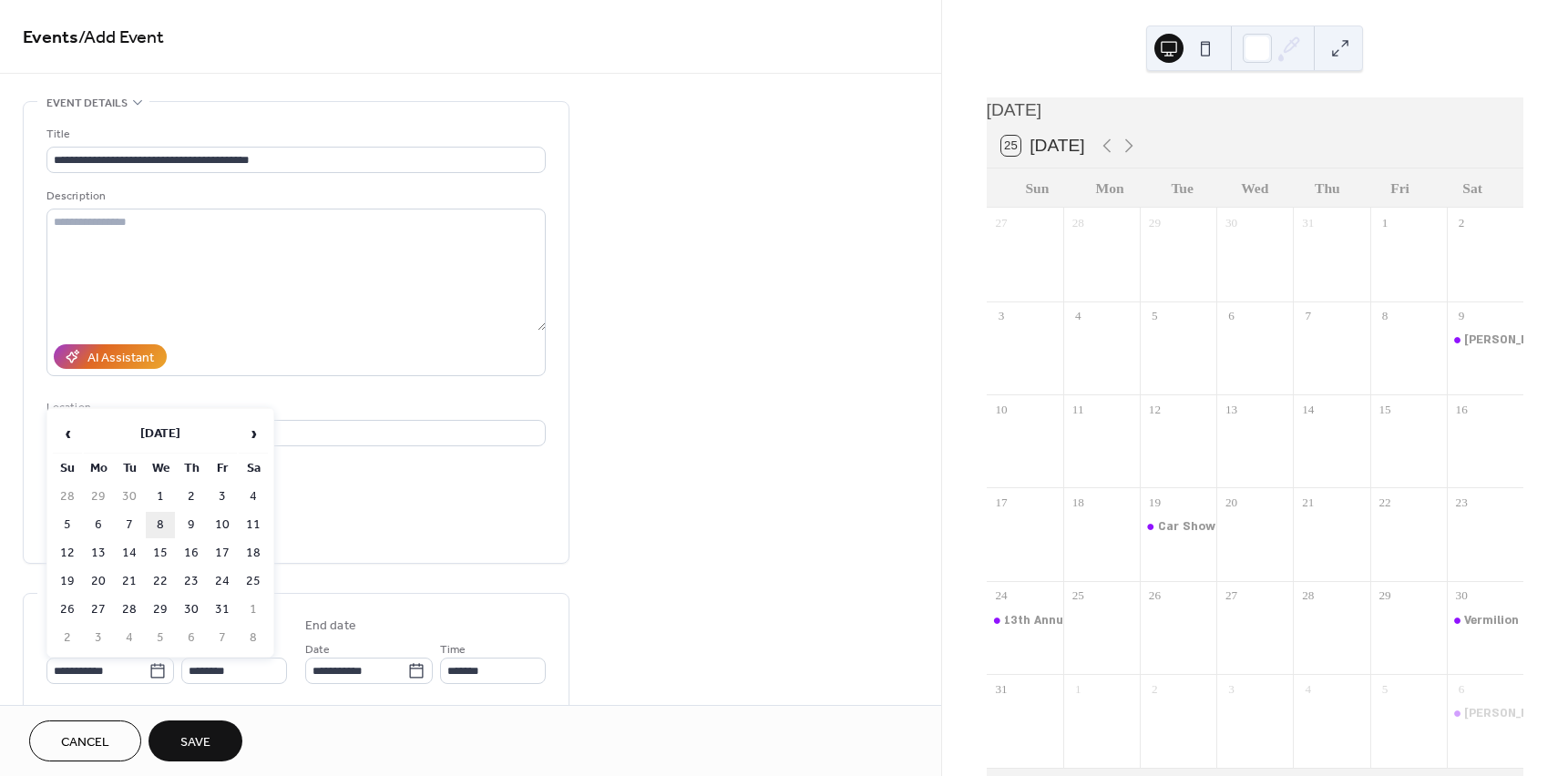 click on "8" at bounding box center (160, 525) 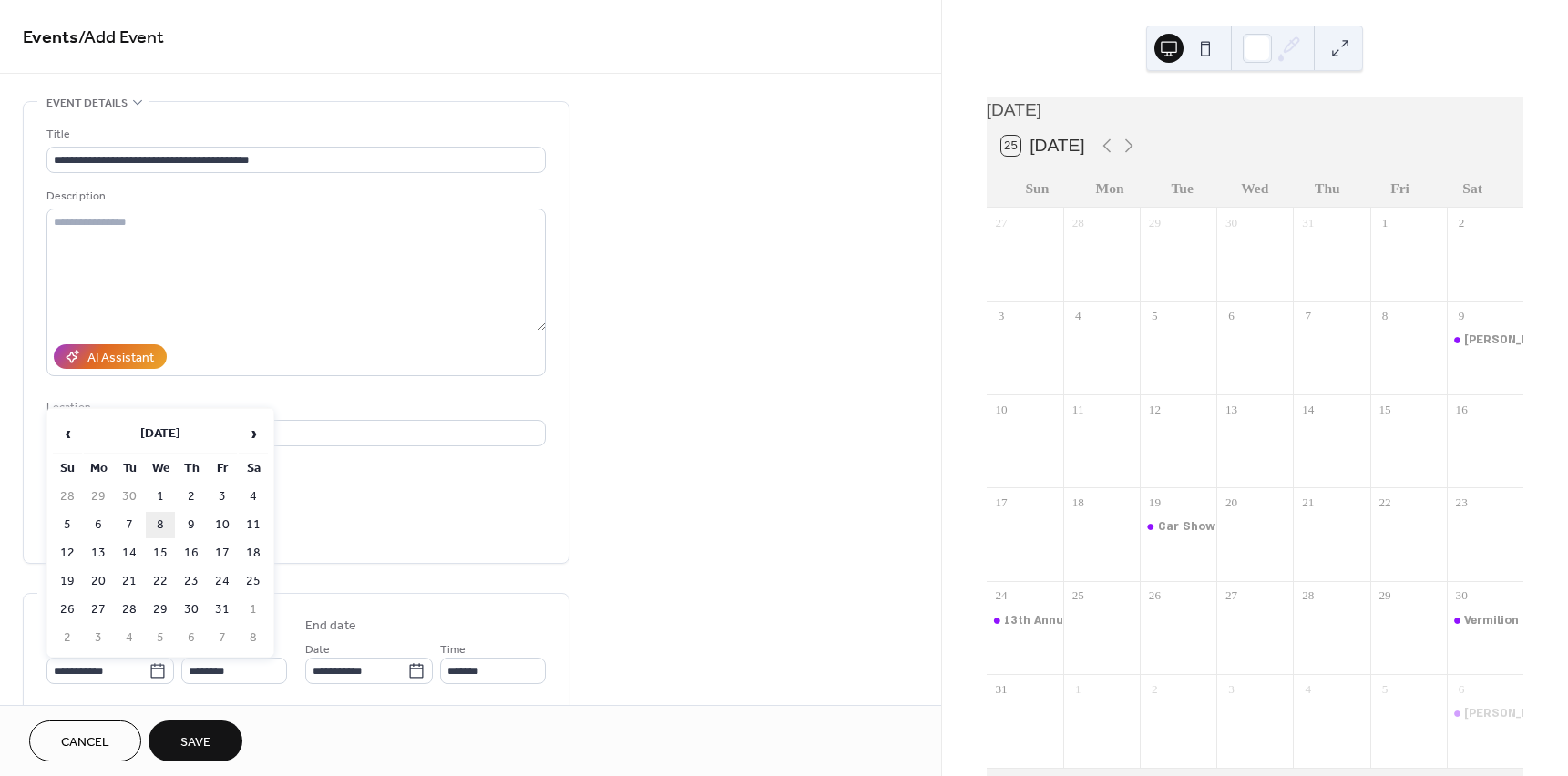 type on "**********" 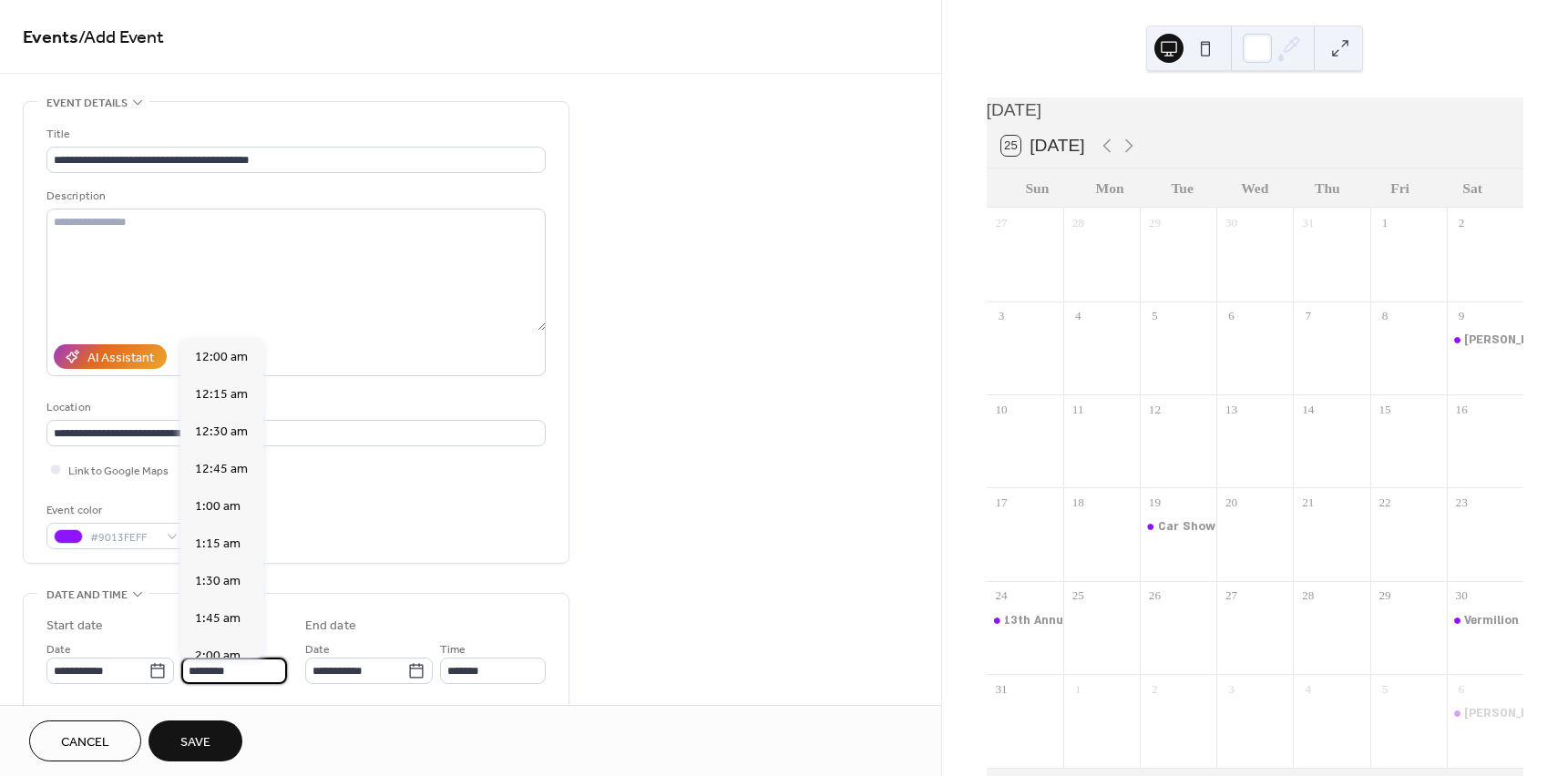 click on "********" at bounding box center [234, 670] 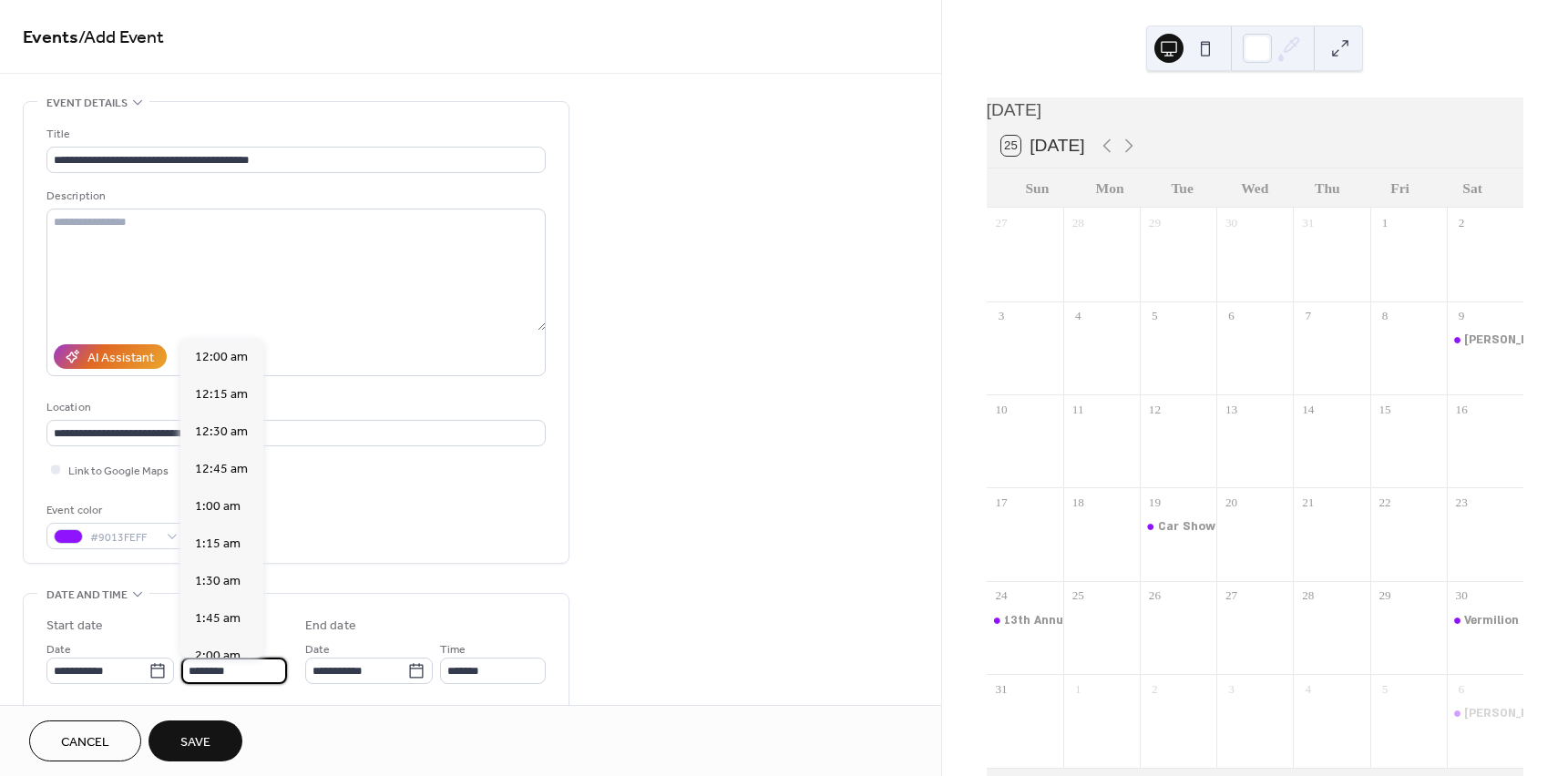 scroll, scrollTop: 1792, scrollLeft: 0, axis: vertical 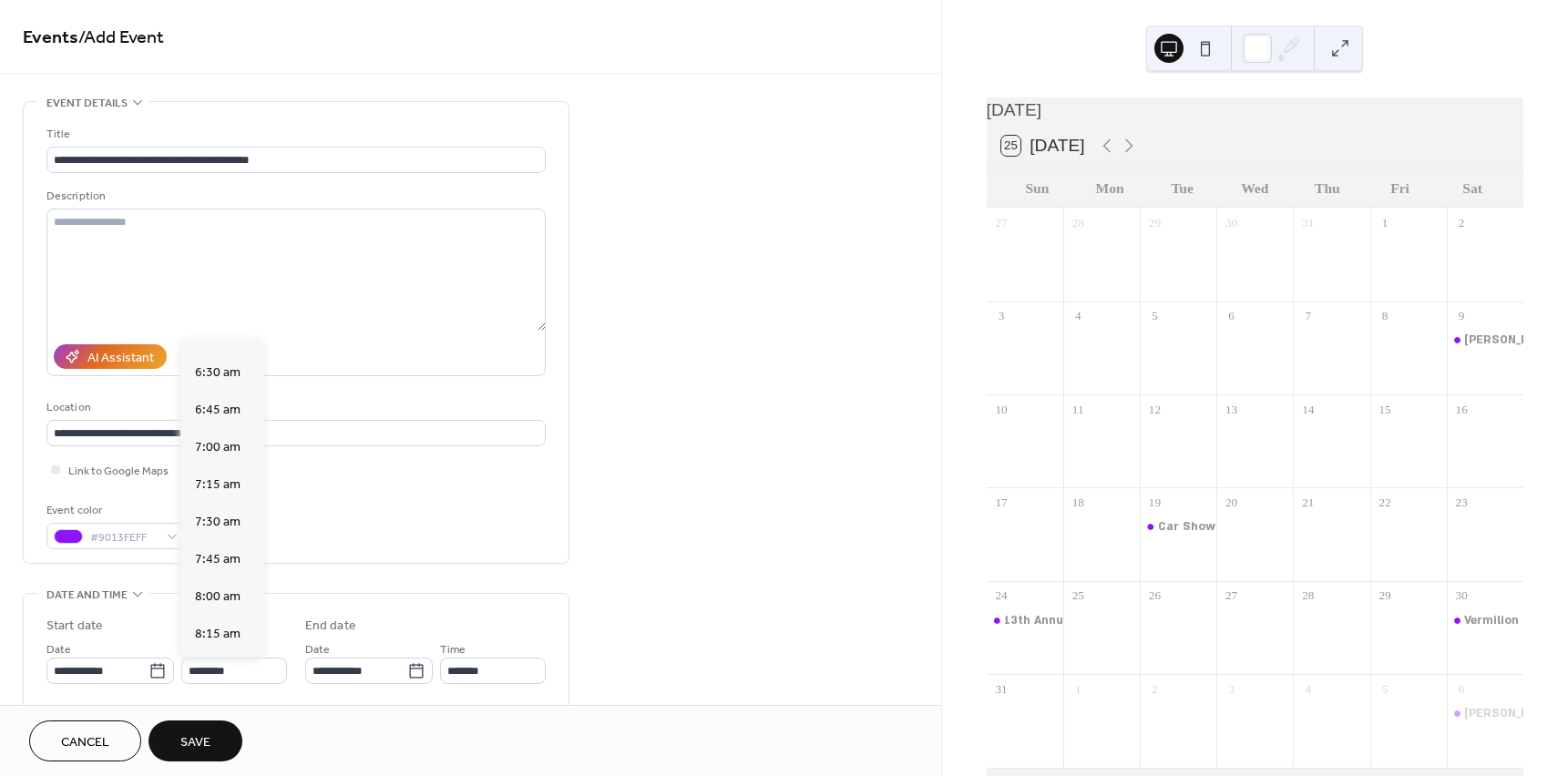 click on "Time ********" at bounding box center (234, 661) 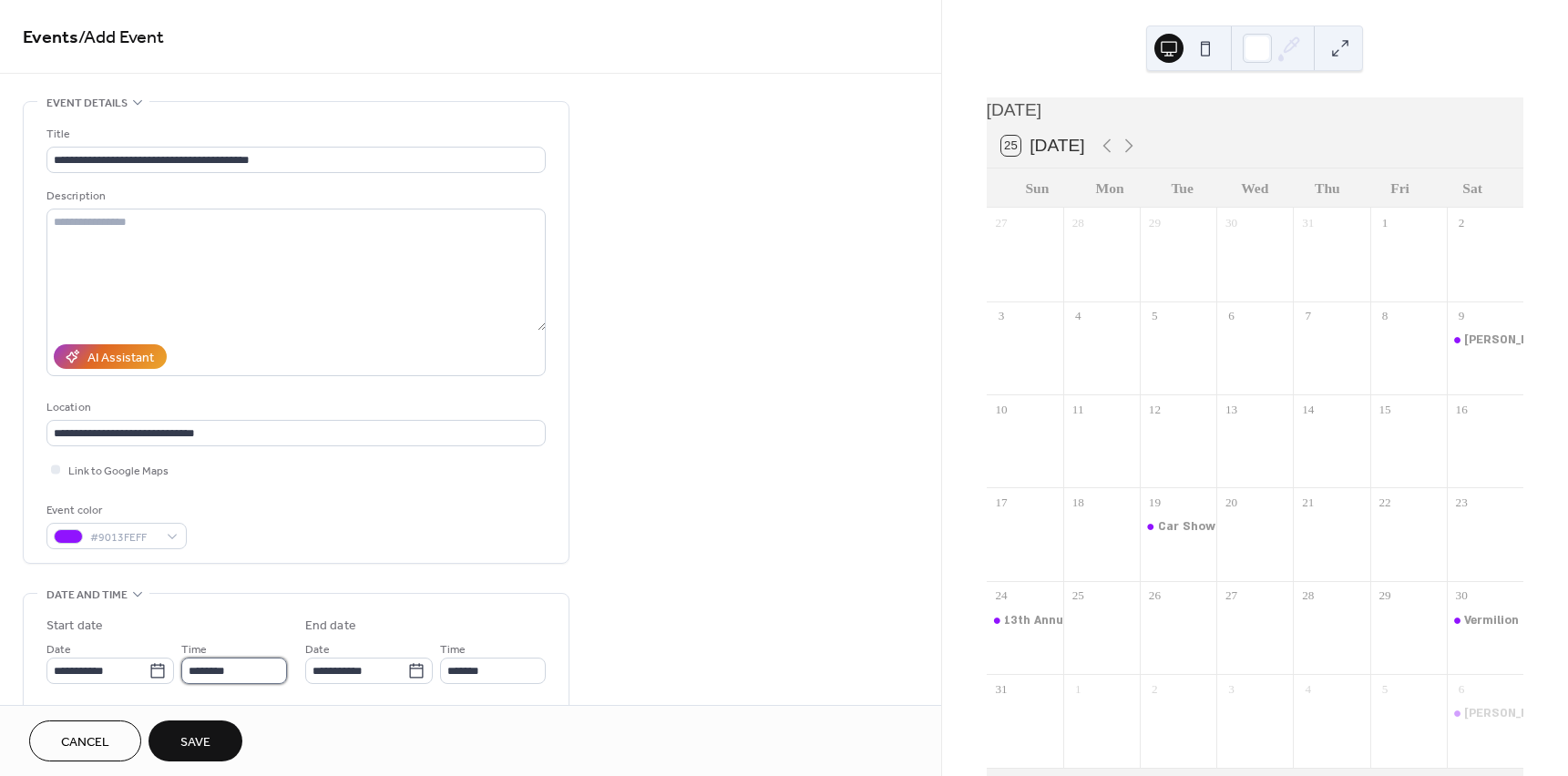 click on "********" at bounding box center (234, 670) 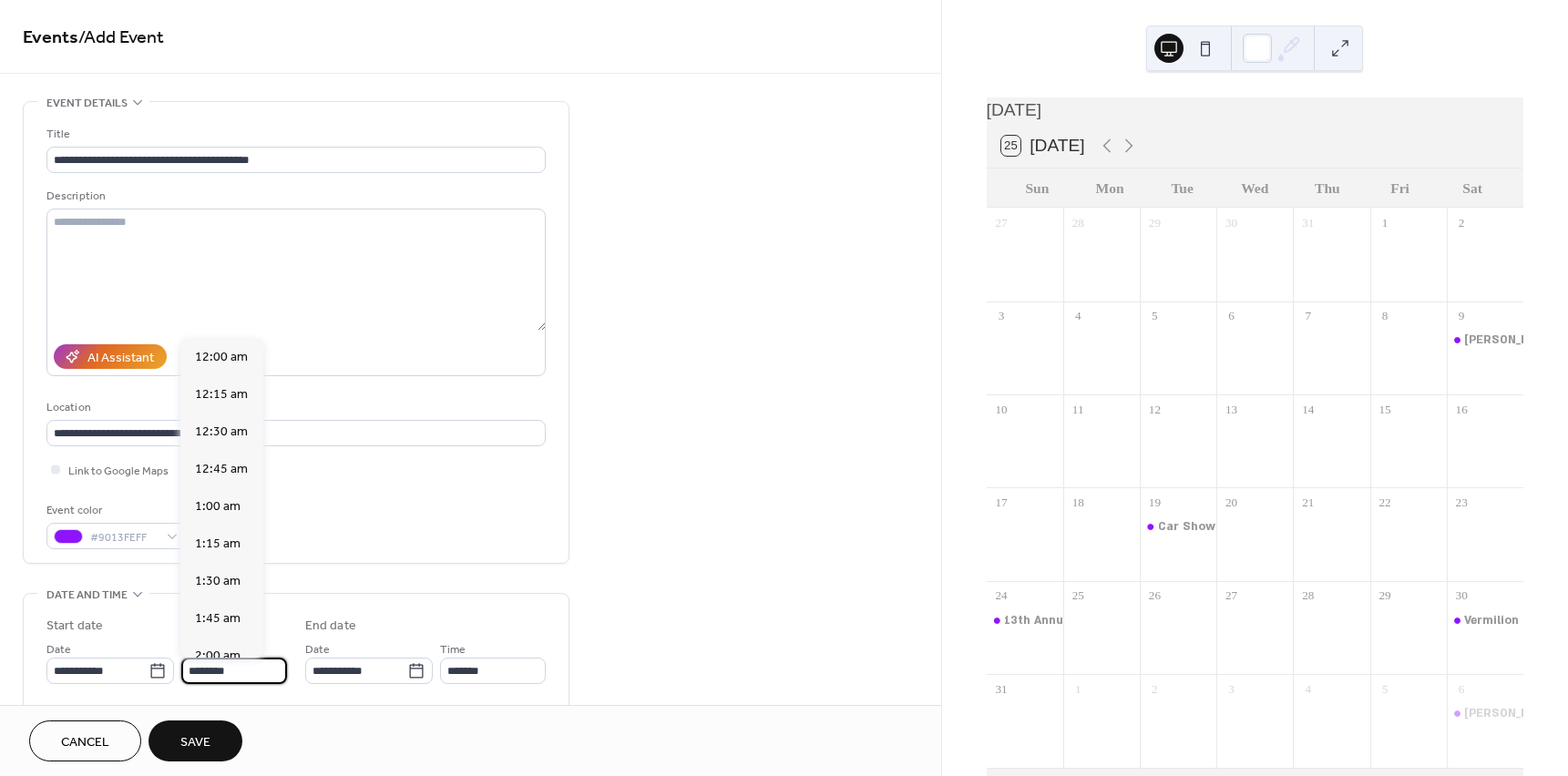 scroll, scrollTop: 1792, scrollLeft: 0, axis: vertical 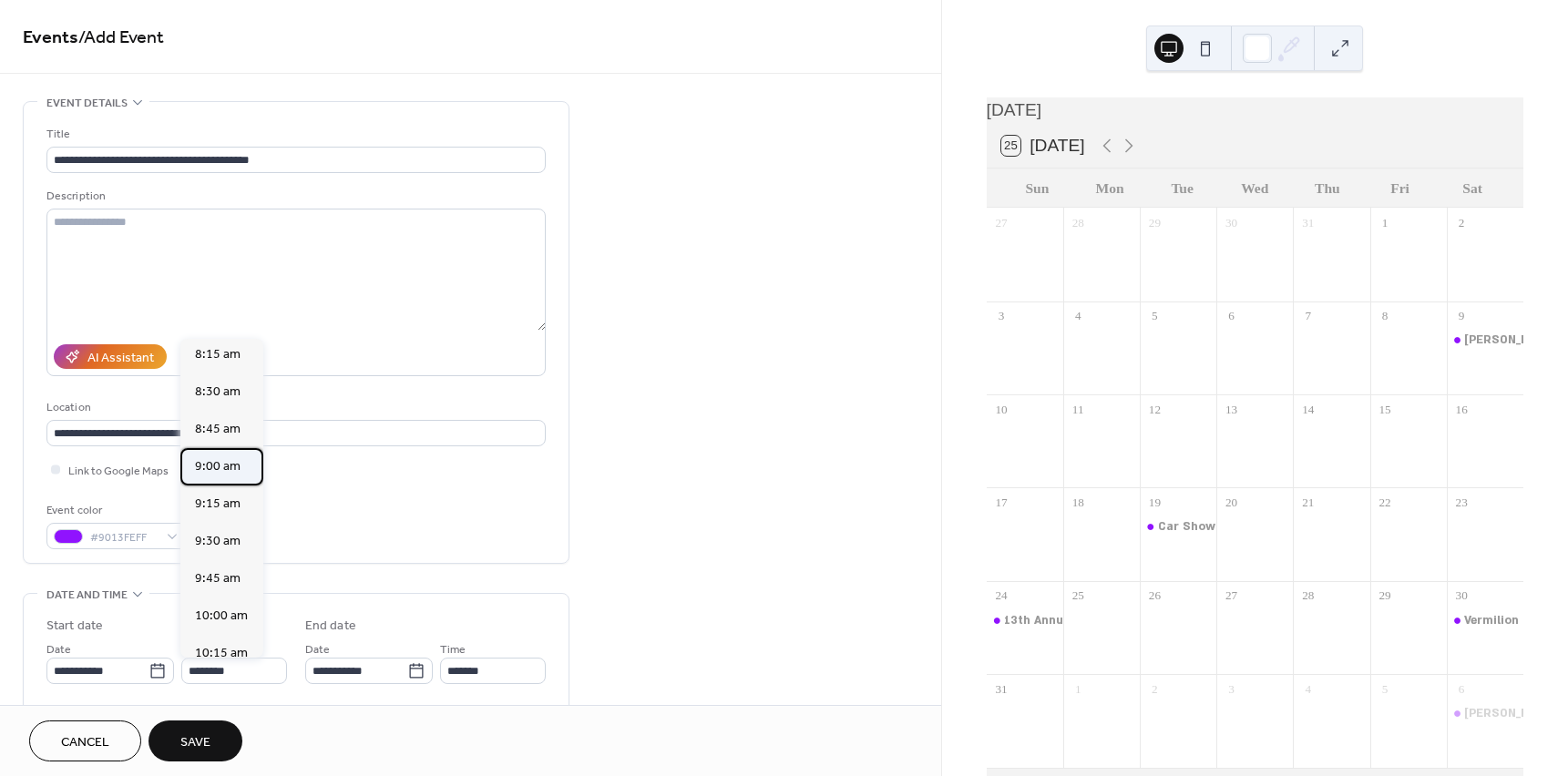 click on "9:00 am" at bounding box center (218, 466) 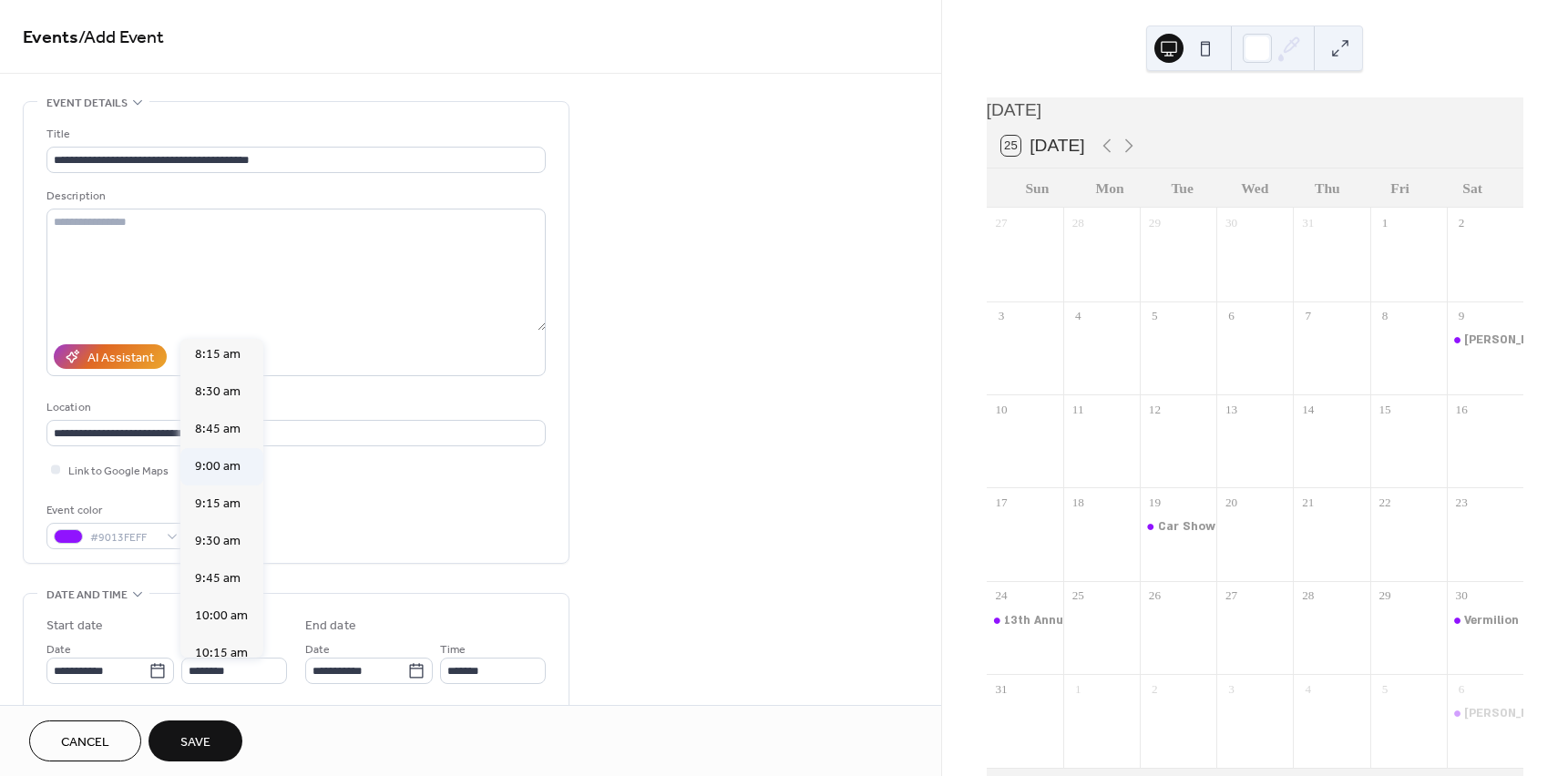 type on "*******" 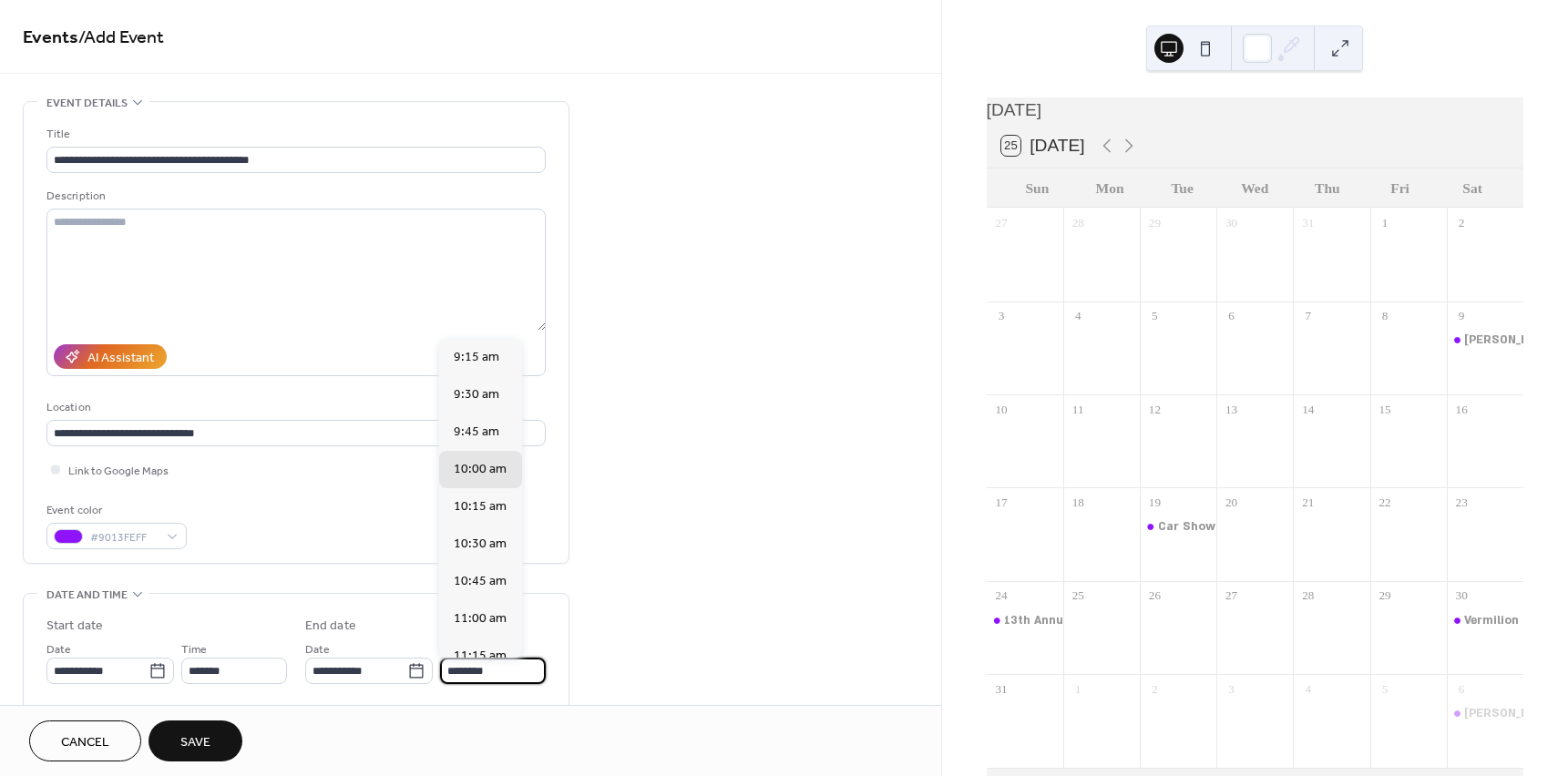 click on "********" at bounding box center (493, 670) 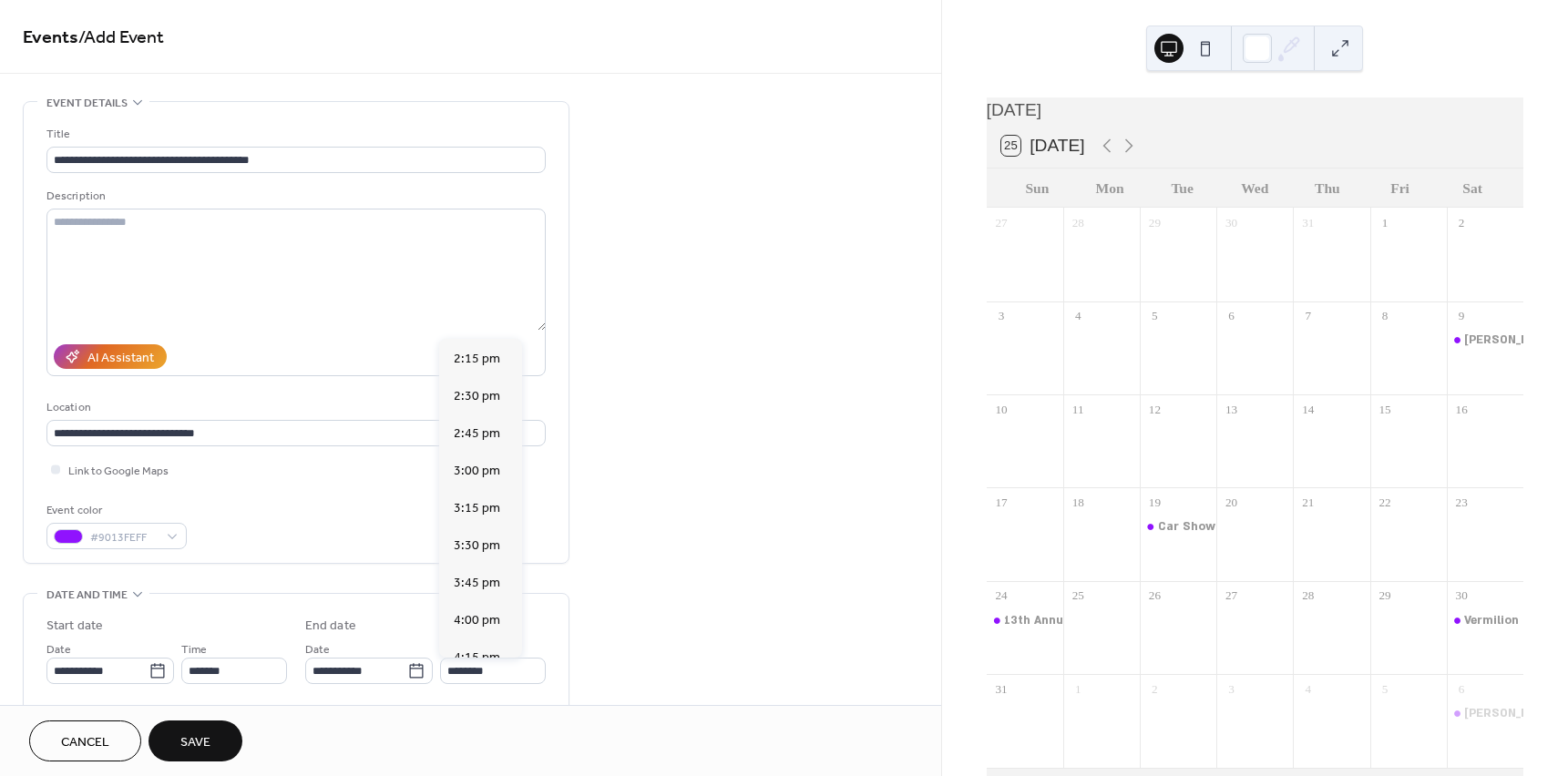 scroll, scrollTop: 837, scrollLeft: 0, axis: vertical 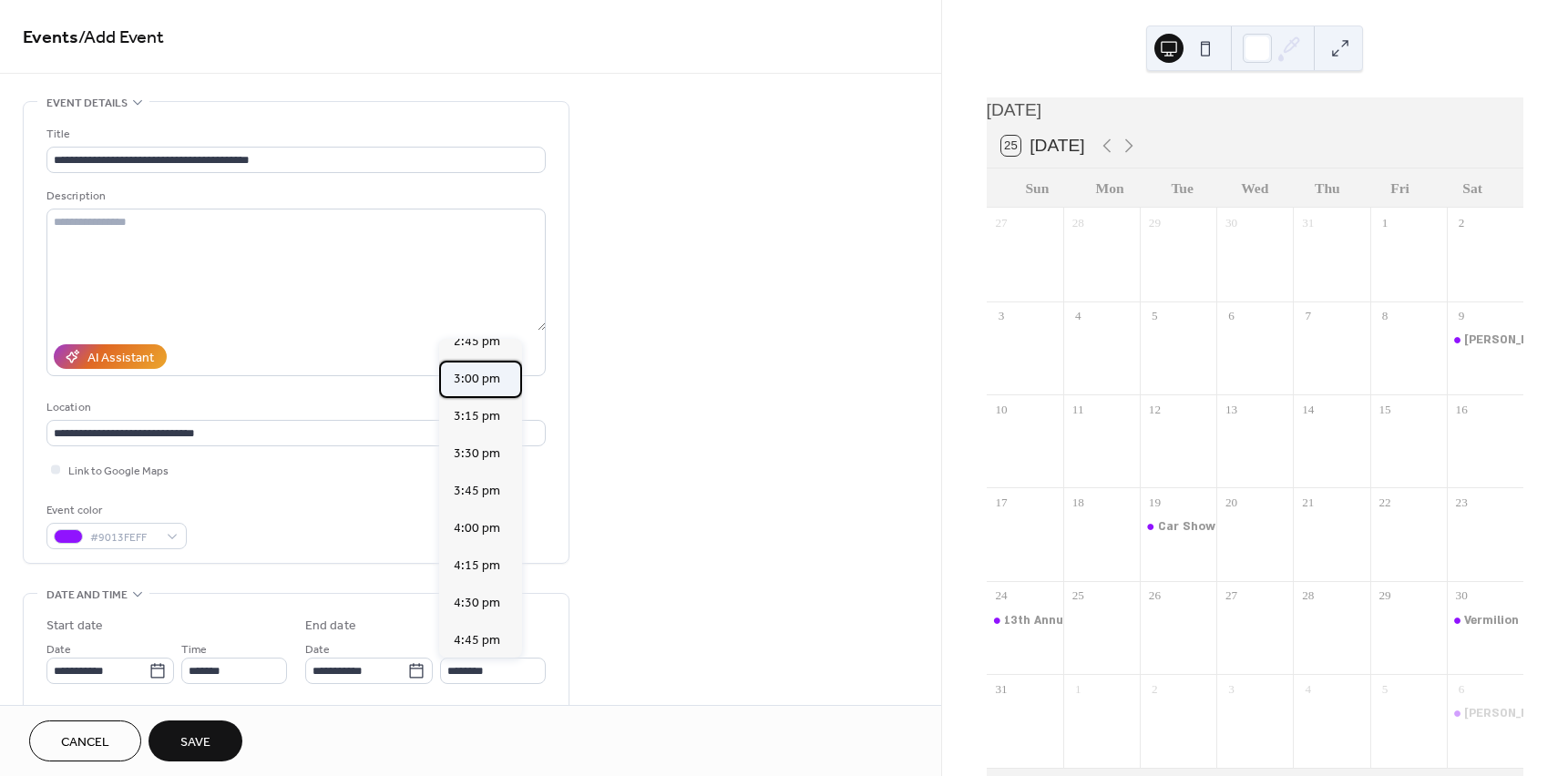click on "3:00 pm" at bounding box center [477, 379] 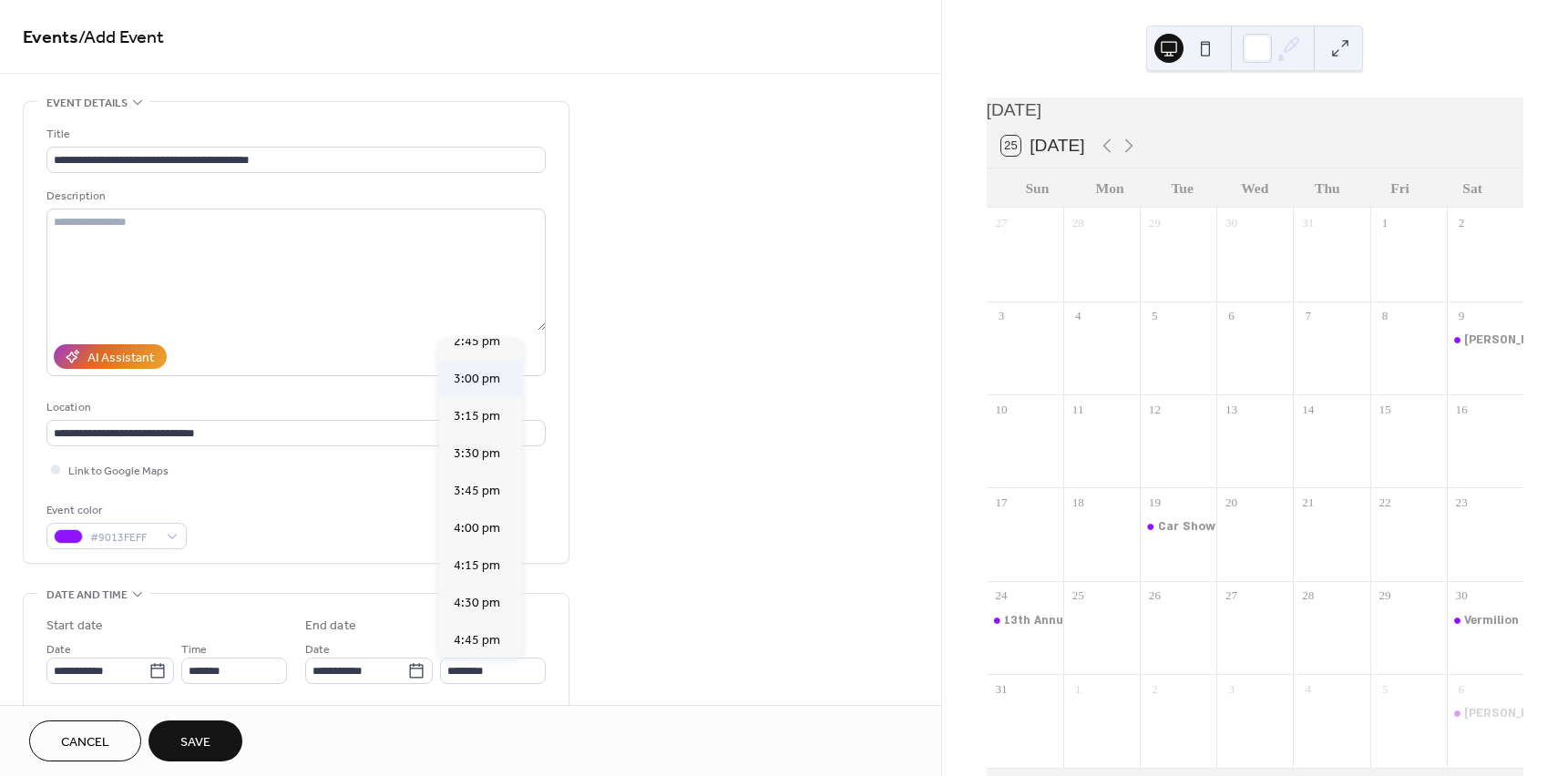 type on "*******" 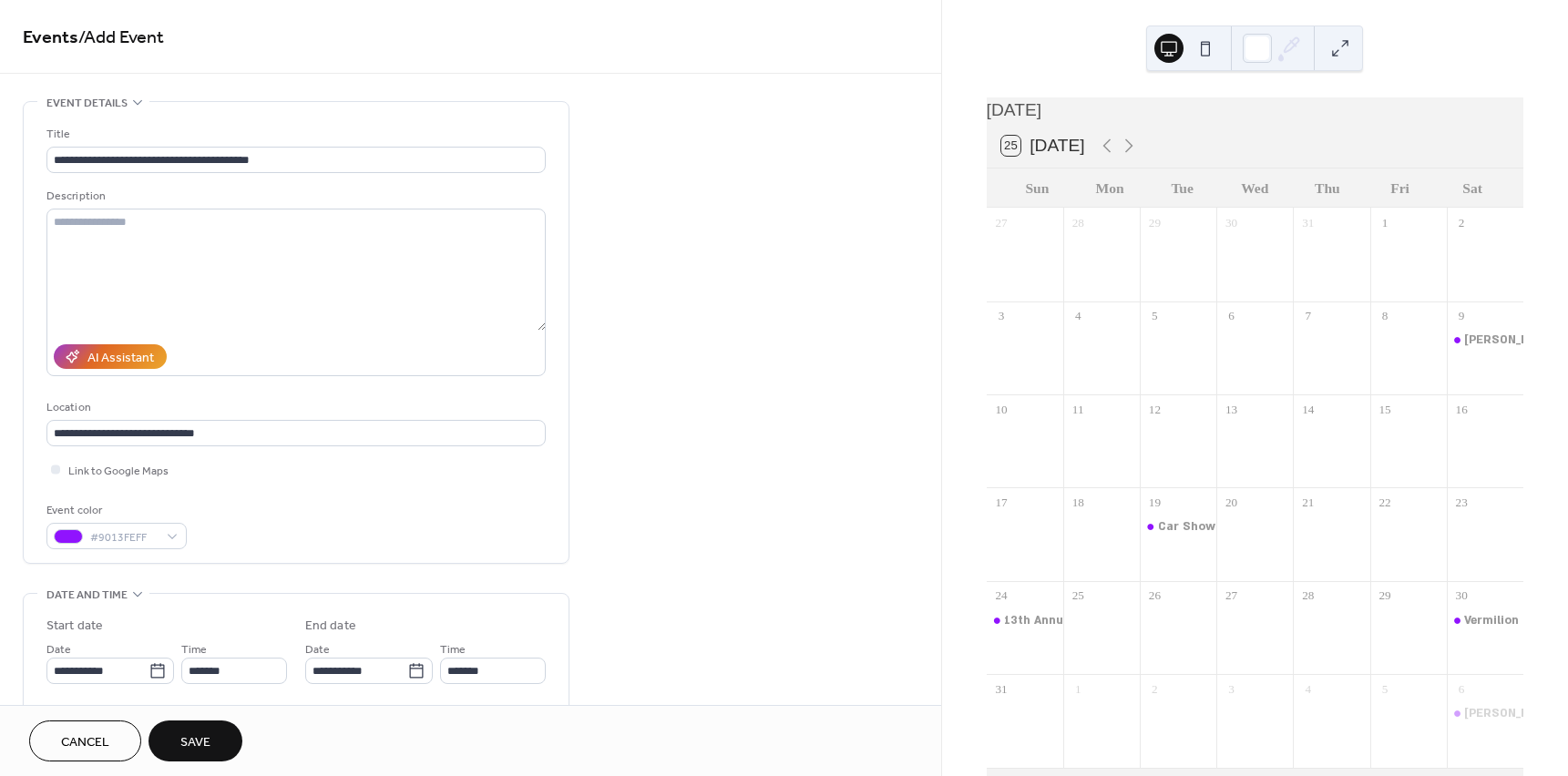 click on "Save" at bounding box center (195, 740) 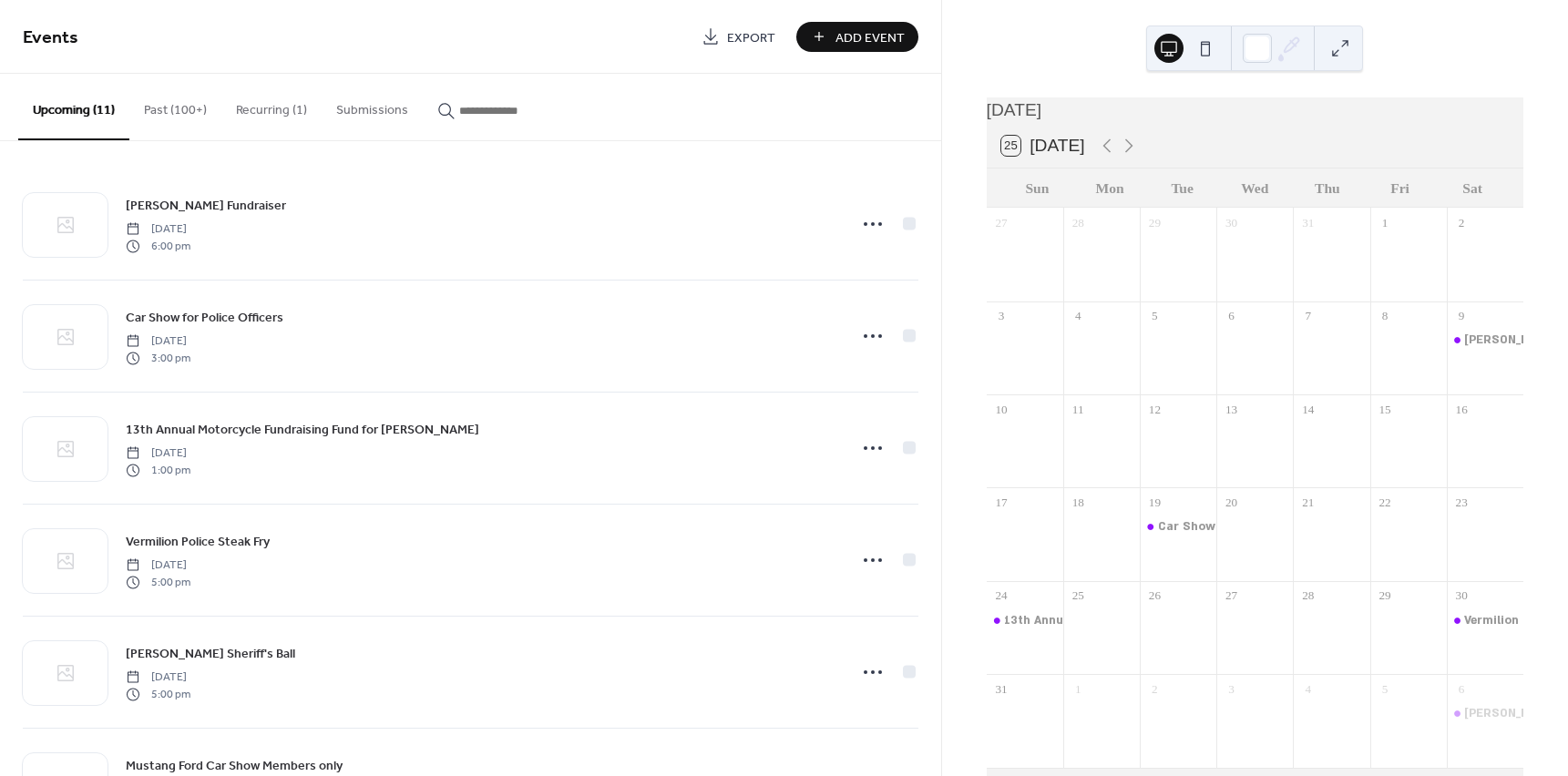 click on "Add Event" at bounding box center (870, 37) 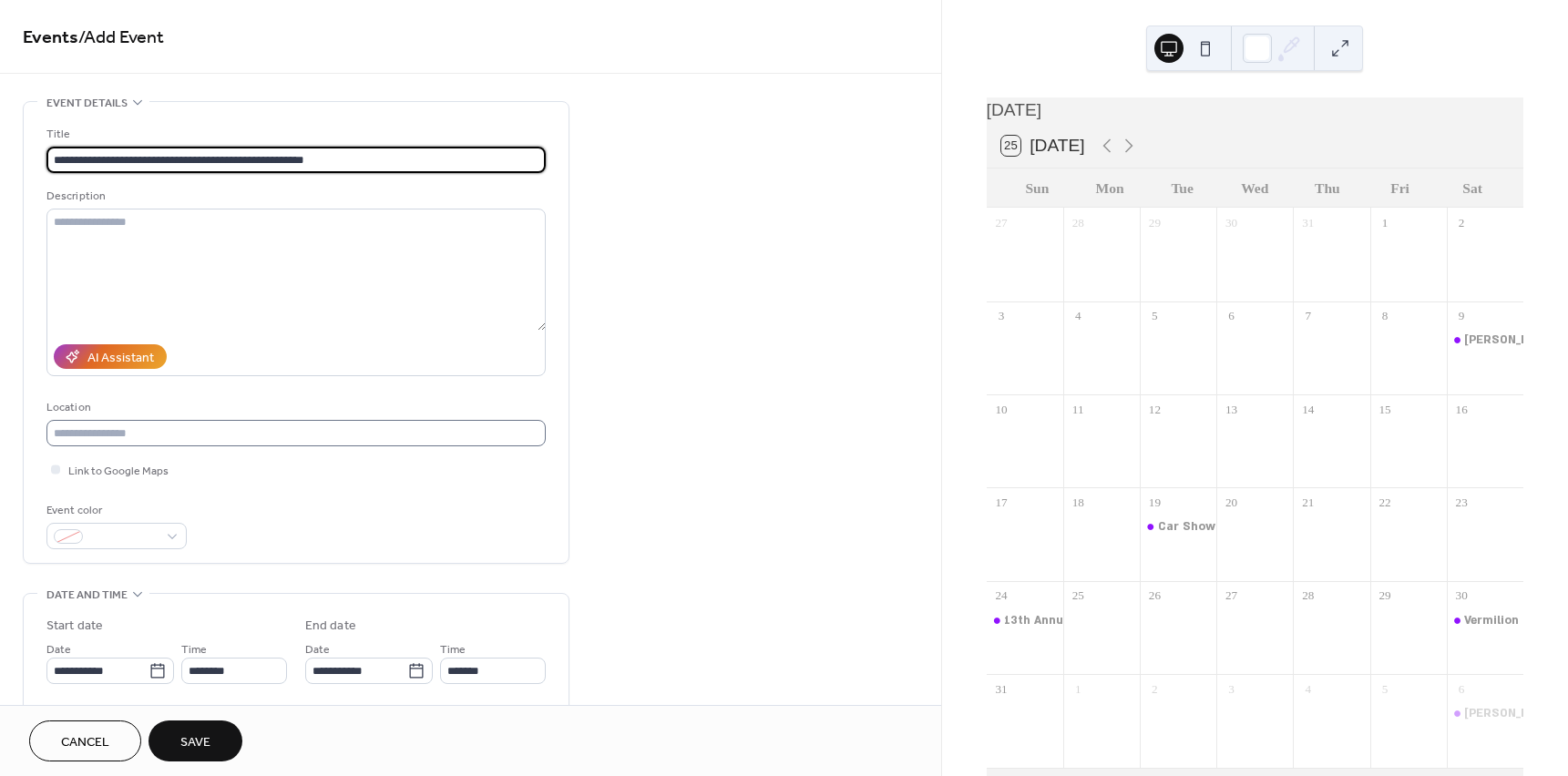 type on "**********" 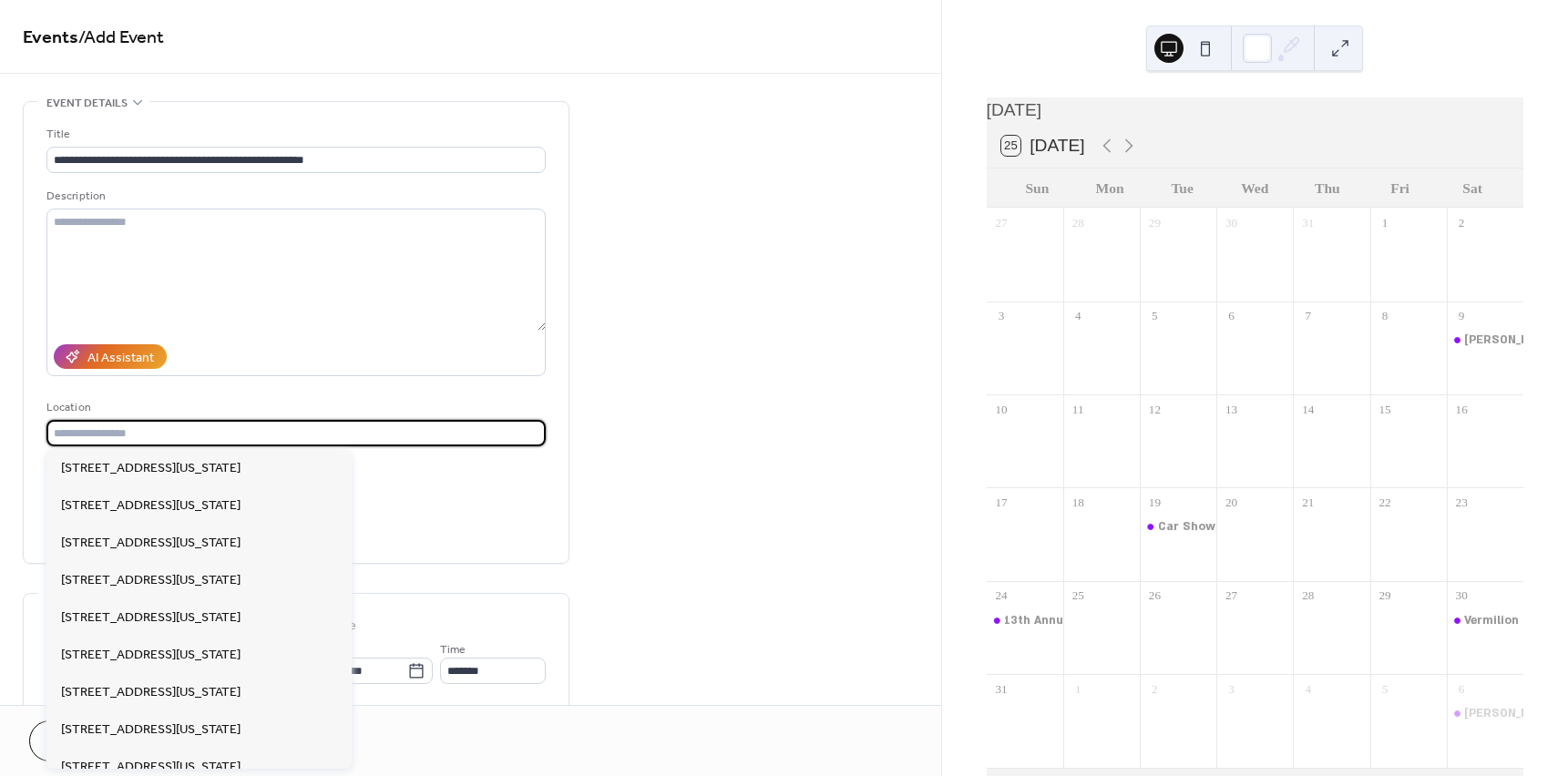 click at bounding box center [296, 433] 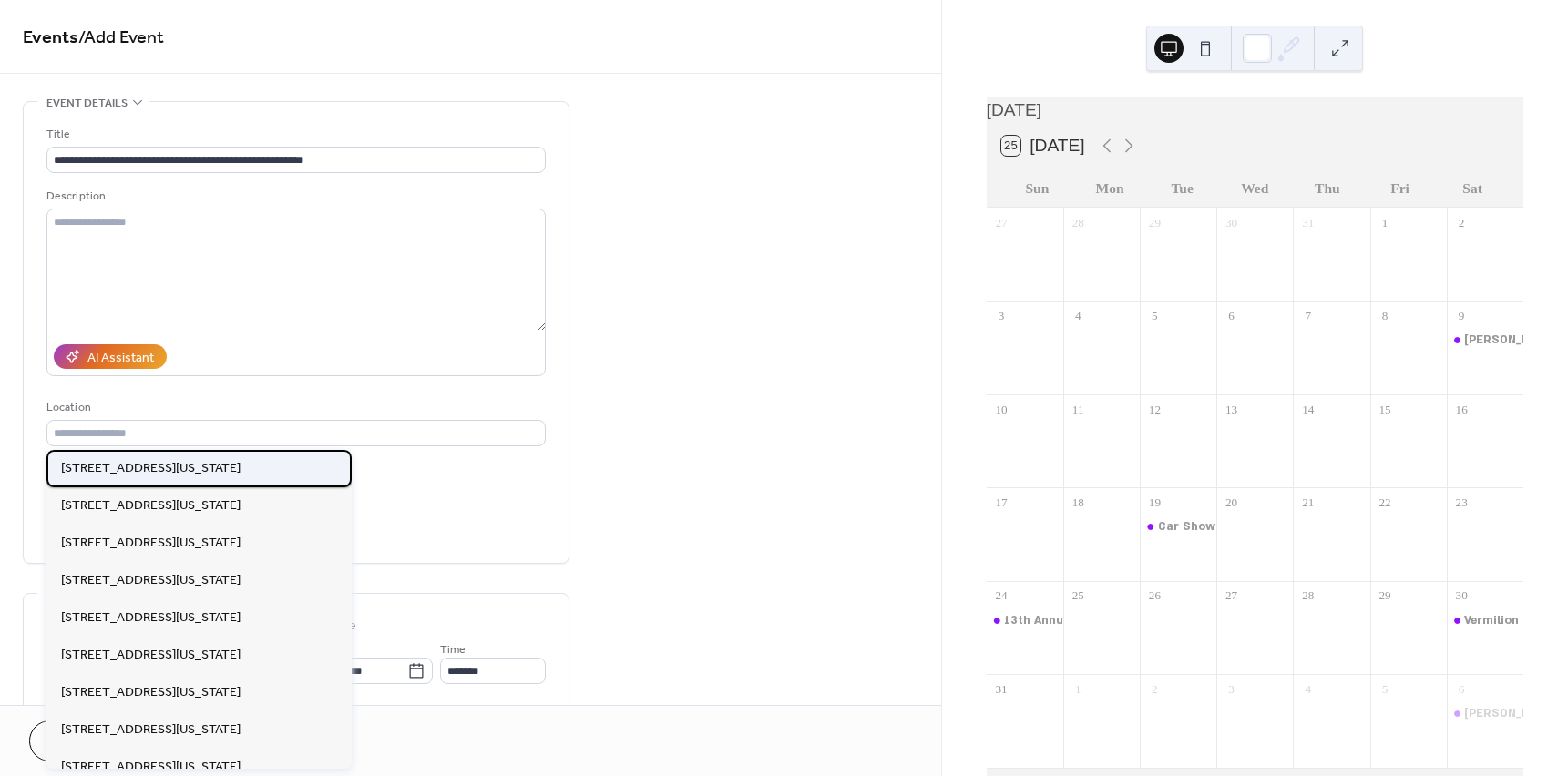 click on "[STREET_ADDRESS][US_STATE]" at bounding box center [199, 468] 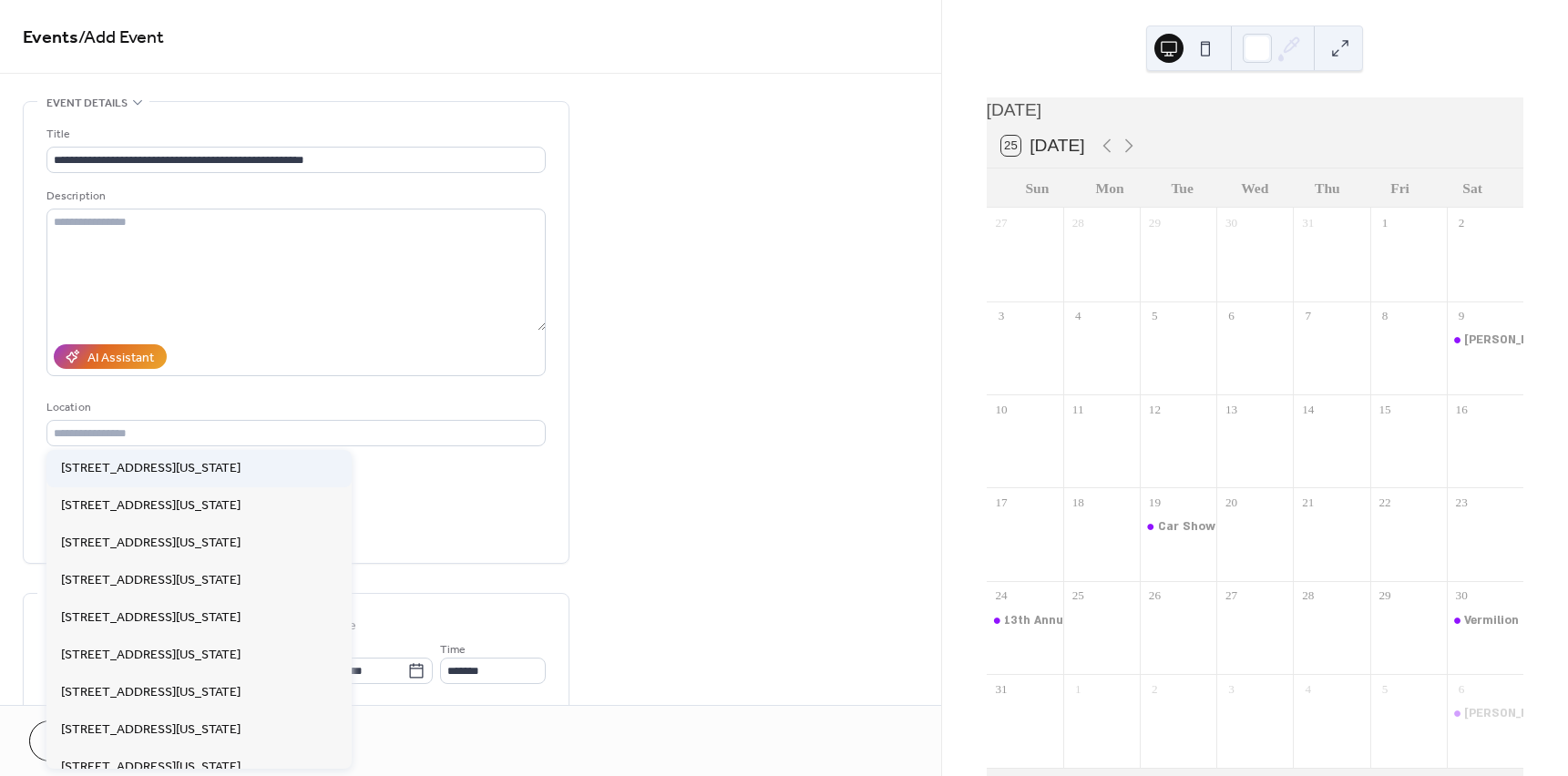 type on "**********" 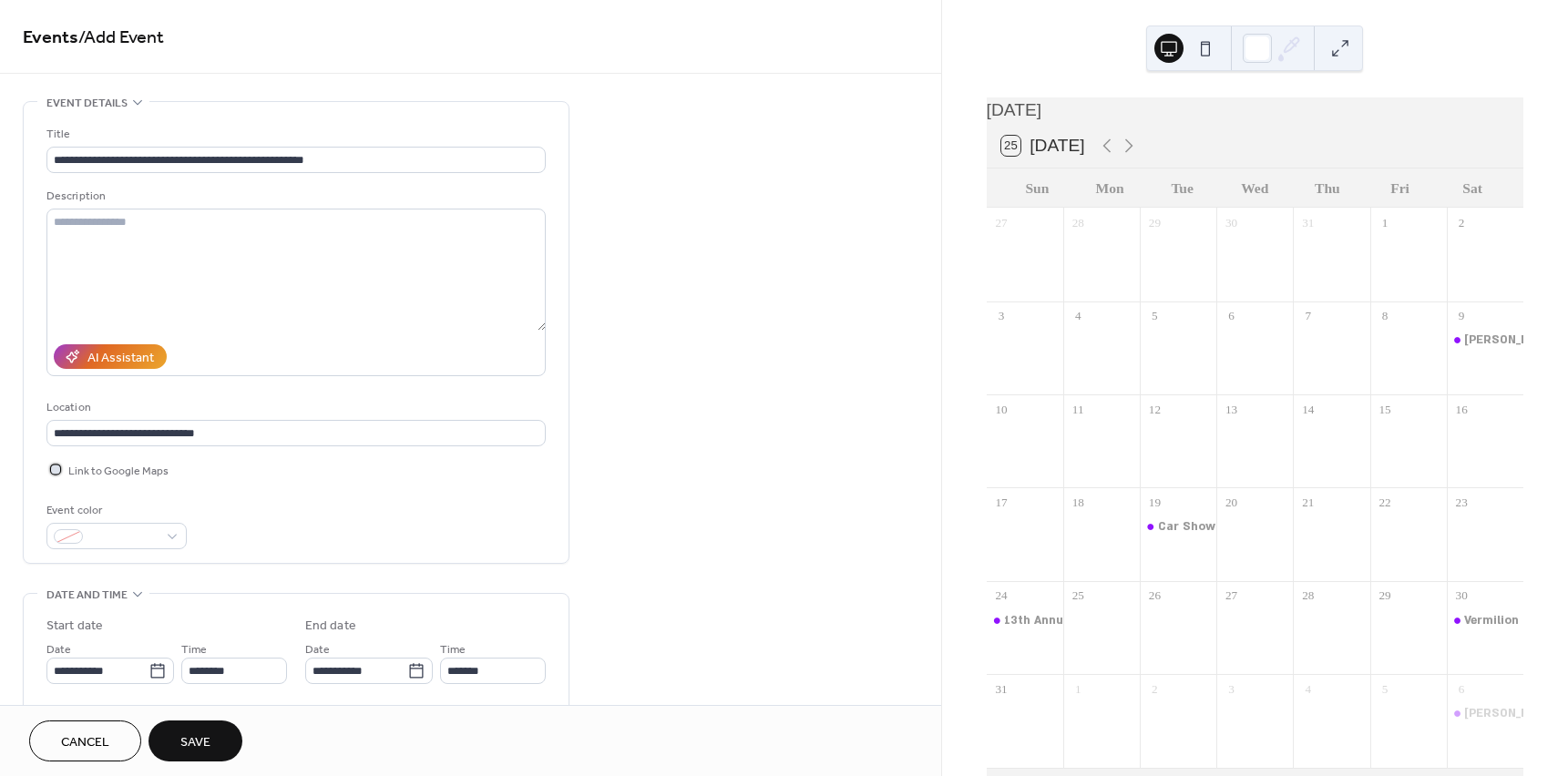 click on "Link to Google Maps" at bounding box center (118, 471) 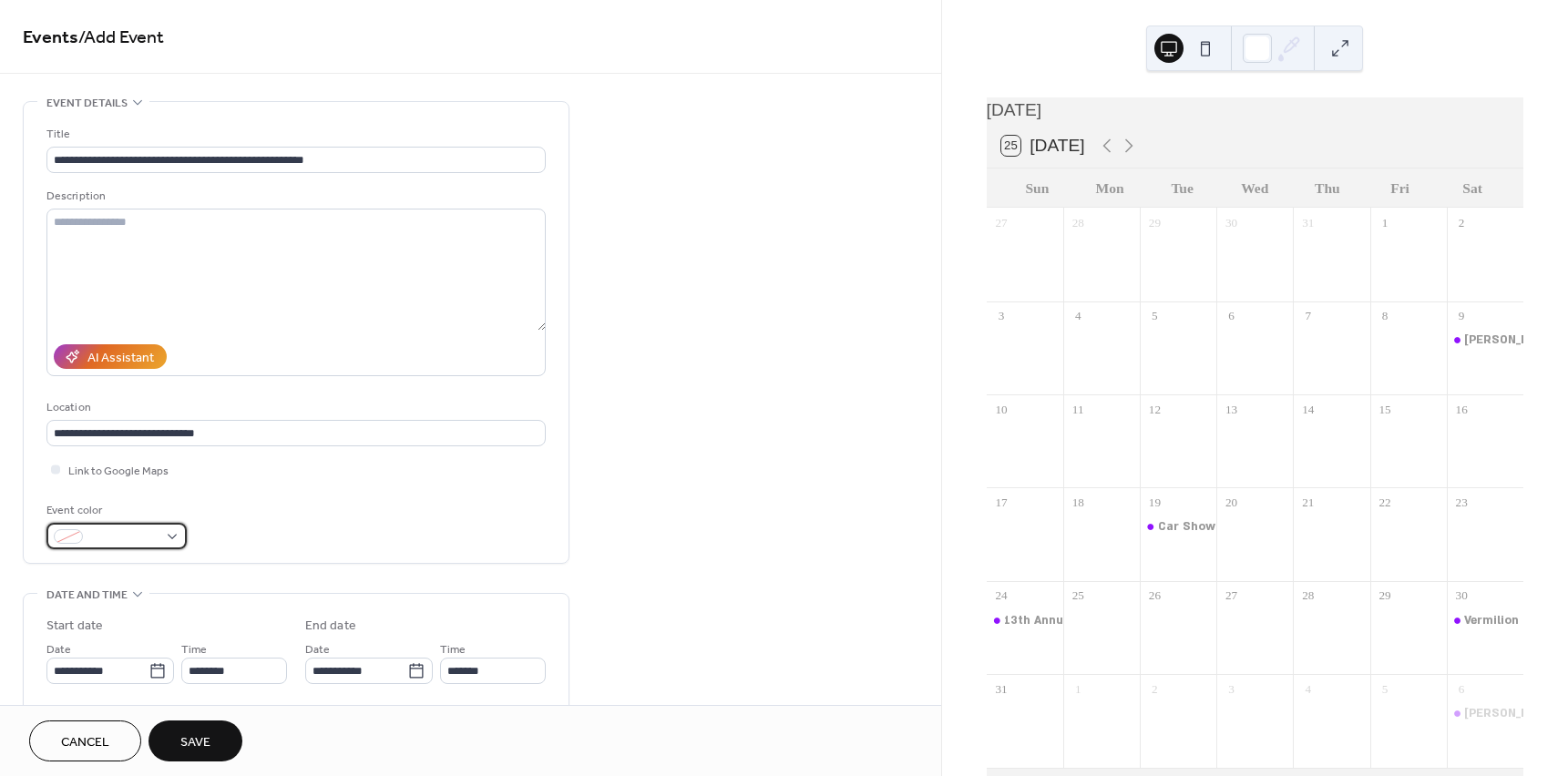 click at bounding box center [124, 537] 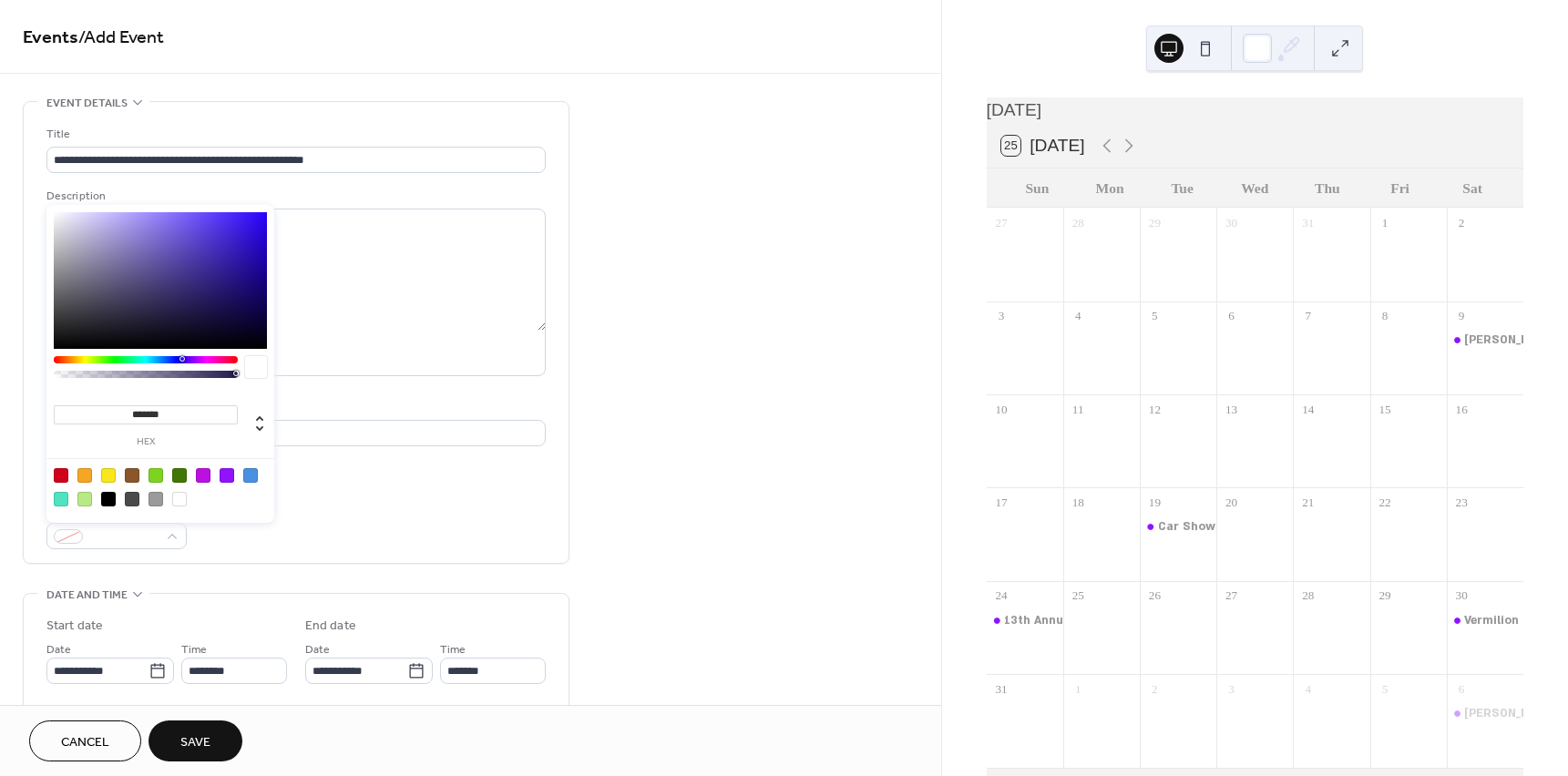 click at bounding box center (227, 475) 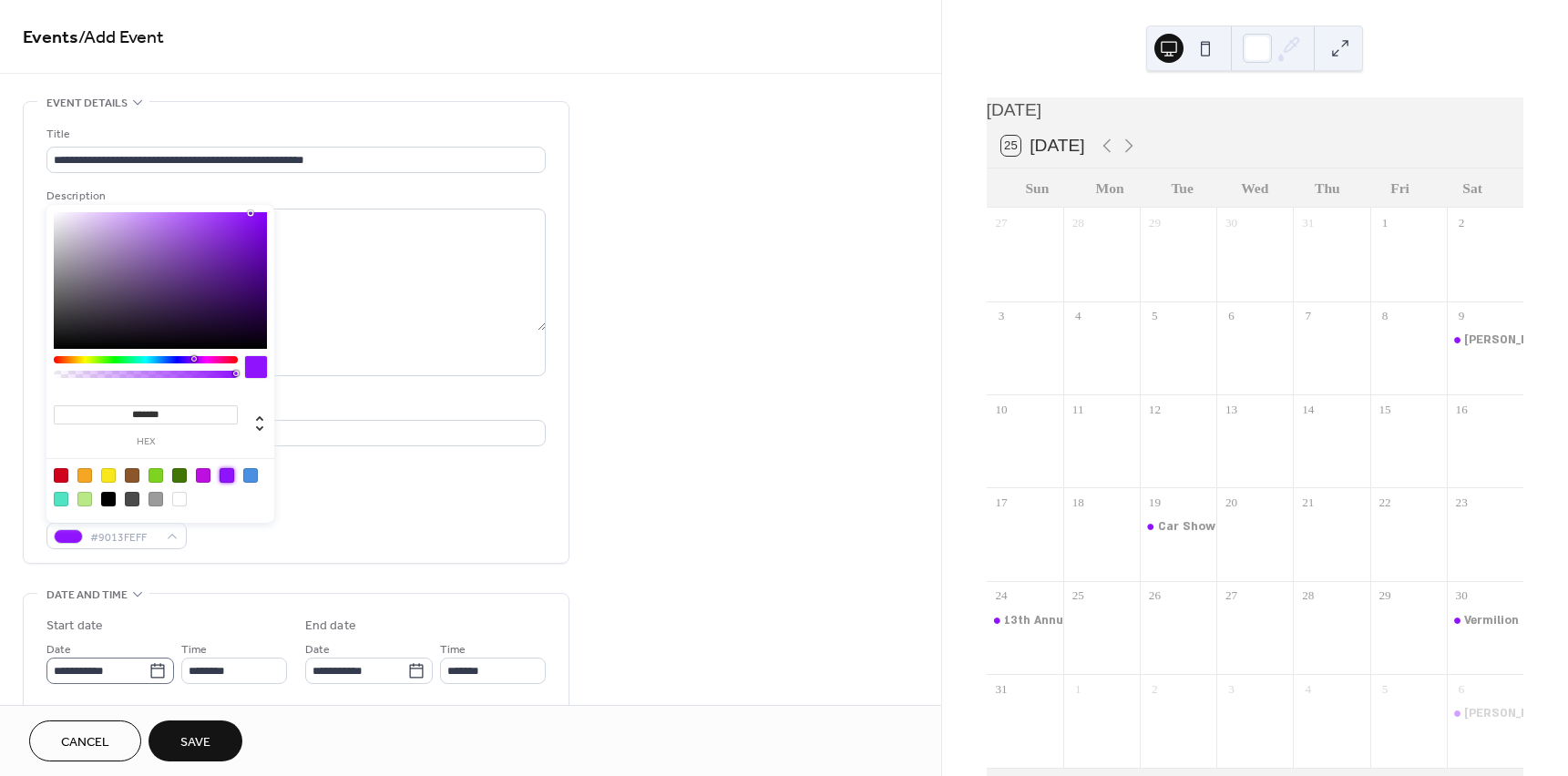 click 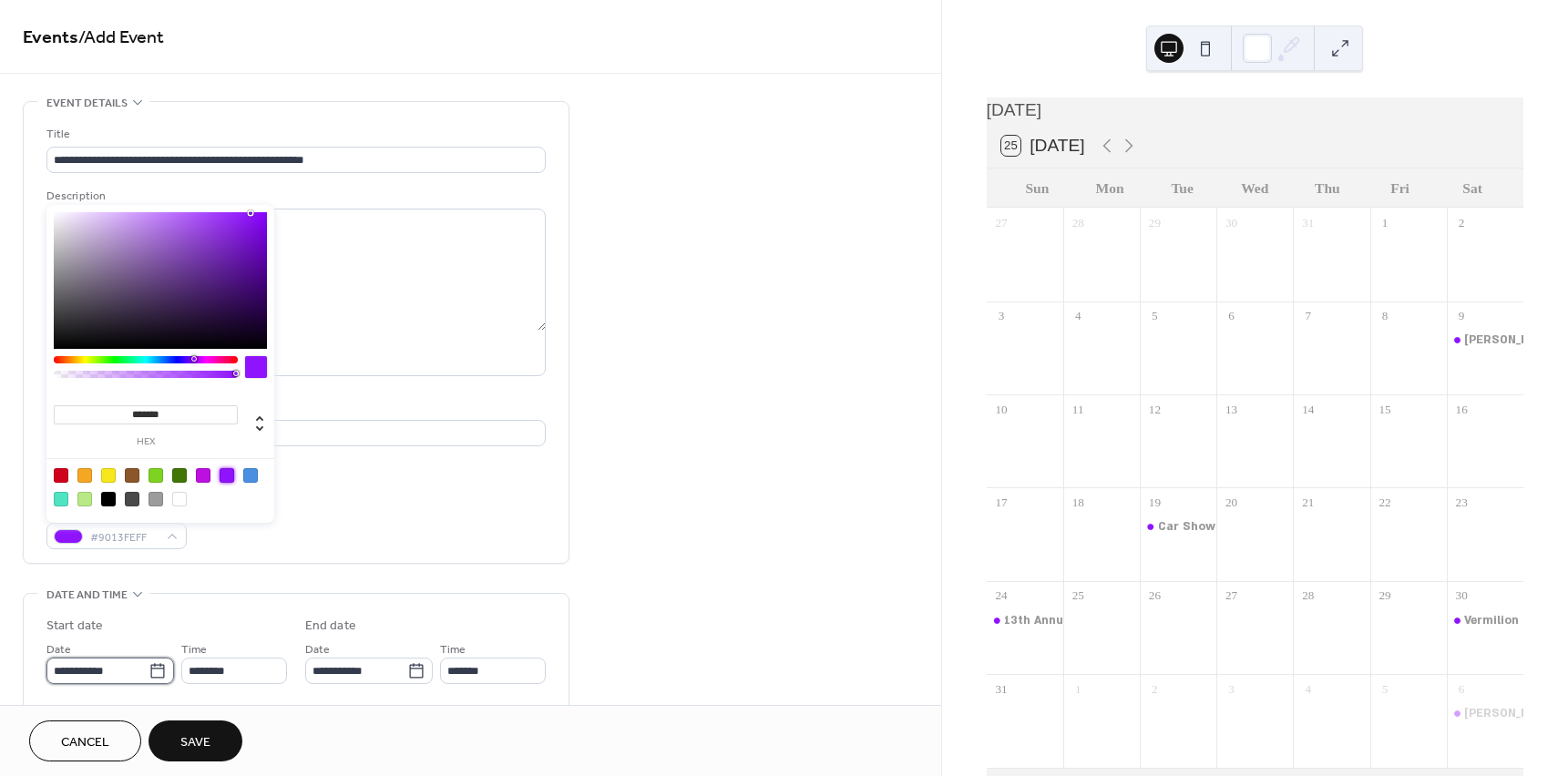 click on "**********" at bounding box center (97, 670) 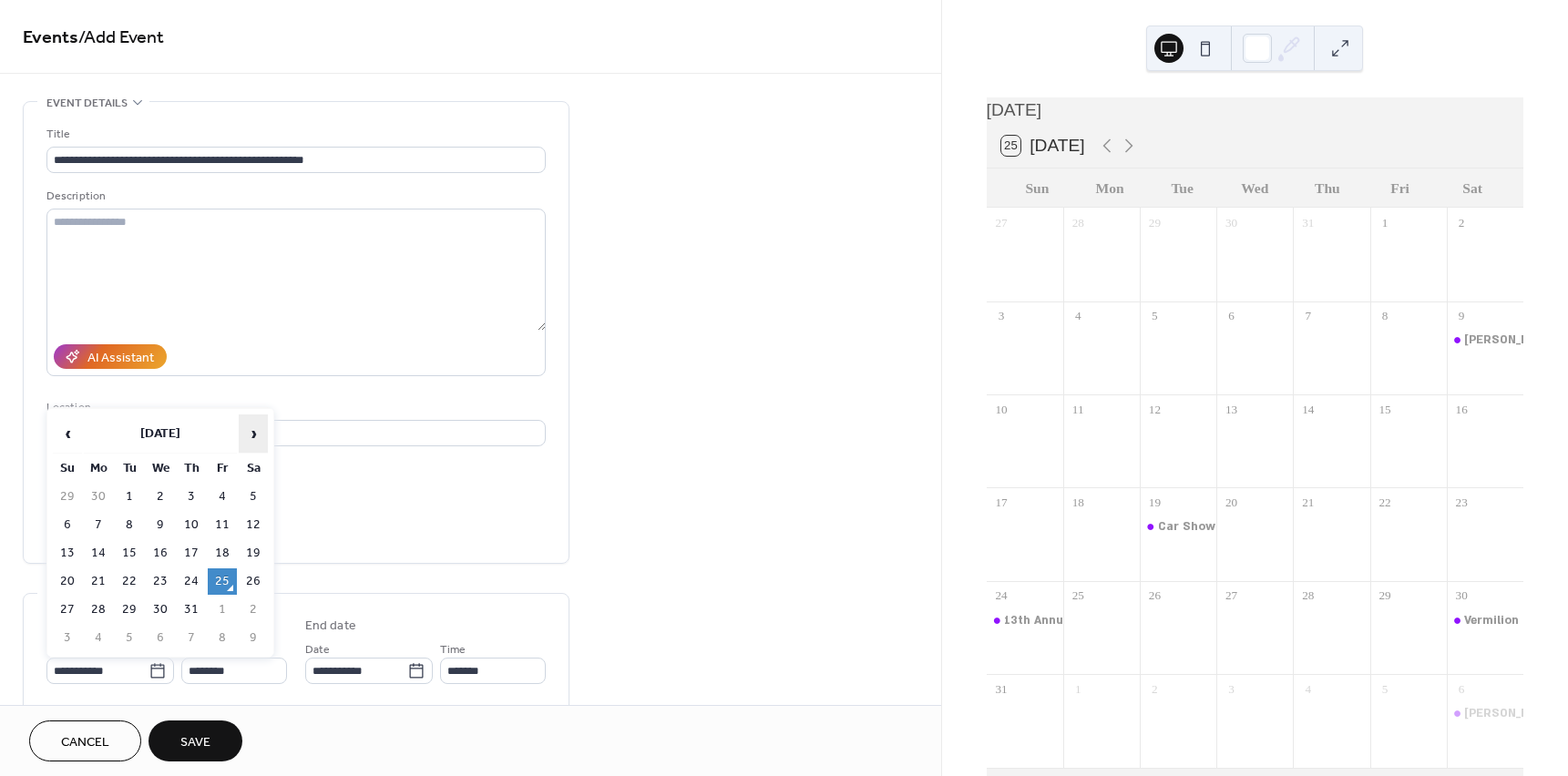 click on "›" at bounding box center [253, 434] 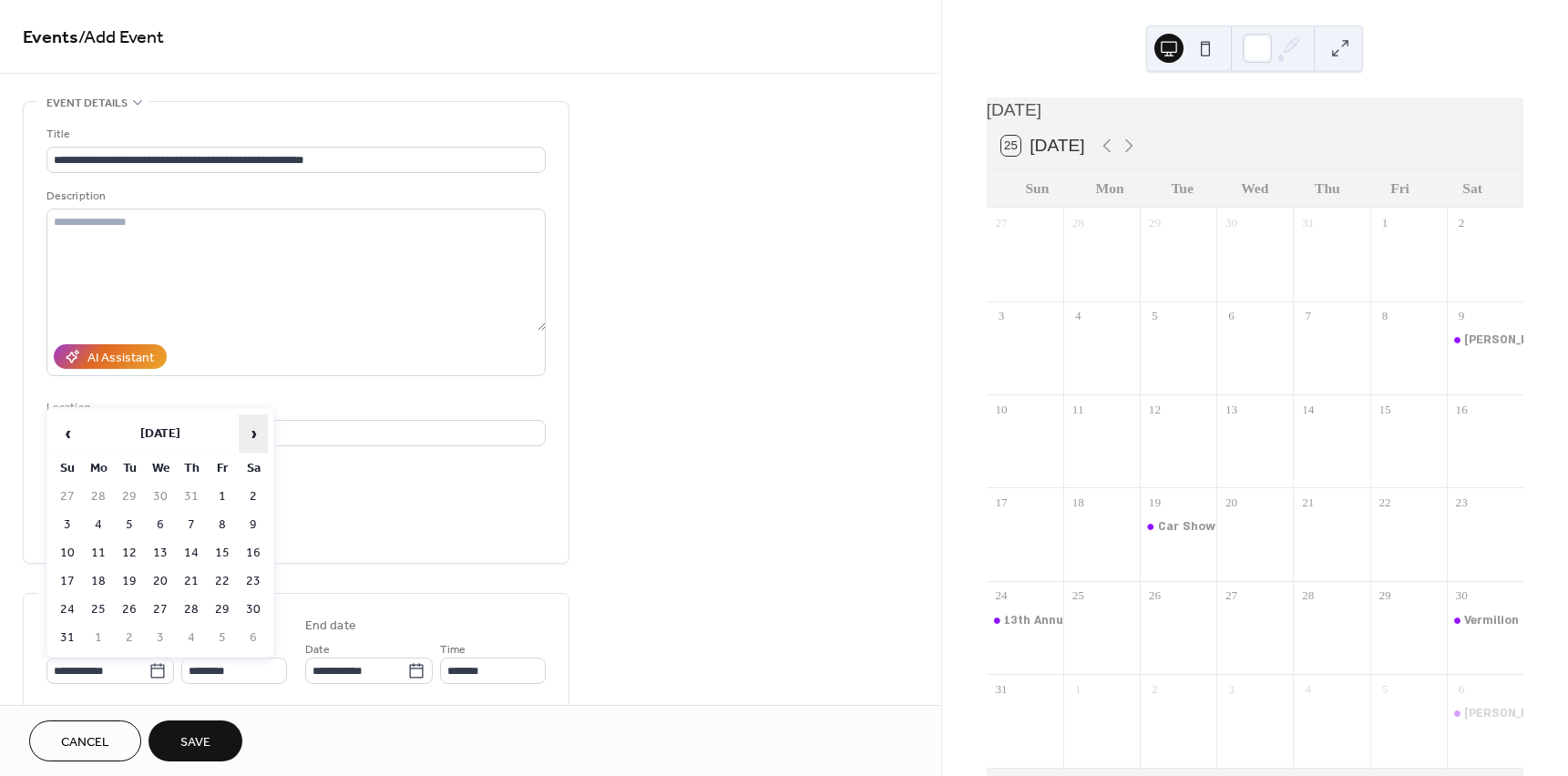click on "›" at bounding box center [253, 434] 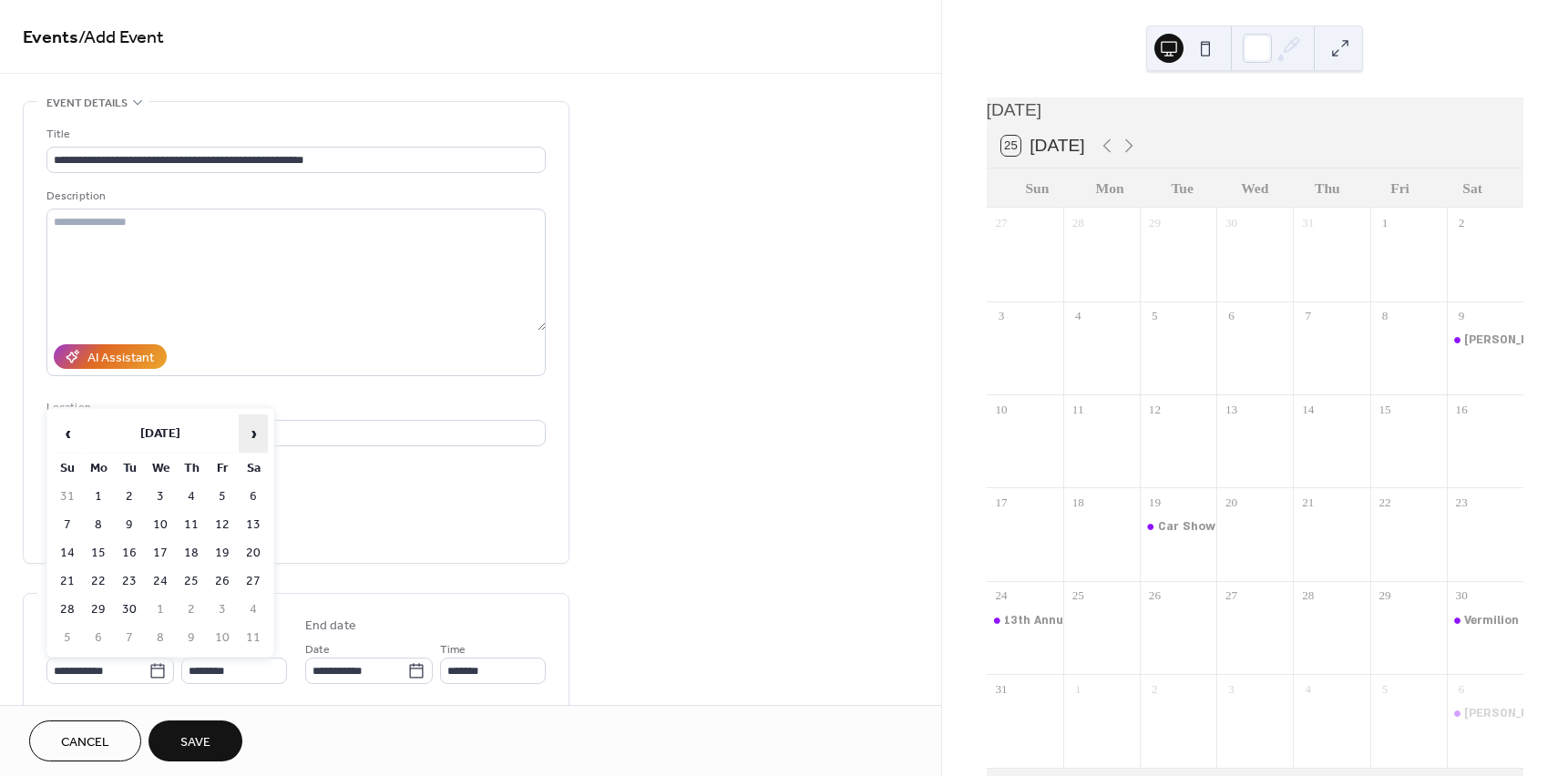 click on "›" at bounding box center (253, 434) 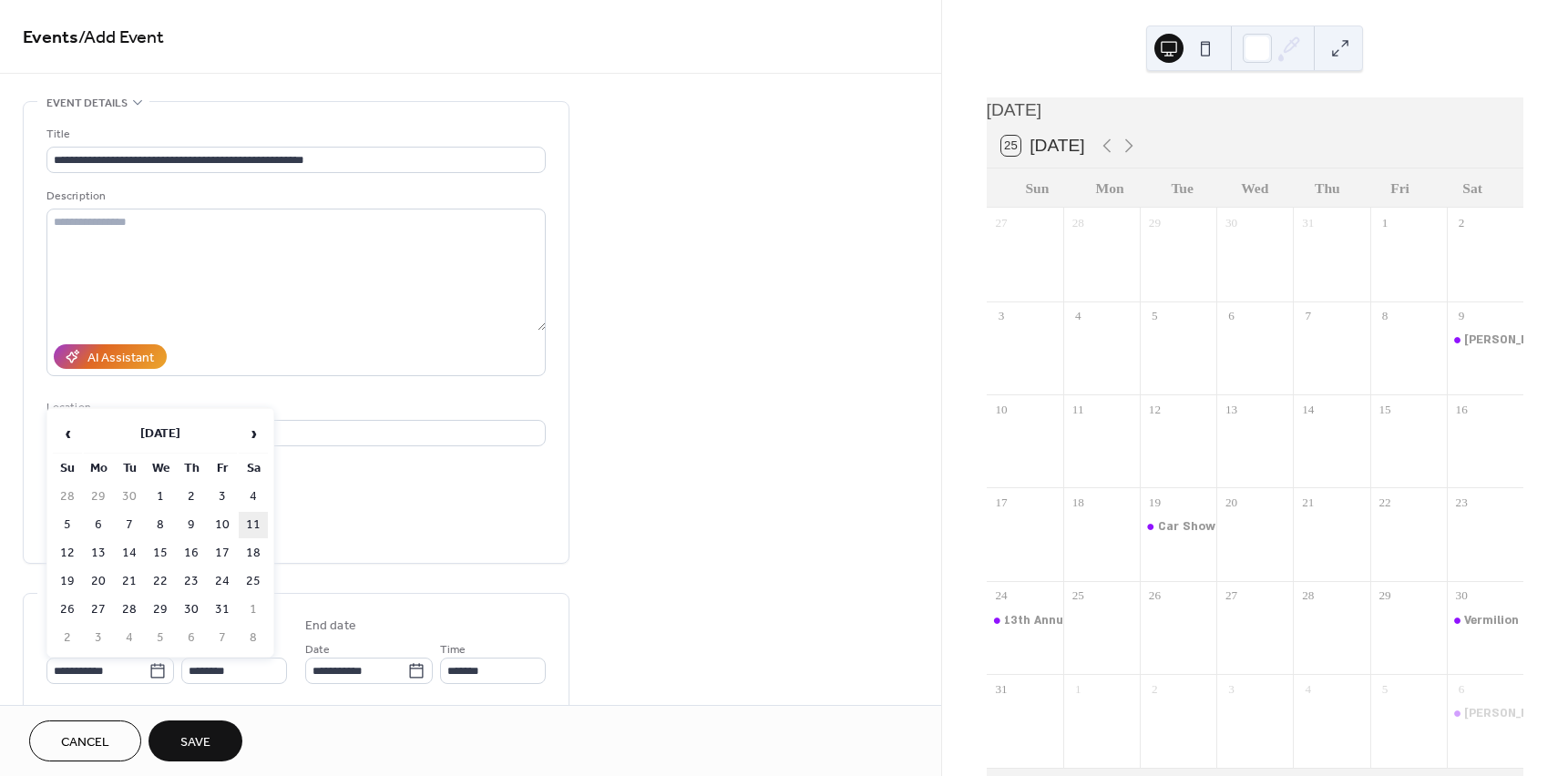 click on "11" at bounding box center [253, 525] 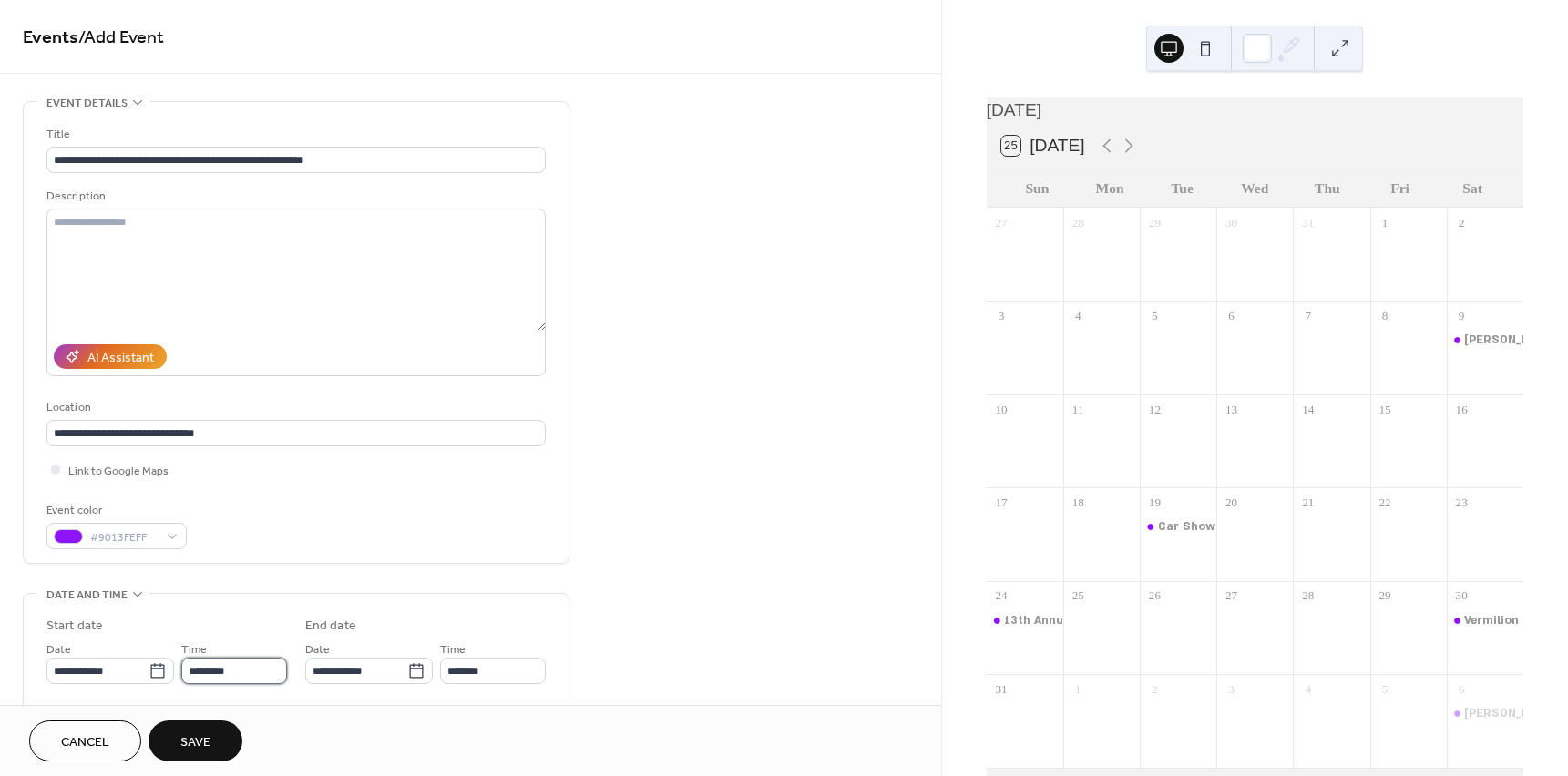 click on "********" at bounding box center [234, 670] 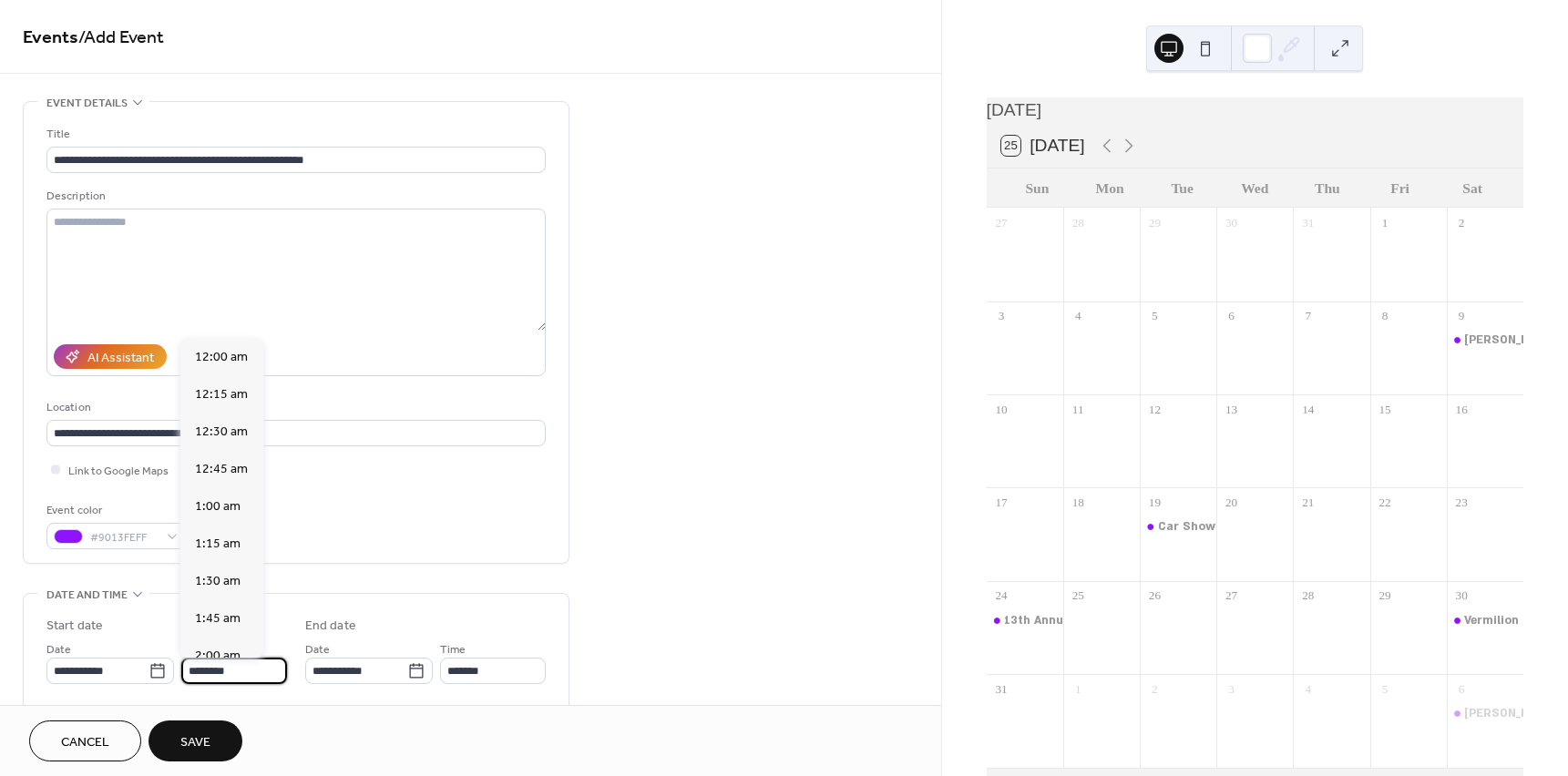 scroll, scrollTop: 1792, scrollLeft: 0, axis: vertical 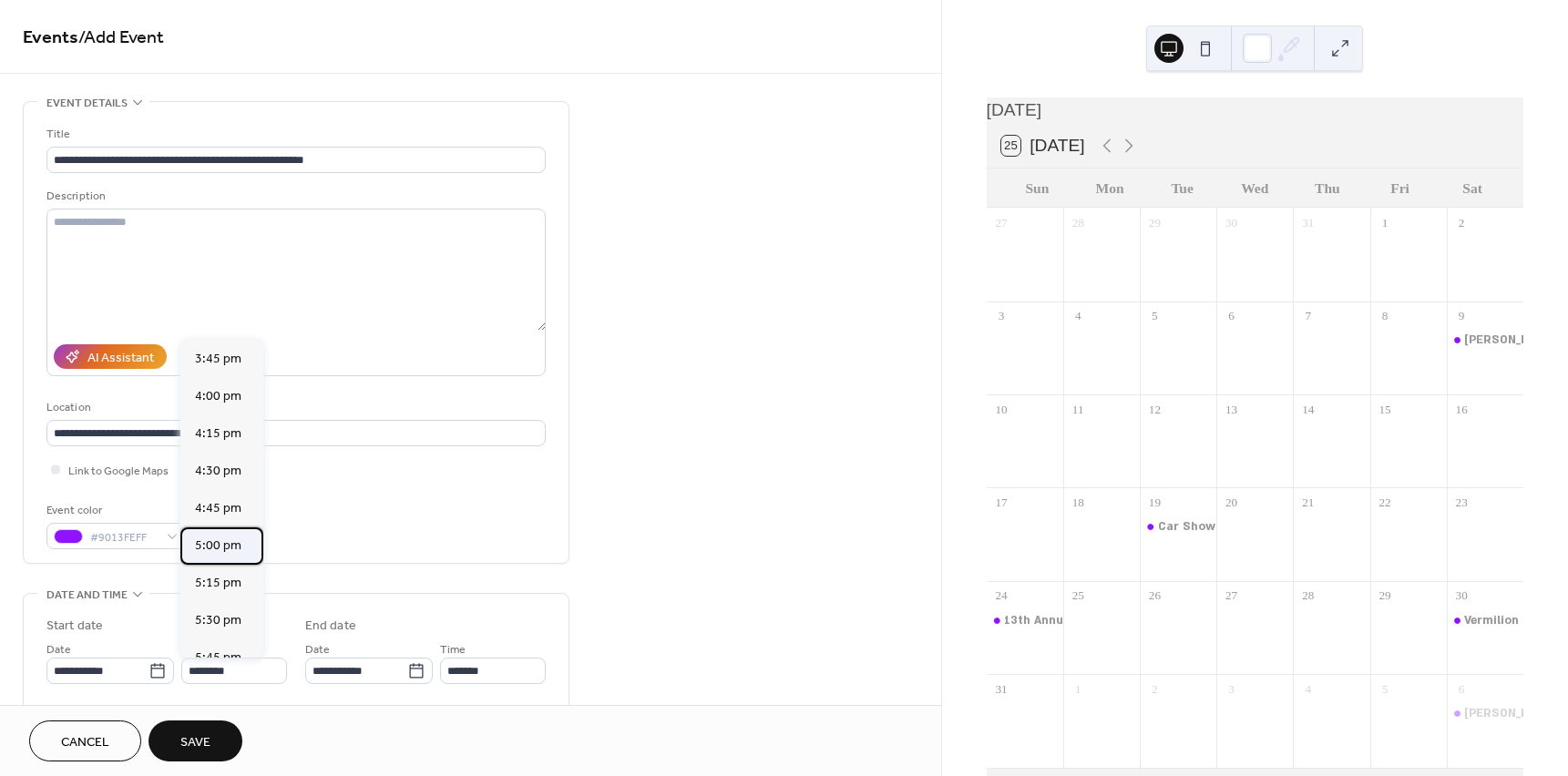 click on "5:00 pm" at bounding box center (218, 546) 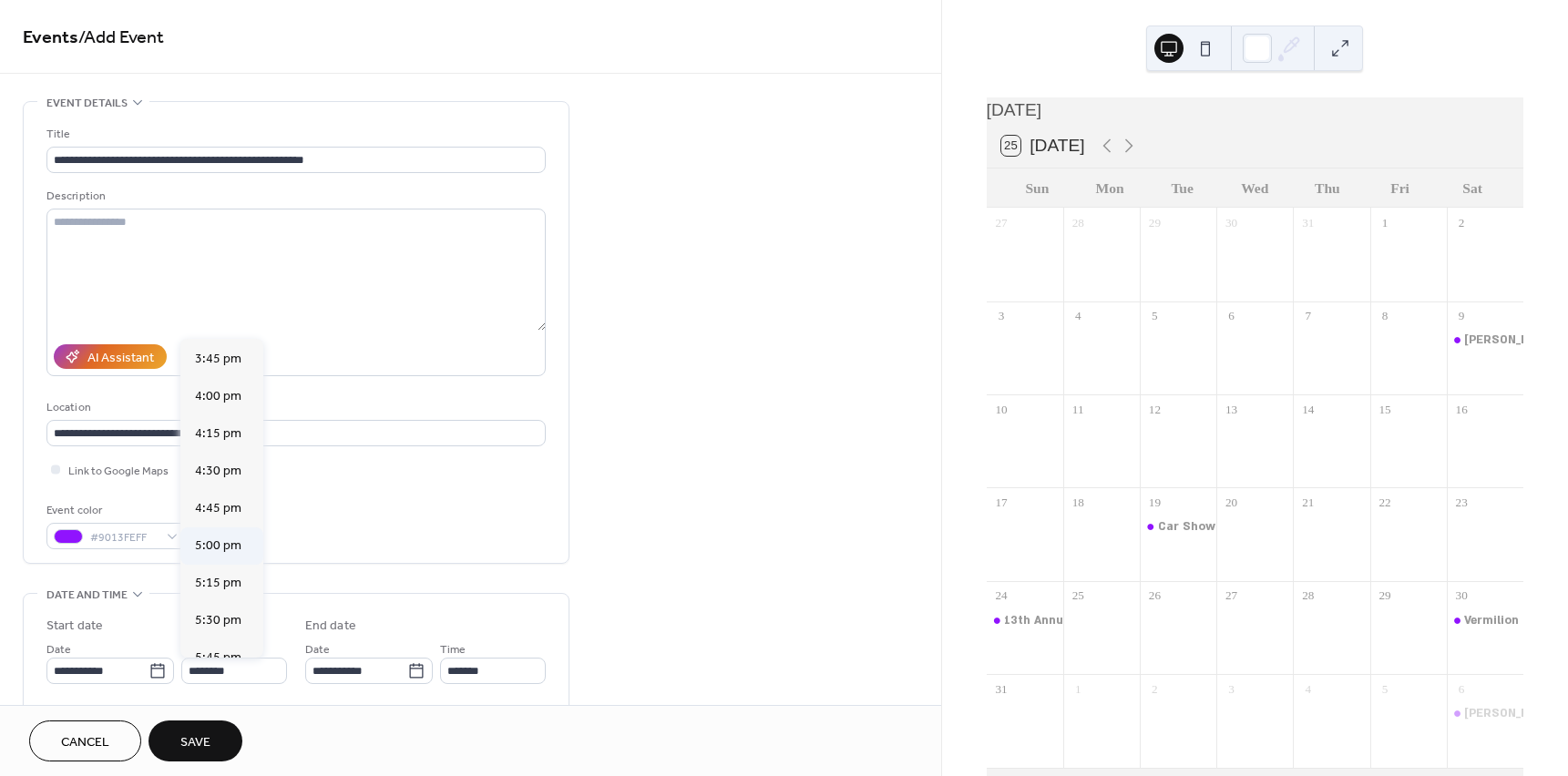 type on "*******" 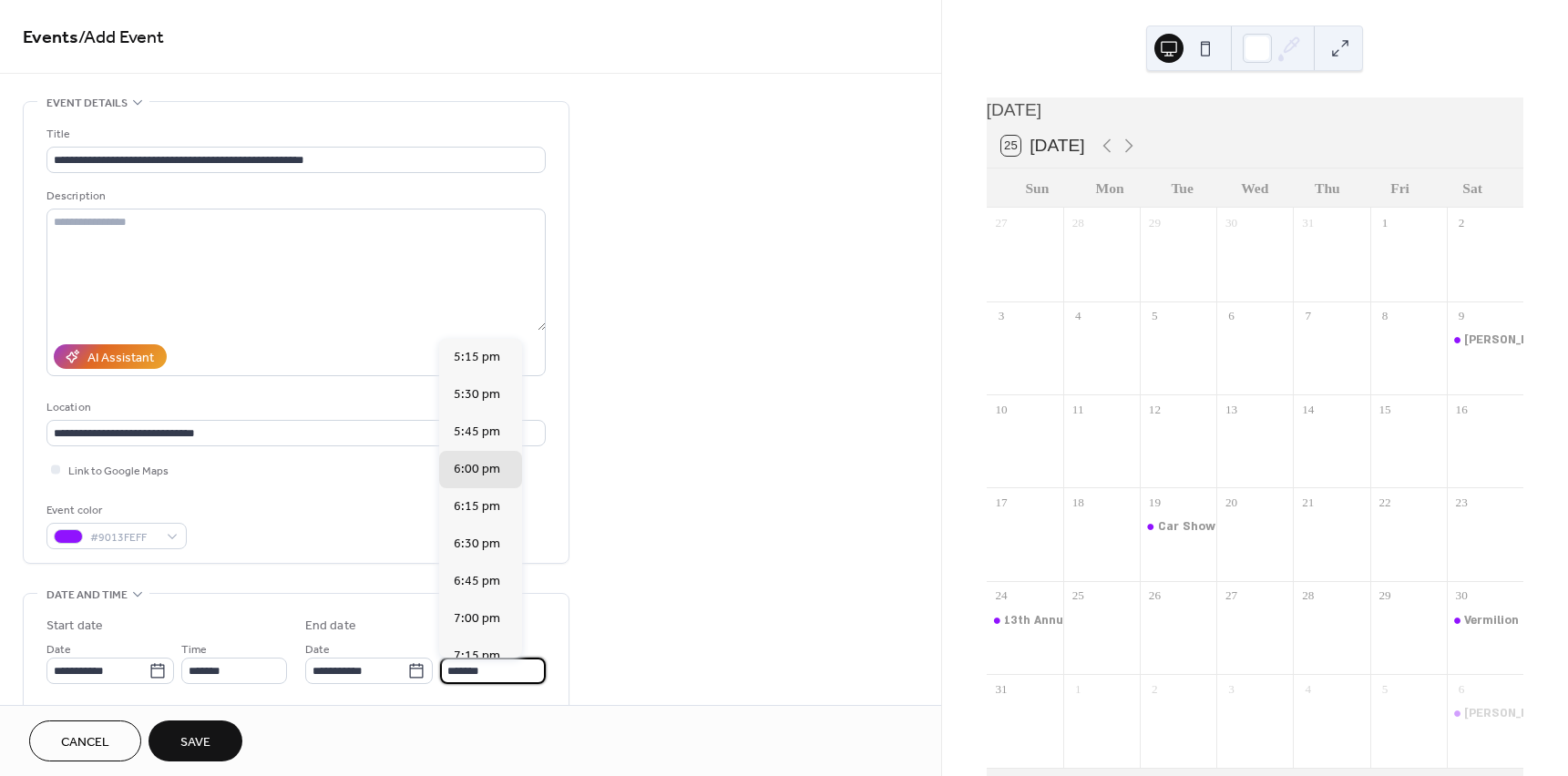 click on "*******" at bounding box center (493, 670) 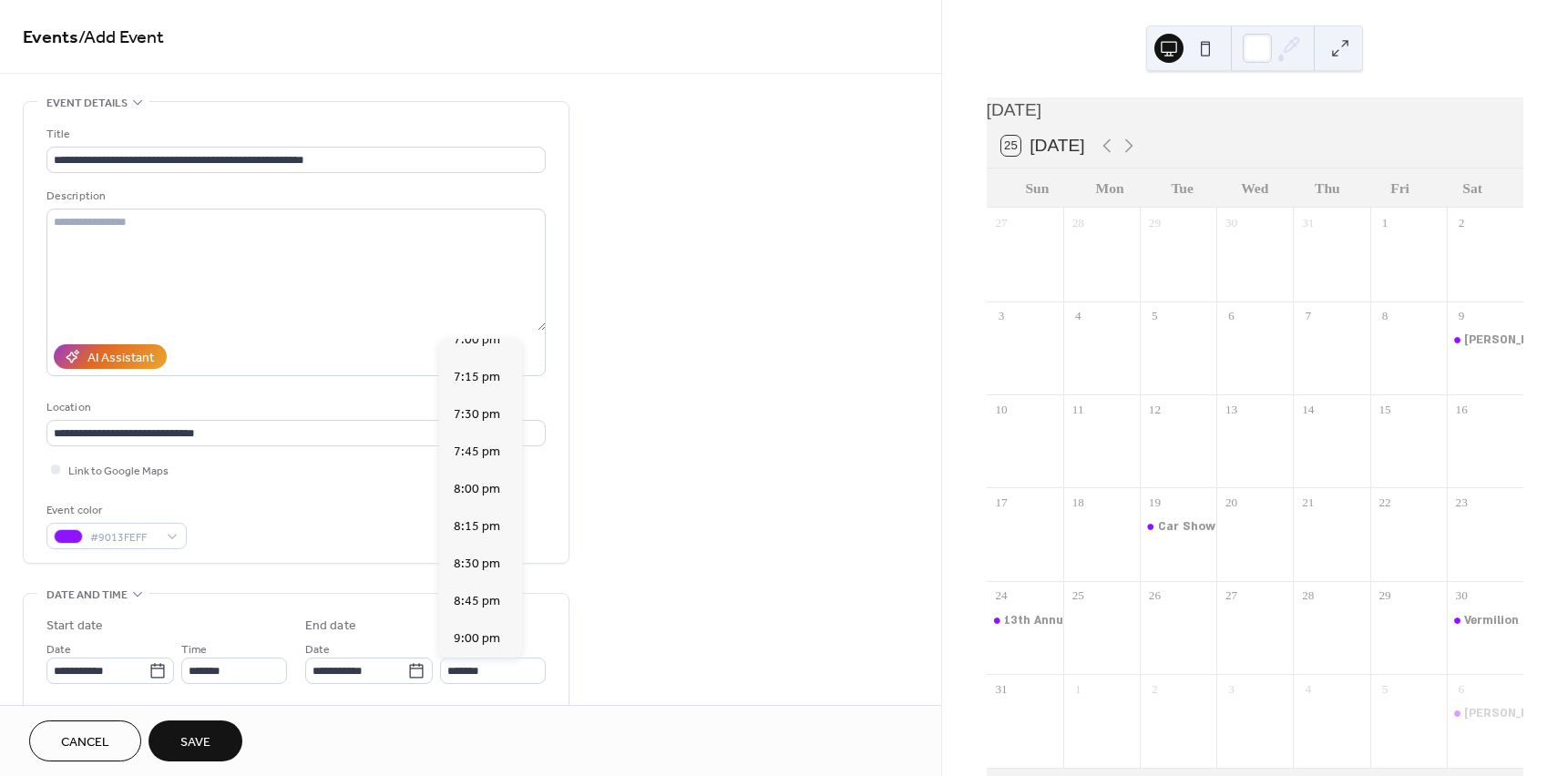 scroll, scrollTop: 558, scrollLeft: 0, axis: vertical 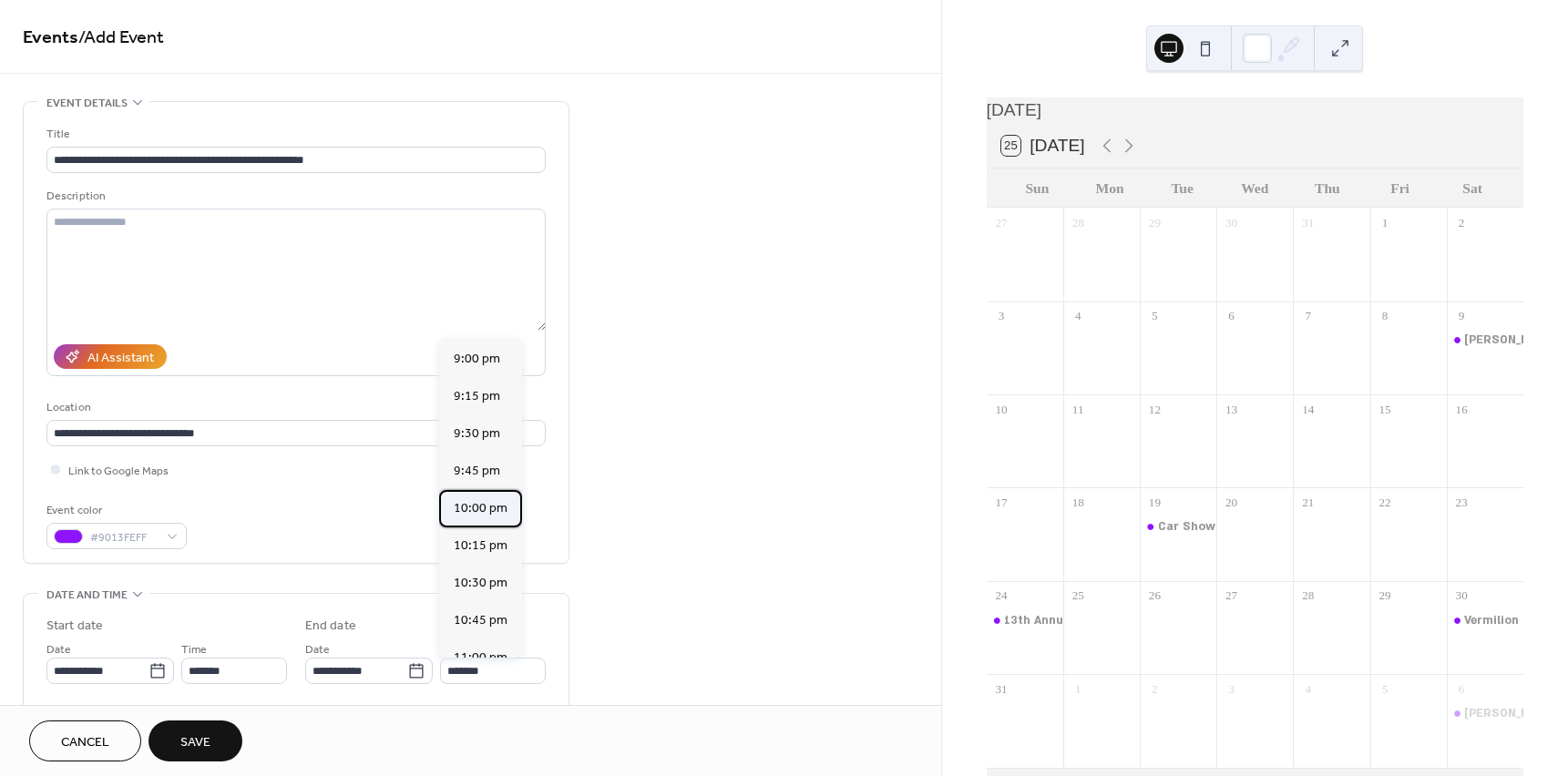 click on "10:00 pm" at bounding box center [480, 508] 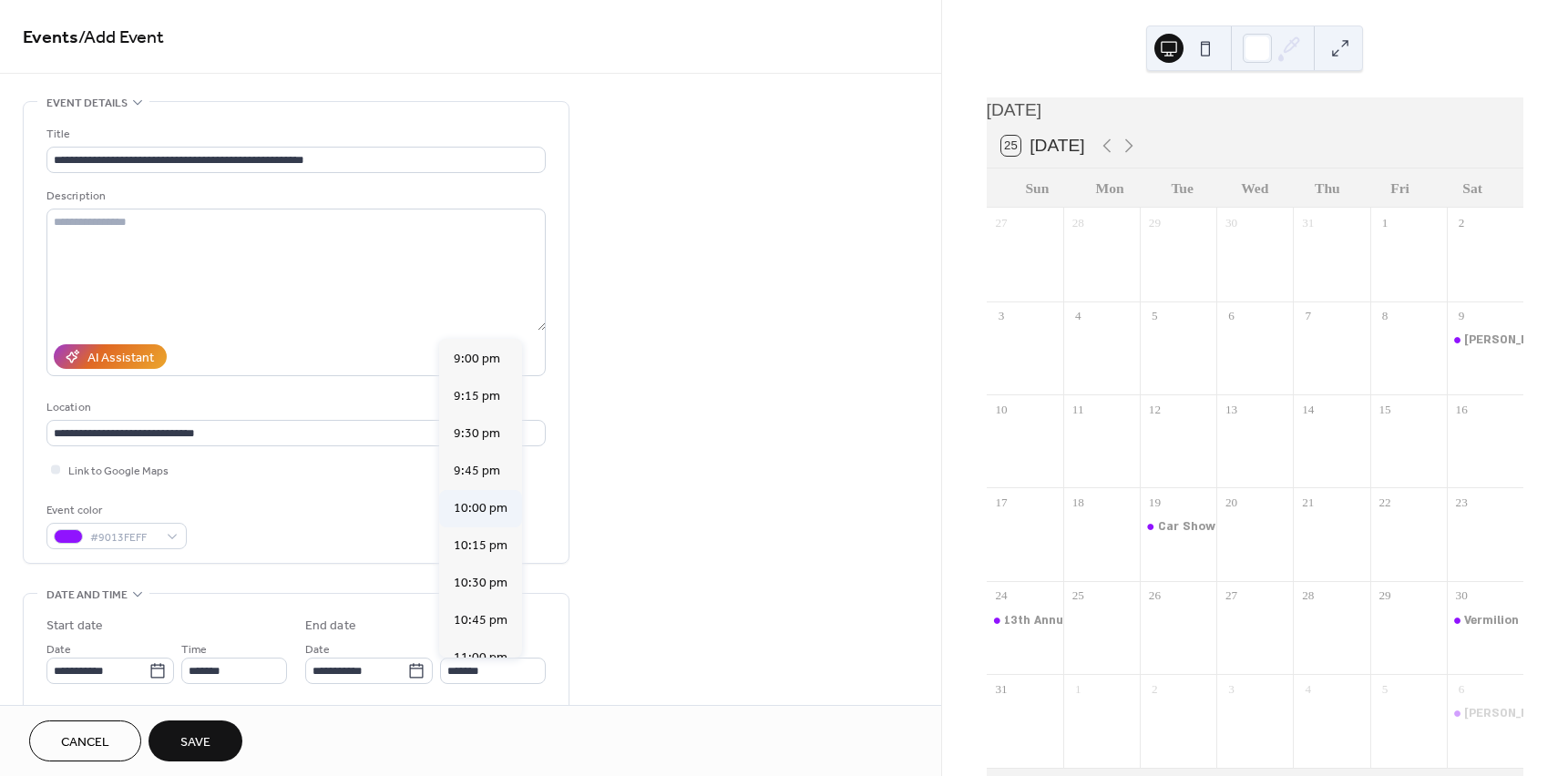 type on "********" 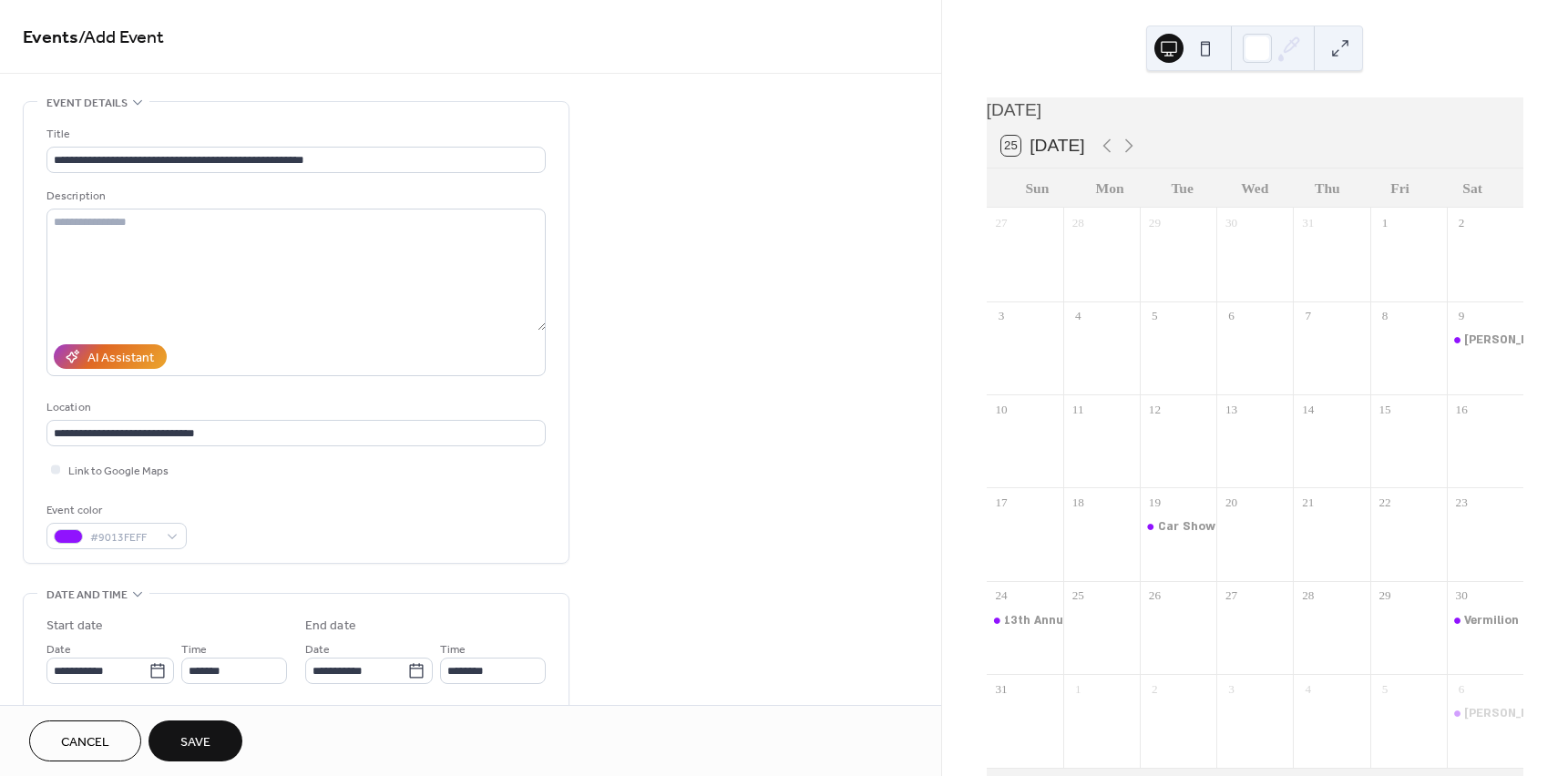 click on "Save" at bounding box center (195, 742) 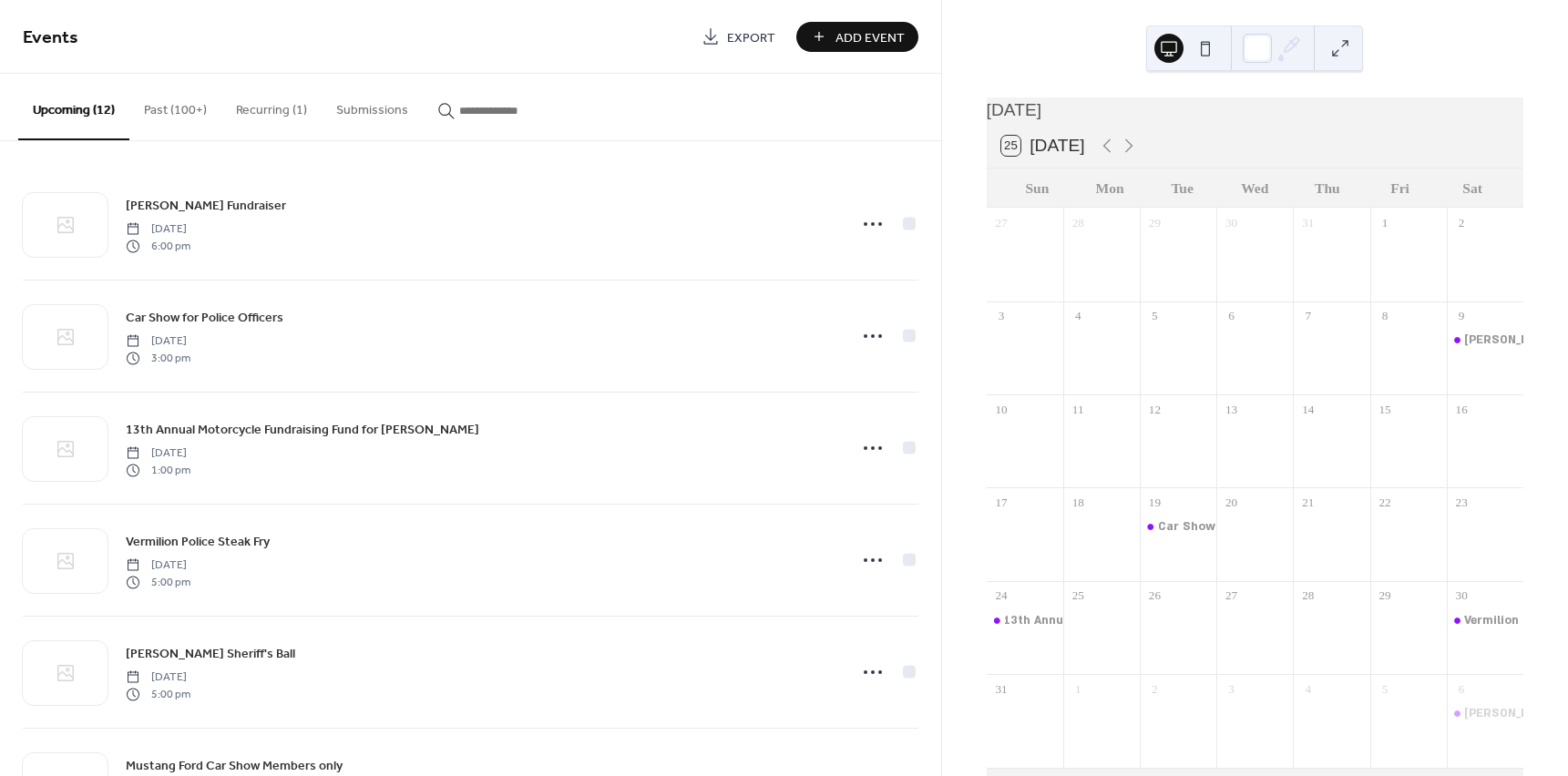 click on "Add Event" at bounding box center (857, 36) 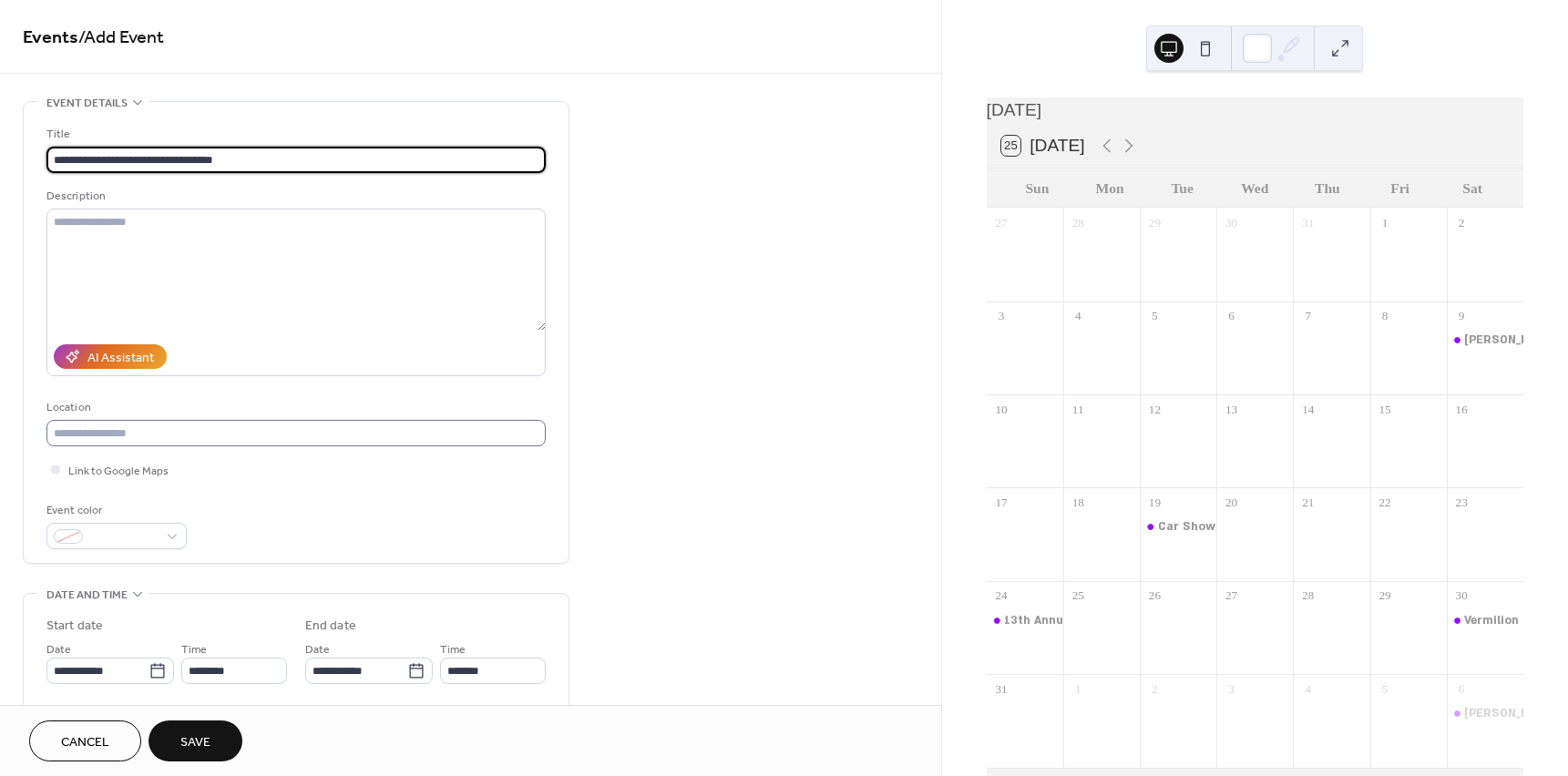 type on "**********" 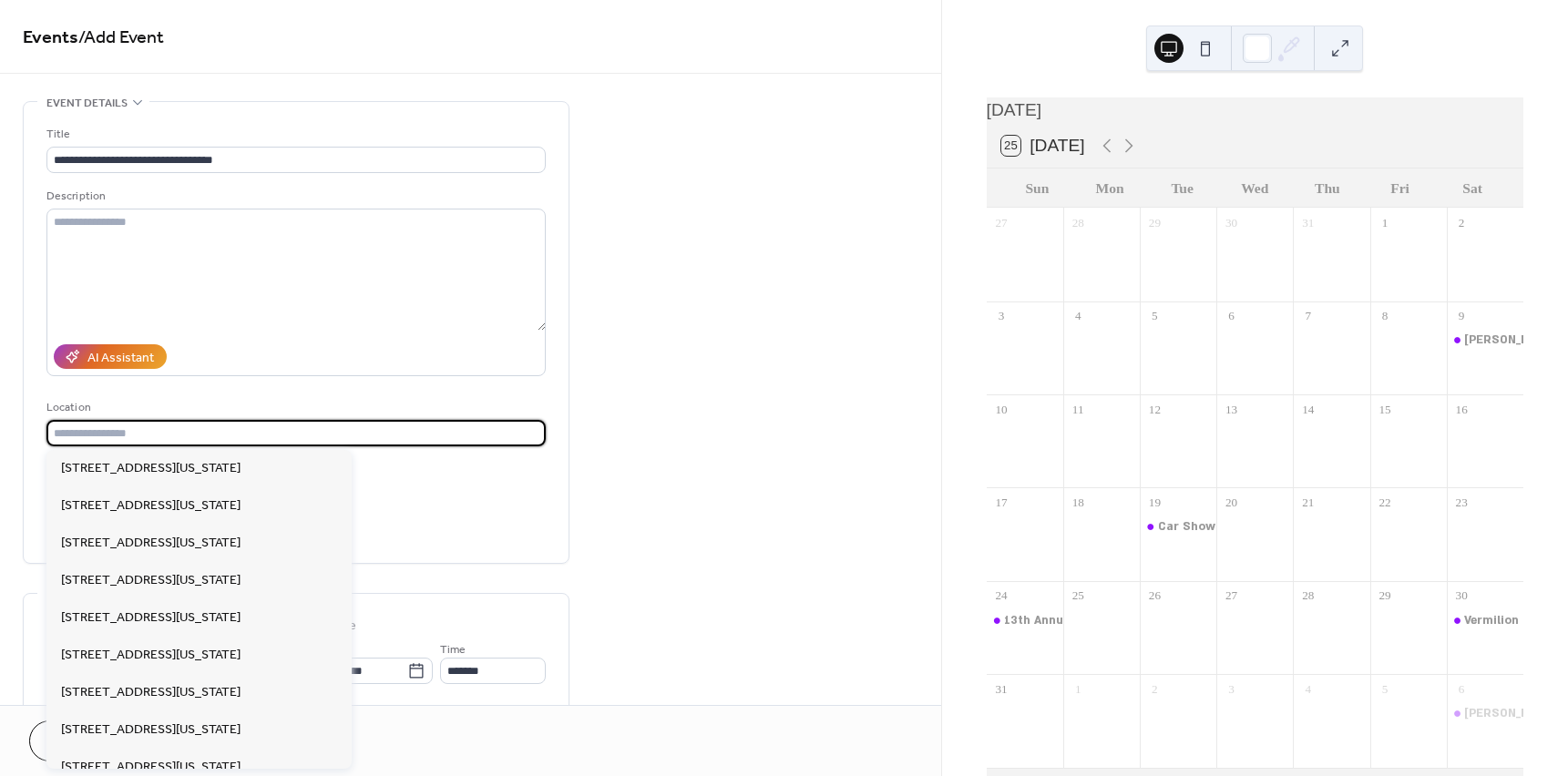 click at bounding box center [296, 433] 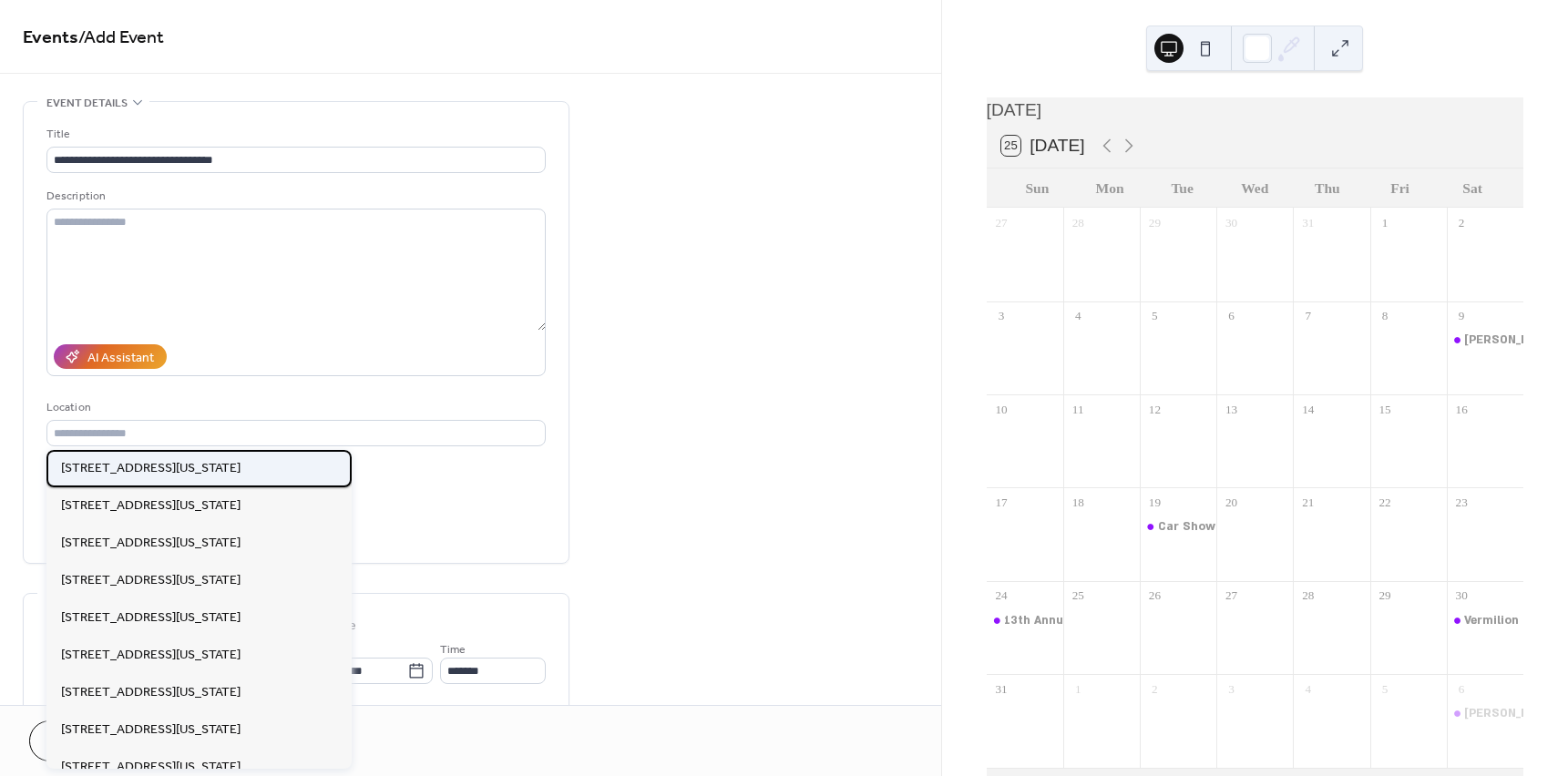 click on "[STREET_ADDRESS][US_STATE]" at bounding box center (150, 468) 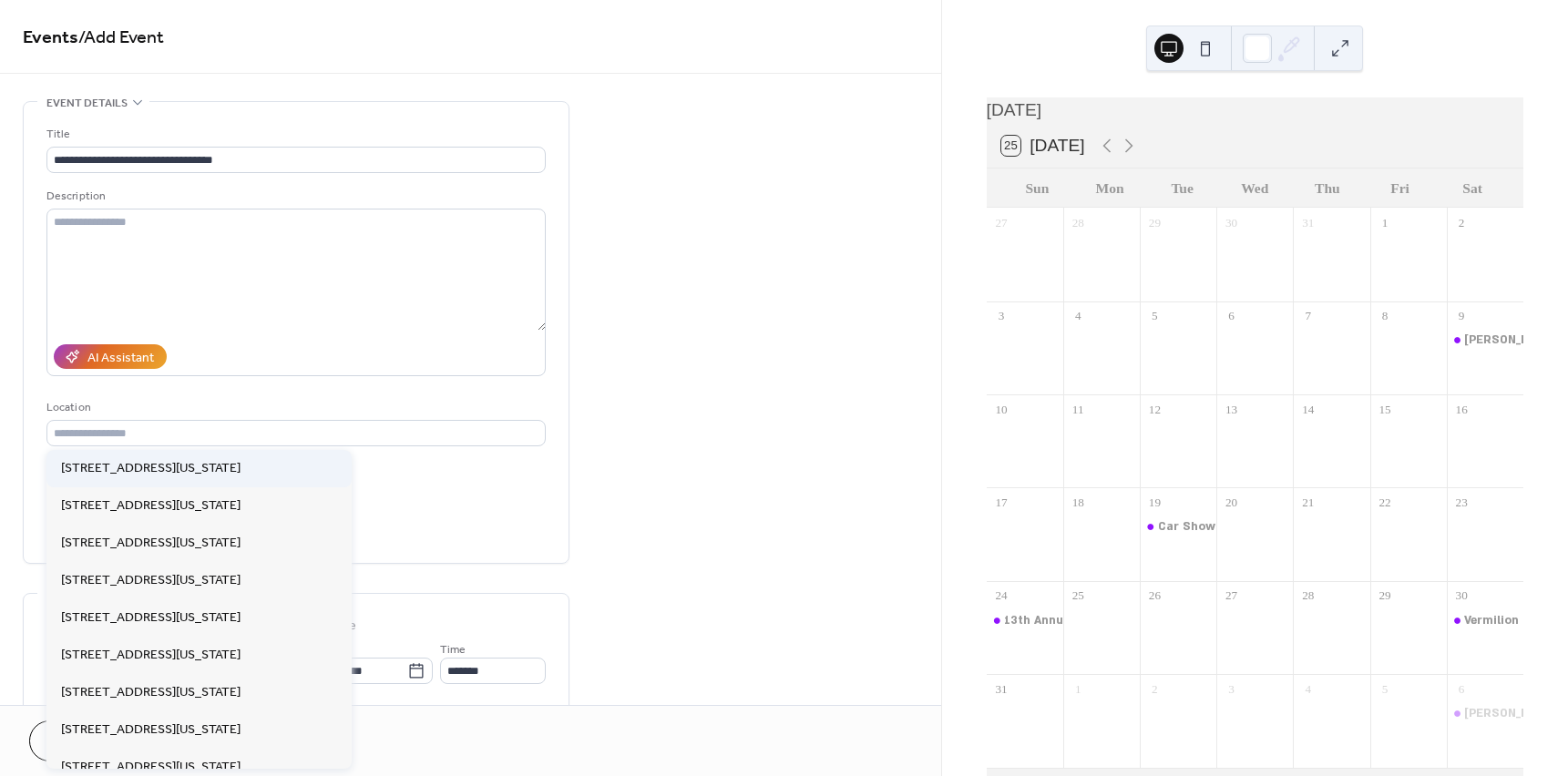 type on "**********" 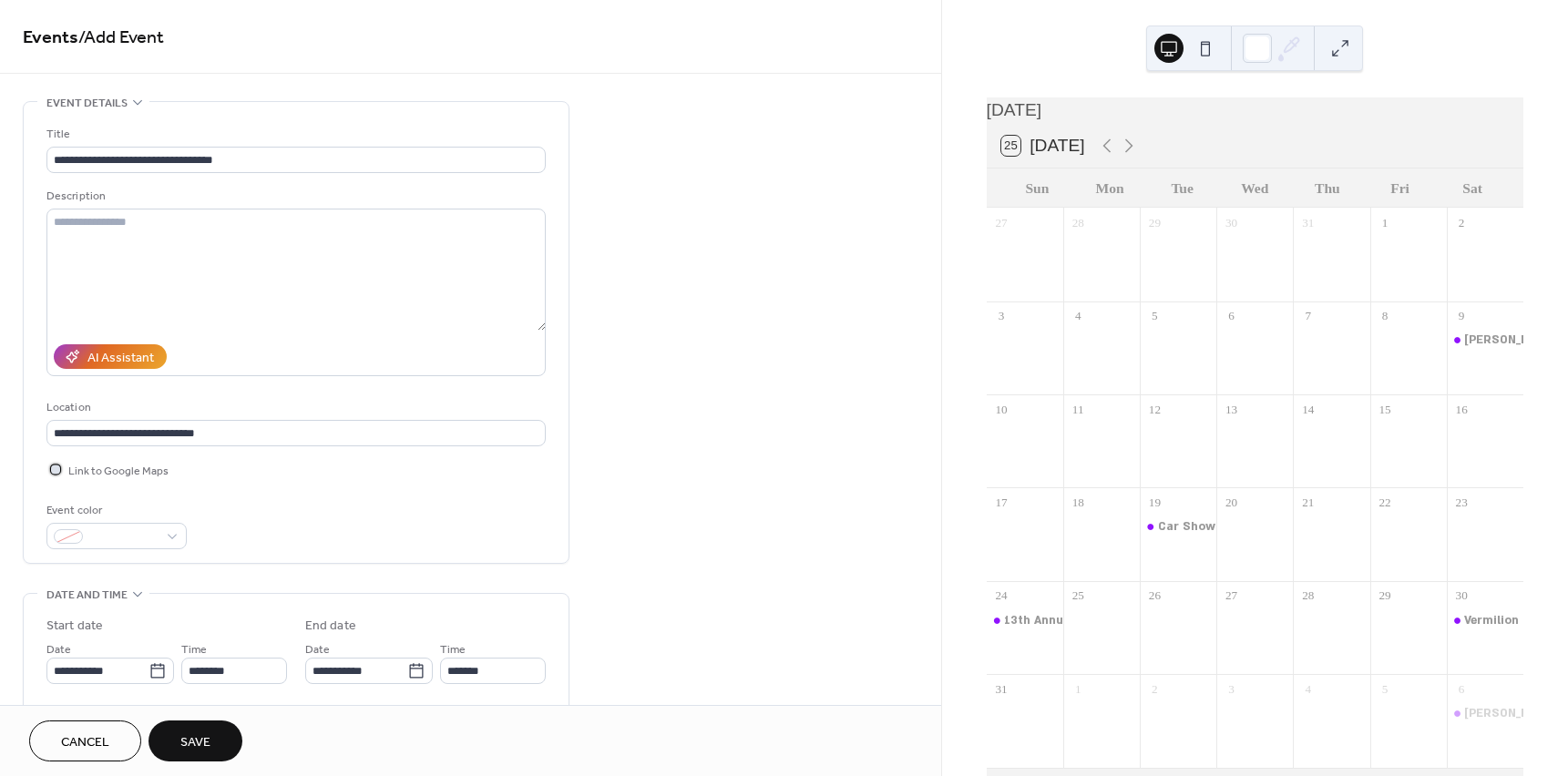 click on "Link to Google Maps" at bounding box center [118, 471] 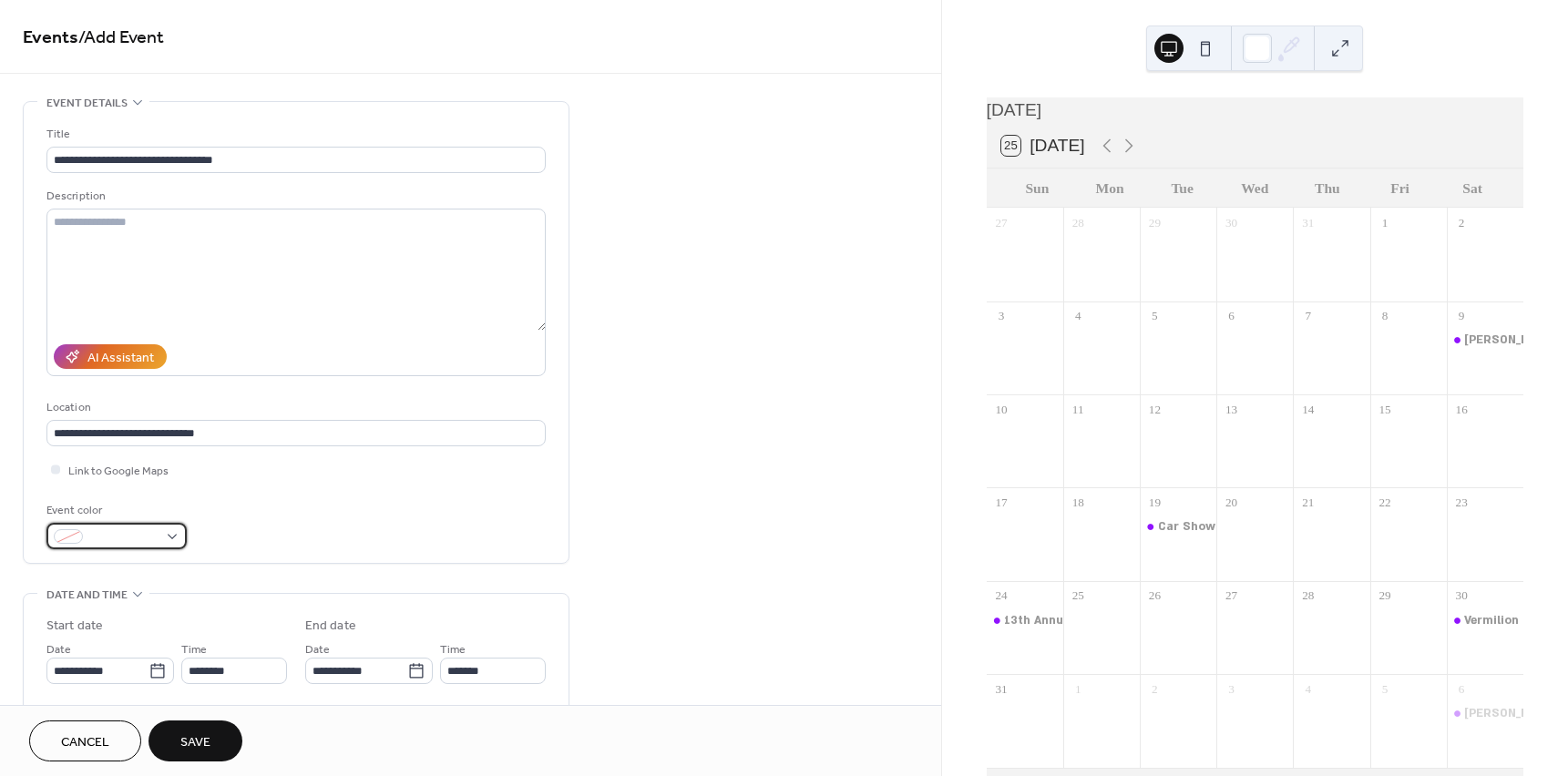 click at bounding box center [117, 536] 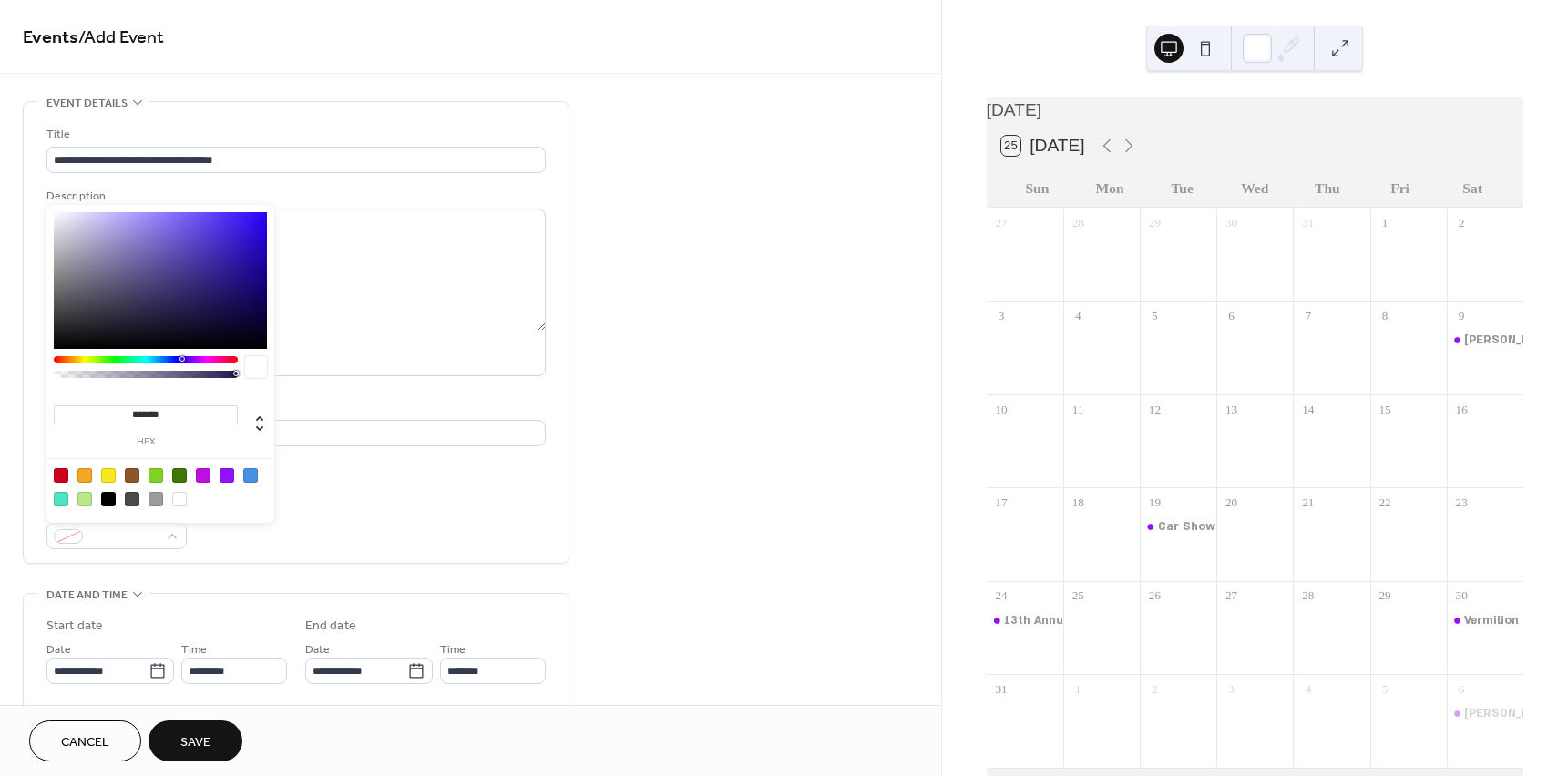 click at bounding box center [160, 486] 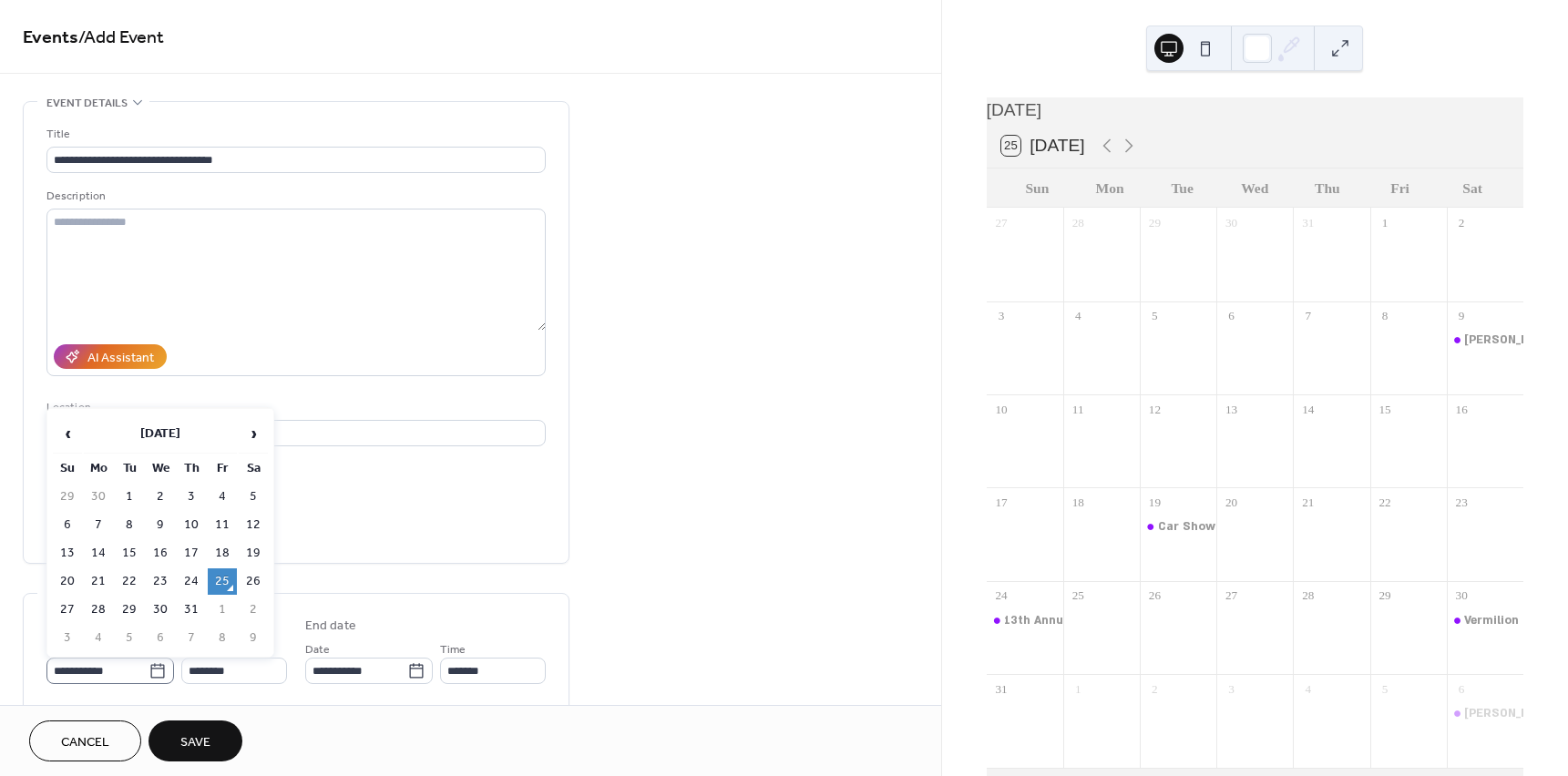click on "**********" at bounding box center [110, 670] 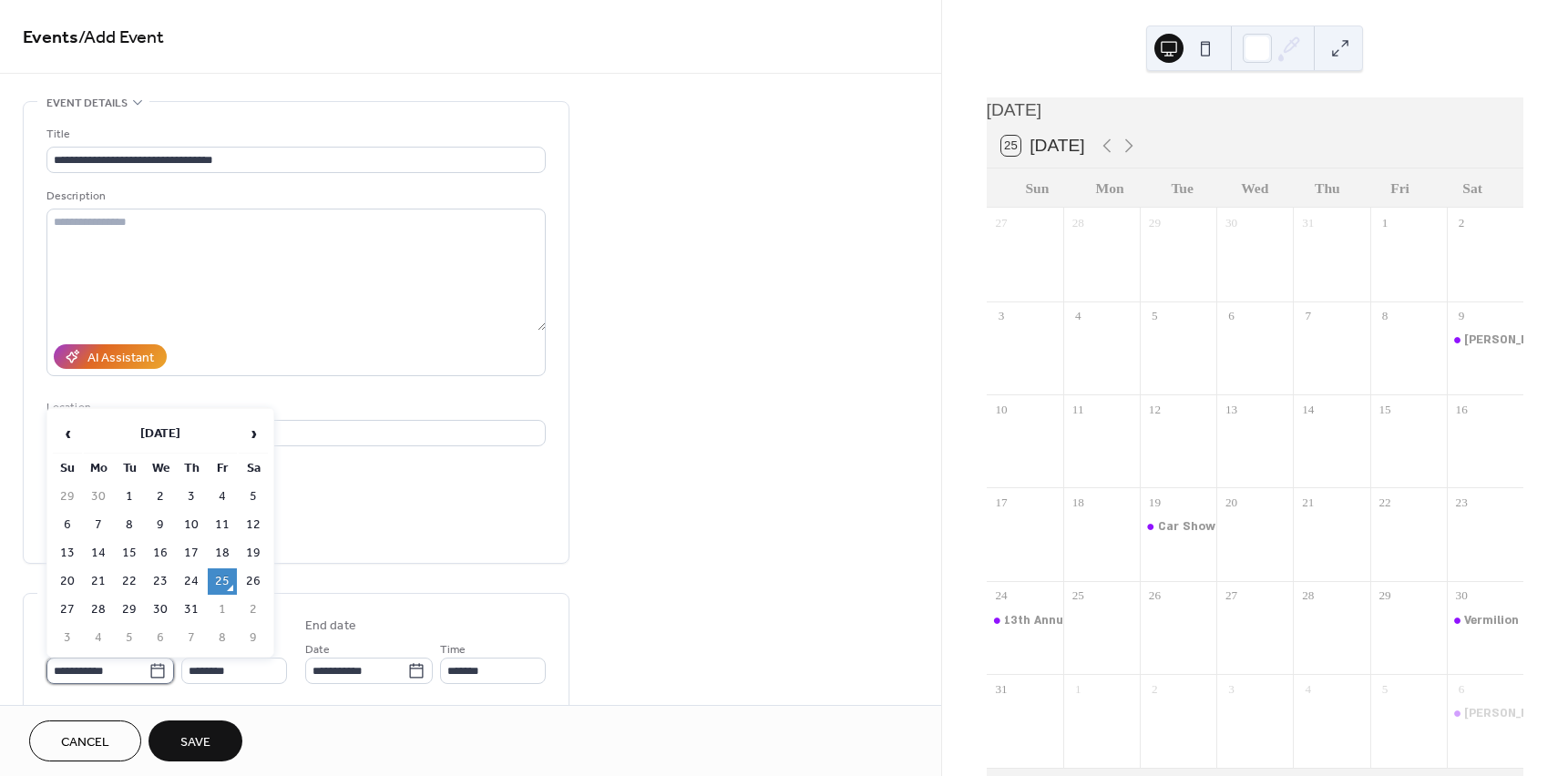 click on "**********" at bounding box center [97, 670] 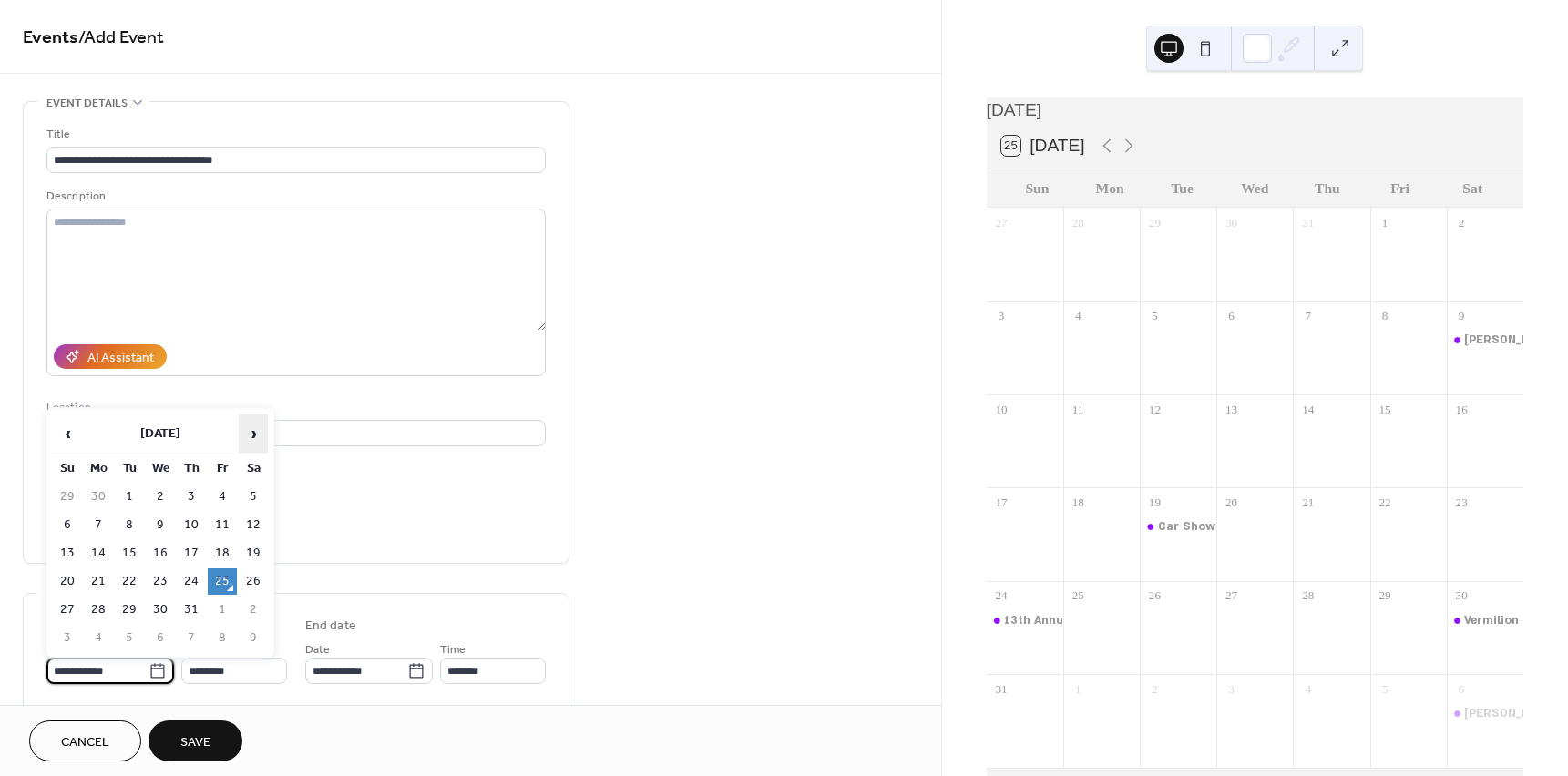 click on "›" at bounding box center [253, 434] 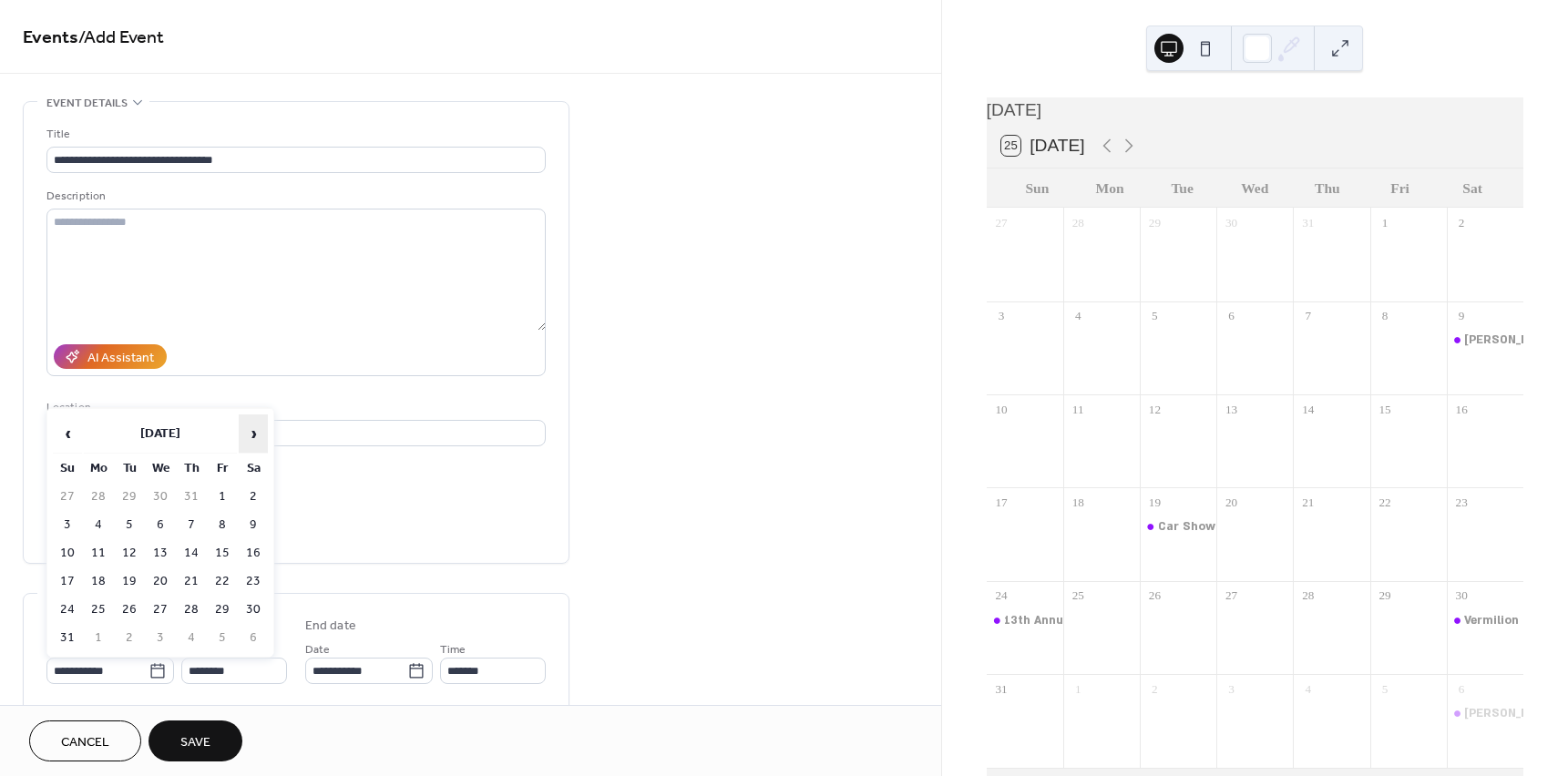 click on "›" at bounding box center [253, 434] 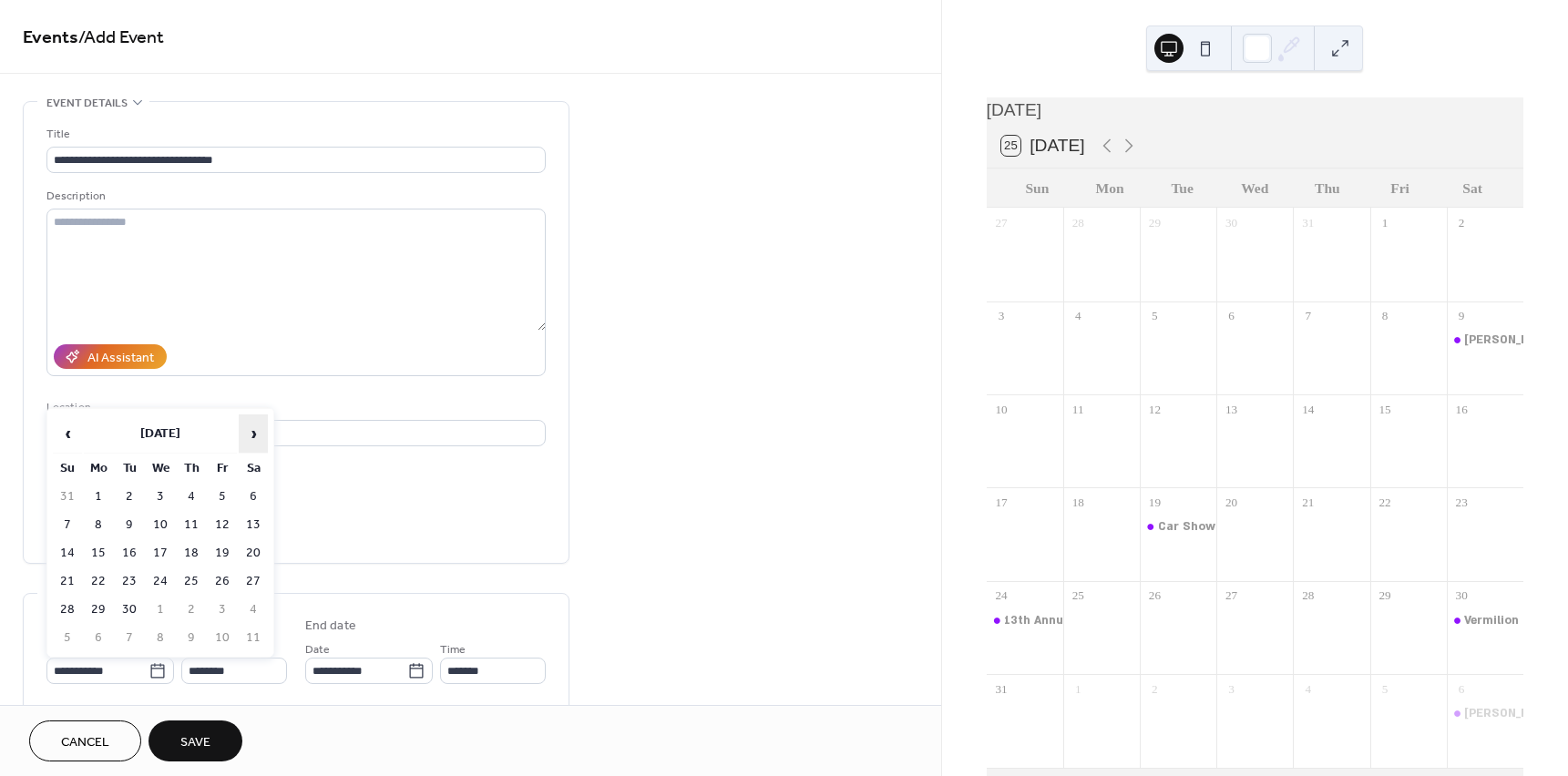 click on "›" at bounding box center (253, 434) 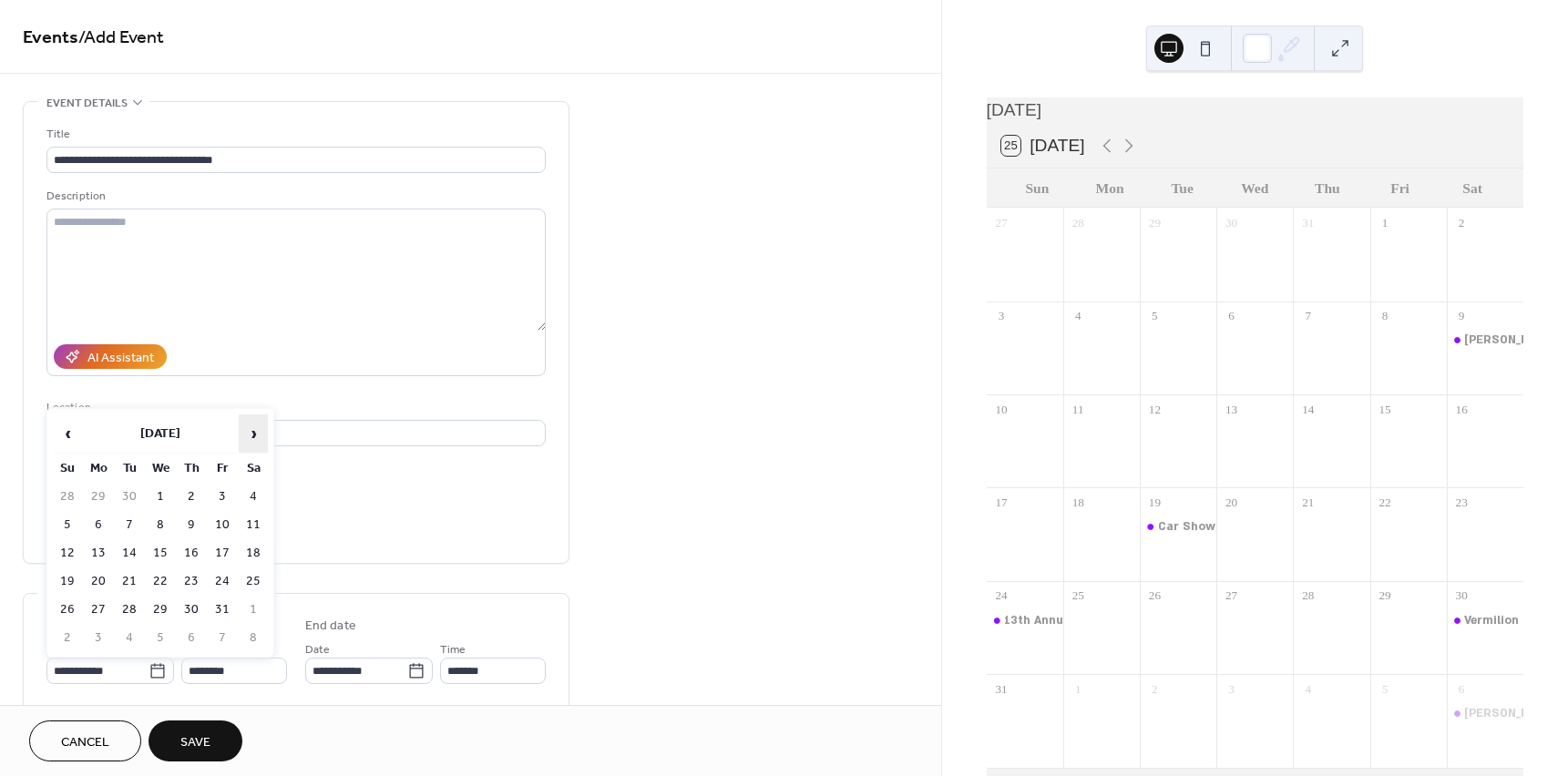 click on "›" at bounding box center [253, 434] 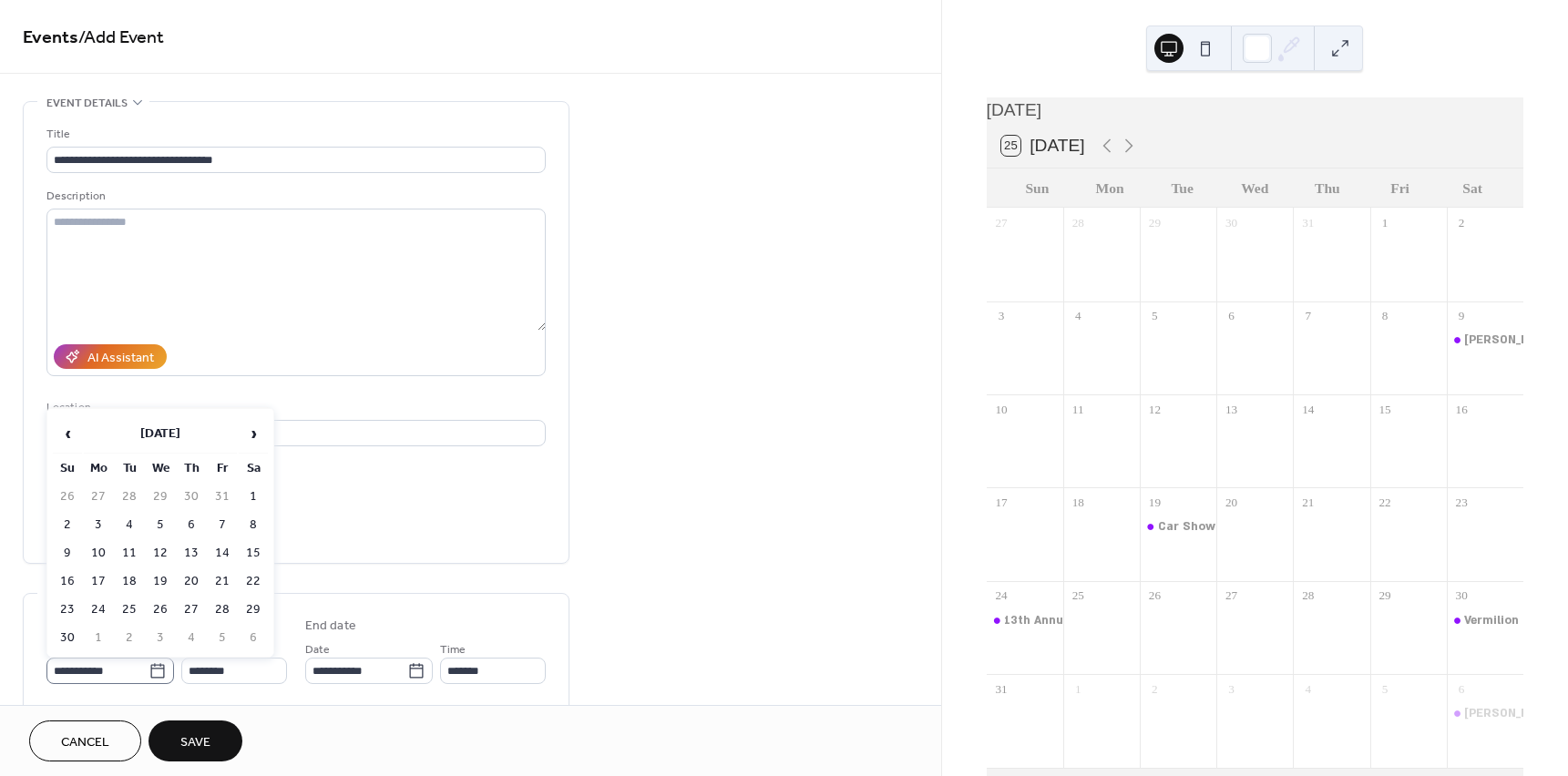 click 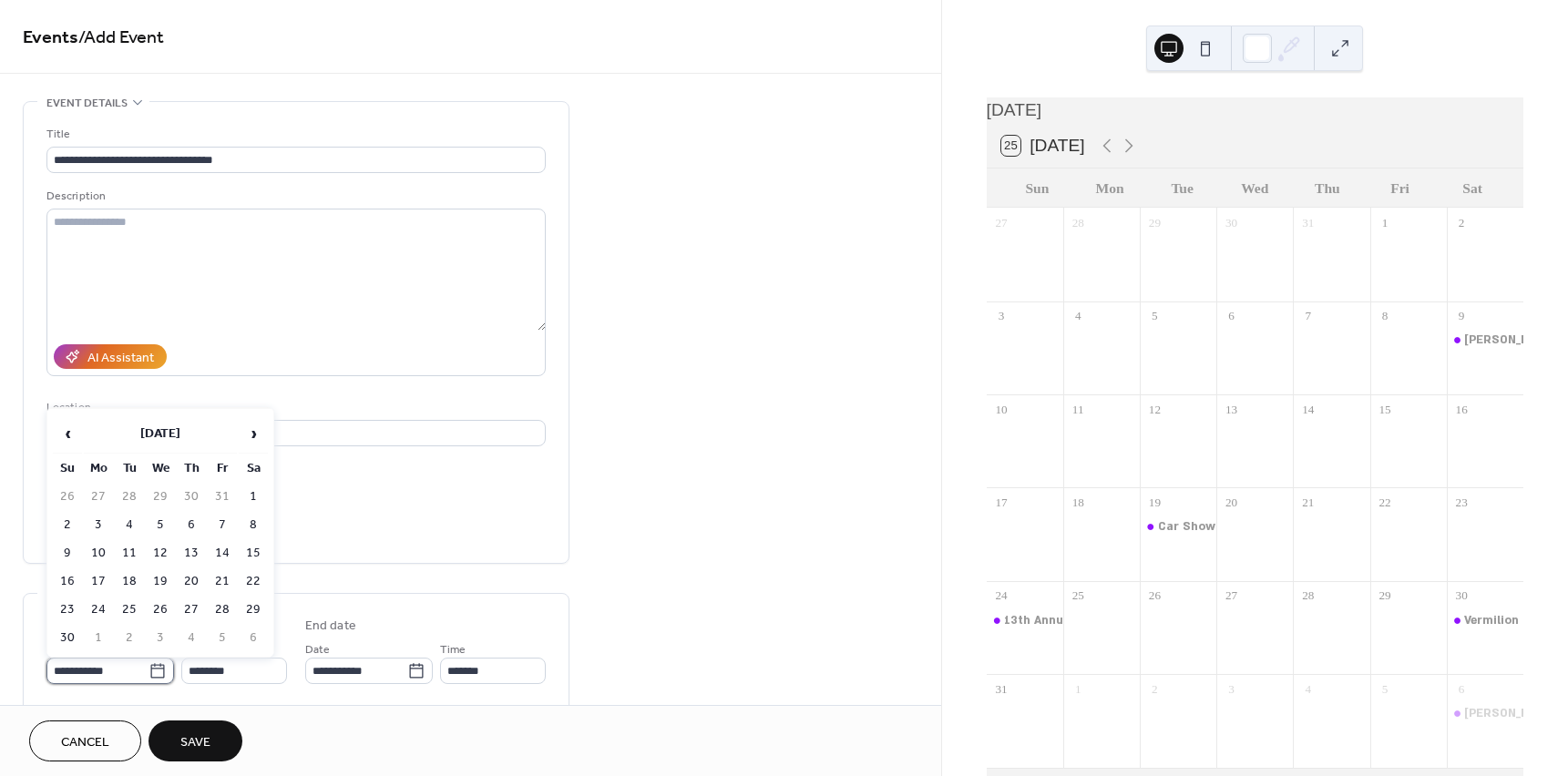 click on "**********" at bounding box center [97, 670] 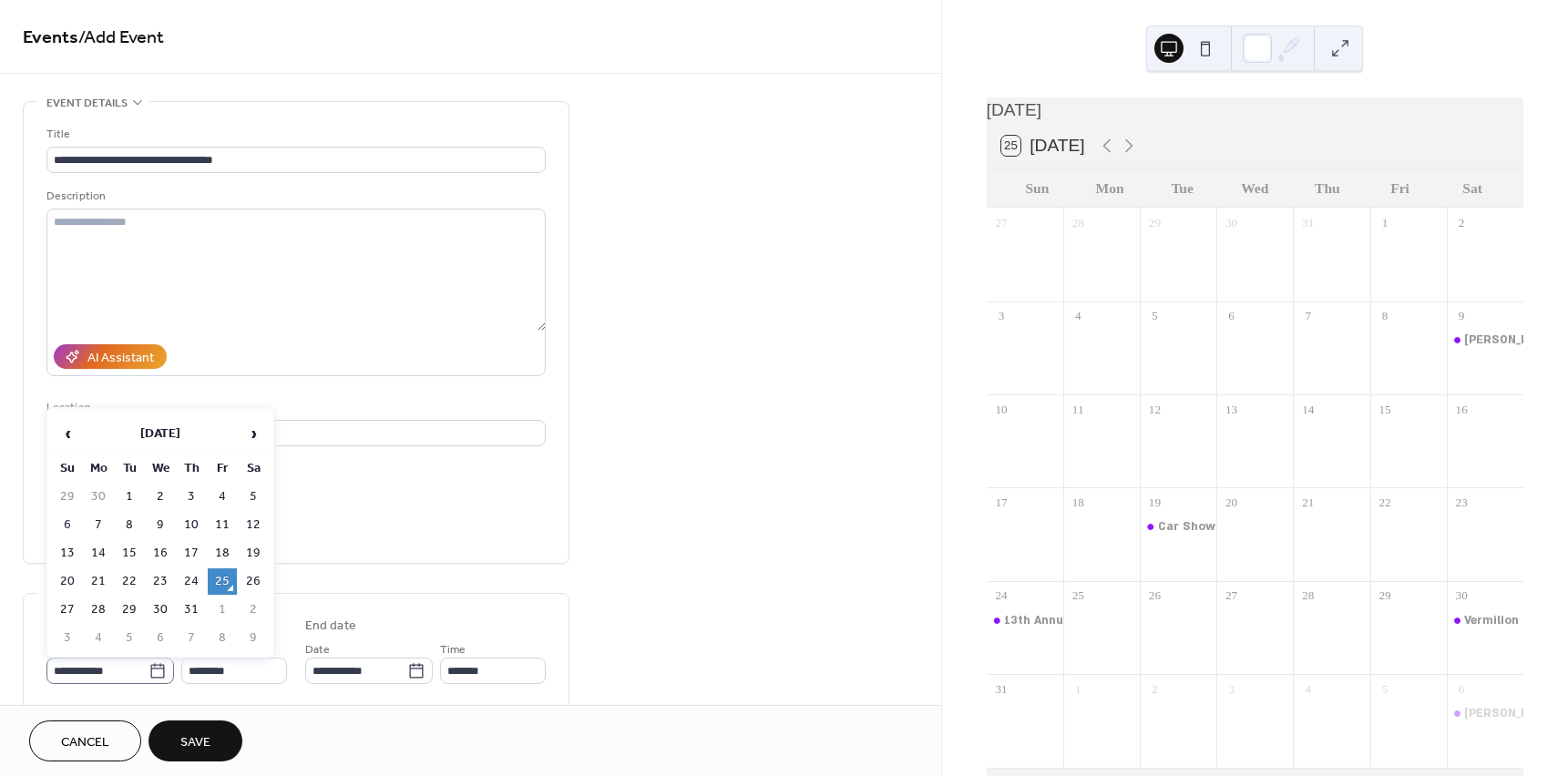 click 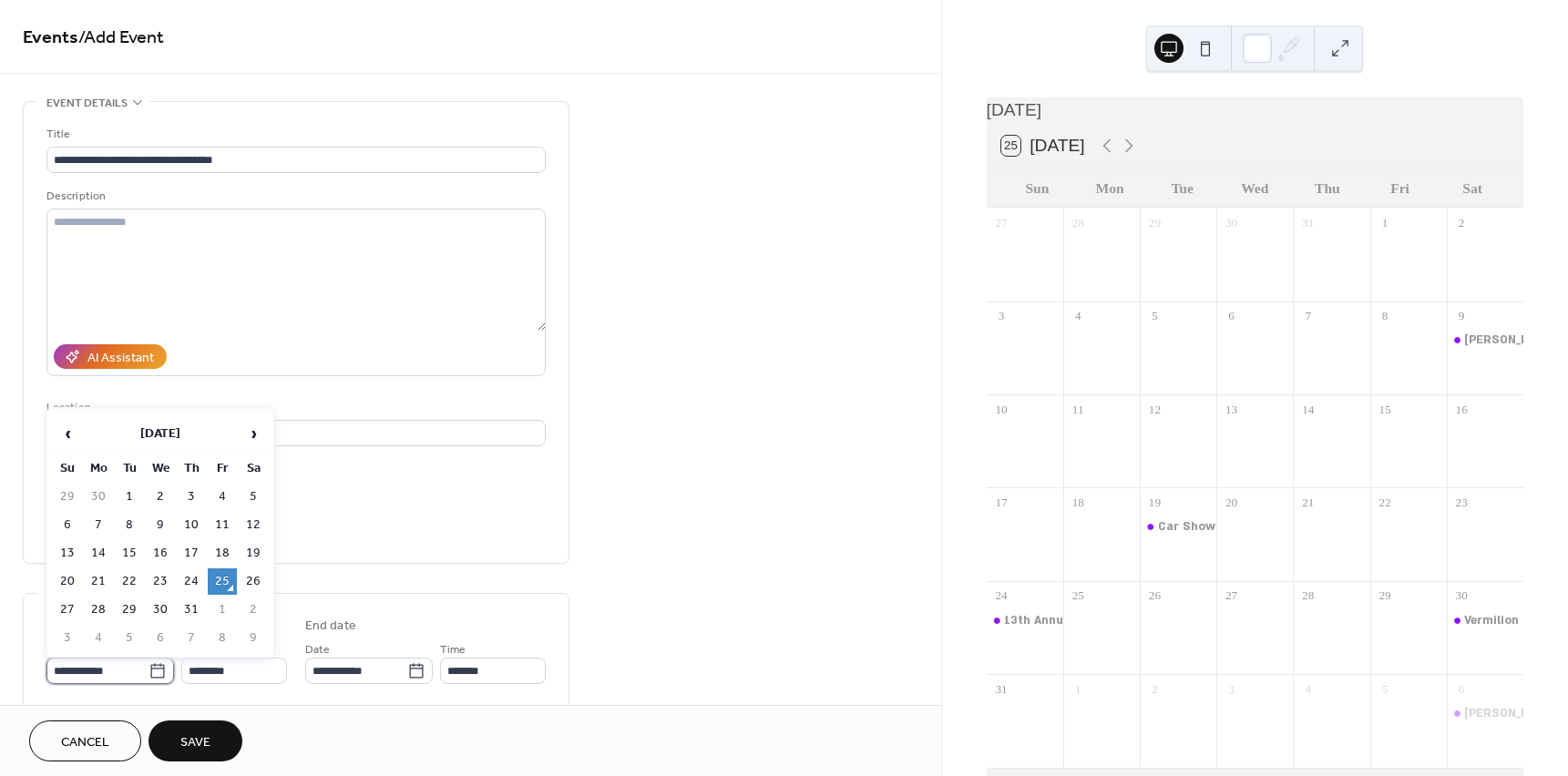 click on "**********" at bounding box center (97, 670) 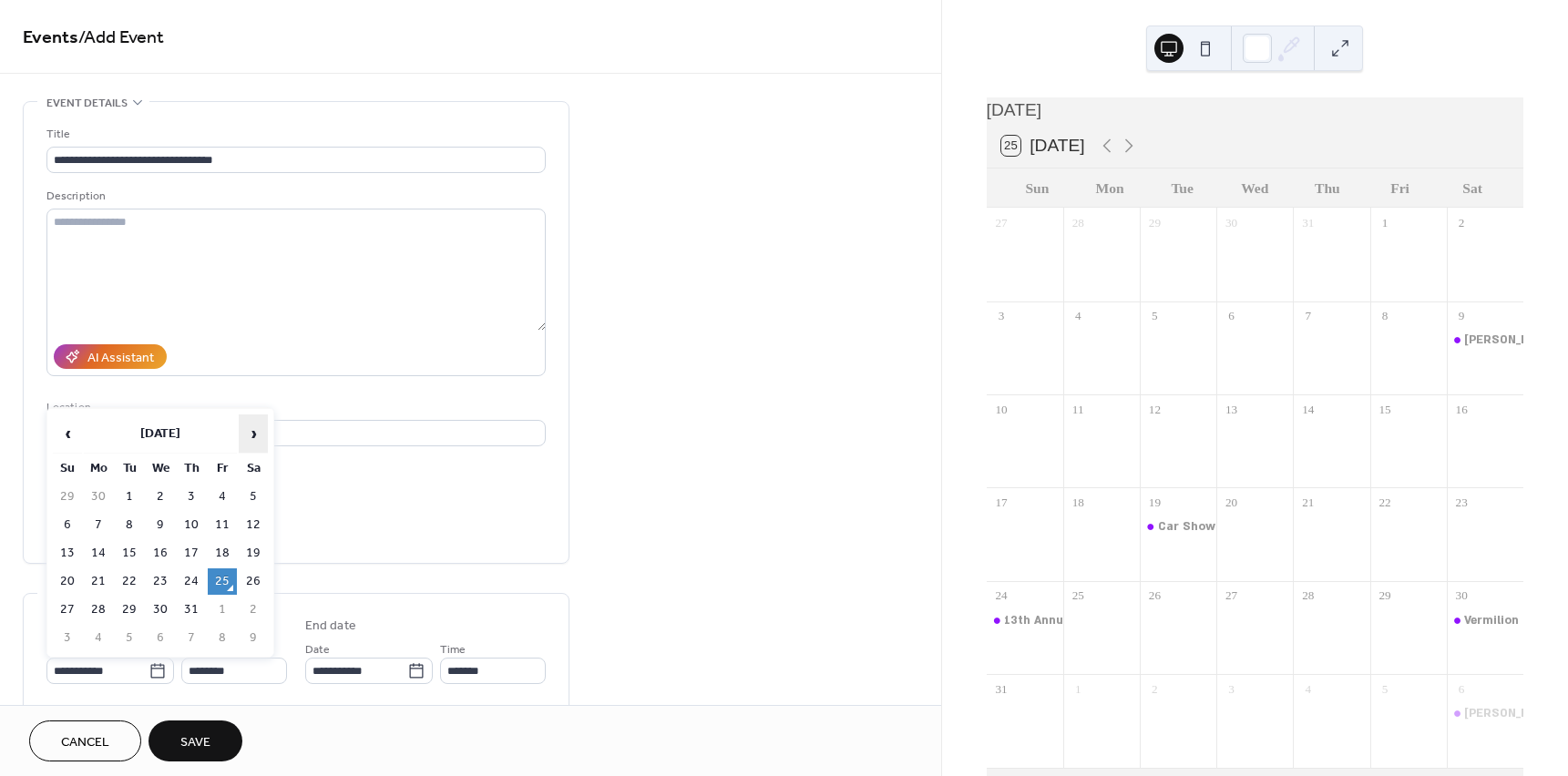 click on "›" at bounding box center (253, 434) 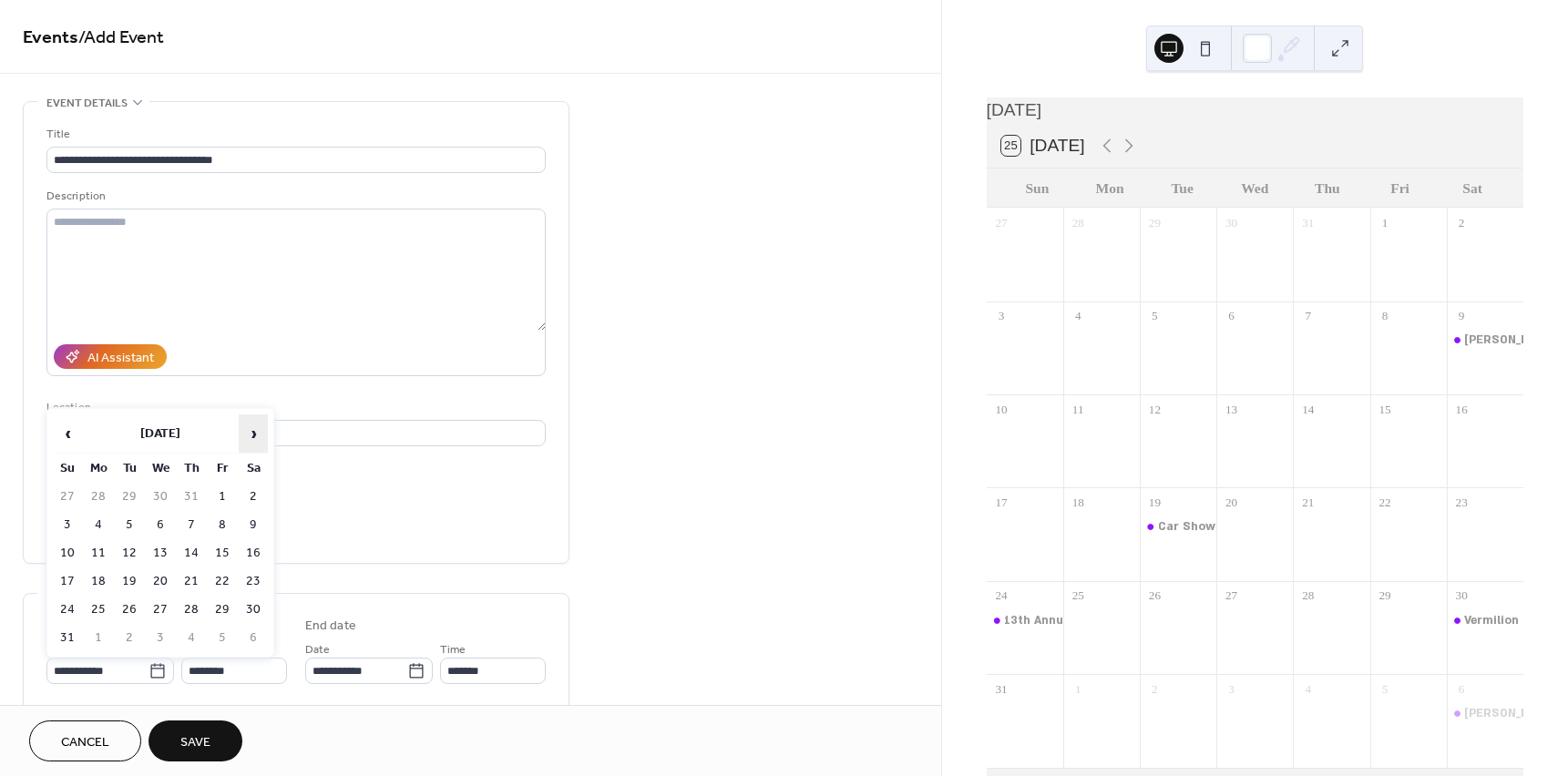 click on "›" at bounding box center (253, 434) 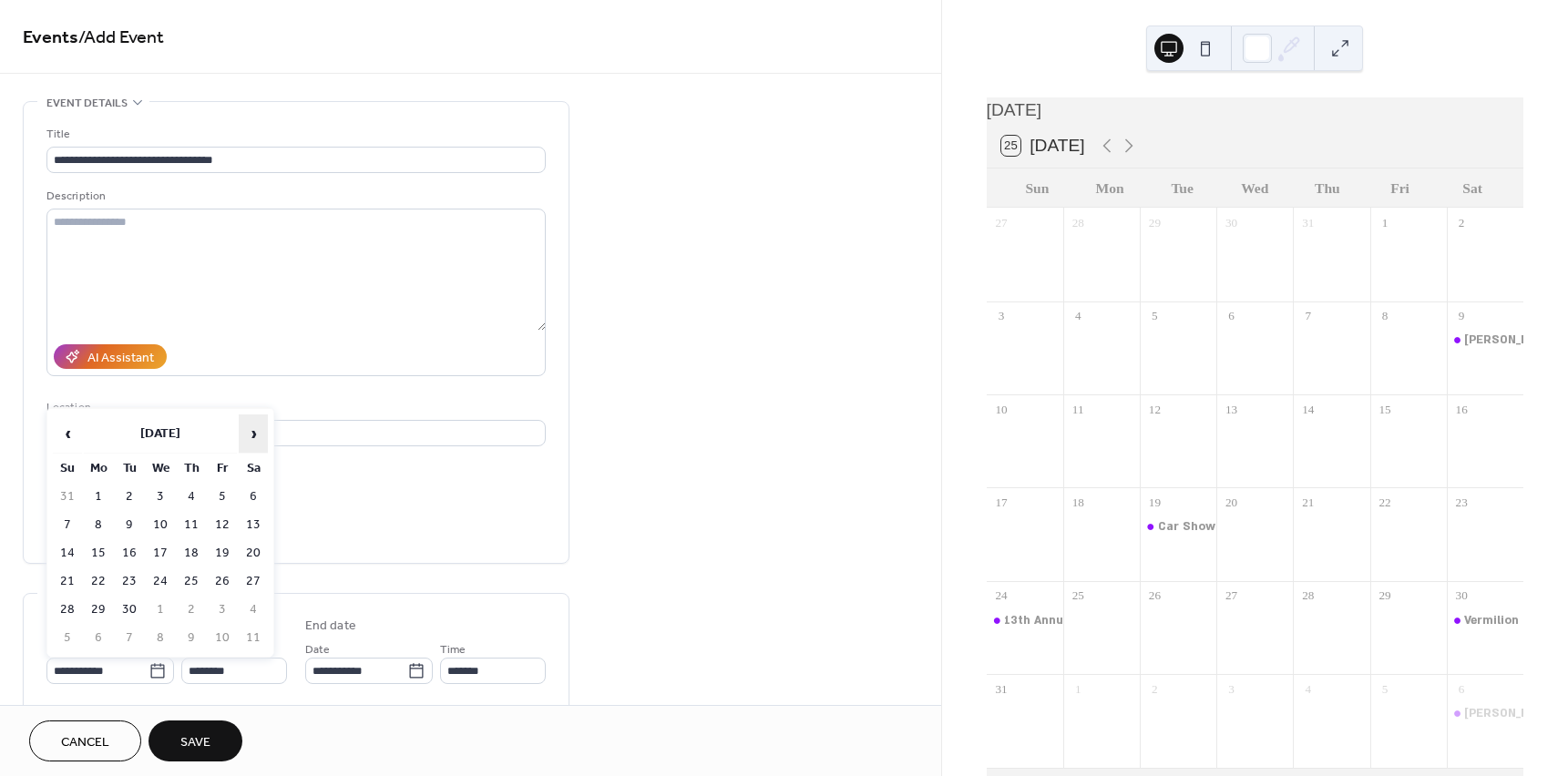 click on "›" at bounding box center [253, 434] 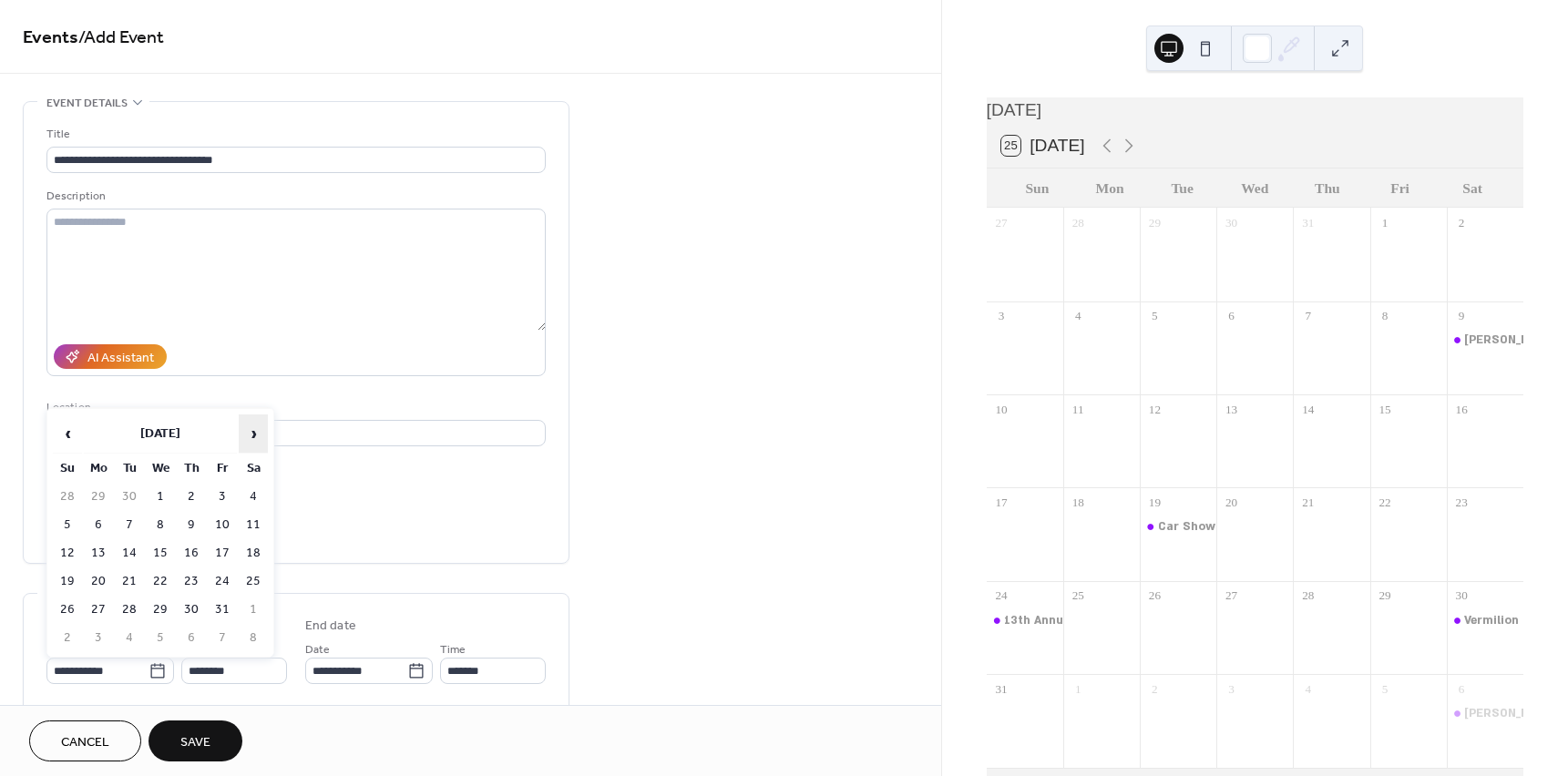 click on "›" at bounding box center [253, 434] 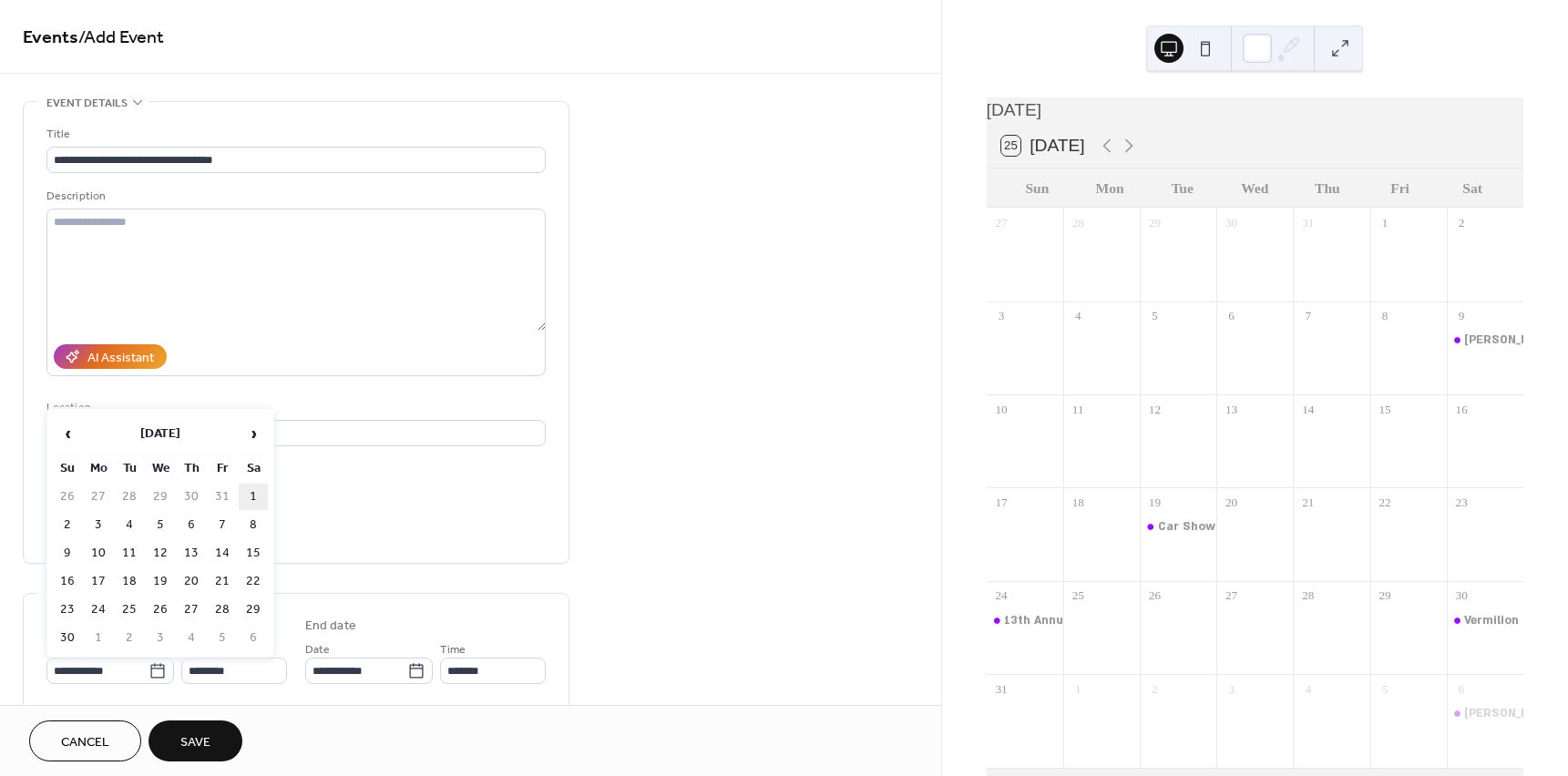 click on "1" at bounding box center (253, 496) 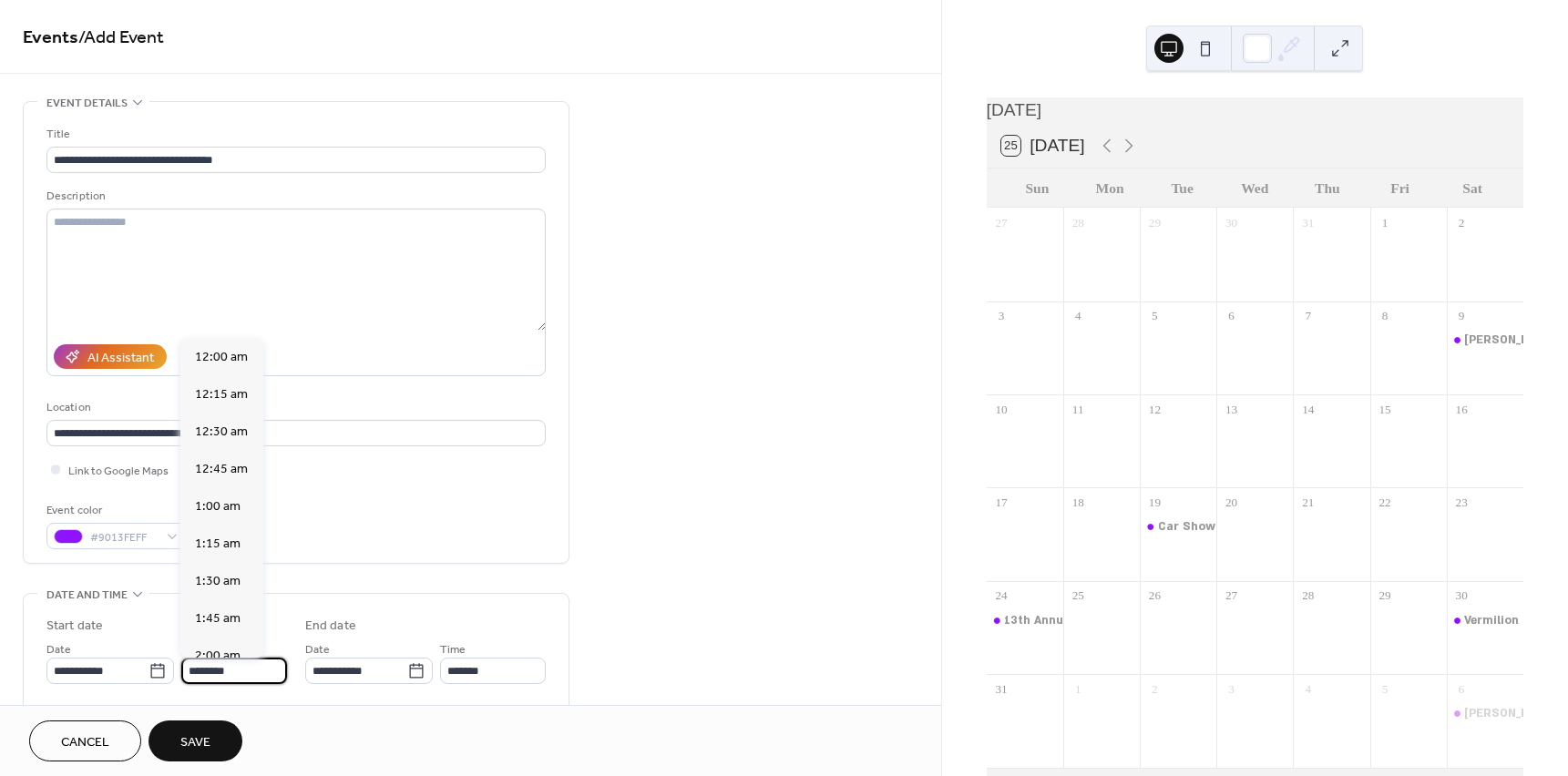 click on "********" at bounding box center [234, 670] 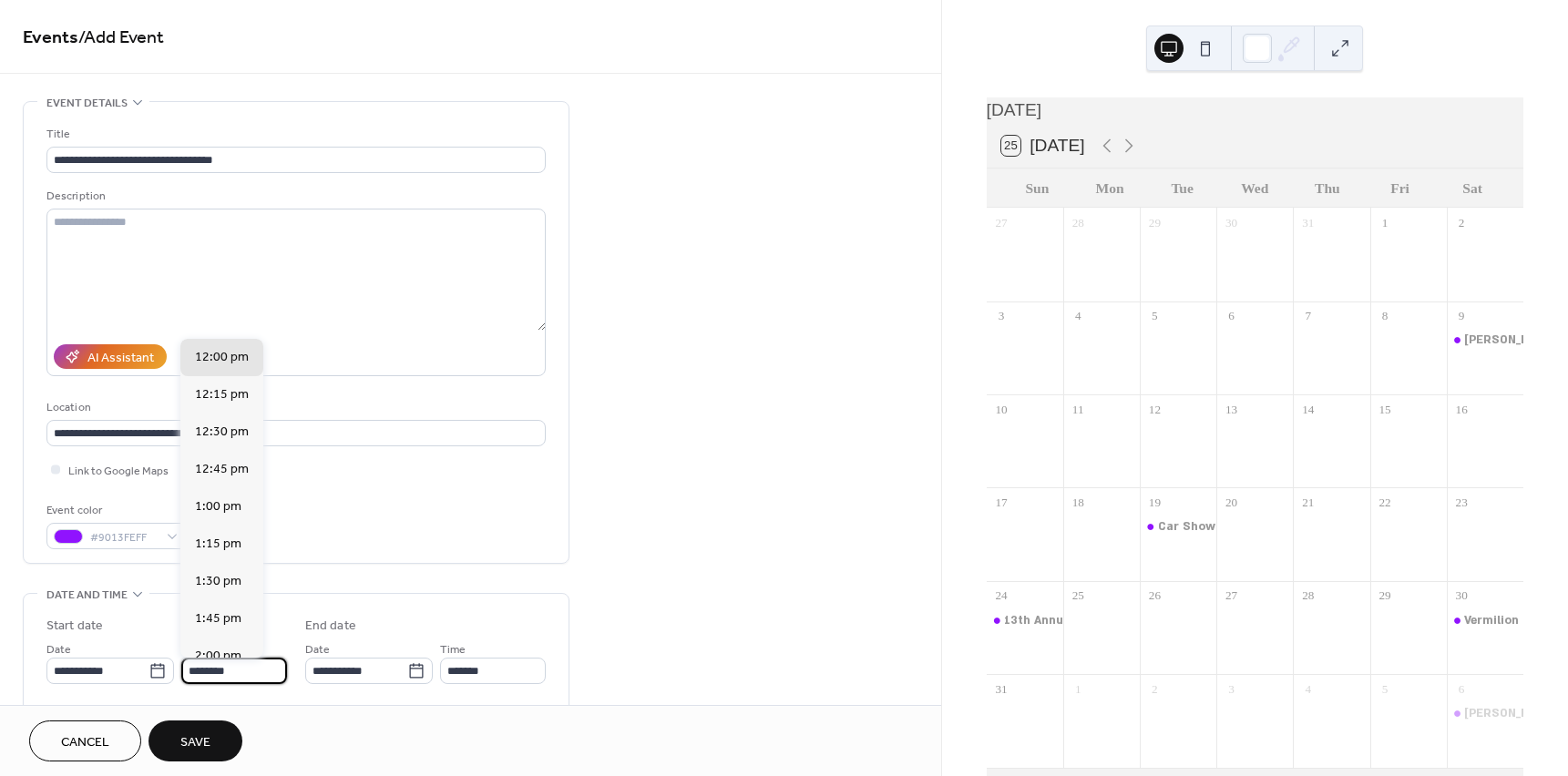 scroll, scrollTop: 2071, scrollLeft: 0, axis: vertical 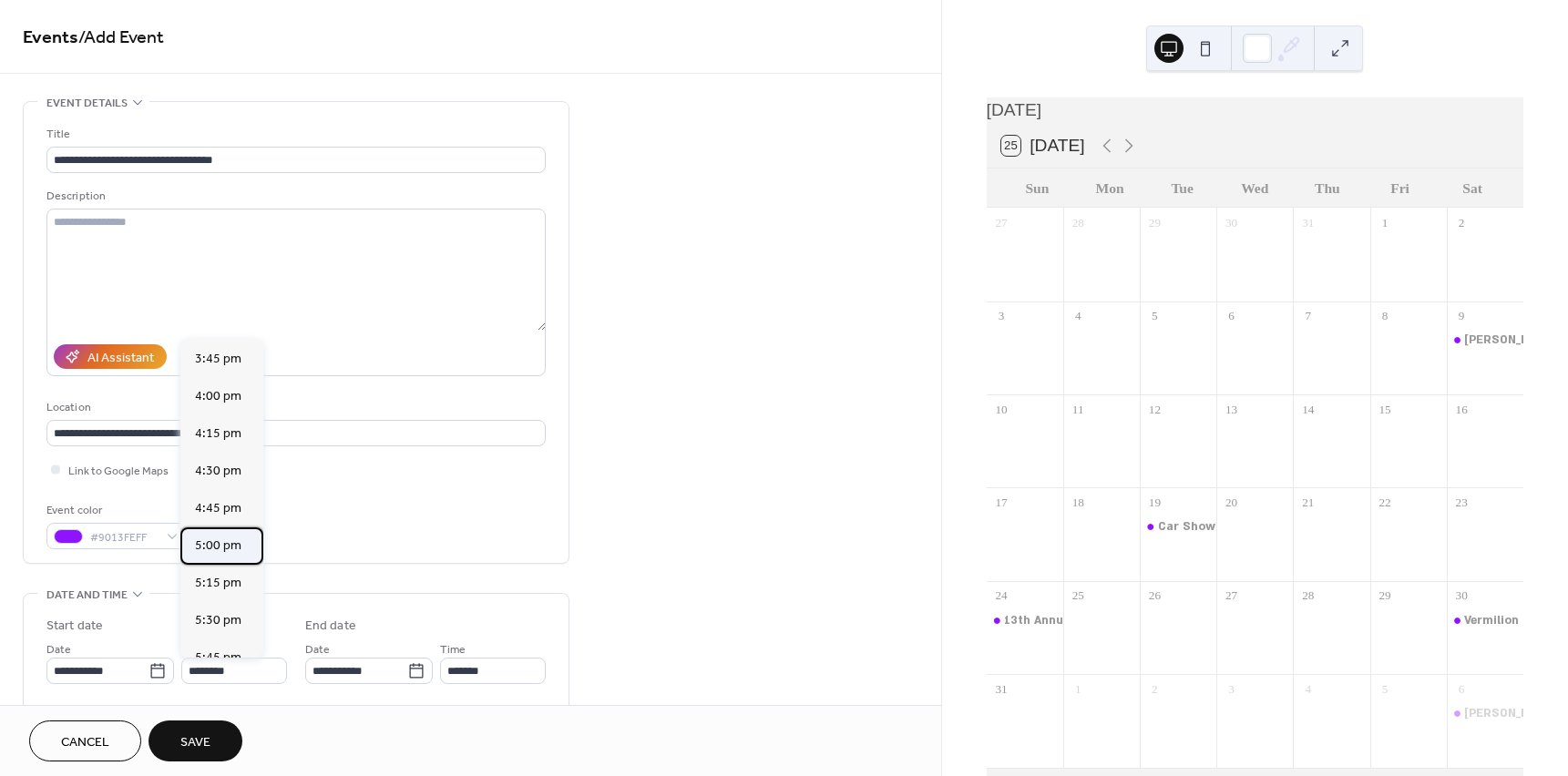 click on "5:00 pm" at bounding box center (218, 546) 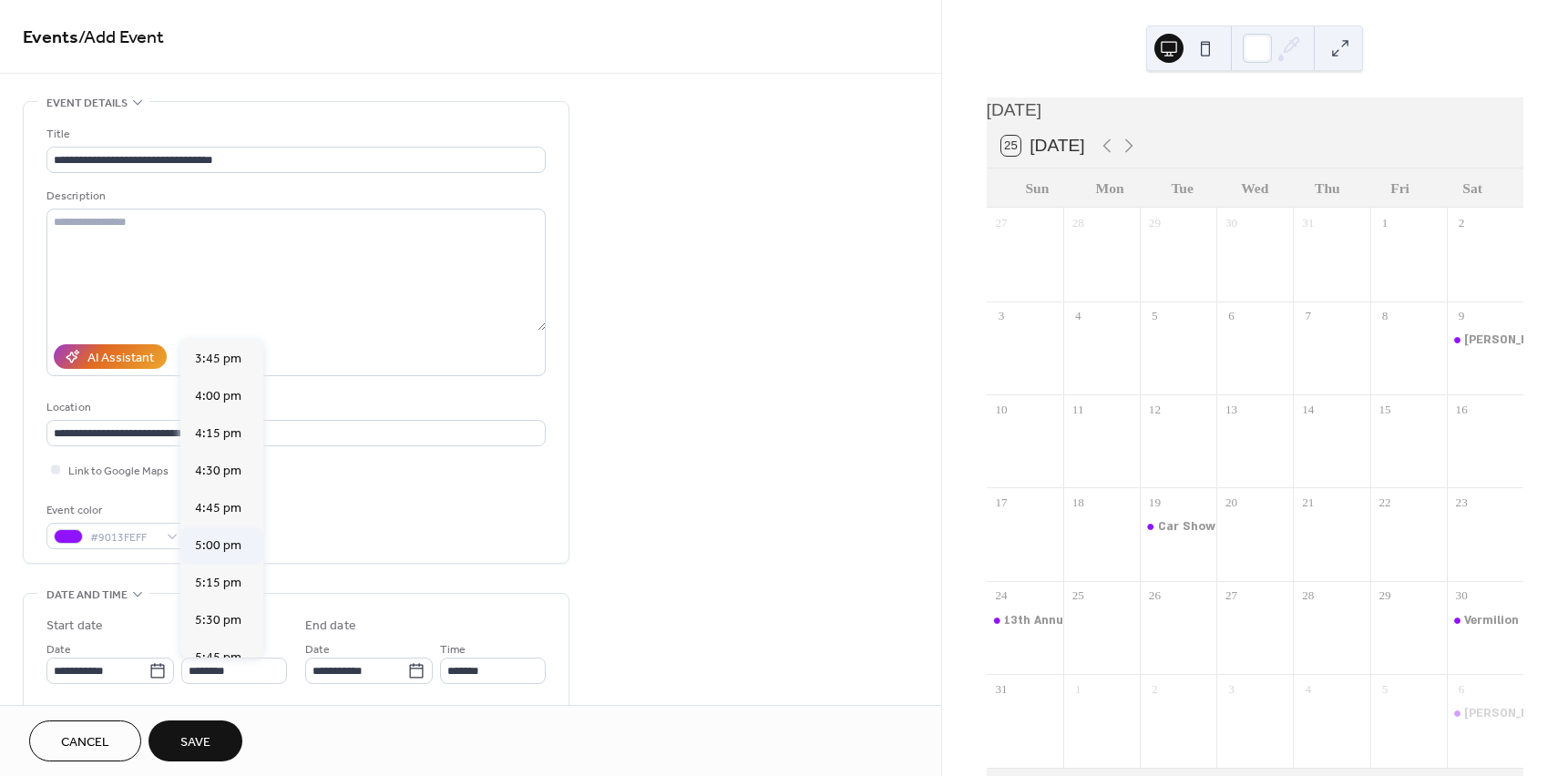 type on "*******" 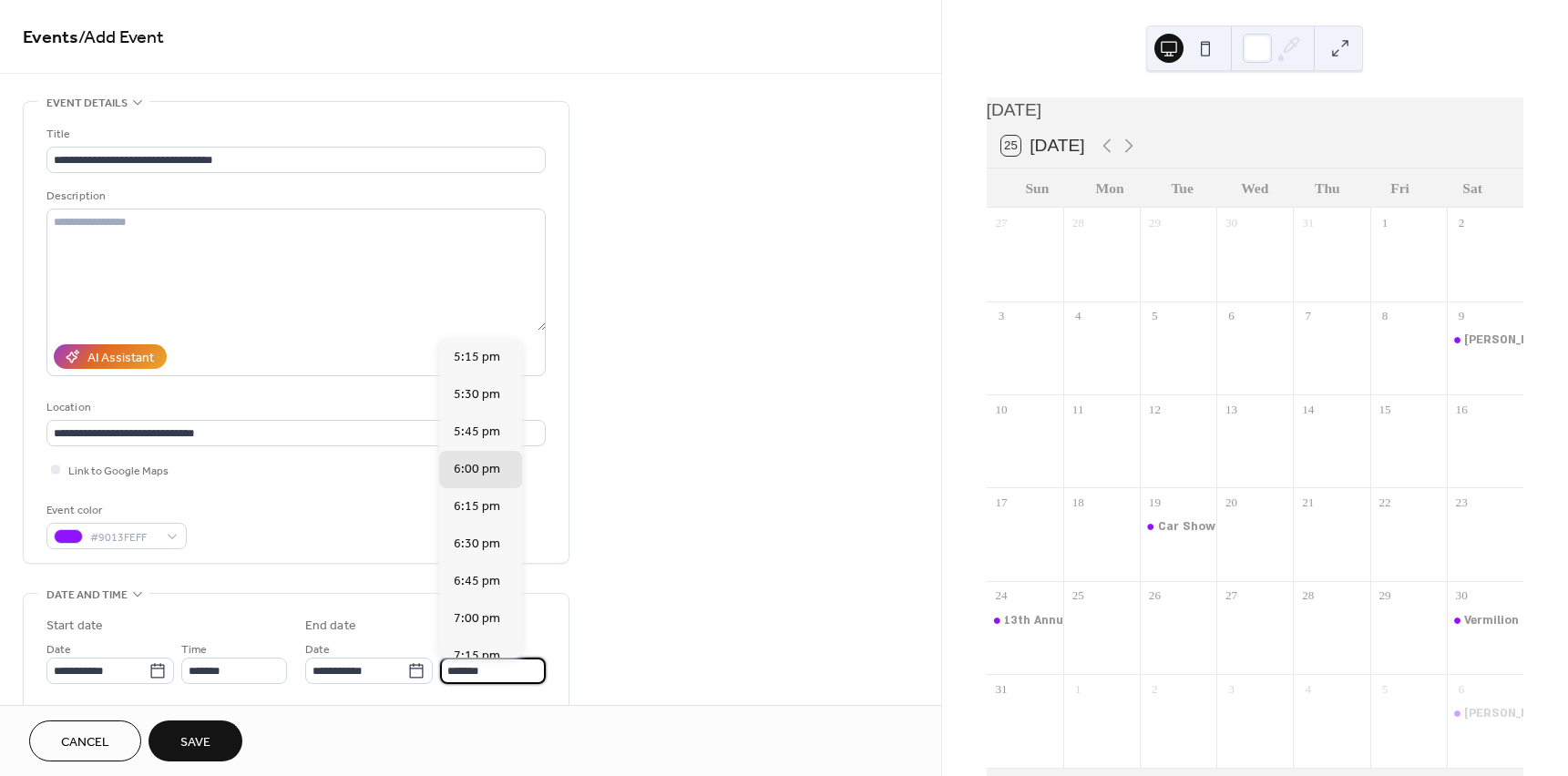 click on "*******" at bounding box center (493, 670) 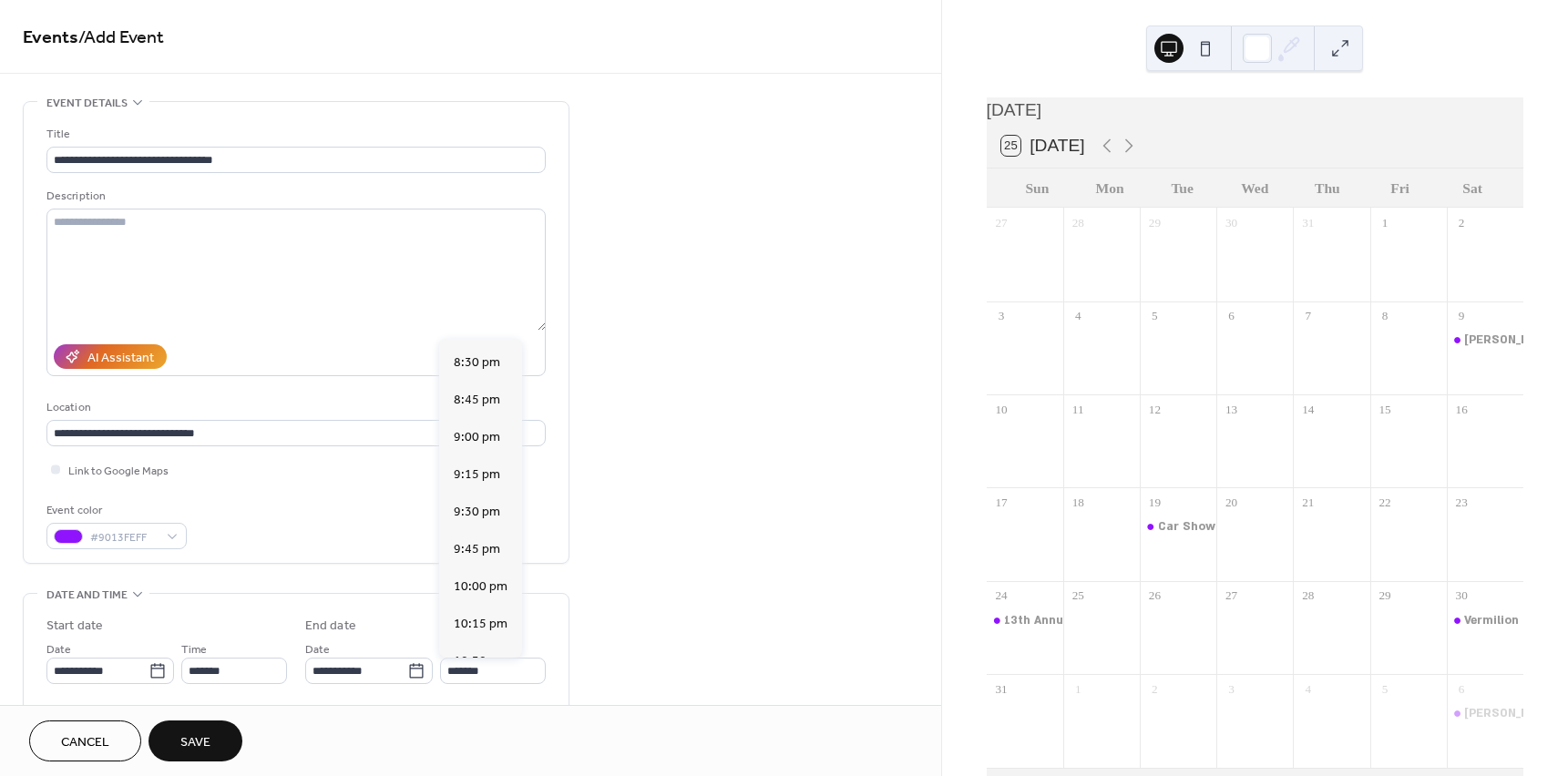 scroll, scrollTop: 558, scrollLeft: 0, axis: vertical 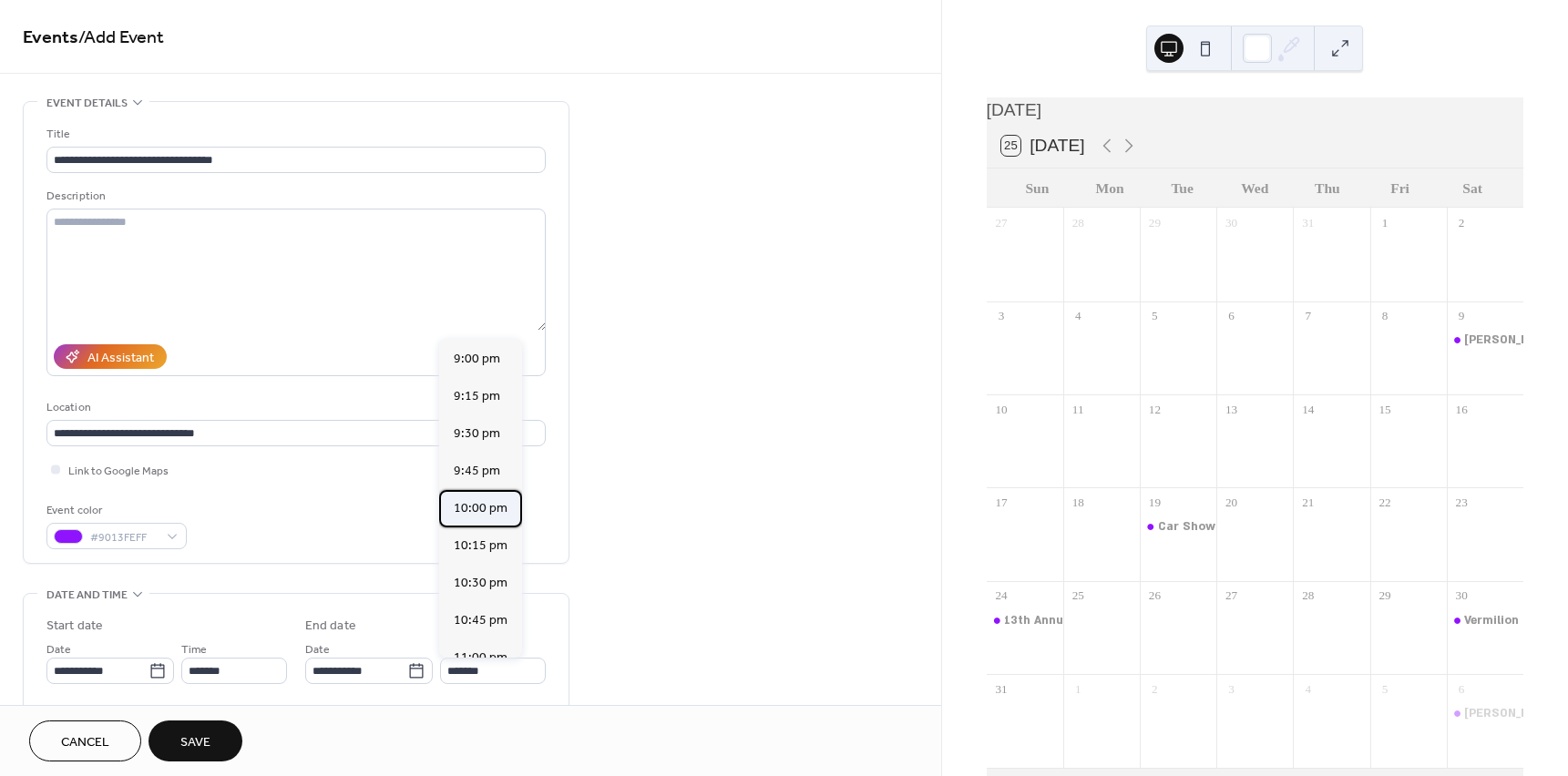 click on "10:00 pm" at bounding box center (480, 508) 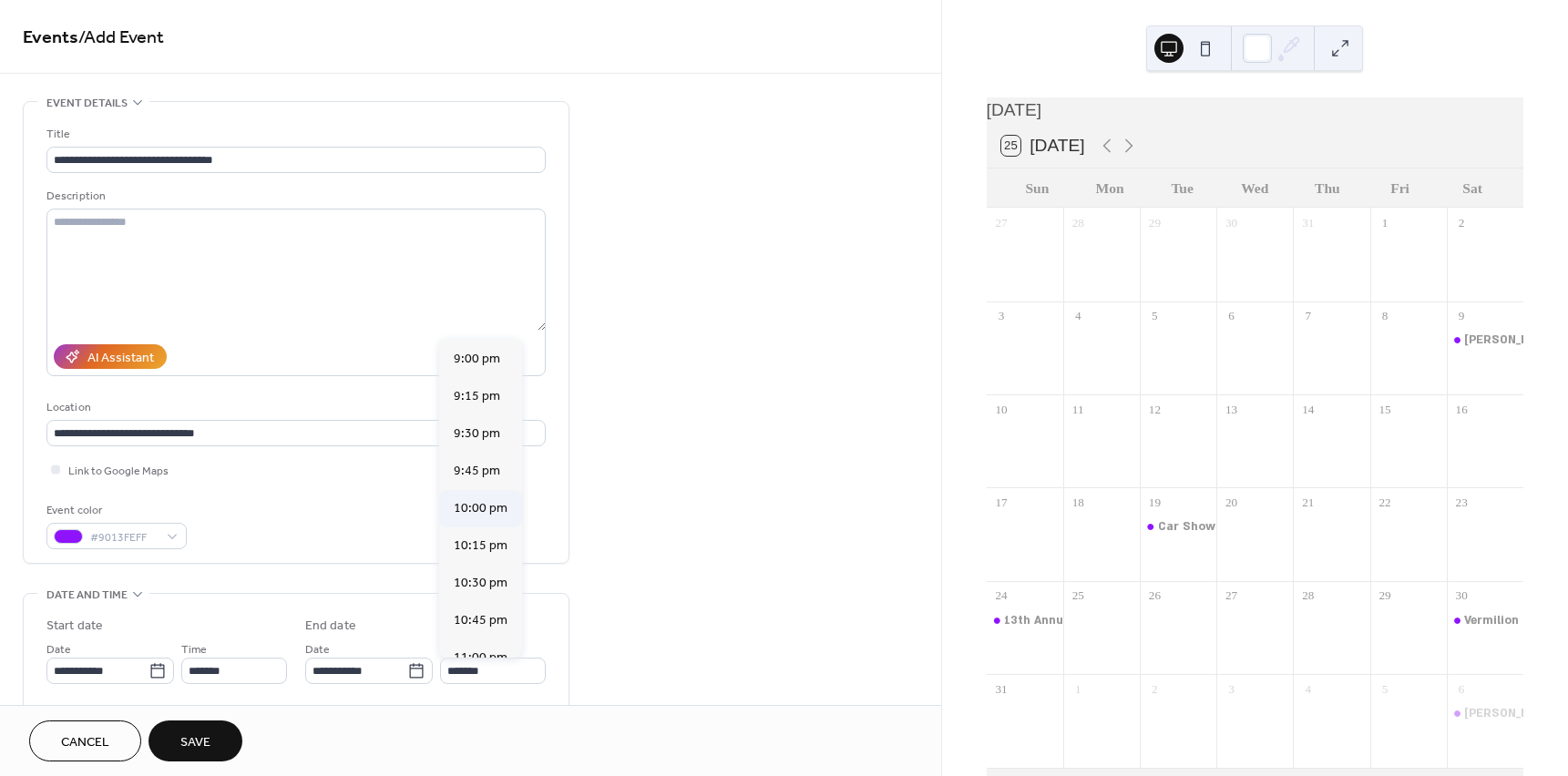 type on "********" 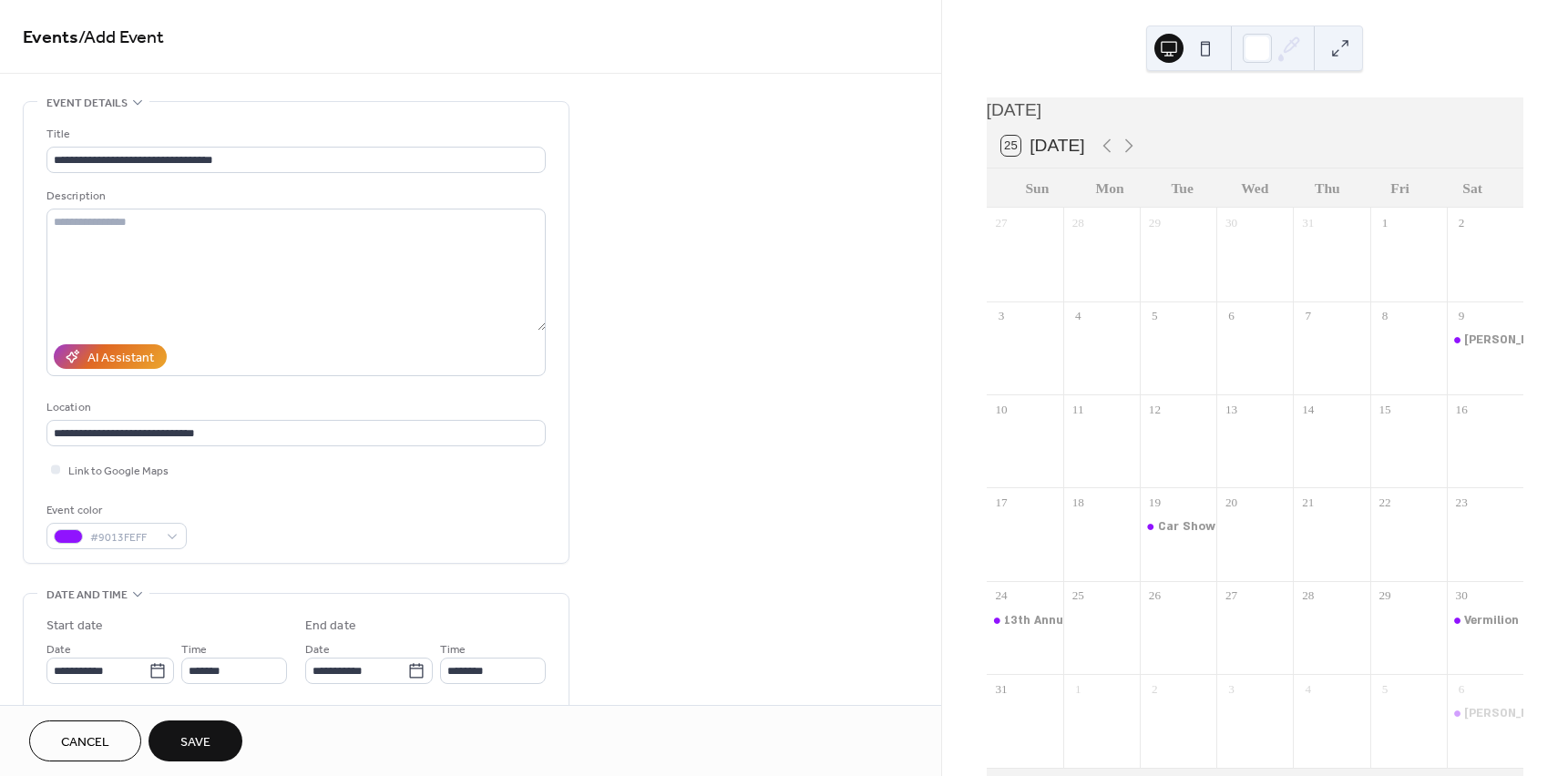 click on "Save" at bounding box center [195, 742] 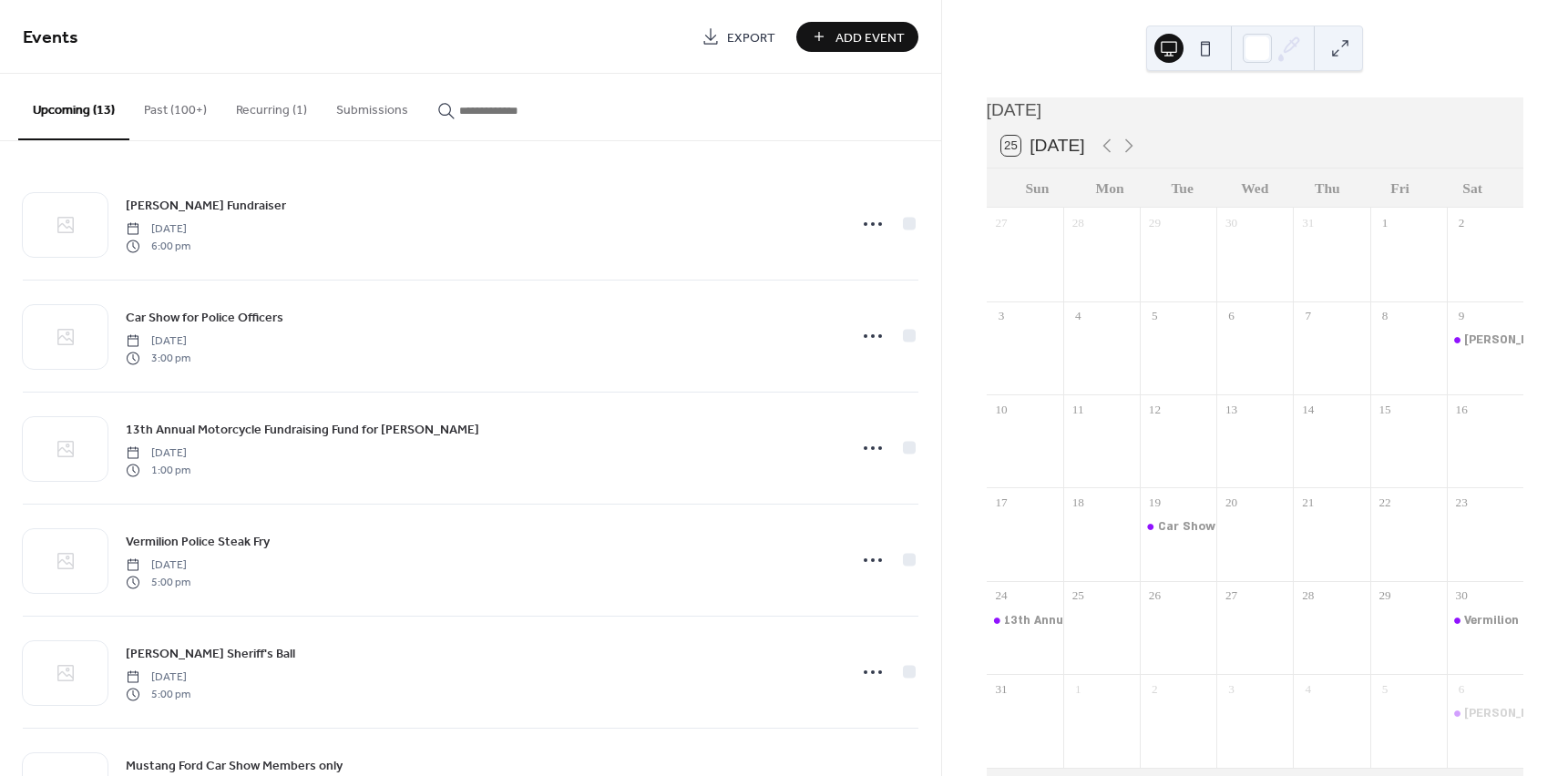click on "Add Event" at bounding box center [857, 36] 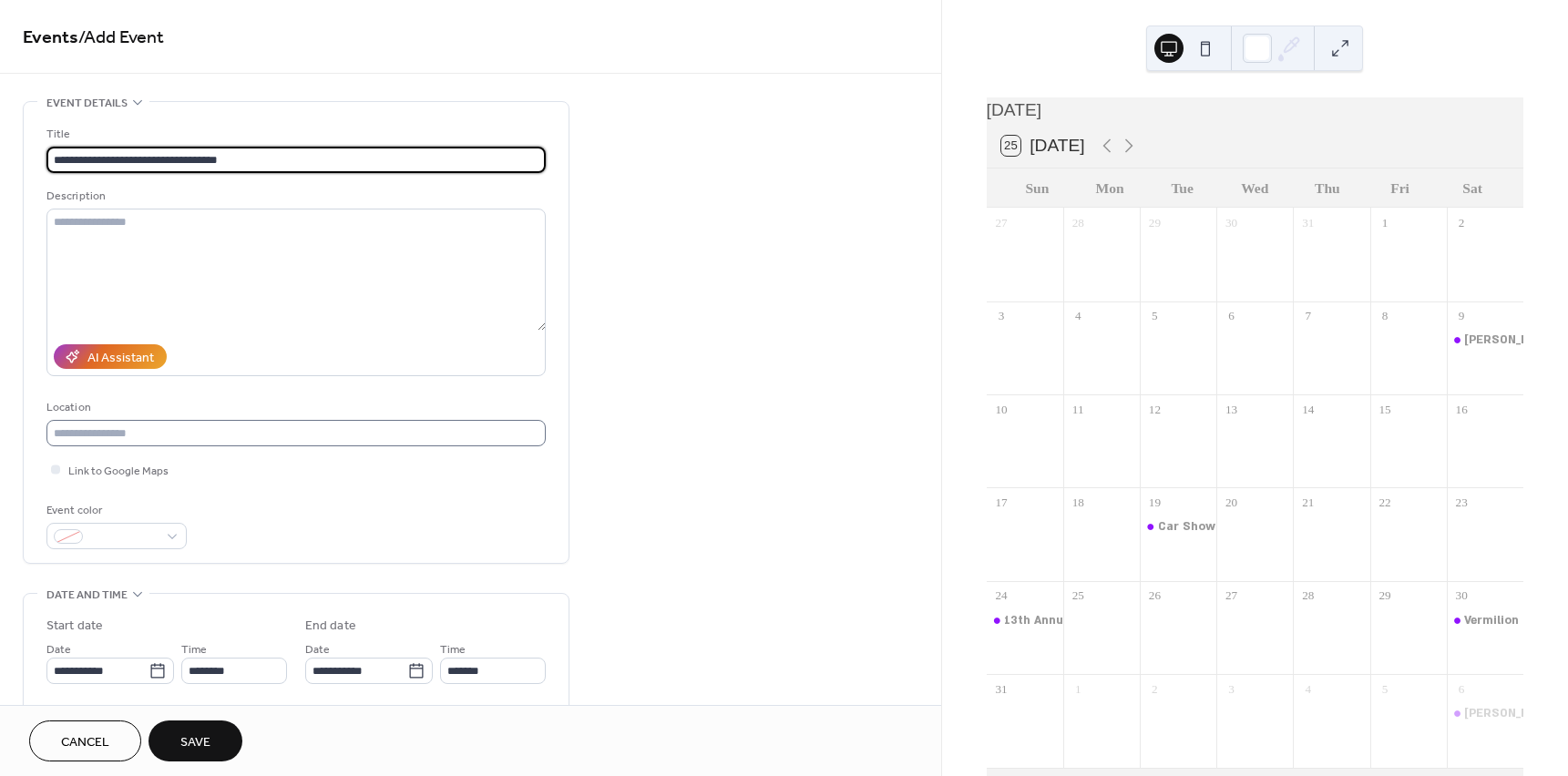 type on "**********" 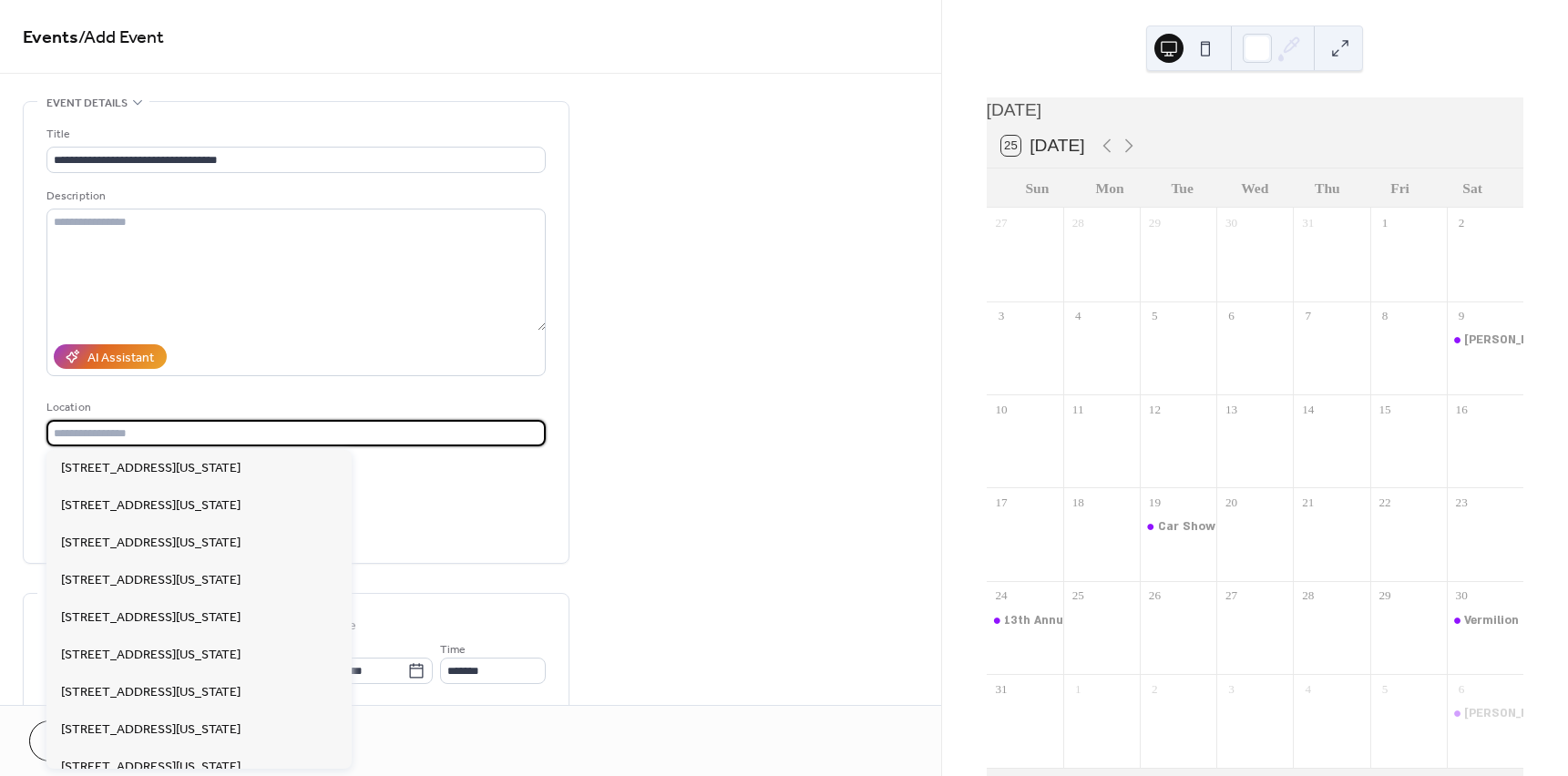 click at bounding box center [296, 433] 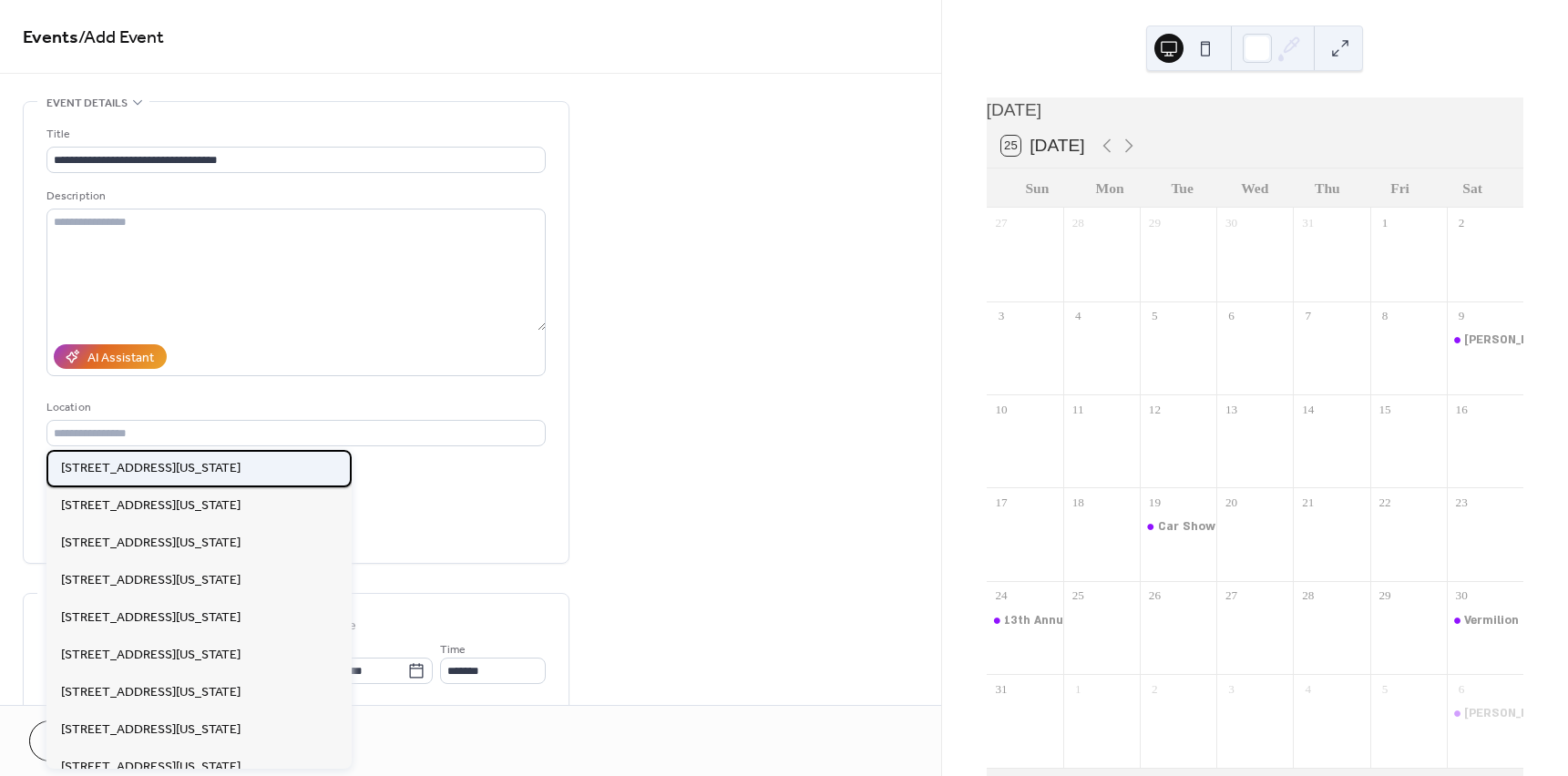 click on "[STREET_ADDRESS][US_STATE]" at bounding box center [150, 468] 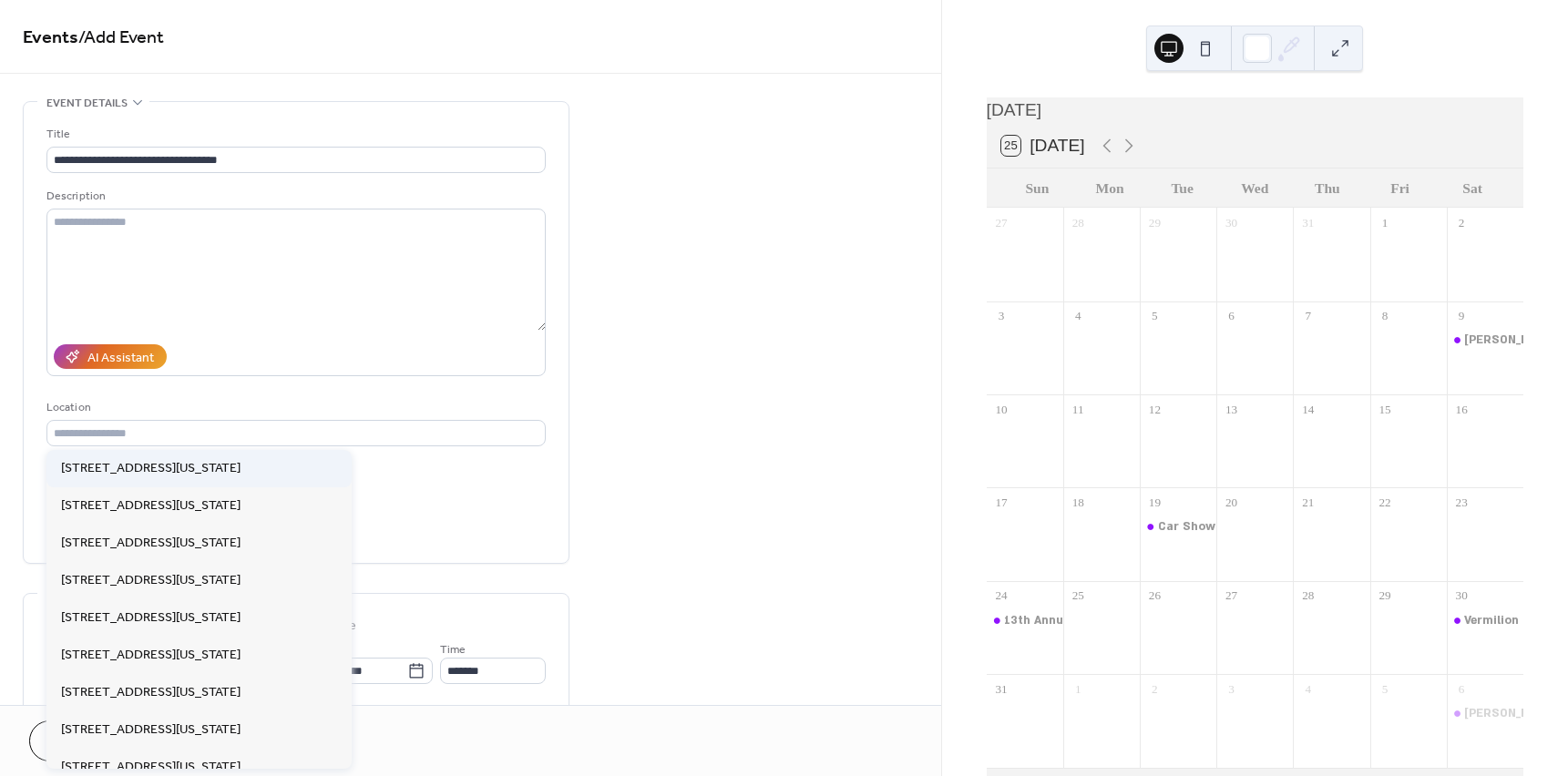 type on "**********" 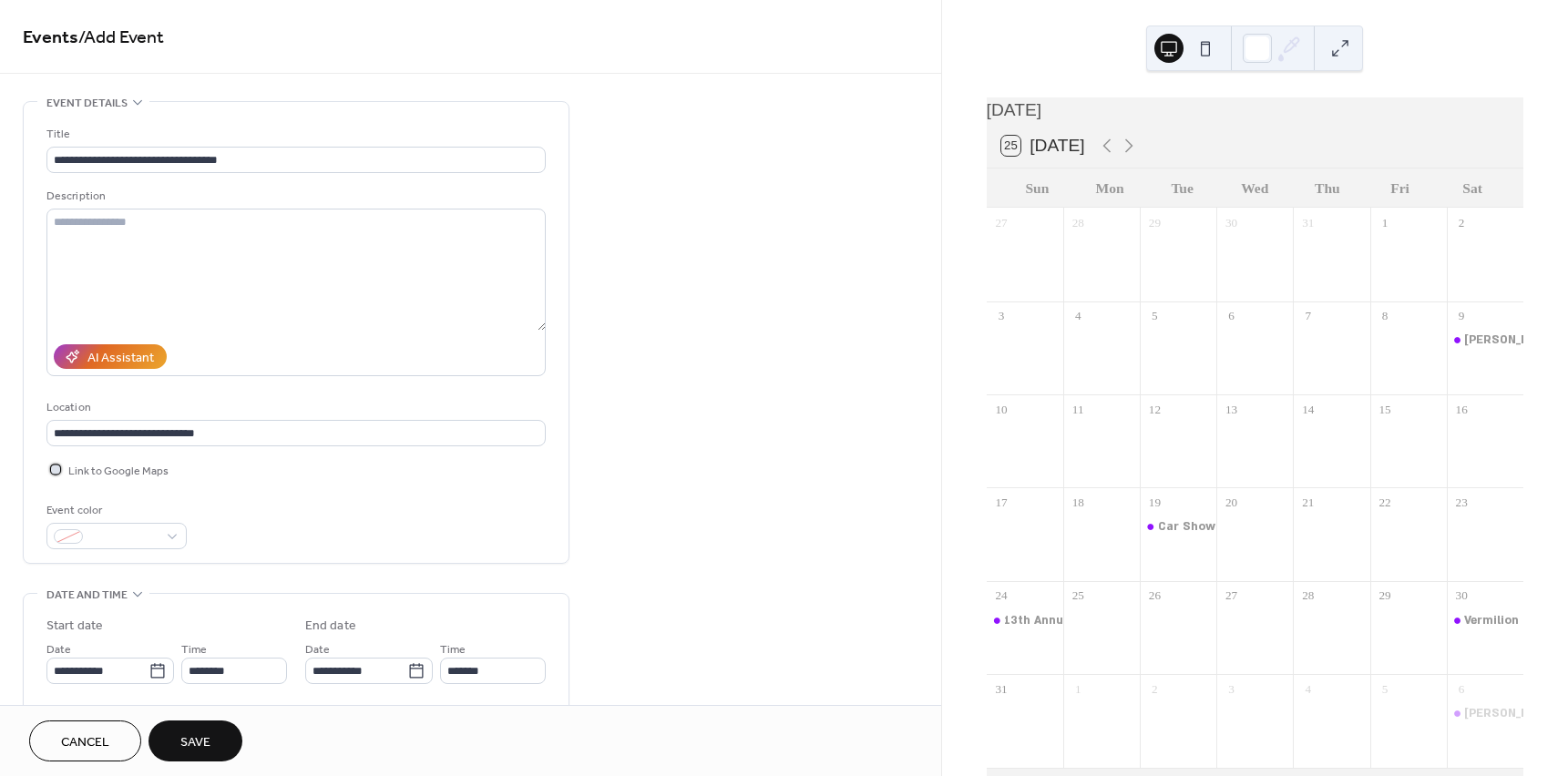 click on "Link to Google Maps" at bounding box center [118, 471] 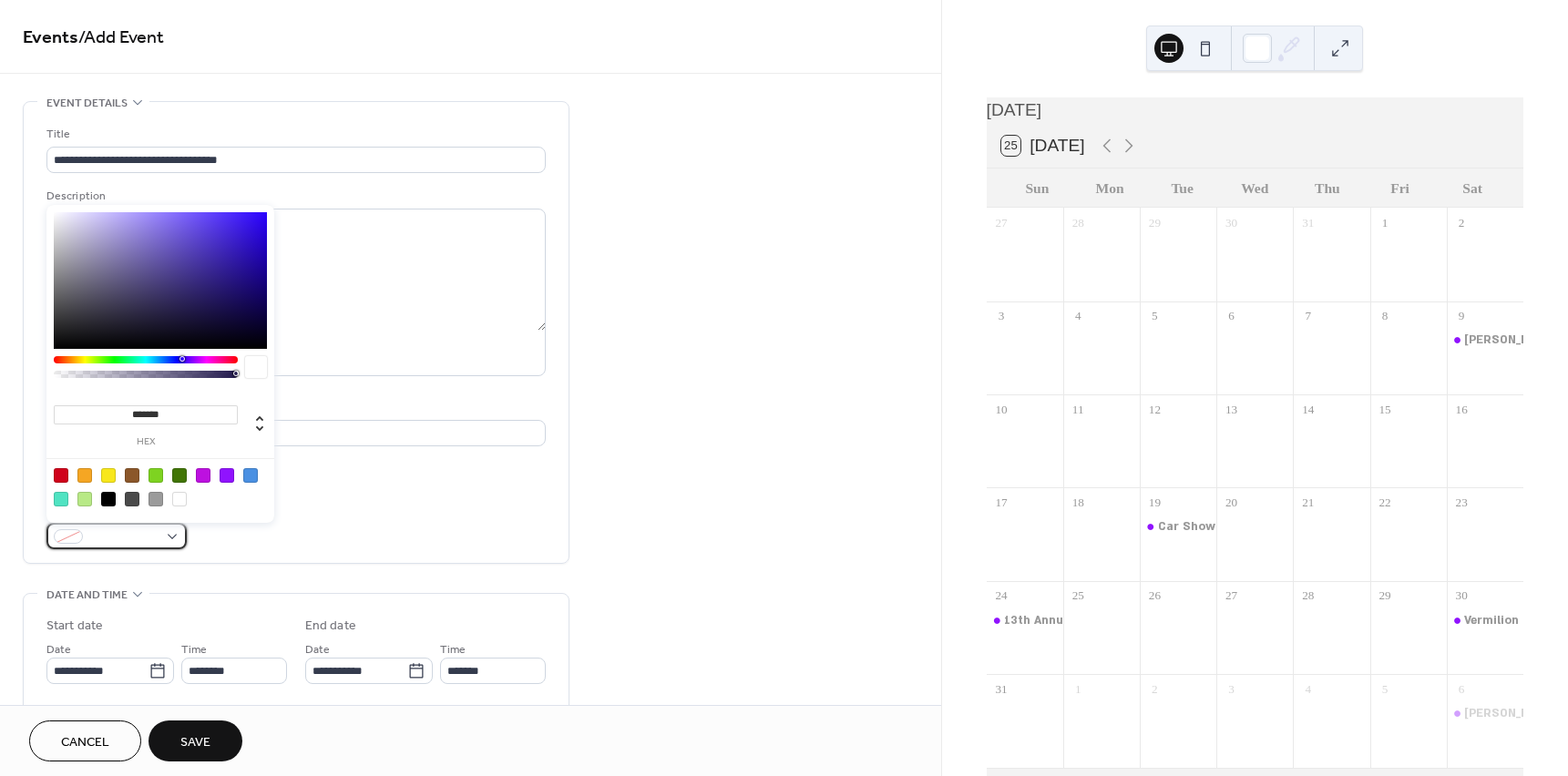 click at bounding box center [68, 536] 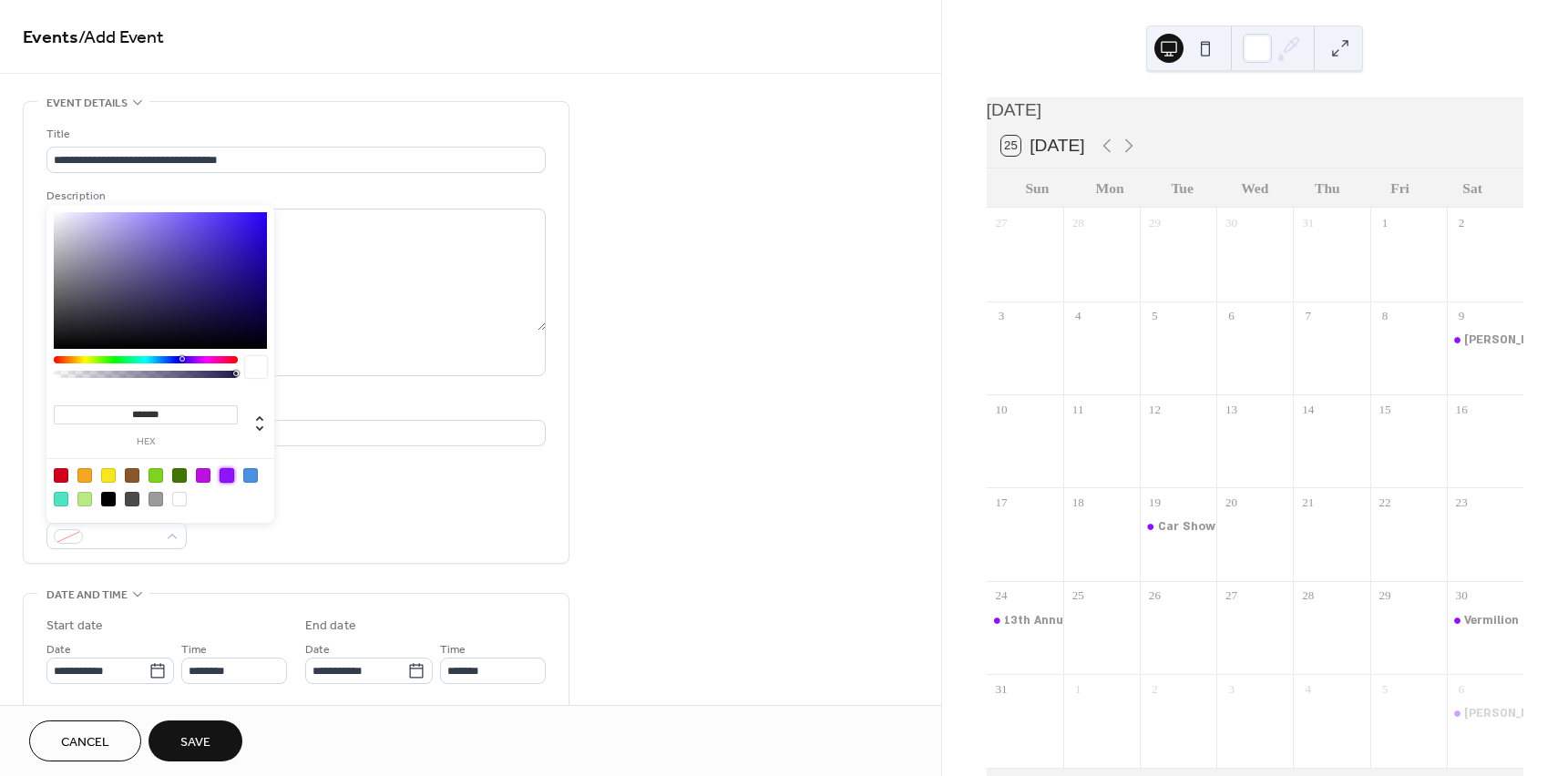 click at bounding box center (227, 475) 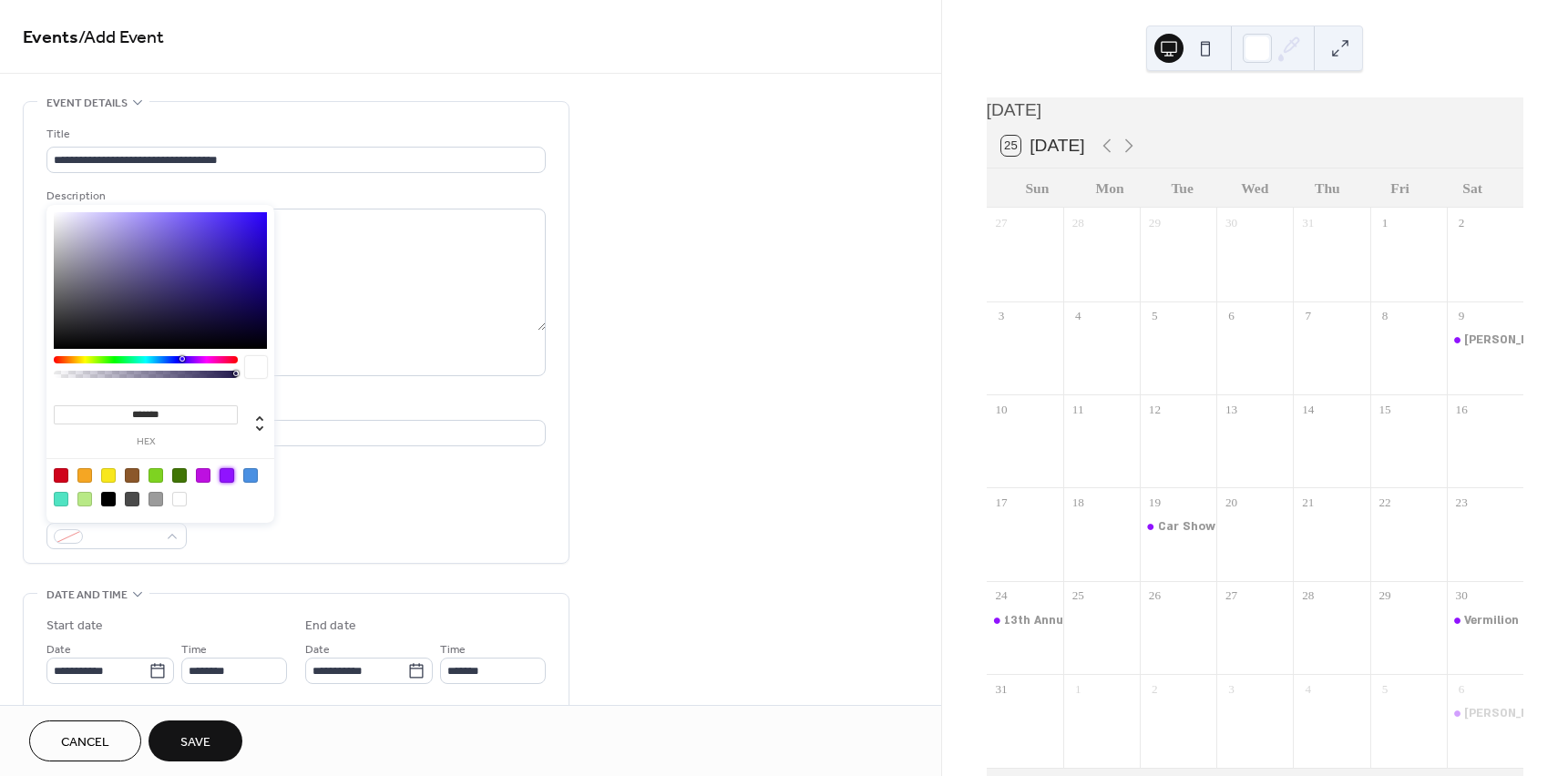 type on "*******" 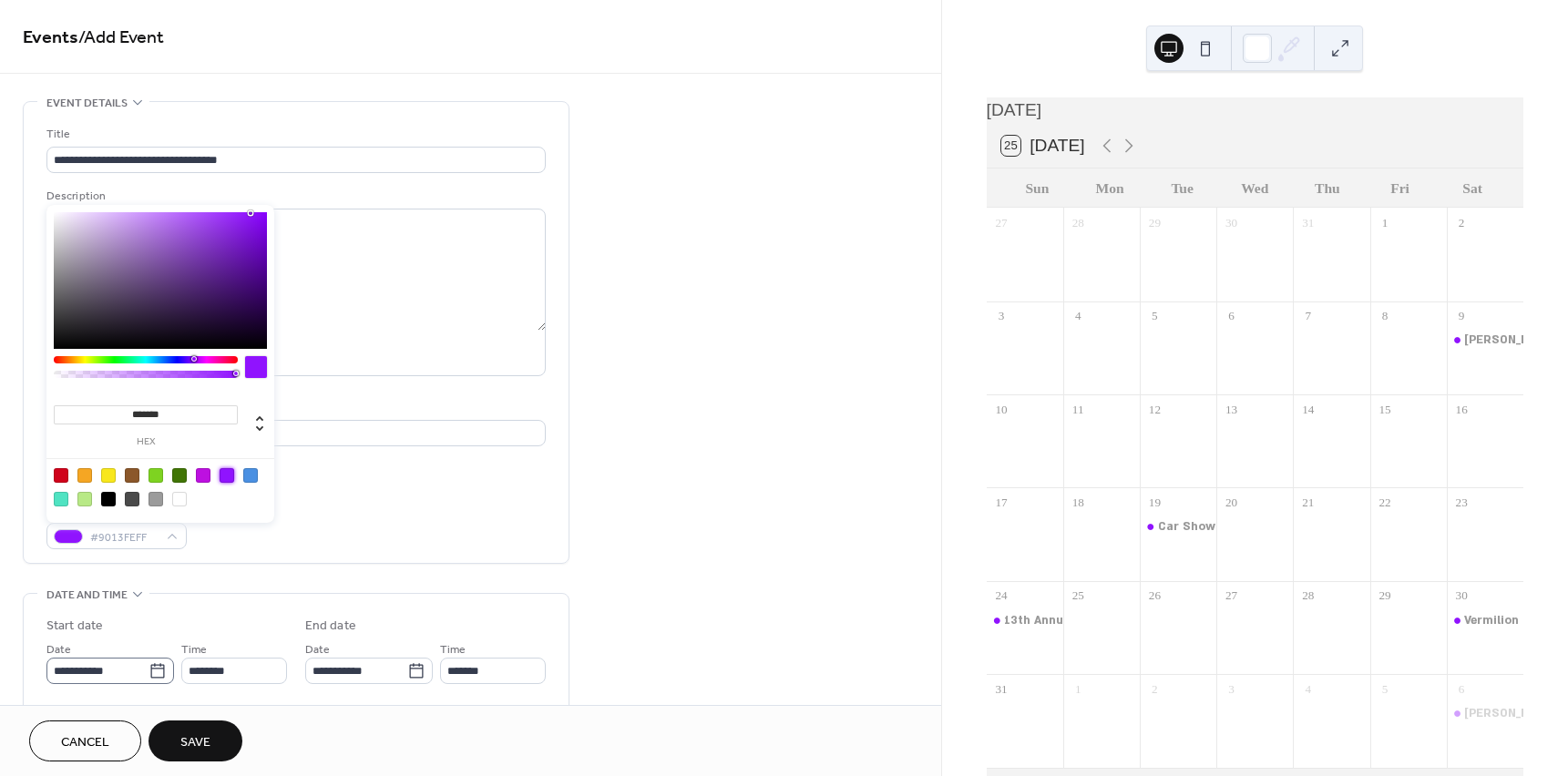 click 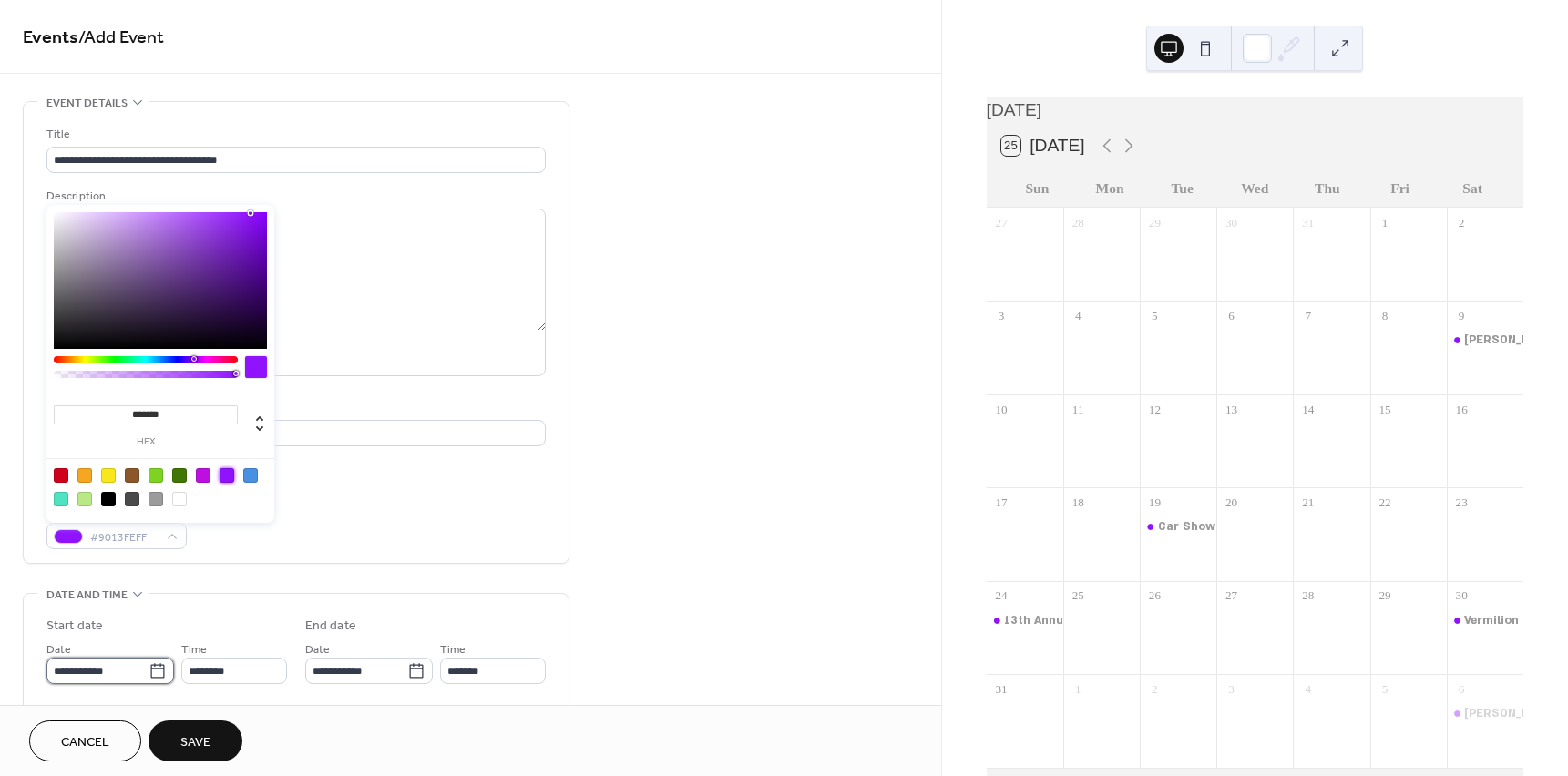 click on "**********" at bounding box center [97, 670] 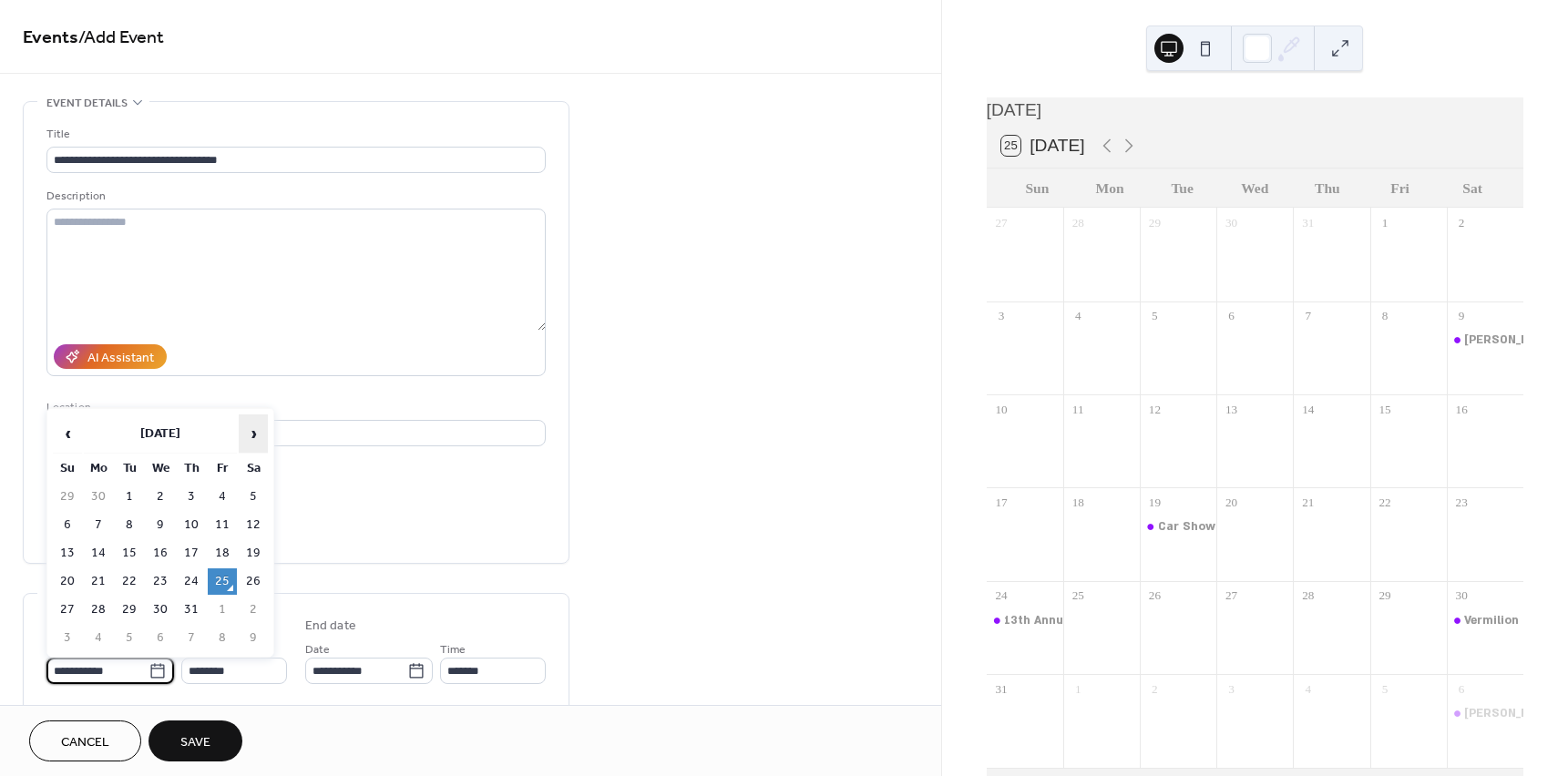 click on "›" at bounding box center [253, 434] 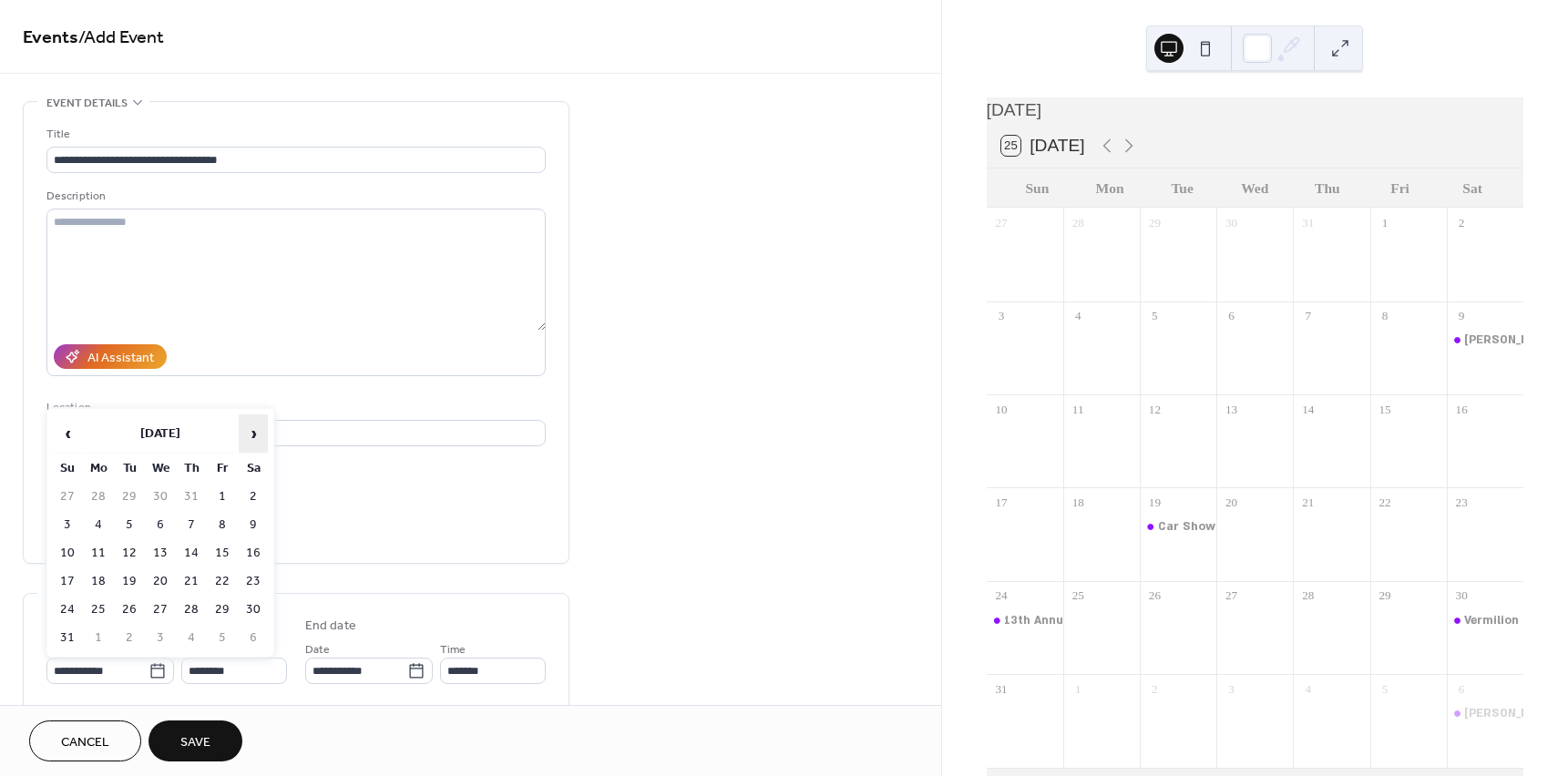 click on "›" at bounding box center (253, 434) 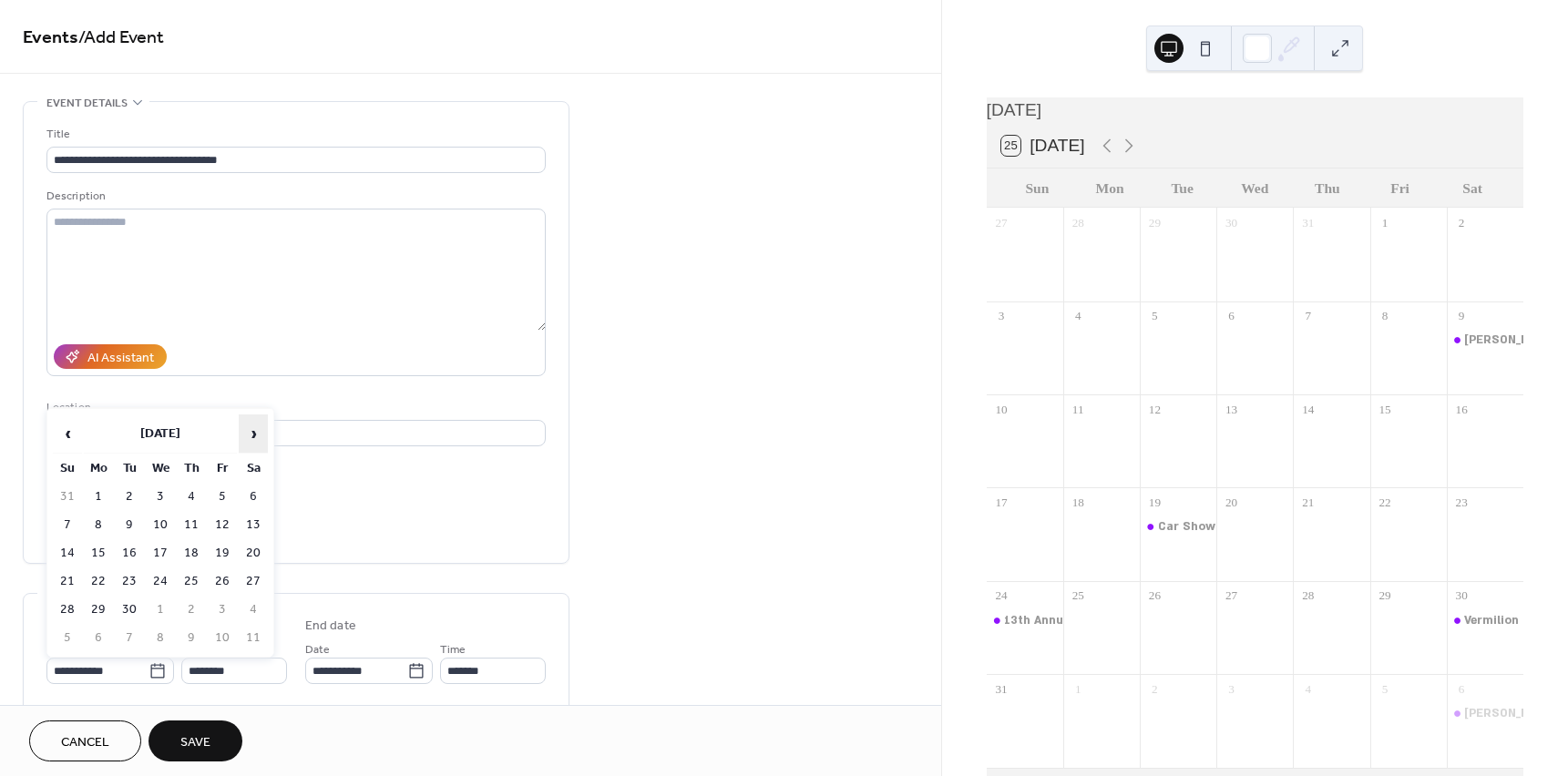 click on "›" at bounding box center [253, 434] 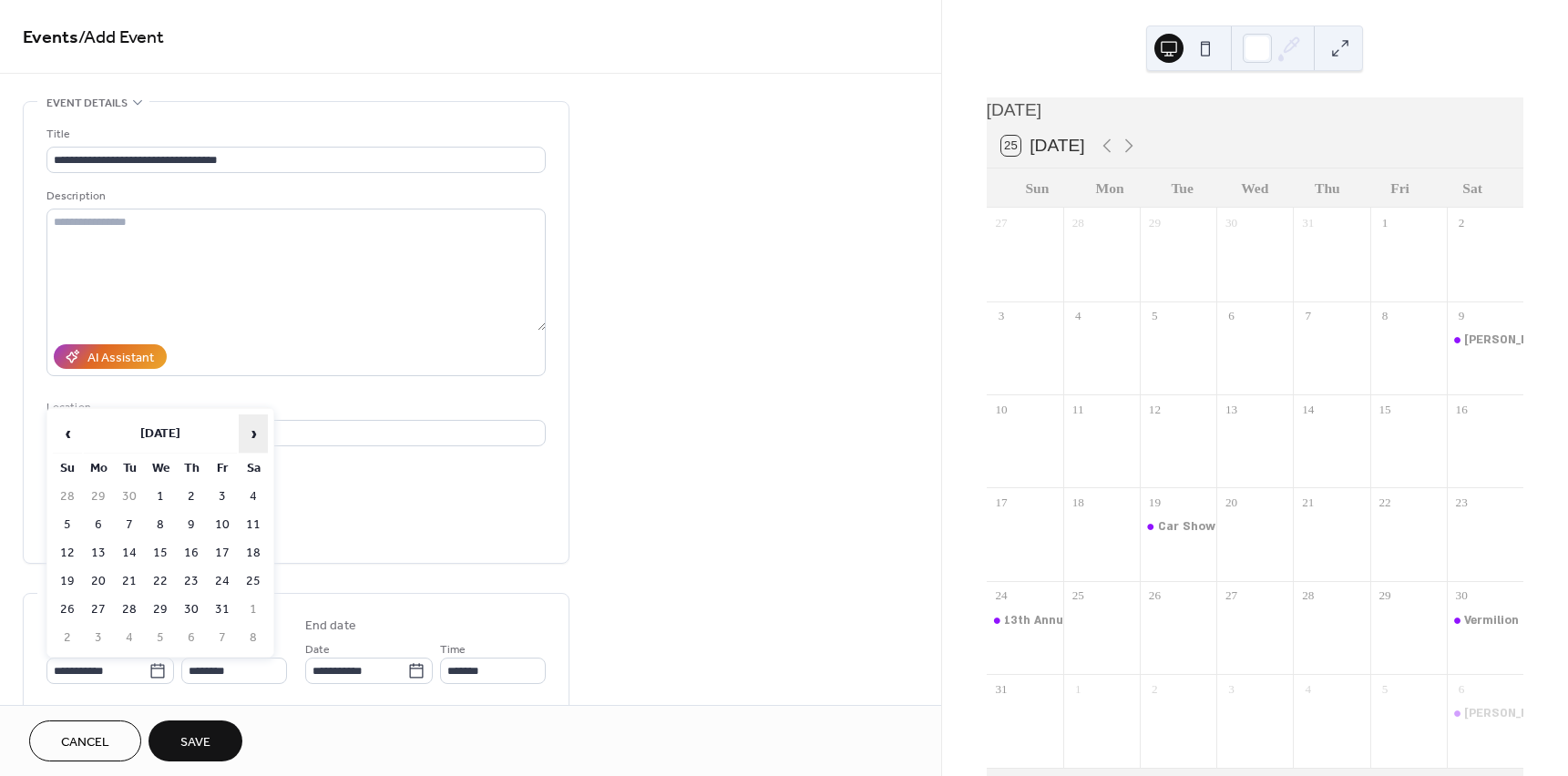click on "›" at bounding box center [253, 434] 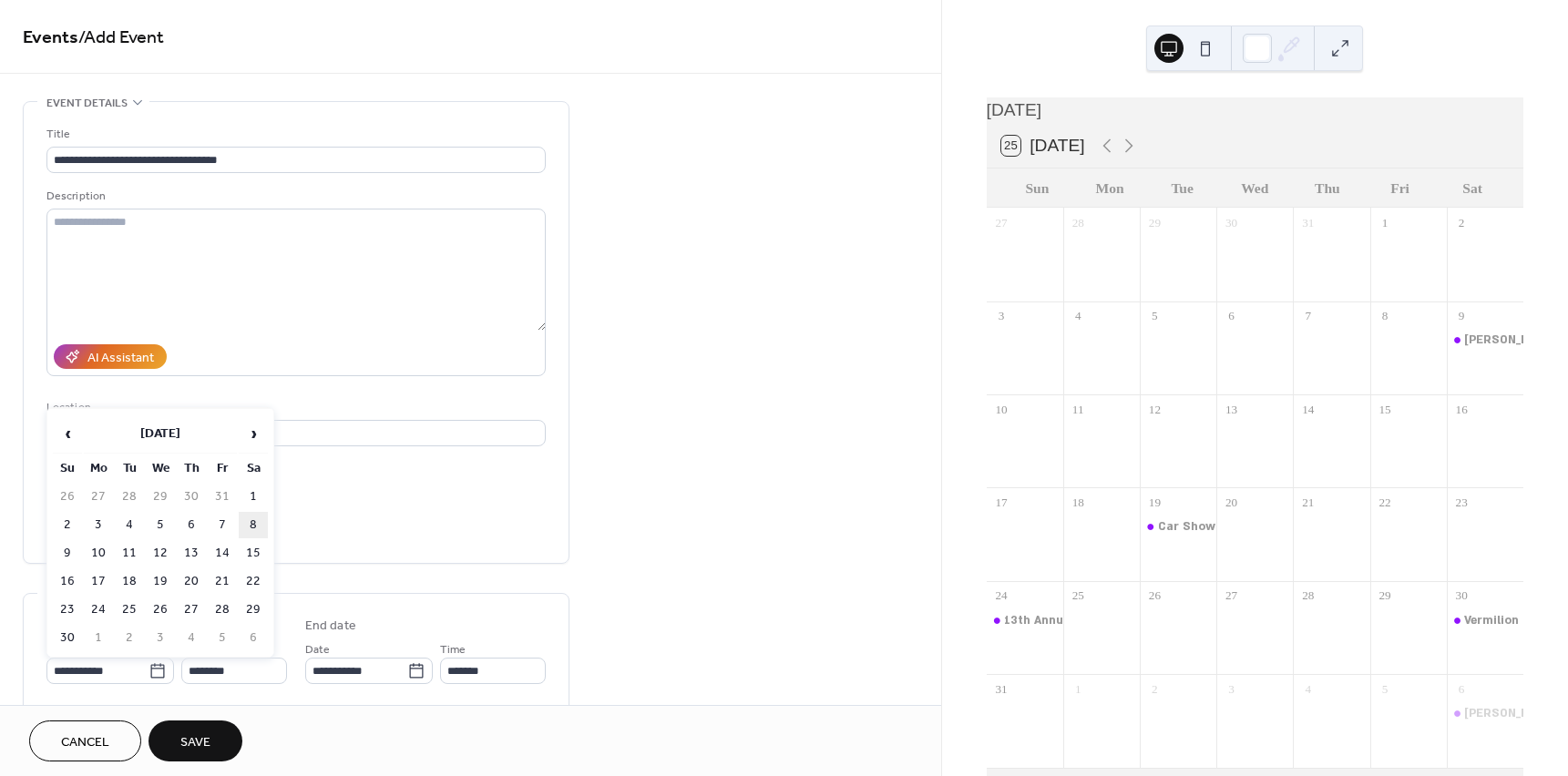 click on "8" at bounding box center (253, 525) 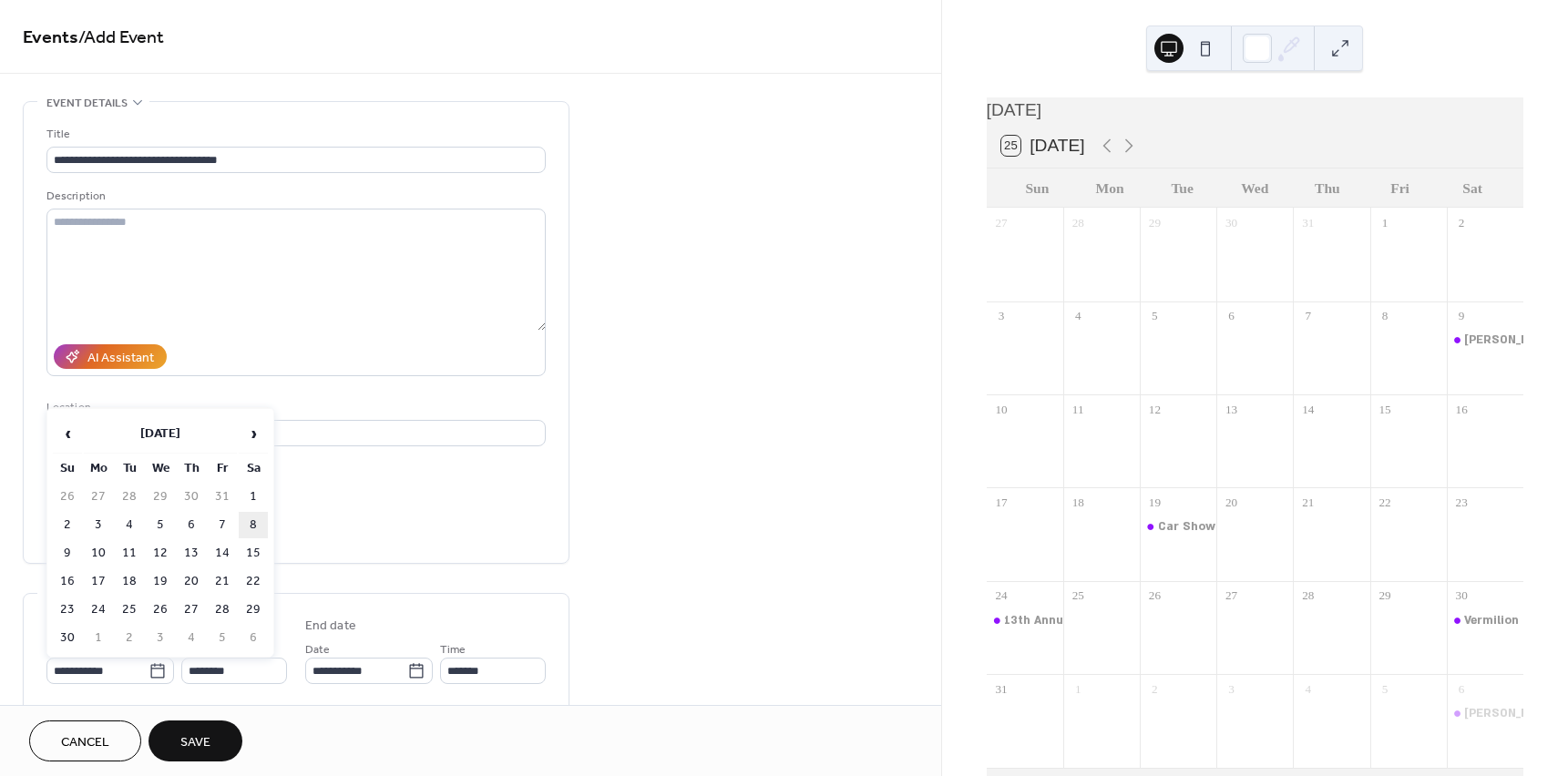 type on "**********" 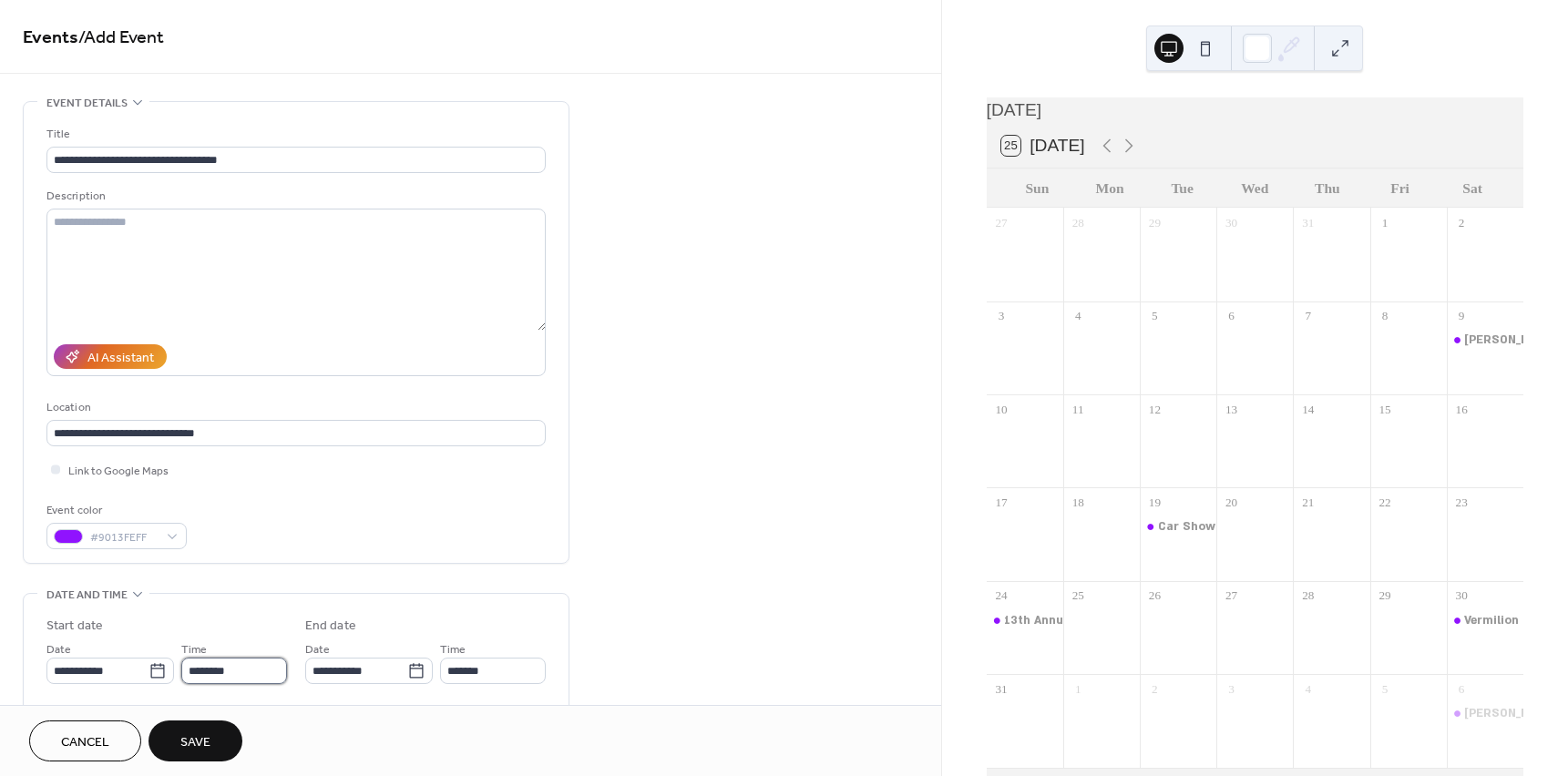 click on "********" at bounding box center [234, 670] 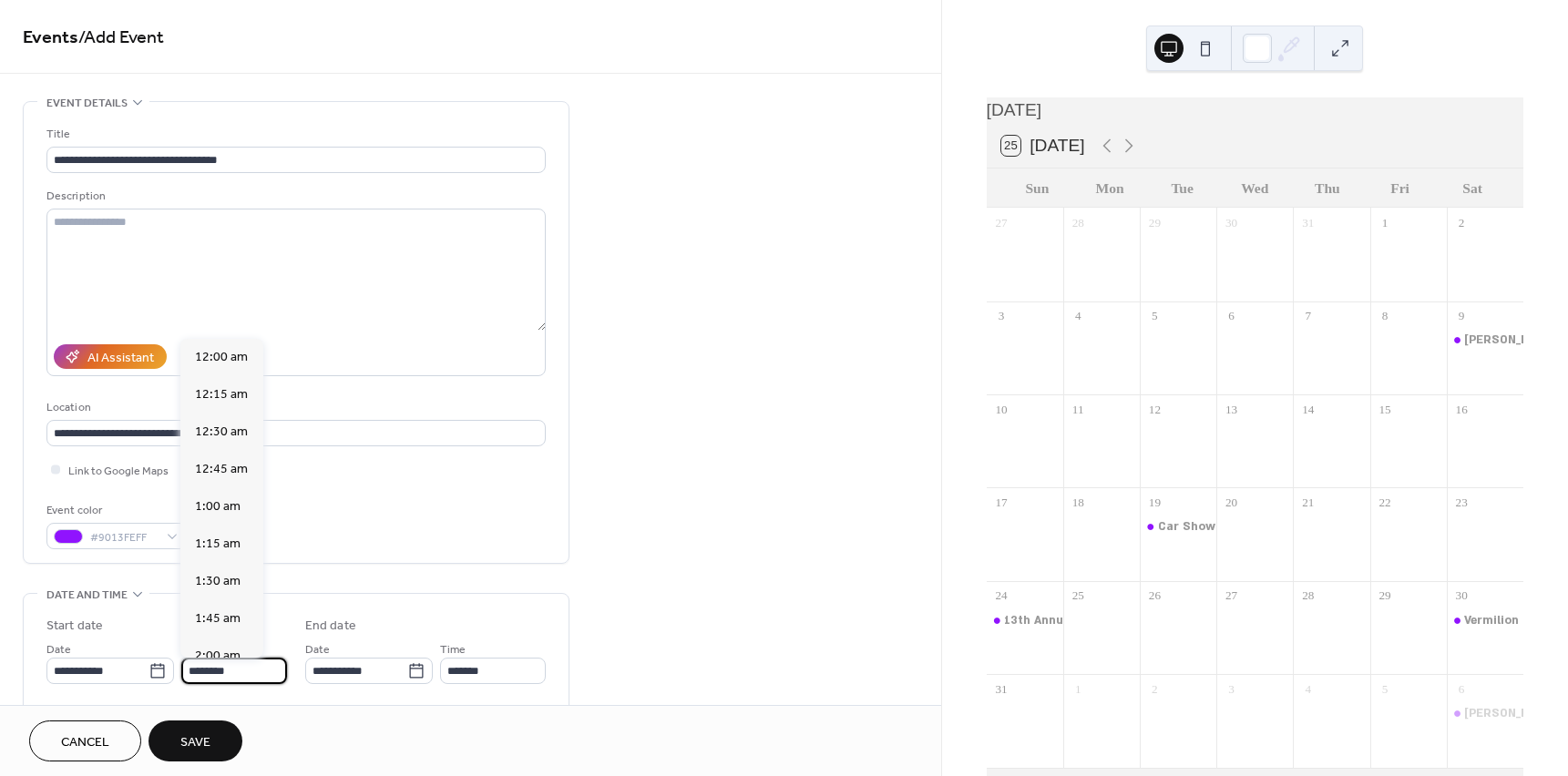 scroll, scrollTop: 1792, scrollLeft: 0, axis: vertical 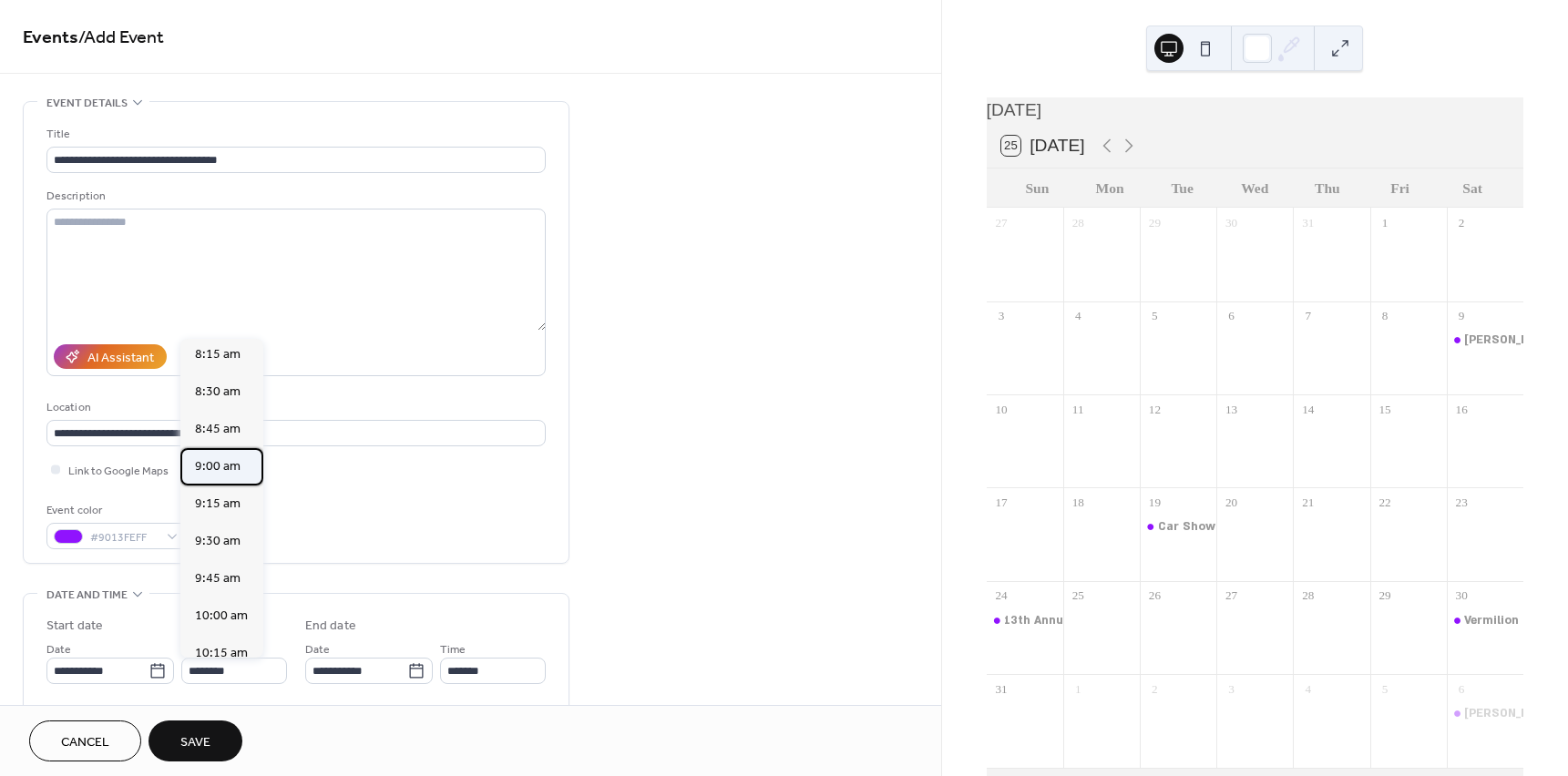 click on "9:00 am" at bounding box center [218, 466] 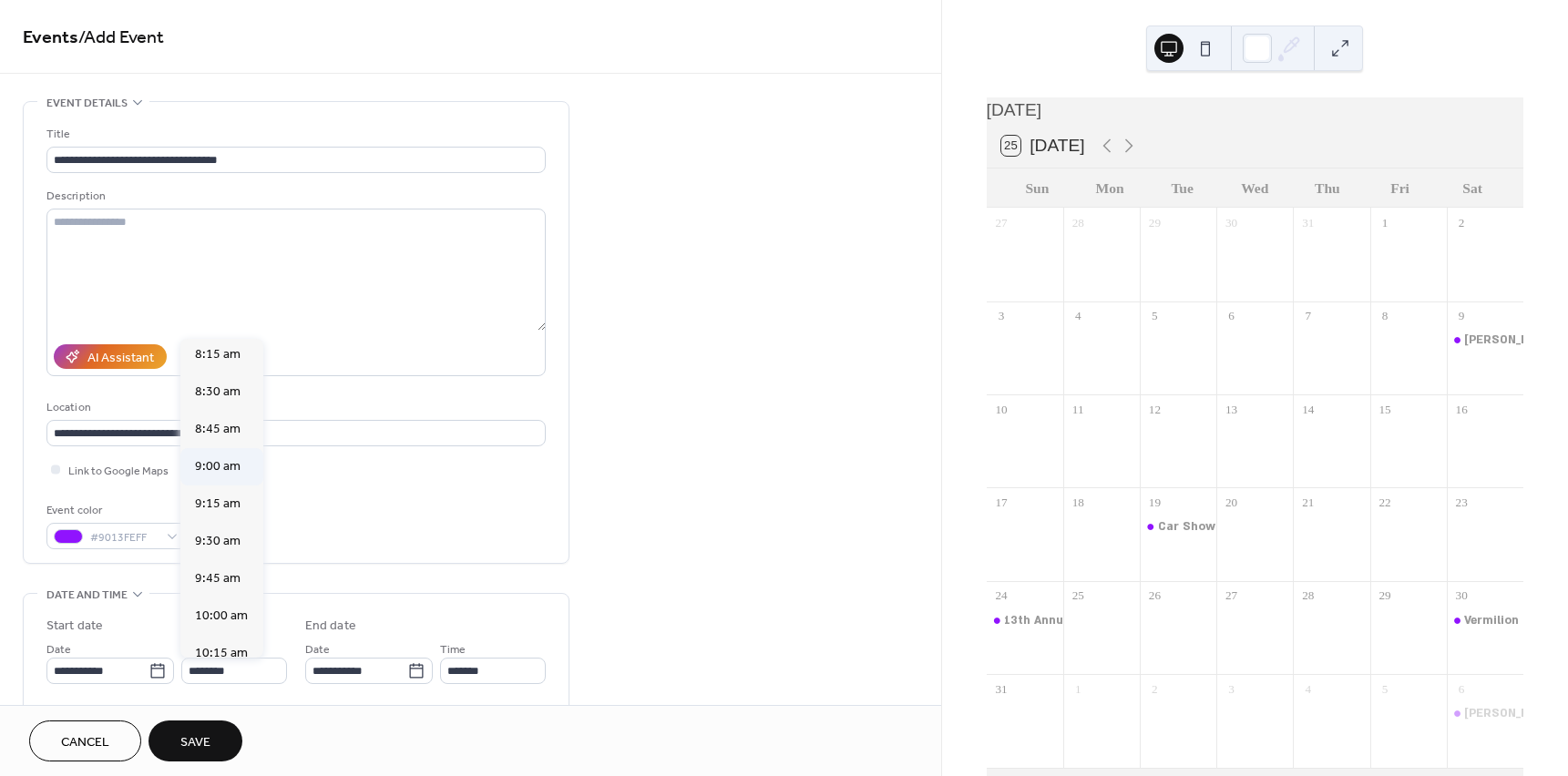 type on "*******" 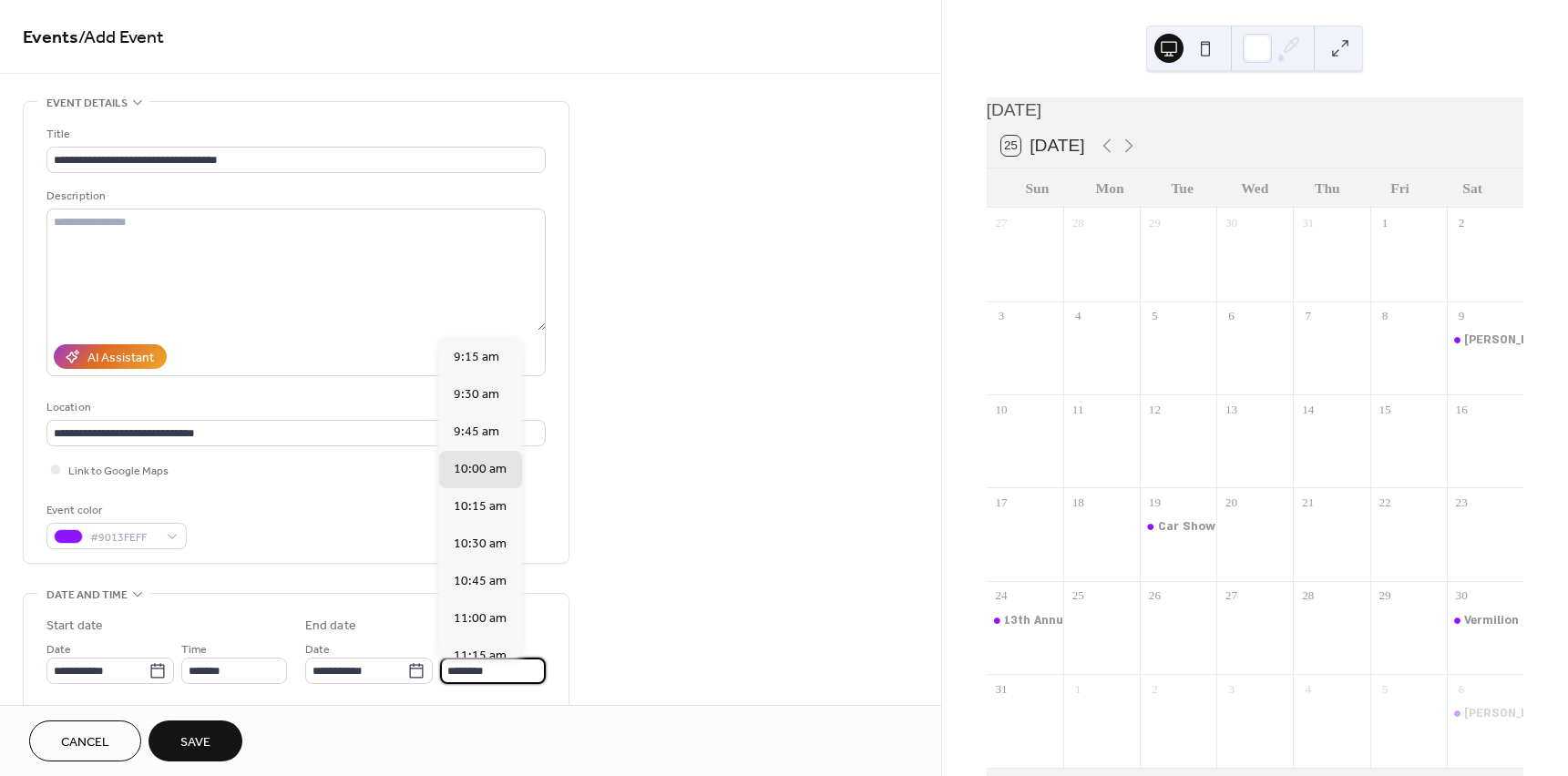 click on "********" at bounding box center [493, 670] 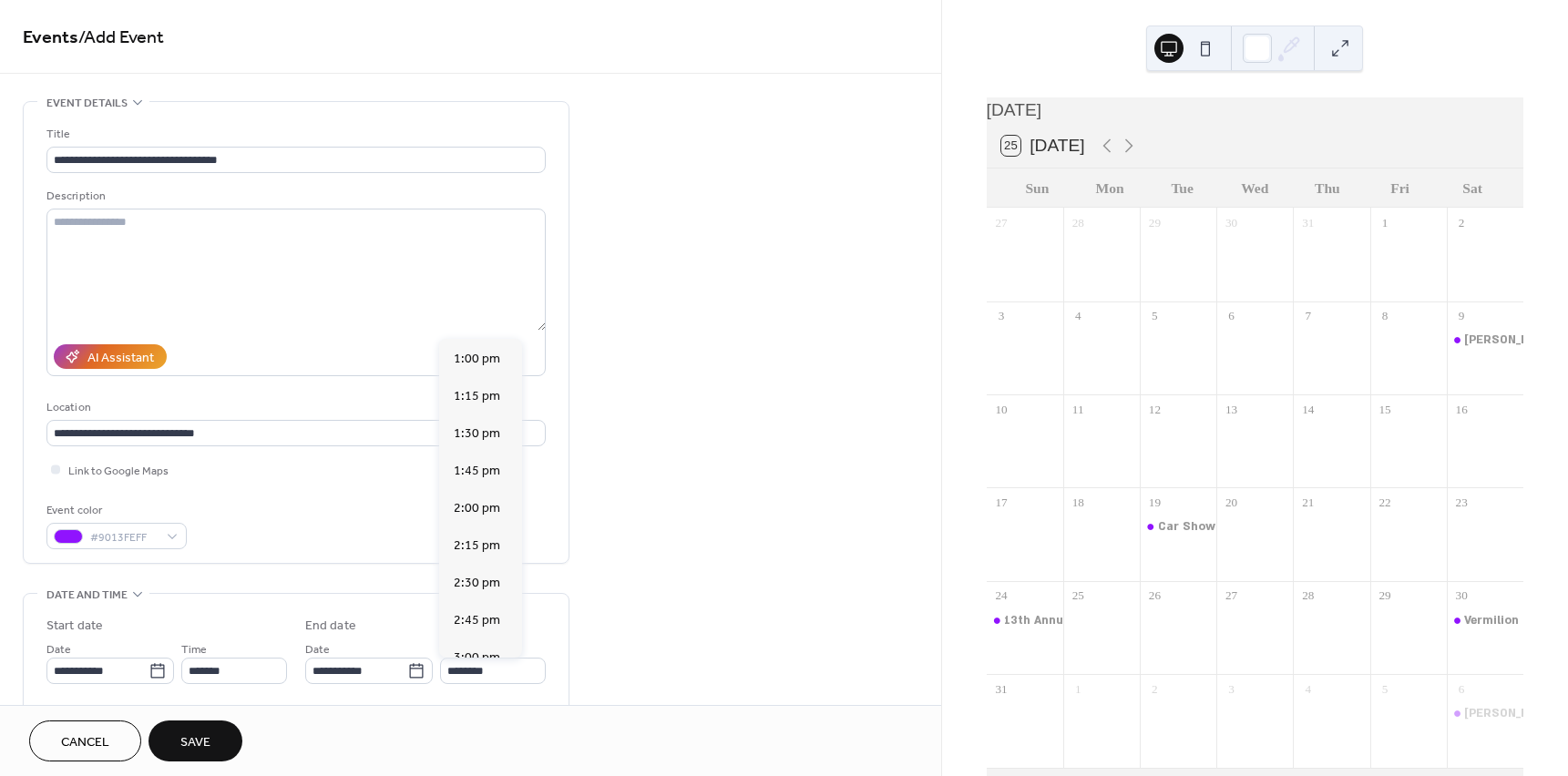 scroll, scrollTop: 837, scrollLeft: 0, axis: vertical 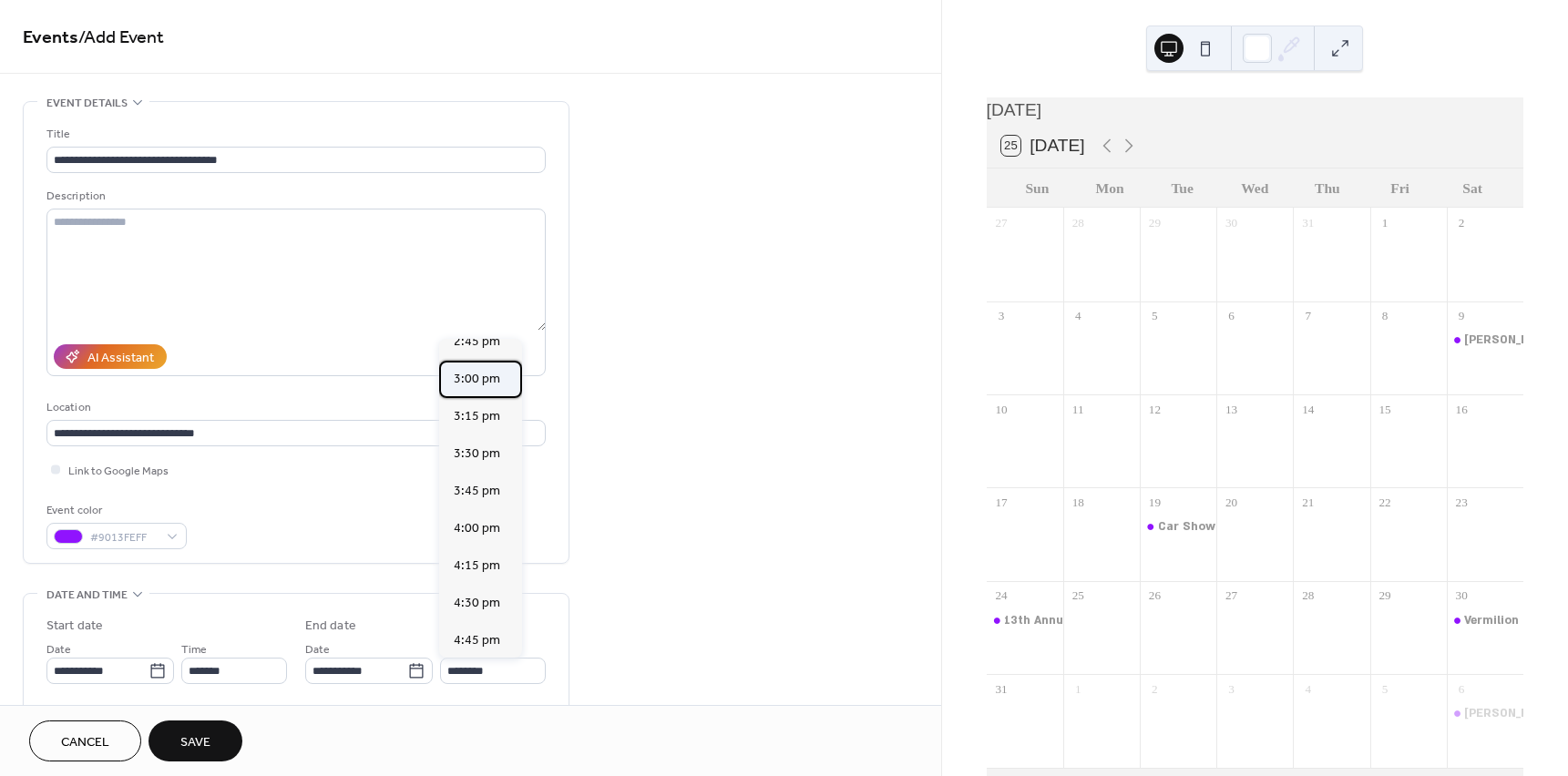click on "3:00 pm" at bounding box center [480, 379] 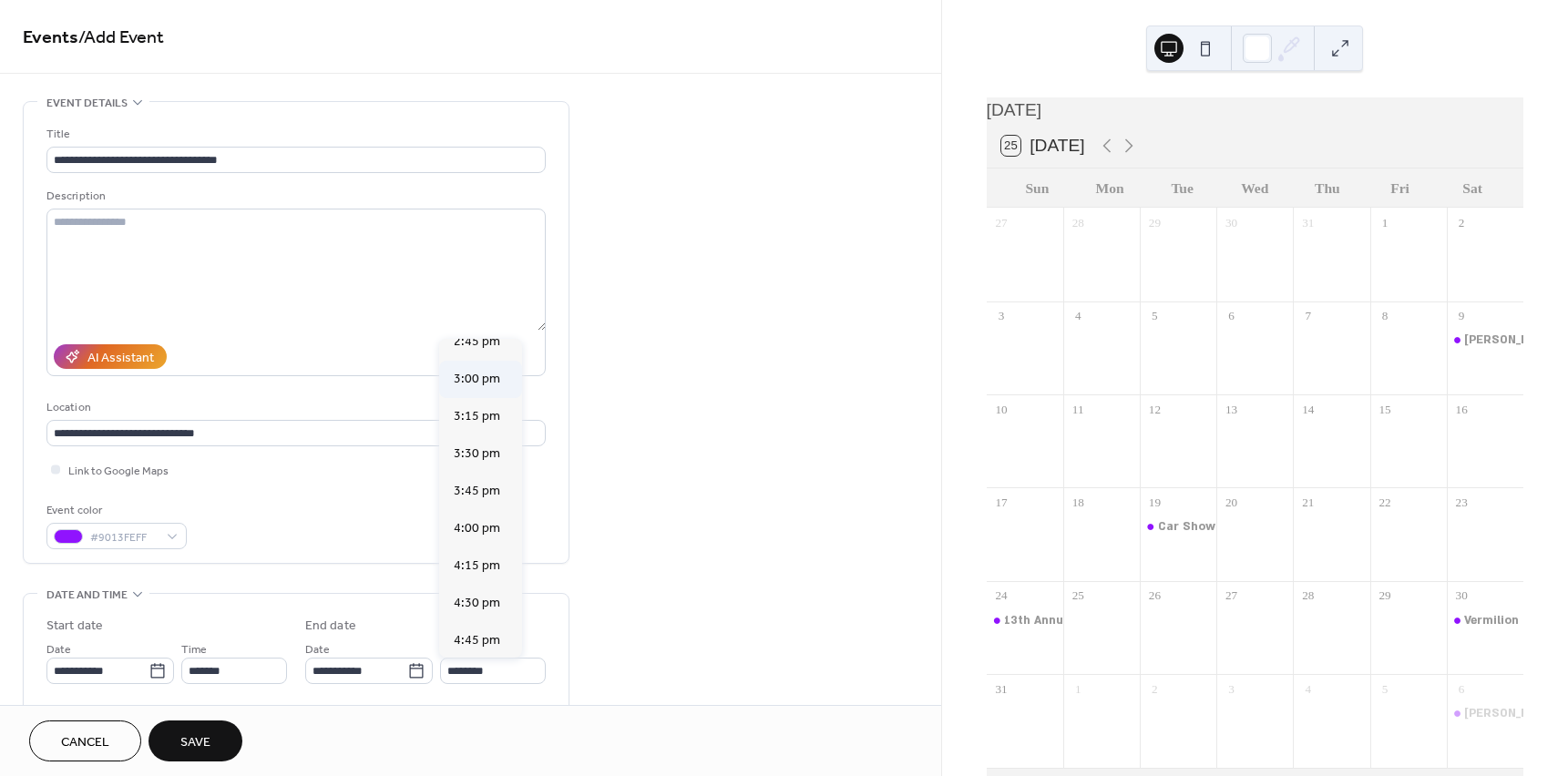 type on "*******" 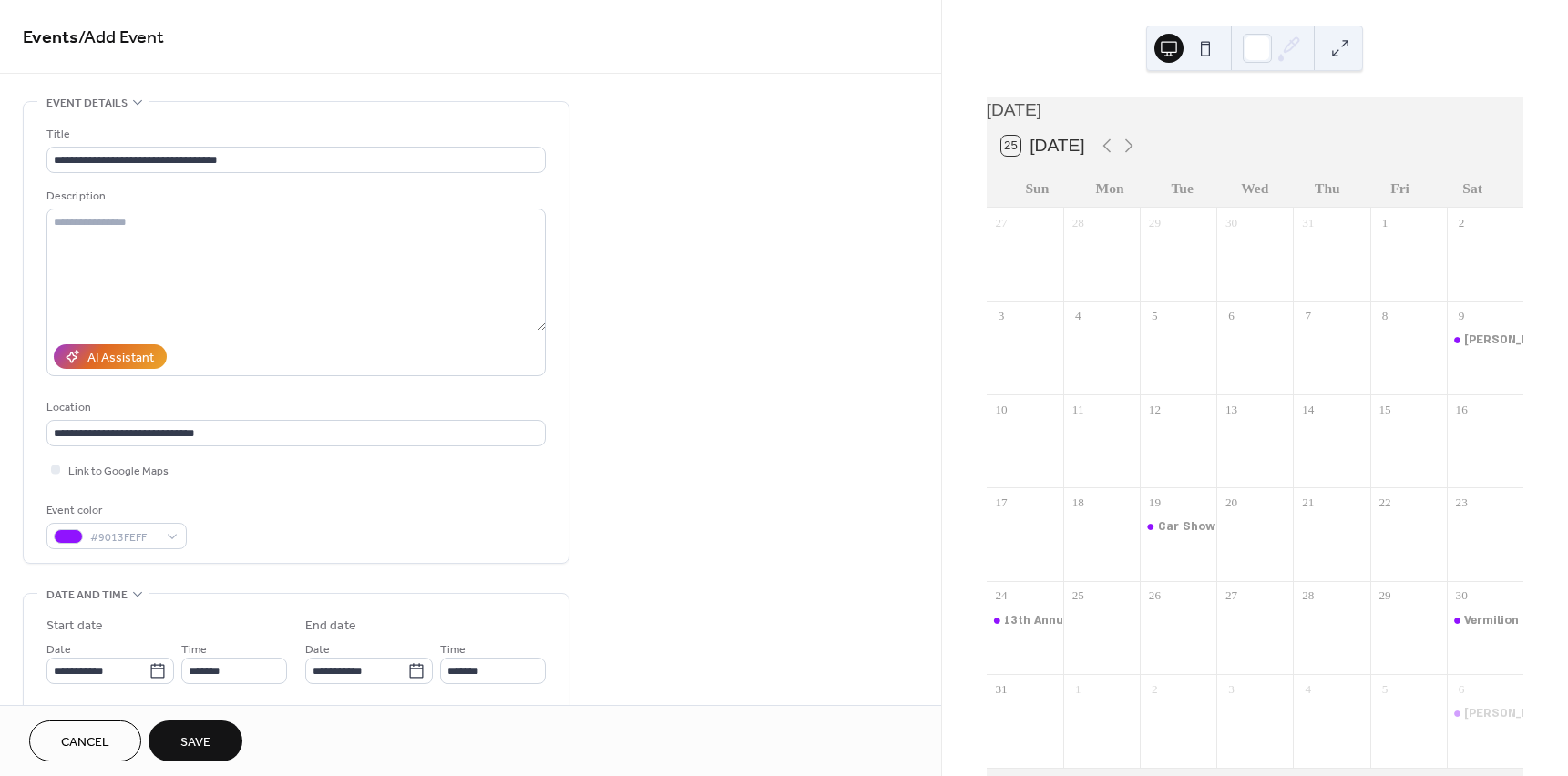 click on "Save" at bounding box center (195, 742) 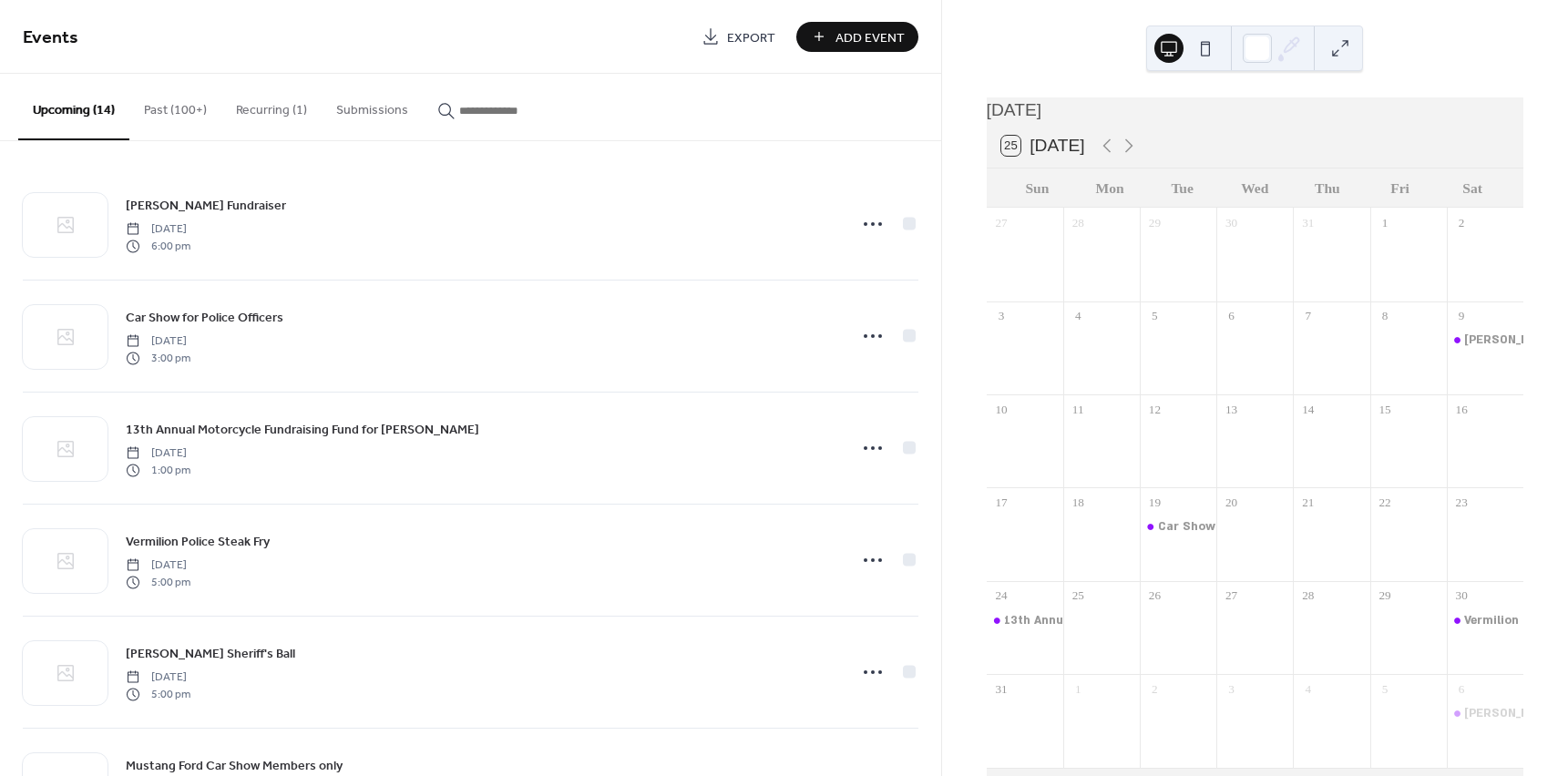 click on "Export" at bounding box center (751, 37) 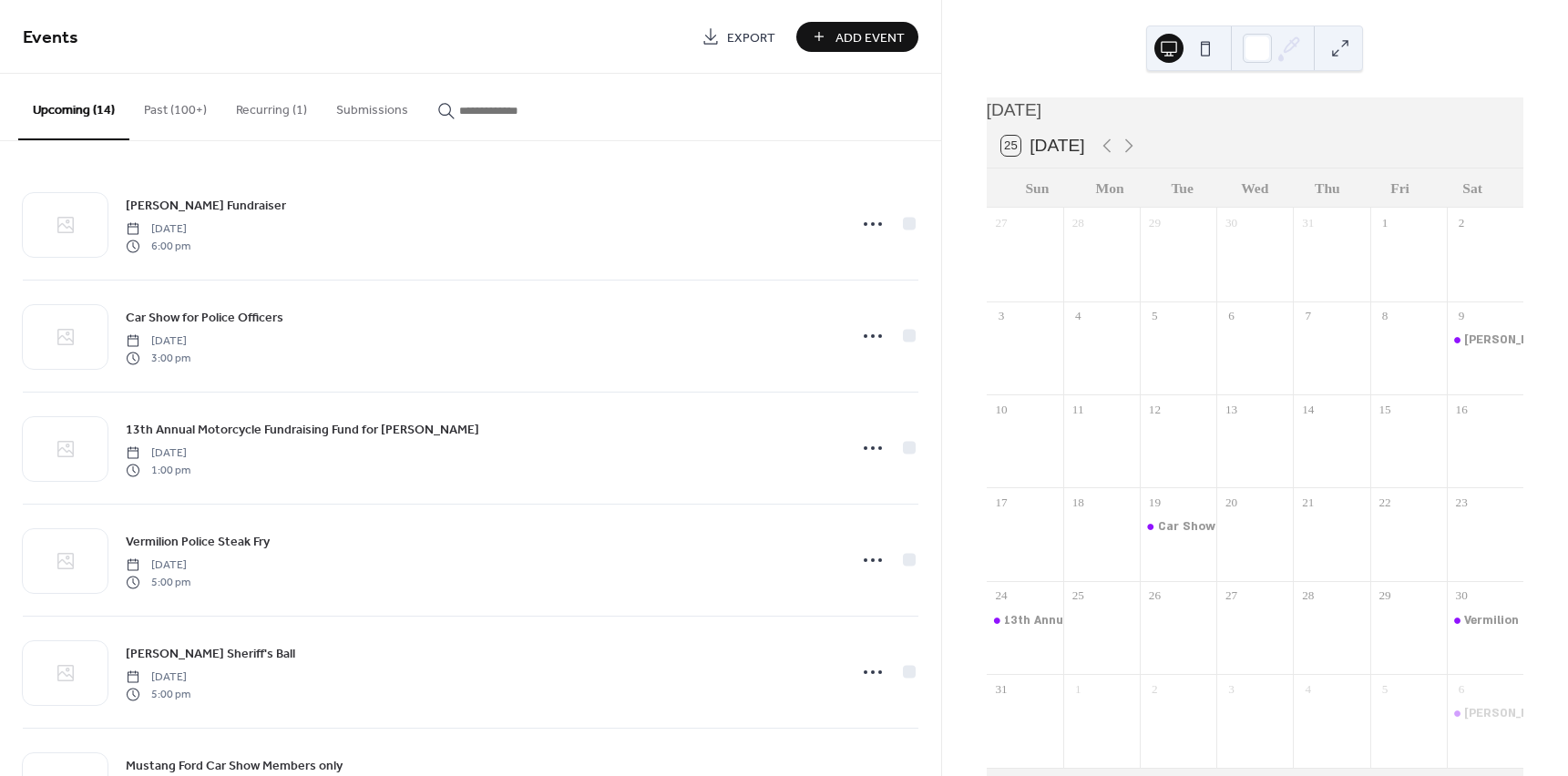 click on "Upcoming (14) Past (100+) Recurring (1) Submissions" at bounding box center [470, 107] 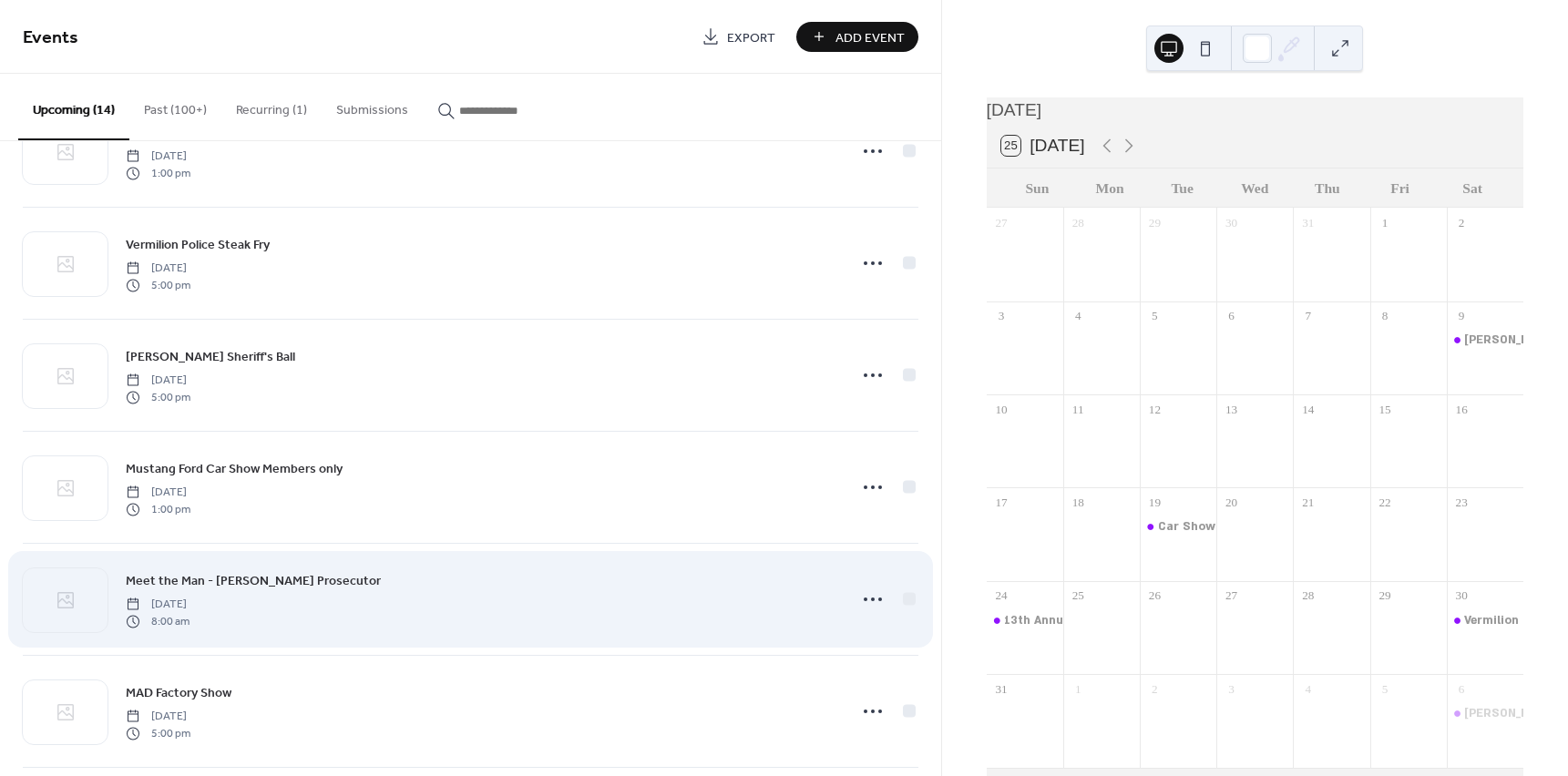 scroll, scrollTop: 638, scrollLeft: 0, axis: vertical 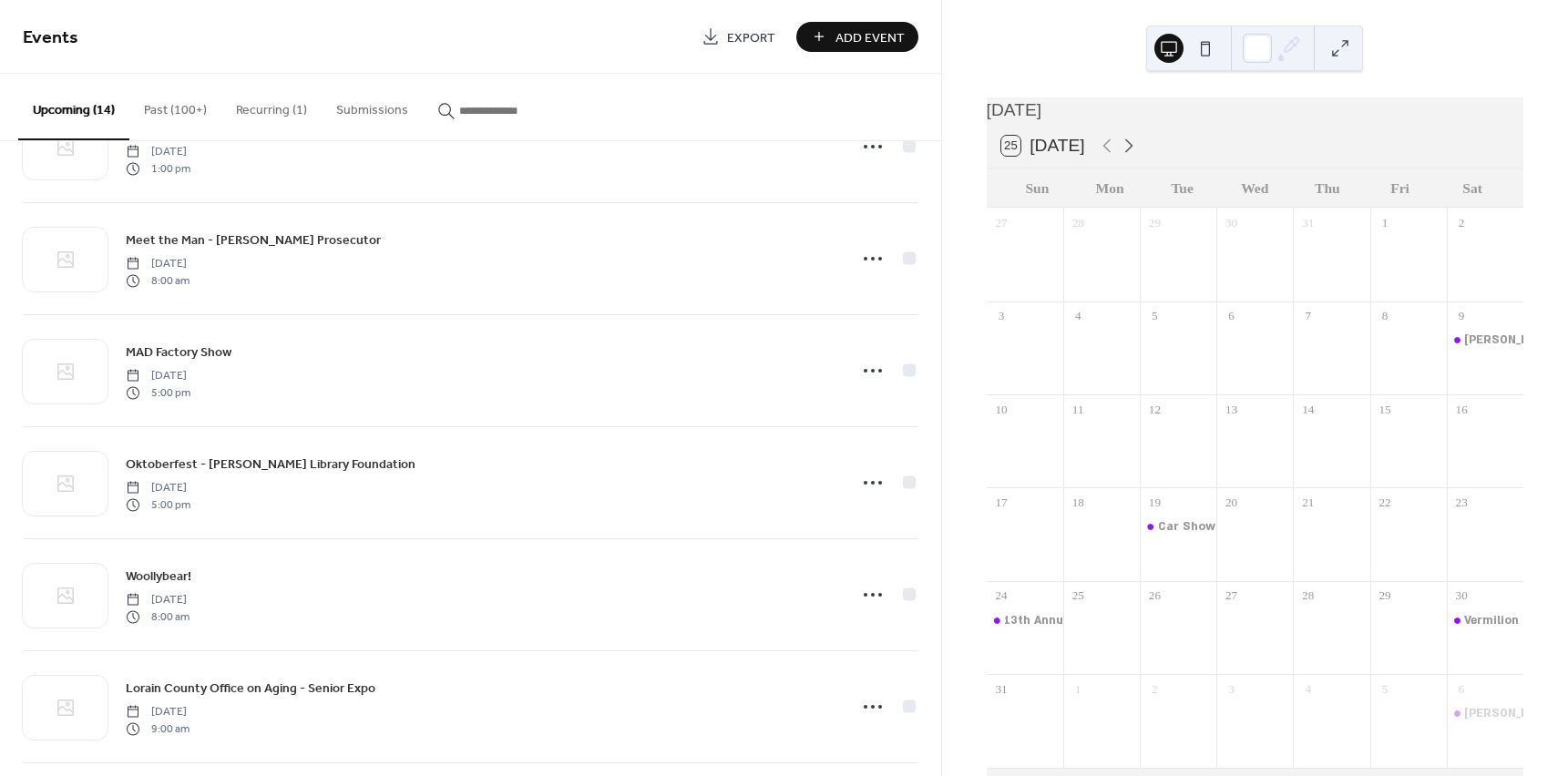 click 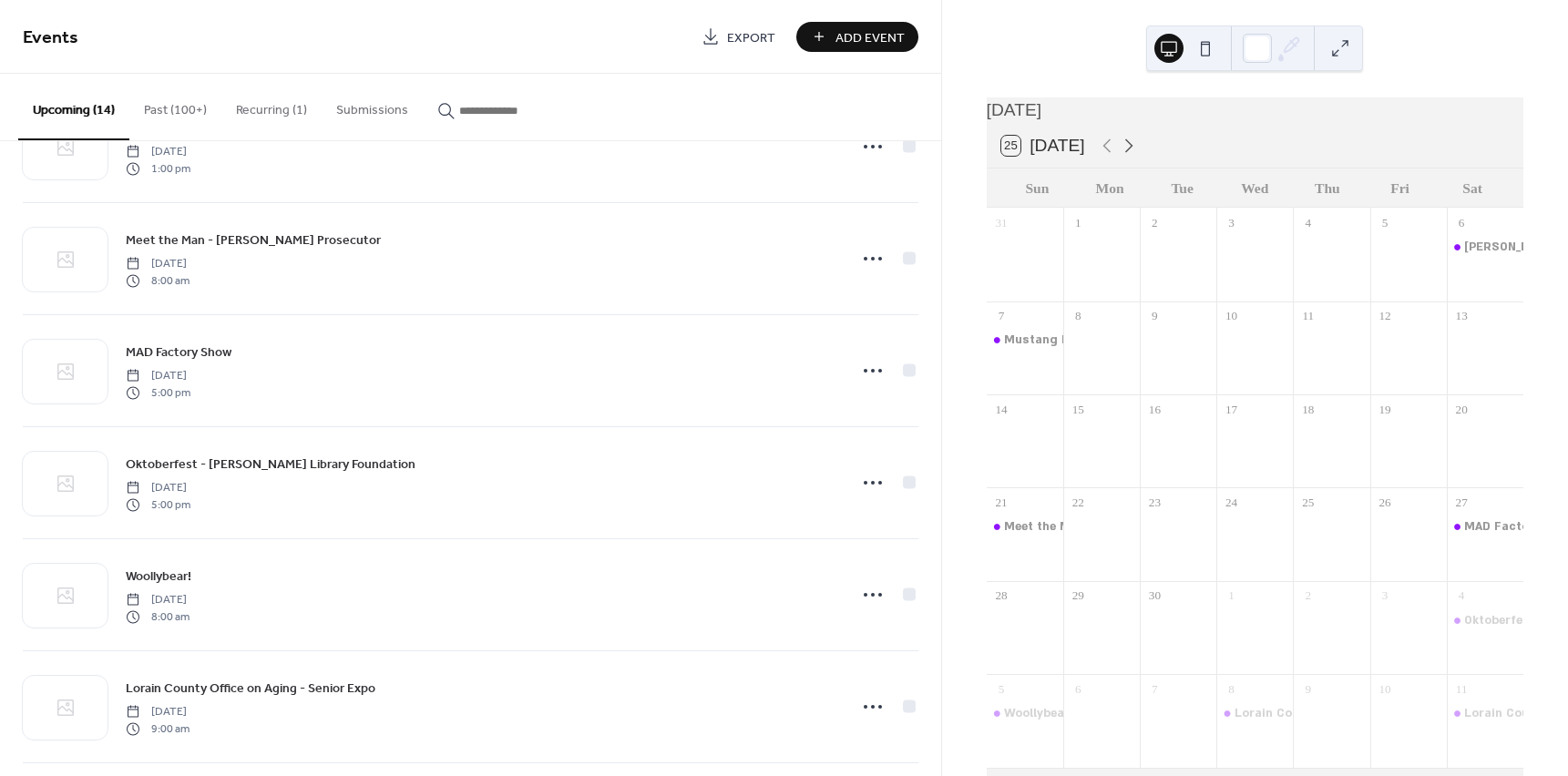 click 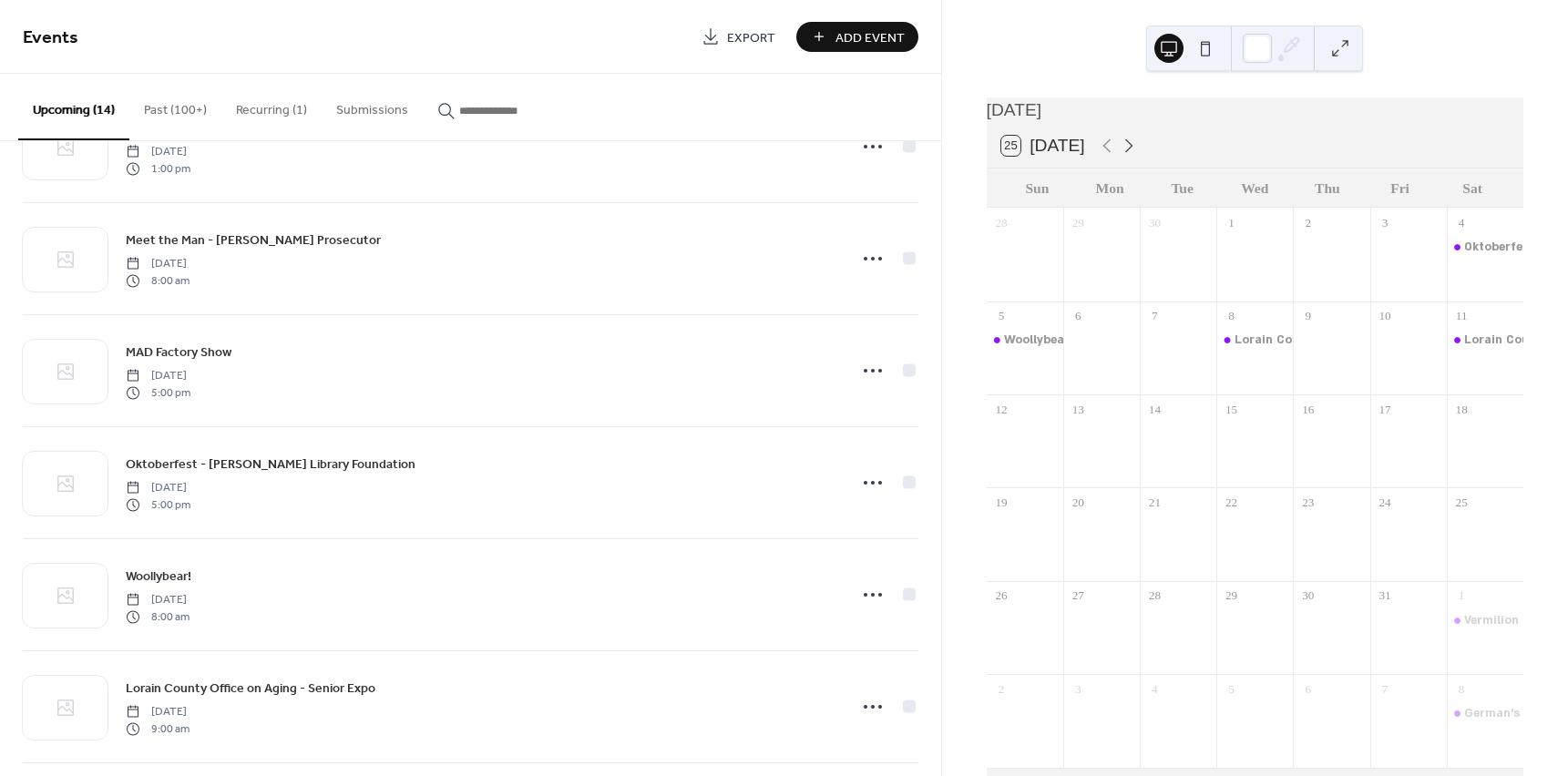 click 